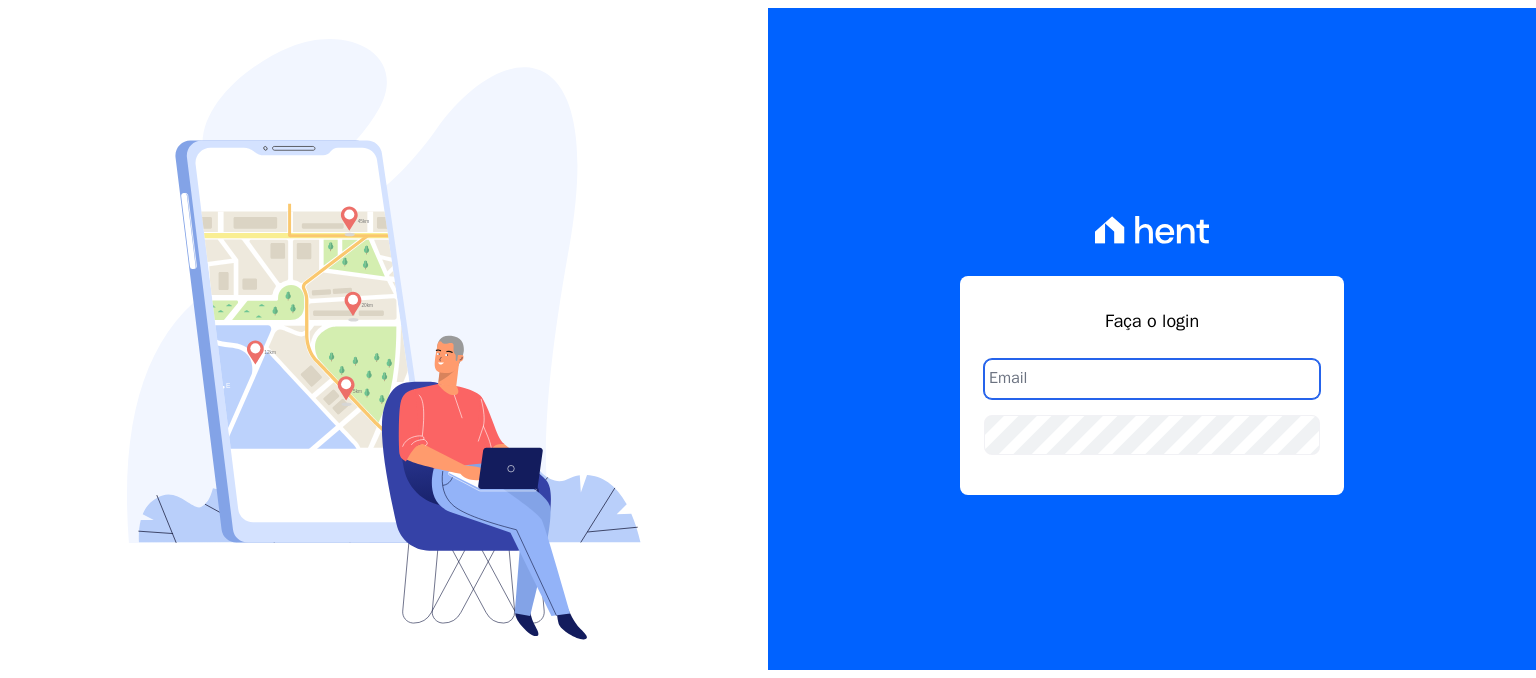 scroll, scrollTop: 0, scrollLeft: 0, axis: both 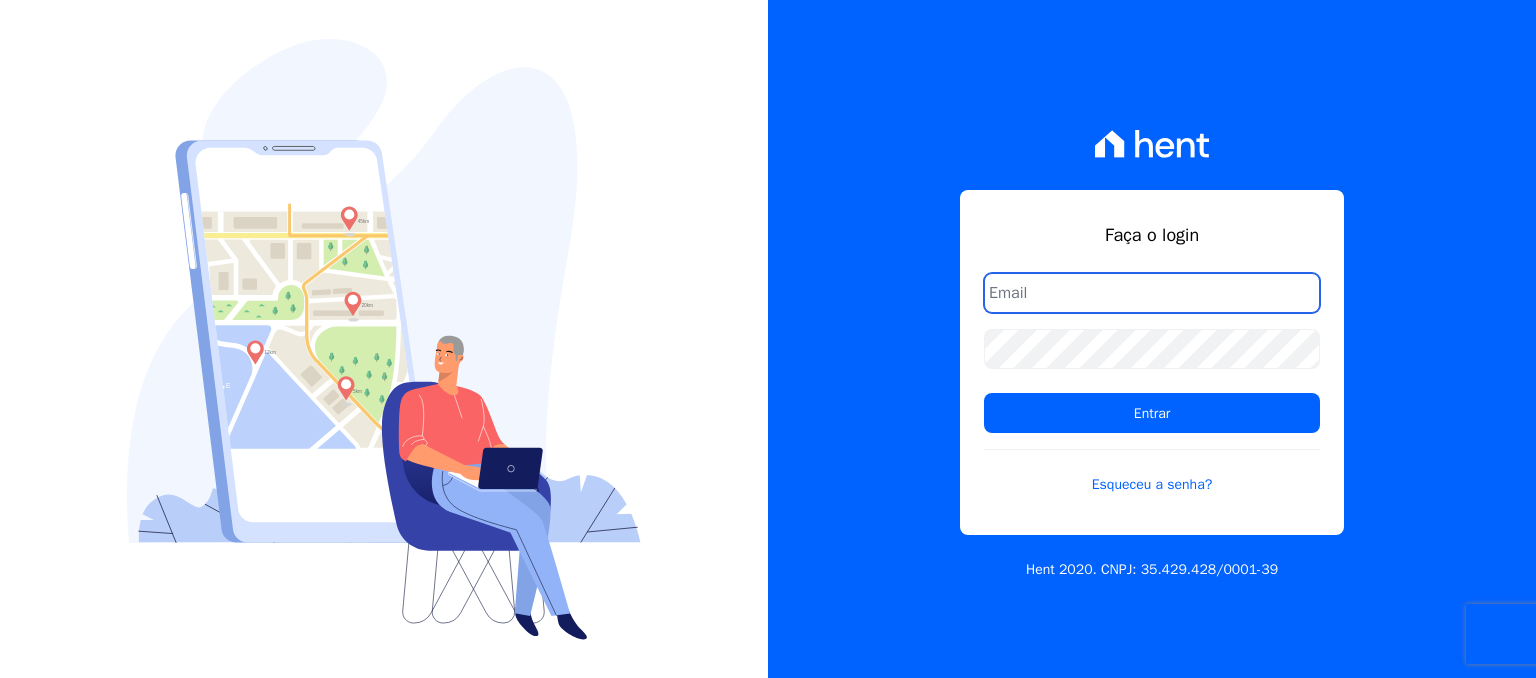 click at bounding box center [1152, 293] 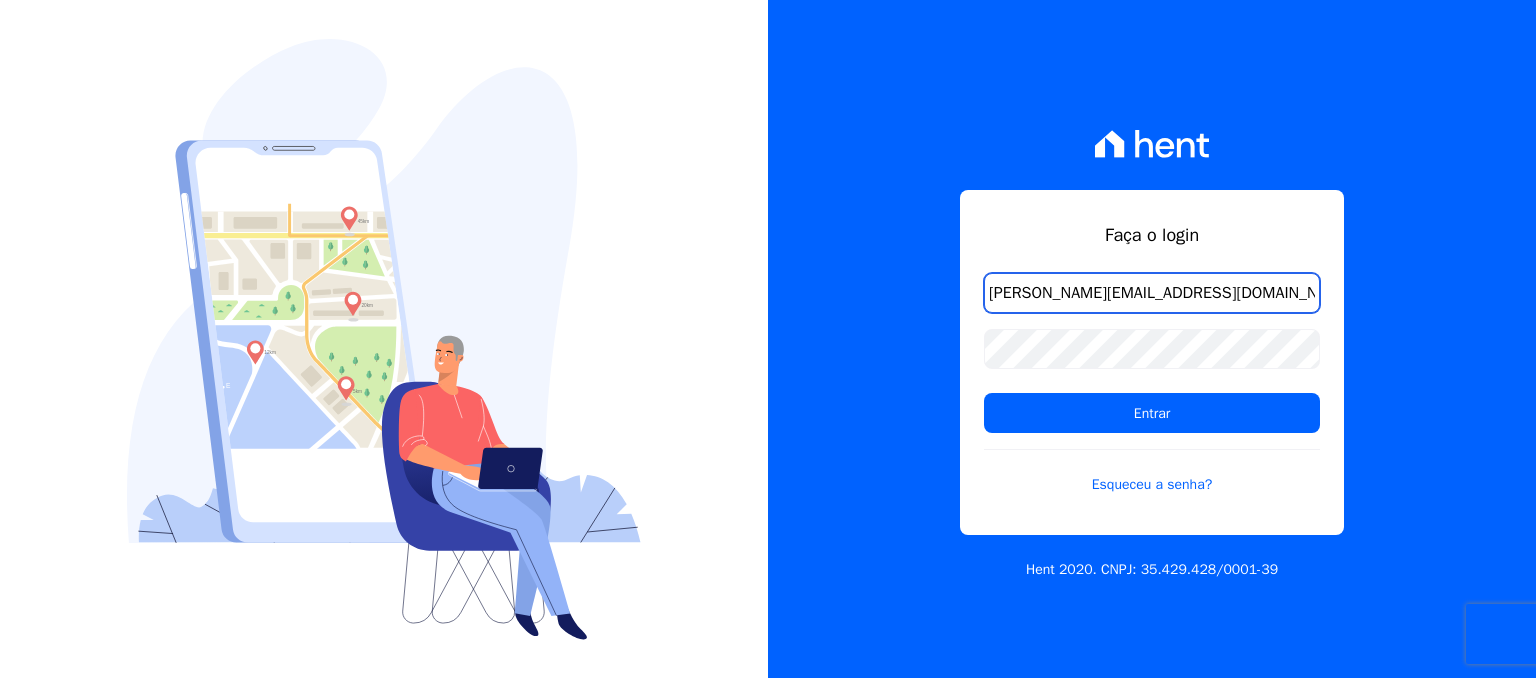 type on "[PERSON_NAME][EMAIL_ADDRESS][DOMAIN_NAME]" 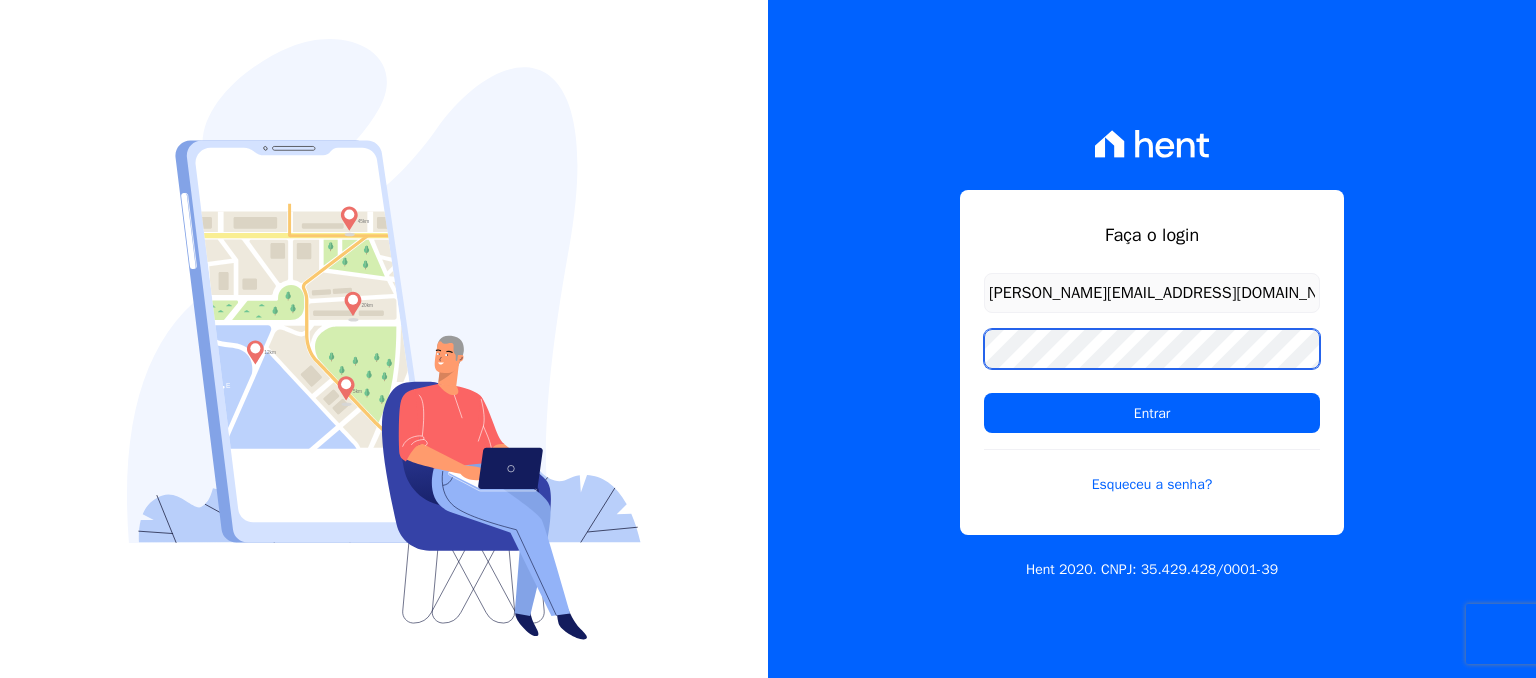 click on "Entrar" at bounding box center [1152, 413] 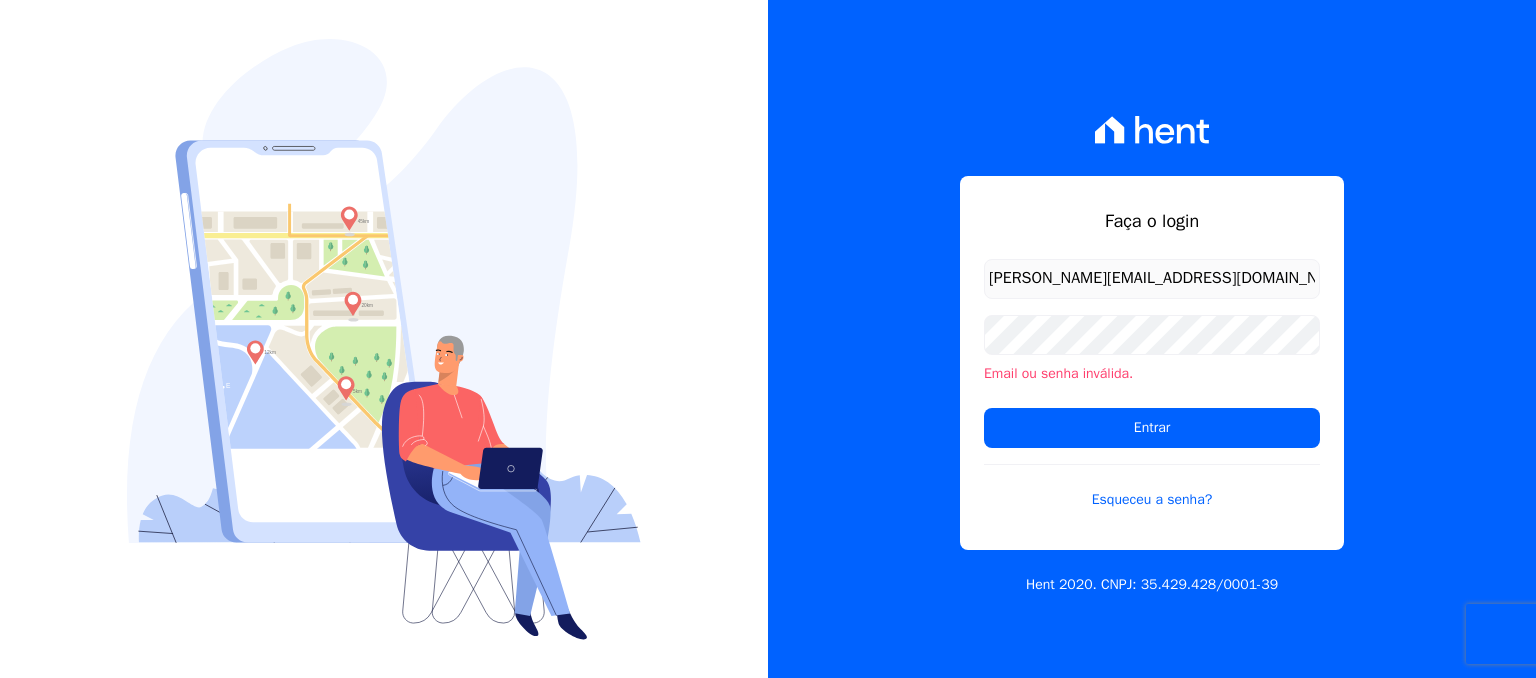 scroll, scrollTop: 0, scrollLeft: 0, axis: both 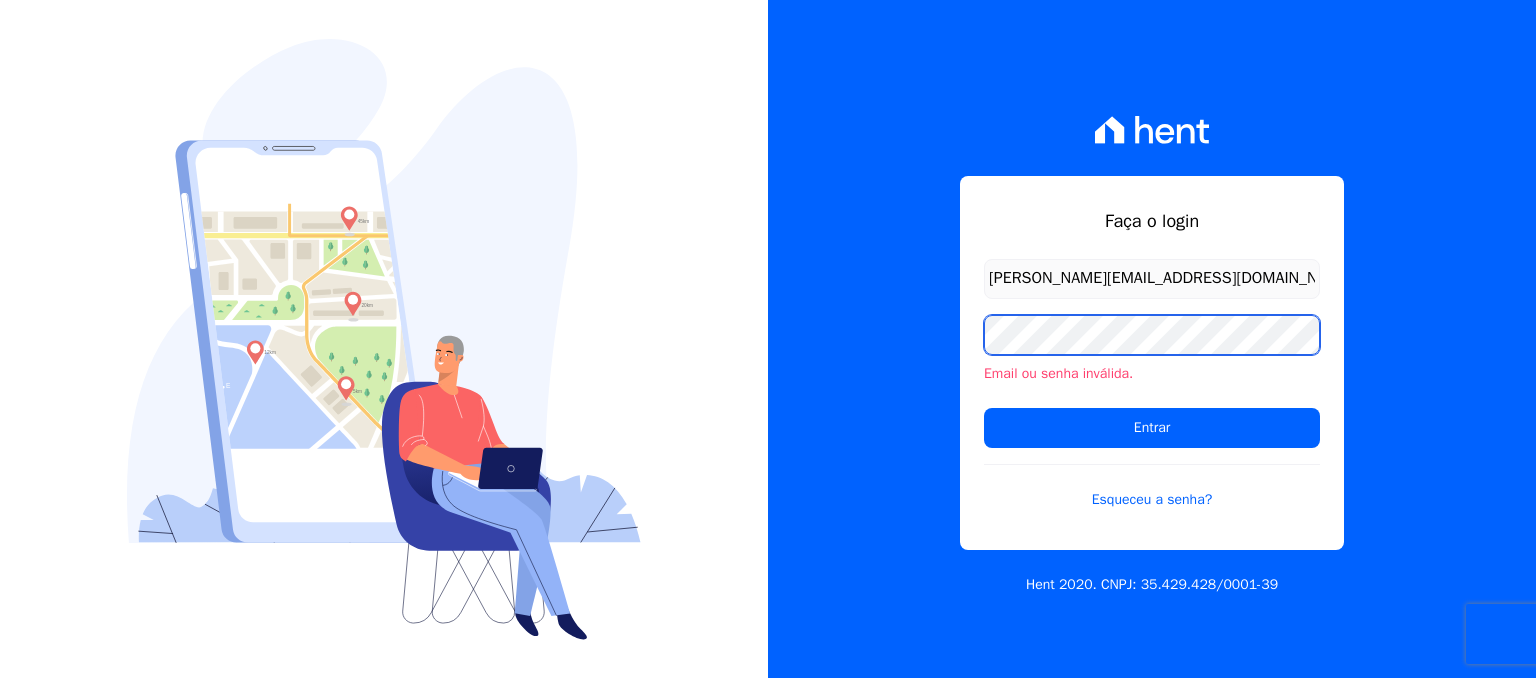 click on "Entrar" at bounding box center [1152, 428] 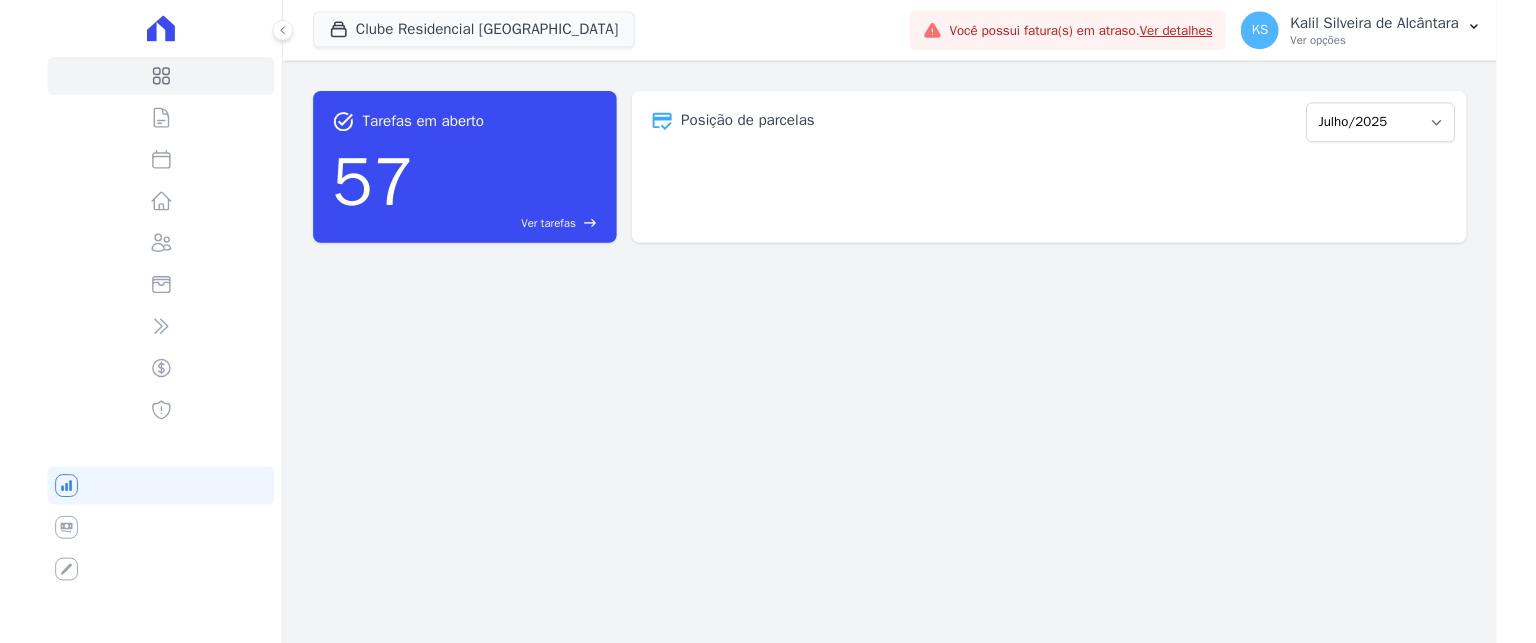 scroll, scrollTop: 0, scrollLeft: 0, axis: both 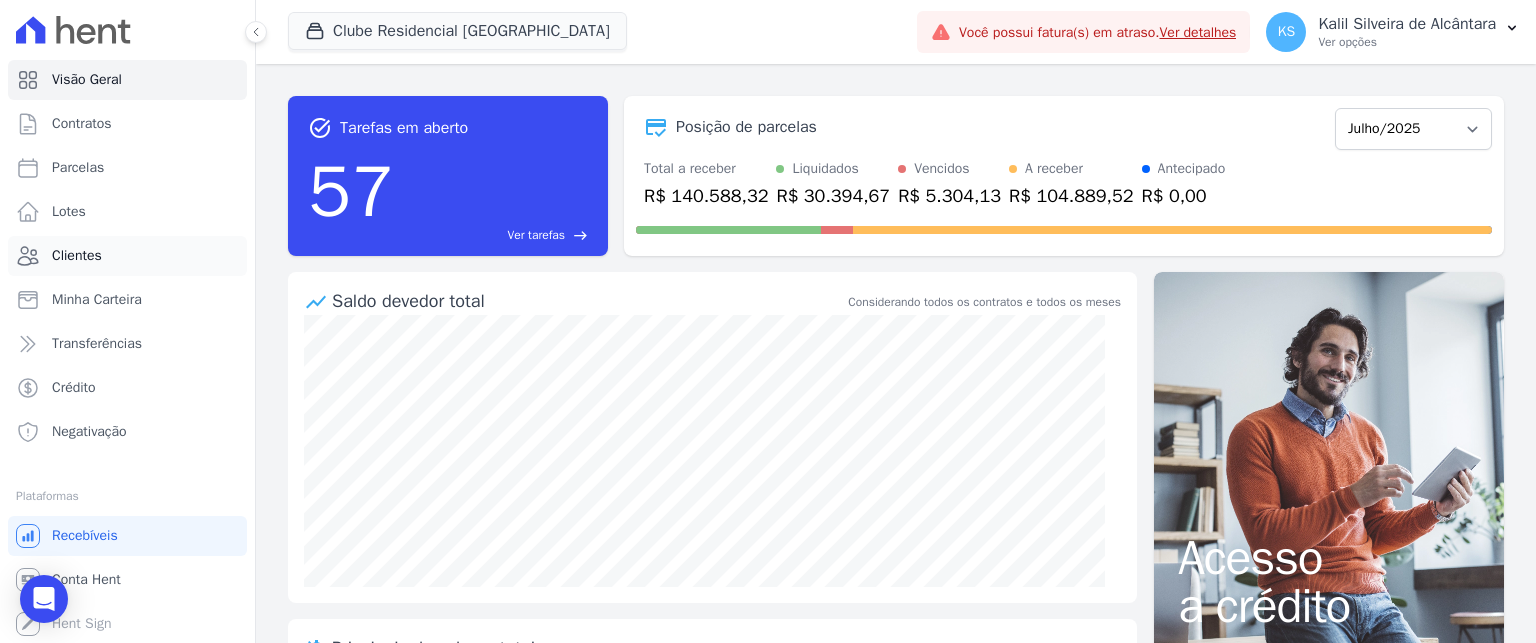 click on "Clientes" at bounding box center (127, 256) 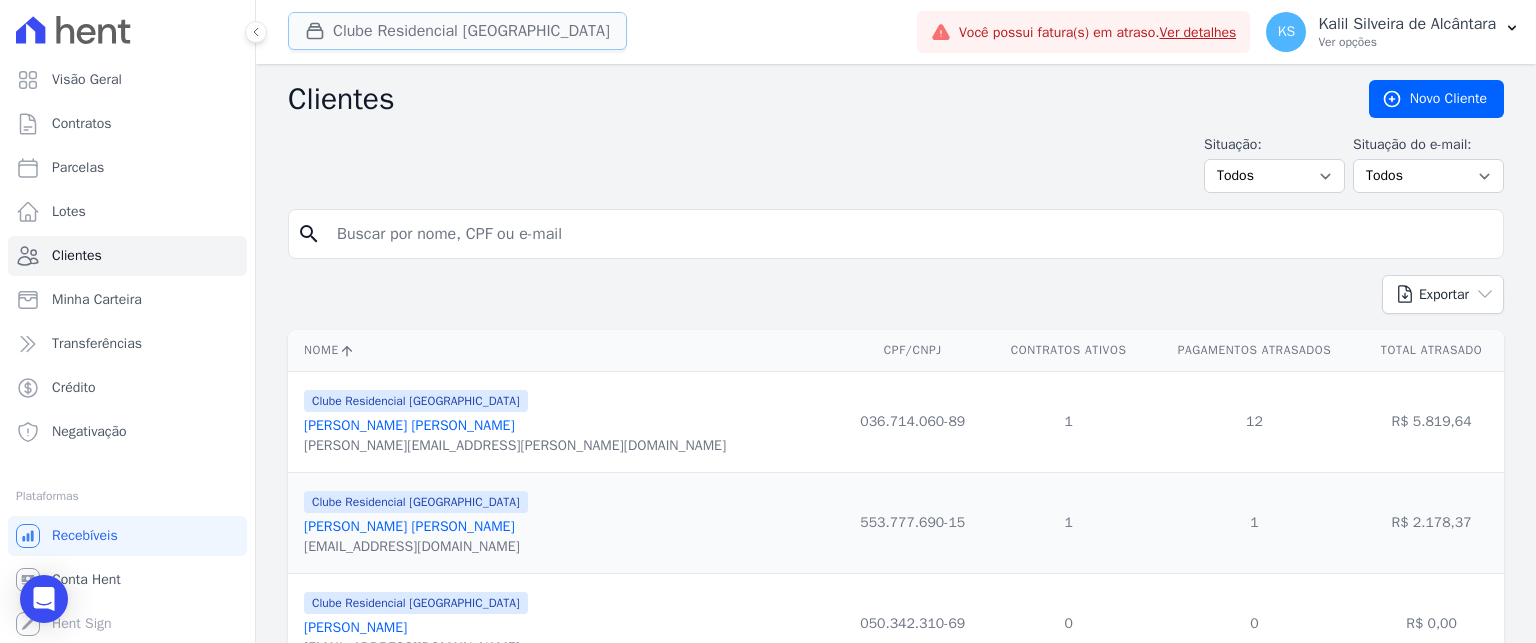 click on "Clube Residencial [GEOGRAPHIC_DATA]" at bounding box center (457, 31) 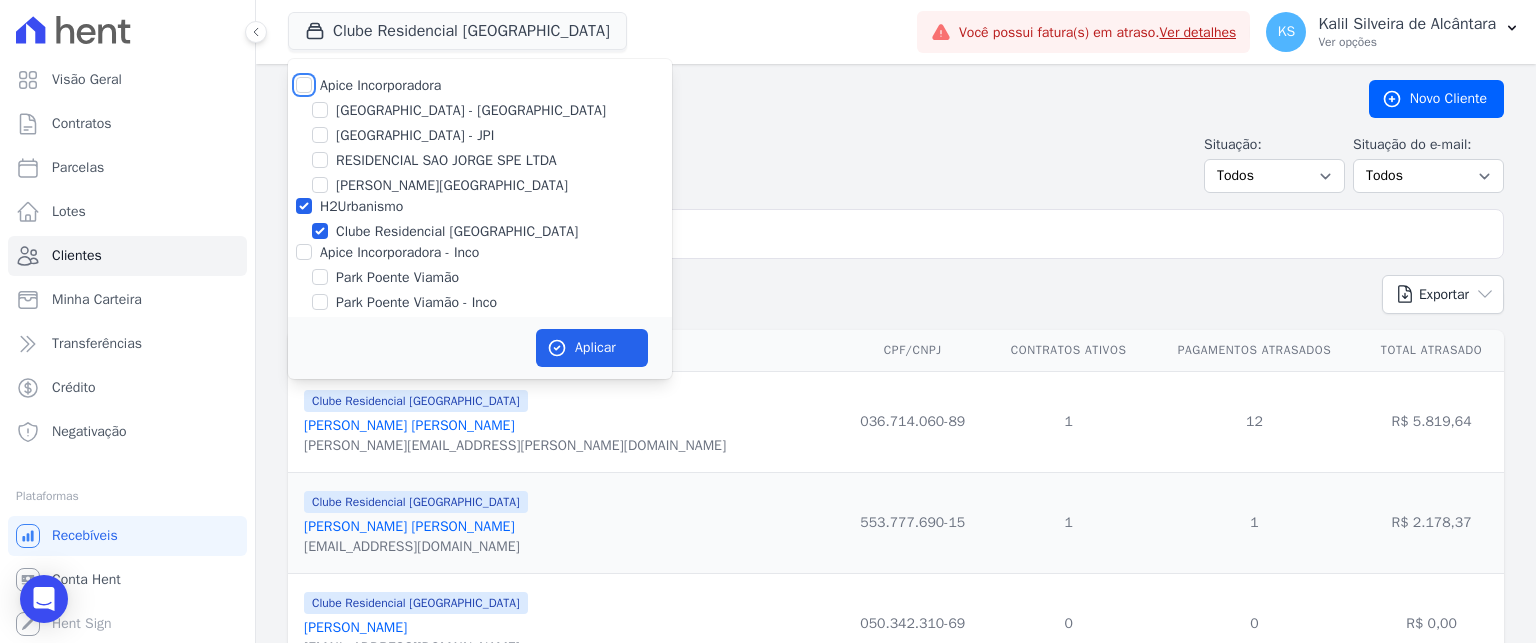 click on "Apice Incorporadora" at bounding box center (304, 85) 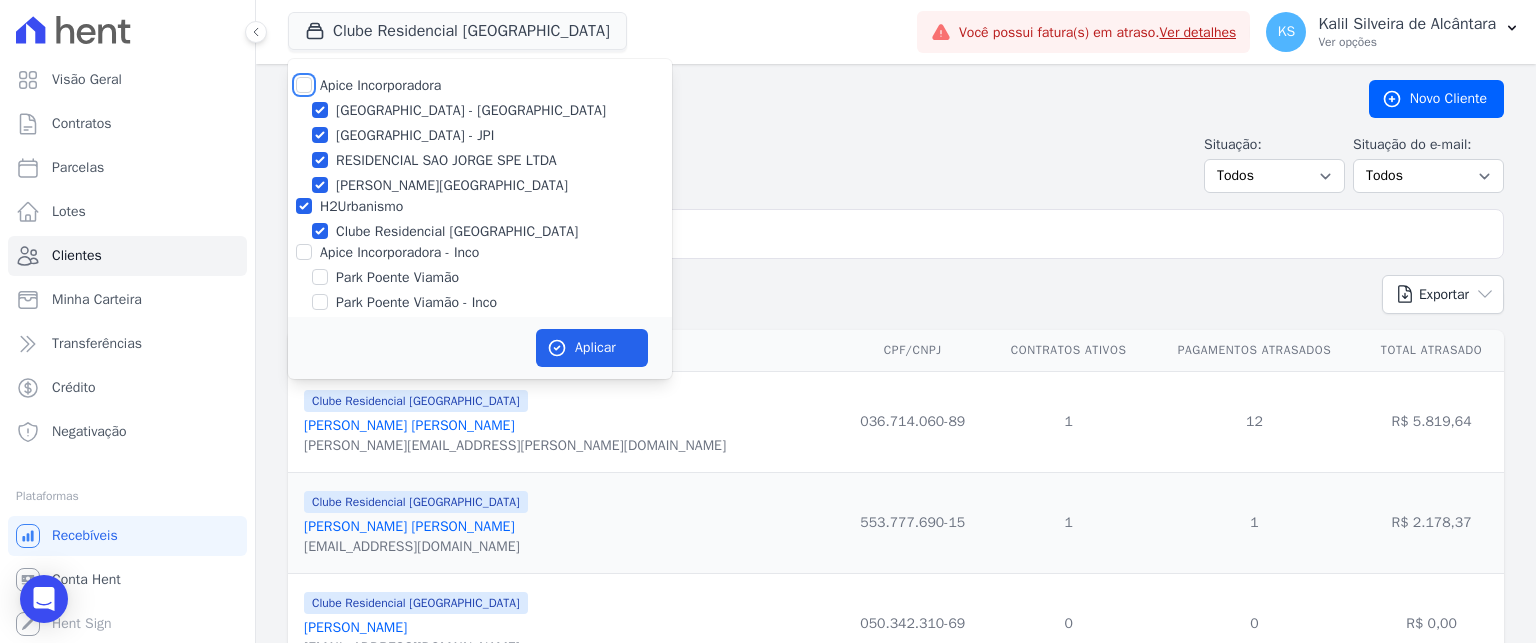 checkbox on "true" 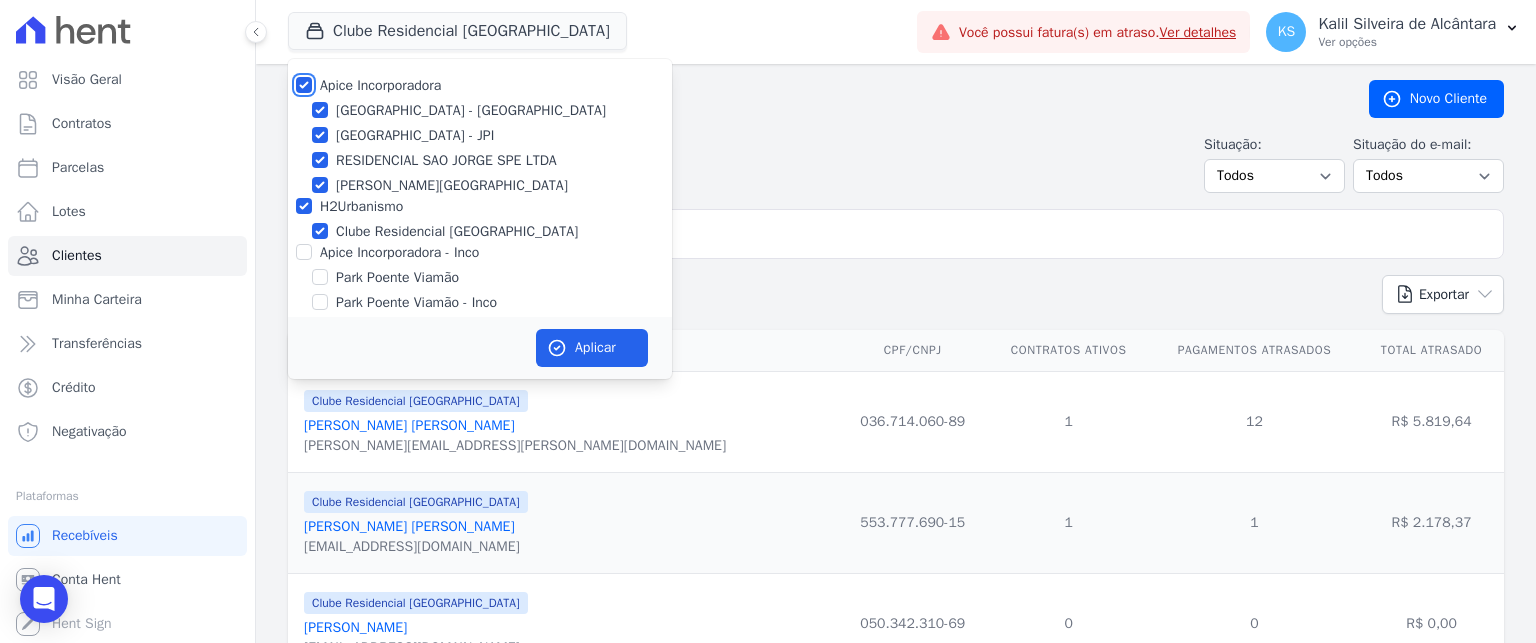 checkbox on "true" 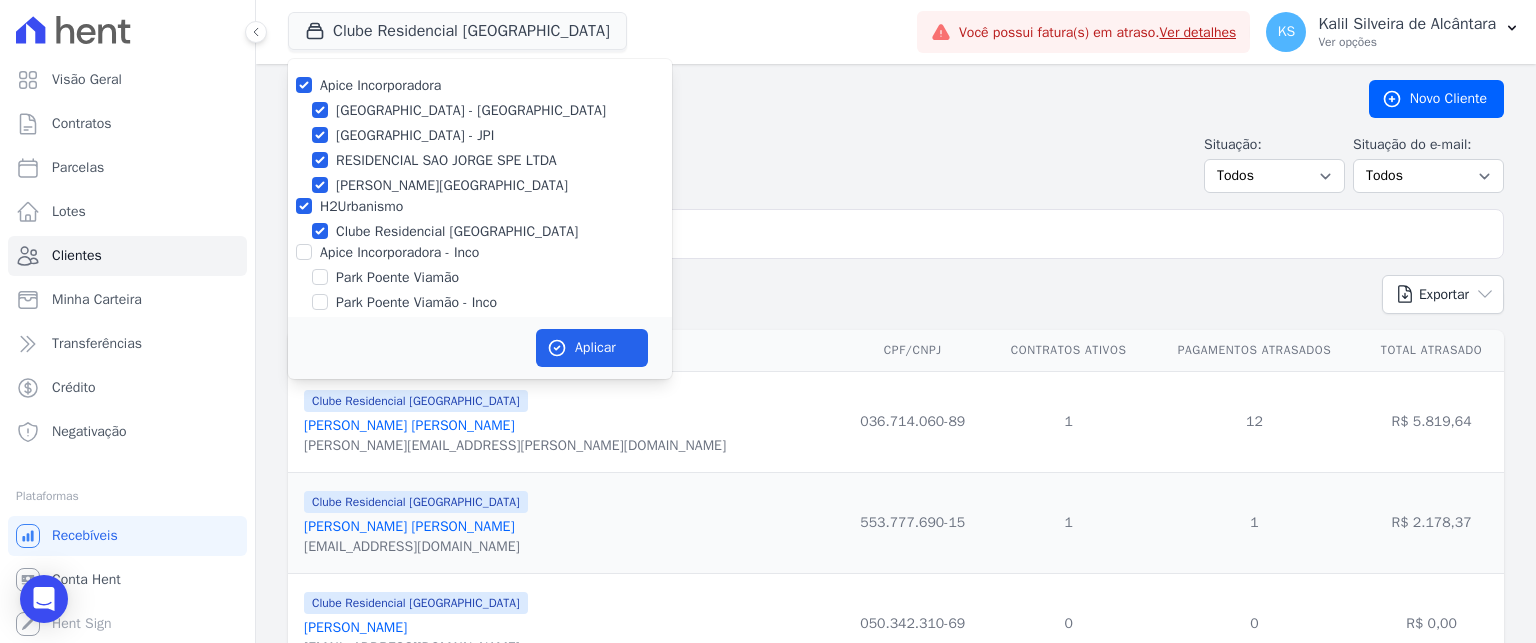 click on "Apice Incorporadora
Arty Park - Gravatai
Arty Park - JPI
RESIDENCIAL SAO JORGE SPE LTDA
Sant Louis Residences
H2Urbanismo" at bounding box center [480, 194] 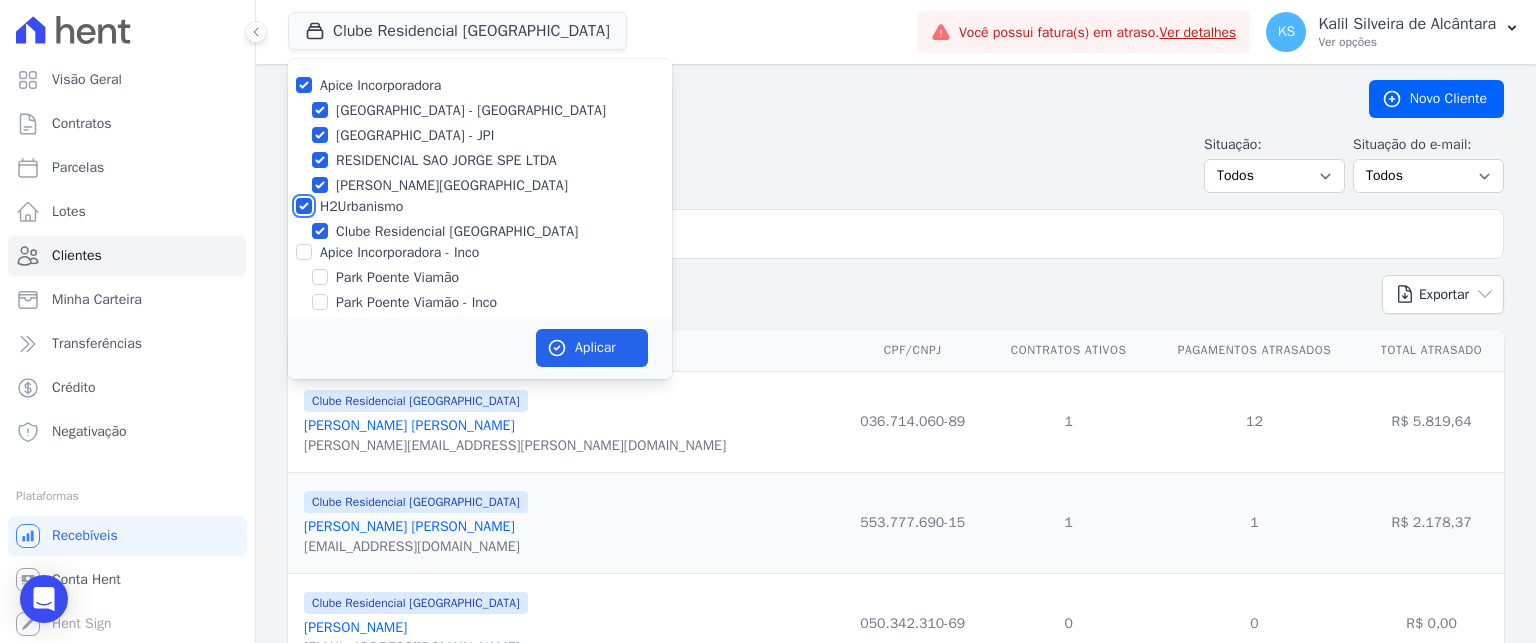 click on "H2Urbanismo" at bounding box center (304, 206) 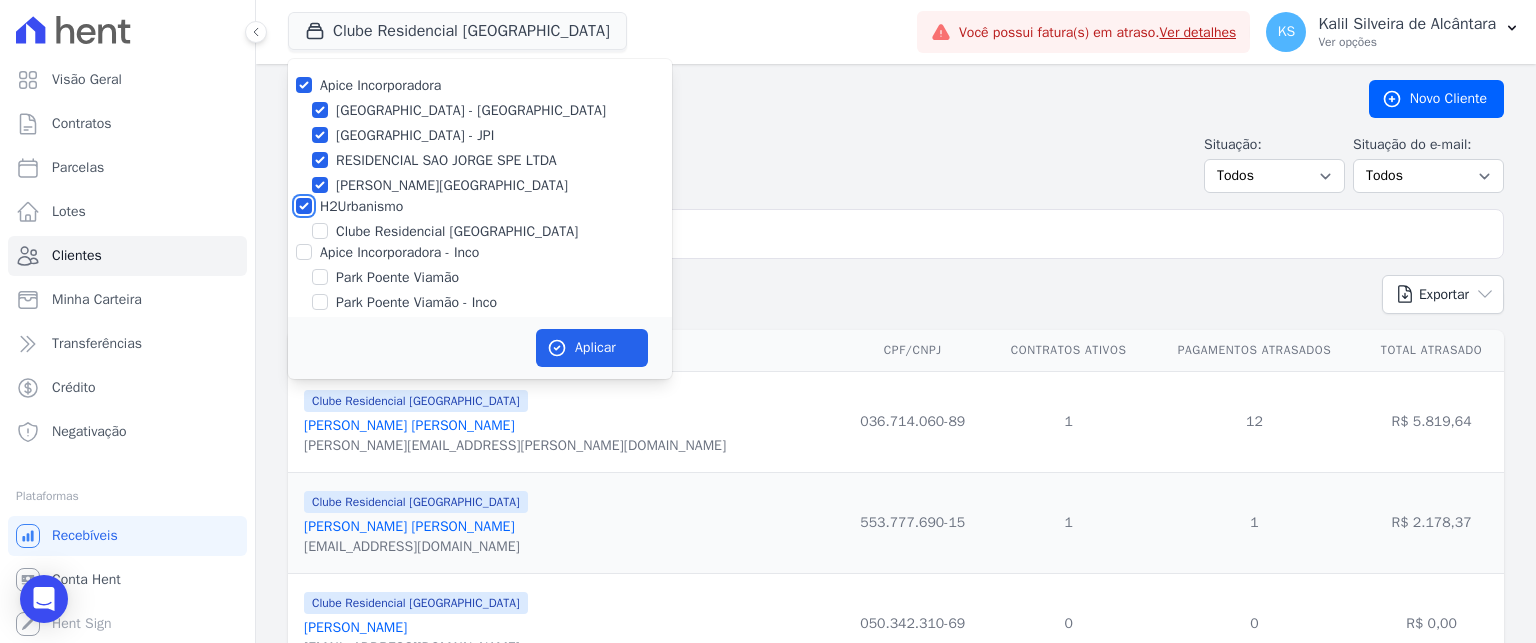 checkbox on "false" 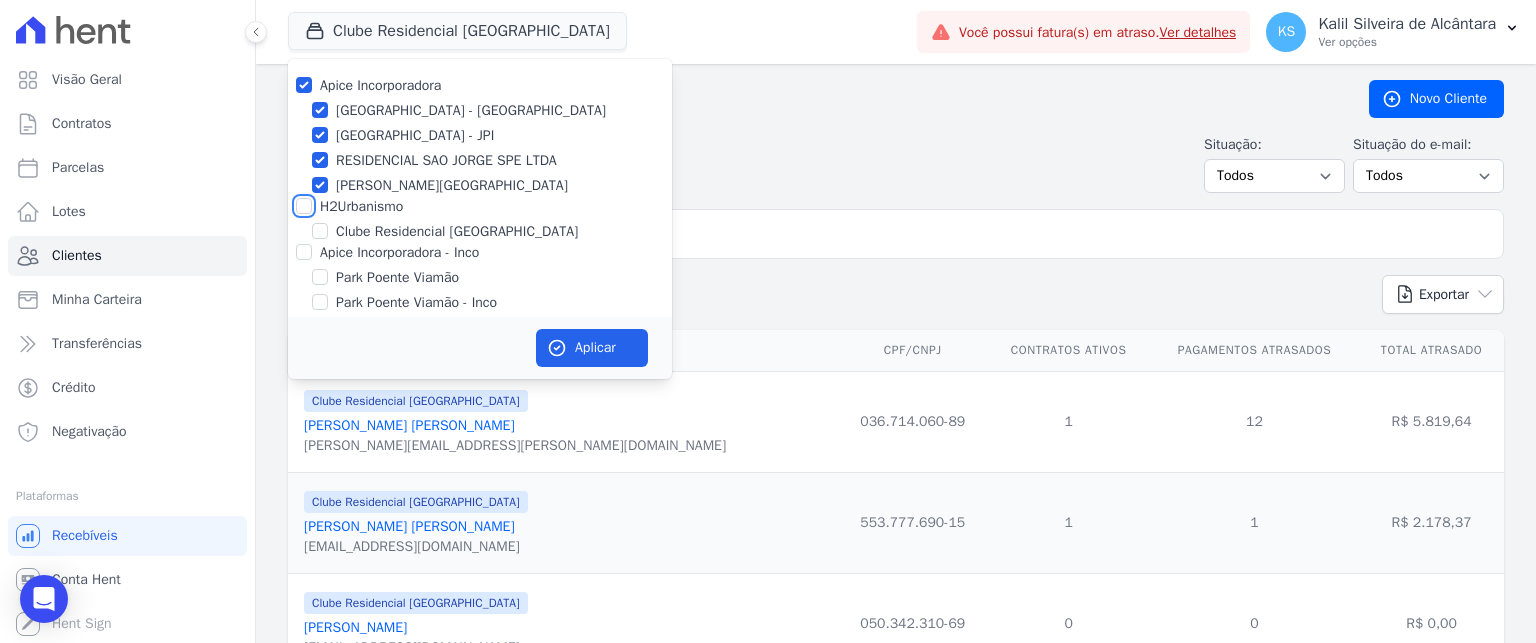 checkbox on "false" 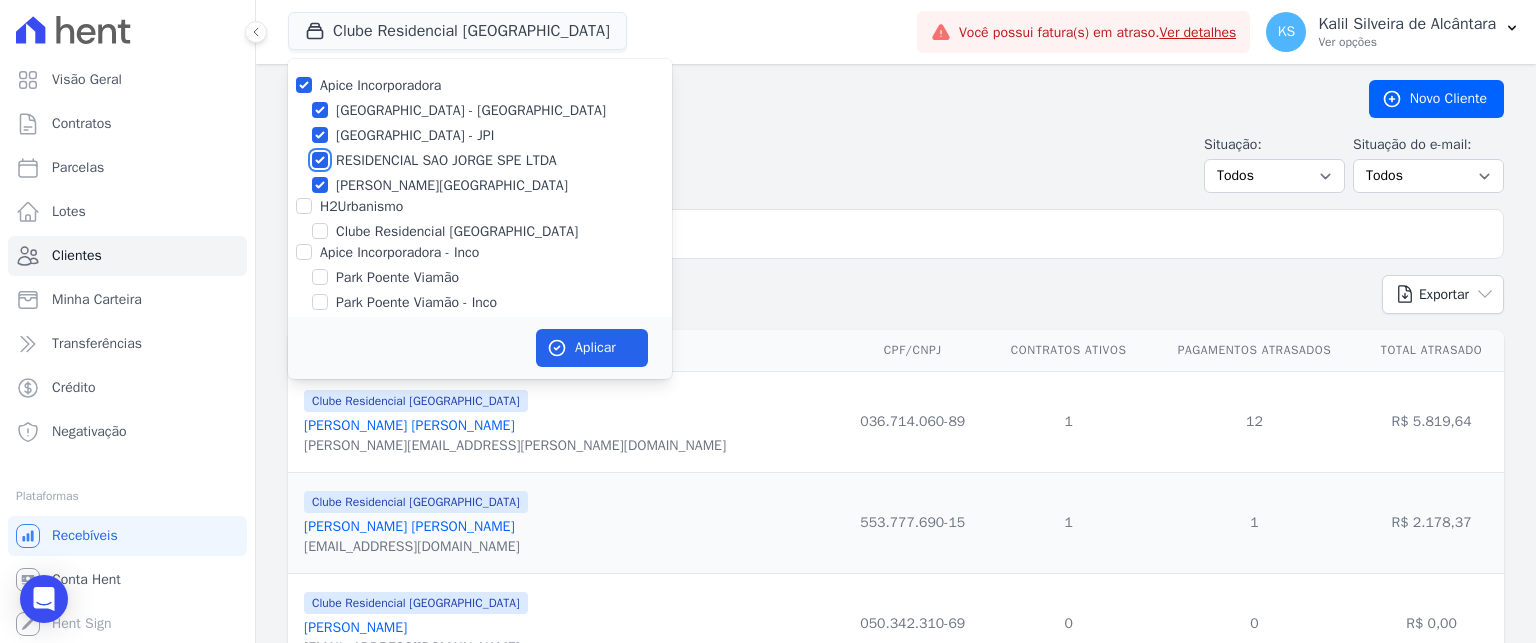 click on "RESIDENCIAL SAO JORGE SPE LTDA" at bounding box center (320, 160) 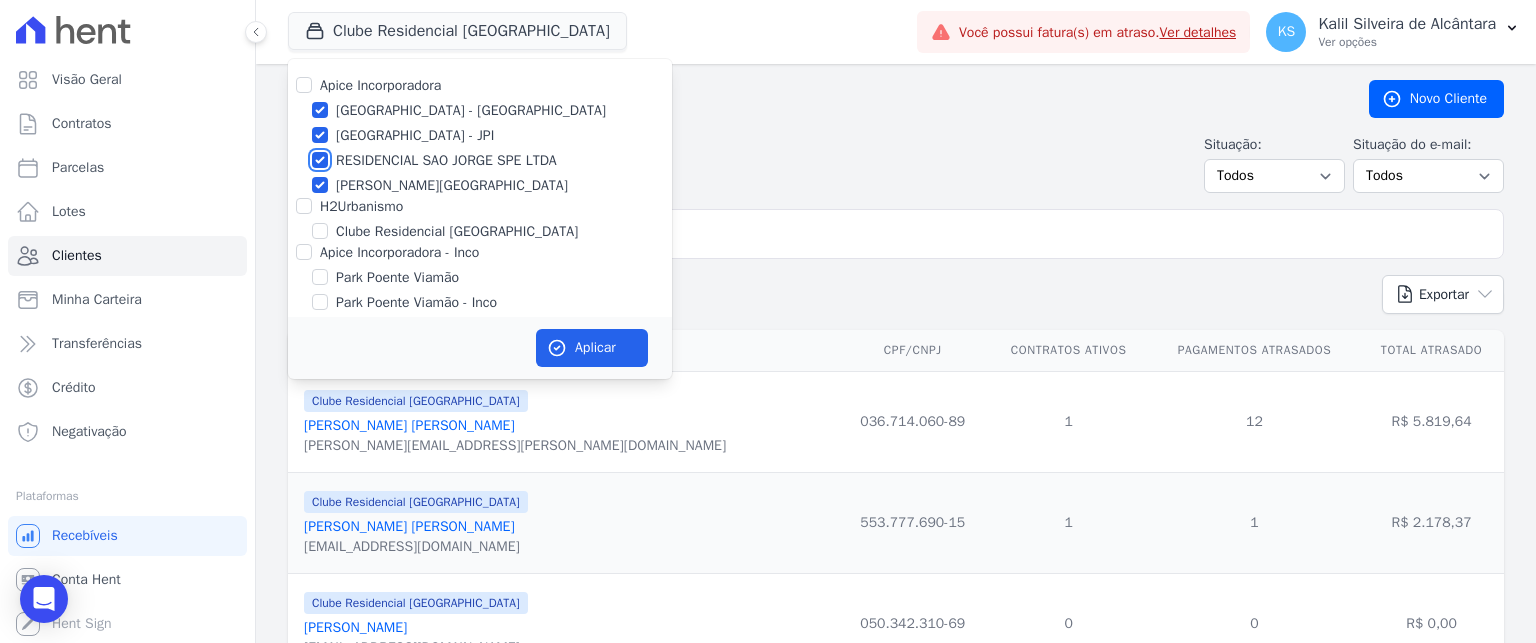 checkbox on "false" 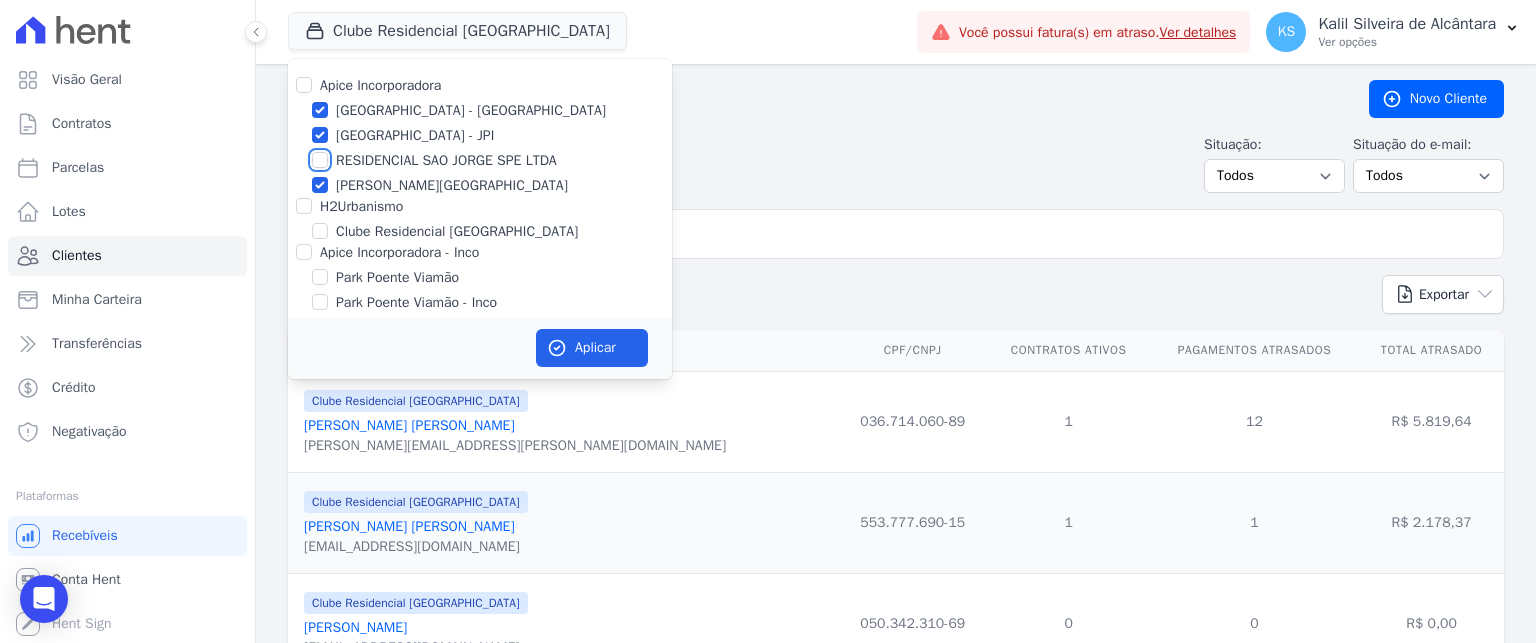 checkbox on "false" 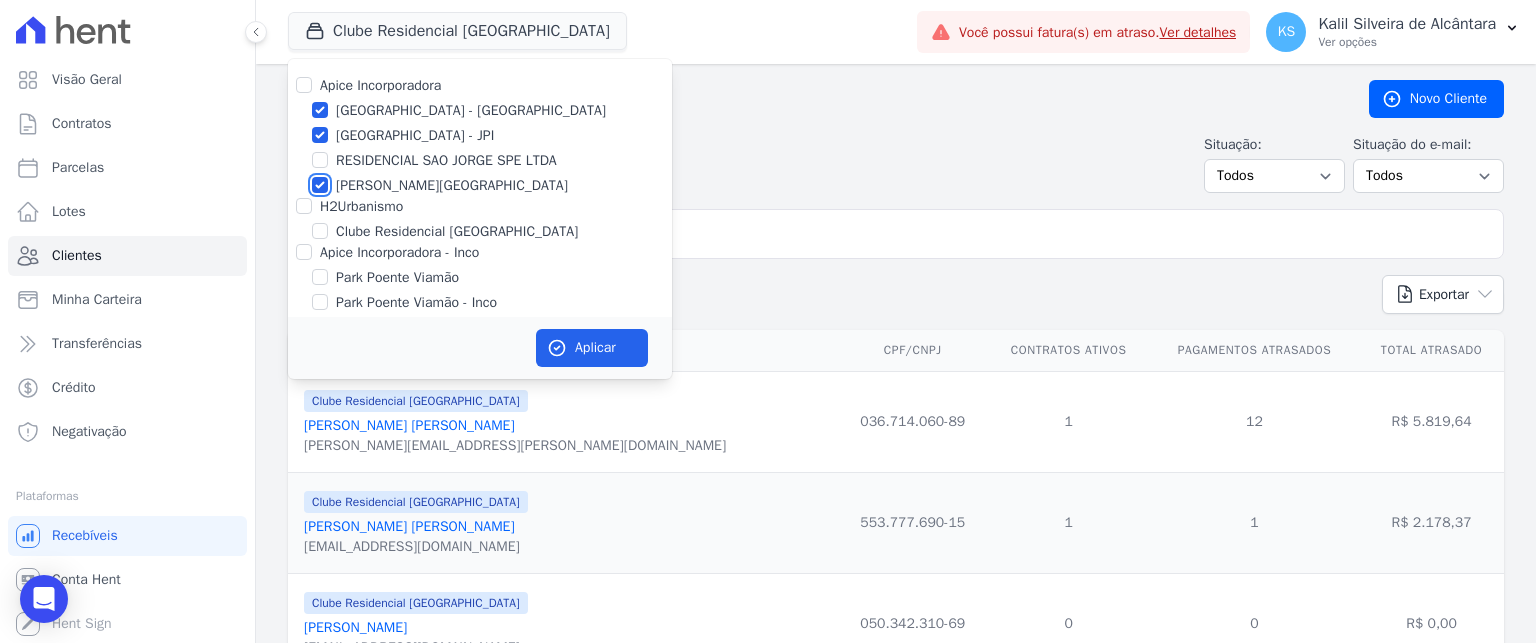 click on "[PERSON_NAME][GEOGRAPHIC_DATA]" at bounding box center (320, 185) 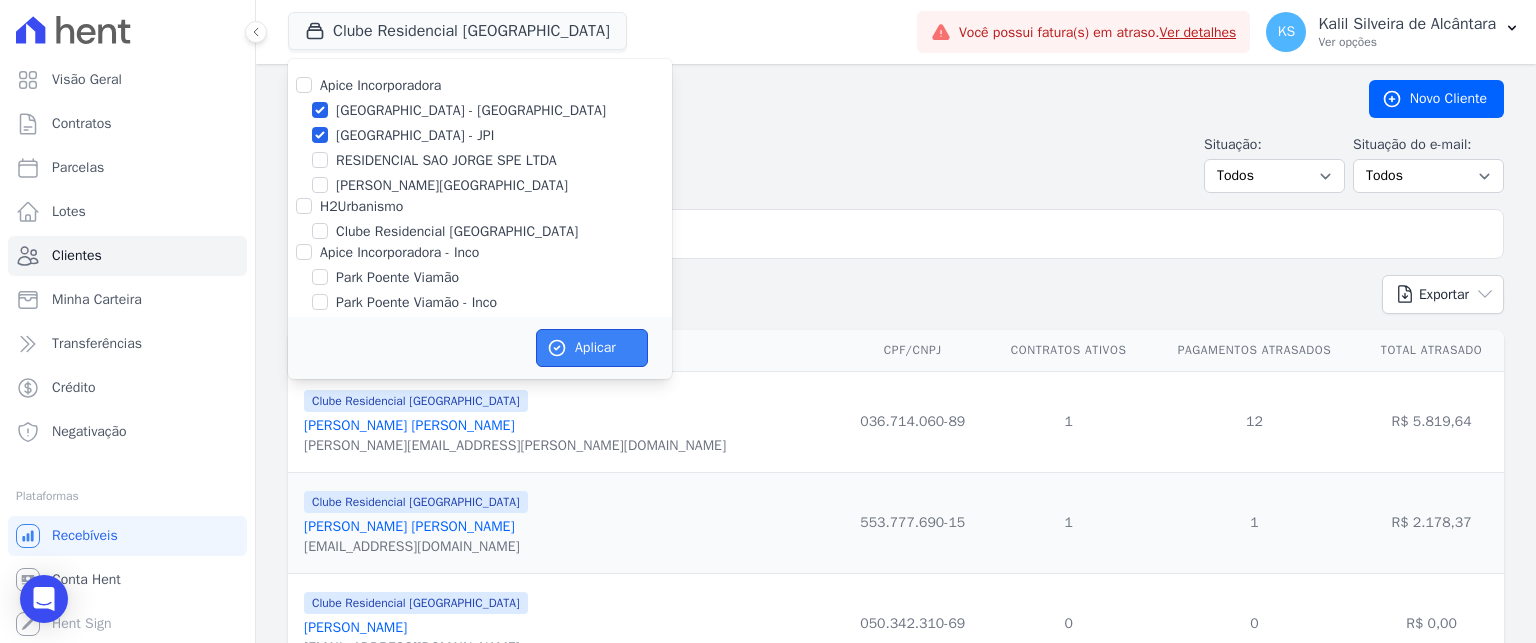 click on "Aplicar" at bounding box center (592, 348) 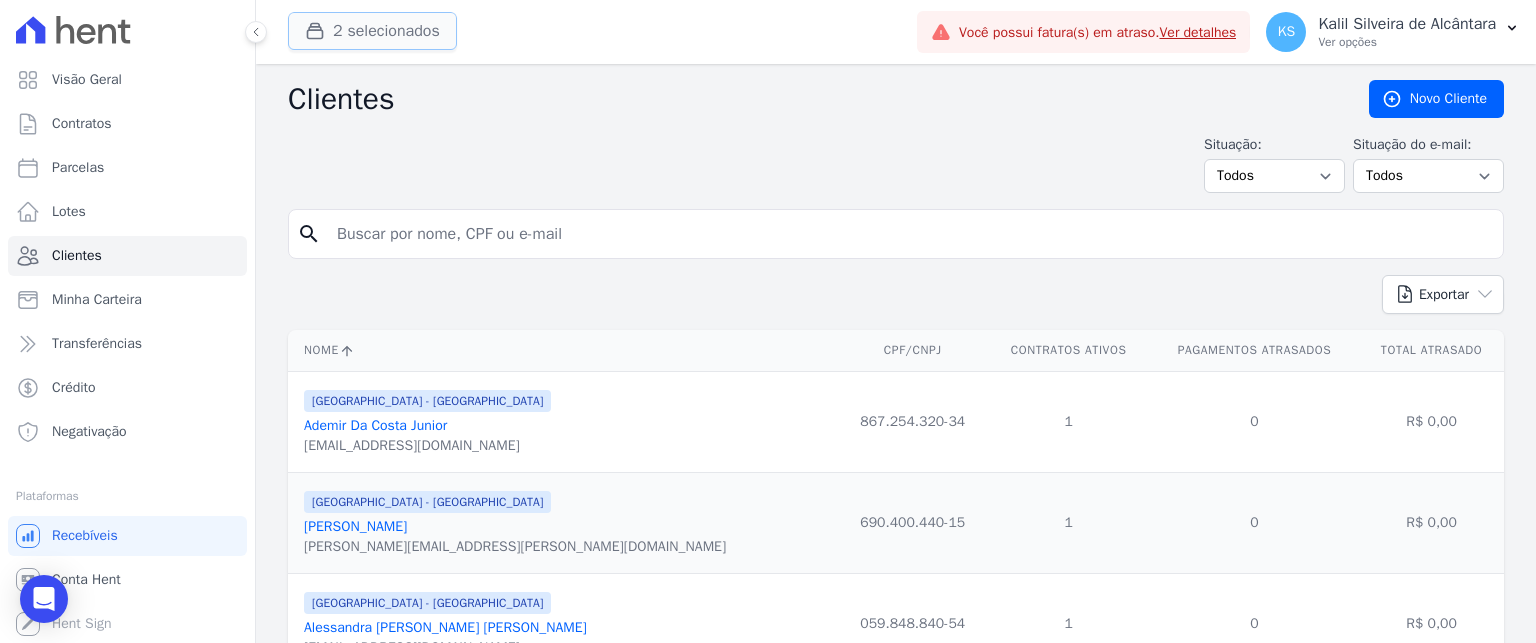 click on "2 selecionados" at bounding box center [372, 31] 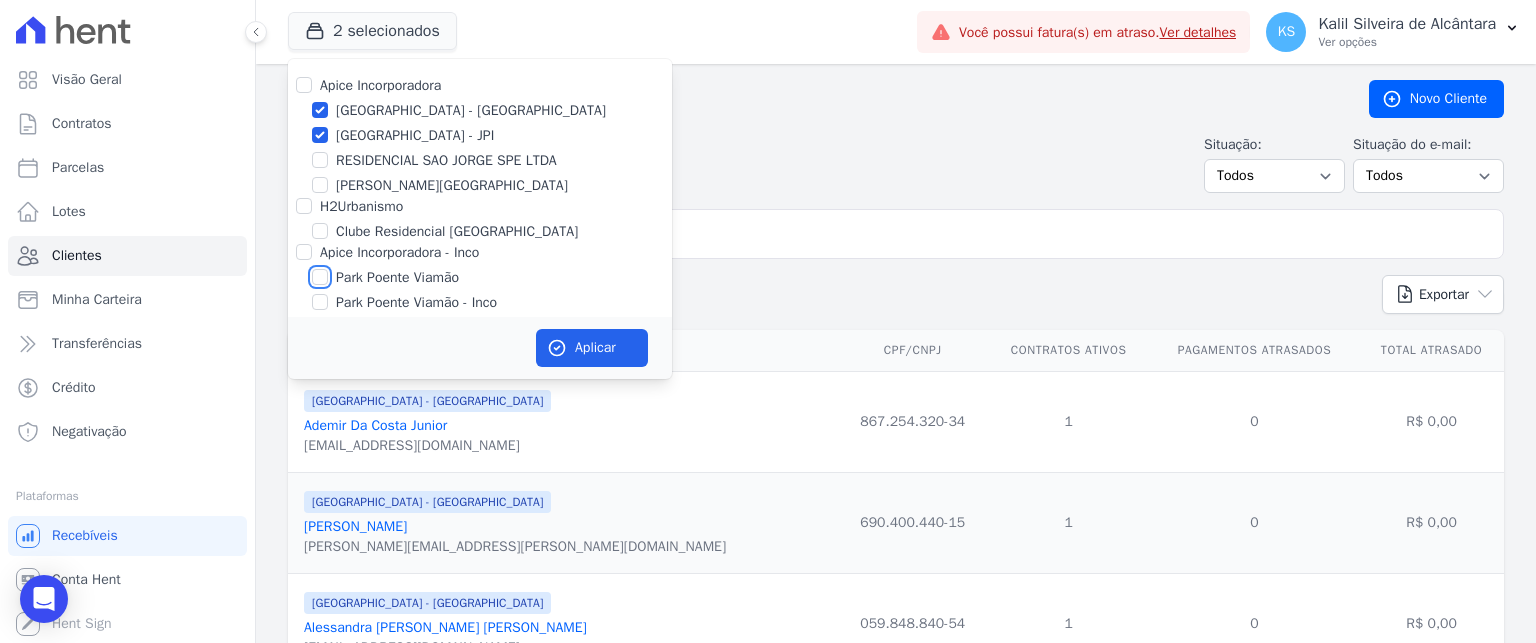 click on "Park Poente Viamão" at bounding box center [320, 277] 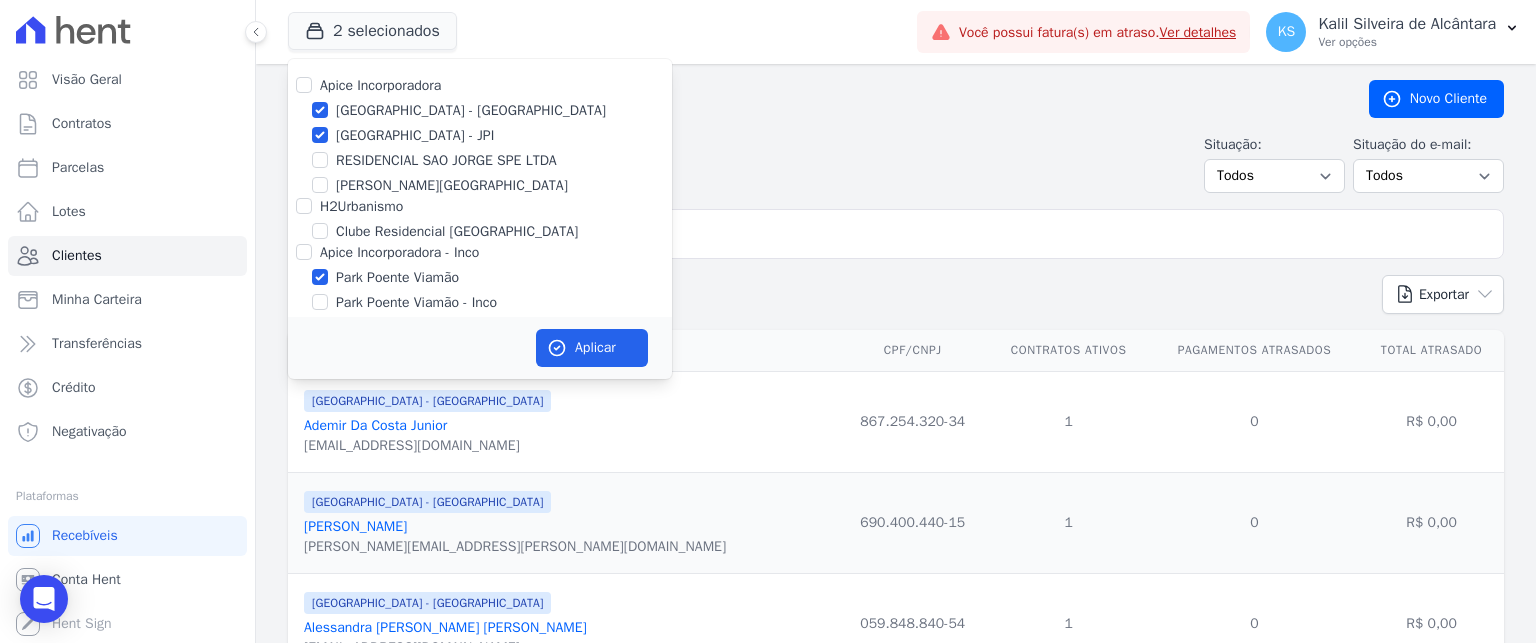 click at bounding box center [320, 302] 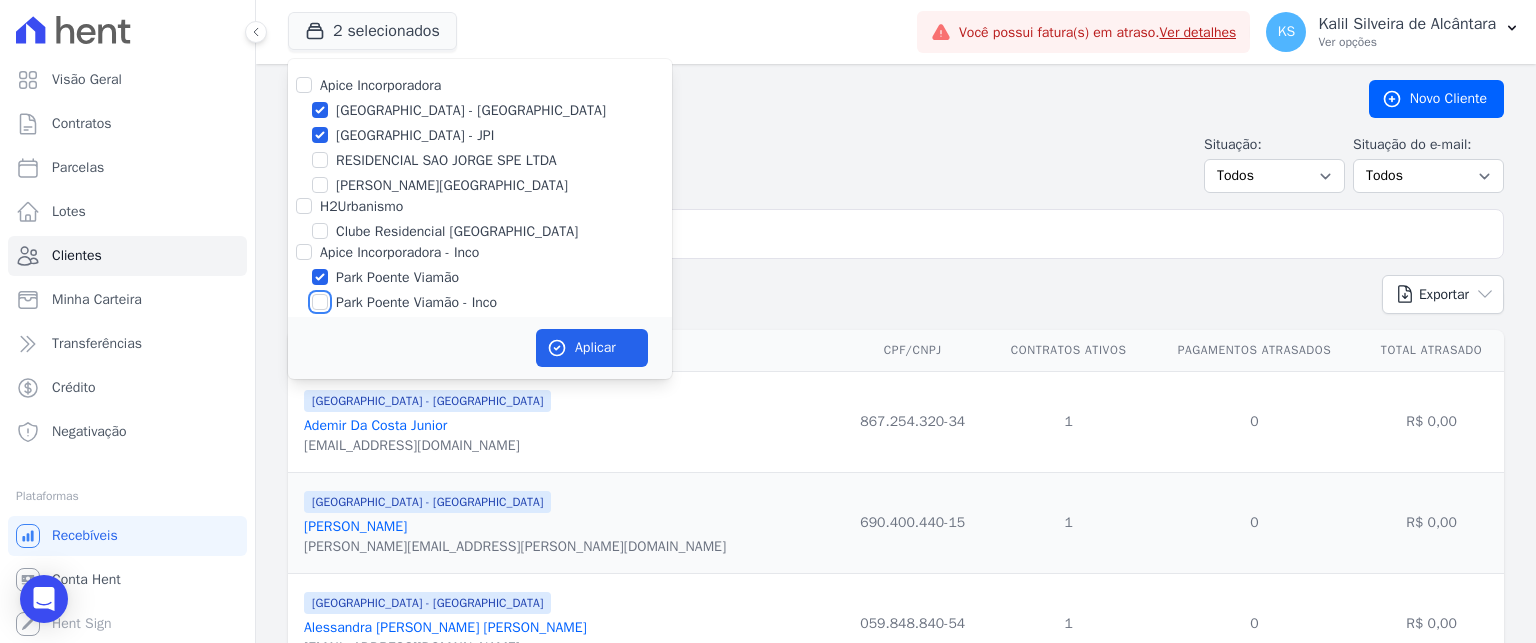 click on "Park Poente Viamão - Inco" at bounding box center [320, 302] 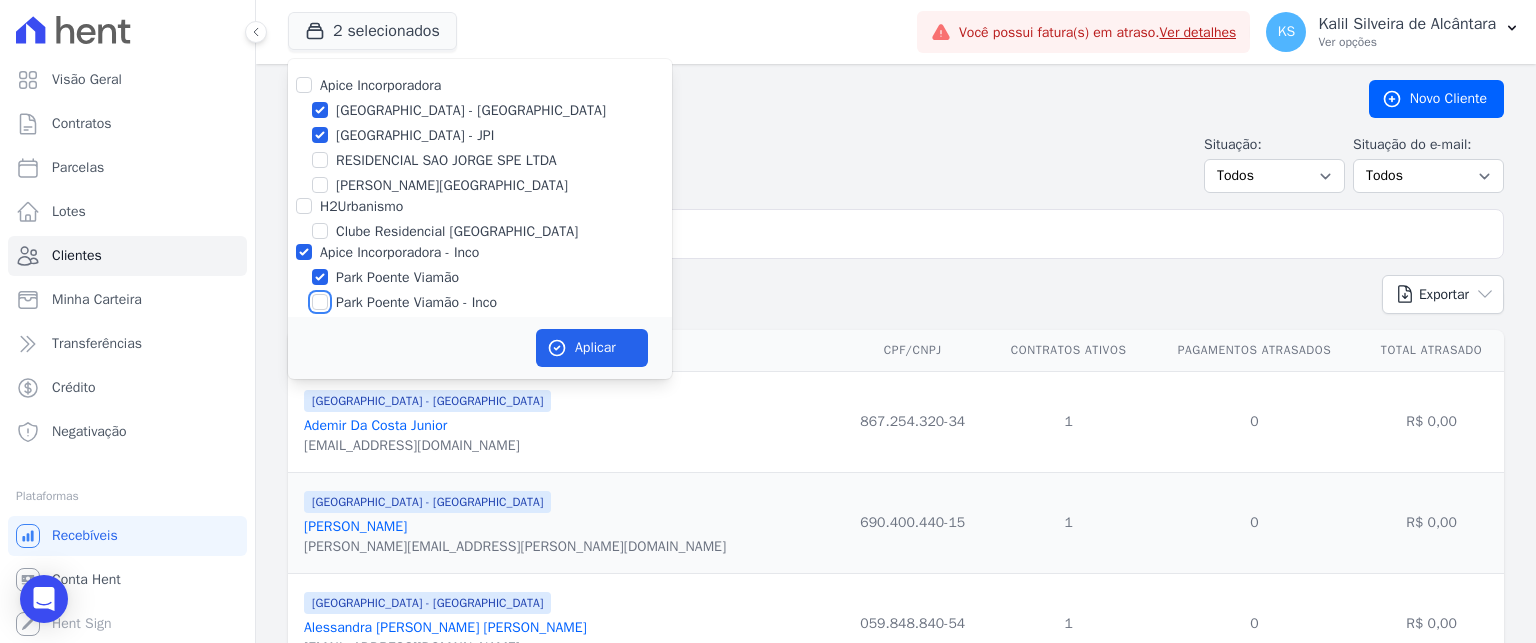 checkbox on "true" 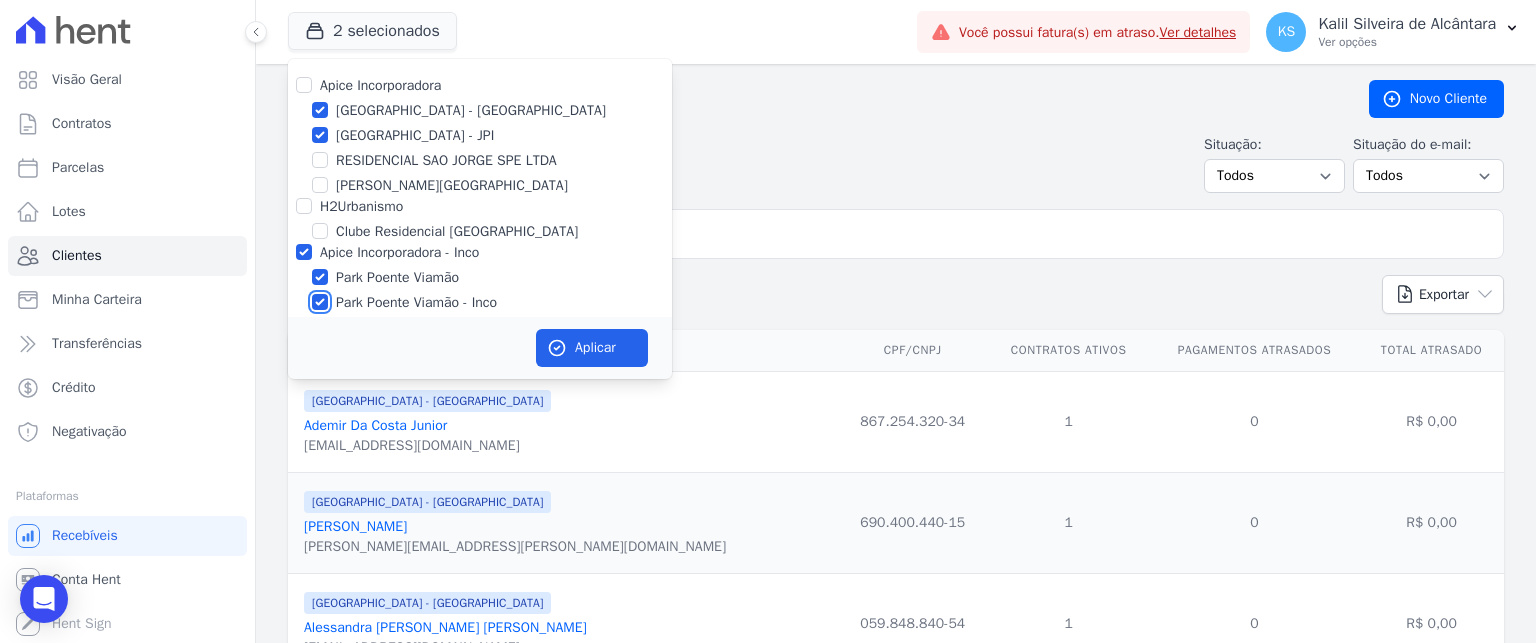 checkbox on "true" 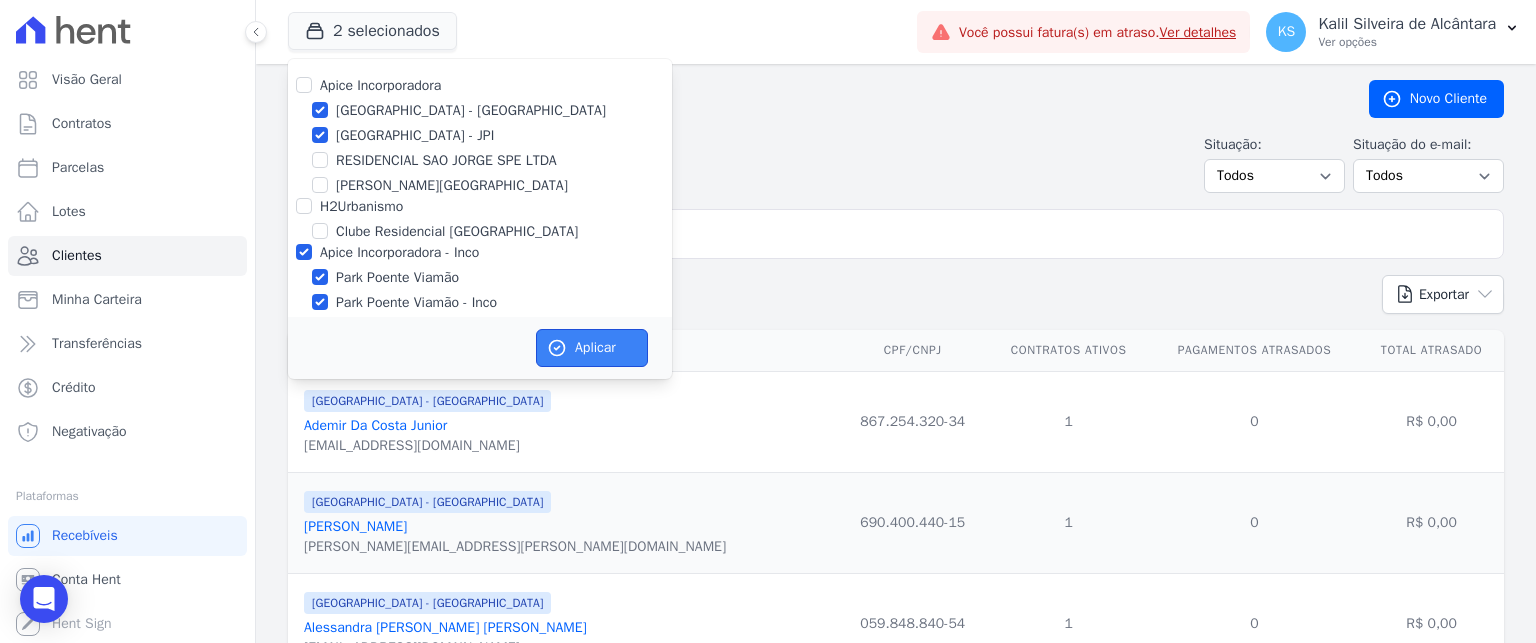 click on "Aplicar" at bounding box center [592, 348] 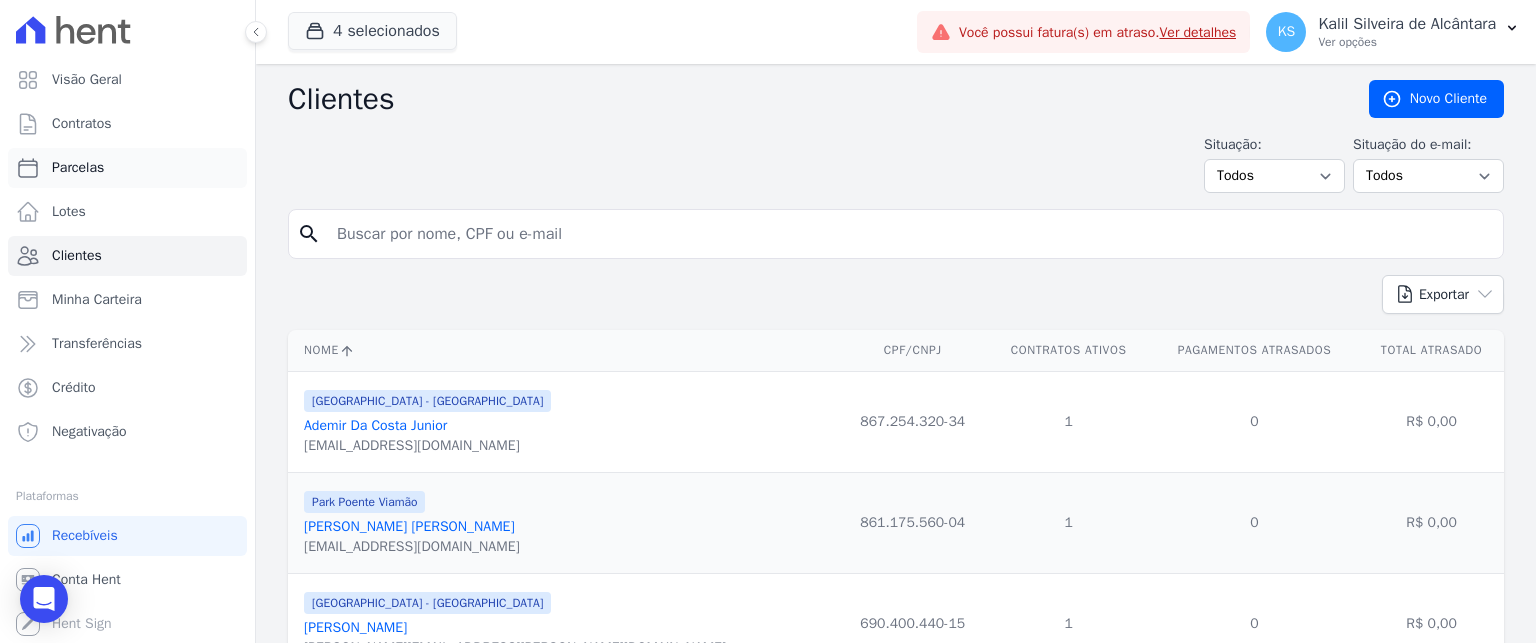 click on "Parcelas" at bounding box center (78, 168) 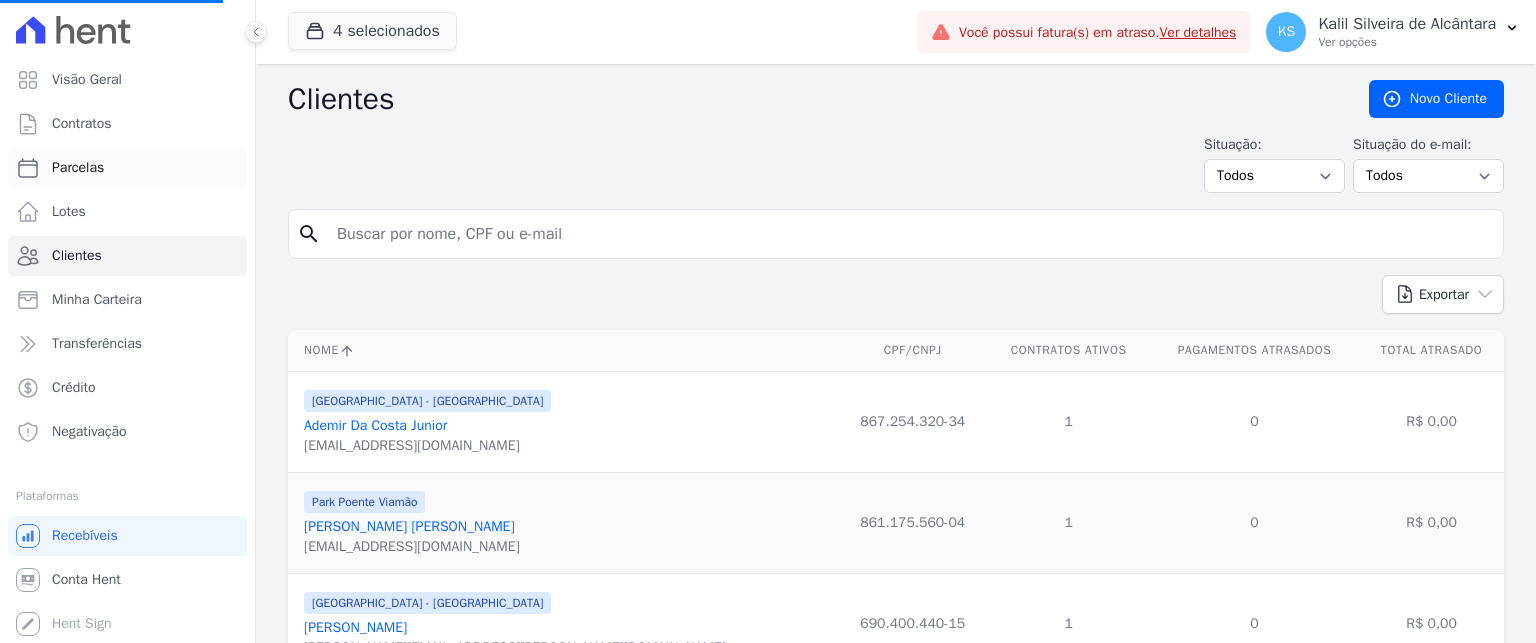 click on "Parcelas" at bounding box center (127, 168) 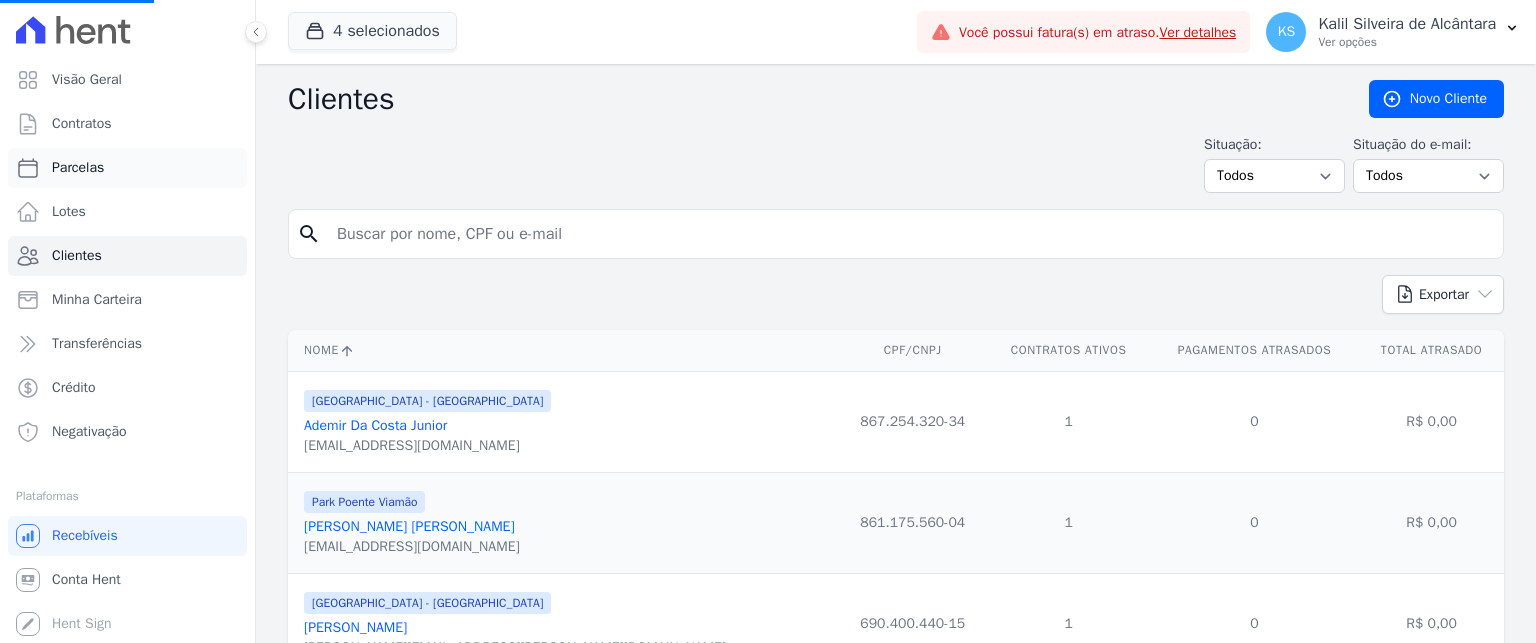 select 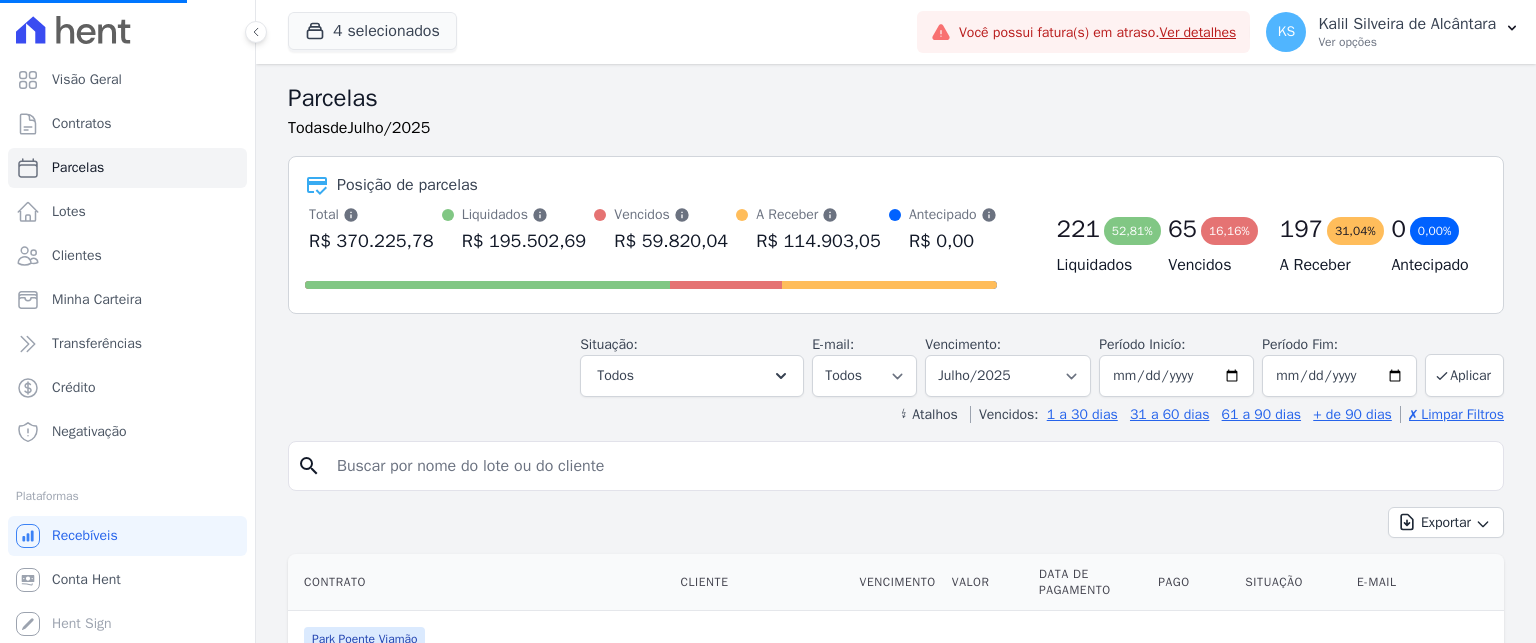 click on "Parcelas
Todas
de  Julho/2025
Posição de parcelas
Total
Soma das parcelas pagas, vencidas, em aberto e agendadas. Não considera parcelas canceladas ou renegociadas.
R$ 370.225,78
Liquidados
Soma das parcelas pagas, considera o valor de juros moratórios e multa nesses casos." at bounding box center [896, 252] 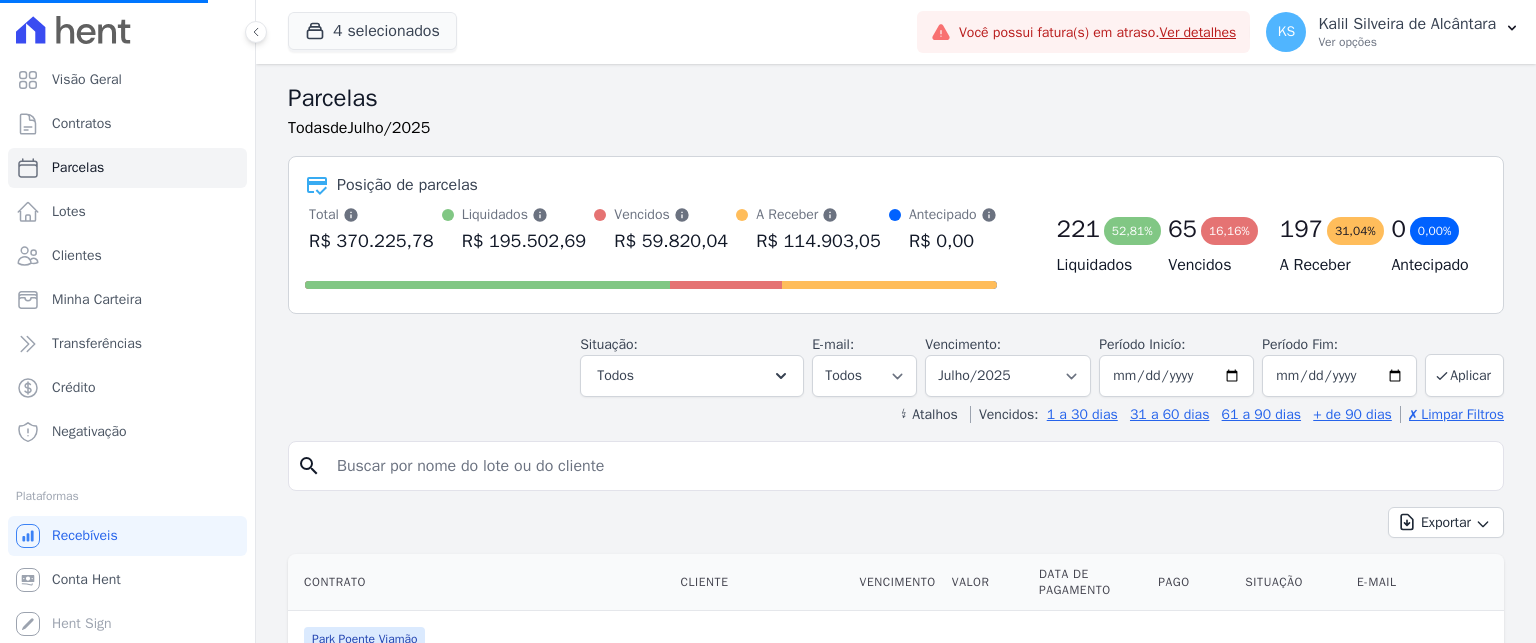 select 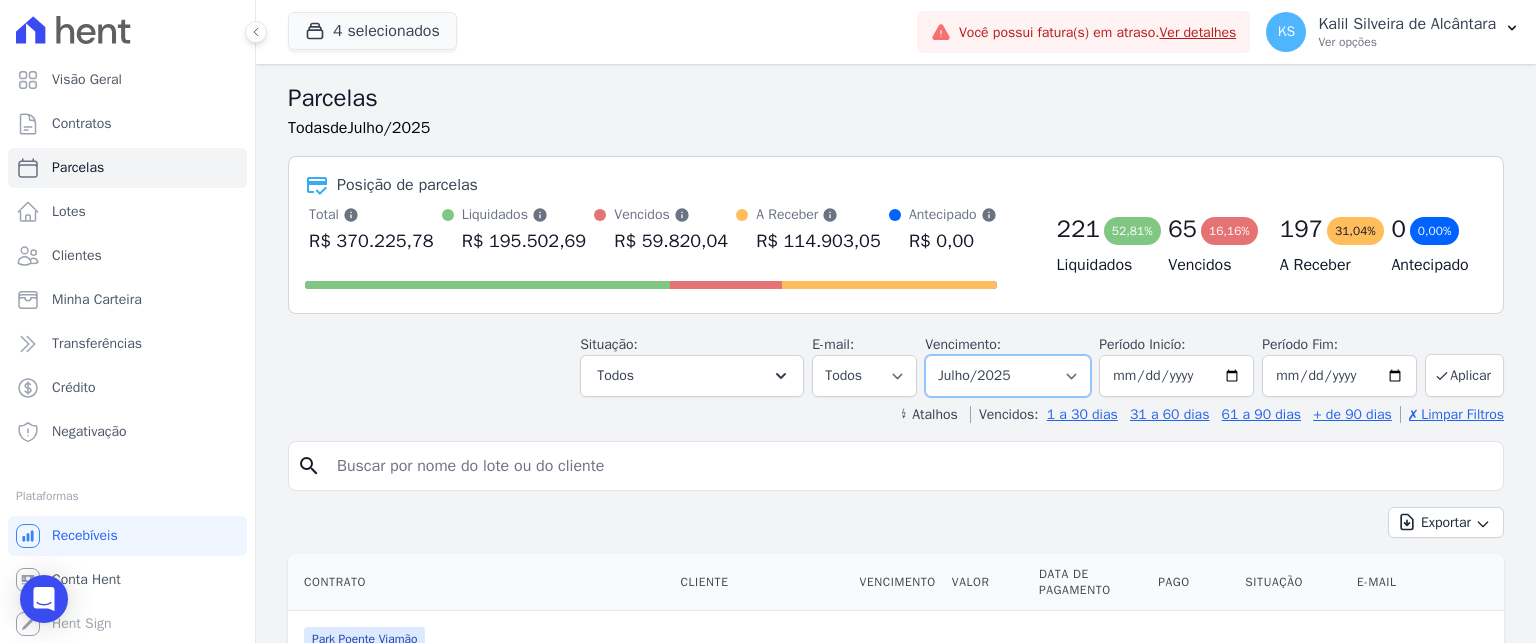 click on "Filtrar por período
────────
Todos os meses
Novembro/2022
Dezembro/2022
Janeiro/2023
Fevereiro/2023
Março/2023
Abril/2023
Maio/2023
Junho/2023
Julho/2023
Agosto/2023
Setembro/2023
Outubro/2023
Novembro/2023
Dezembro/2023
Janeiro/2024
Fevereiro/2024
Março/2024
Abril/2024
Maio/2024
Junho/2024
Julho/2024
Agosto/2024
Setembro/2024
Outubro/2024
Novembro/2024
Dezembro/2024
Janeiro/2025
Fevereiro/2025
Março/2025
Abril/2025
Maio/2025
Junho/2025
Julho/2025
Agosto/2025
Setembro/2025
Outubro/2025
Novembro/2025
Dezembro/2025
Janeiro/2026
Fevereiro/2026
Março/2026
Abril/2026
Maio/2026
Junho/2026
Julho/2026
Agosto/2026
Setembro/2026
Outubro/2026
Novembro/2026
Dezembro/2026
Janeiro/2027
Fevereiro/2027
Março/2027
Abril/2027
Maio/2027
Junho/2027
Julho/2027
Agosto/2027
Setembro/2027
Outubro/2027
Novembro/2027
Dezembro/2027
Janeiro/2028
Fevereiro/2028" at bounding box center (1008, 376) 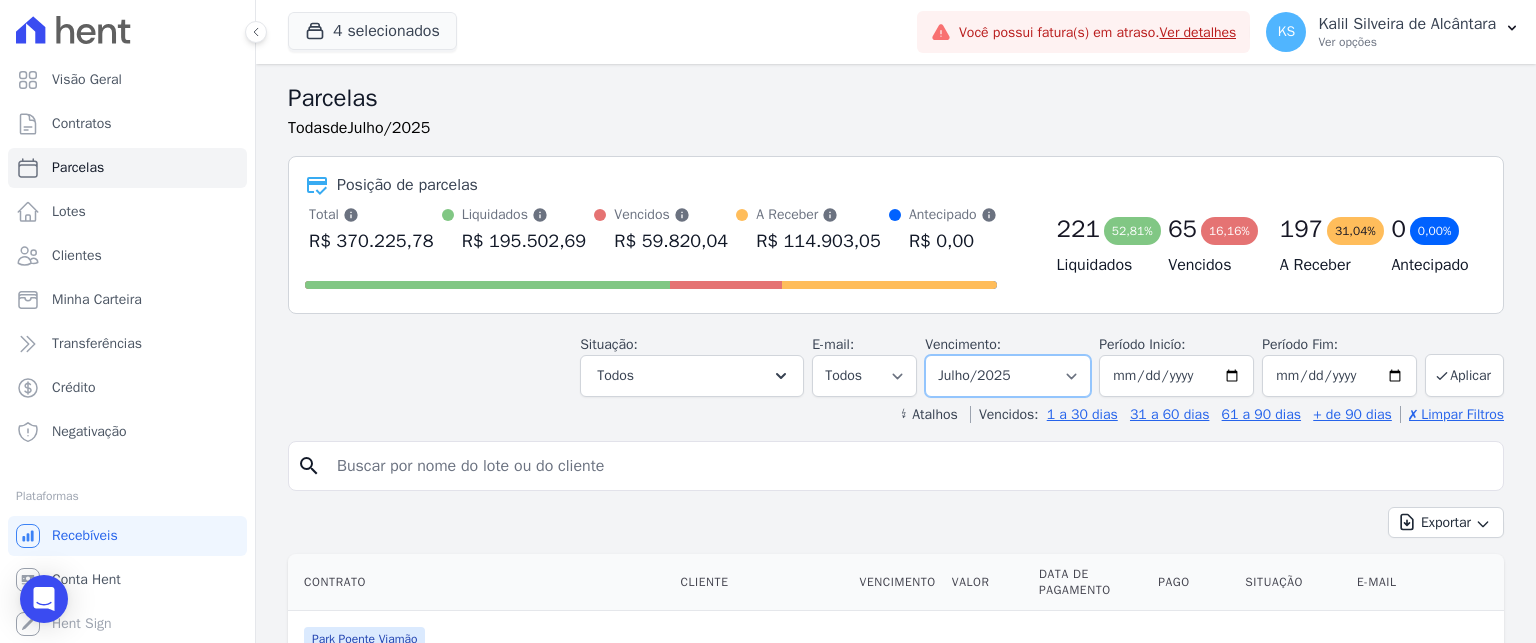 select on "06/2024" 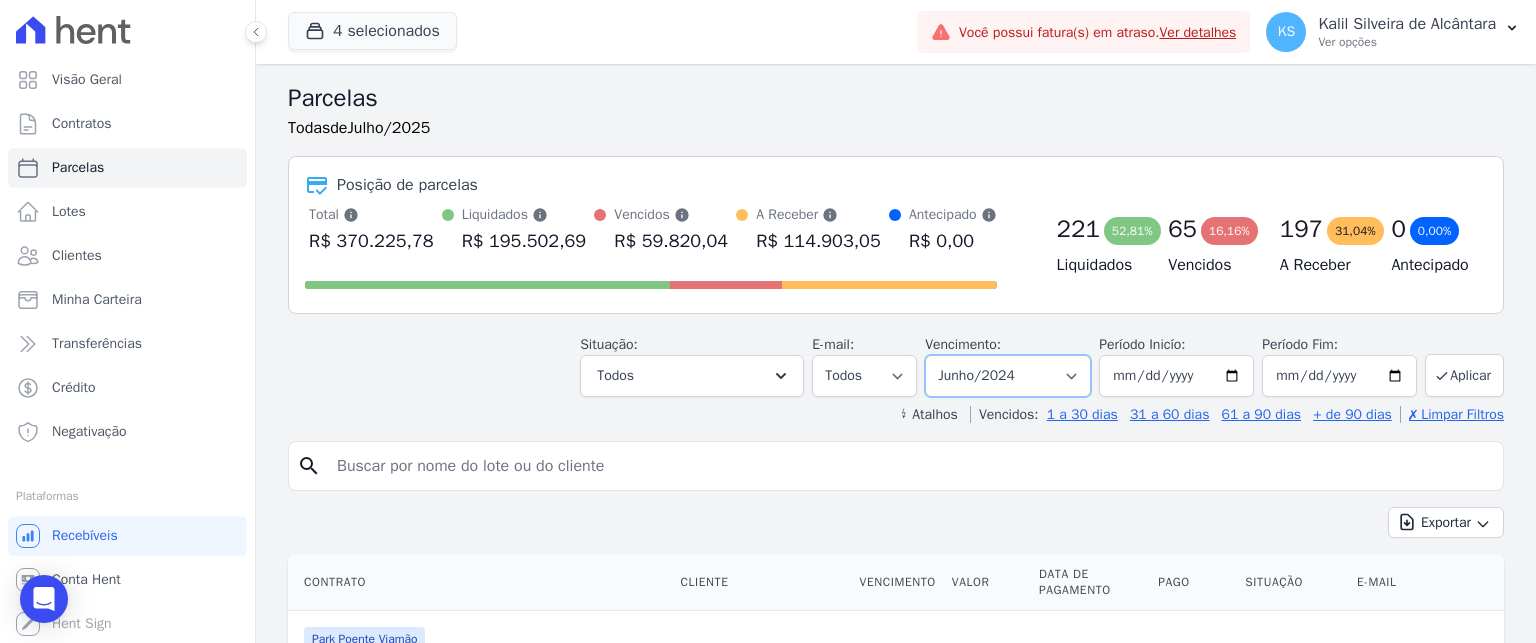 click on "Filtrar por período
────────
Todos os meses
Novembro/2022
Dezembro/2022
Janeiro/2023
Fevereiro/2023
Março/2023
Abril/2023
Maio/2023
Junho/2023
Julho/2023
Agosto/2023
Setembro/2023
Outubro/2023
Novembro/2023
Dezembro/2023
Janeiro/2024
Fevereiro/2024
Março/2024
Abril/2024
Maio/2024
Junho/2024
Julho/2024
Agosto/2024
Setembro/2024
Outubro/2024
Novembro/2024
Dezembro/2024
Janeiro/2025
Fevereiro/2025
Março/2025
Abril/2025
Maio/2025
Junho/2025
Julho/2025
Agosto/2025
Setembro/2025
Outubro/2025
Novembro/2025
Dezembro/2025
Janeiro/2026
Fevereiro/2026
Março/2026
Abril/2026
Maio/2026
Junho/2026
Julho/2026
Agosto/2026
Setembro/2026
Outubro/2026
Novembro/2026
Dezembro/2026
Janeiro/2027
Fevereiro/2027
Março/2027
Abril/2027
Maio/2027
Junho/2027
Julho/2027
Agosto/2027
Setembro/2027
Outubro/2027
Novembro/2027
Dezembro/2027
Janeiro/2028
Fevereiro/2028" at bounding box center (1008, 376) 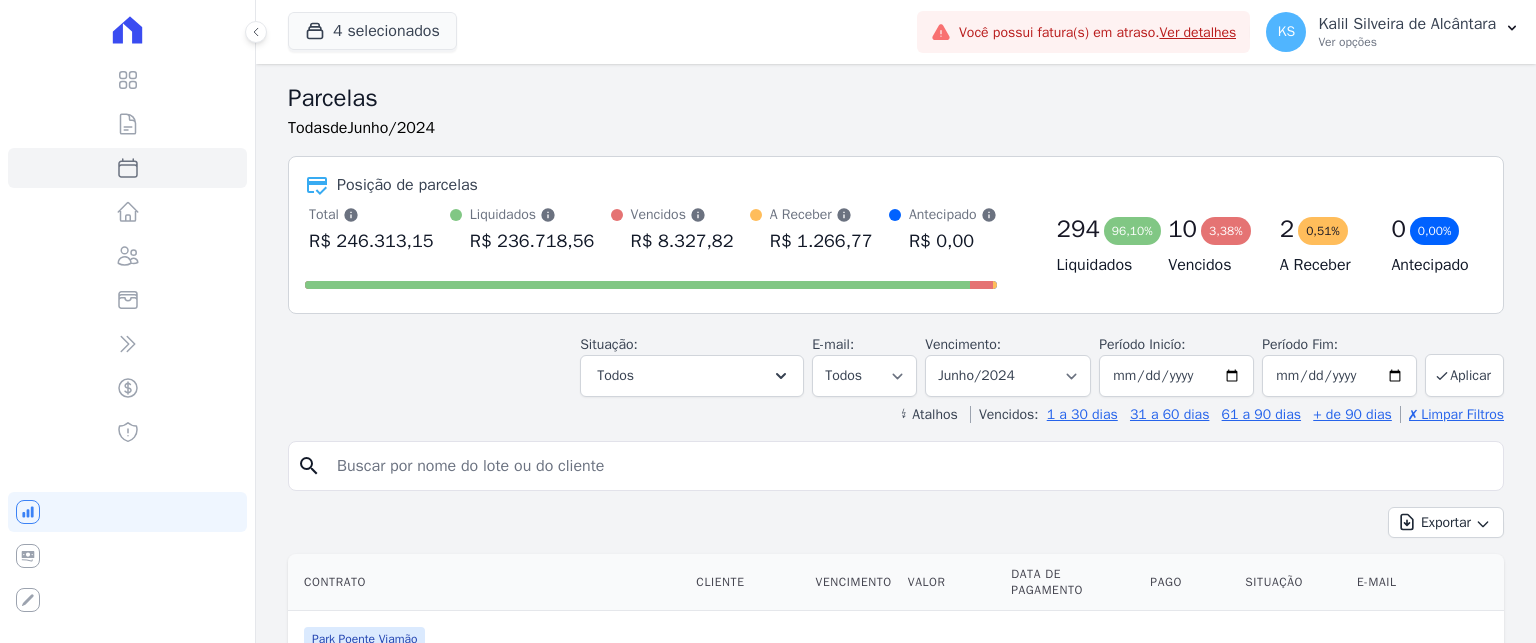 select 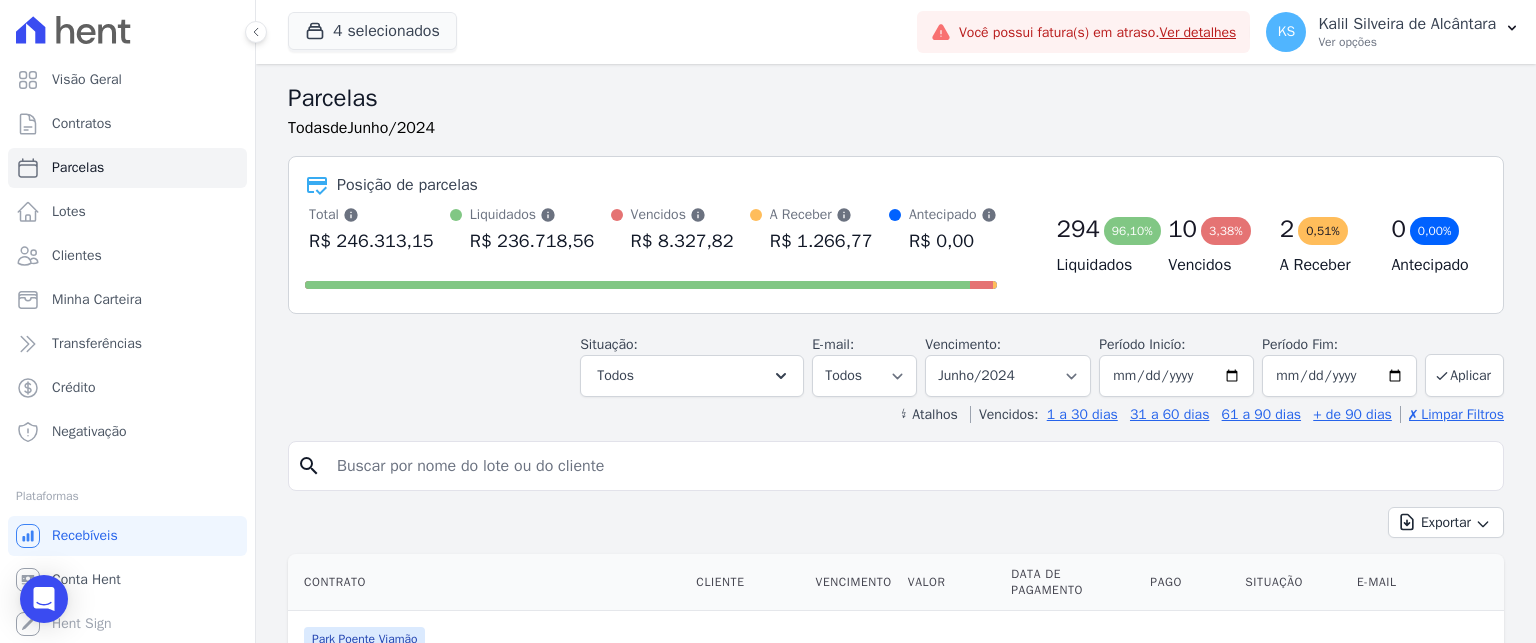 click on "Vencimento:
Filtrar por período
────────
Todos os meses
Novembro/2022
Dezembro/2022
Janeiro/2023
Fevereiro/2023
Março/2023
Abril/2023
Maio/2023
Junho/2023
Julho/2023
Agosto/2023
Setembro/2023
Outubro/2023
Novembro/2023
Dezembro/2023
Janeiro/2024
Fevereiro/2024
Março/2024
Abril/2024
Maio/2024
Junho/2024
Julho/2024
Agosto/2024
Setembro/2024
Outubro/2024
Novembro/2024
Dezembro/2024
Janeiro/2025
Fevereiro/2025
Março/2025
Abril/2025
Maio/2025
Junho/2025
Julho/2025
Agosto/2025
Setembro/2025
Outubro/2025
Novembro/2025
Dezembro/2025
Janeiro/2026
Fevereiro/2026
Março/2026
Abril/2026
Maio/2026
Junho/2026
Julho/2026
Agosto/2026
Setembro/2026
Outubro/2026
Novembro/2026
Dezembro/2026
Janeiro/2027
Fevereiro/2027
Março/2027
Abril/2027
Maio/2027
Junho/2027
Julho/2027
Agosto/2027
Setembro/2027
Outubro/2027
Novembro/2027
Dezembro/2027
Janeiro/2028" at bounding box center (1008, 365) 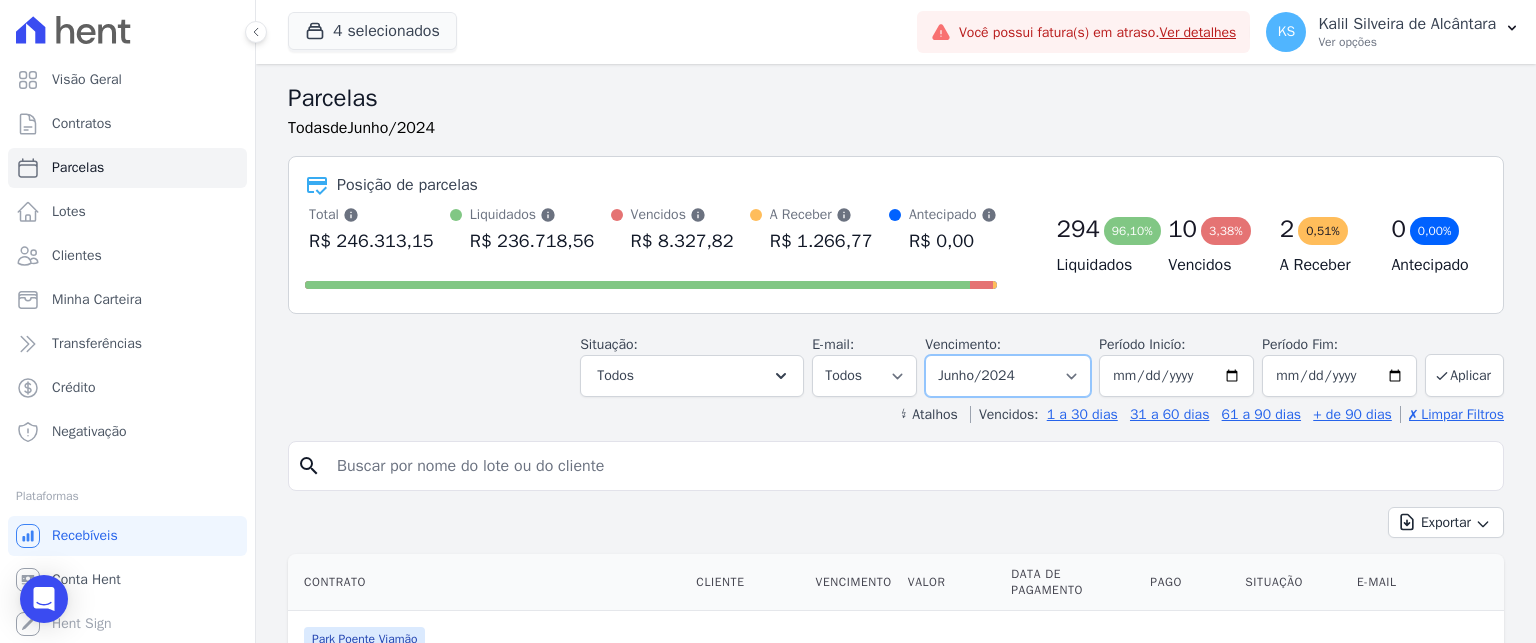 click on "Filtrar por período
────────
Todos os meses
Novembro/2022
Dezembro/2022
Janeiro/2023
Fevereiro/2023
Março/2023
Abril/2023
Maio/2023
Junho/2023
Julho/2023
Agosto/2023
Setembro/2023
Outubro/2023
Novembro/2023
Dezembro/2023
Janeiro/2024
Fevereiro/2024
Março/2024
Abril/2024
Maio/2024
Junho/2024
Julho/2024
Agosto/2024
Setembro/2024
Outubro/2024
Novembro/2024
Dezembro/2024
Janeiro/2025
Fevereiro/2025
Março/2025
Abril/2025
Maio/2025
Junho/2025
Julho/2025
Agosto/2025
Setembro/2025
Outubro/2025
Novembro/2025
Dezembro/2025
Janeiro/2026
Fevereiro/2026
Março/2026
Abril/2026
Maio/2026
Junho/2026
Julho/2026
Agosto/2026
Setembro/2026
Outubro/2026
Novembro/2026
Dezembro/2026
Janeiro/2027
Fevereiro/2027
Março/2027
Abril/2027
Maio/2027
Junho/2027
Julho/2027
Agosto/2027
Setembro/2027
Outubro/2027
Novembro/2027
Dezembro/2027
Janeiro/2028
Fevereiro/2028" at bounding box center [1008, 376] 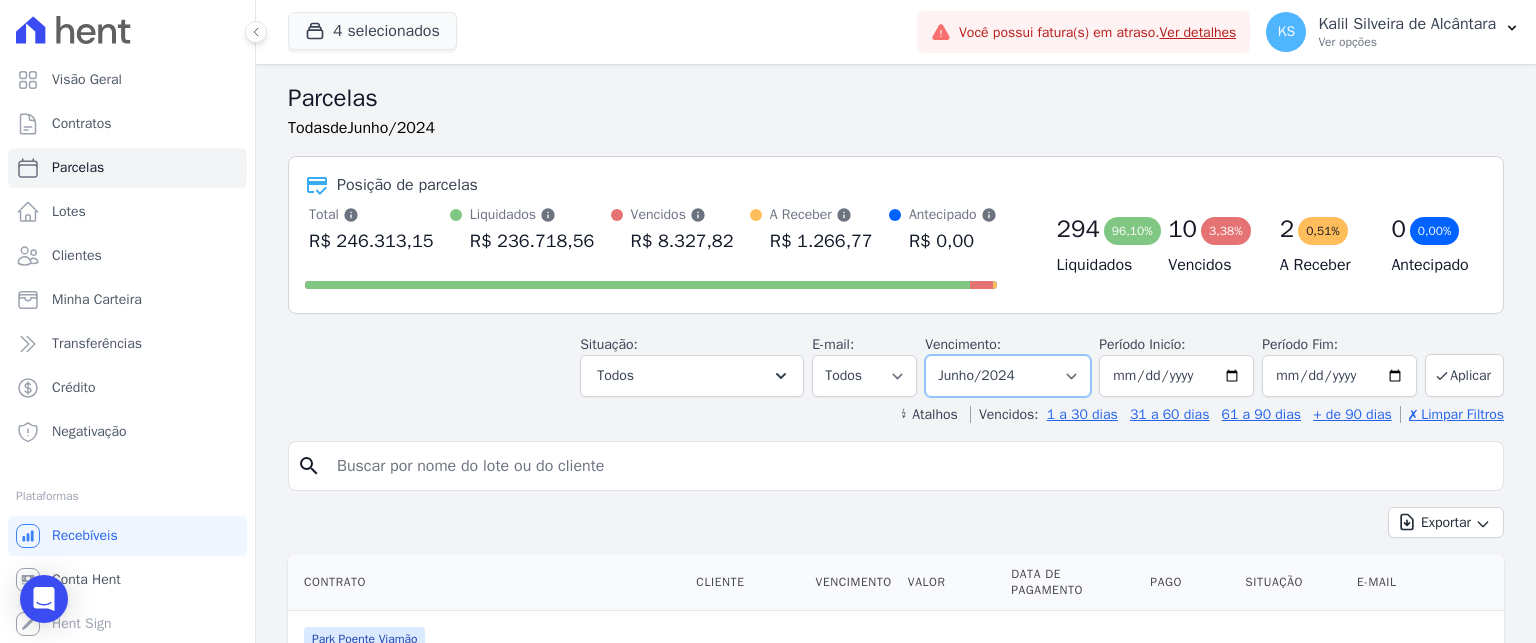 select on "03/2023" 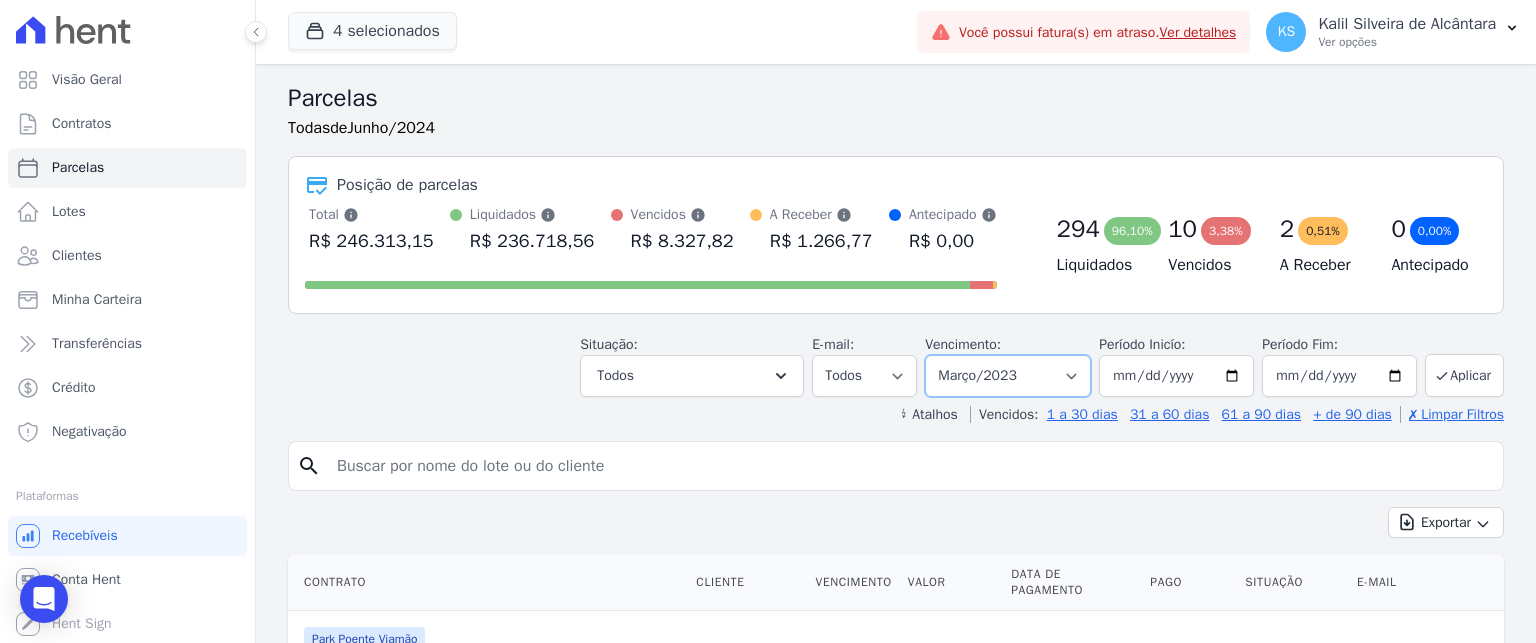 click on "Filtrar por período
────────
Todos os meses
Novembro/2022
Dezembro/2022
Janeiro/2023
Fevereiro/2023
Março/2023
Abril/2023
Maio/2023
Junho/2023
Julho/2023
Agosto/2023
Setembro/2023
Outubro/2023
Novembro/2023
Dezembro/2023
Janeiro/2024
Fevereiro/2024
Março/2024
Abril/2024
Maio/2024
Junho/2024
Julho/2024
Agosto/2024
Setembro/2024
Outubro/2024
Novembro/2024
Dezembro/2024
Janeiro/2025
Fevereiro/2025
Março/2025
Abril/2025
Maio/2025
Junho/2025
Julho/2025
Agosto/2025
Setembro/2025
Outubro/2025
Novembro/2025
Dezembro/2025
Janeiro/2026
Fevereiro/2026
Março/2026
Abril/2026
Maio/2026
Junho/2026
Julho/2026
Agosto/2026
Setembro/2026
Outubro/2026
Novembro/2026
Dezembro/2026
Janeiro/2027
Fevereiro/2027
Março/2027
Abril/2027
Maio/2027
Junho/2027
Julho/2027
Agosto/2027
Setembro/2027
Outubro/2027
Novembro/2027
Dezembro/2027
Janeiro/2028
Fevereiro/2028" at bounding box center (1008, 376) 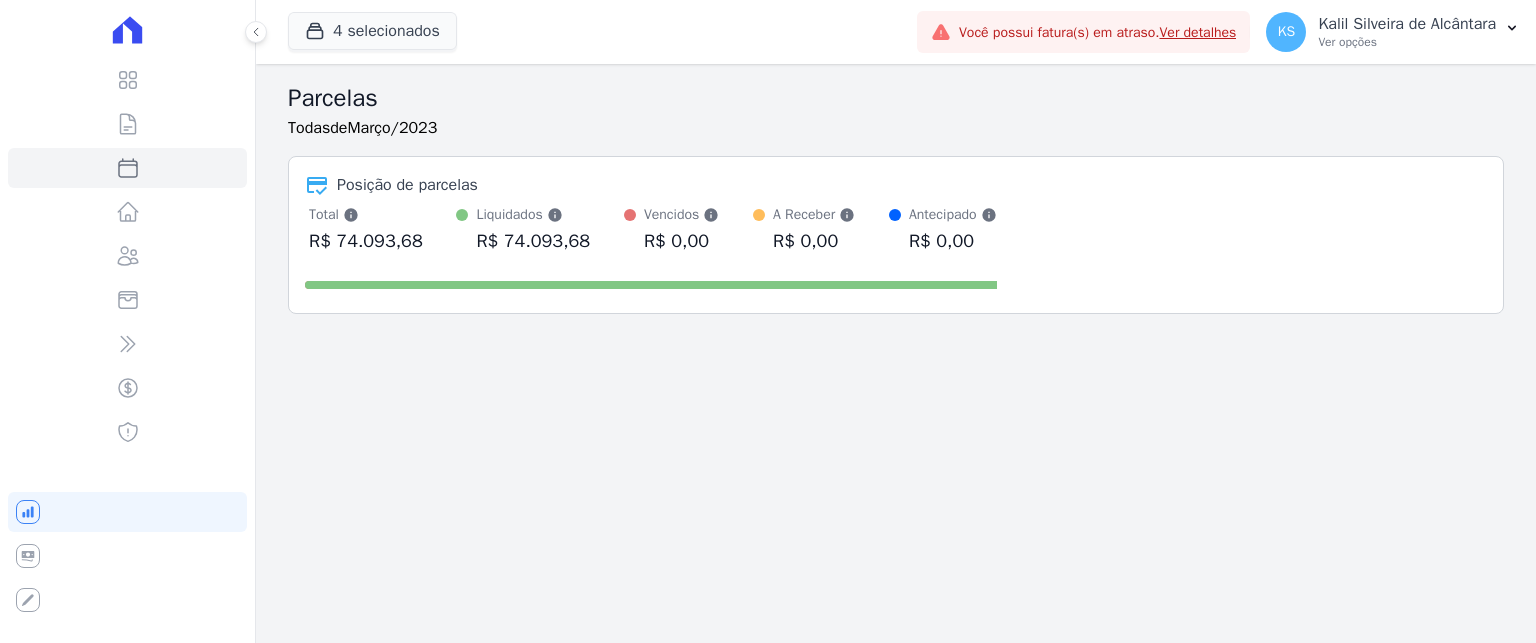 scroll, scrollTop: 0, scrollLeft: 0, axis: both 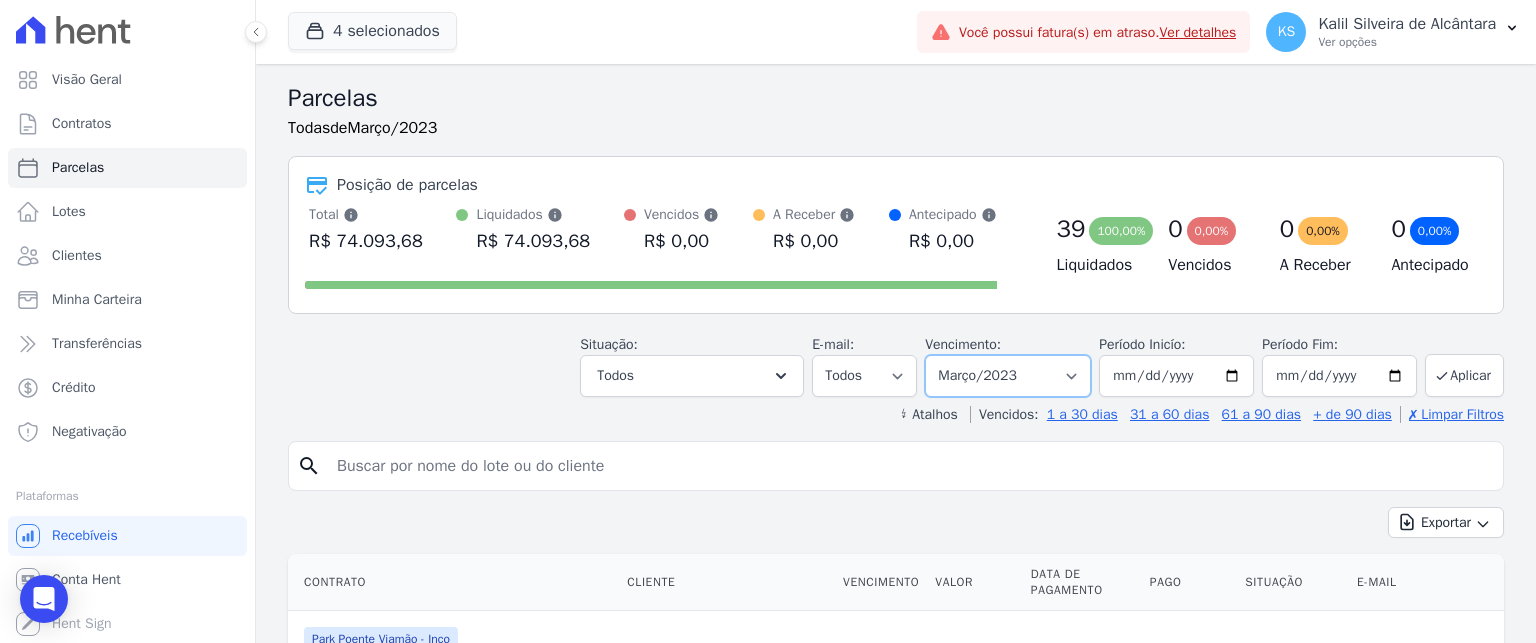click on "Filtrar por período
────────
Todos os meses
Novembro/2022
Dezembro/2022
[GEOGRAPHIC_DATA]/2023
Fevereiro/2023
Março/2023
Abril/2023
Maio/2023
Junho/2023
Julho/2023
Agosto/2023
Setembro/2023
Outubro/2023
Novembro/2023
Dezembro/2023
[GEOGRAPHIC_DATA]/2024
Fevereiro/2024
Março/2024
Abril/2024
Maio/2024
Junho/2024
Julho/2024
Agosto/2024
Setembro/2024
Outubro/2024
Novembro/2024
Dezembro/2024
[GEOGRAPHIC_DATA]/2025
Fevereiro/2025
Março/2025
Abril/2025
Maio/2025
Junho/2025
Julho/2025
Agosto/2025
Setembro/2025
Outubro/2025
Novembro/2025
Dezembro/2025
Janeiro/2026
Fevereiro/2026
Março/2026
Abril/2026
Maio/2026
Junho/2026
Julho/2026
Agosto/2026
Setembro/2026
Outubro/2026
Novembro/2026
Dezembro/2026
Janeiro/2027
Fevereiro/2027
Março/2027
Abril/2027
Maio/2027
Junho/2027
Julho/2027
Agosto/2027
Setembro/2027
Outubro/2027
Novembro/2027
Dezembro/2027
Janeiro/2028
Fevereiro/2028" at bounding box center [1008, 376] 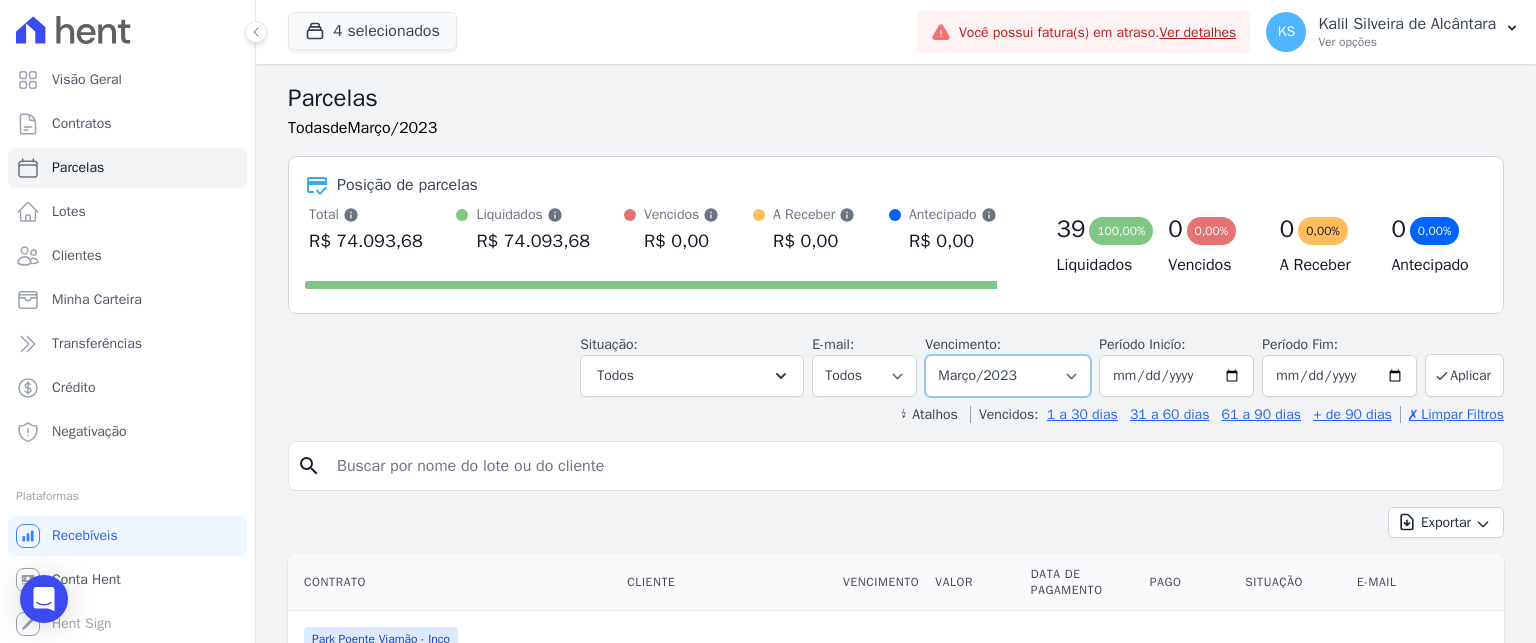 select on "date_range_filter" 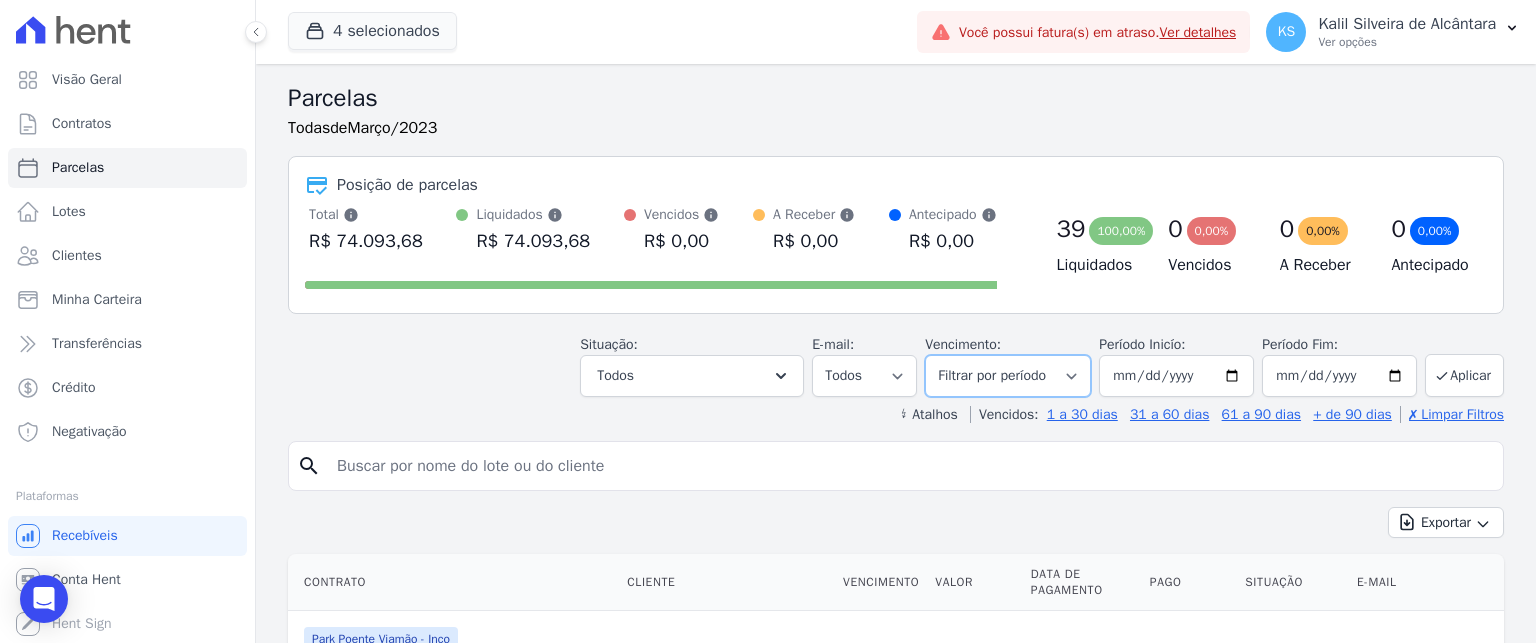click on "Filtrar por período
────────
Todos os meses
Novembro/2022
Dezembro/2022
[GEOGRAPHIC_DATA]/2023
Fevereiro/2023
Março/2023
Abril/2023
Maio/2023
Junho/2023
Julho/2023
Agosto/2023
Setembro/2023
Outubro/2023
Novembro/2023
Dezembro/2023
[GEOGRAPHIC_DATA]/2024
Fevereiro/2024
Março/2024
Abril/2024
Maio/2024
Junho/2024
Julho/2024
Agosto/2024
Setembro/2024
Outubro/2024
Novembro/2024
Dezembro/2024
[GEOGRAPHIC_DATA]/2025
Fevereiro/2025
Março/2025
Abril/2025
Maio/2025
Junho/2025
Julho/2025
Agosto/2025
Setembro/2025
Outubro/2025
Novembro/2025
Dezembro/2025
Janeiro/2026
Fevereiro/2026
Março/2026
Abril/2026
Maio/2026
Junho/2026
Julho/2026
Agosto/2026
Setembro/2026
Outubro/2026
Novembro/2026
Dezembro/2026
Janeiro/2027
Fevereiro/2027
Março/2027
Abril/2027
Maio/2027
Junho/2027
Julho/2027
Agosto/2027
Setembro/2027
Outubro/2027
Novembro/2027
Dezembro/2027
Janeiro/2028
Fevereiro/2028" at bounding box center (1008, 376) 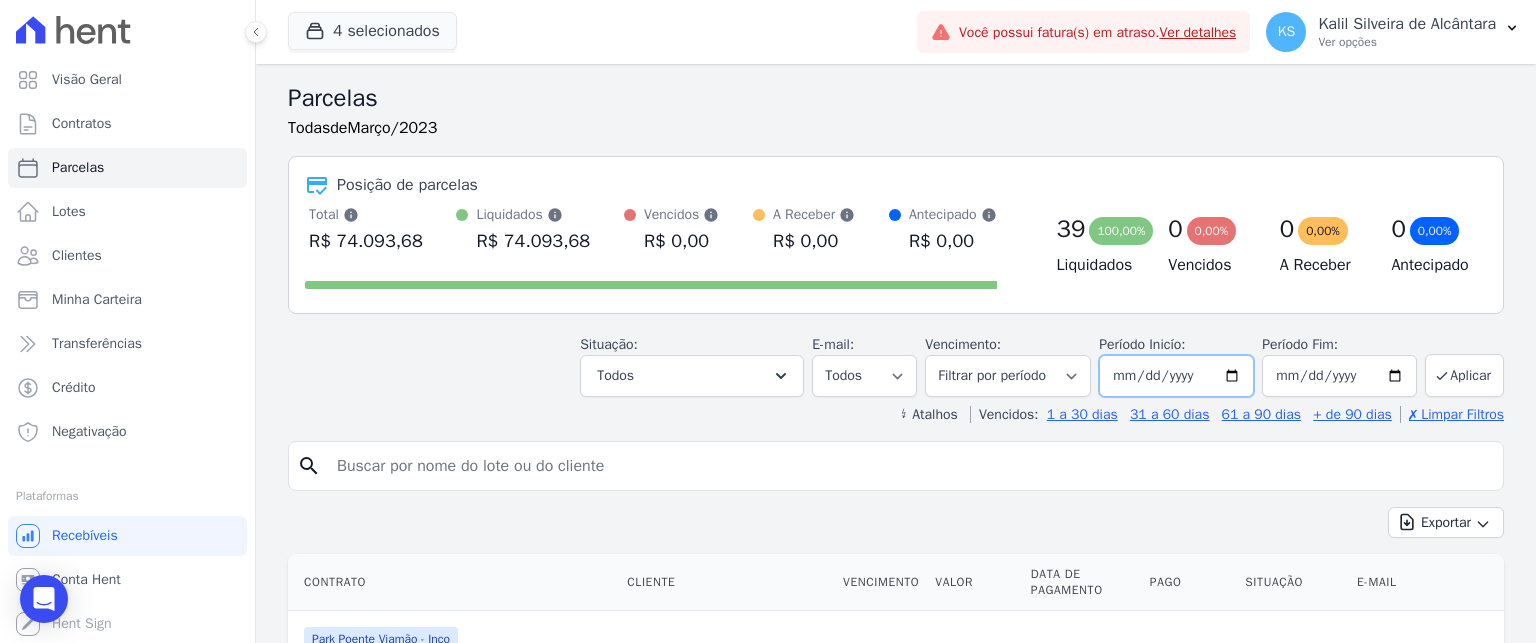 click on "2023-03-01" at bounding box center (1176, 376) 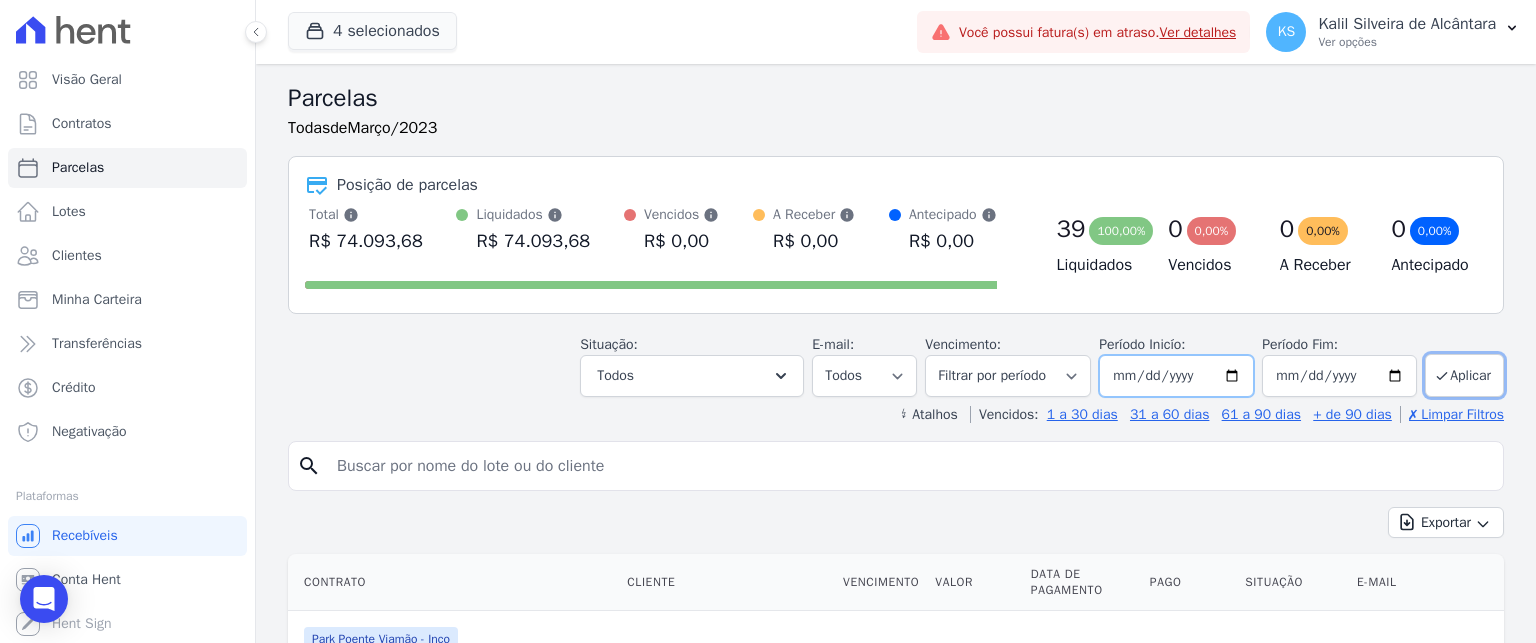 type on "2023-03-01" 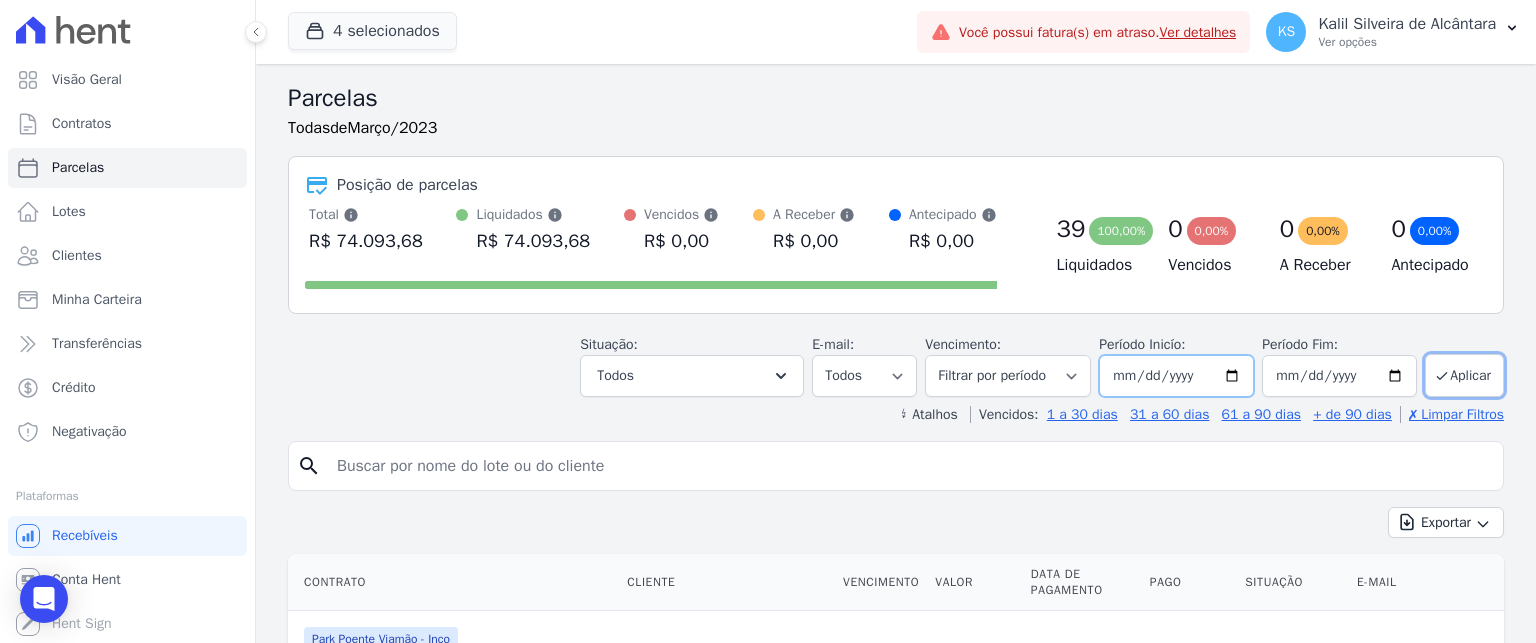 type on "2023-01-01" 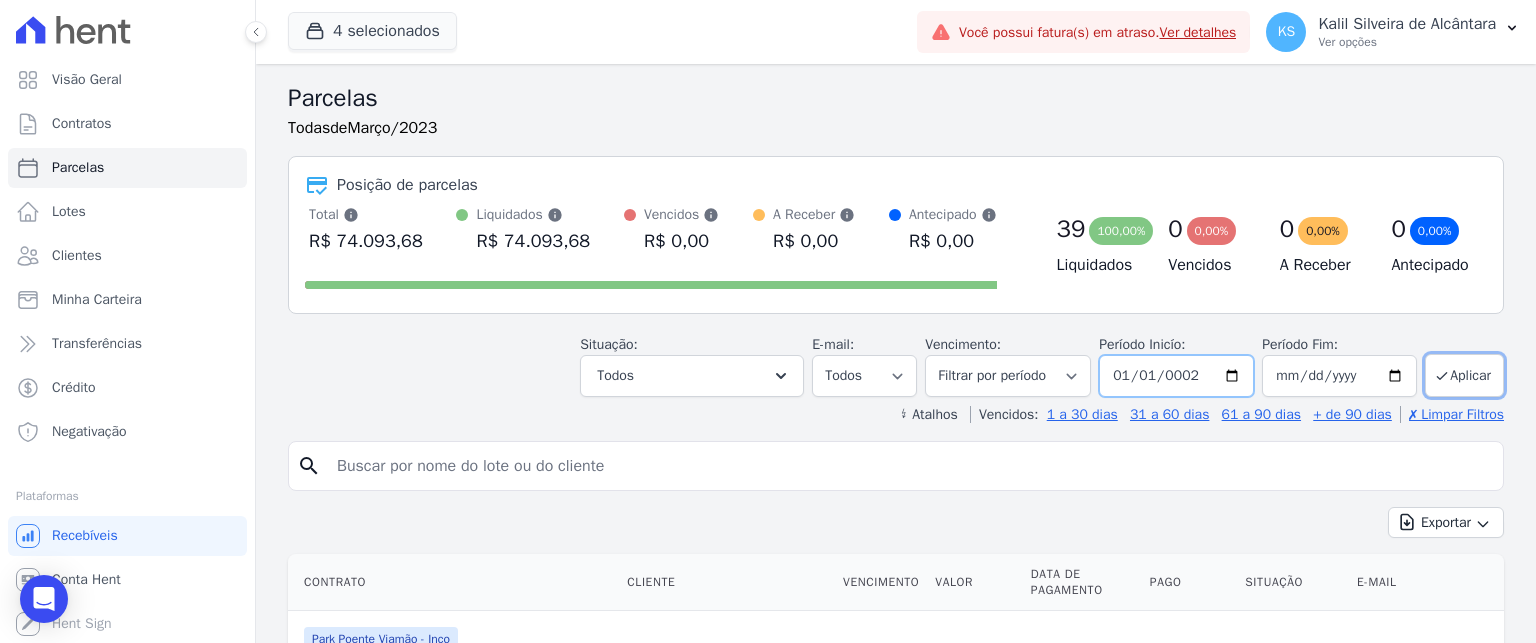 type on "0022-01-01" 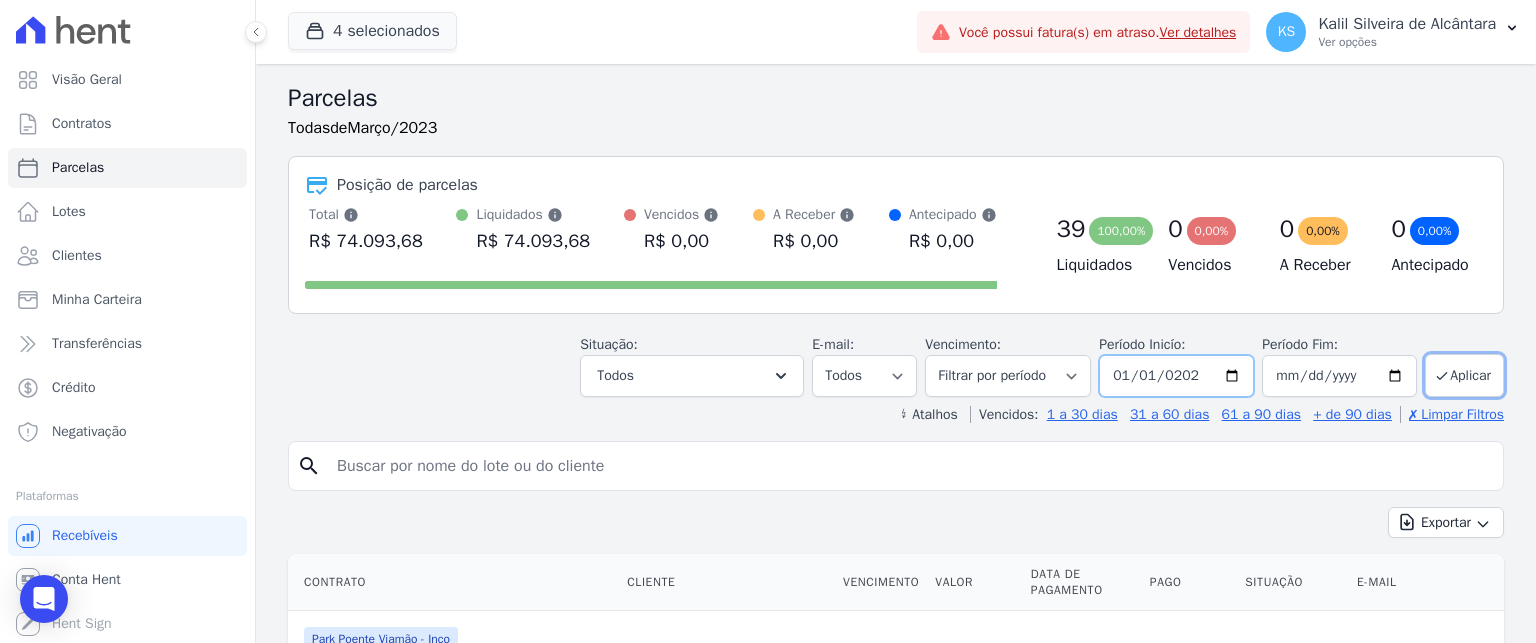 type on "[DATE]" 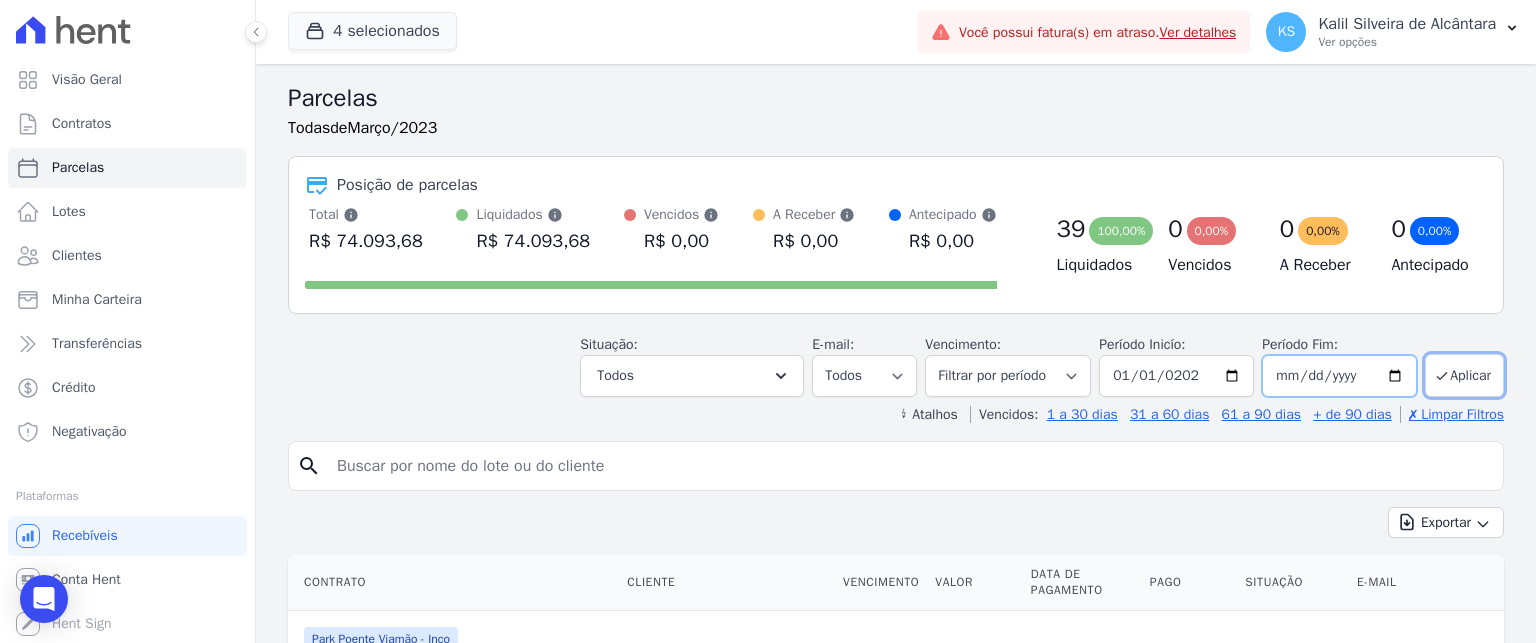 click on "2023-03-31" at bounding box center [1339, 376] 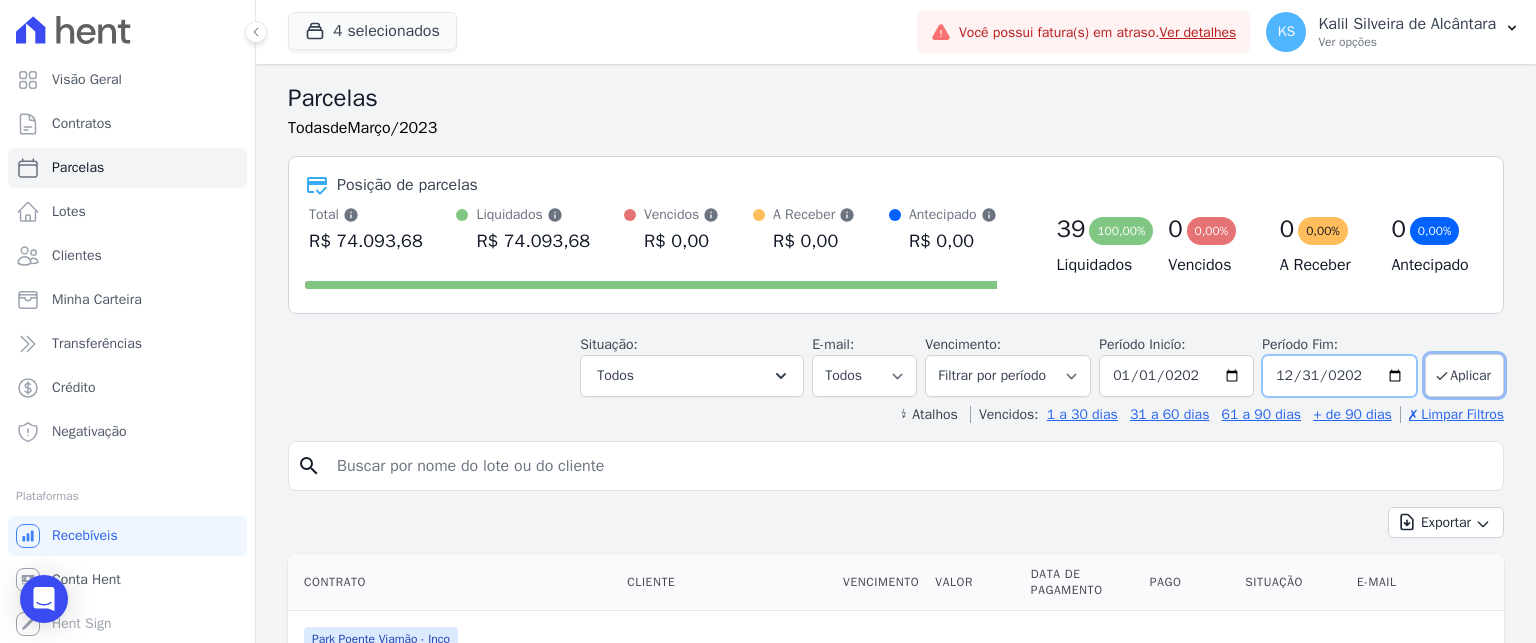 type on "[DATE]" 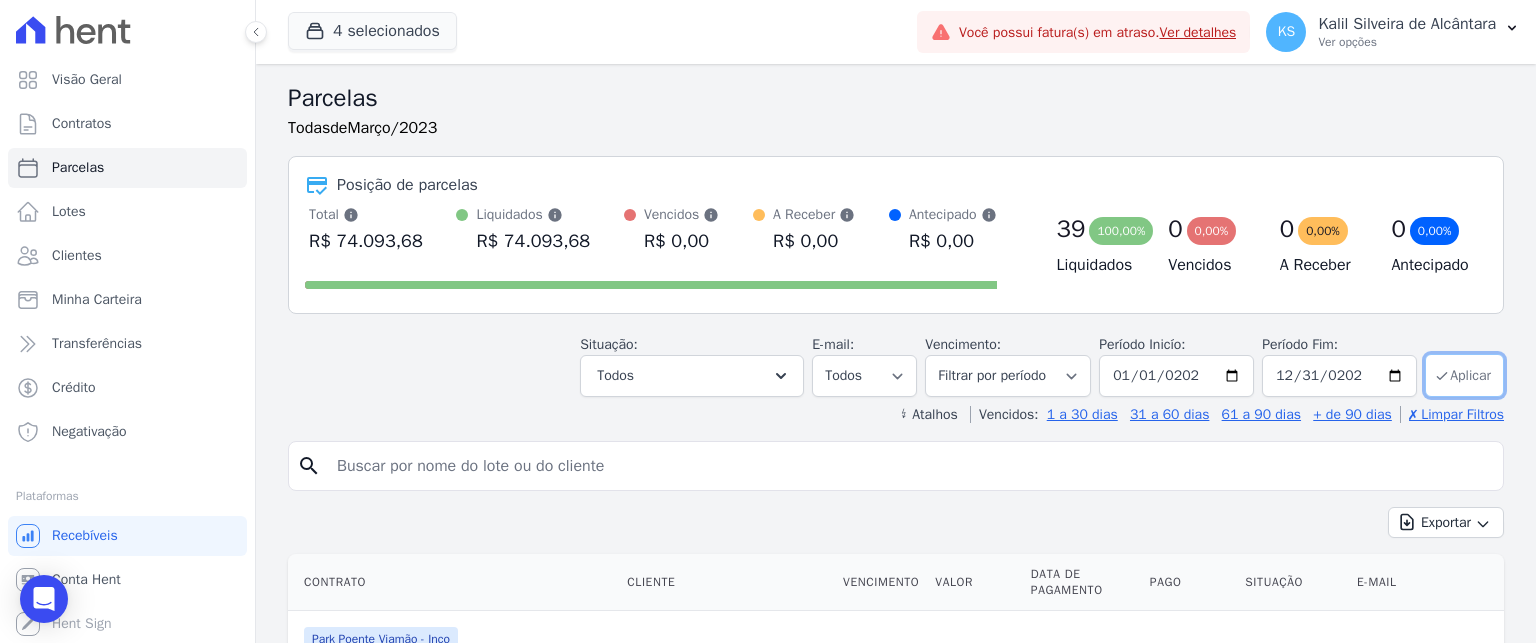 click on "Aplicar" at bounding box center [1464, 375] 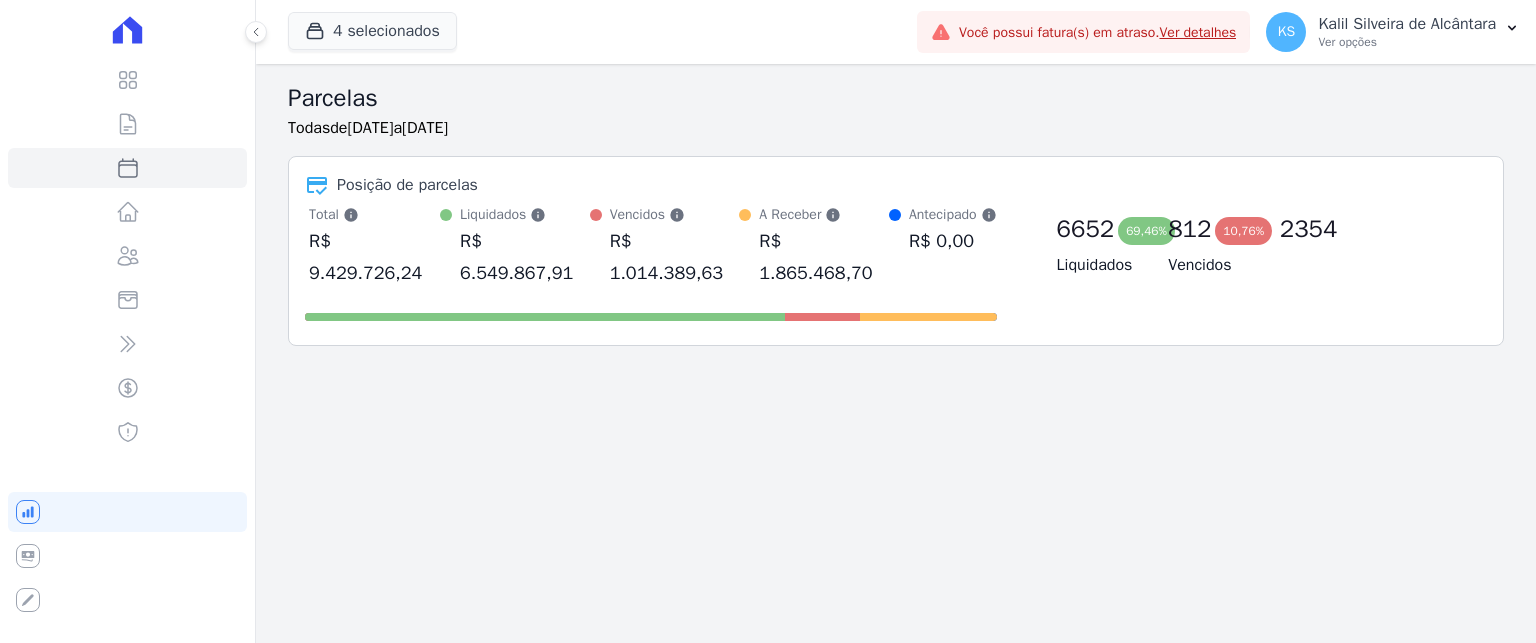 scroll, scrollTop: 0, scrollLeft: 0, axis: both 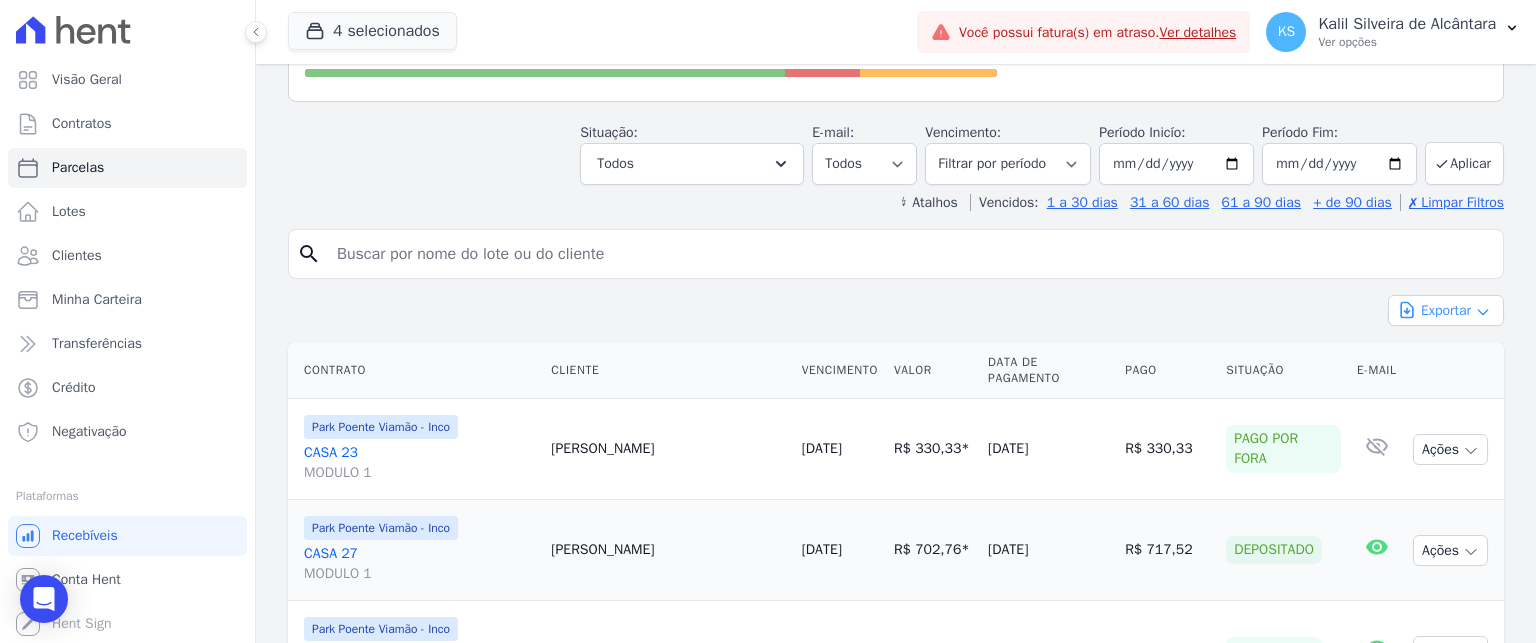 click on "Exportar" at bounding box center (1446, 310) 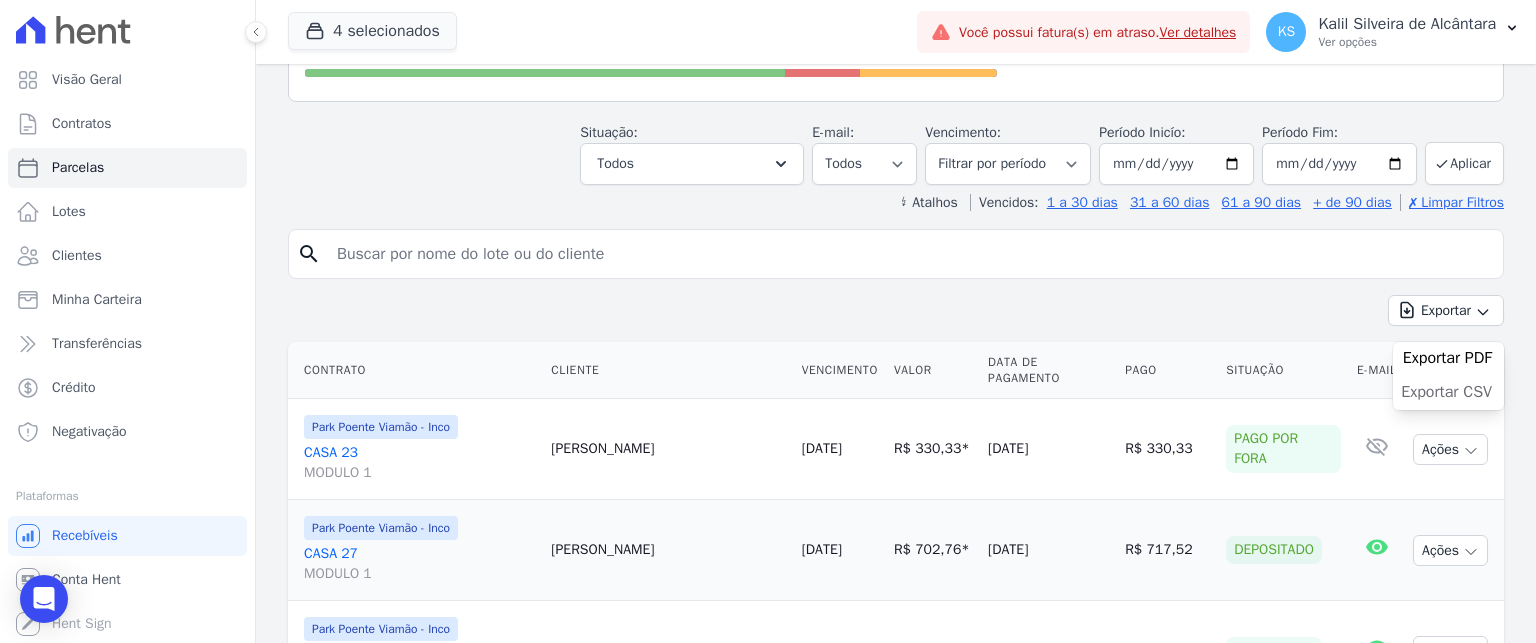 click on "Exportar CSV" at bounding box center (1448, 394) 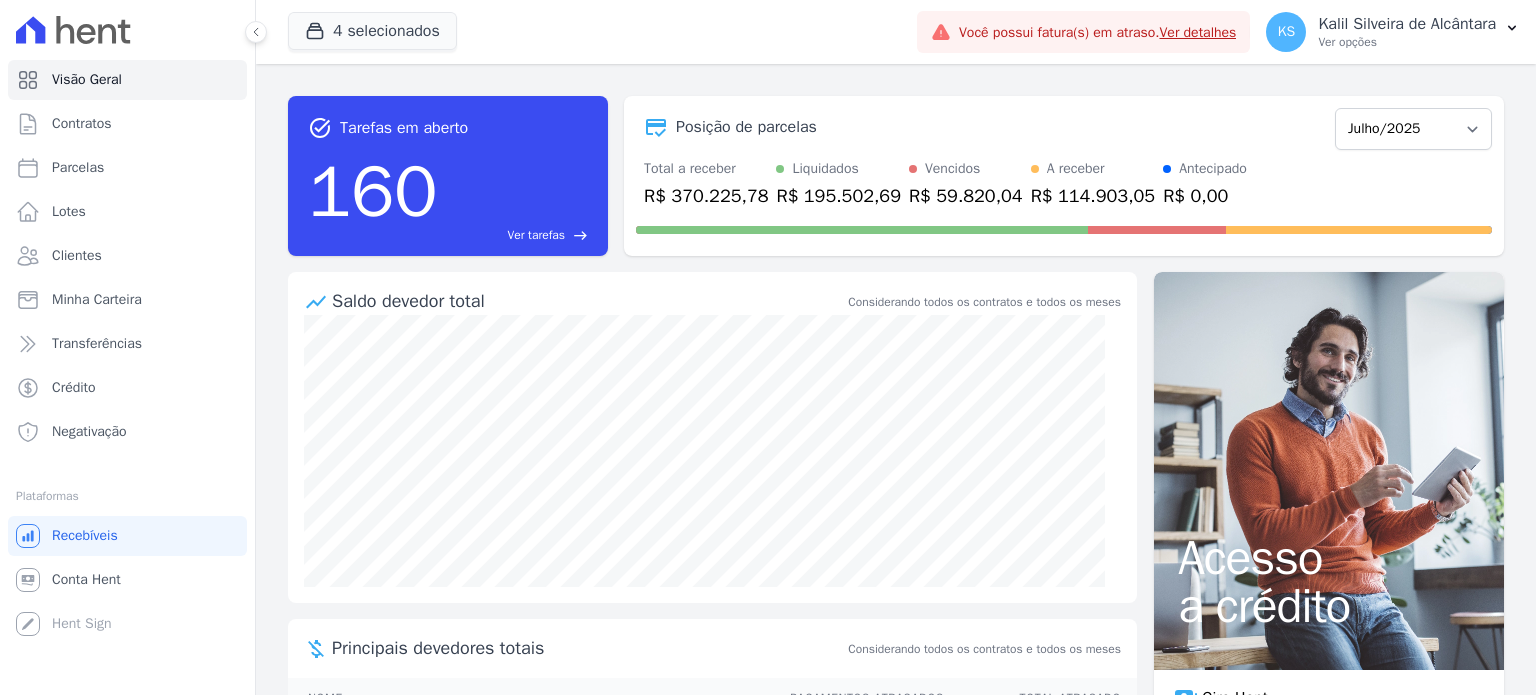 scroll, scrollTop: 0, scrollLeft: 0, axis: both 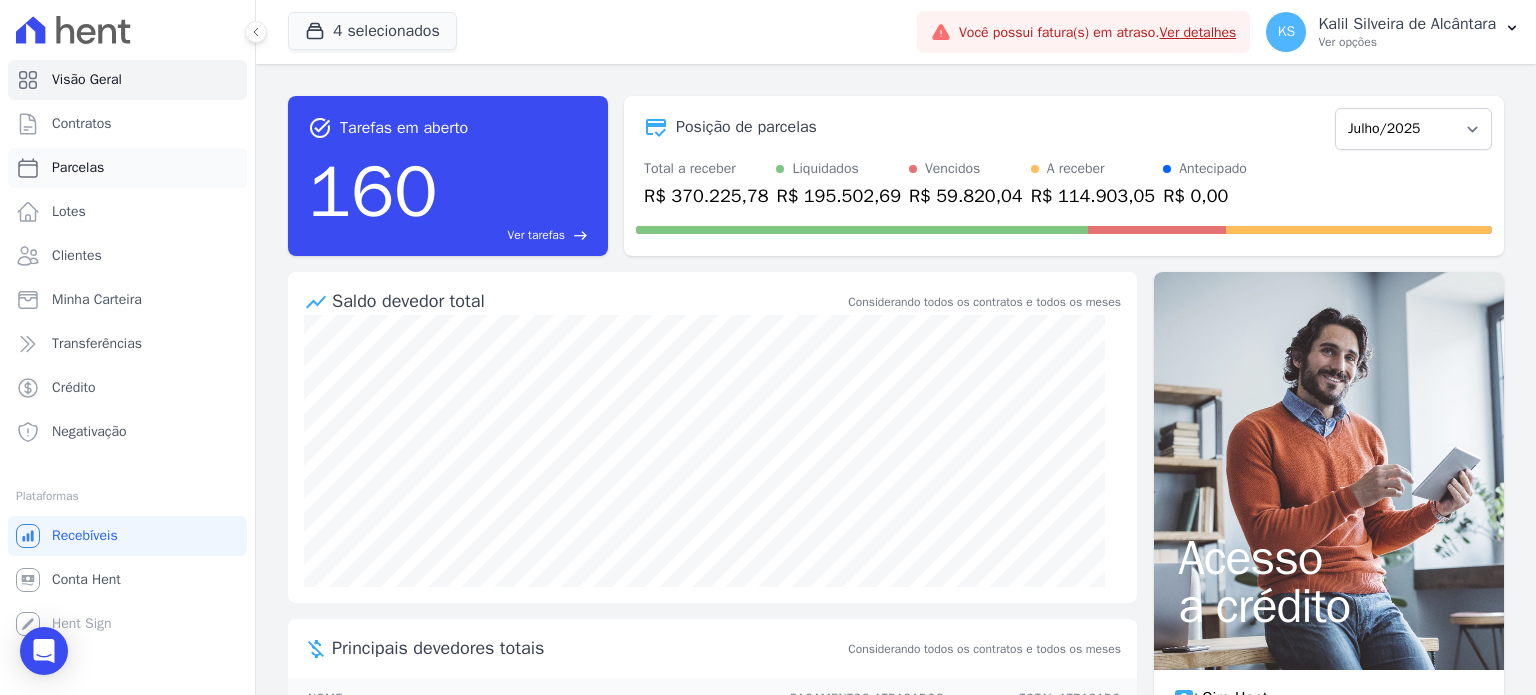 click on "Parcelas" at bounding box center [127, 168] 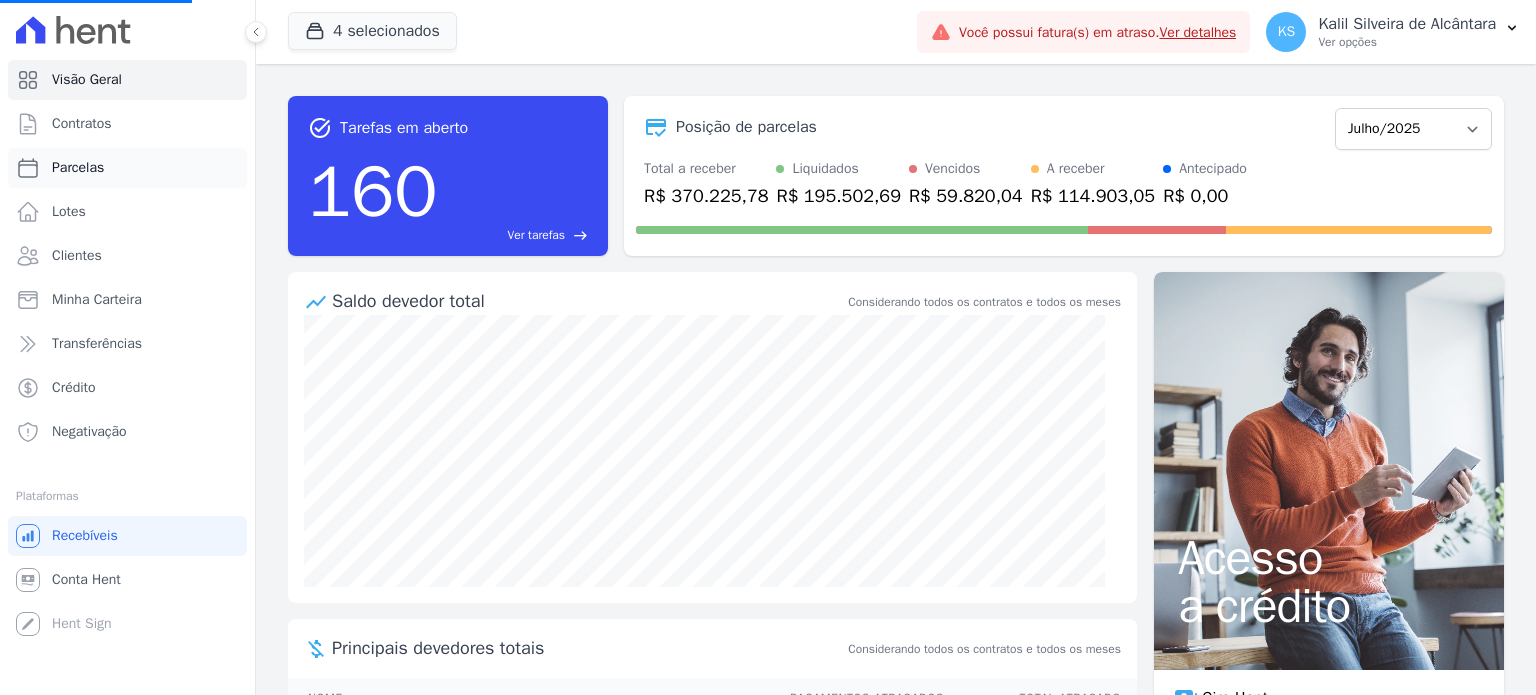 select 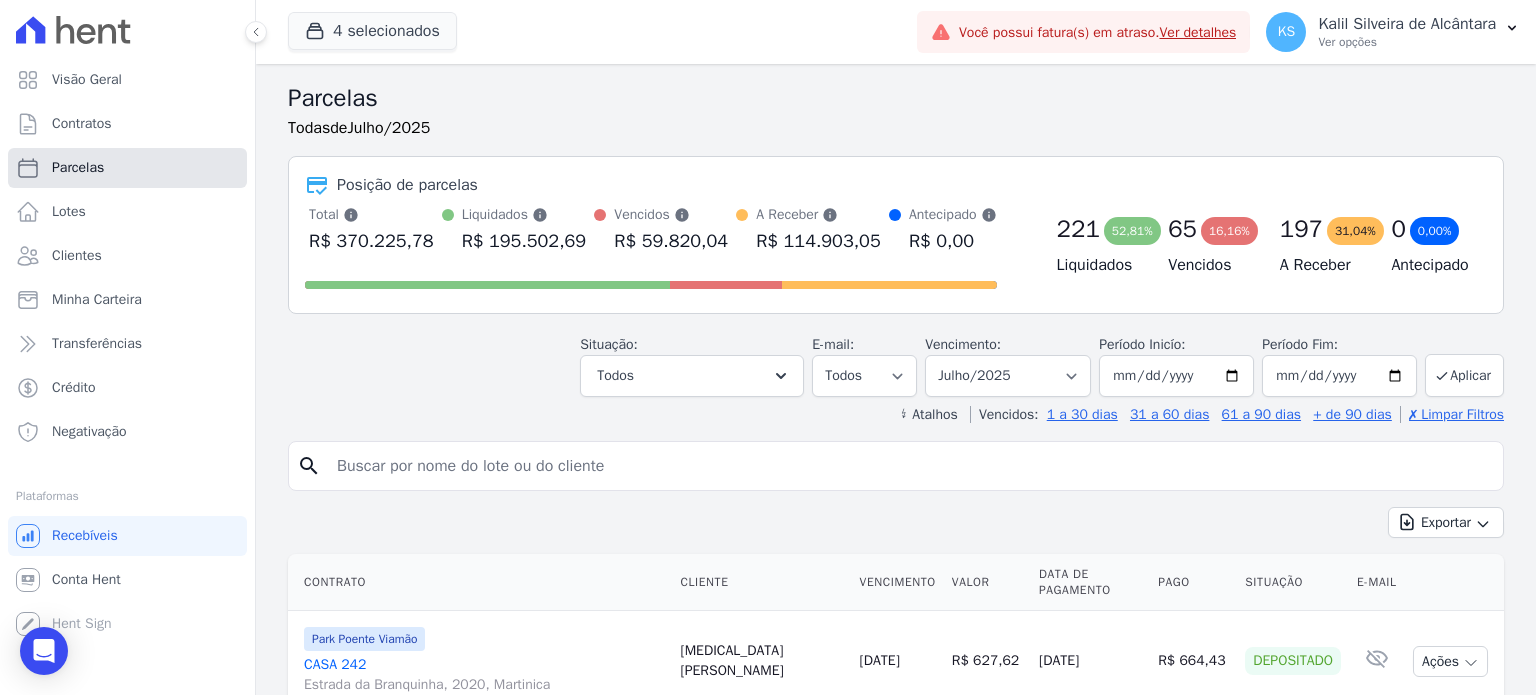 click on "Parcelas" at bounding box center [127, 168] 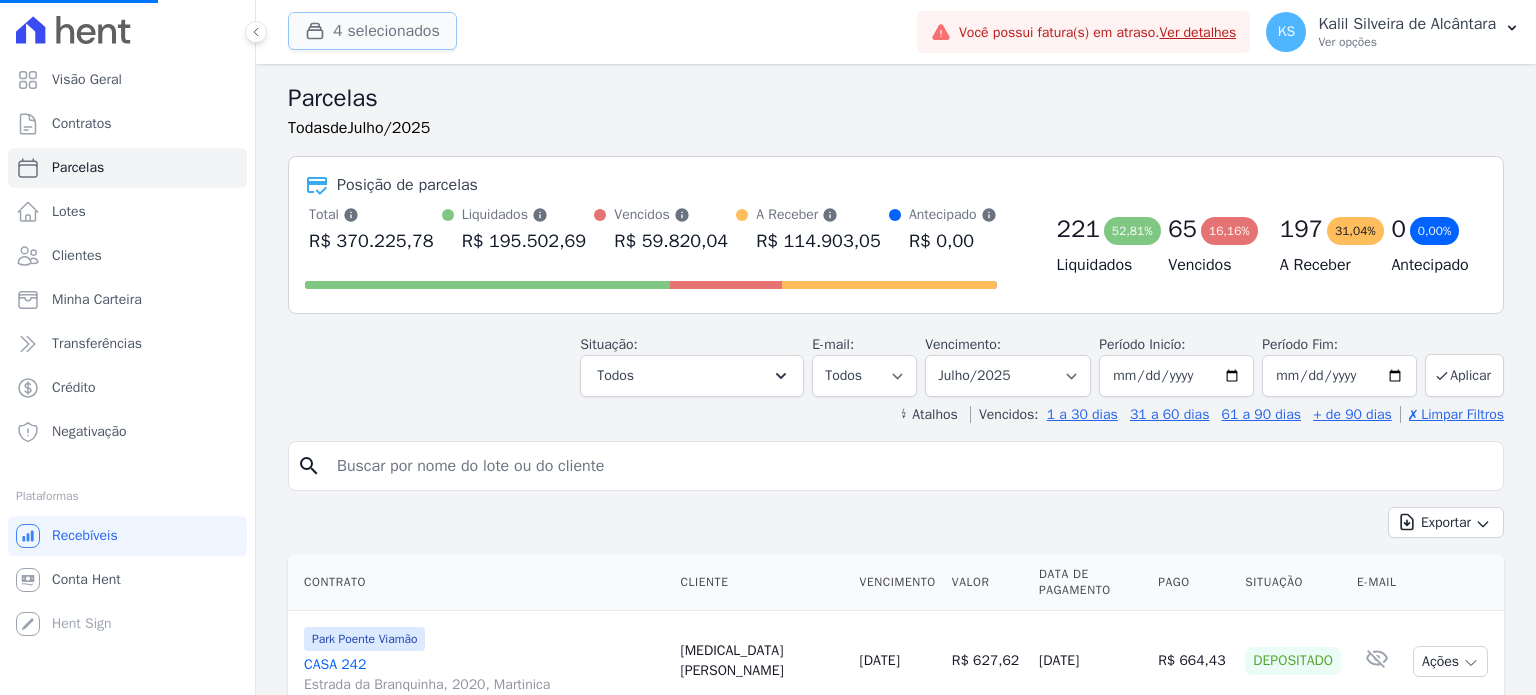 click on "4 selecionados" at bounding box center (372, 31) 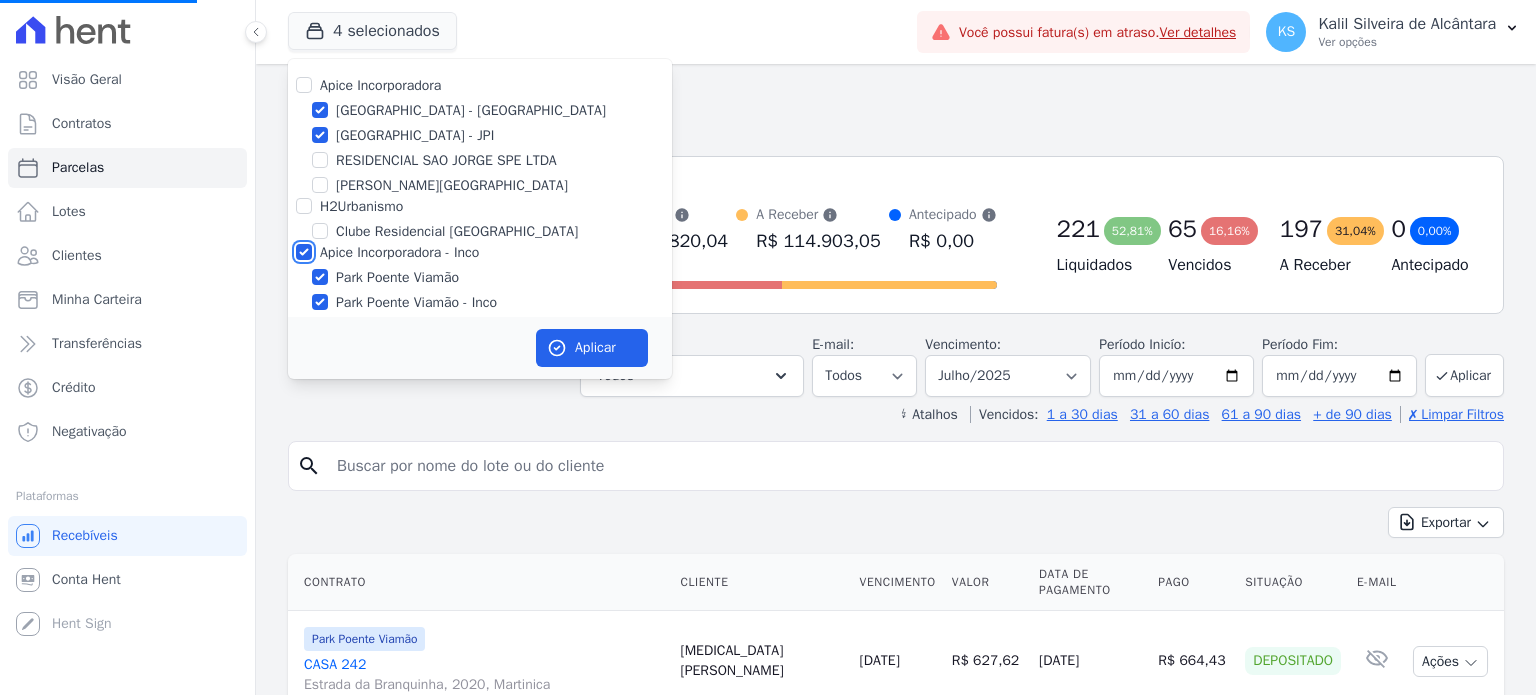 click on "Apice Incorporadora - Inco" at bounding box center (304, 252) 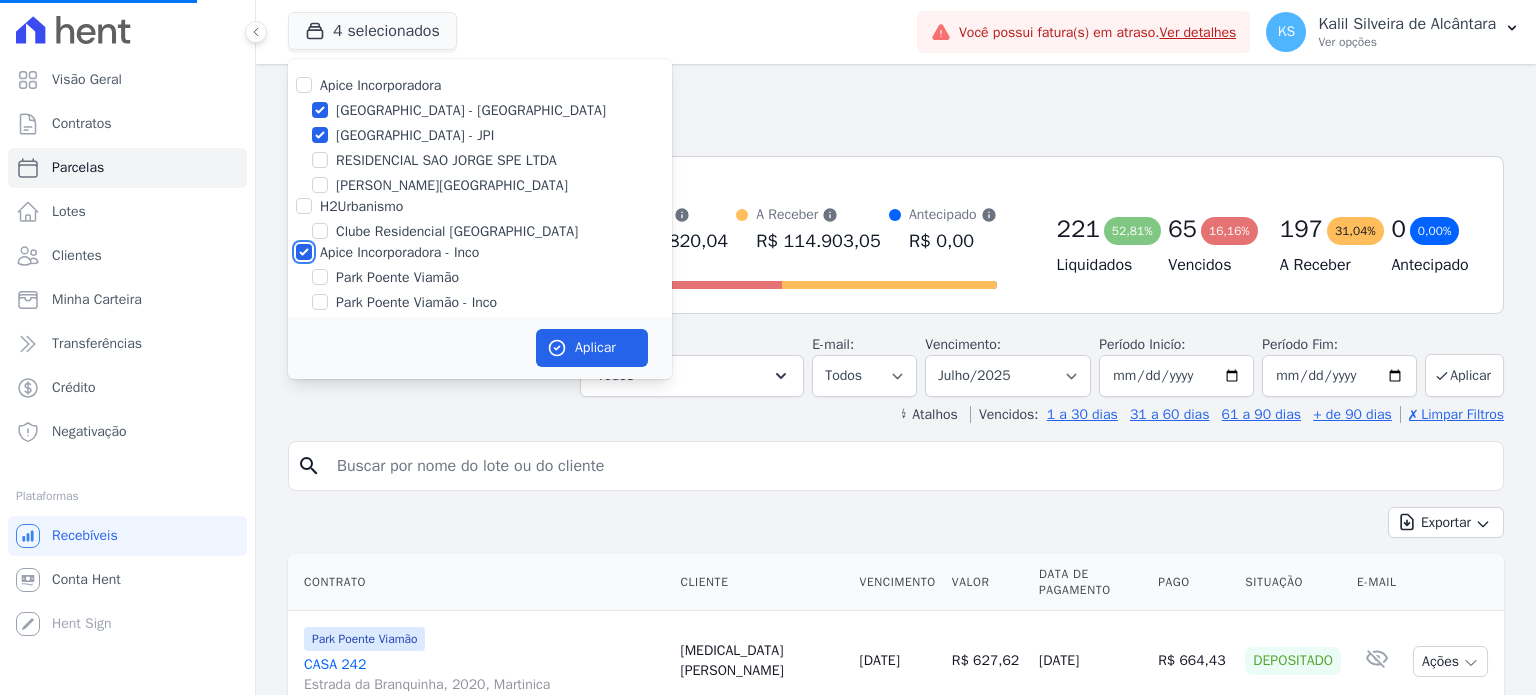 checkbox on "false" 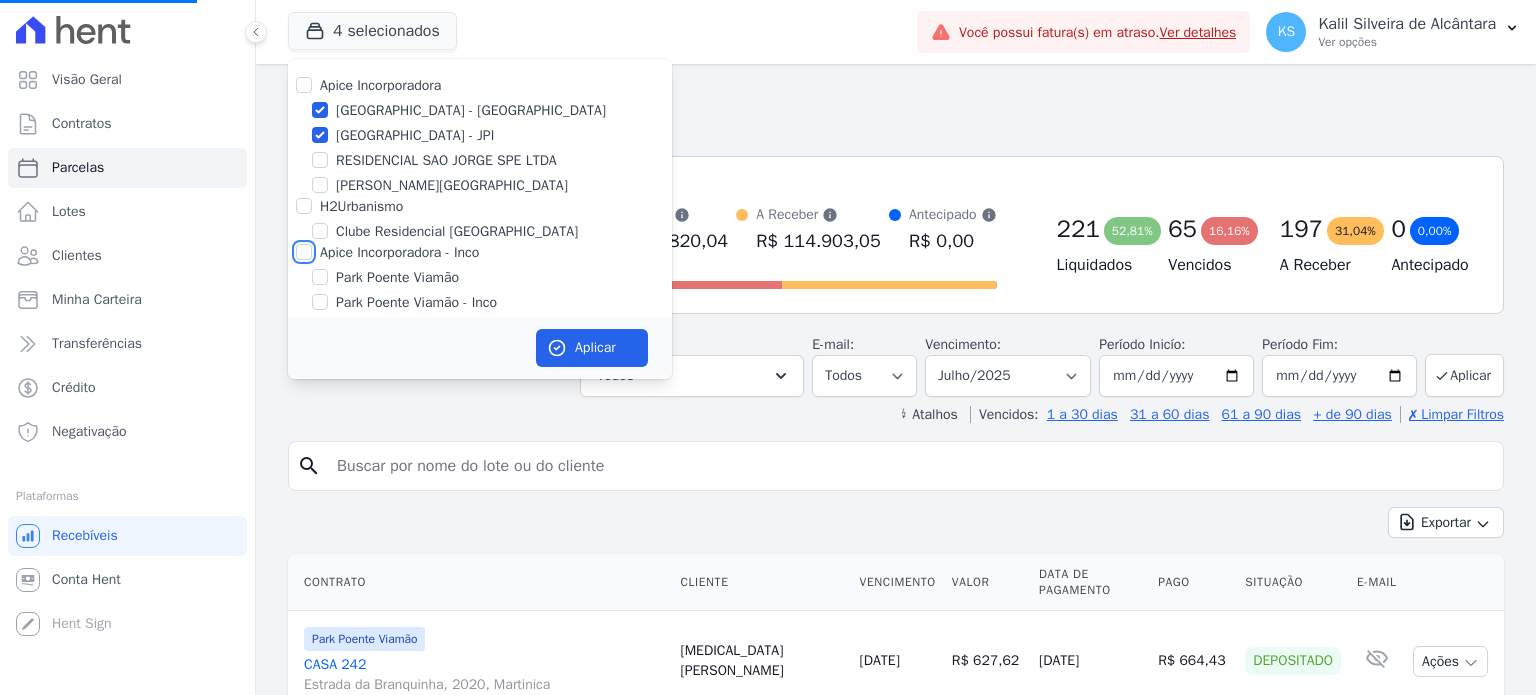 checkbox on "false" 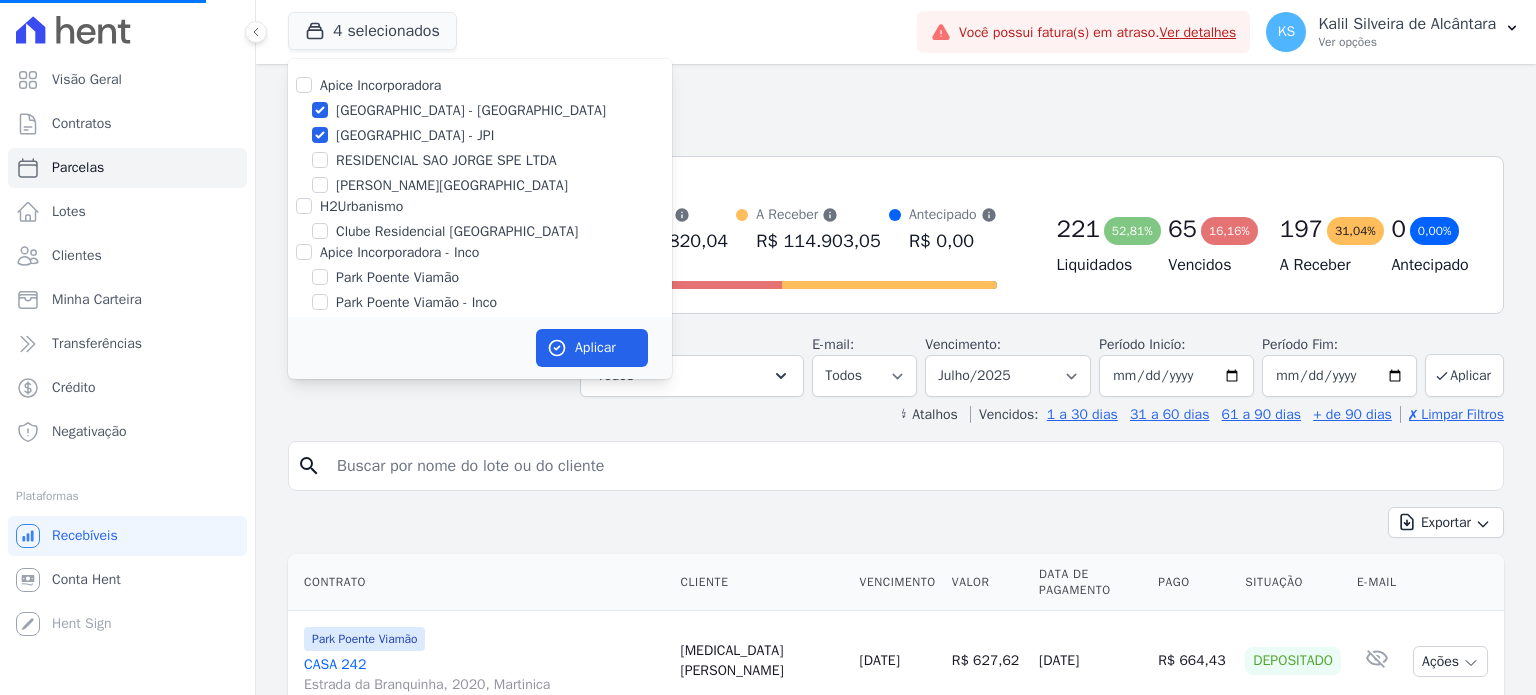 select 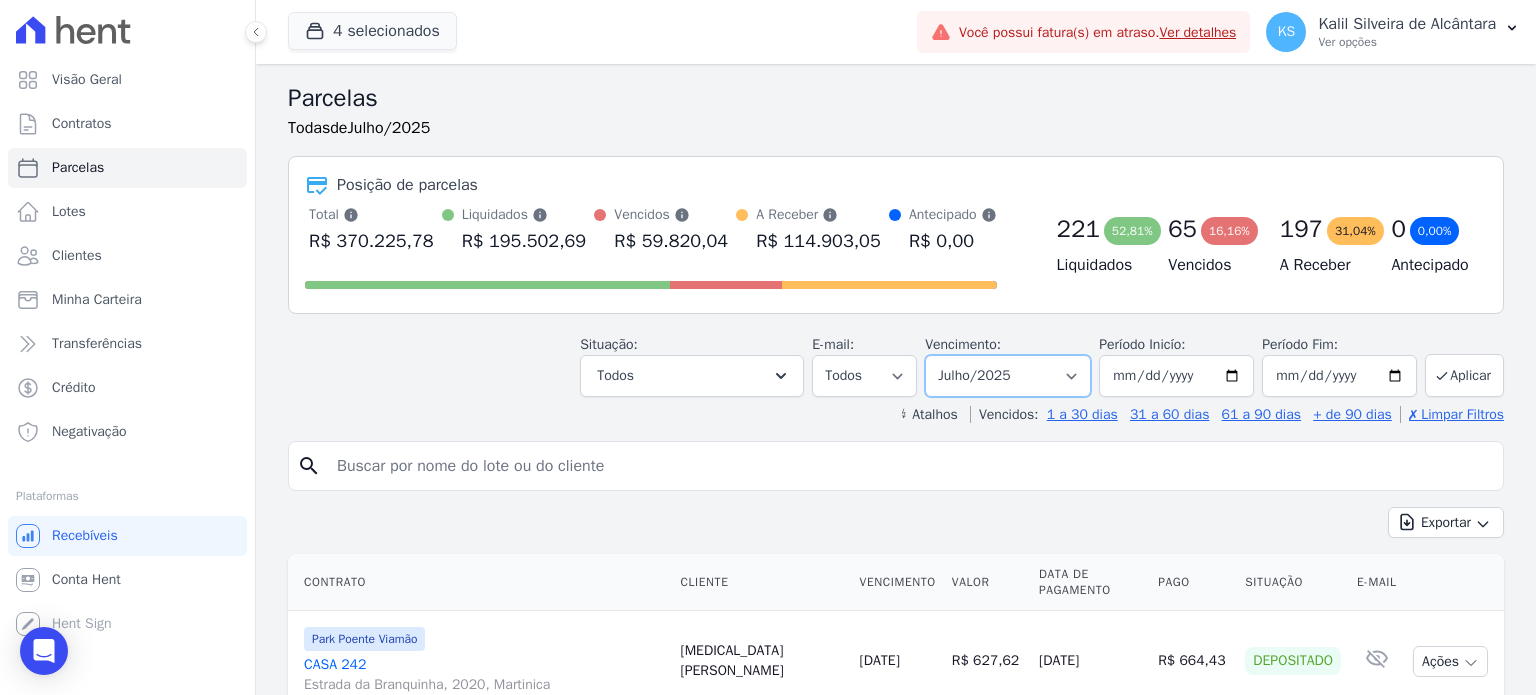 click on "Filtrar por período
────────
Todos os meses
Novembro/2022
Dezembro/2022
Janeiro/2023
Fevereiro/2023
Março/2023
Abril/2023
Maio/2023
Junho/2023
Julho/2023
Agosto/2023
Setembro/2023
Outubro/2023
Novembro/2023
Dezembro/2023
Janeiro/2024
Fevereiro/2024
Março/2024
Abril/2024
Maio/2024
Junho/2024
Julho/2024
Agosto/2024
Setembro/2024
Outubro/2024
Novembro/2024
Dezembro/2024
Janeiro/2025
Fevereiro/2025
Março/2025
Abril/2025
Maio/2025
Junho/2025
Julho/2025
Agosto/2025
Setembro/2025
Outubro/2025
Novembro/2025
Dezembro/2025
Janeiro/2026
Fevereiro/2026
Março/2026
Abril/2026
Maio/2026
Junho/2026
Julho/2026
Agosto/2026
Setembro/2026
Outubro/2026
Novembro/2026
Dezembro/2026
Janeiro/2027
Fevereiro/2027
Março/2027
Abril/2027
Maio/2027
Junho/2027
Julho/2027
Agosto/2027
Setembro/2027
Outubro/2027
Novembro/2027
Dezembro/2027
Janeiro/2028
Fevereiro/2028" at bounding box center [1008, 376] 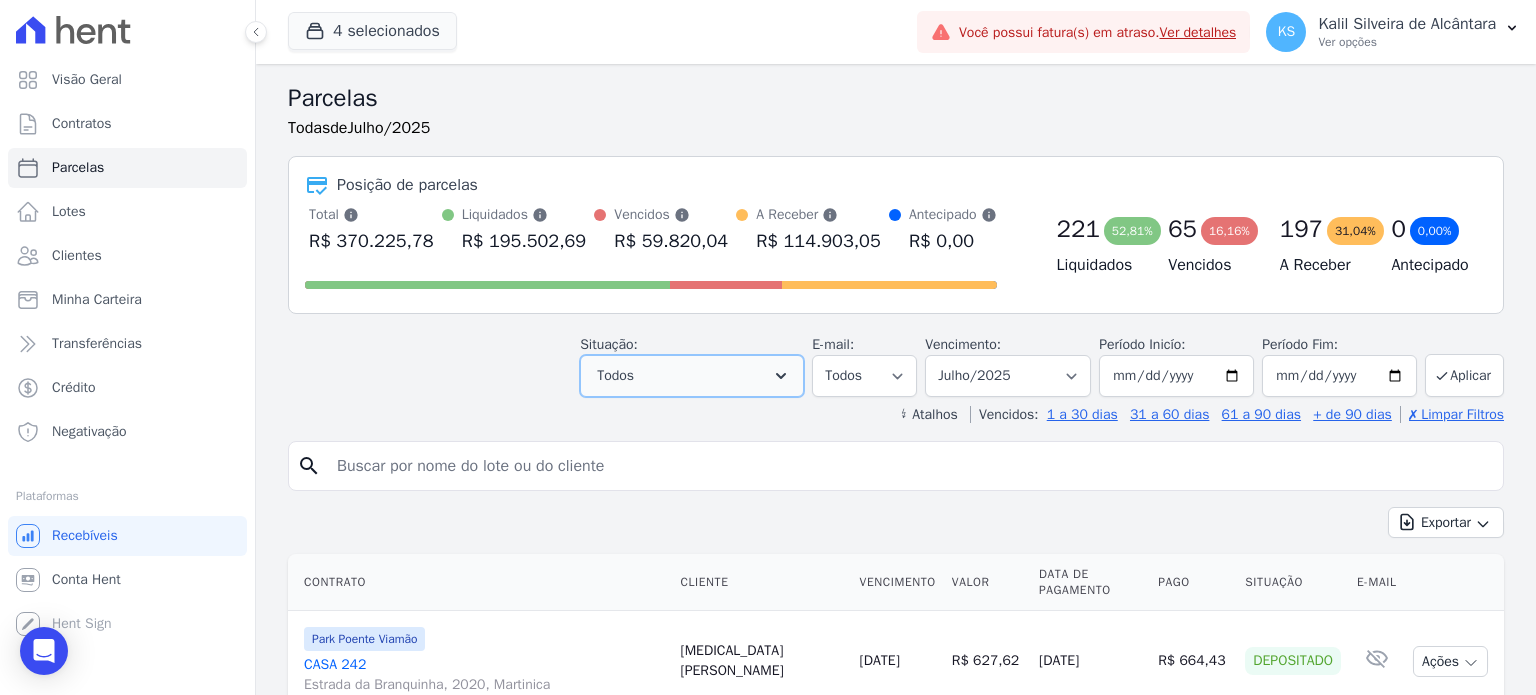 click on "Todos" at bounding box center (692, 376) 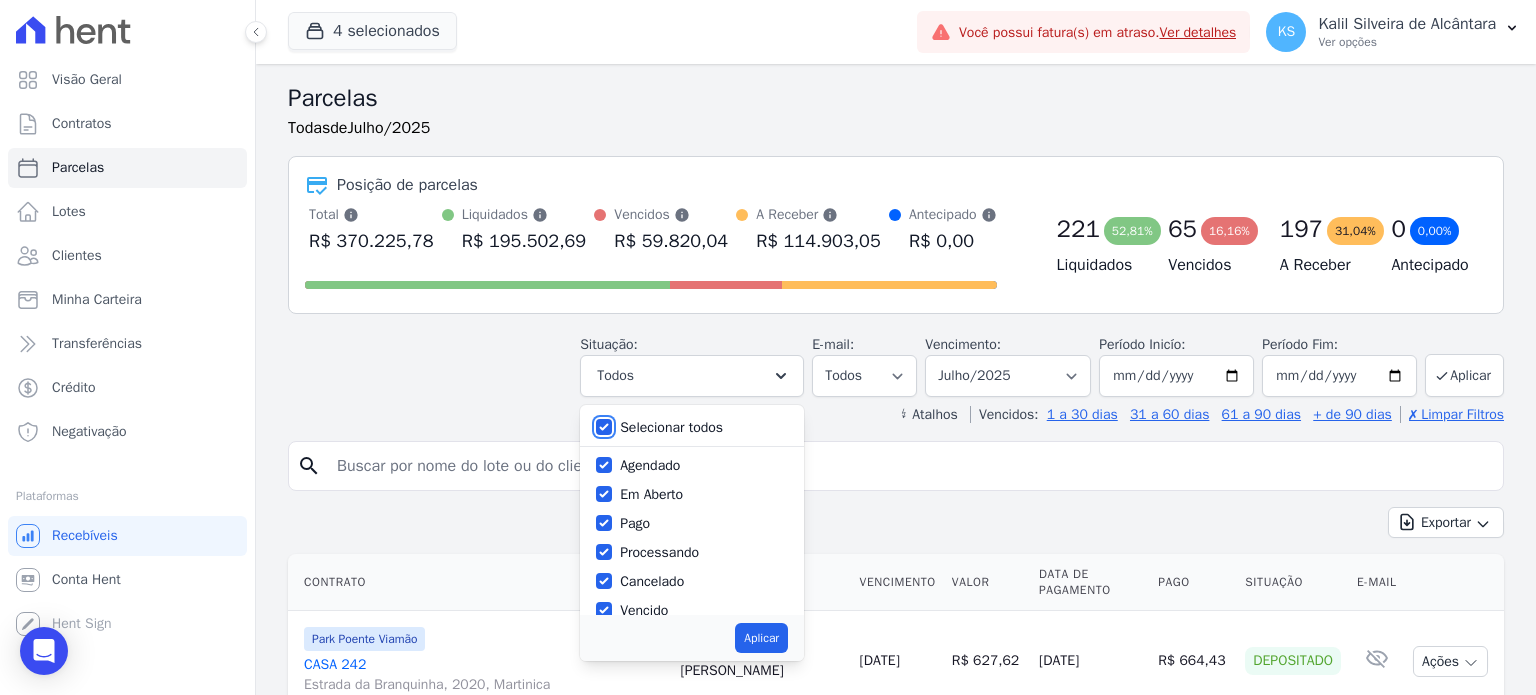 click on "Selecionar todos" at bounding box center [604, 427] 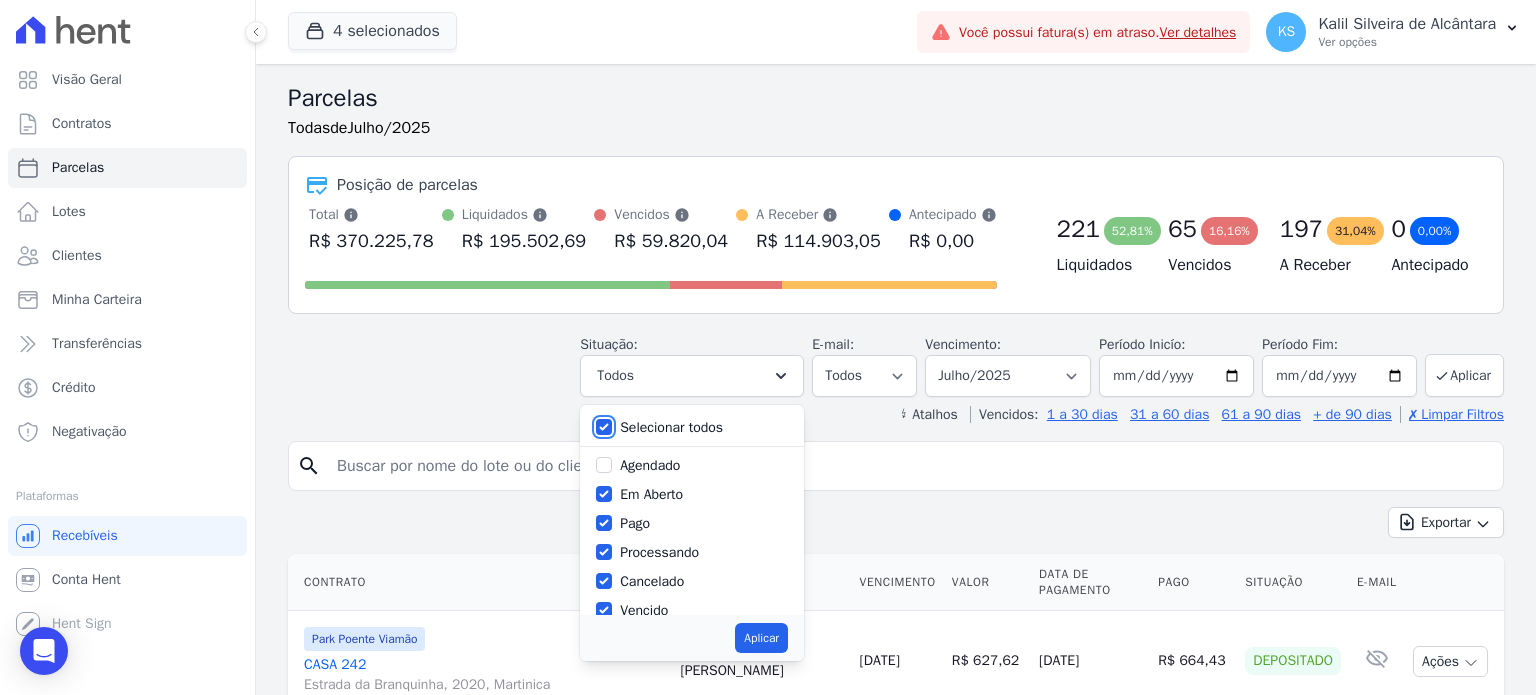 checkbox on "false" 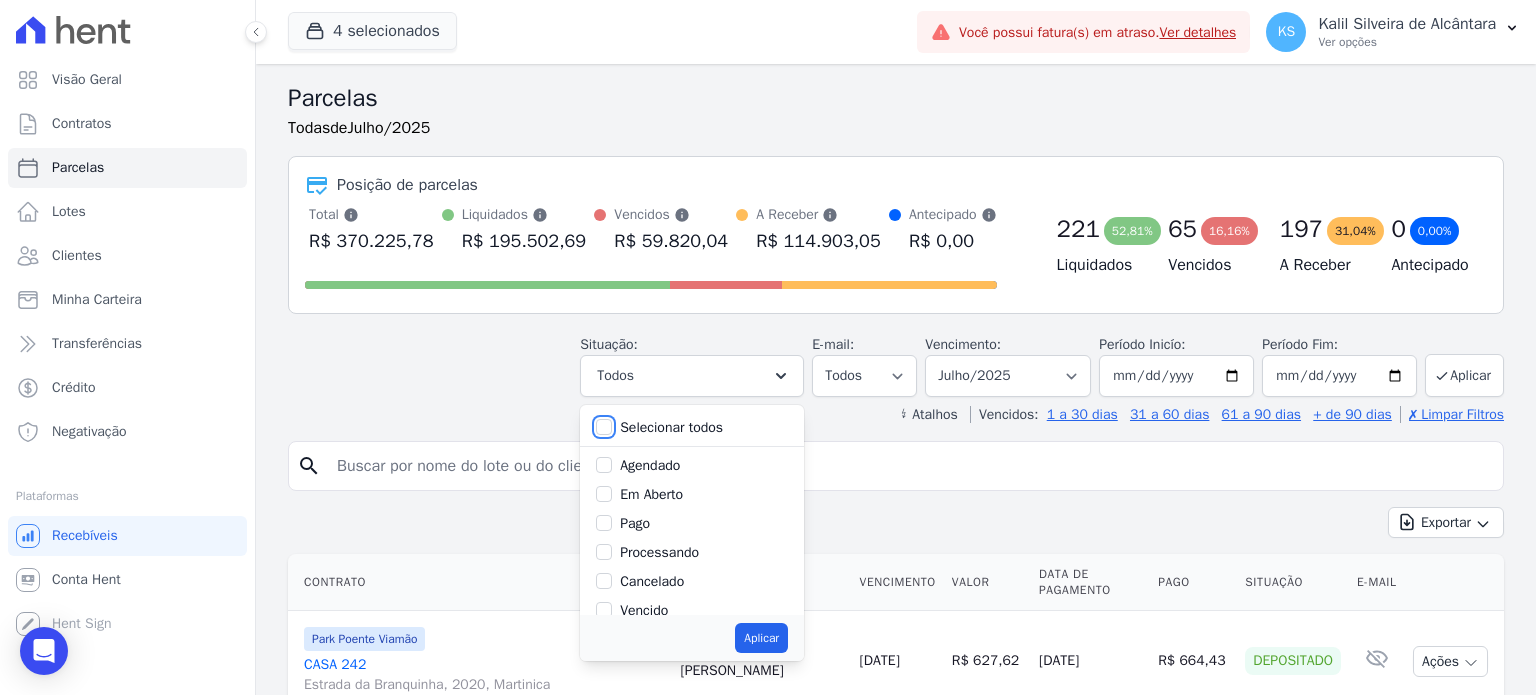 checkbox on "false" 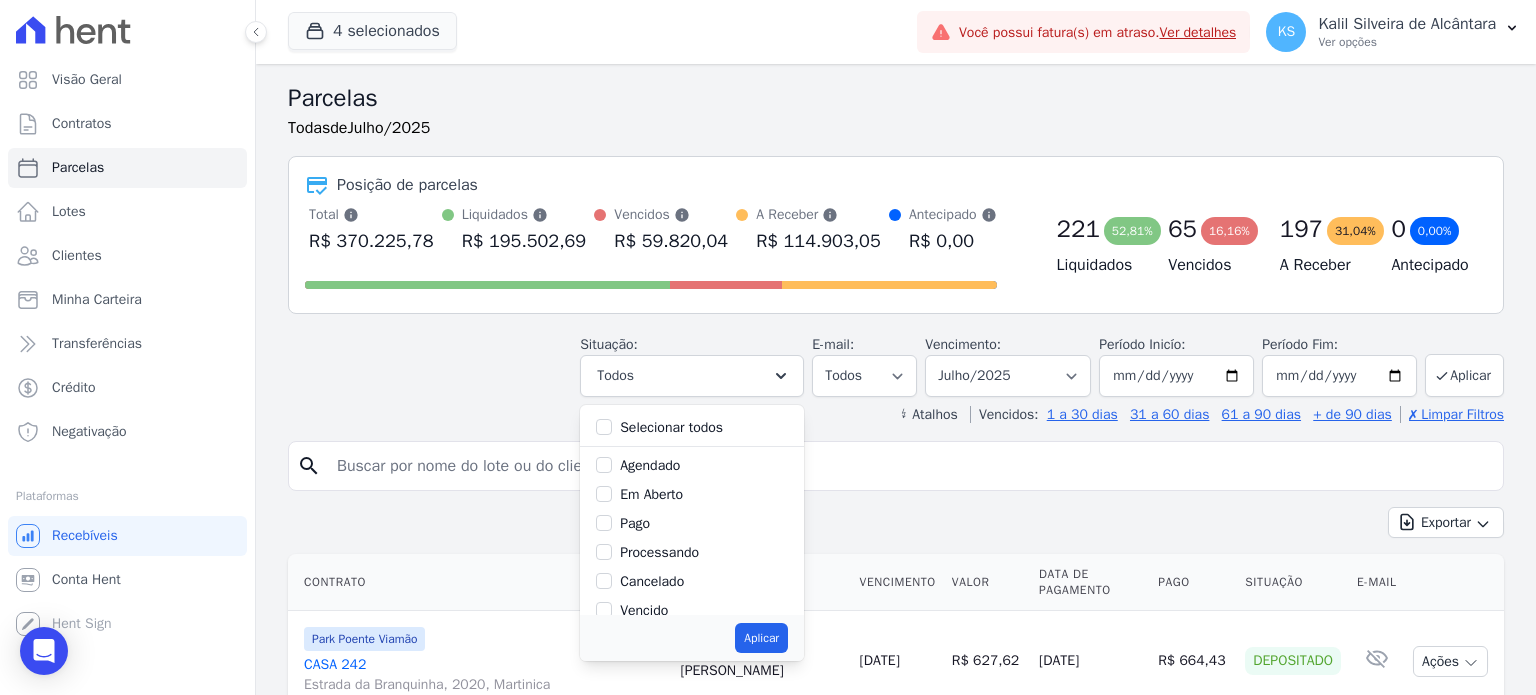 click on "Vencido" at bounding box center [644, 610] 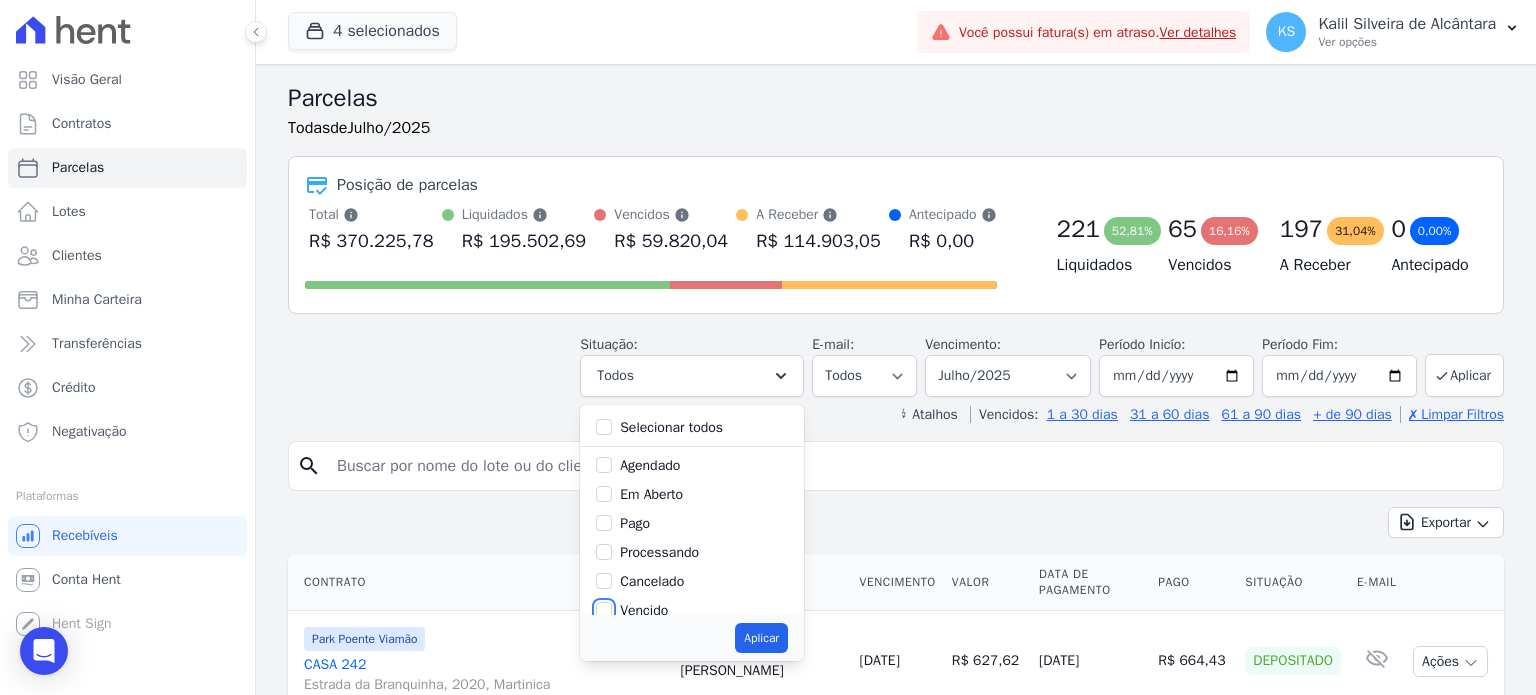 click on "Vencido" at bounding box center (604, 610) 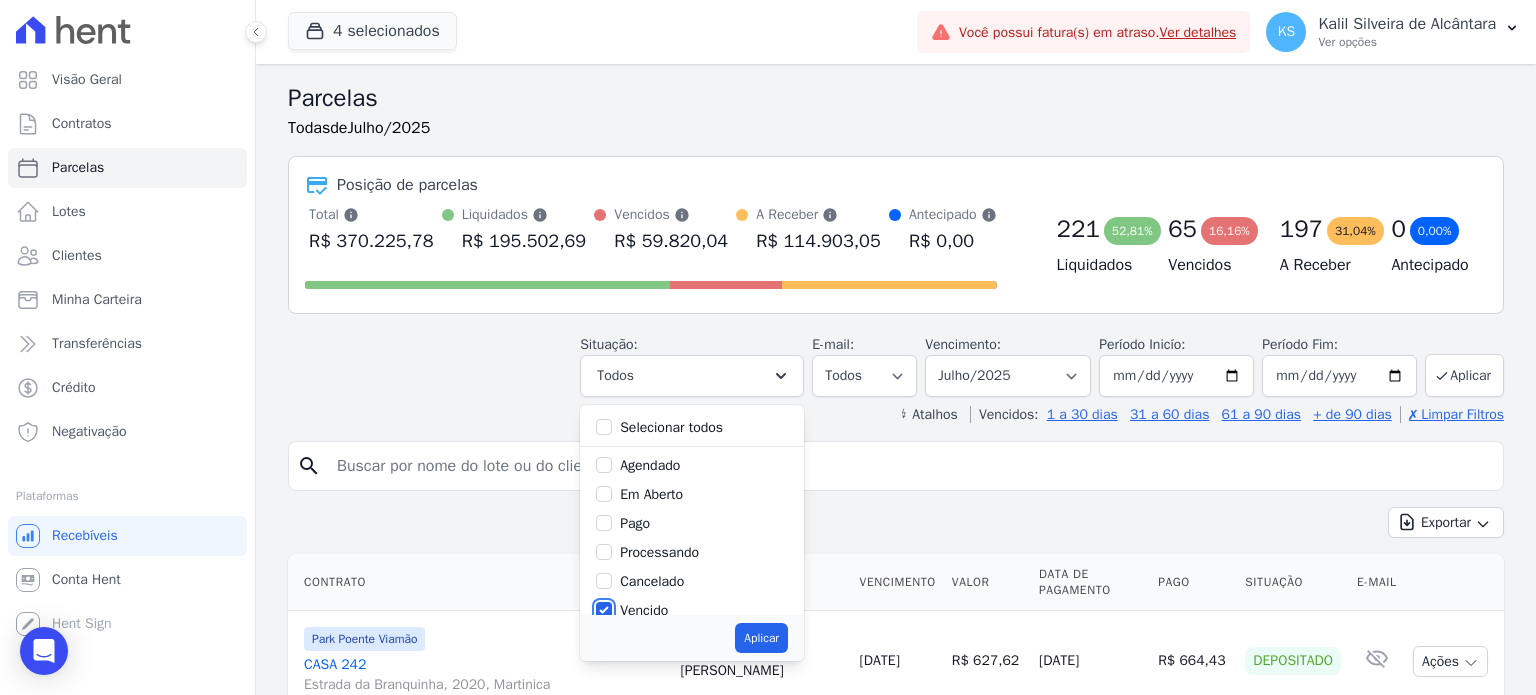 scroll, scrollTop: 2, scrollLeft: 0, axis: vertical 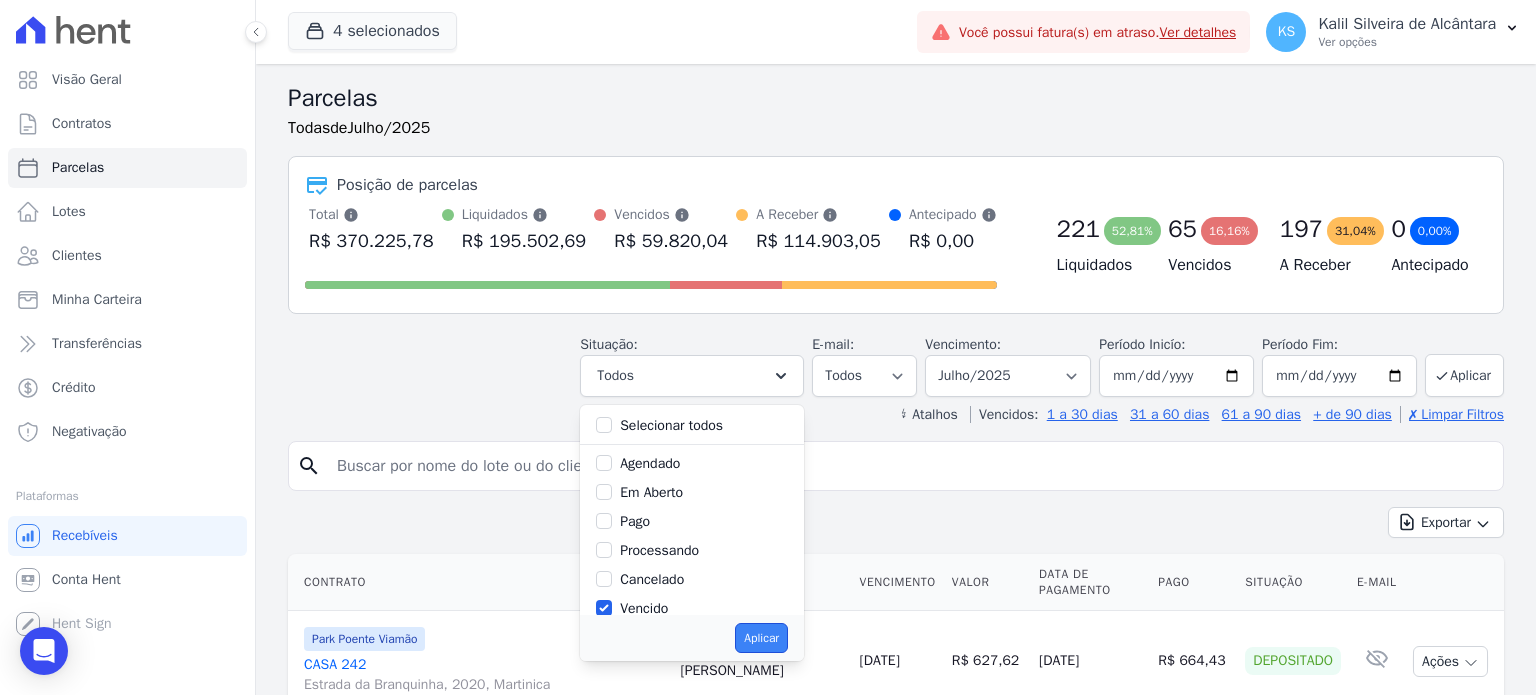 click on "Aplicar" at bounding box center [761, 638] 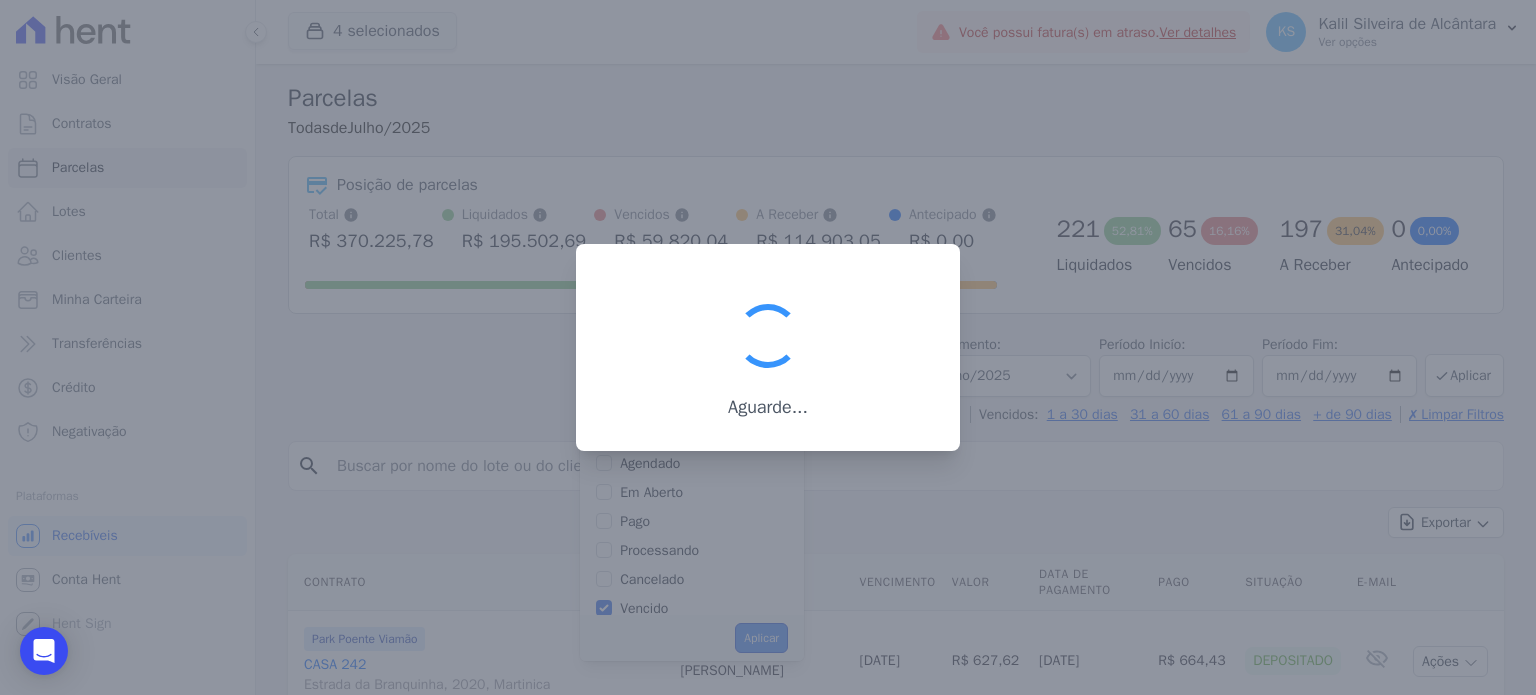 scroll, scrollTop: 37, scrollLeft: 0, axis: vertical 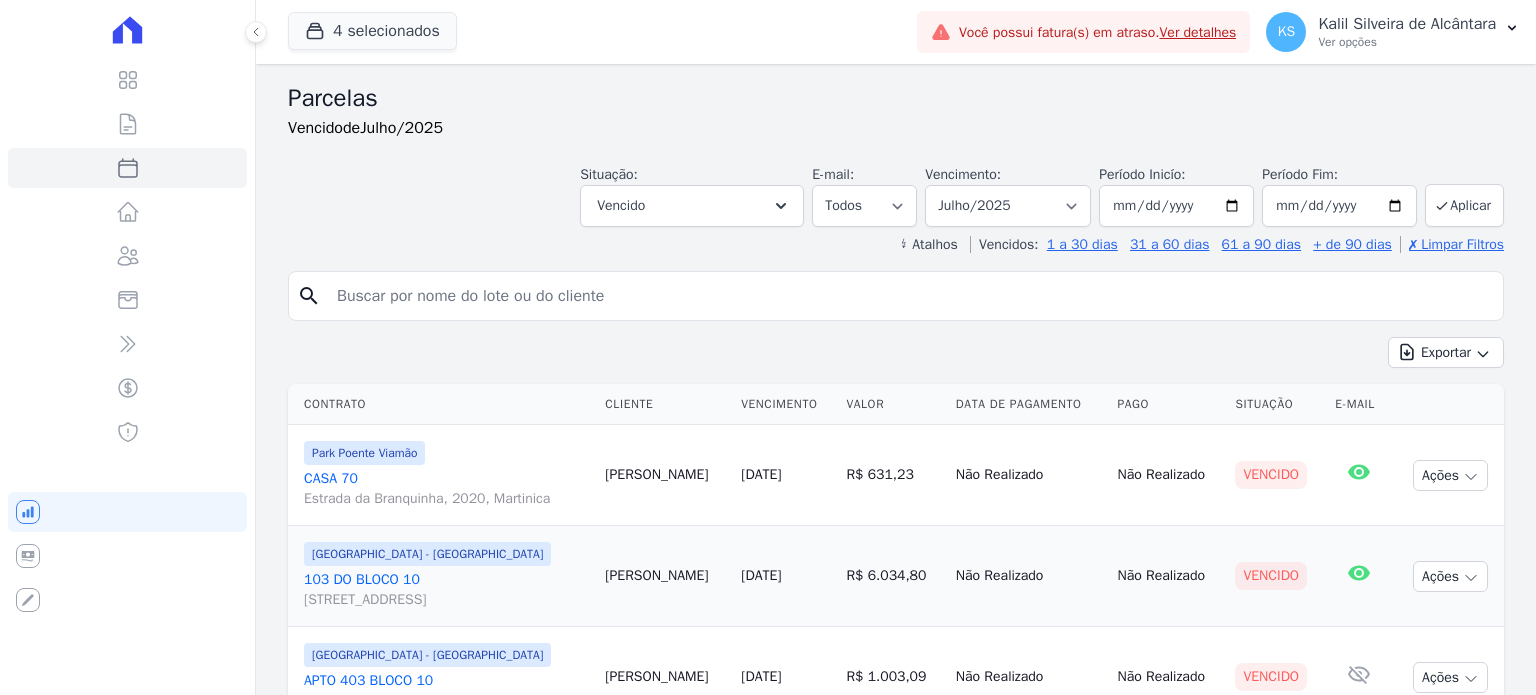 select 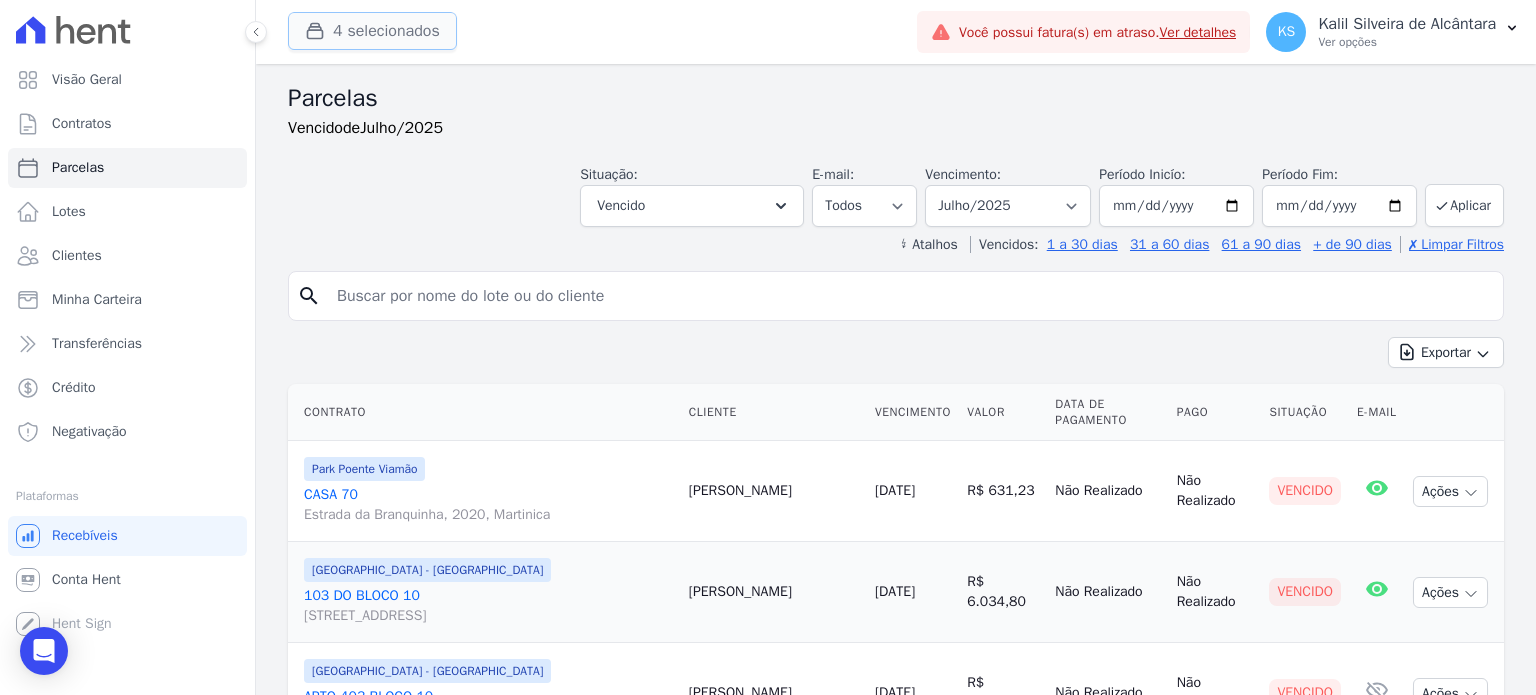 click on "4 selecionados" at bounding box center [372, 31] 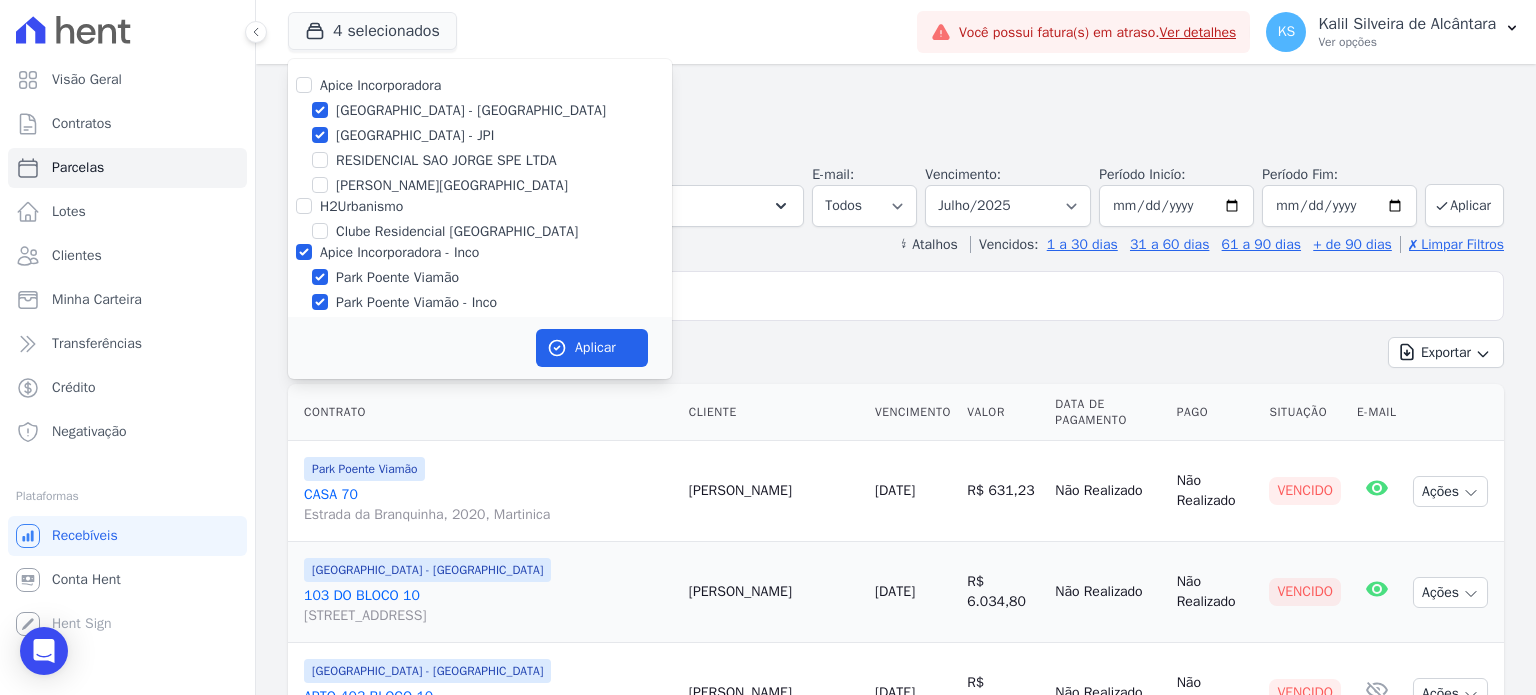click on "Apice Incorporadora - Inco" at bounding box center (399, 252) 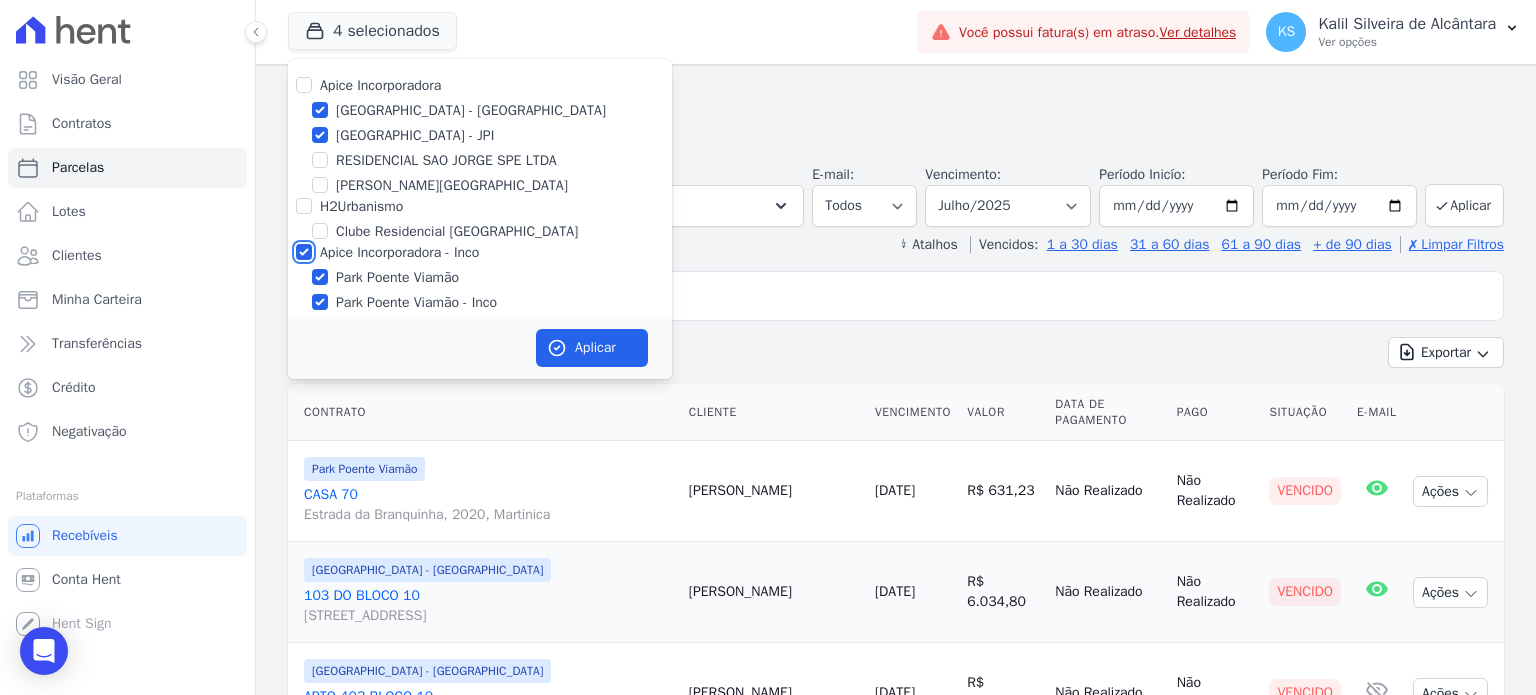 click on "Apice Incorporadora - Inco" at bounding box center [304, 252] 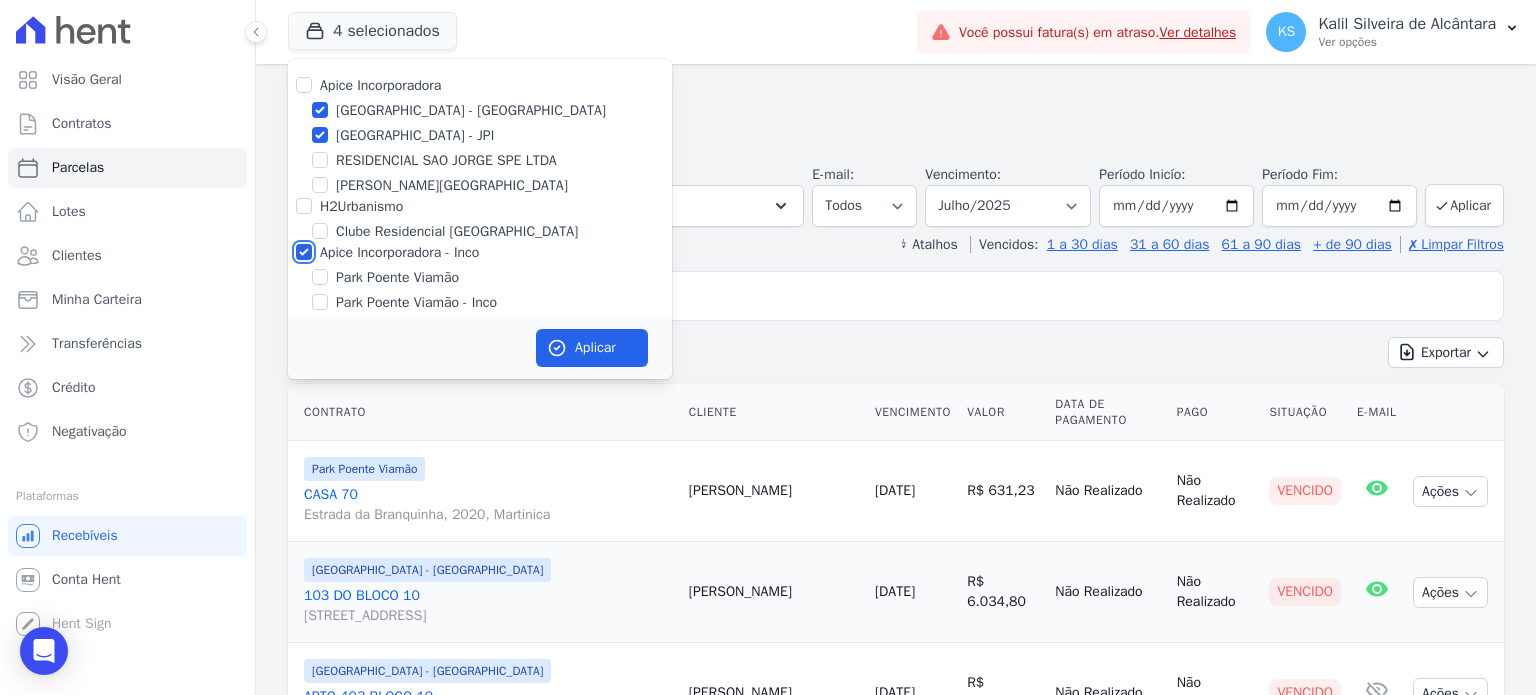 checkbox on "false" 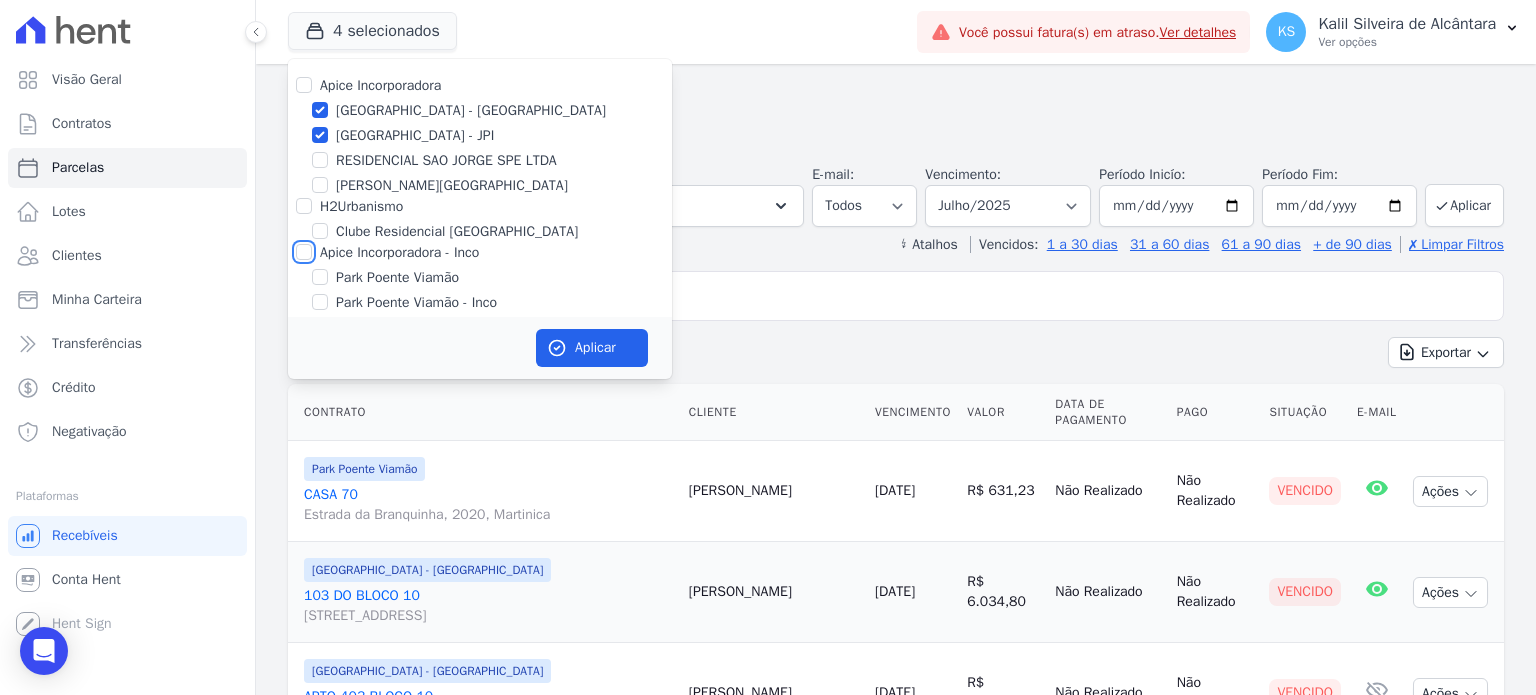 checkbox on "false" 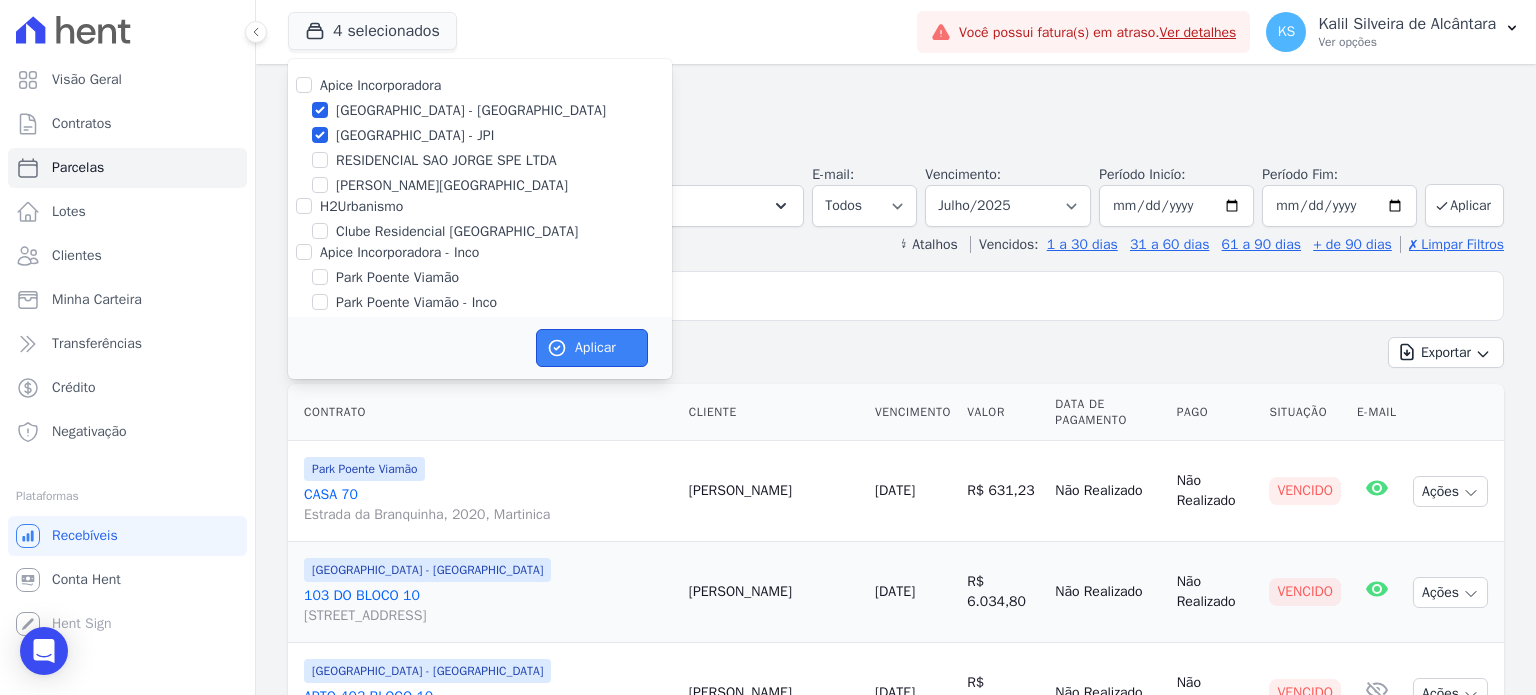 click on "Aplicar" at bounding box center [592, 348] 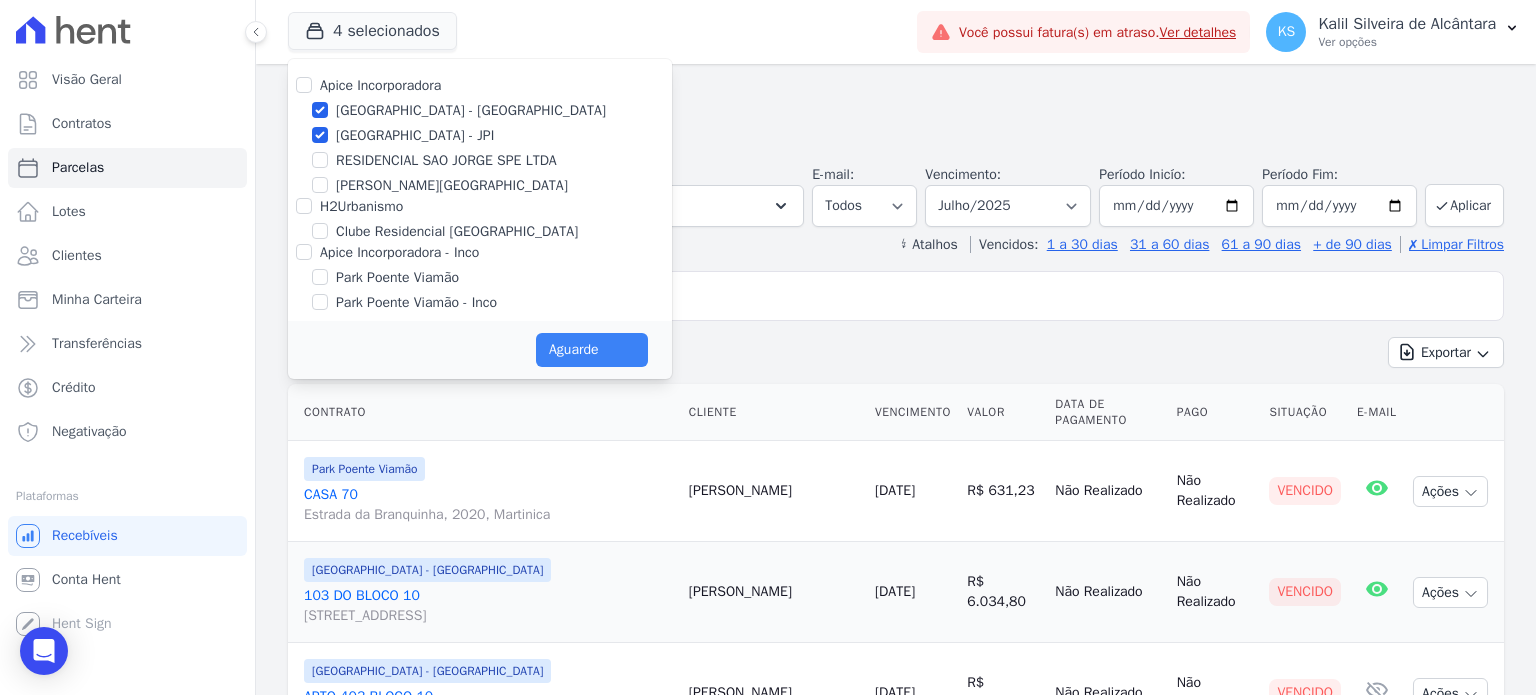 select 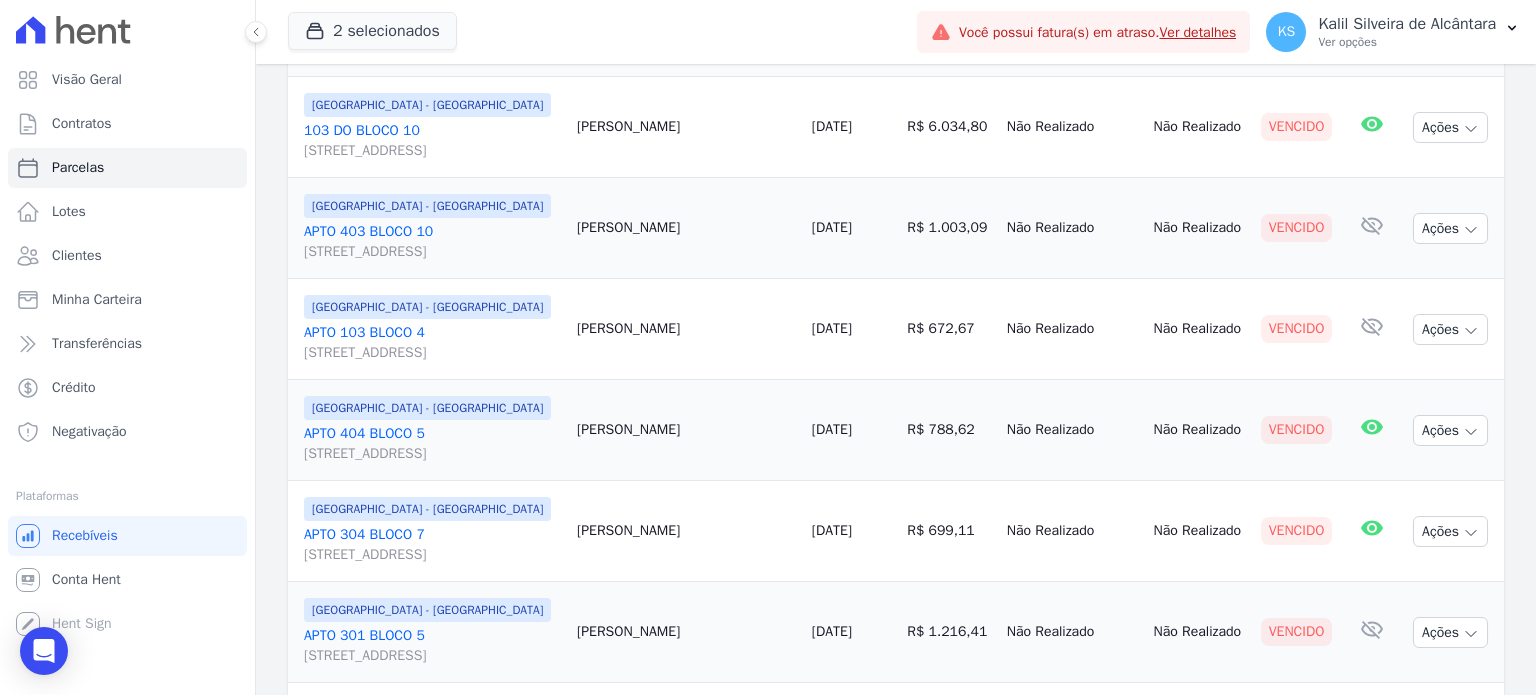 scroll, scrollTop: 388, scrollLeft: 0, axis: vertical 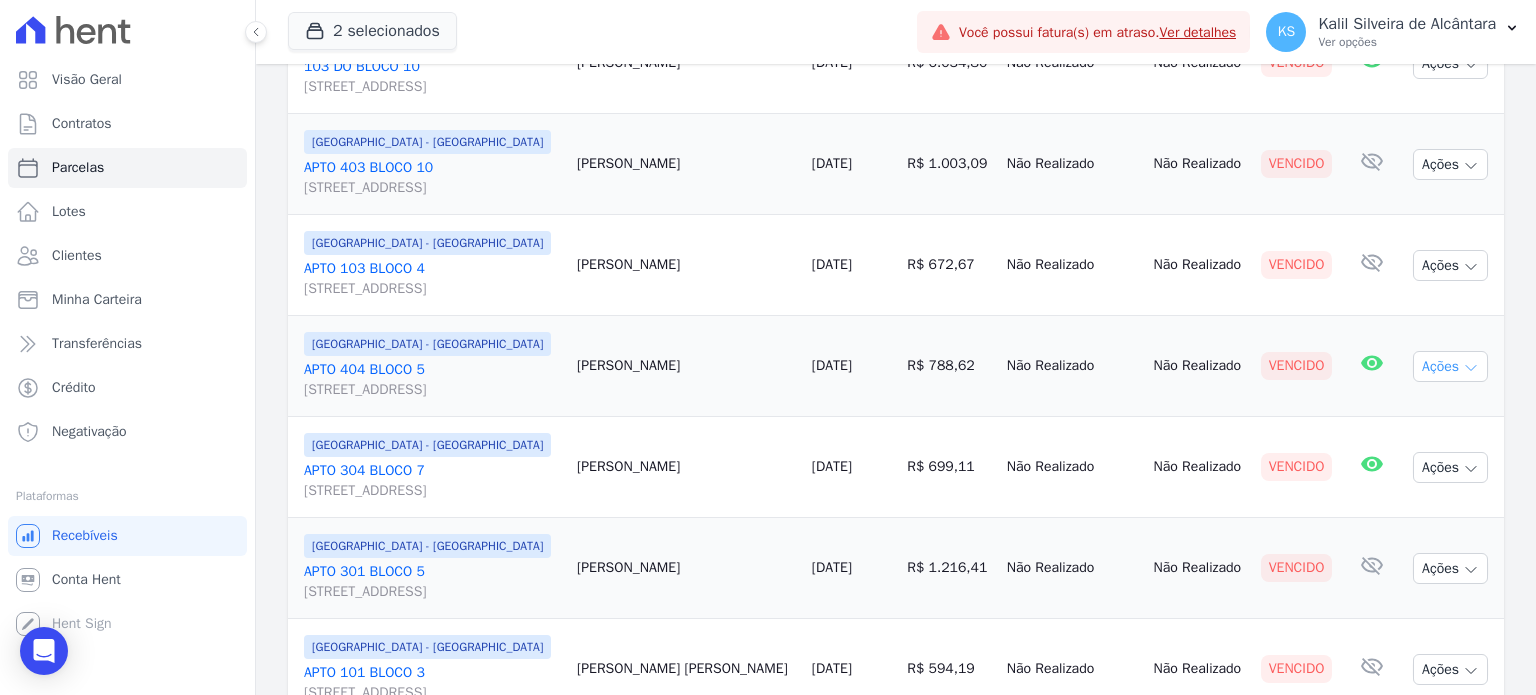 click on "Ações" at bounding box center (1450, 366) 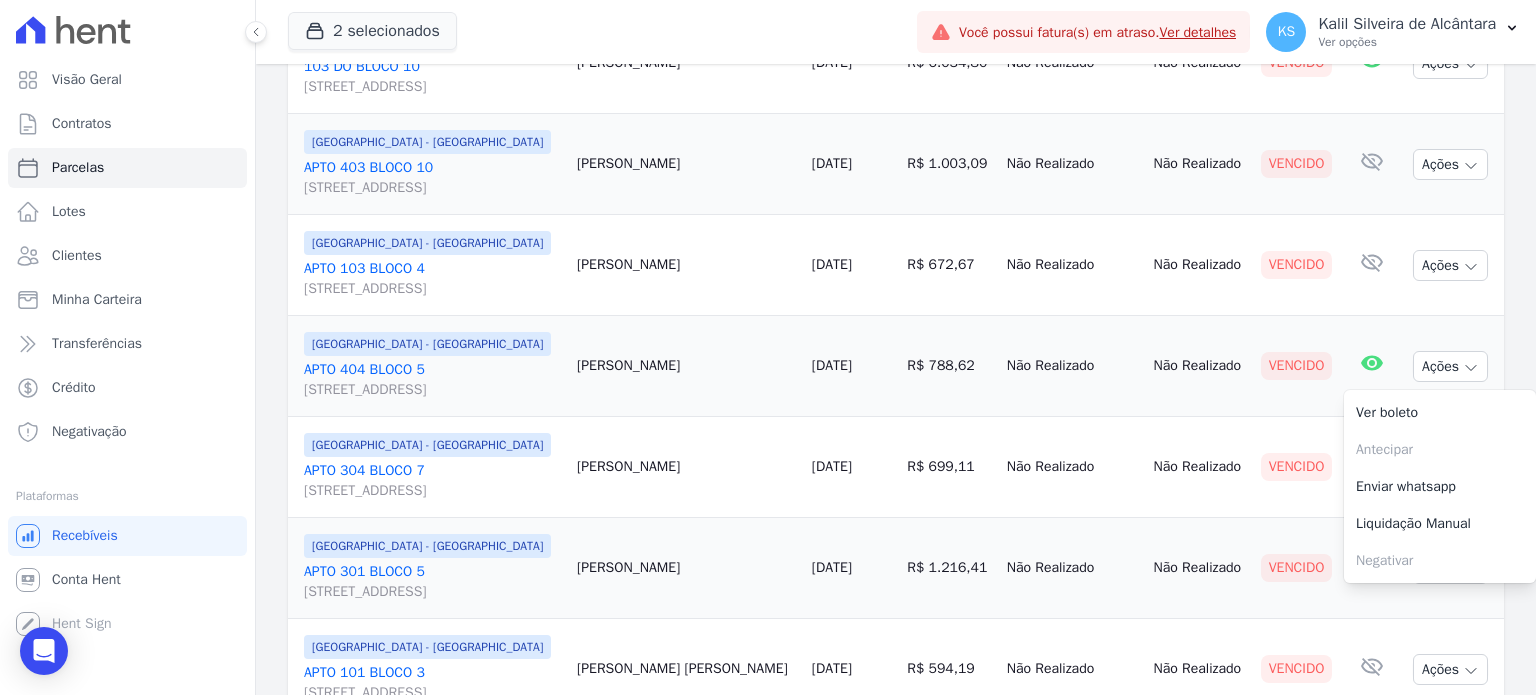 click on "Não Realizado" at bounding box center [1072, 366] 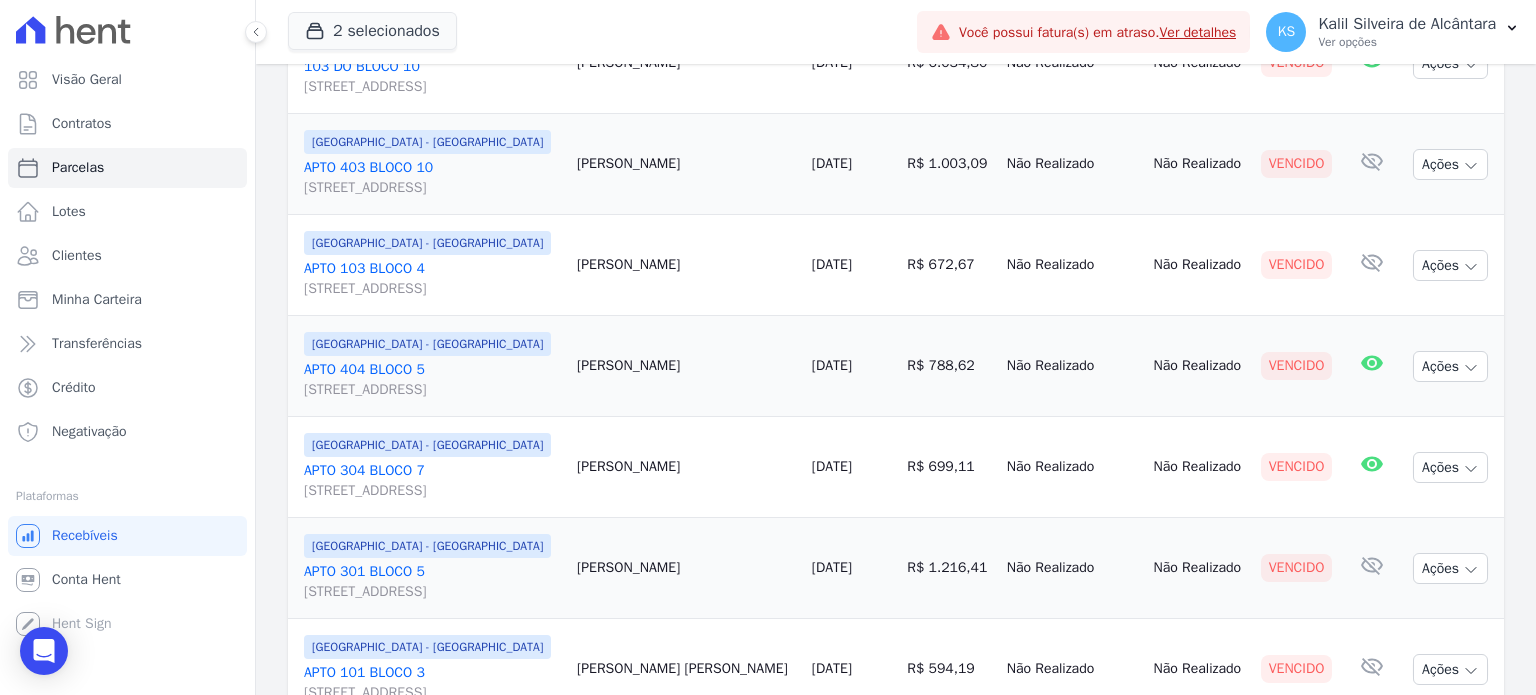 click on "[STREET_ADDRESS]" at bounding box center [432, 390] 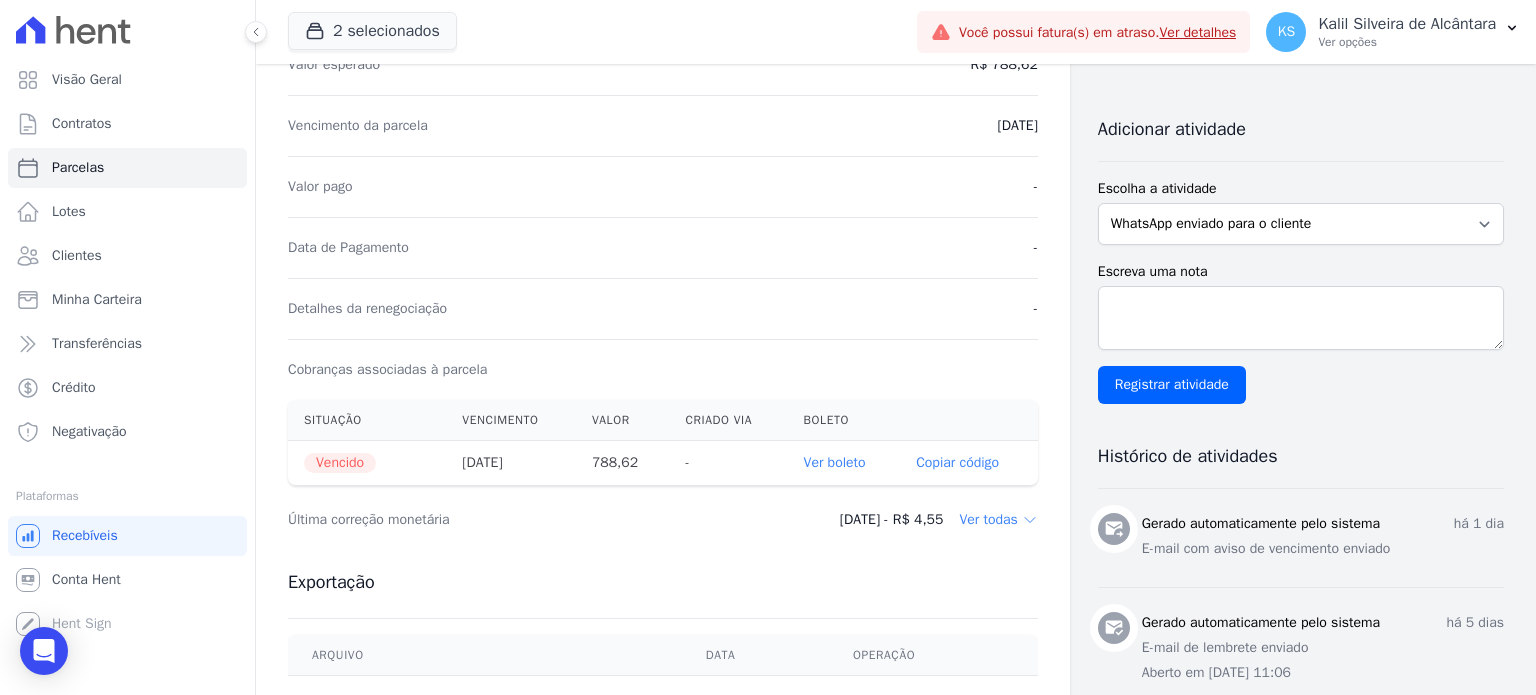scroll, scrollTop: 0, scrollLeft: 0, axis: both 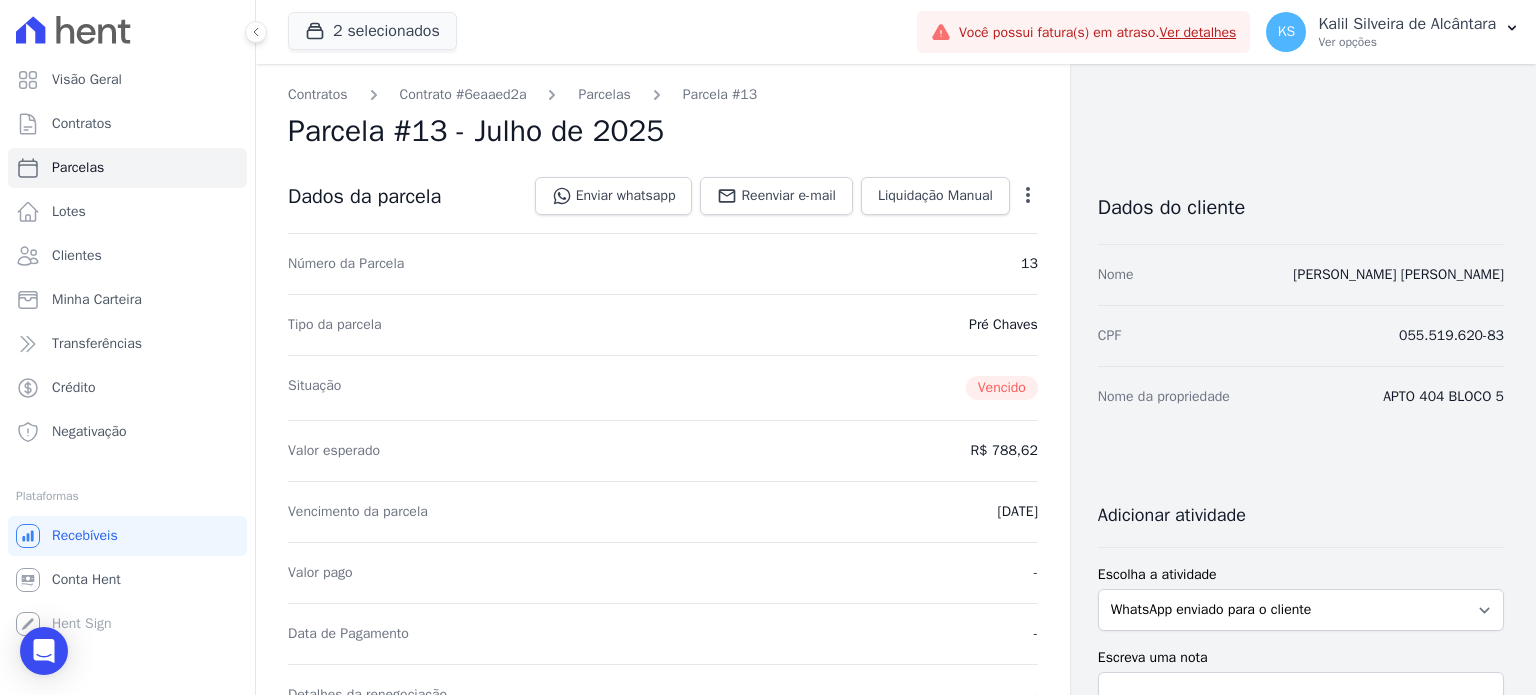 click on "Contratos
Contrato
#6eaaed2a
Parcelas
Parcela
#13
Parcela #13 - Julho de 2025
Dados da parcela
Enviar whatsapp
Registrar envio de WhatsApp
Caso o envio da mensagem via WhatsApp tenha sido bem-sucedido, registre esta atividade.
Escreva uma nota" at bounding box center [663, 777] 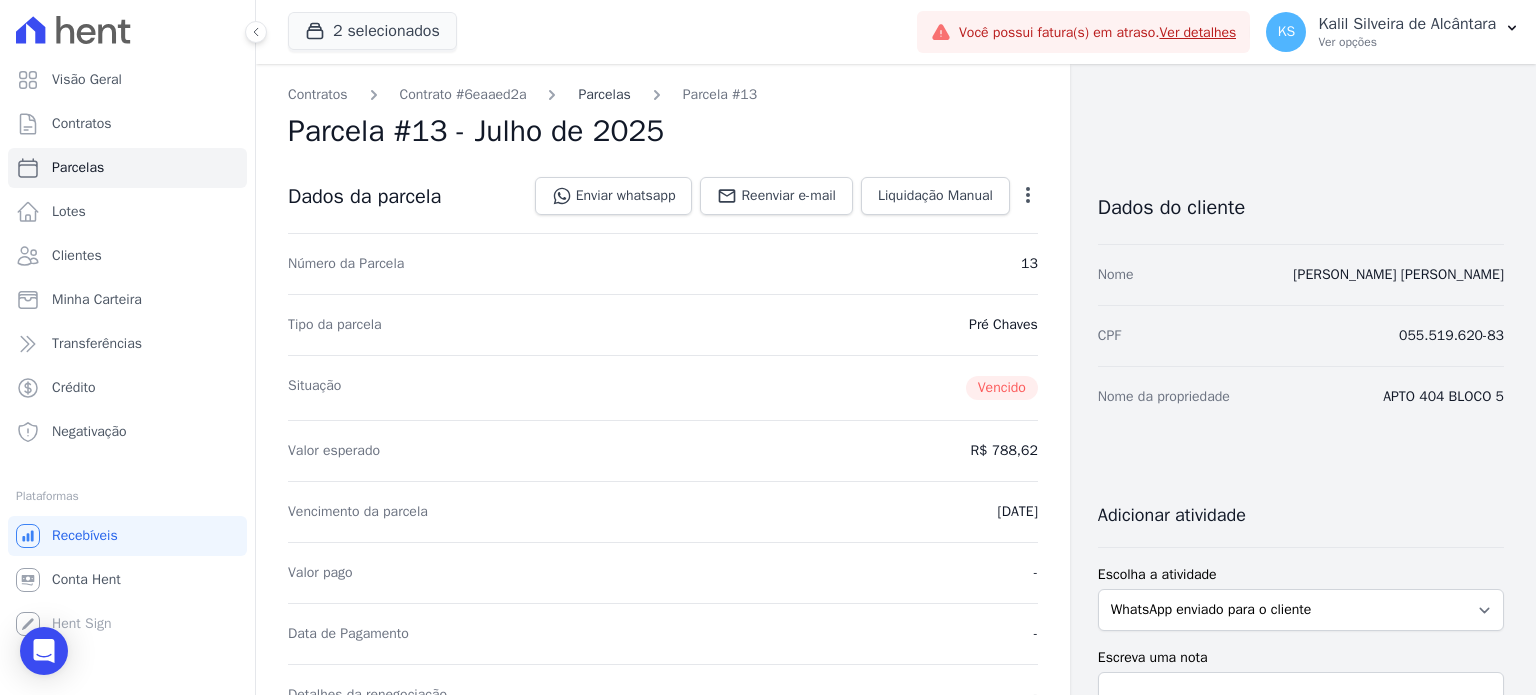 click on "Parcelas" at bounding box center [604, 94] 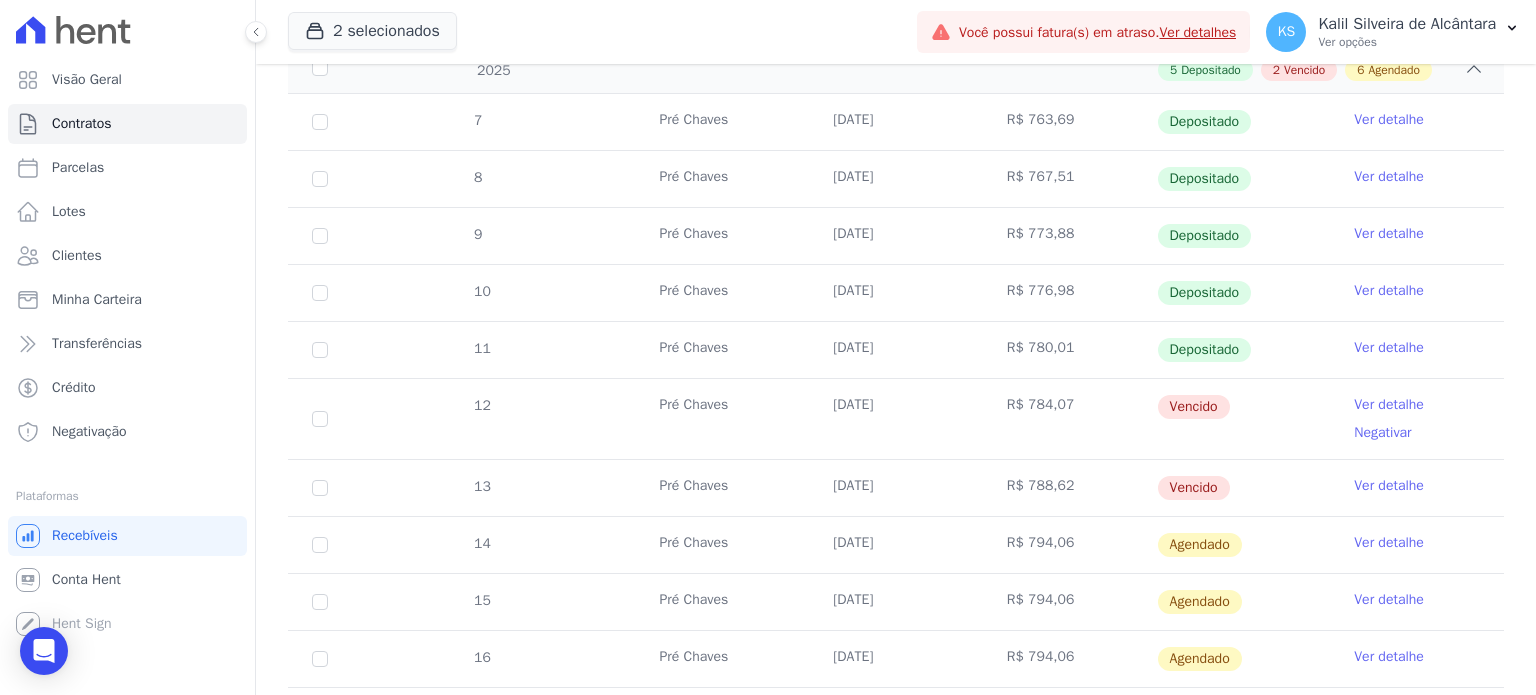 scroll, scrollTop: 377, scrollLeft: 0, axis: vertical 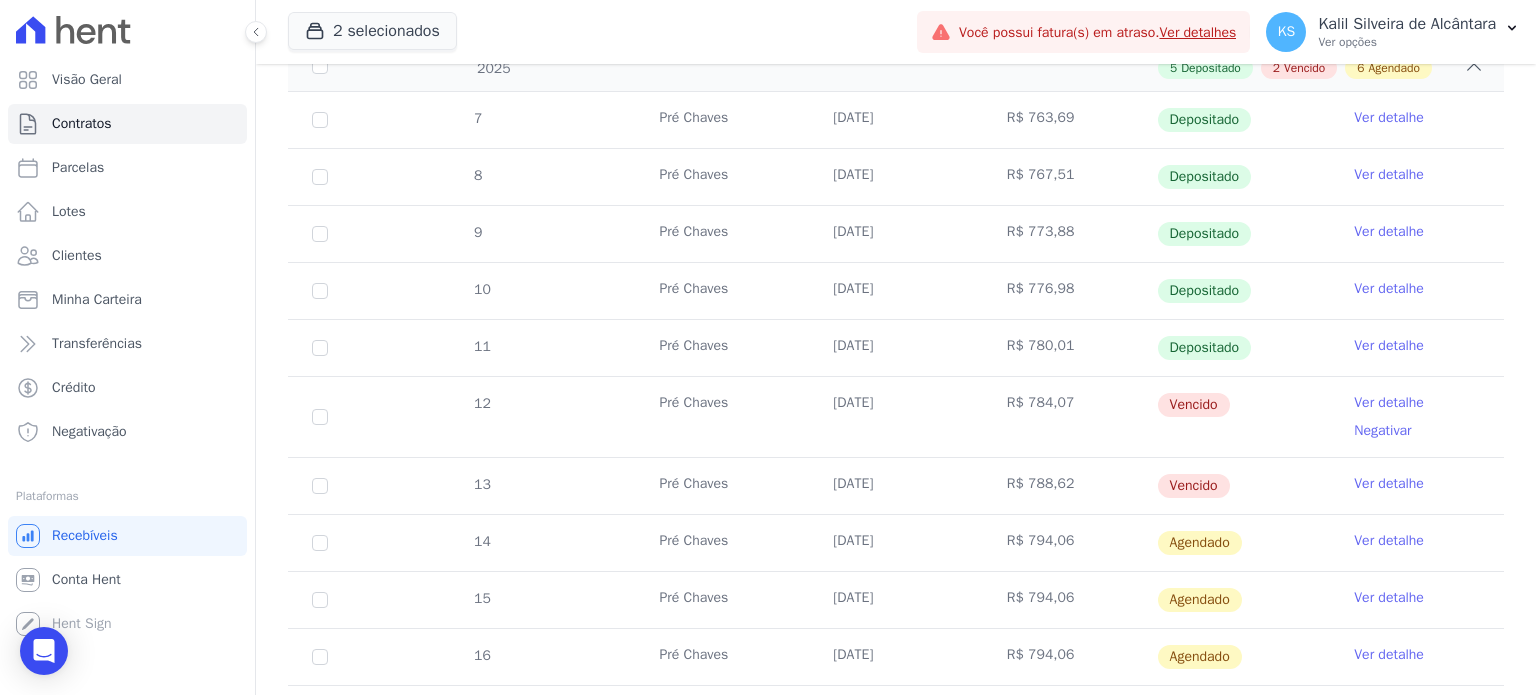 click on "Ver detalhe" at bounding box center [1389, 403] 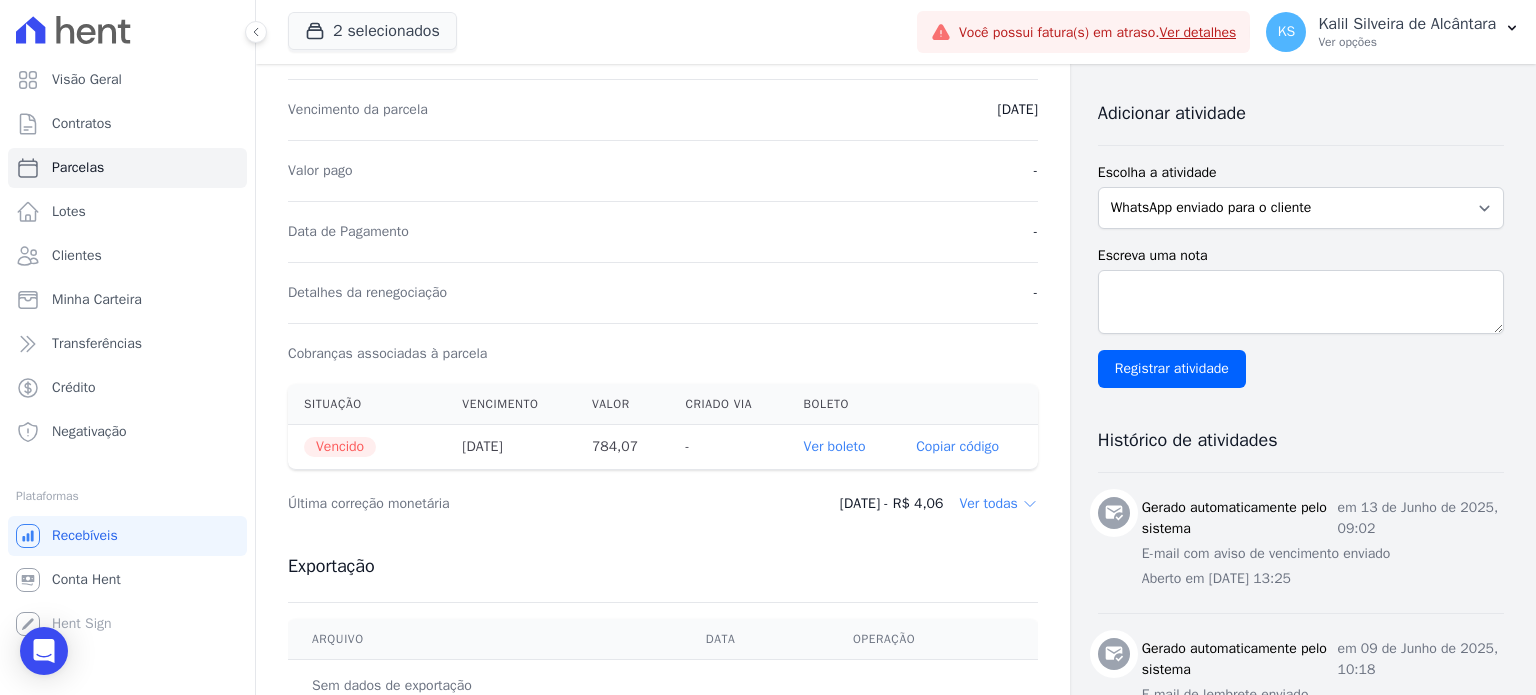 scroll, scrollTop: 60, scrollLeft: 0, axis: vertical 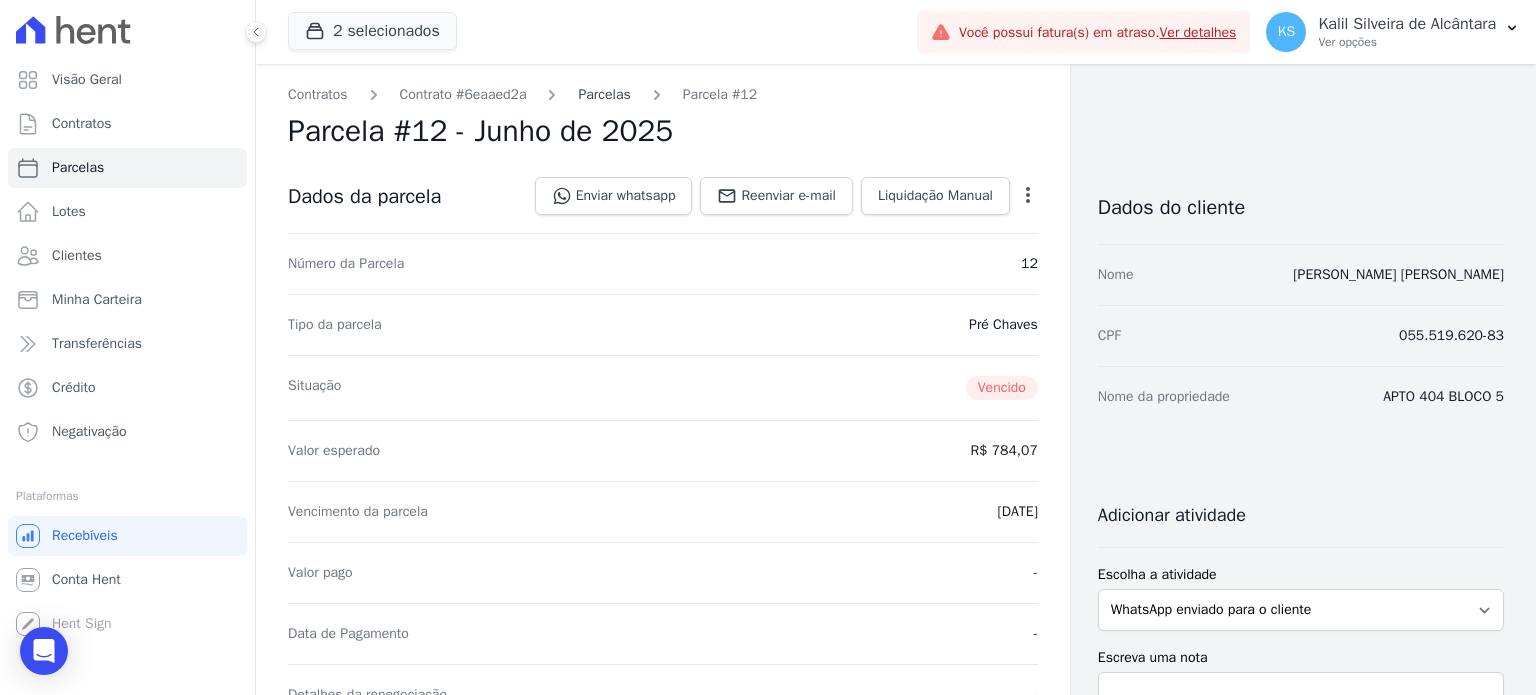 click on "Parcelas" at bounding box center [604, 94] 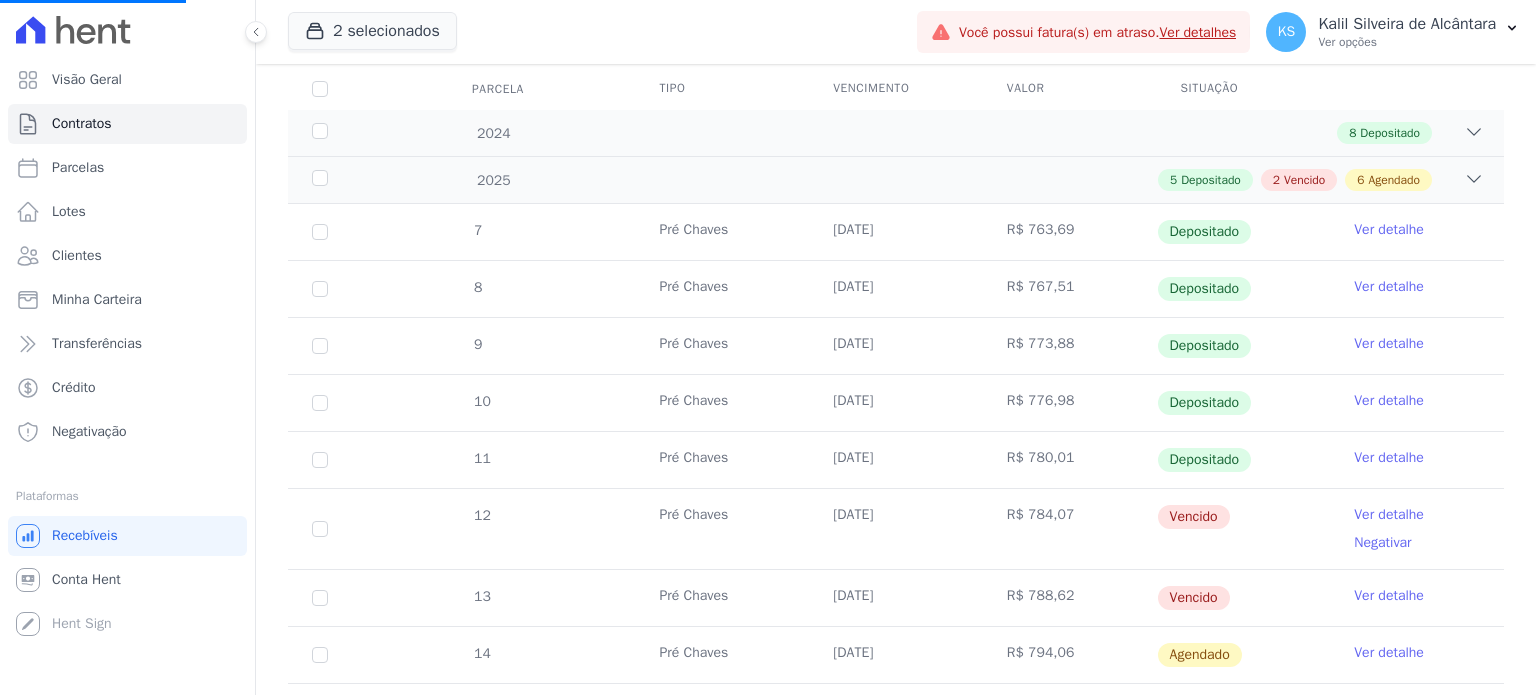 scroll, scrollTop: 363, scrollLeft: 0, axis: vertical 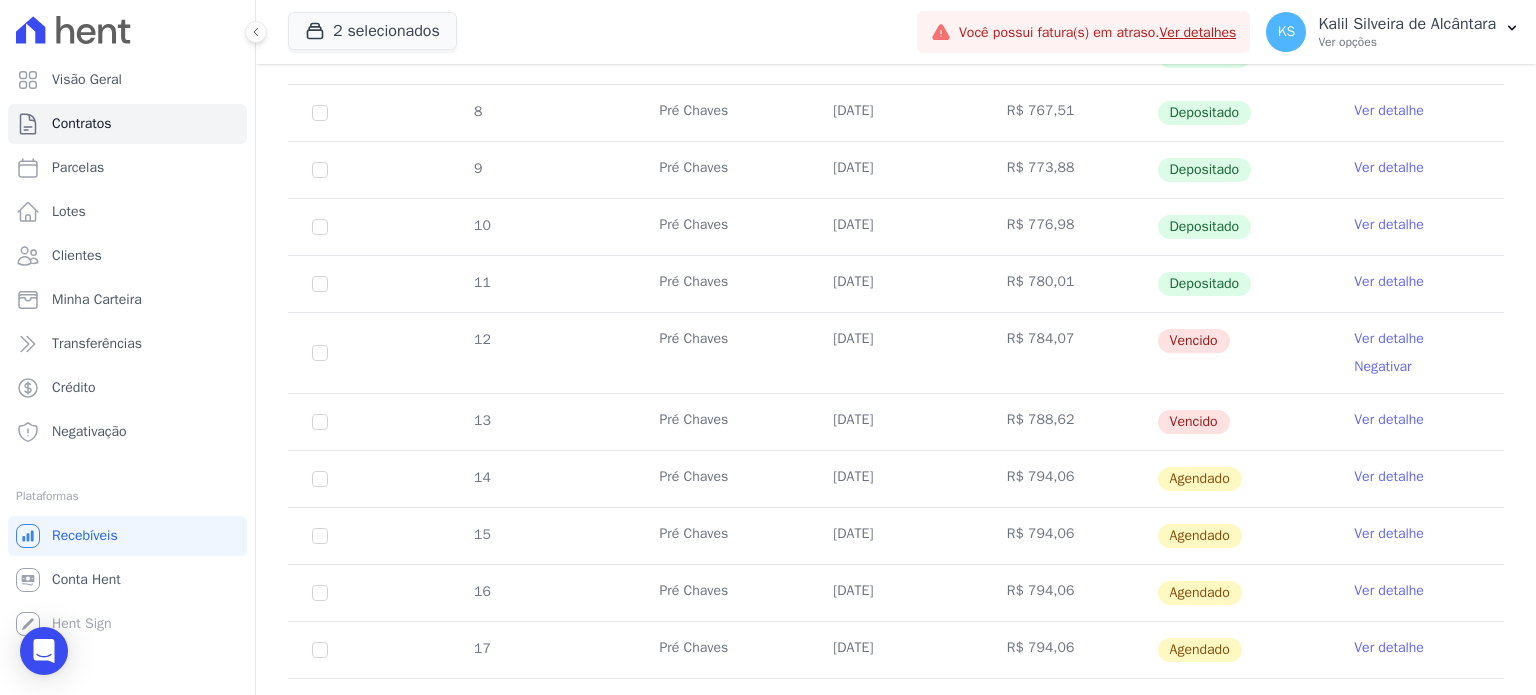 click on "Ver detalhe" at bounding box center [1389, 339] 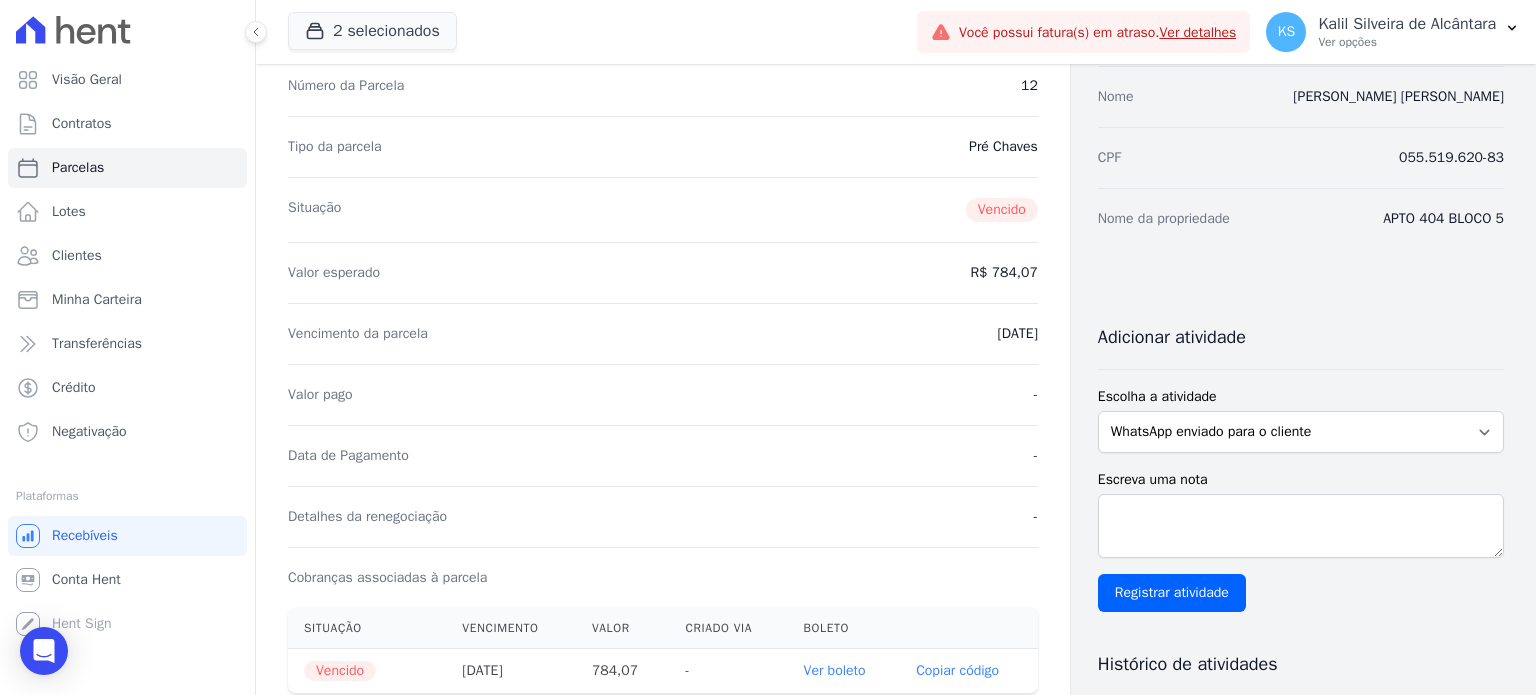 scroll, scrollTop: 0, scrollLeft: 0, axis: both 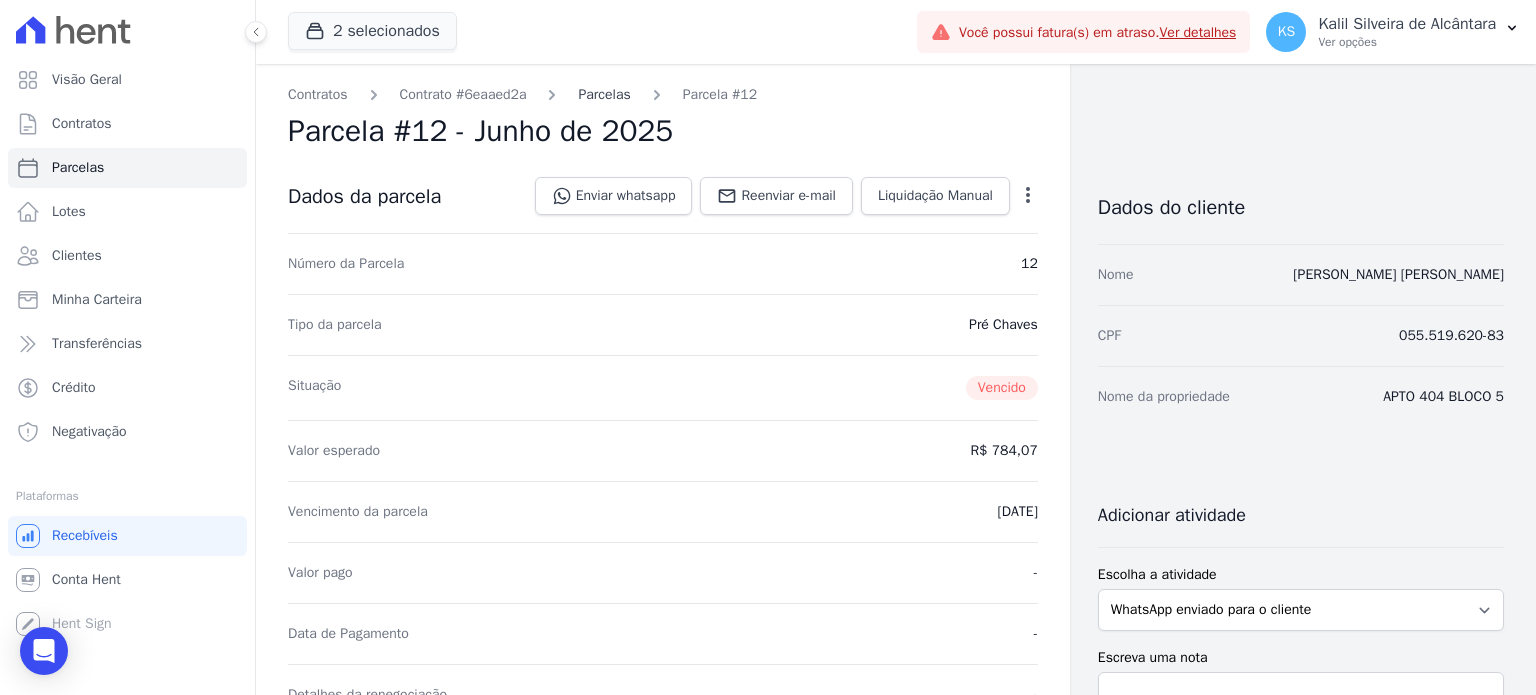 click on "Parcelas" at bounding box center (604, 94) 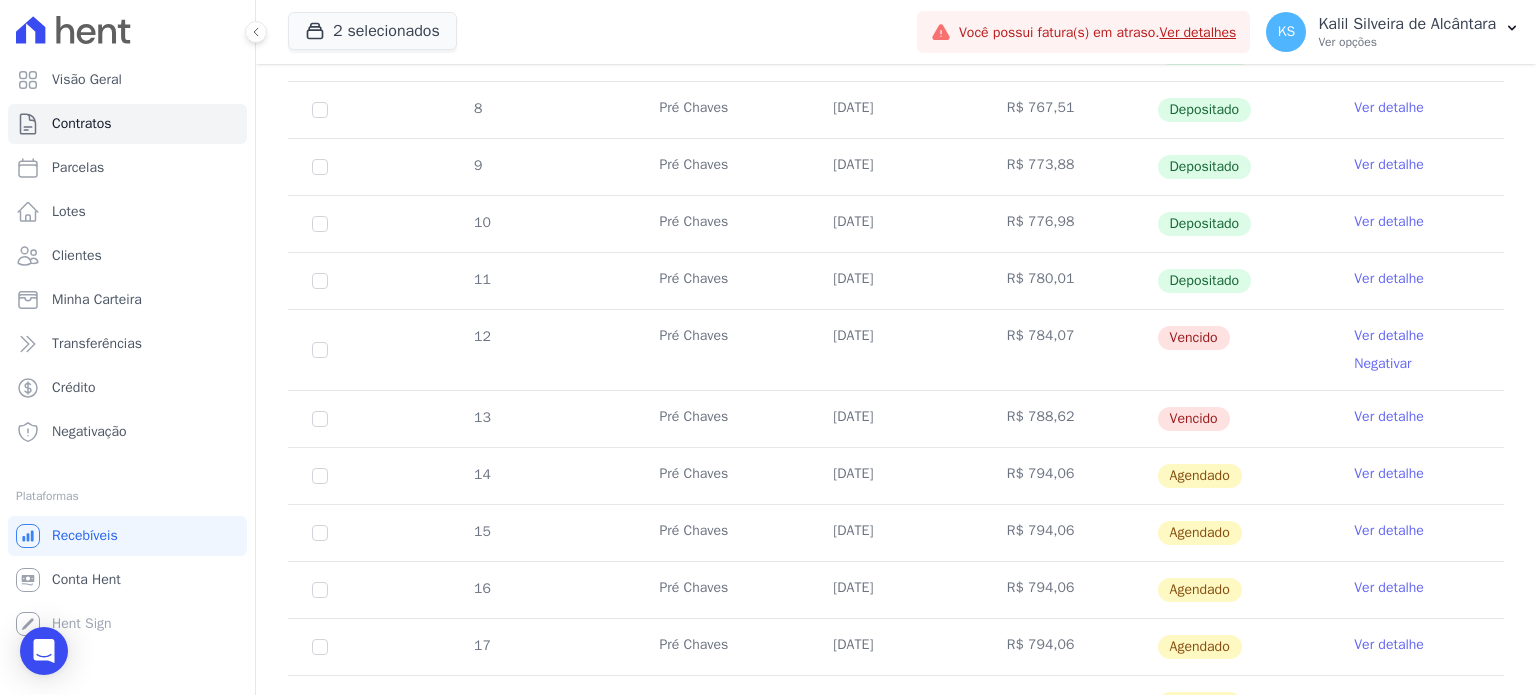 scroll, scrollTop: 448, scrollLeft: 0, axis: vertical 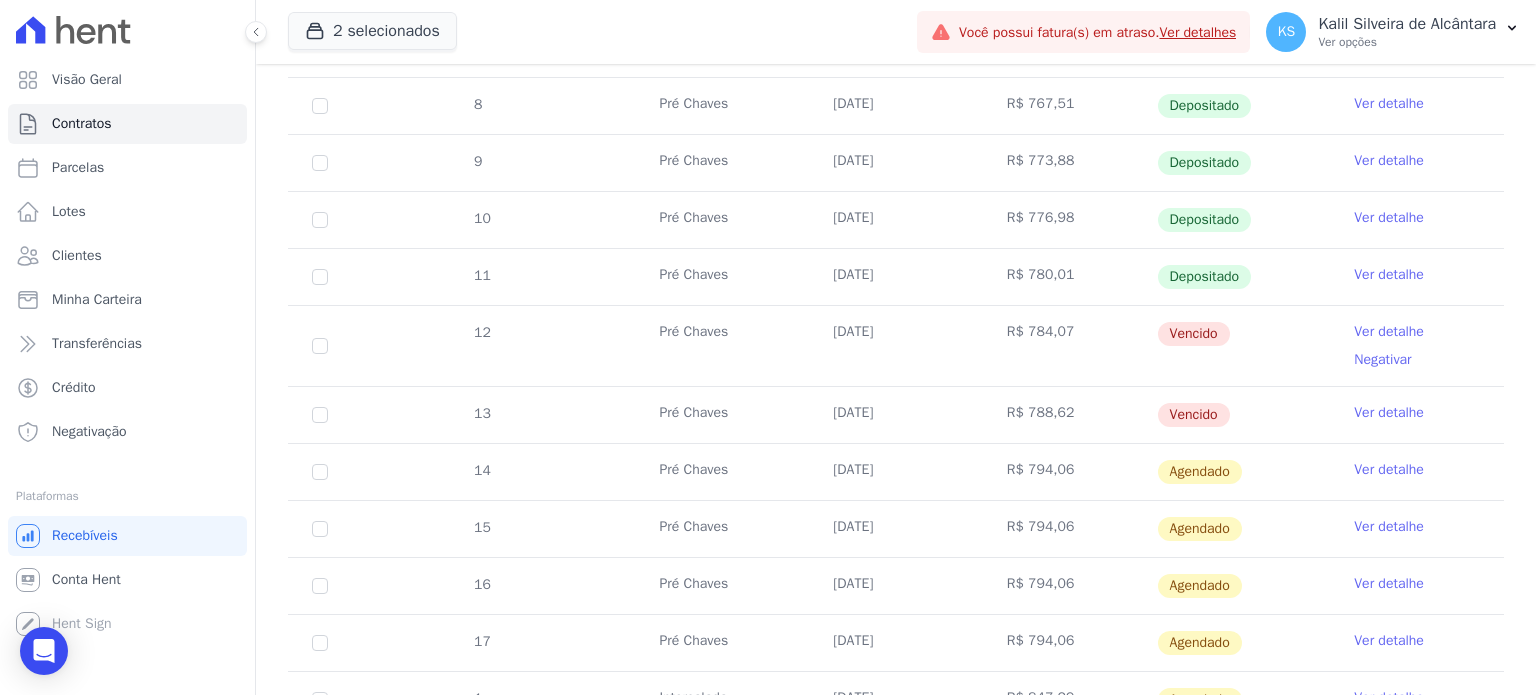click on "Ver detalhe" at bounding box center (1389, 413) 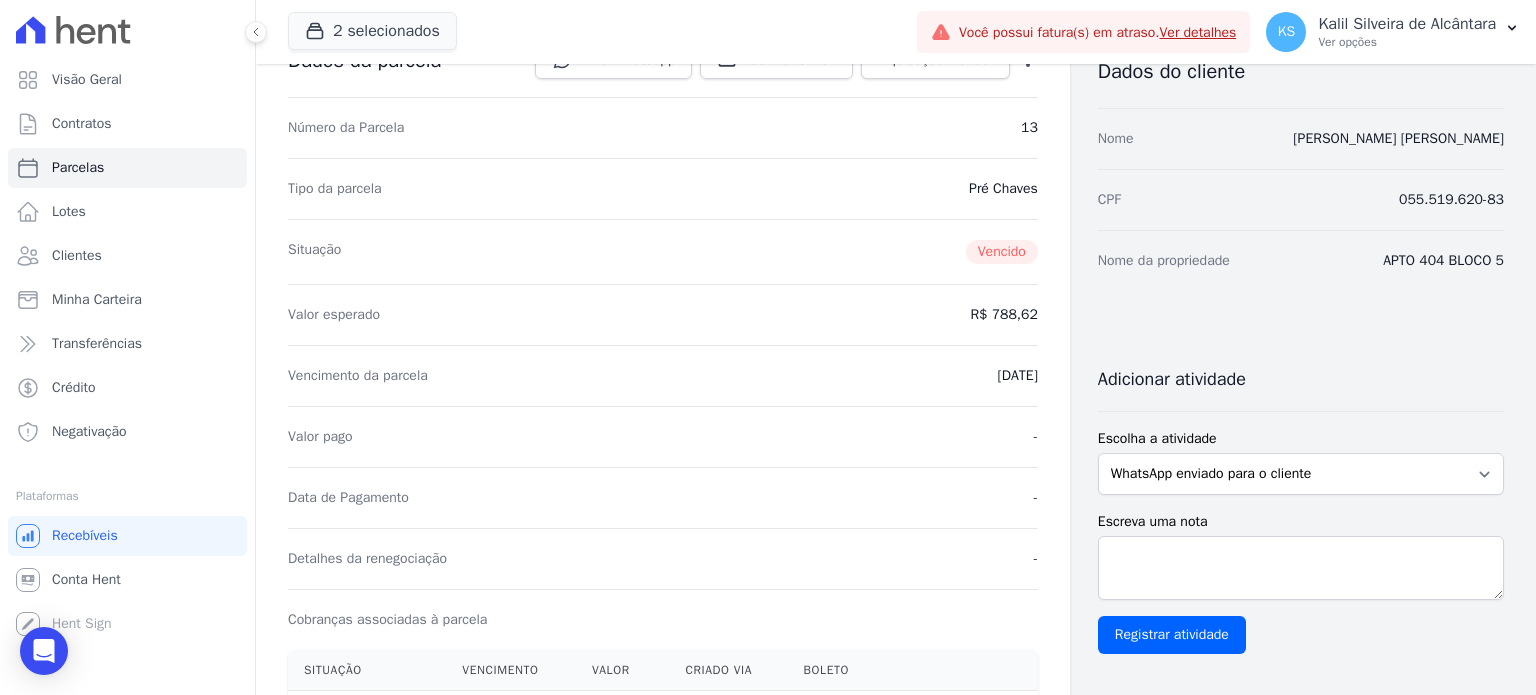 scroll, scrollTop: 0, scrollLeft: 0, axis: both 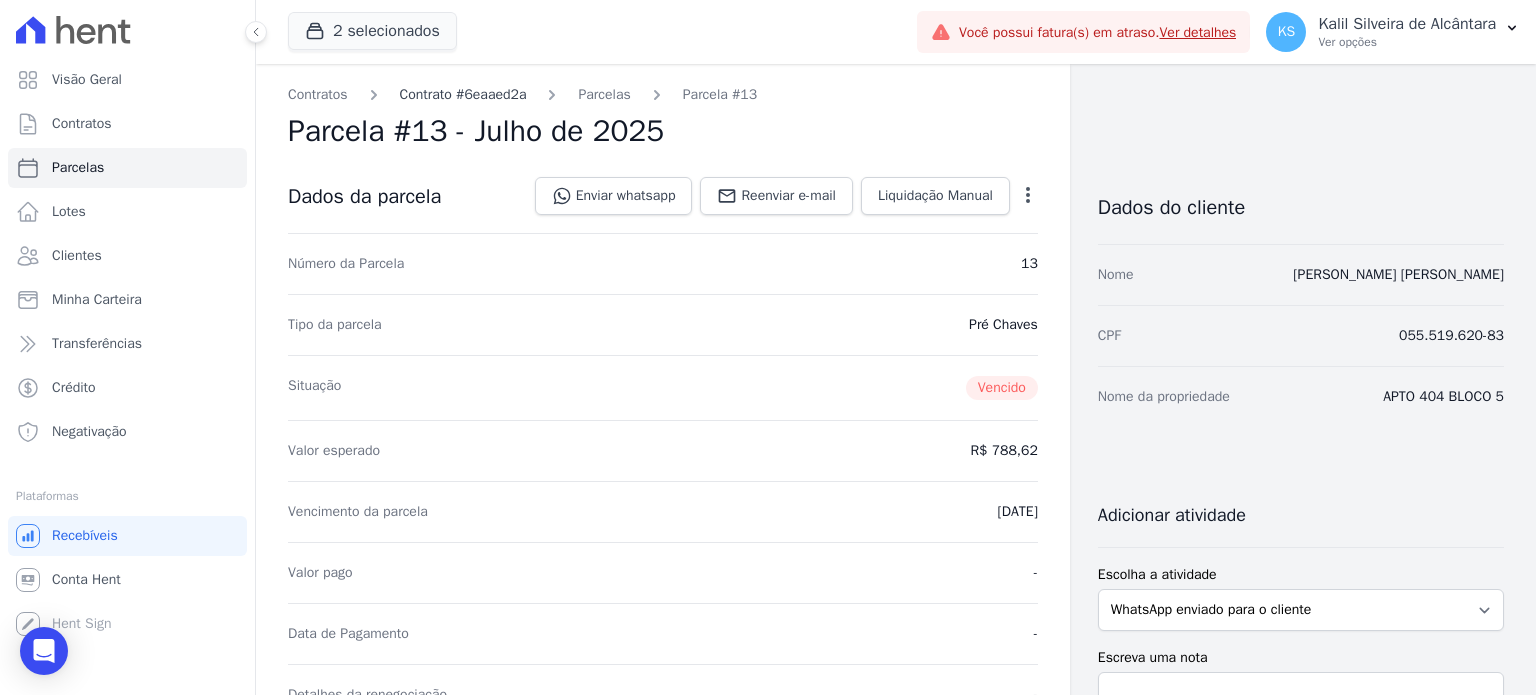 click on "Contrato
#6eaaed2a" at bounding box center [463, 94] 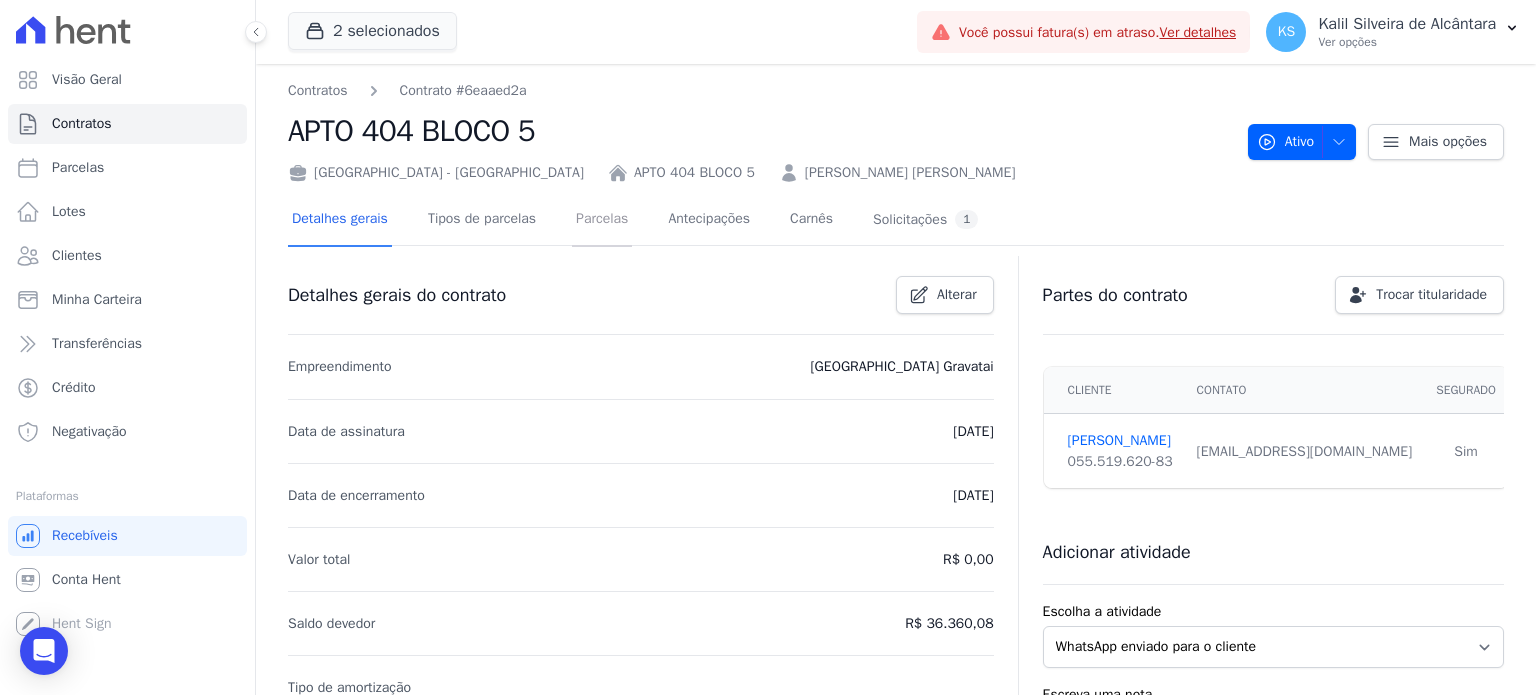 click on "Parcelas" at bounding box center (602, 220) 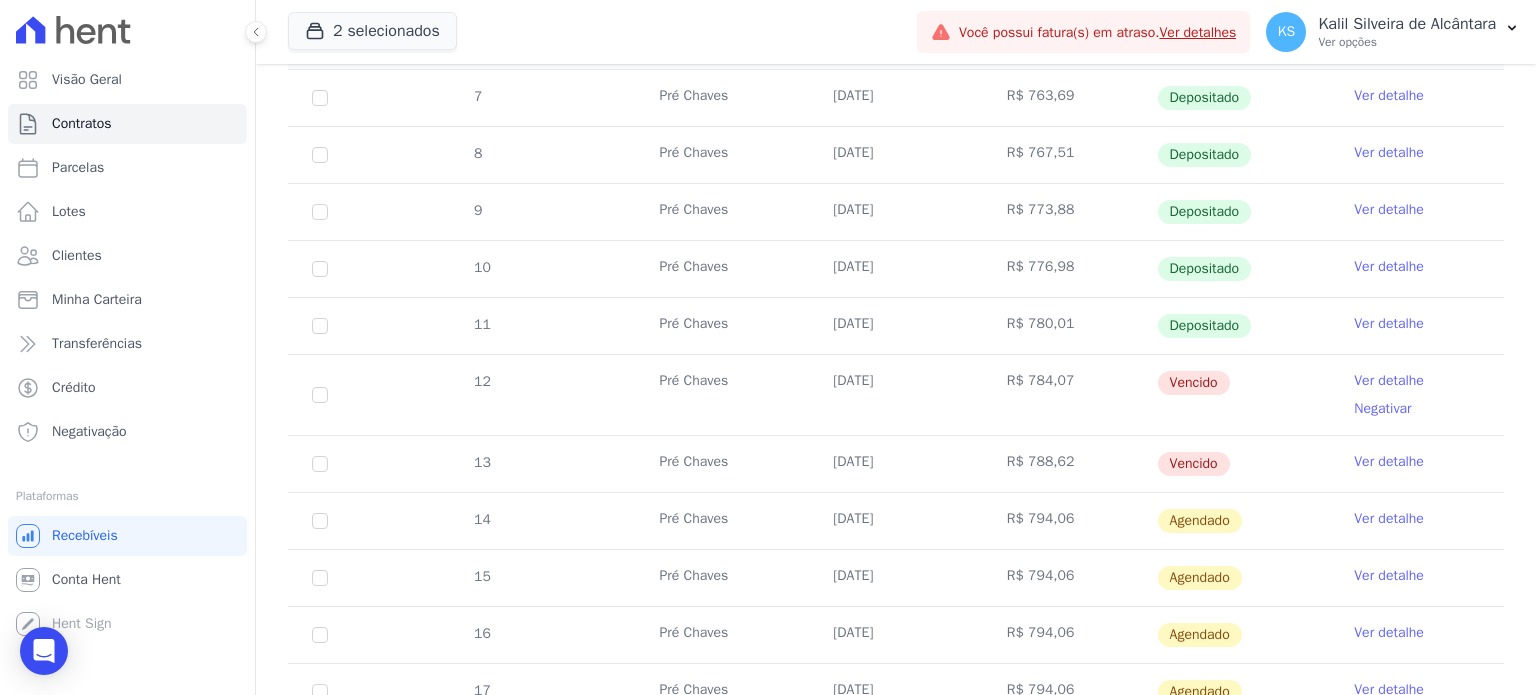 scroll, scrollTop: 419, scrollLeft: 0, axis: vertical 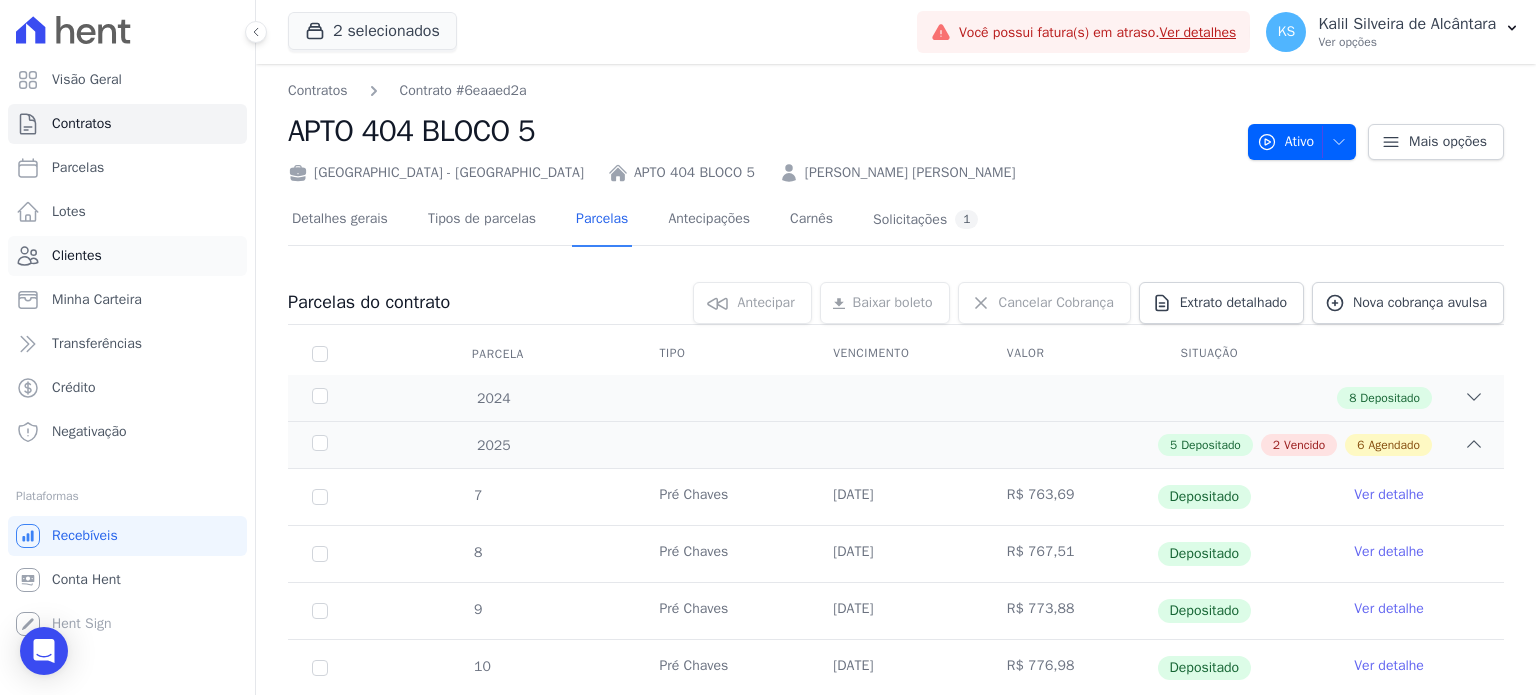click on "Clientes" at bounding box center [77, 256] 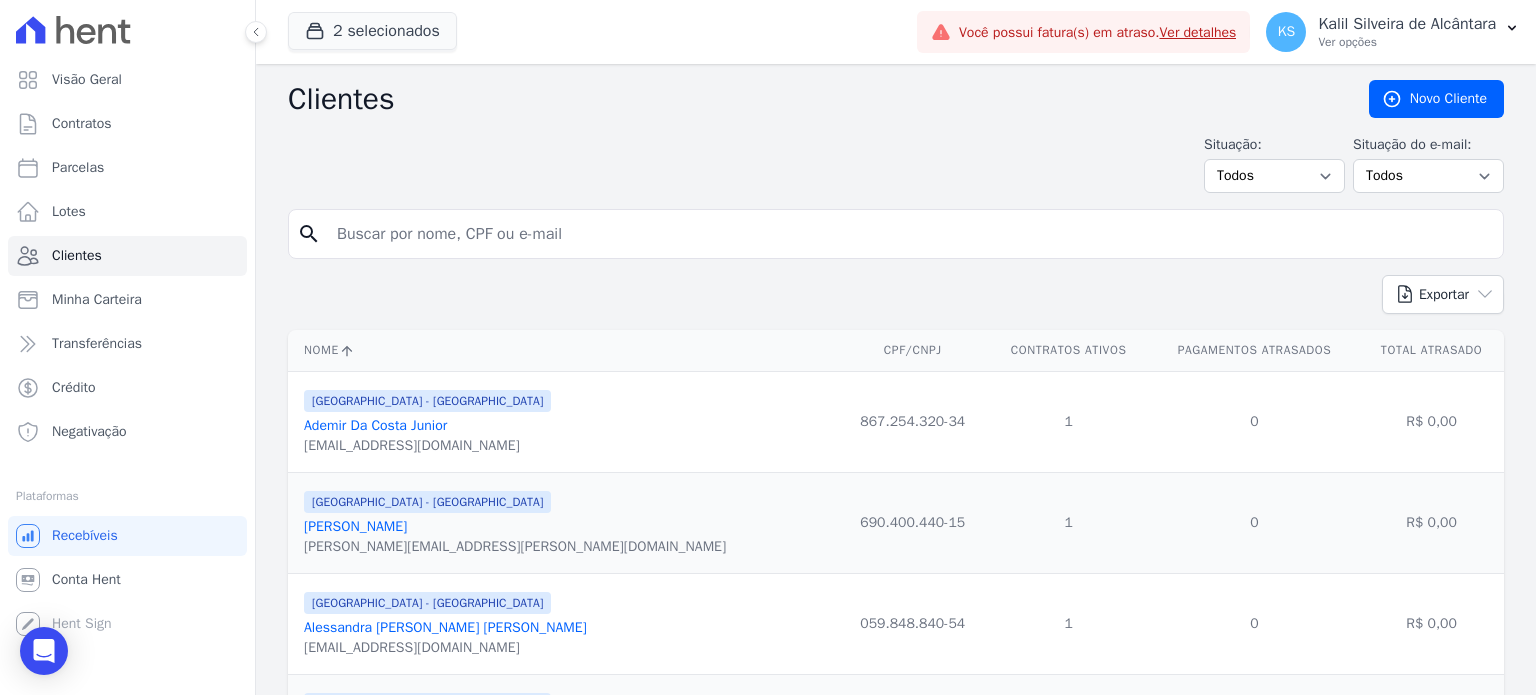 click at bounding box center [910, 234] 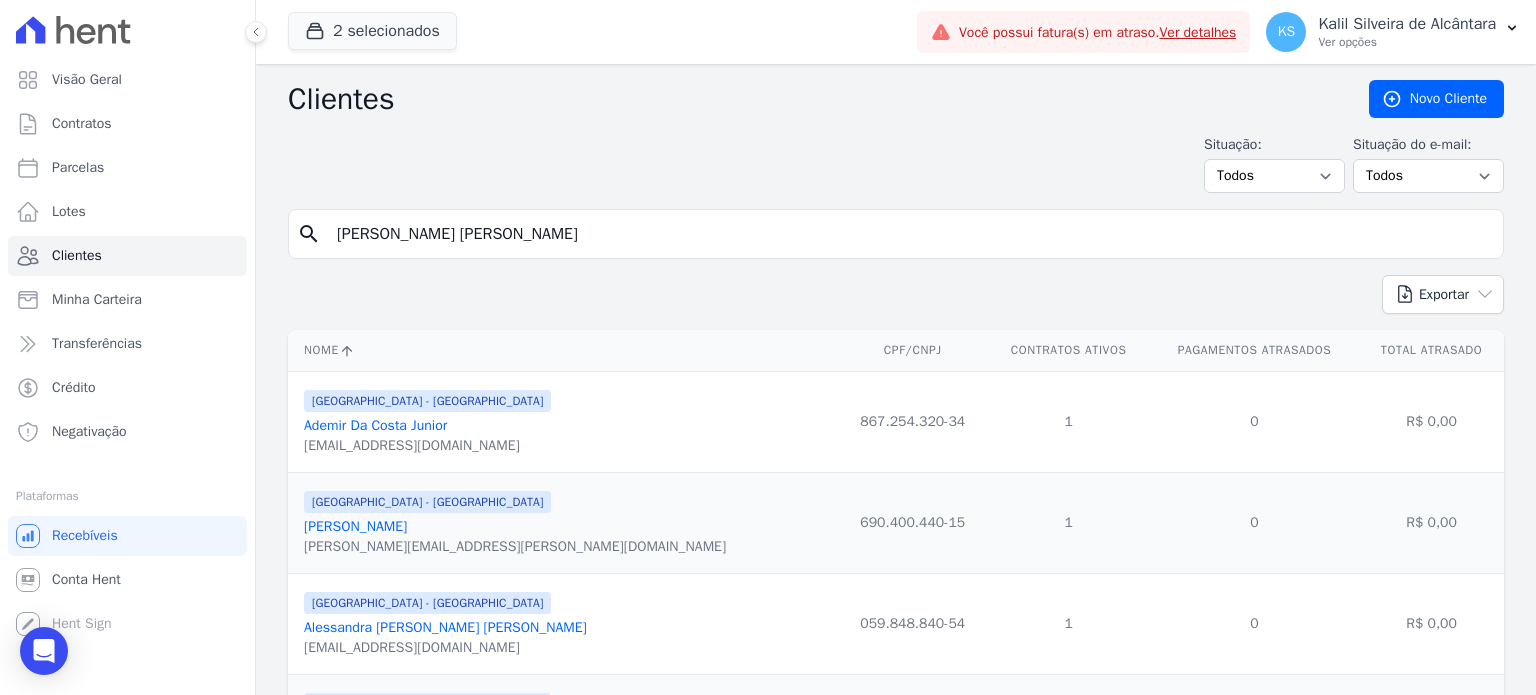 type on "andressa da s" 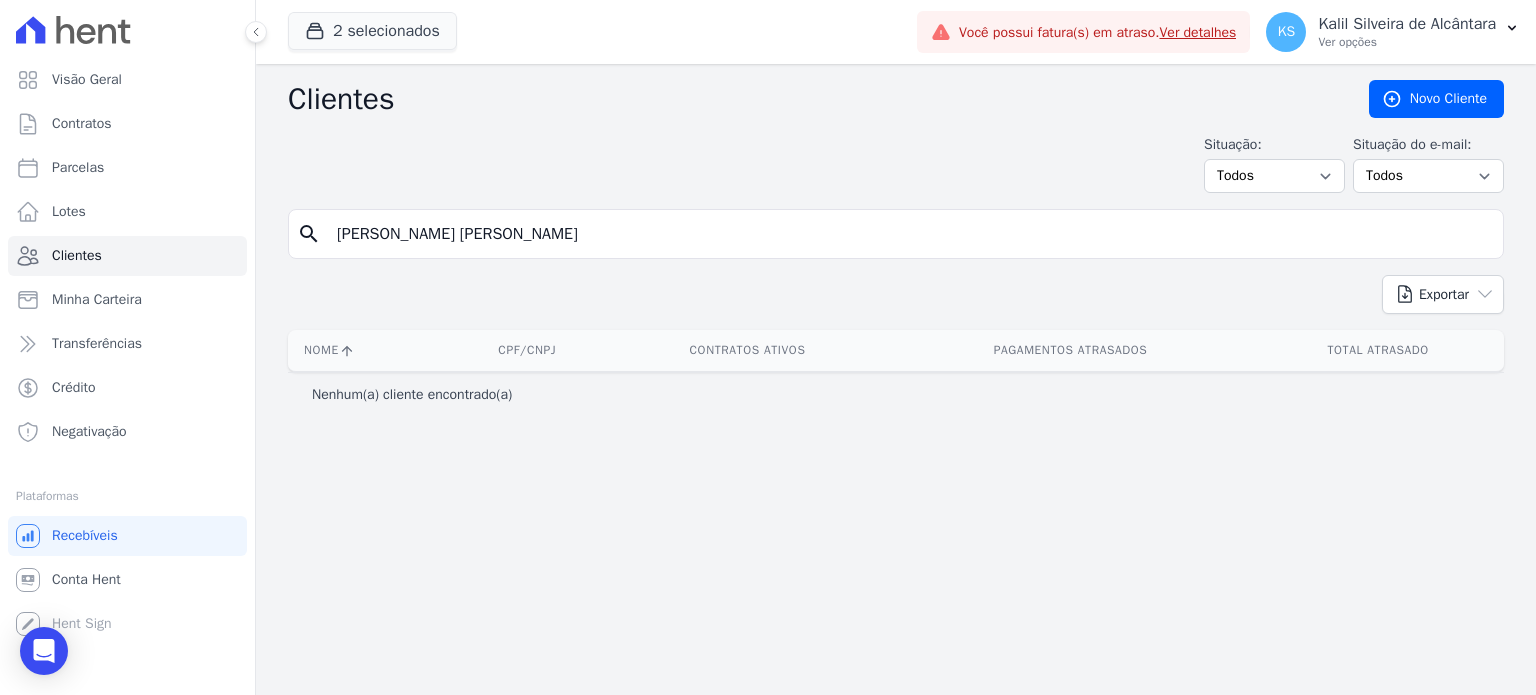 click on "2 selecionados" at bounding box center [372, 32] 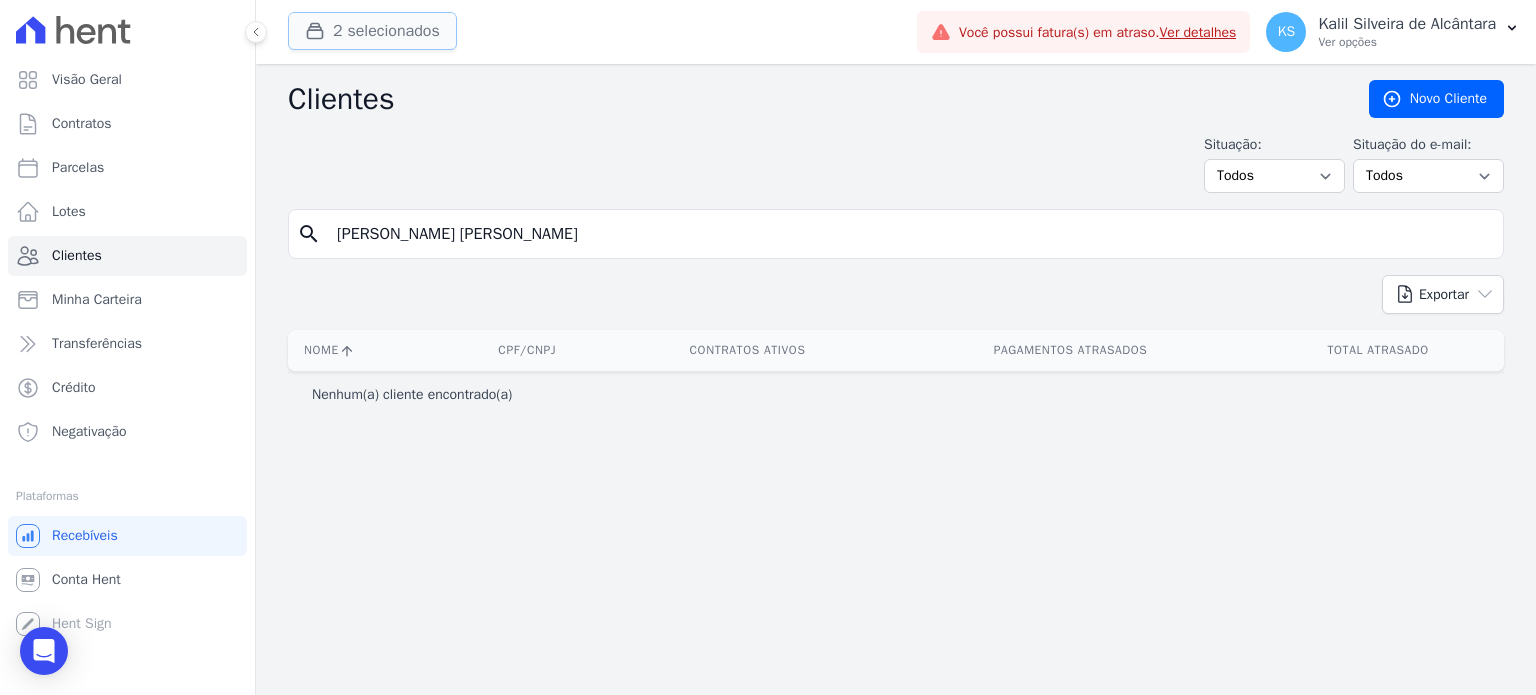 click on "2 selecionados" at bounding box center [372, 31] 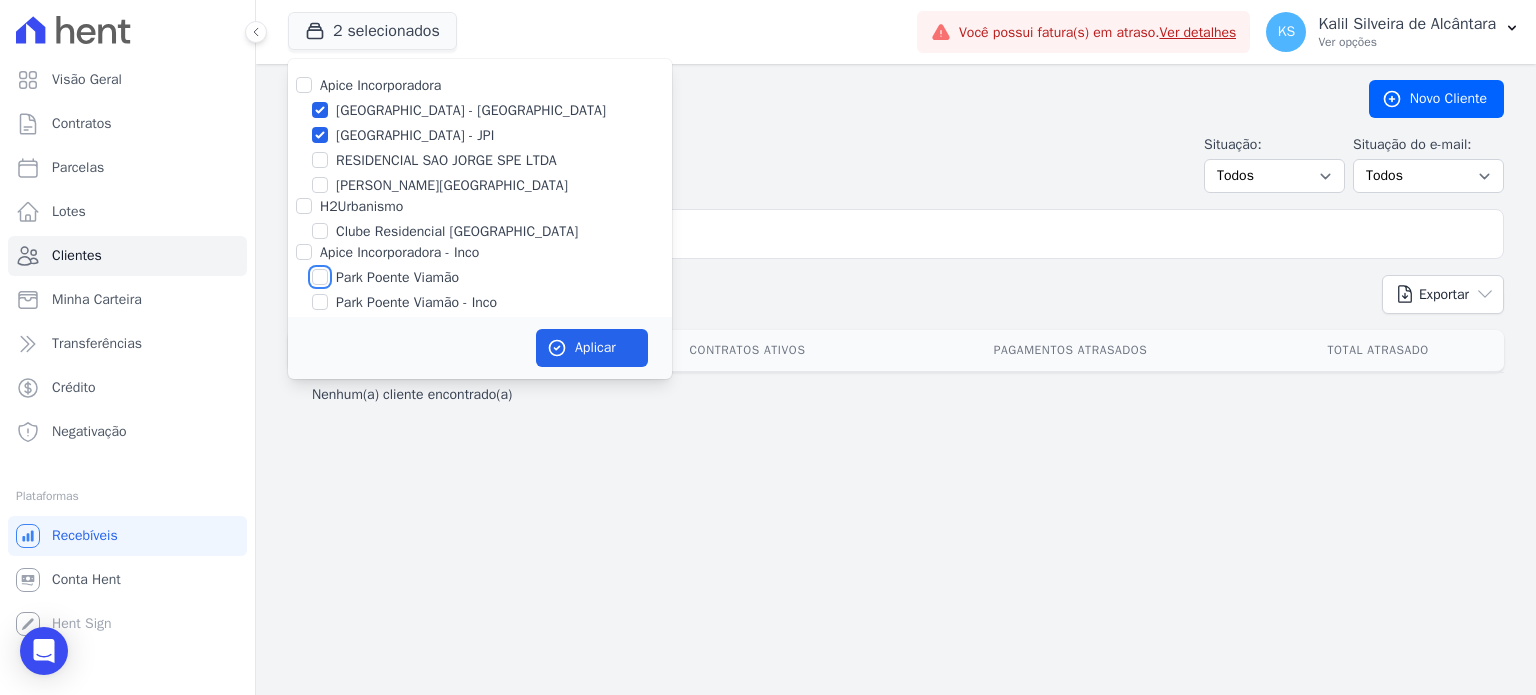 click on "Park Poente Viamão" at bounding box center (320, 277) 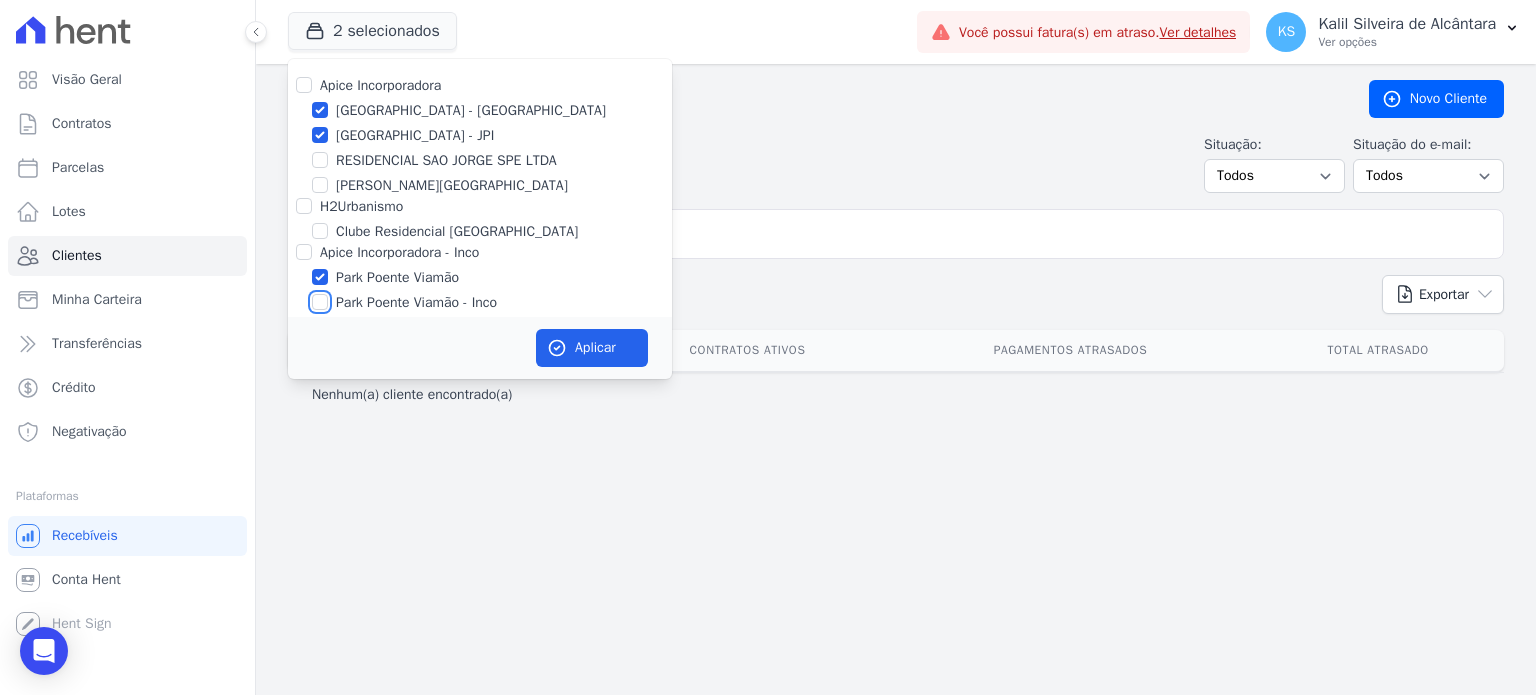 click on "Park Poente Viamão - Inco" at bounding box center [320, 302] 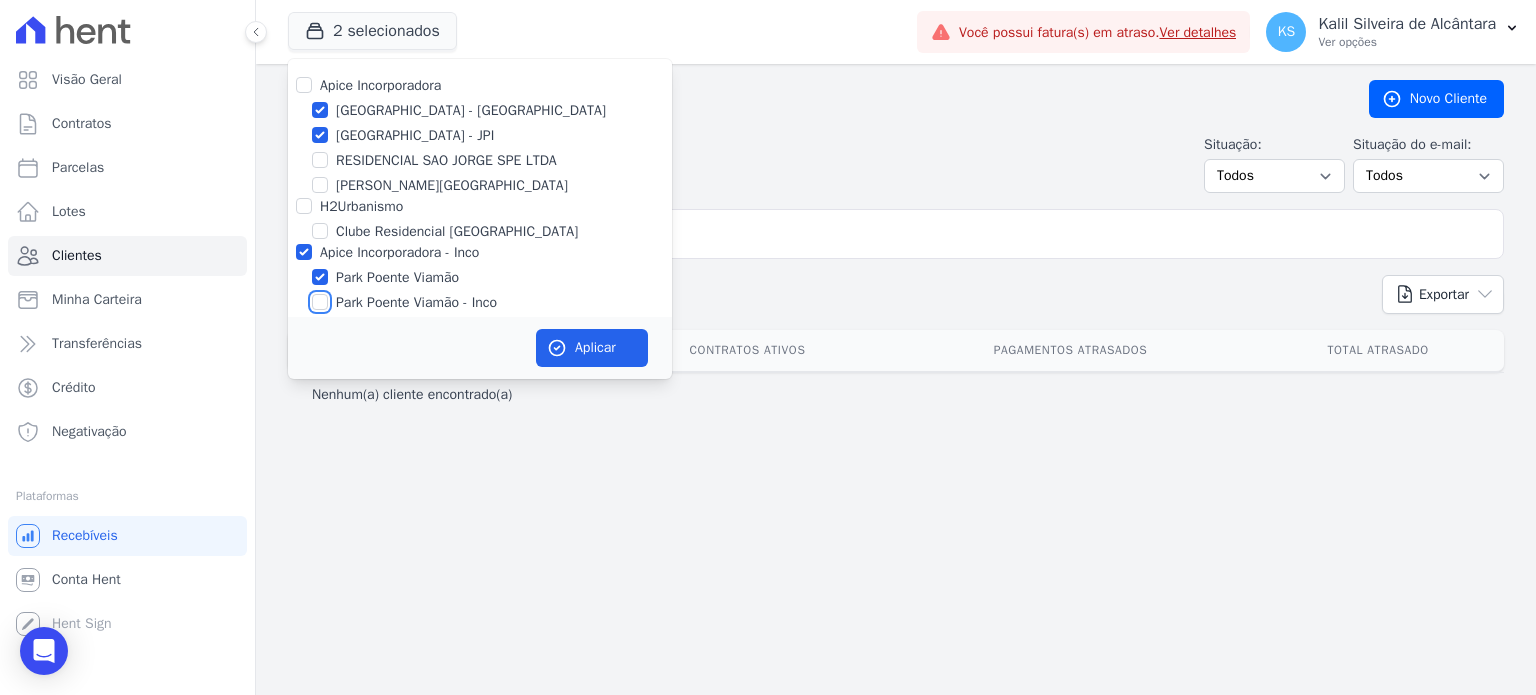 checkbox on "true" 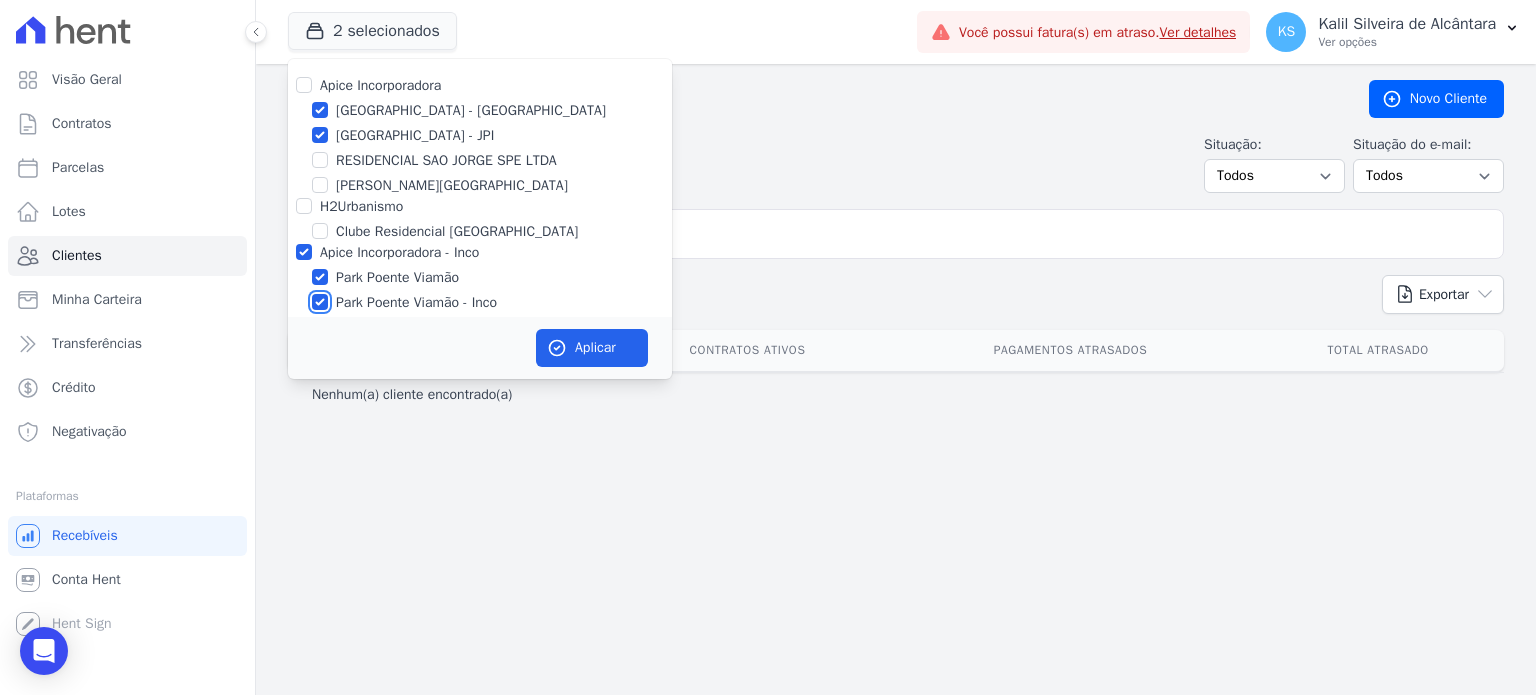 checkbox on "true" 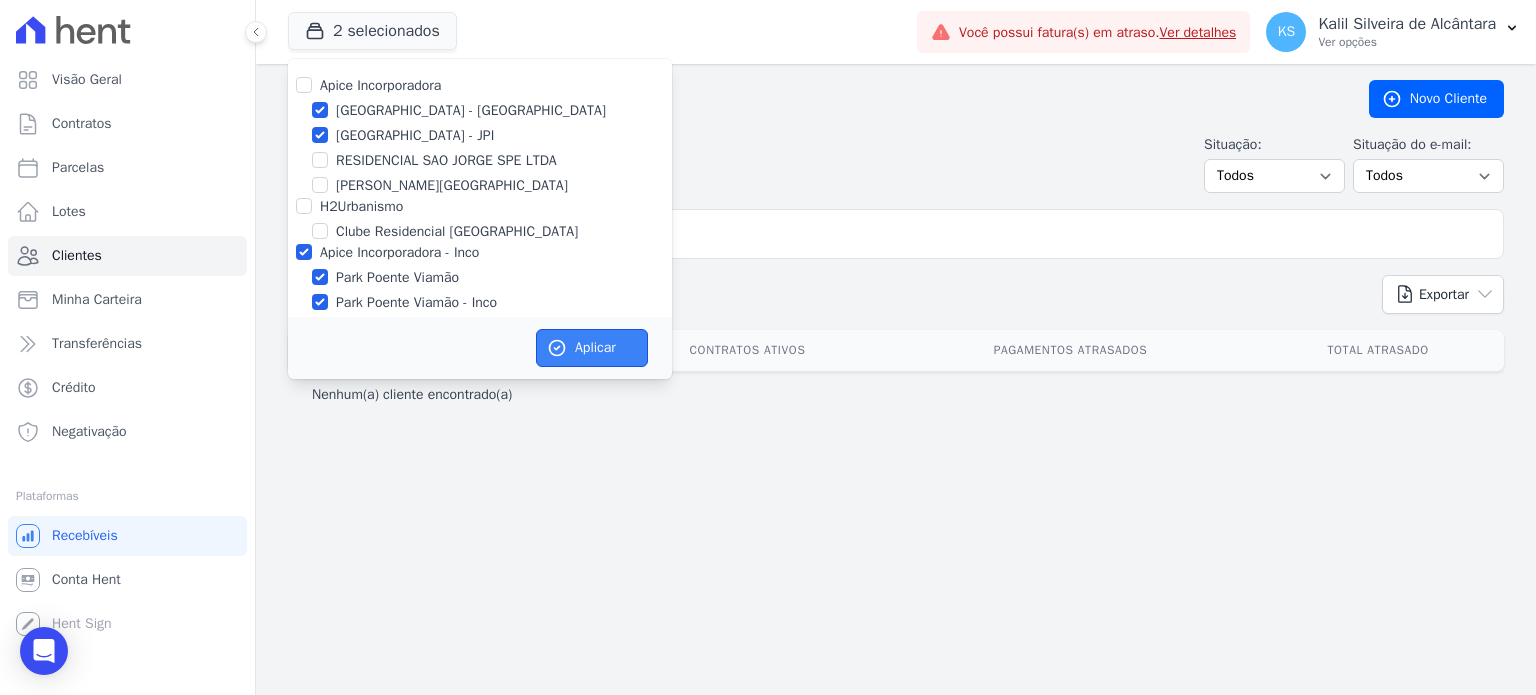 click on "Aplicar" at bounding box center (592, 348) 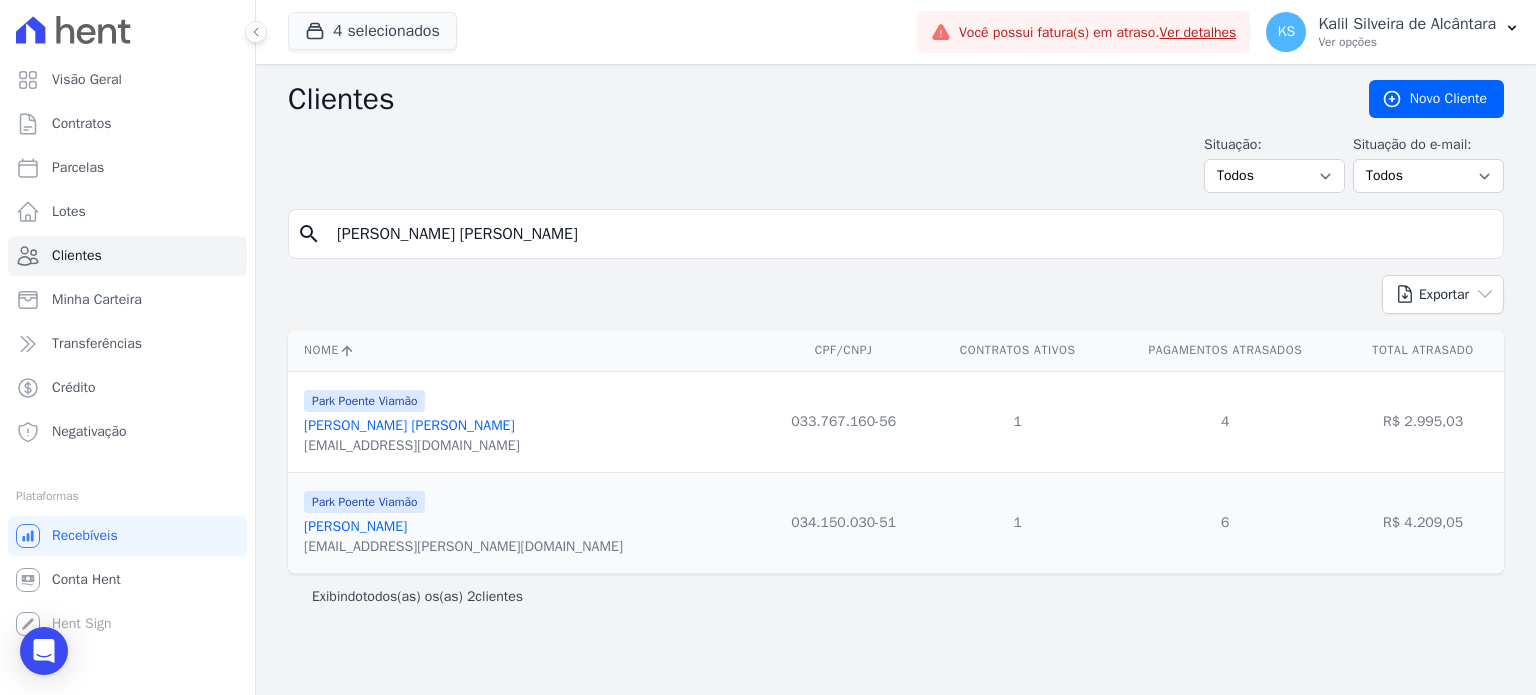 click on "Andressa Da Silva Araujo" at bounding box center (409, 425) 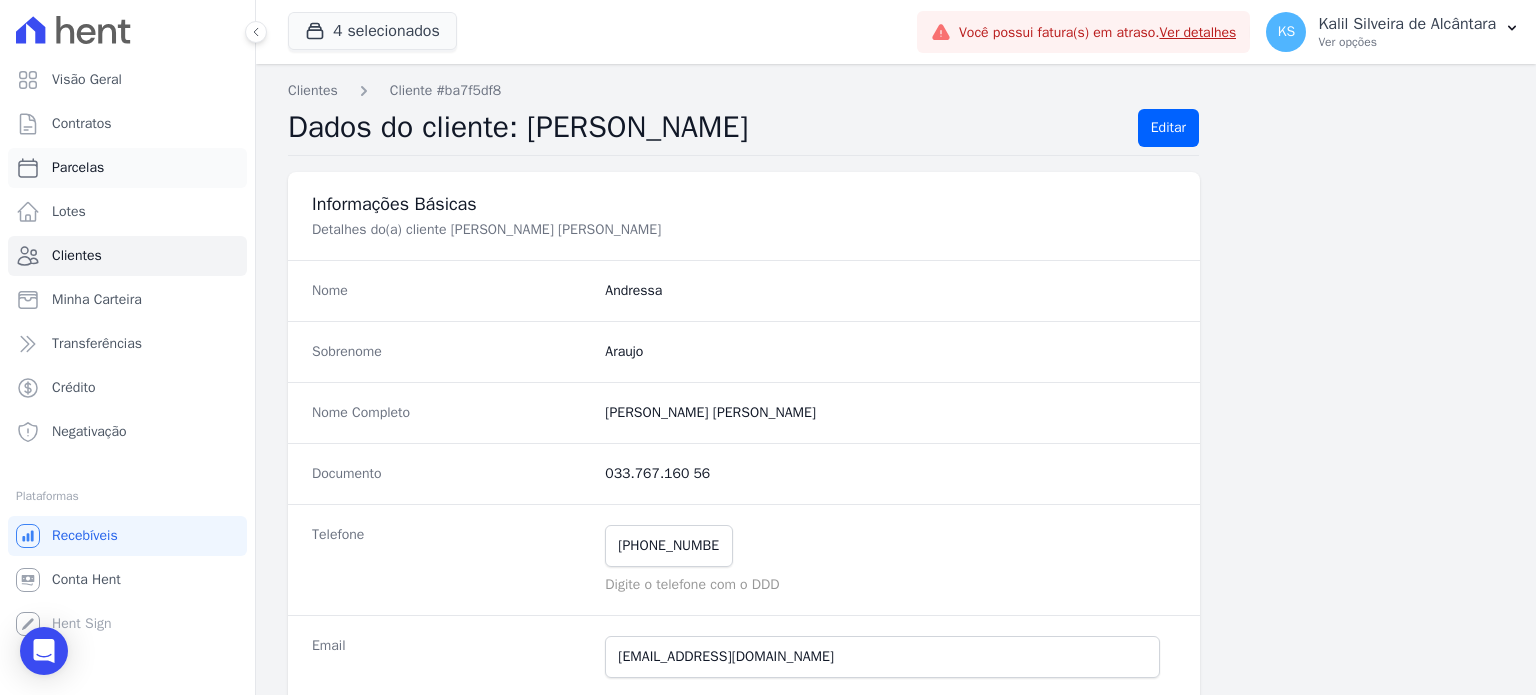 click on "Parcelas" at bounding box center (127, 168) 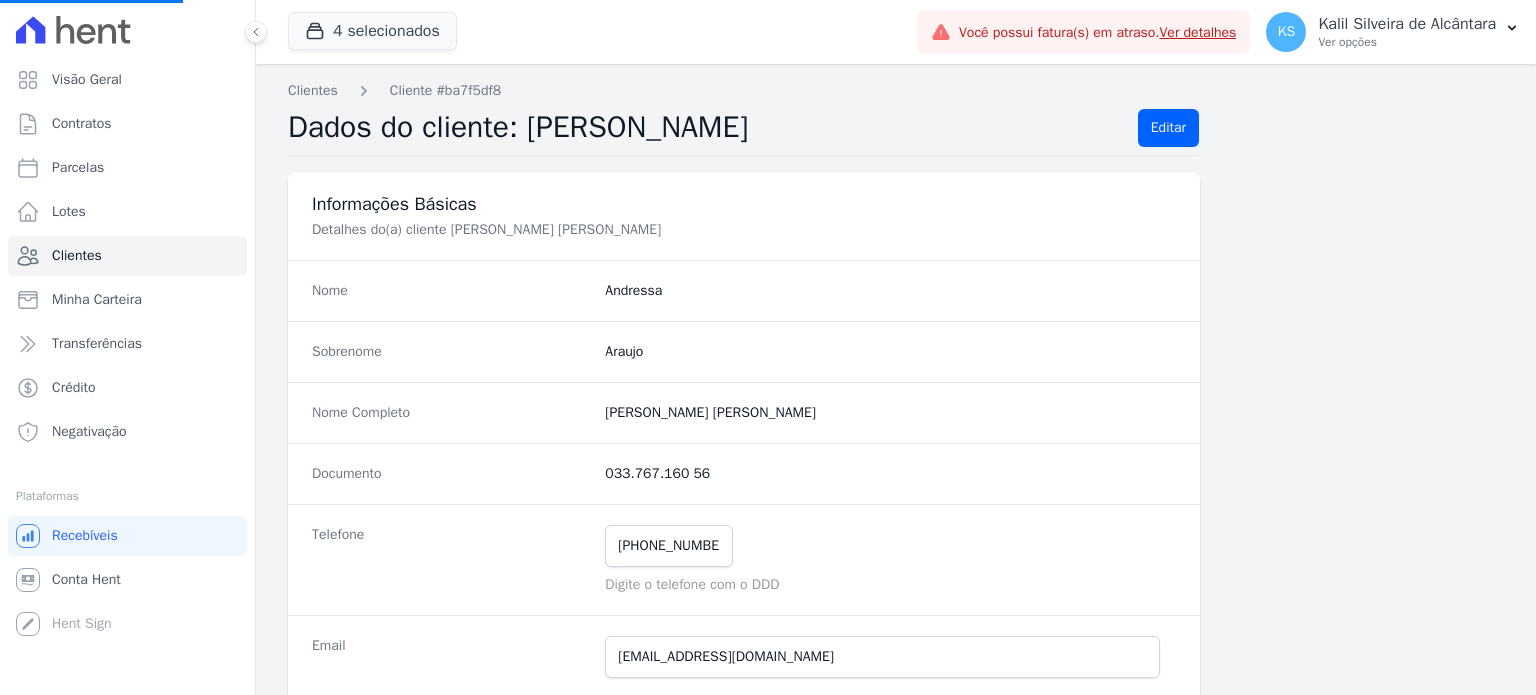select 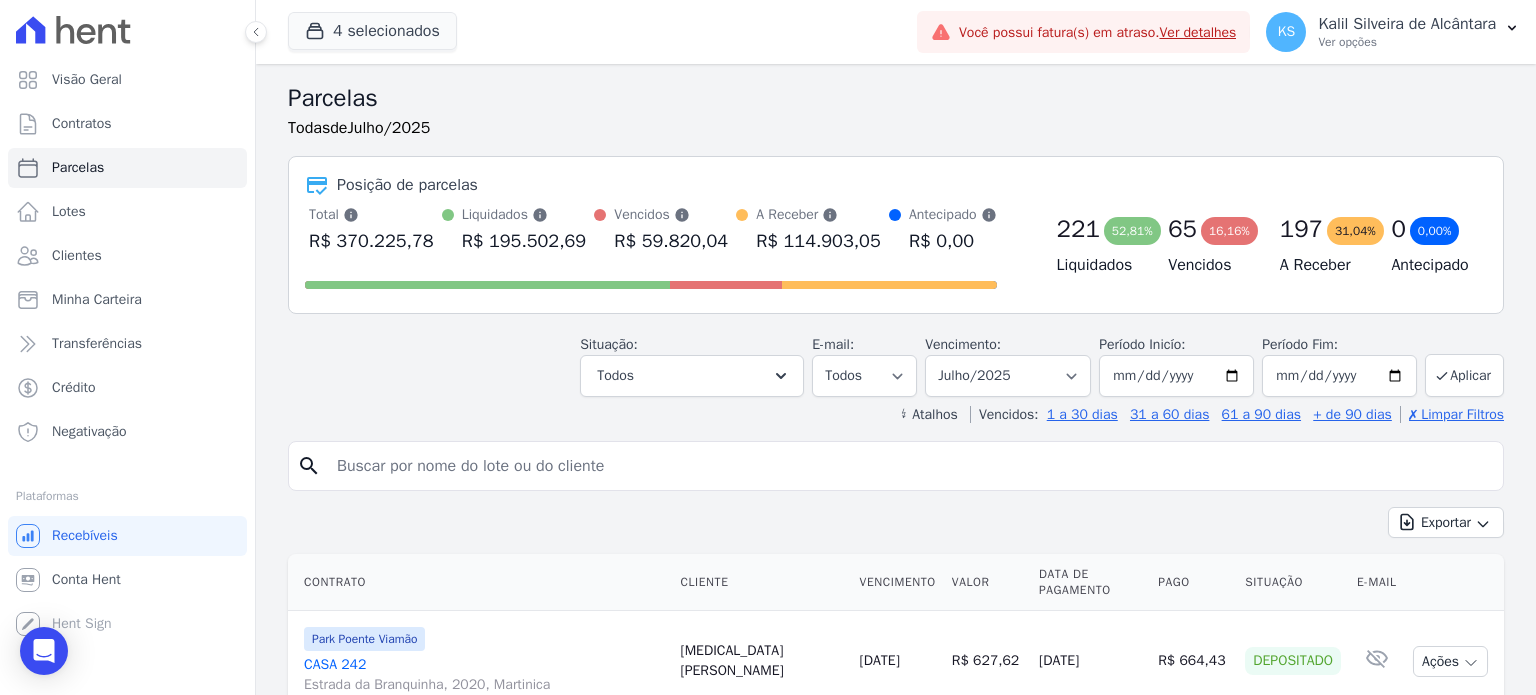 click at bounding box center (910, 466) 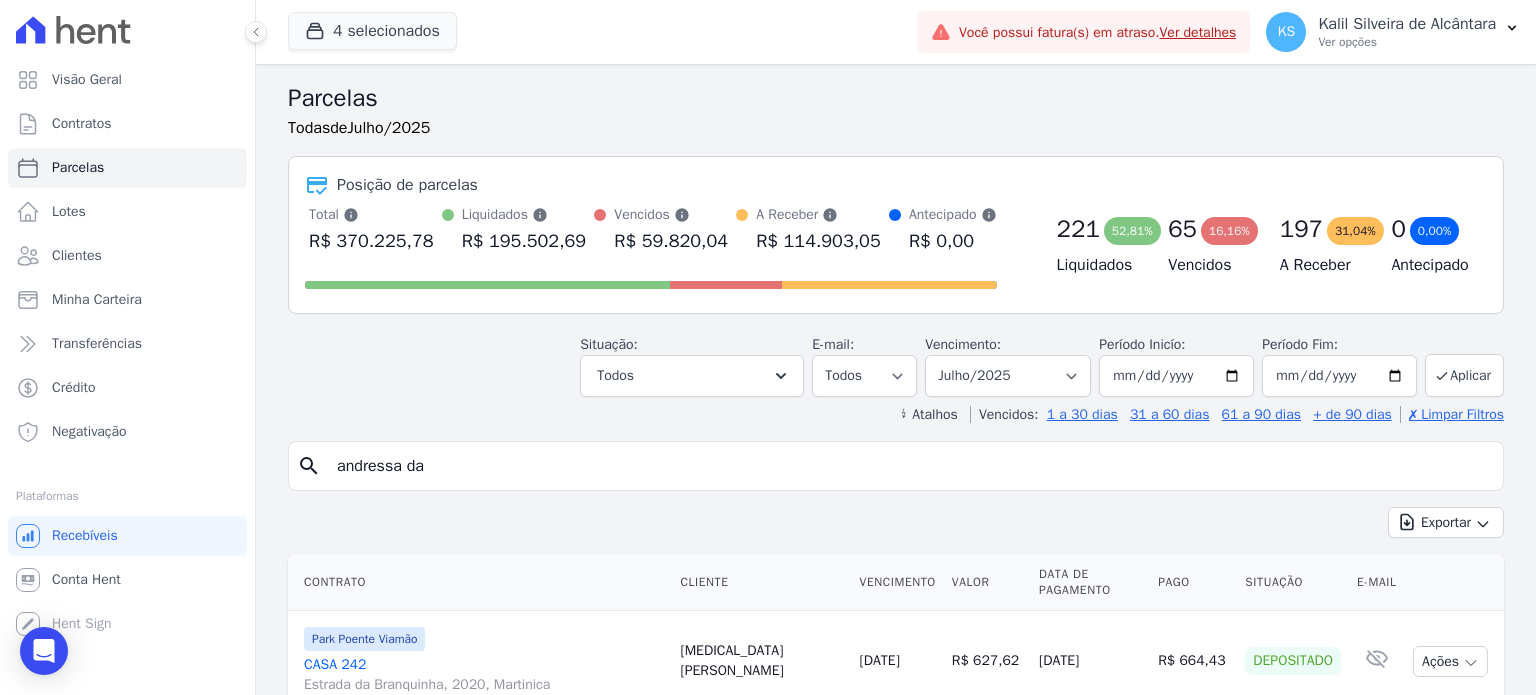 type on "andressa da" 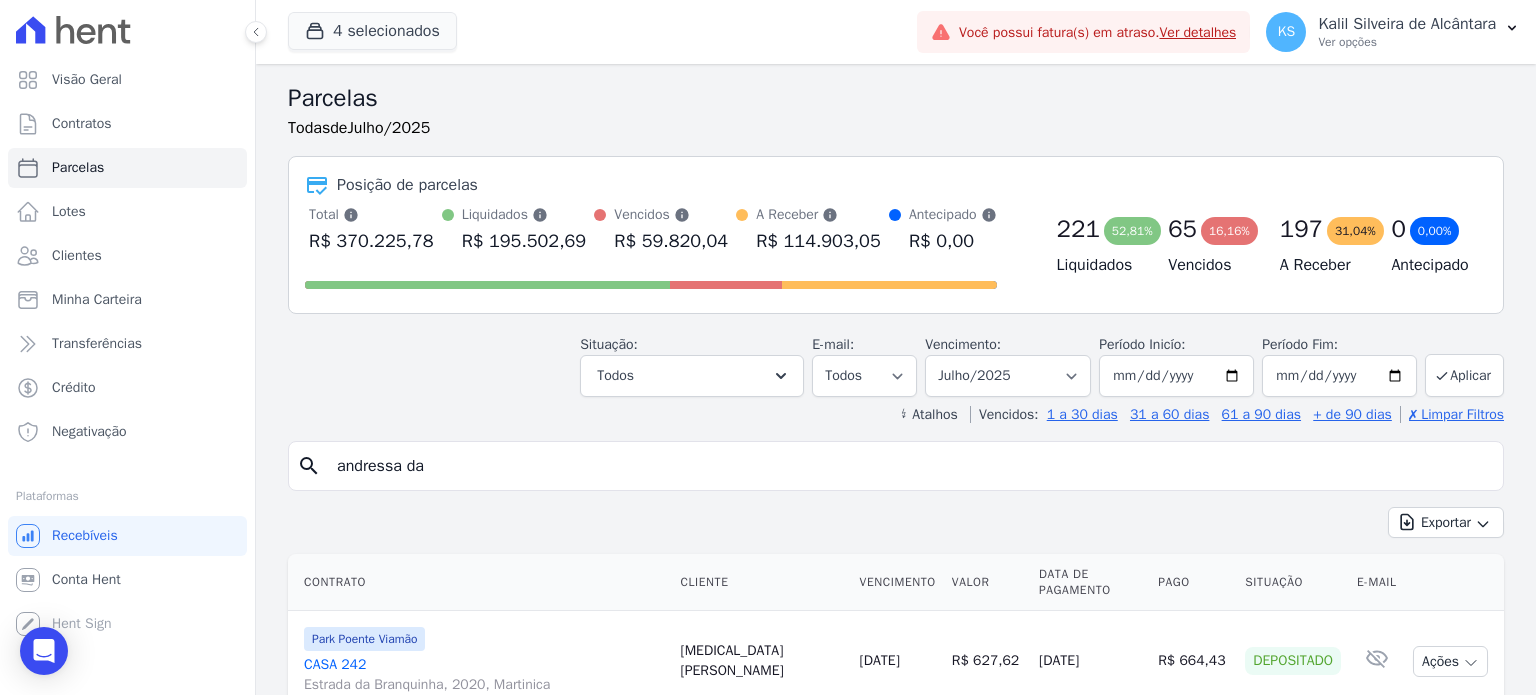 select 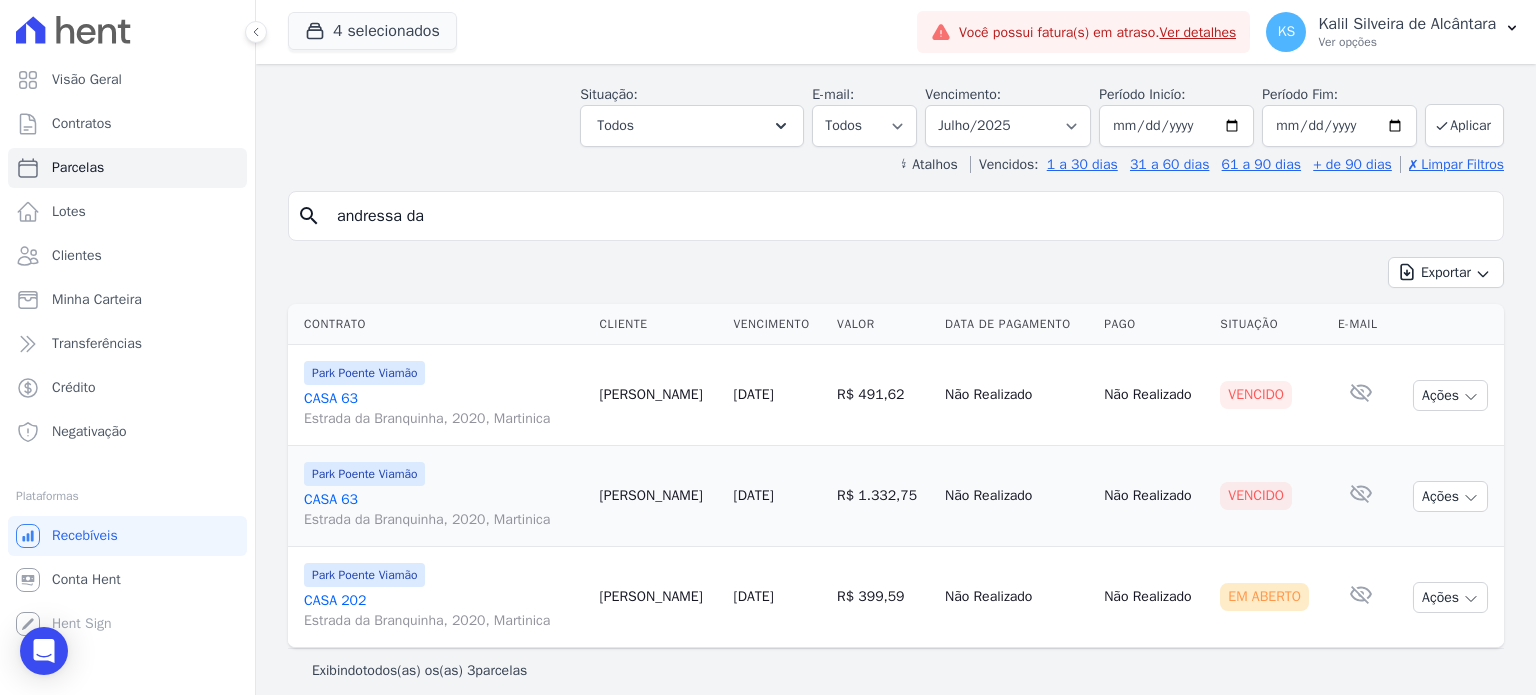 scroll, scrollTop: 92, scrollLeft: 0, axis: vertical 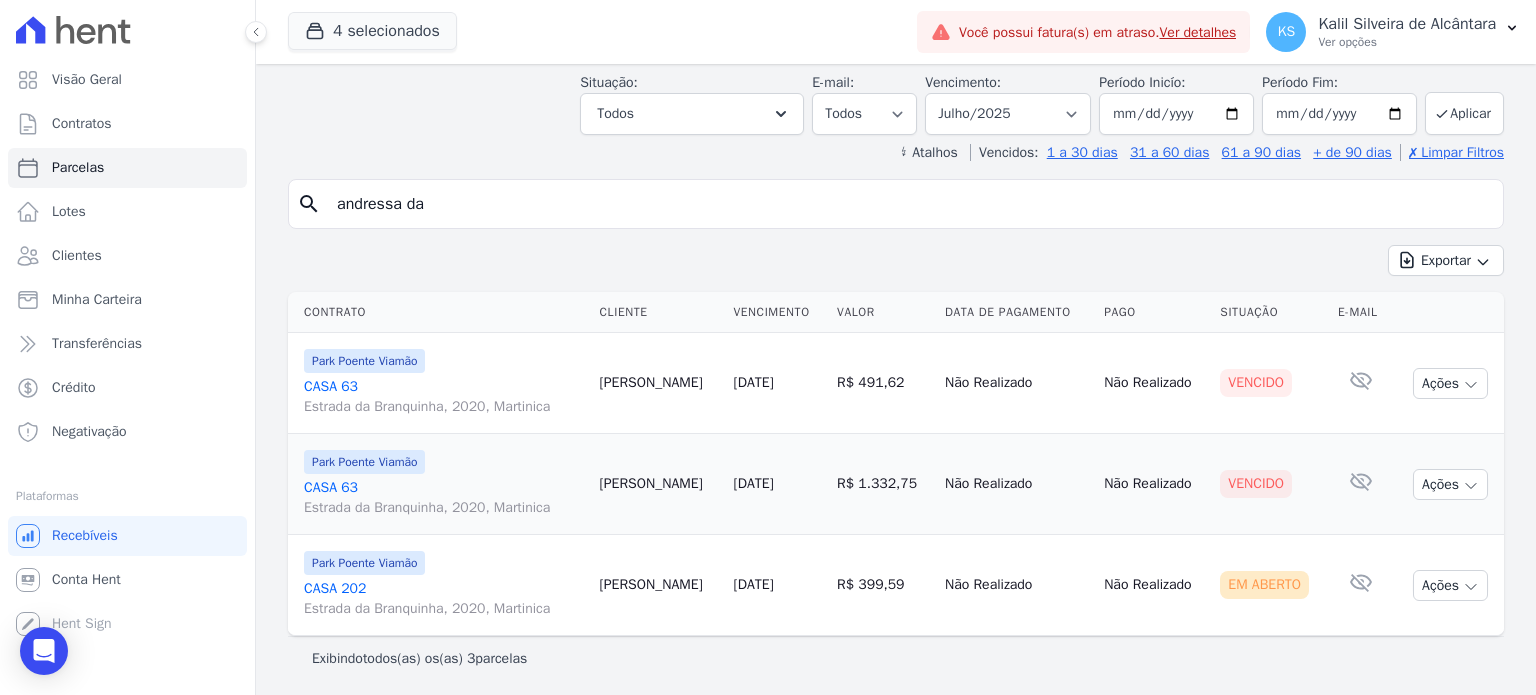 click on "Park Poente Viamão" at bounding box center [364, 361] 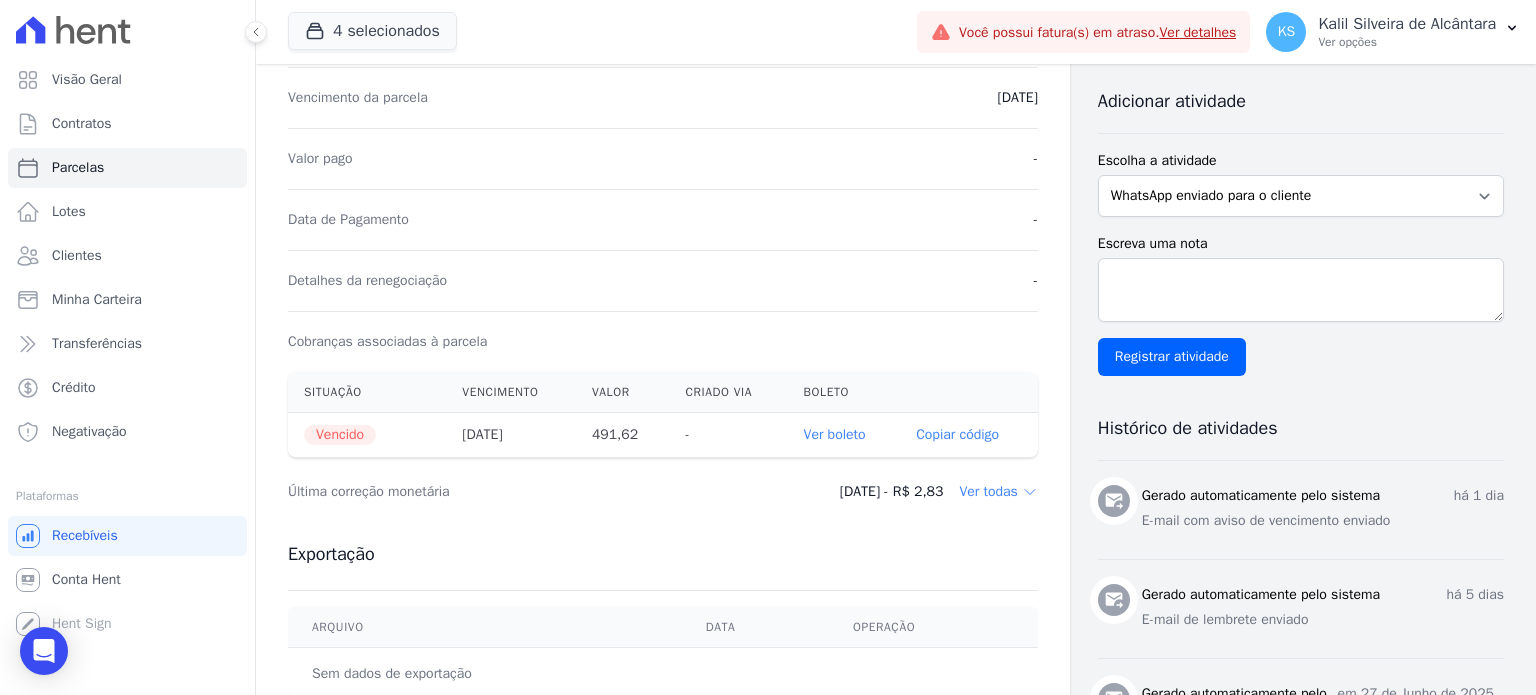 scroll, scrollTop: 5, scrollLeft: 0, axis: vertical 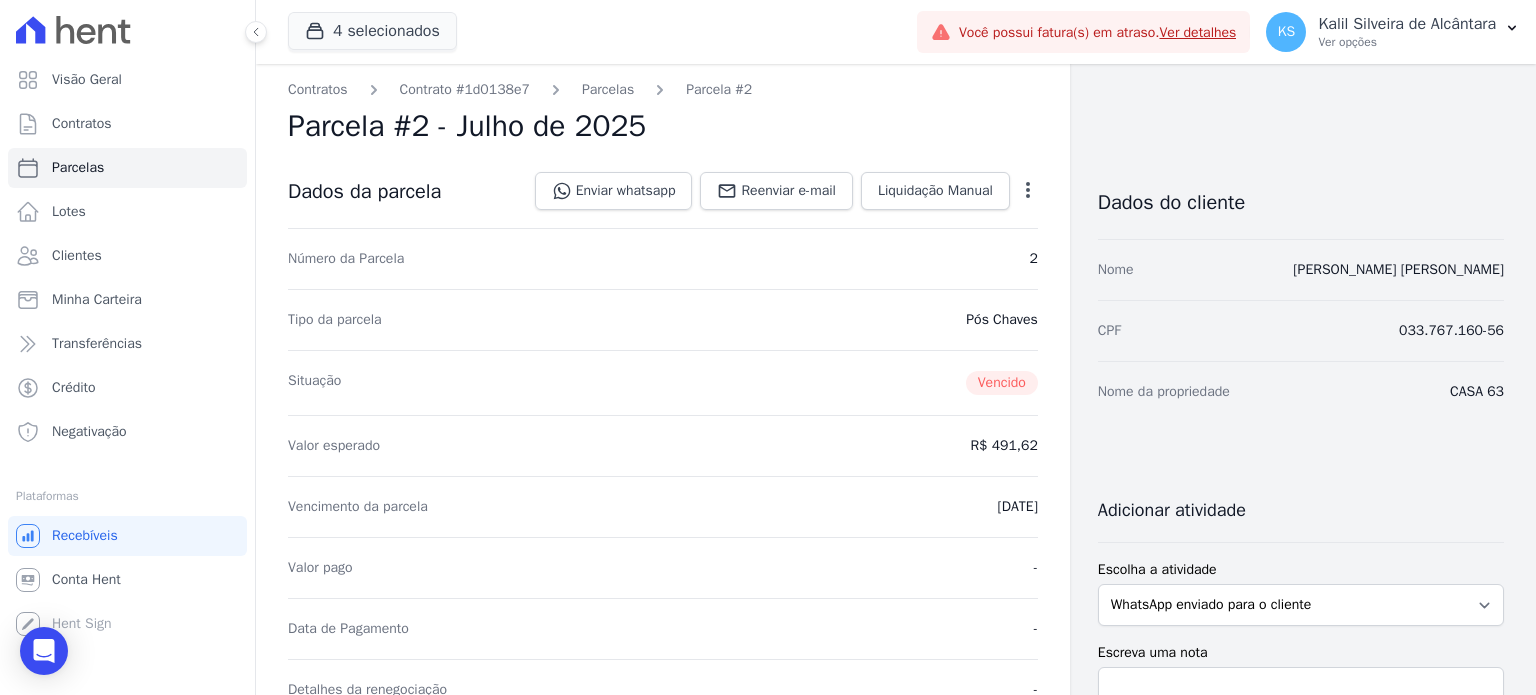 select 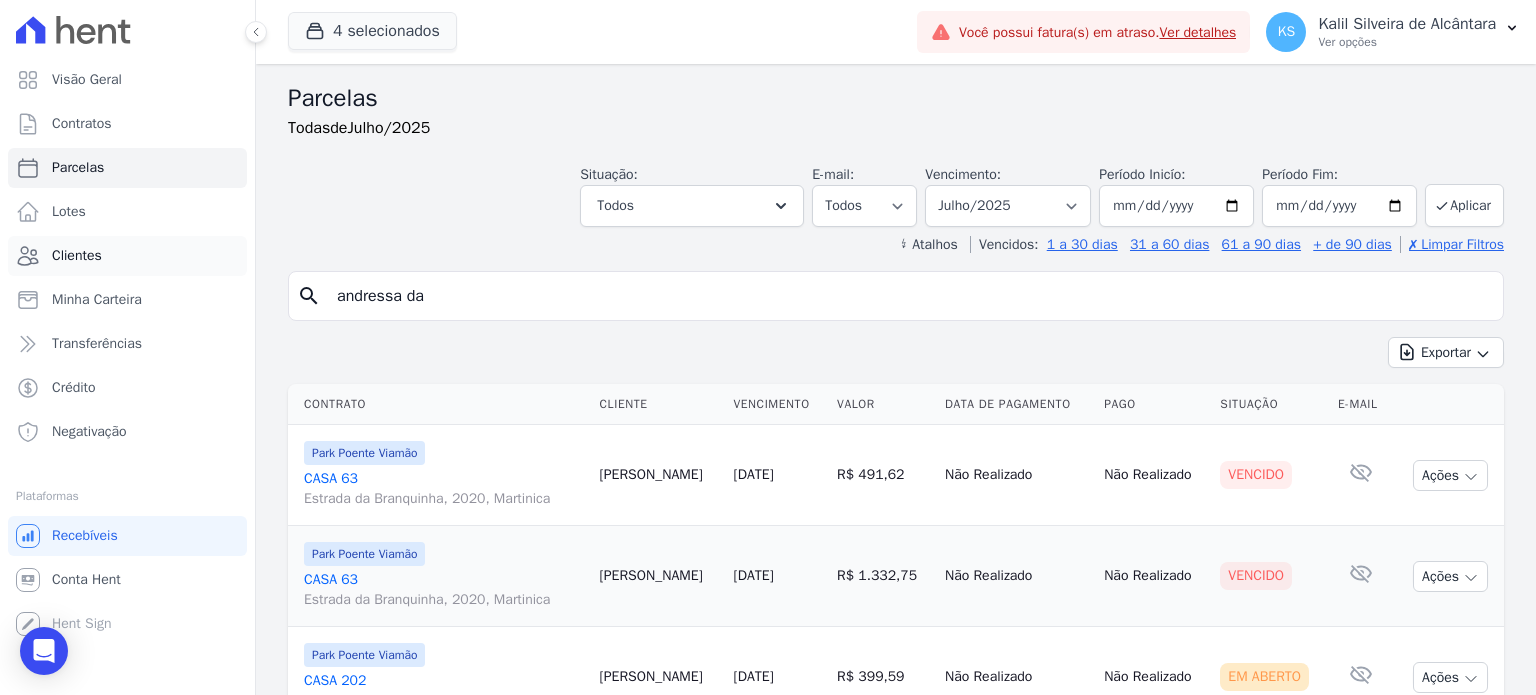 click on "Clientes" at bounding box center (77, 256) 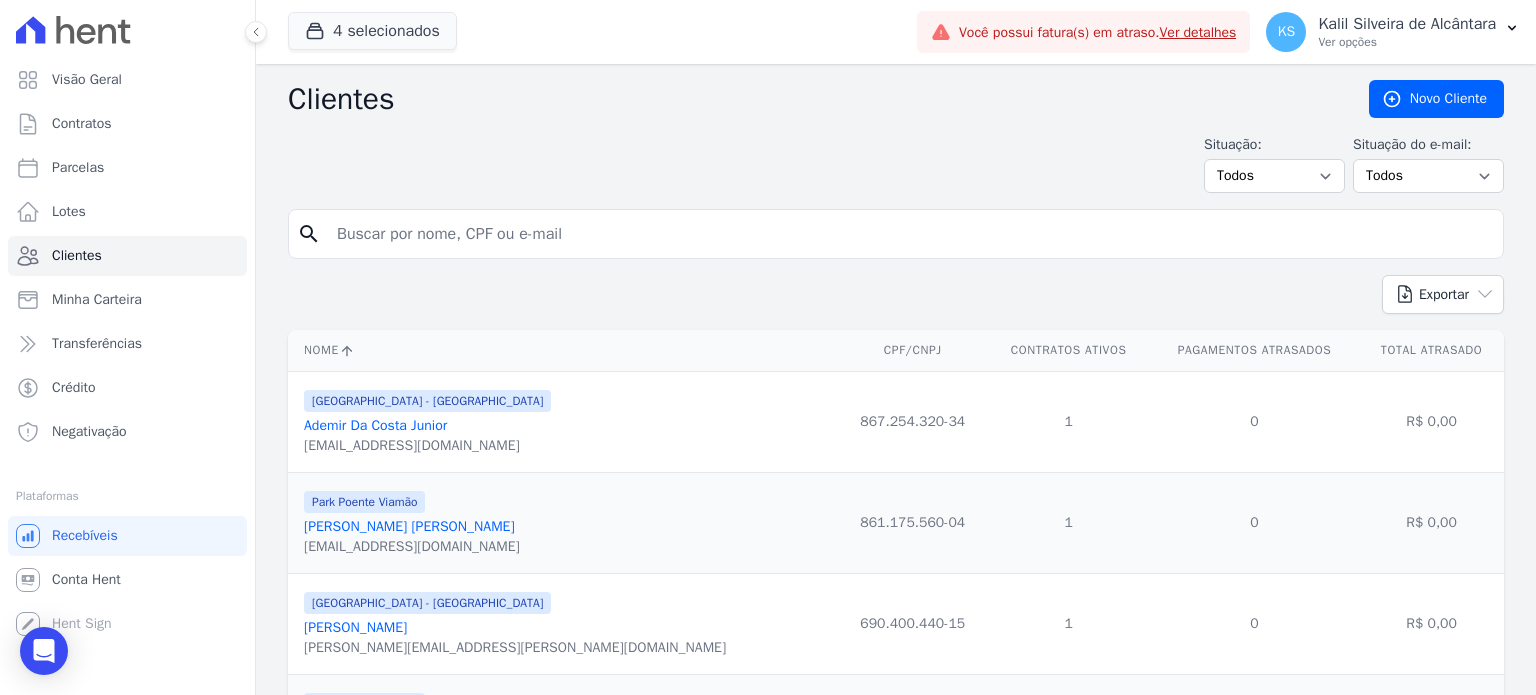 click at bounding box center [910, 234] 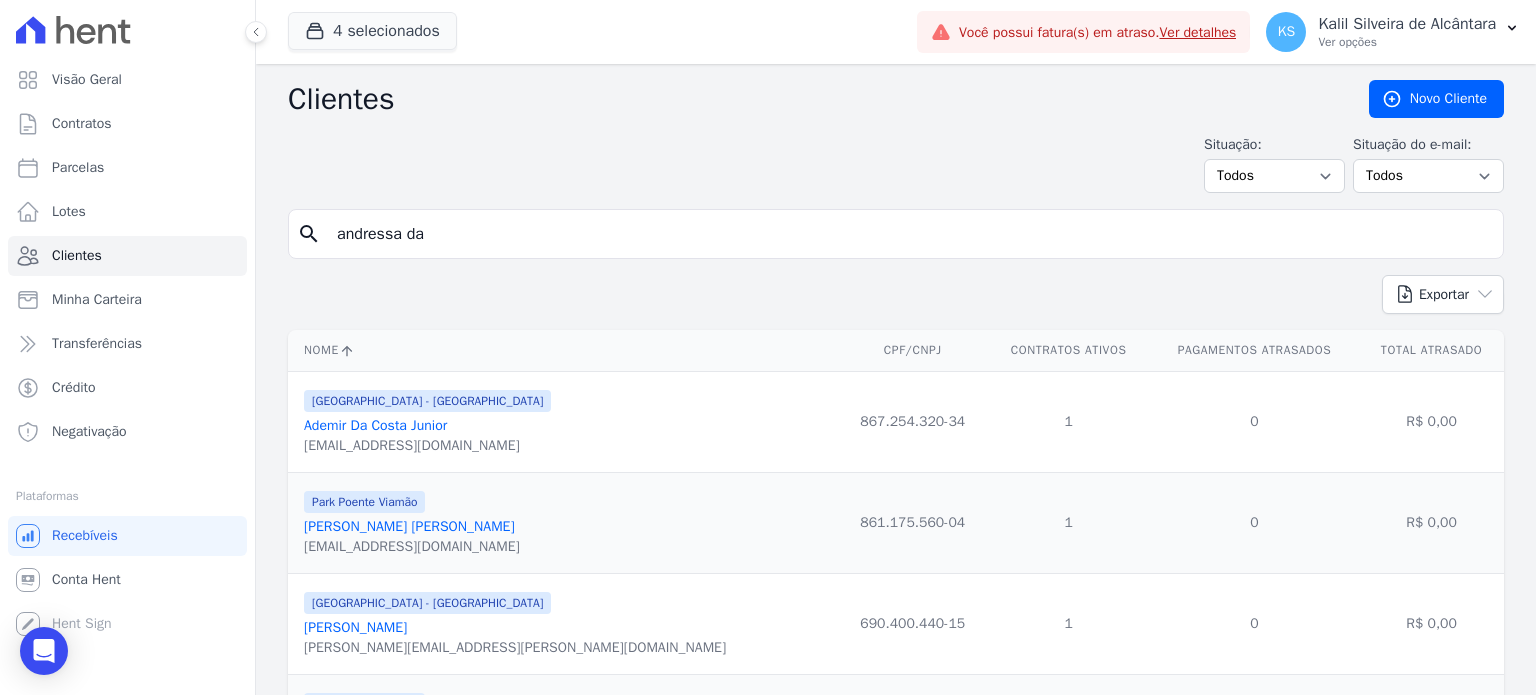 type on "andressa da" 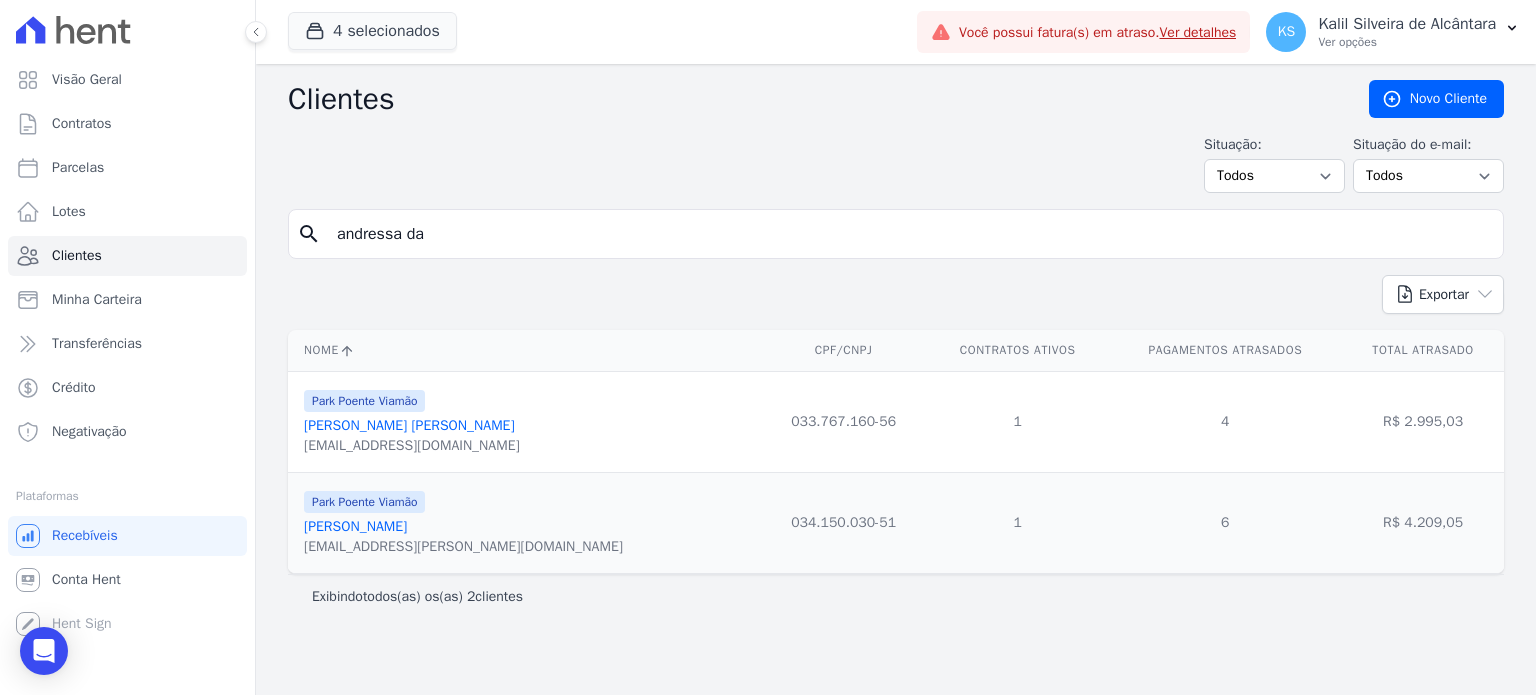 click on "Andressa Da Silva Araujo" at bounding box center [409, 425] 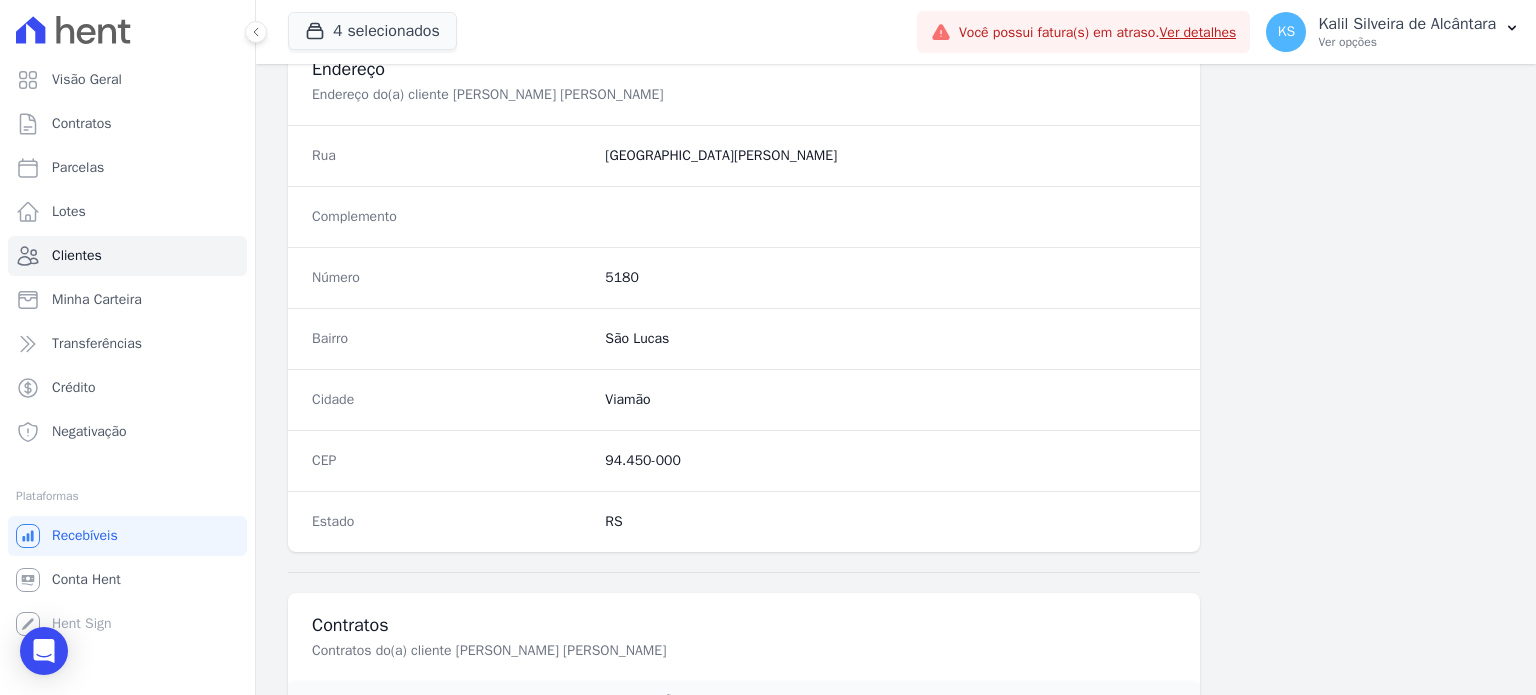 scroll, scrollTop: 758, scrollLeft: 0, axis: vertical 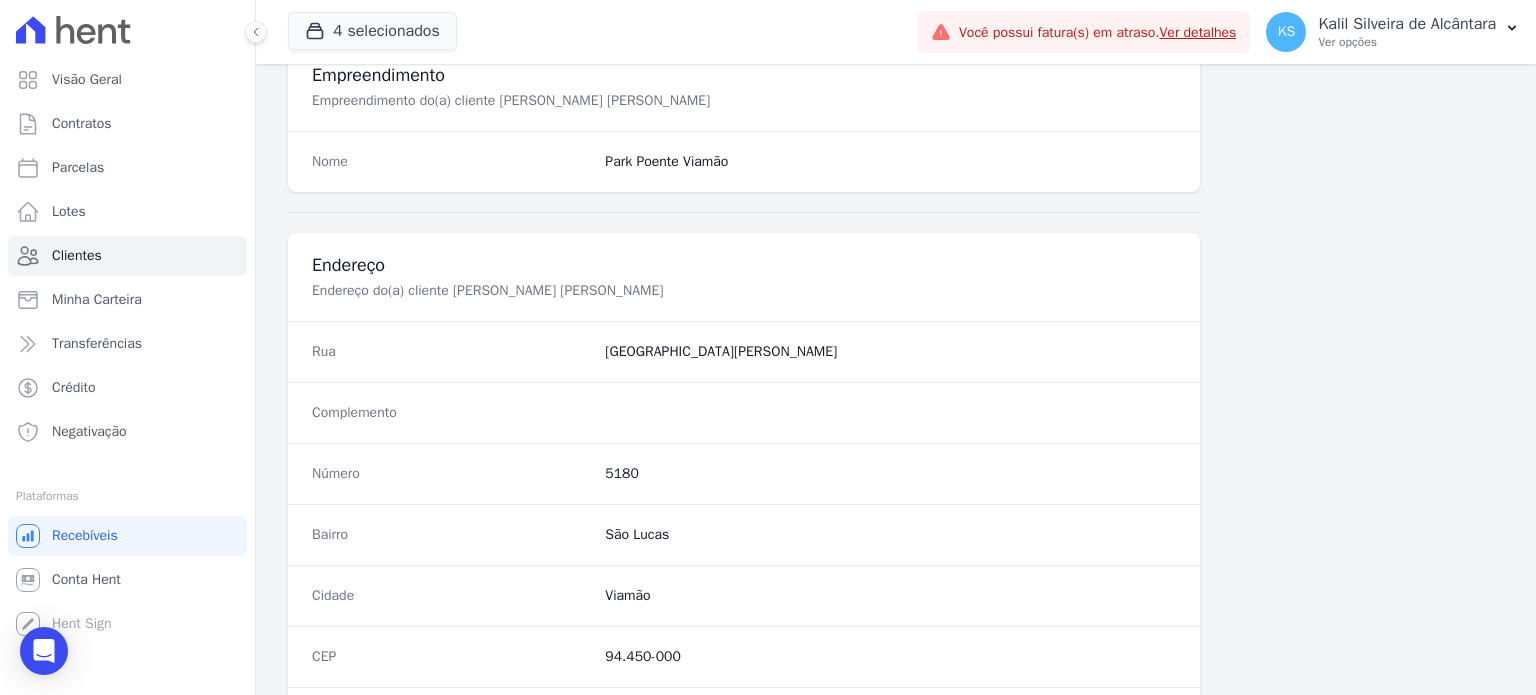 click on "Clientes
Cliente
#ba7f5df8
Dados do cliente: Andressa Araujo
Editar
Informações Básicas
Detalhes do(a) cliente Andressa Da Silva Araujo
Nome
Andressa
Sobrenome
Araujo
Nome Completo
Andressa Da Silva Araujo
Documento
033.767.160 56
Telefone
(51) 99161-1363" at bounding box center [896, 209] 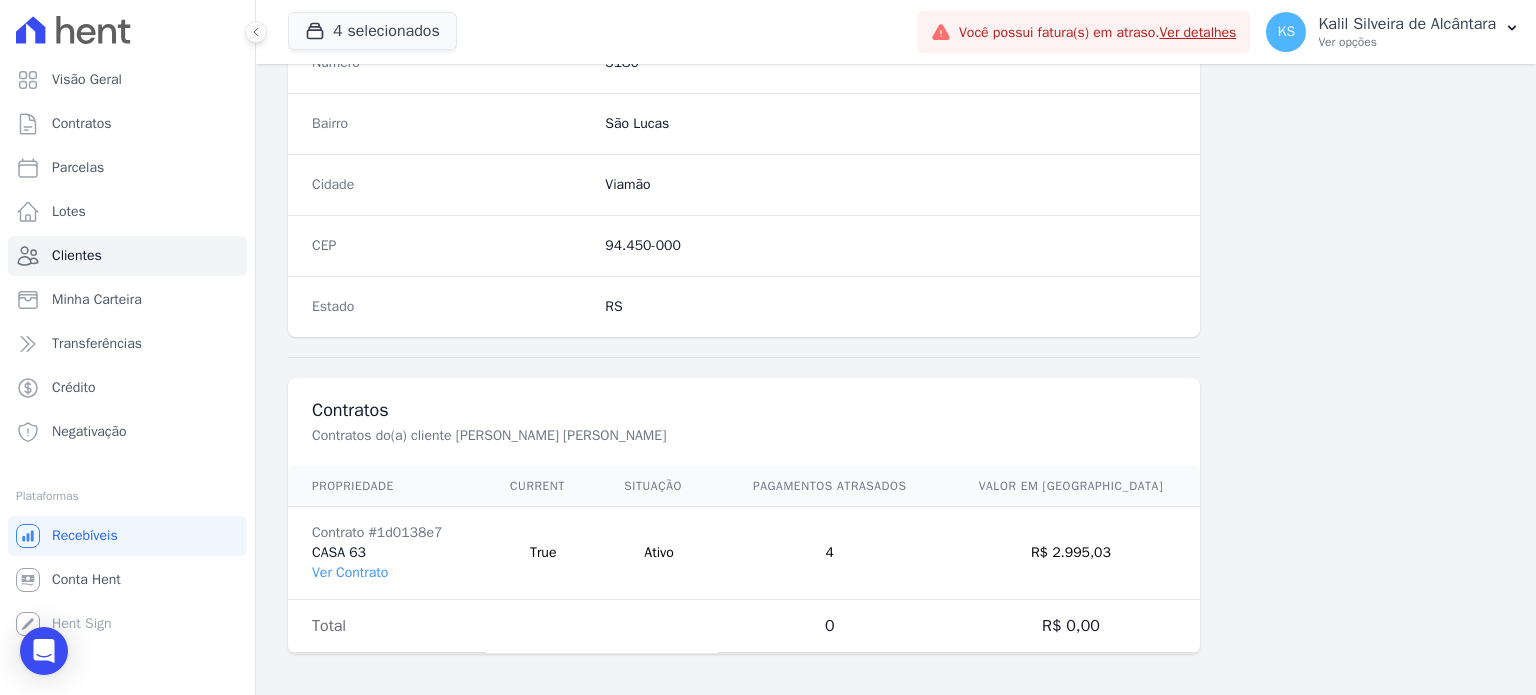 scroll, scrollTop: 758, scrollLeft: 0, axis: vertical 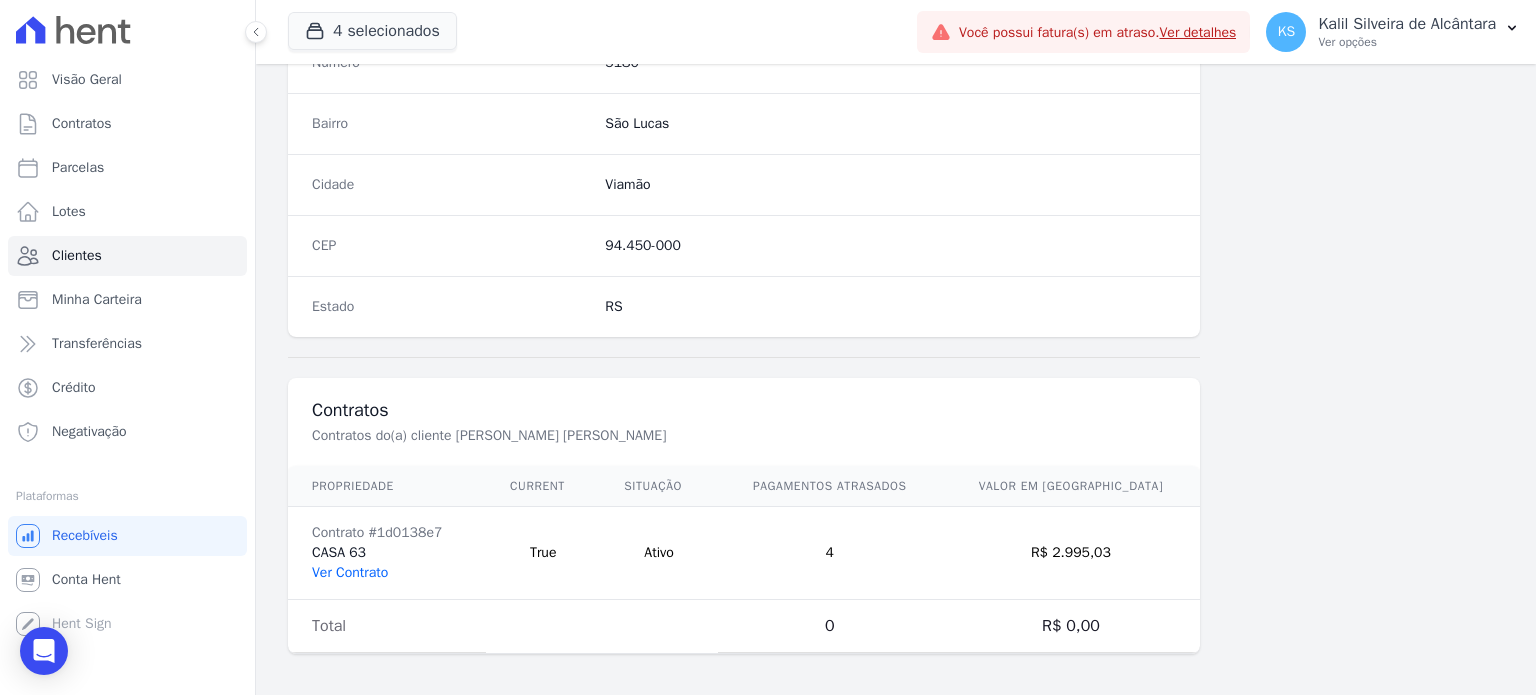 click on "Ver Contrato" at bounding box center [350, 572] 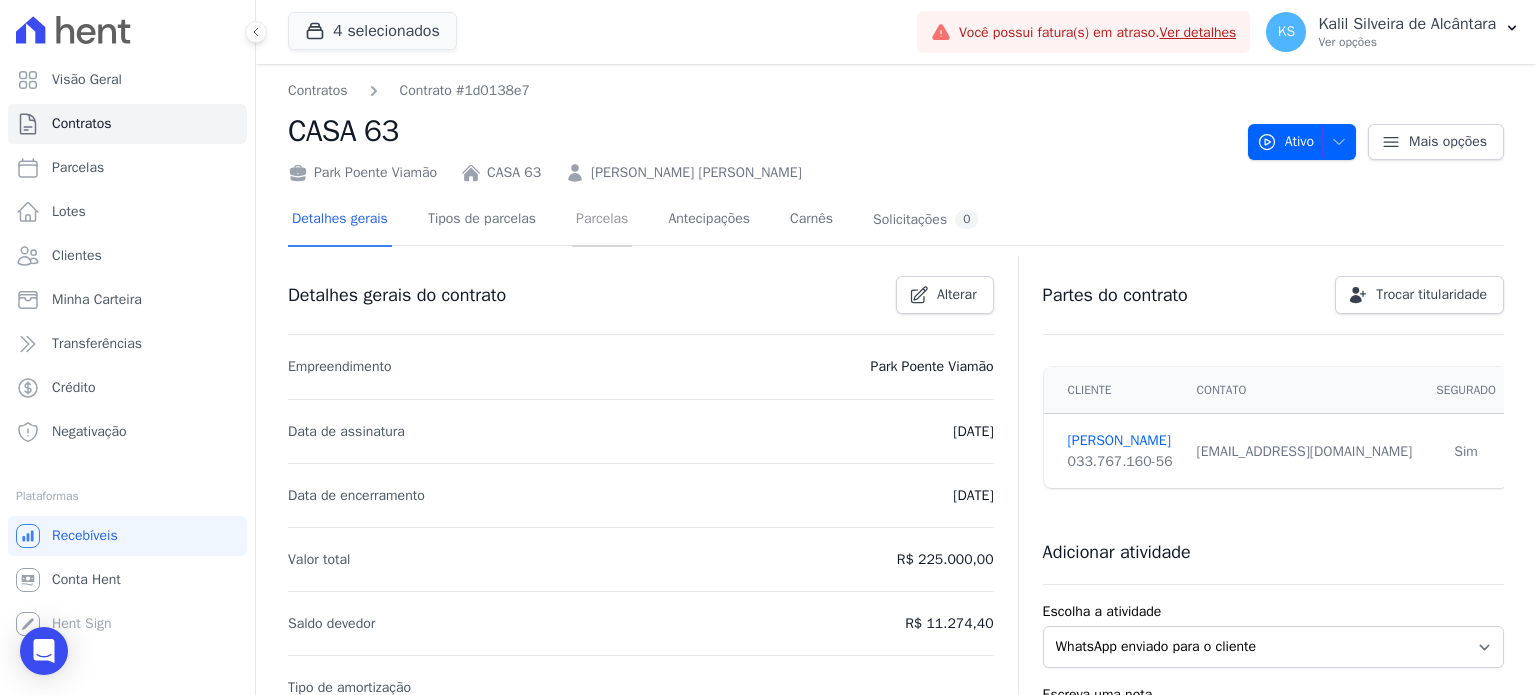 click on "Parcelas" at bounding box center (602, 220) 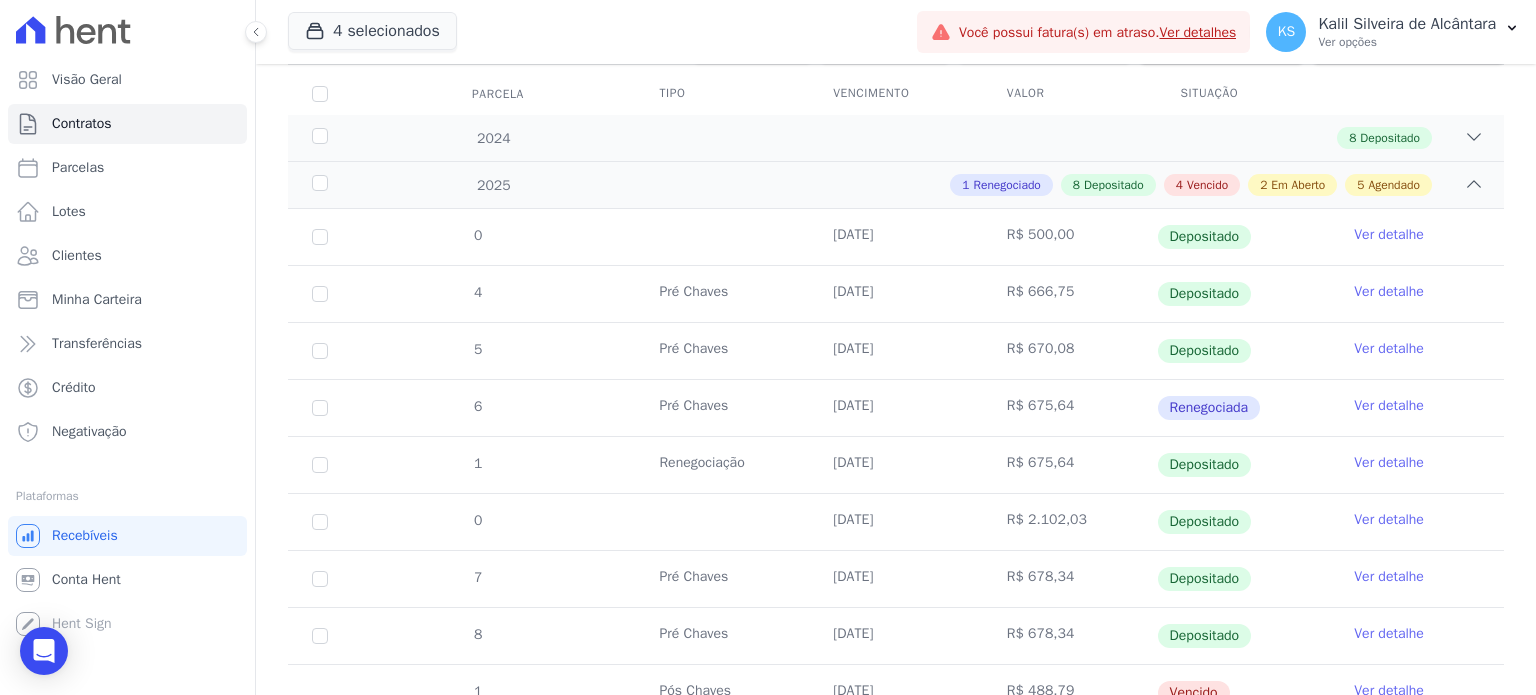 scroll, scrollTop: 256, scrollLeft: 0, axis: vertical 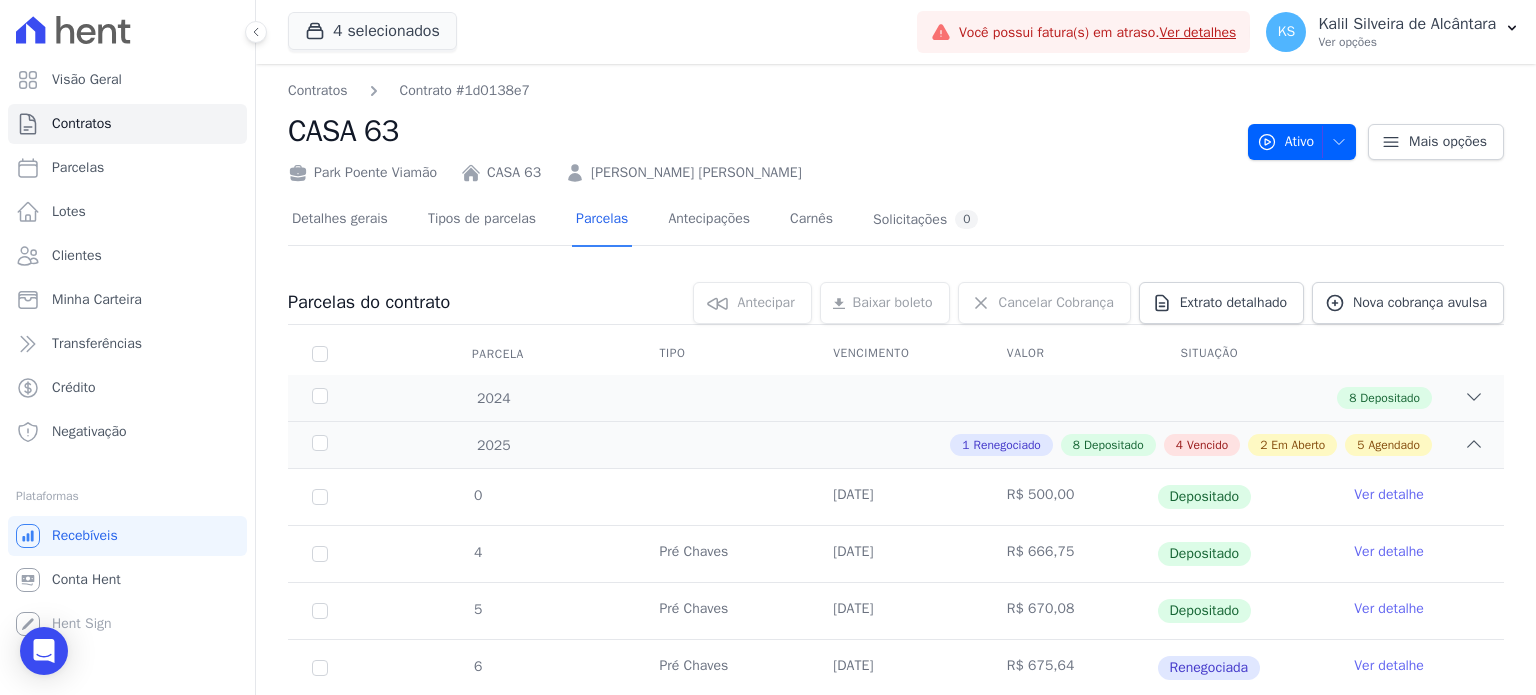 click on "4 selecionados
Apice Incorporadora
Arty Park - Gravatai
Arty Park - JPI
RESIDENCIAL SAO JORGE SPE LTDA
Sant Louis Residences" at bounding box center (598, 32) 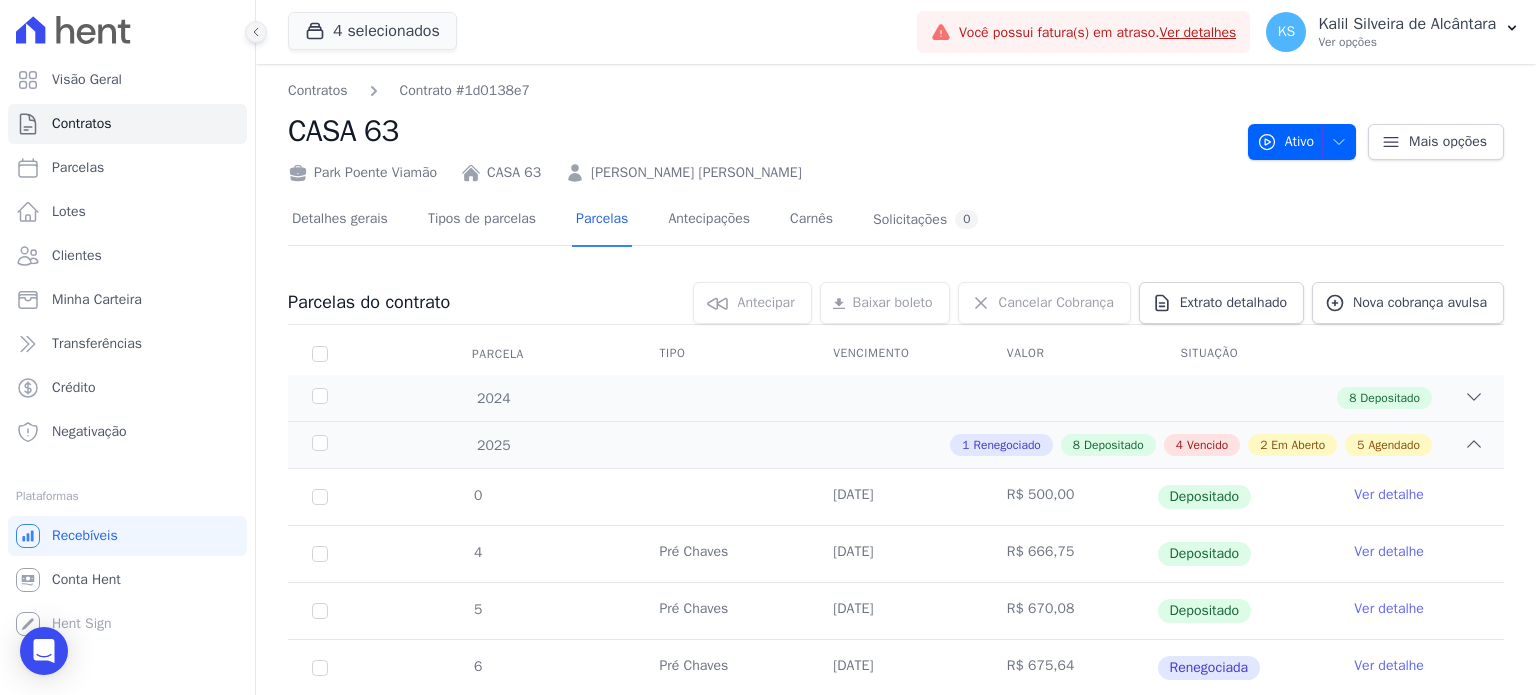 click at bounding box center (256, 32) 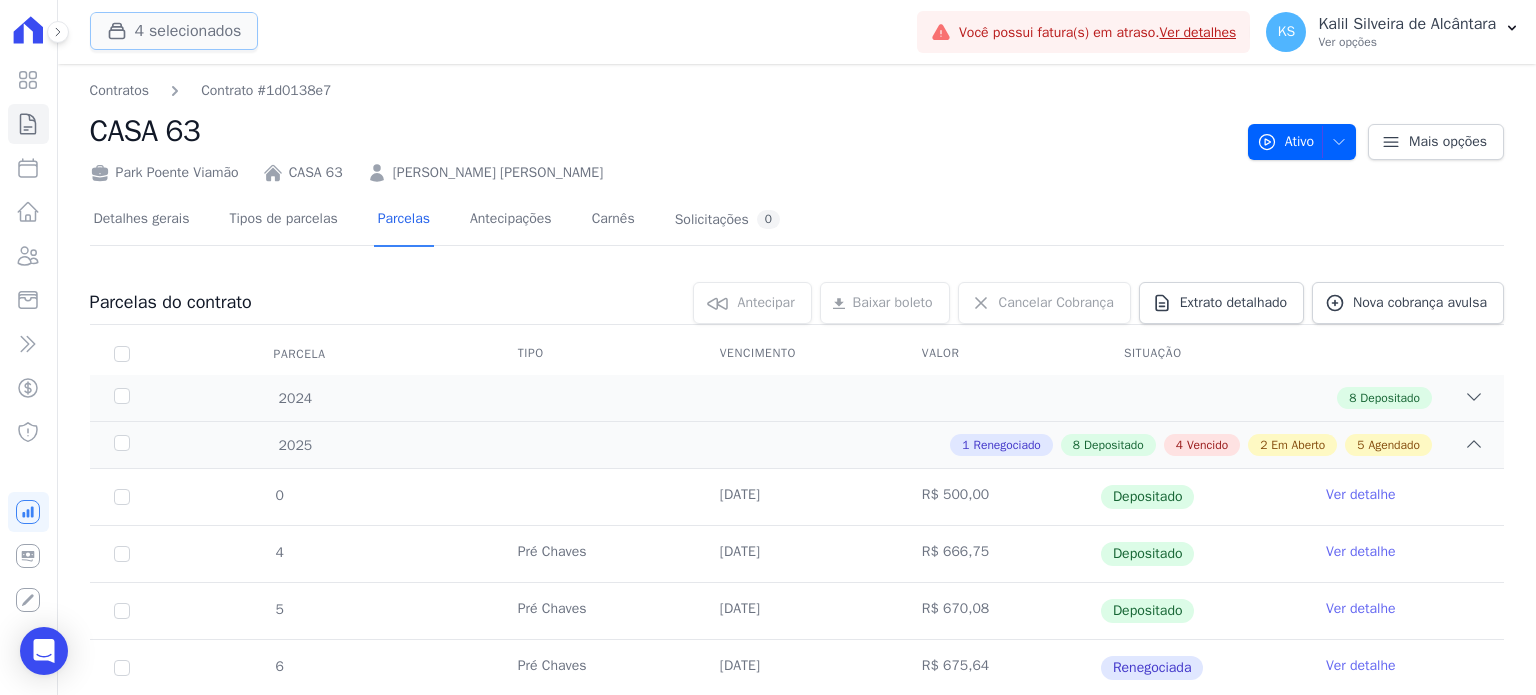 click on "4 selecionados" at bounding box center [174, 31] 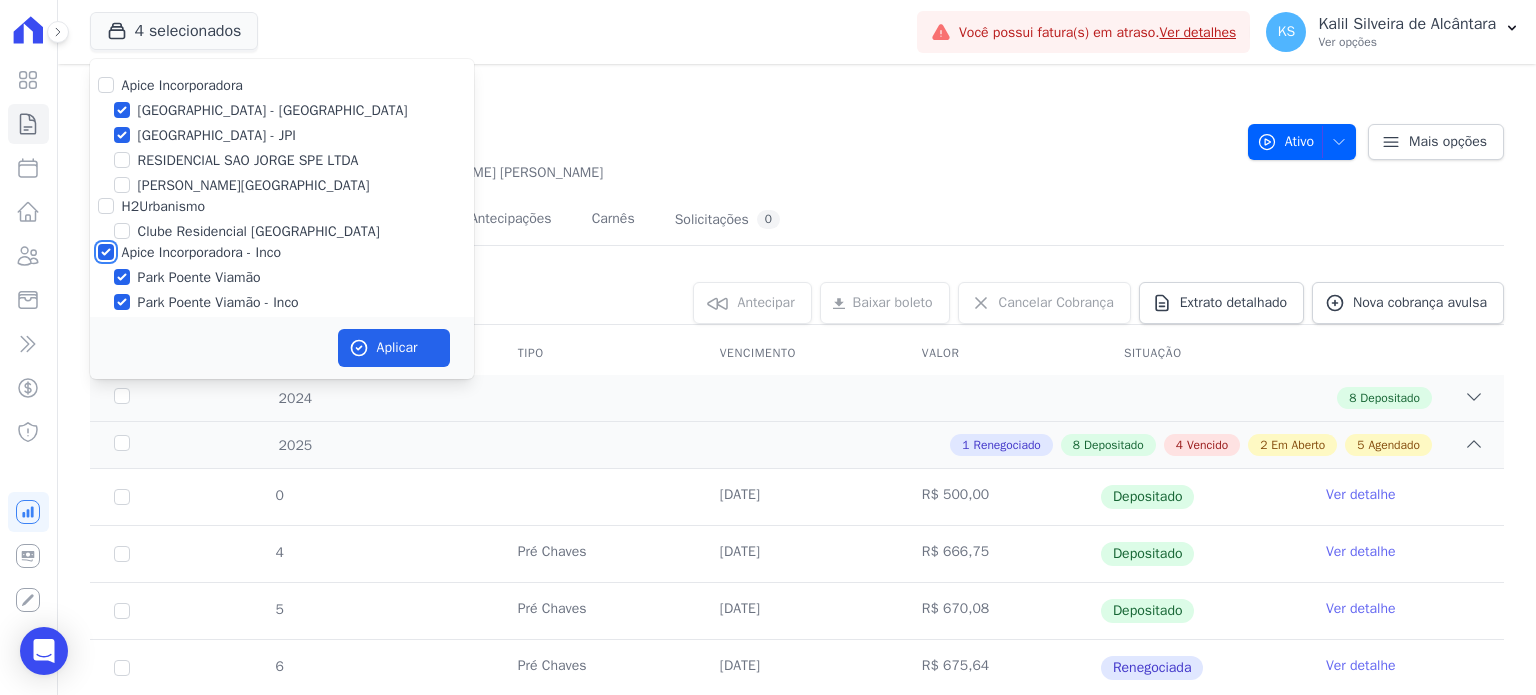 click on "Apice Incorporadora - Inco" at bounding box center (106, 252) 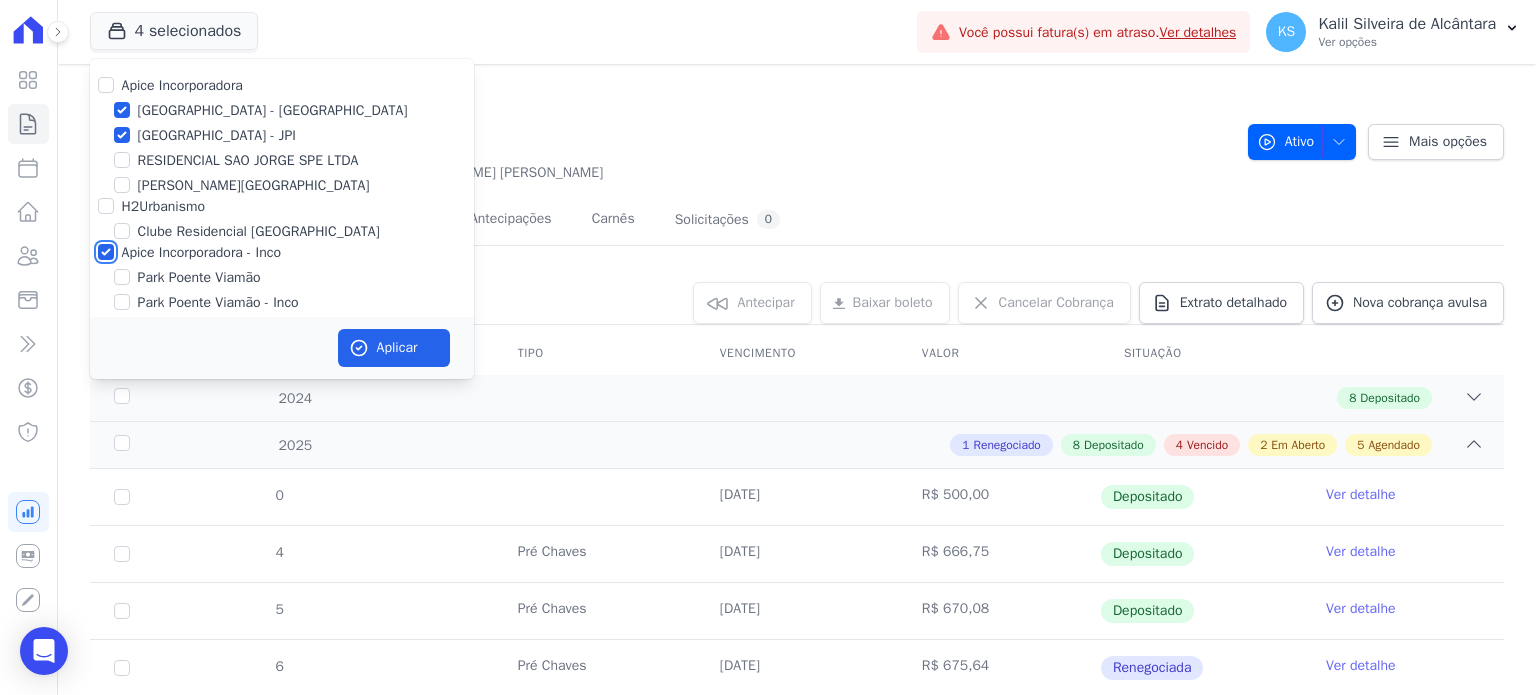 checkbox on "false" 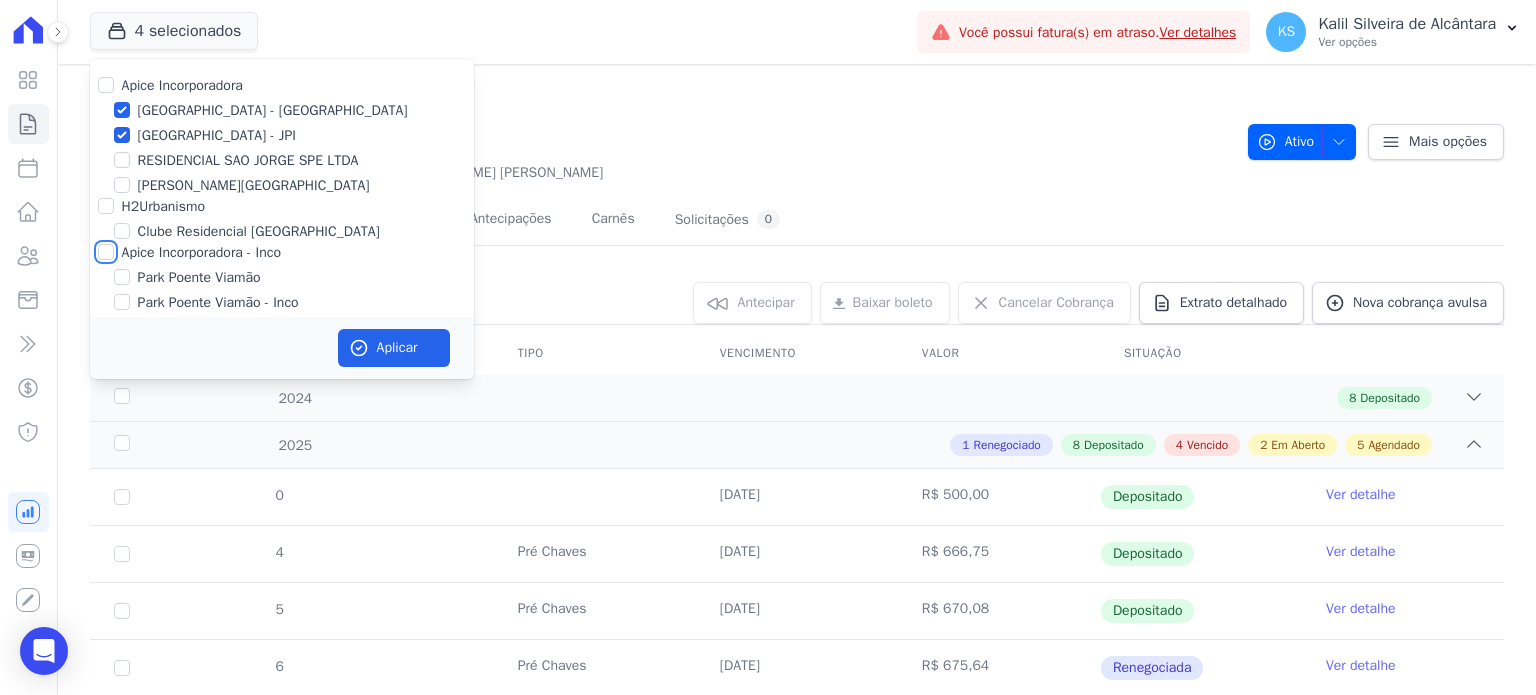 checkbox on "false" 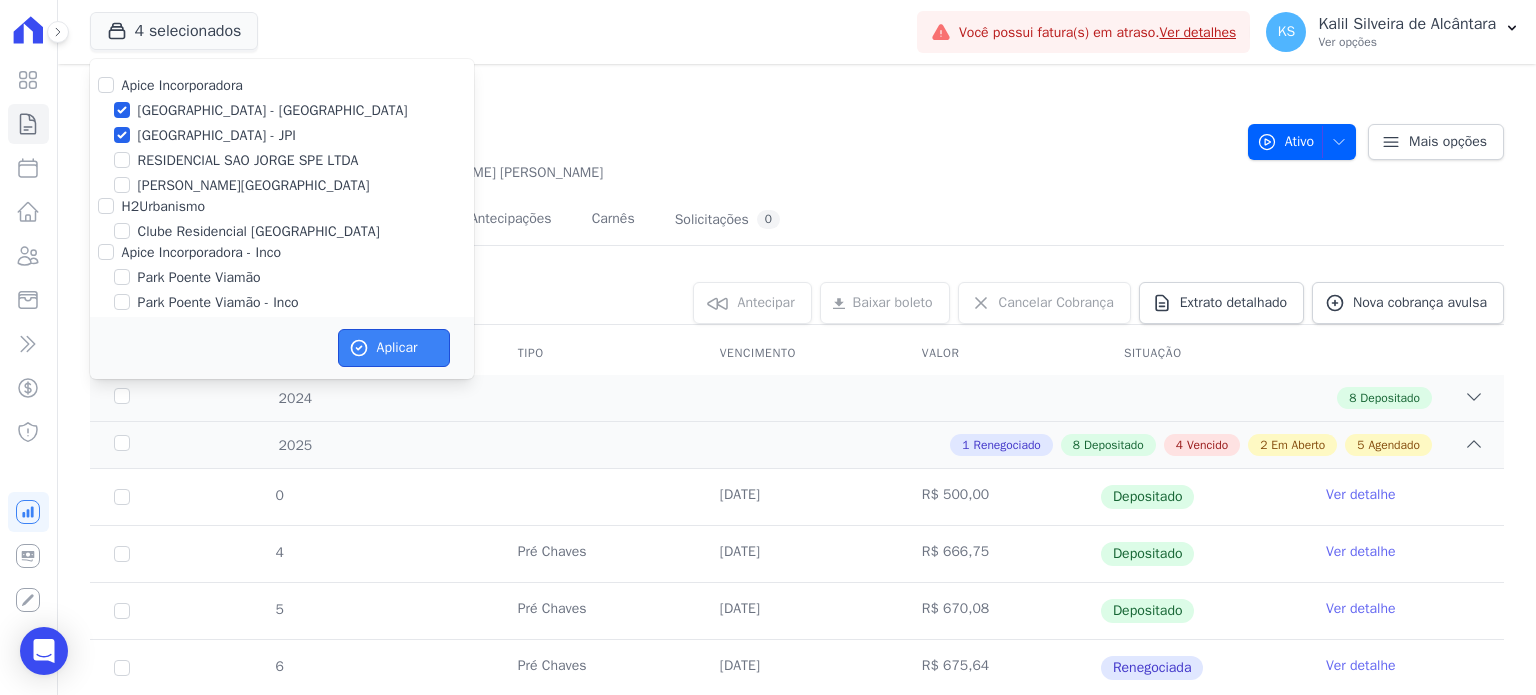 click on "Aplicar" at bounding box center (394, 348) 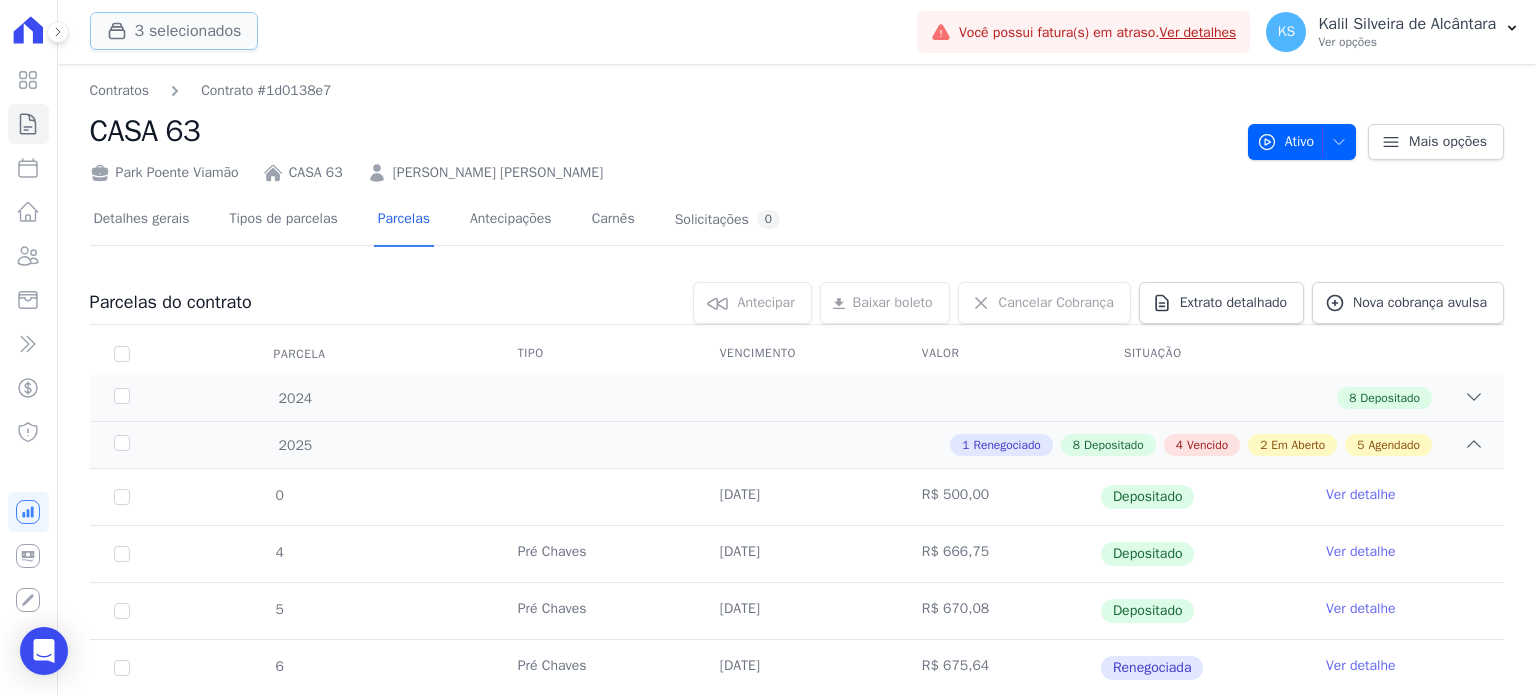 click on "3 selecionados" at bounding box center [174, 31] 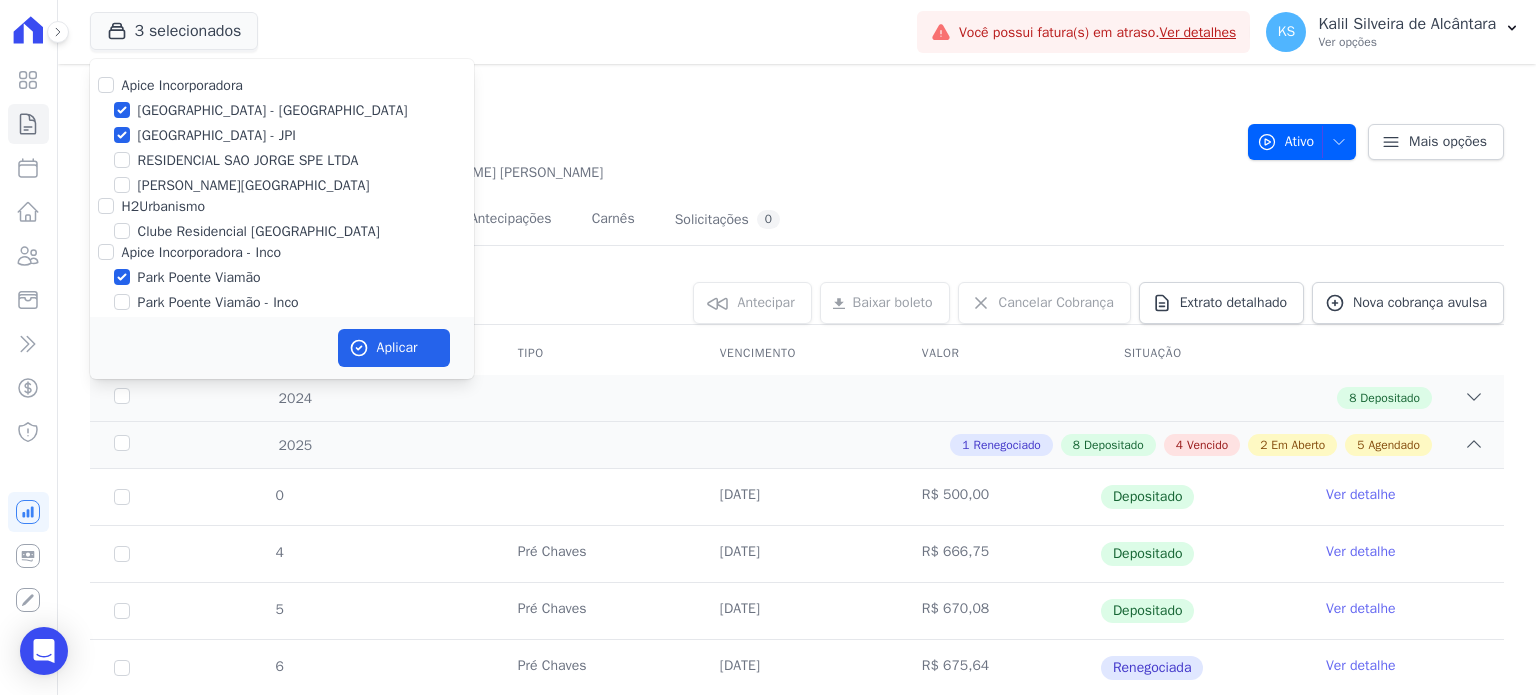 click at bounding box center [122, 277] 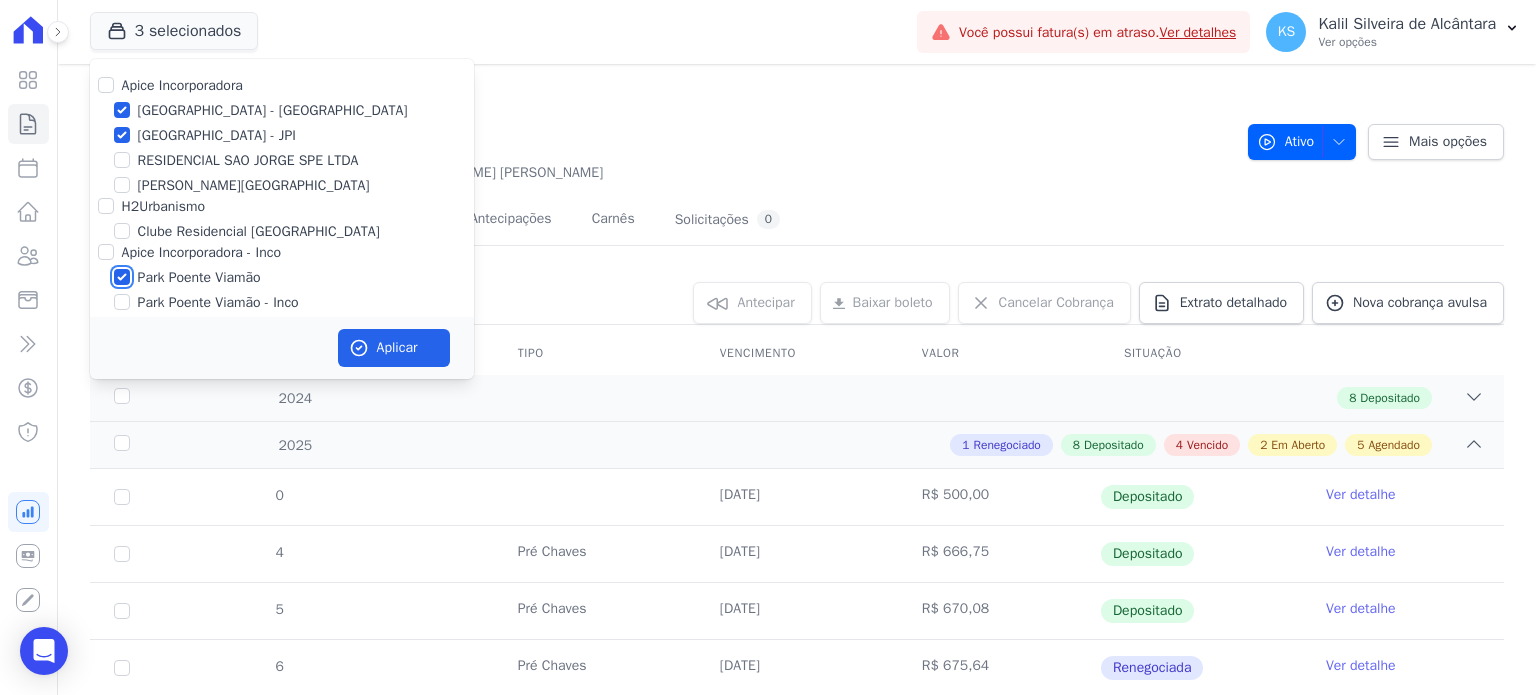 click on "Park Poente Viamão" at bounding box center (122, 277) 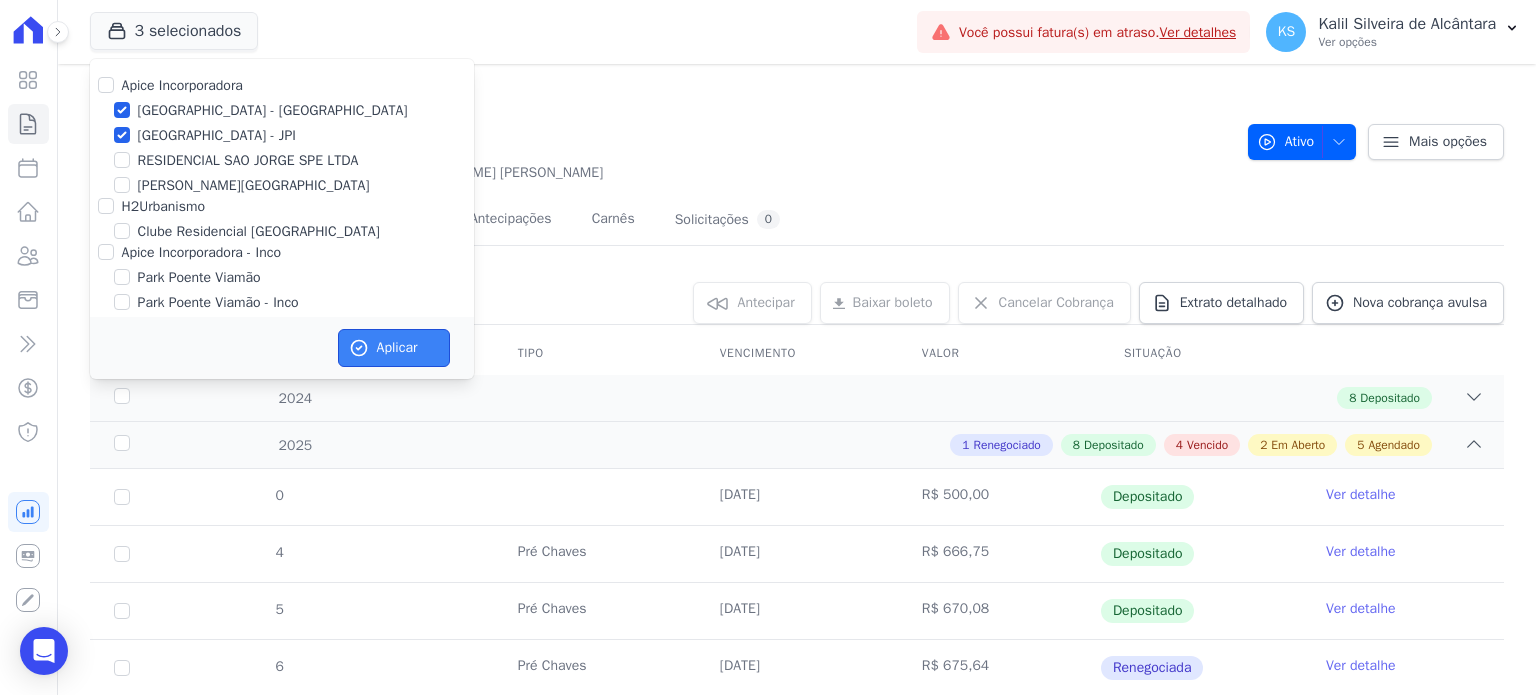 click on "Aplicar" at bounding box center [394, 348] 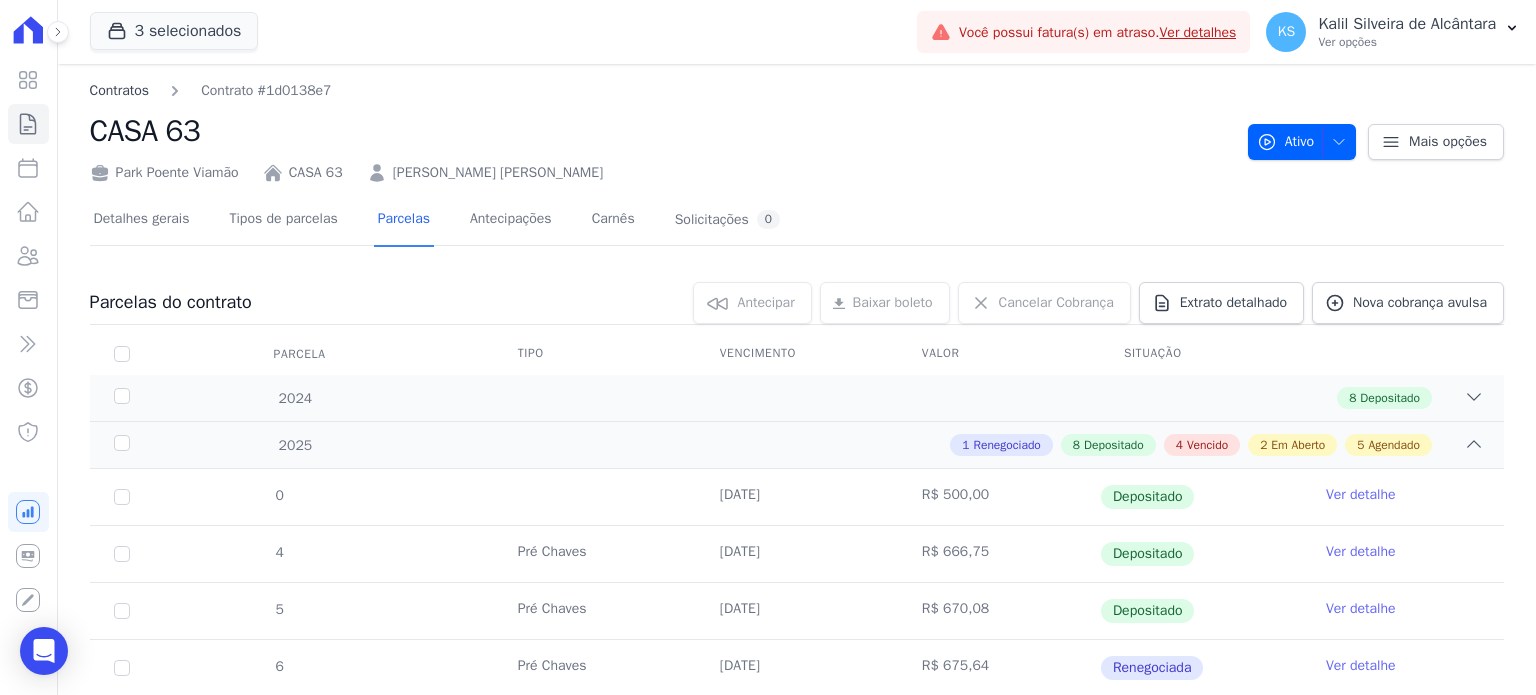 click on "Contratos" at bounding box center [120, 90] 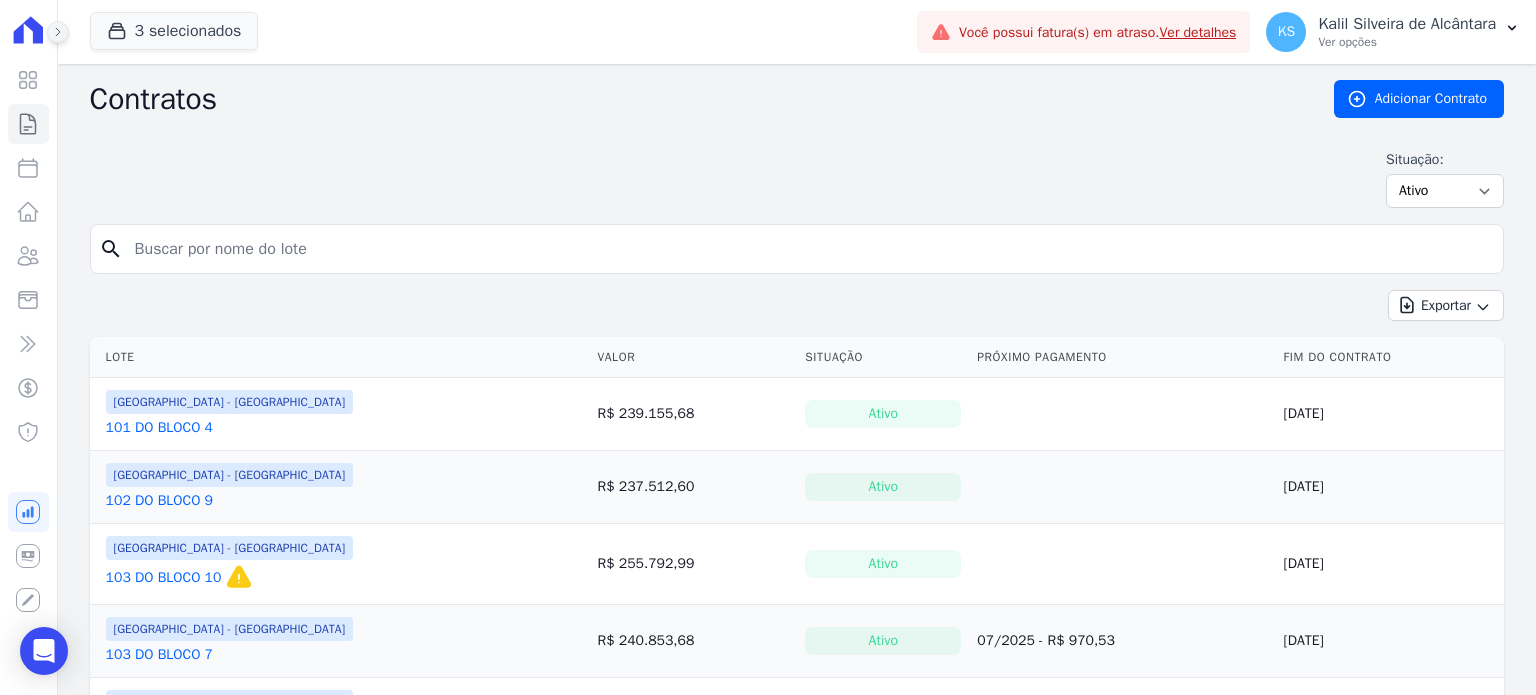 click 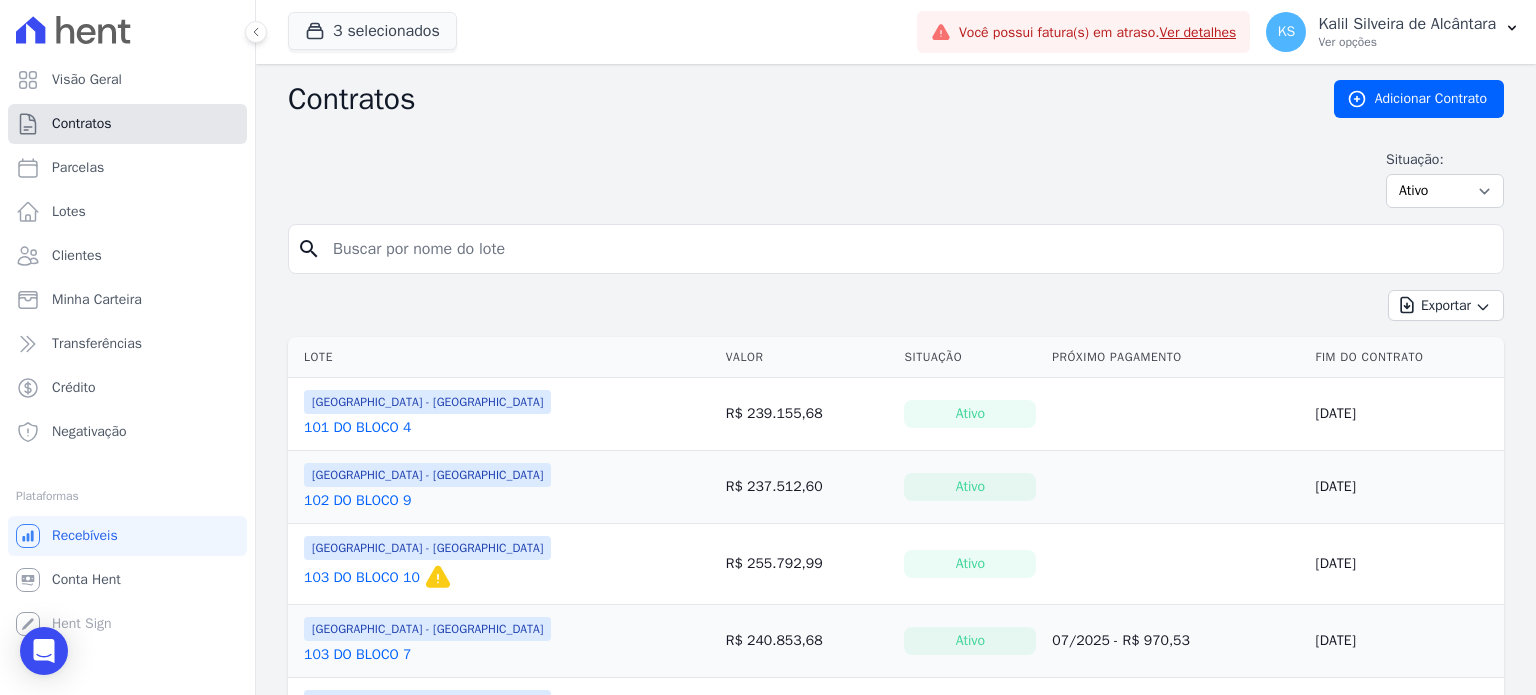 click on "Contratos" at bounding box center (127, 124) 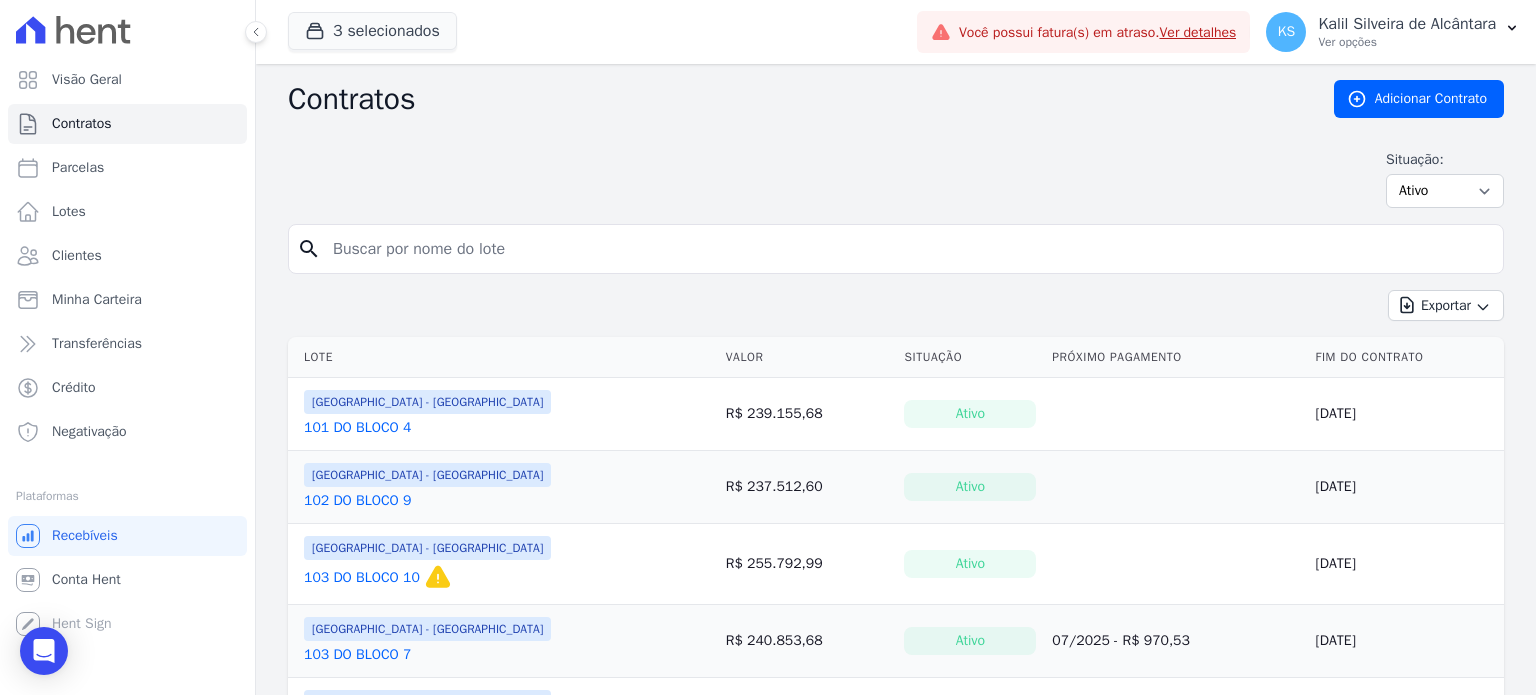 click on "Parcelas" at bounding box center [127, 168] 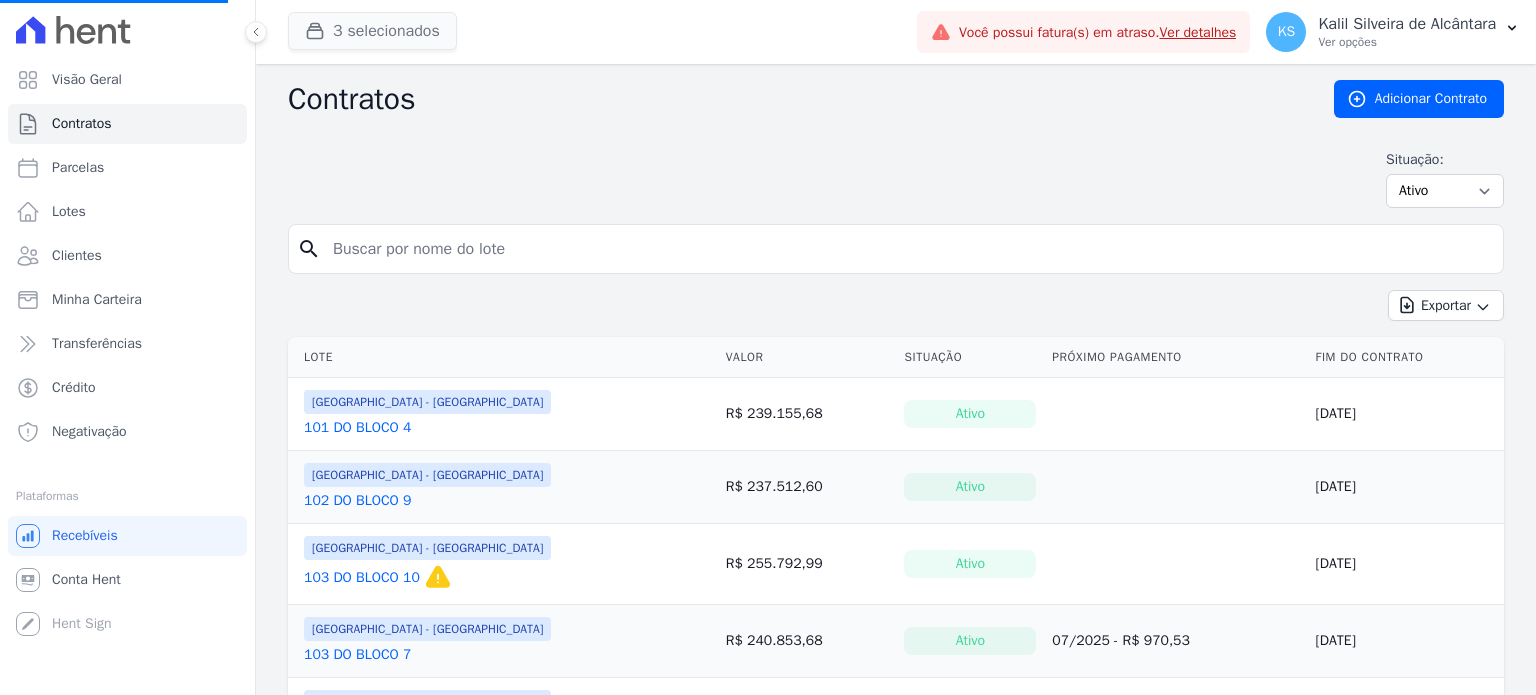 select 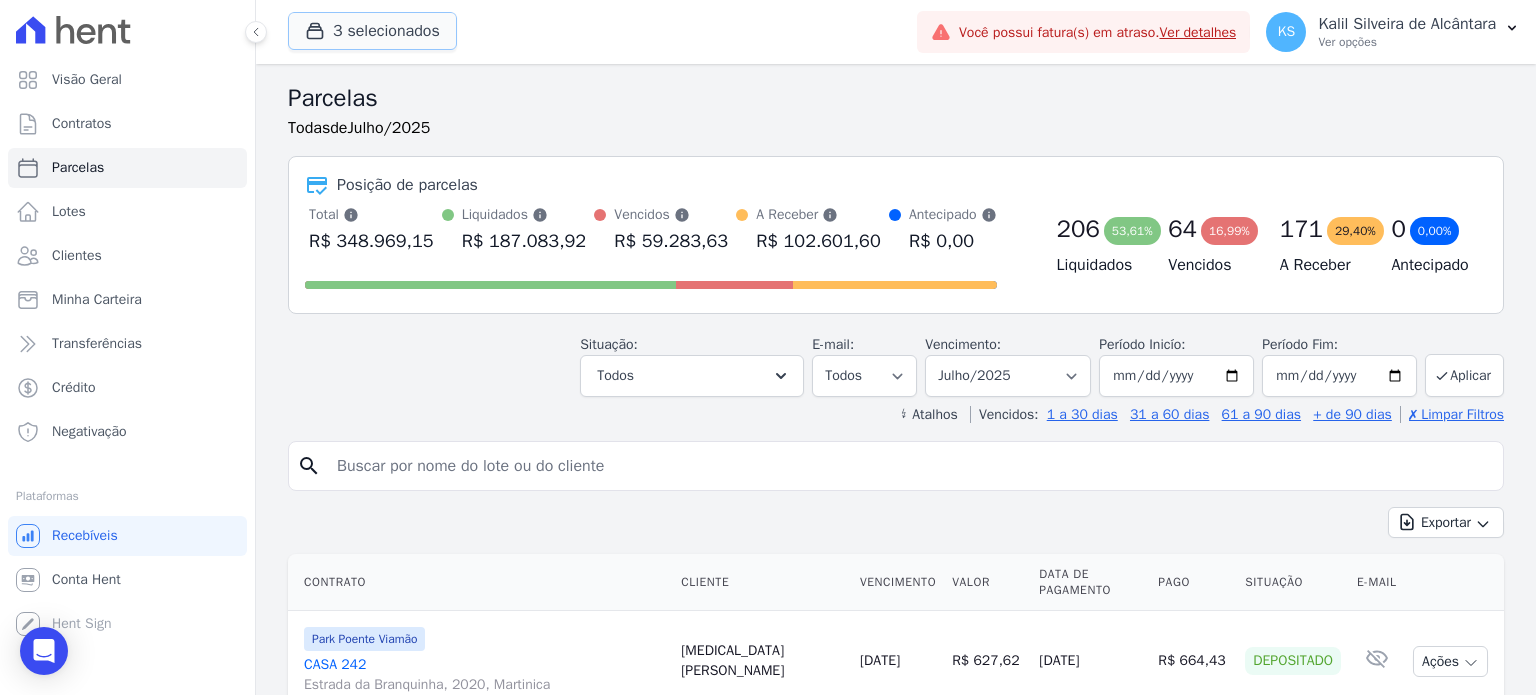 click on "3 selecionados" at bounding box center (372, 31) 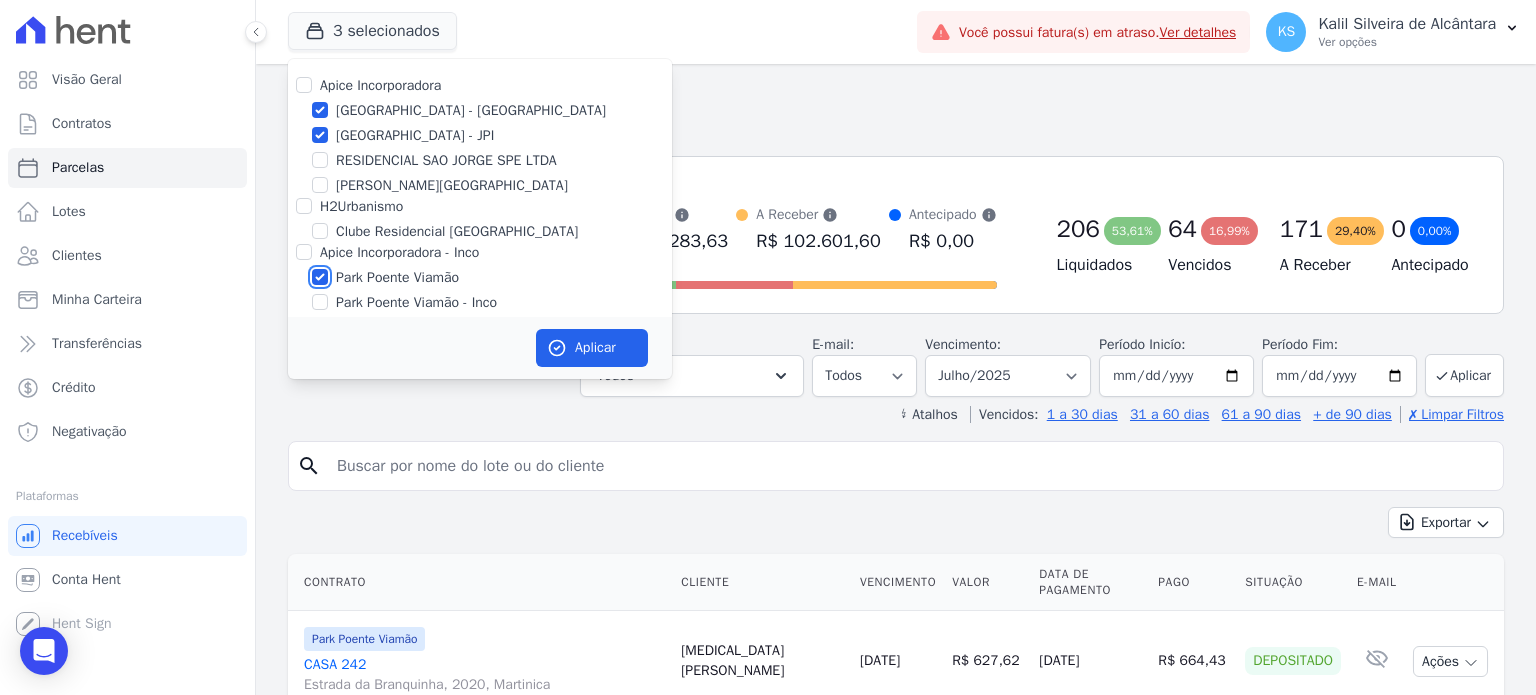 click on "Park Poente Viamão" at bounding box center [320, 277] 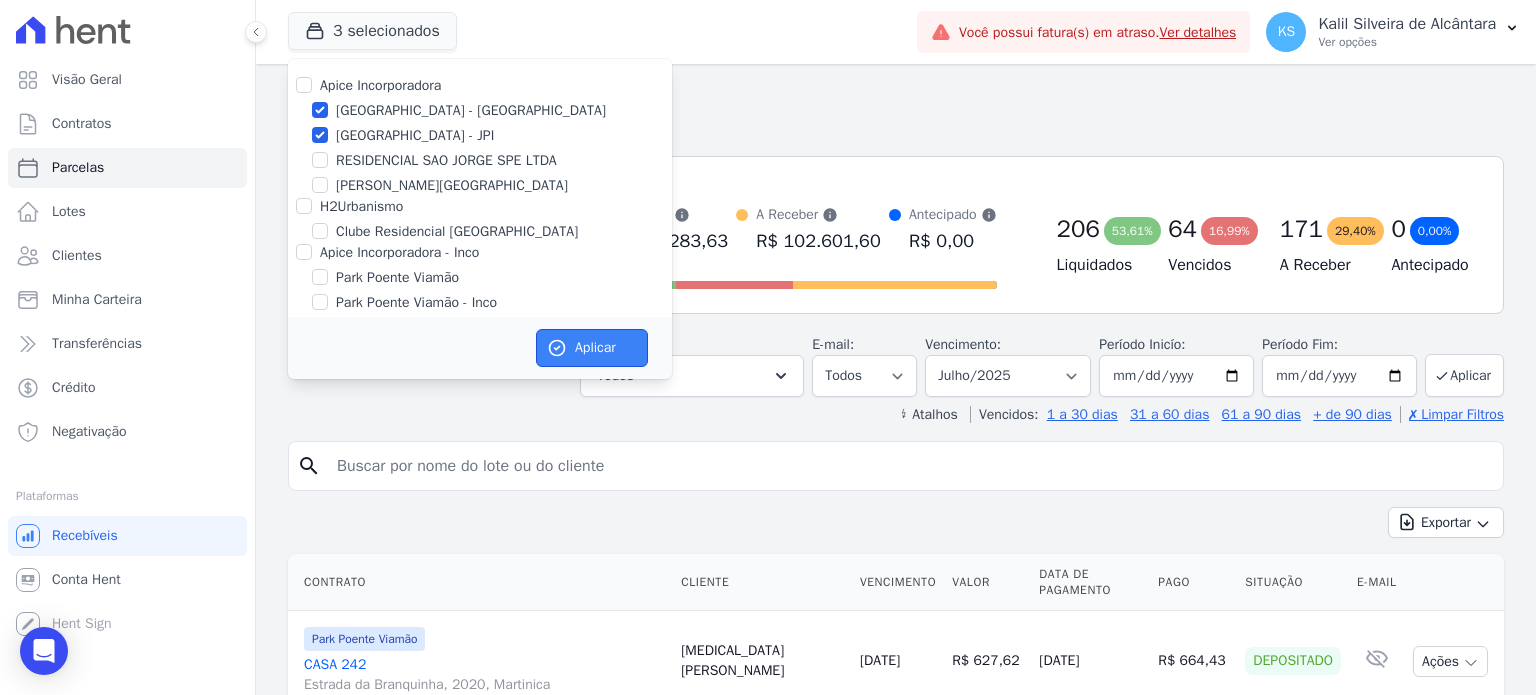 click on "Aplicar" at bounding box center [592, 348] 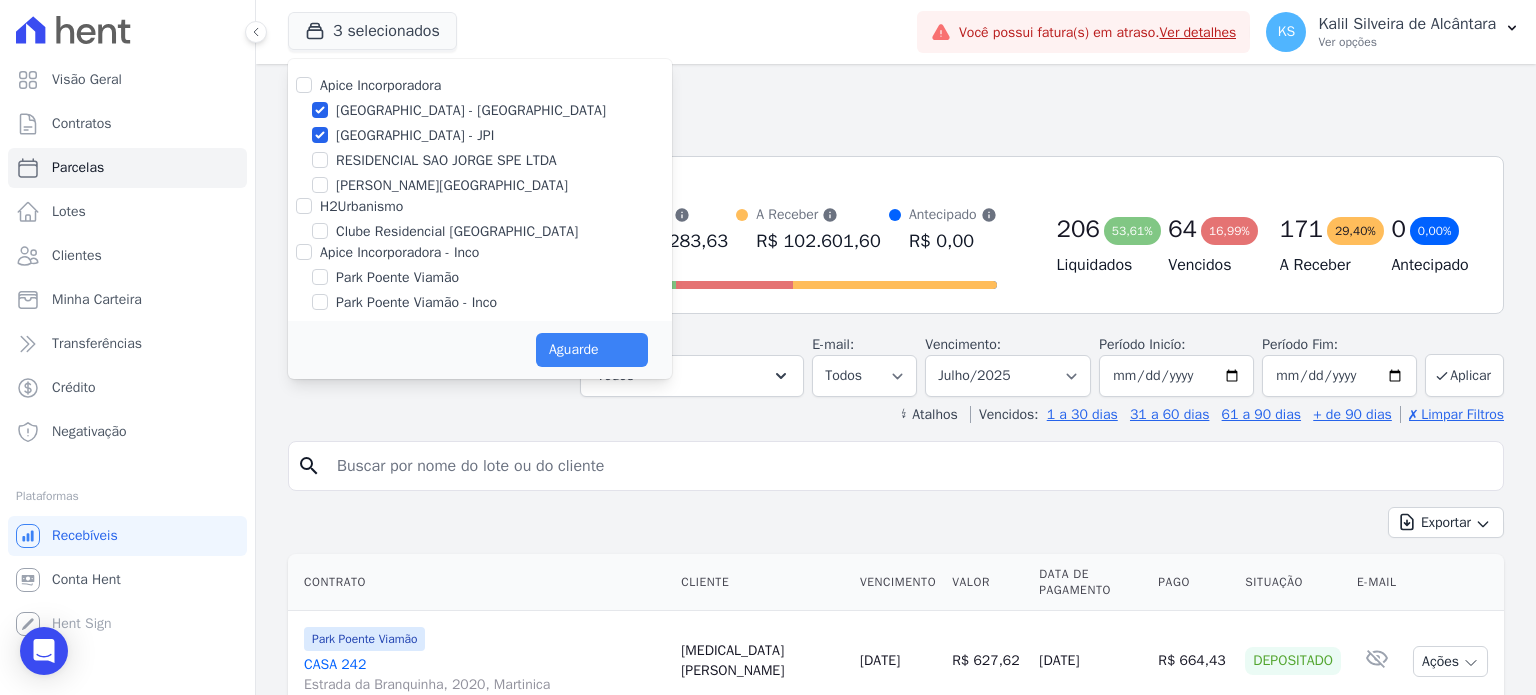 select 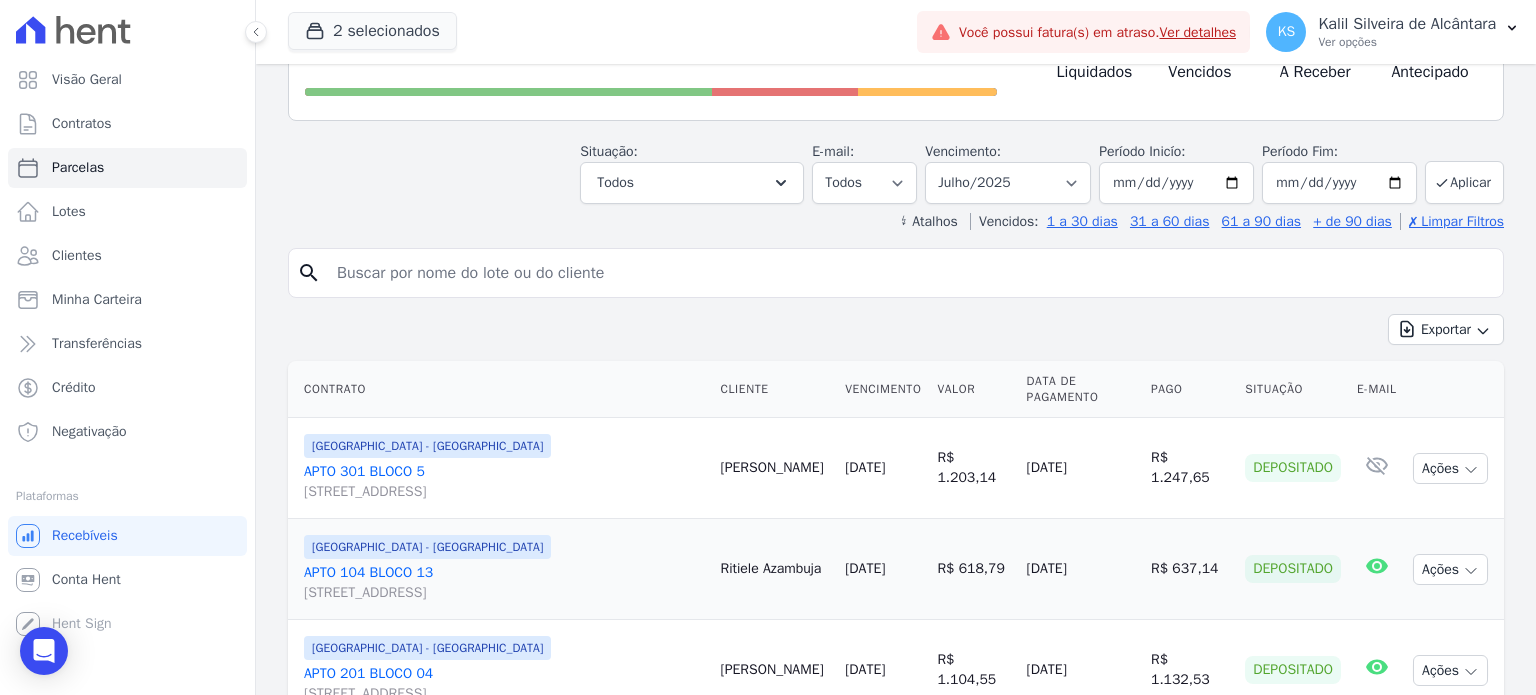 scroll, scrollTop: 0, scrollLeft: 0, axis: both 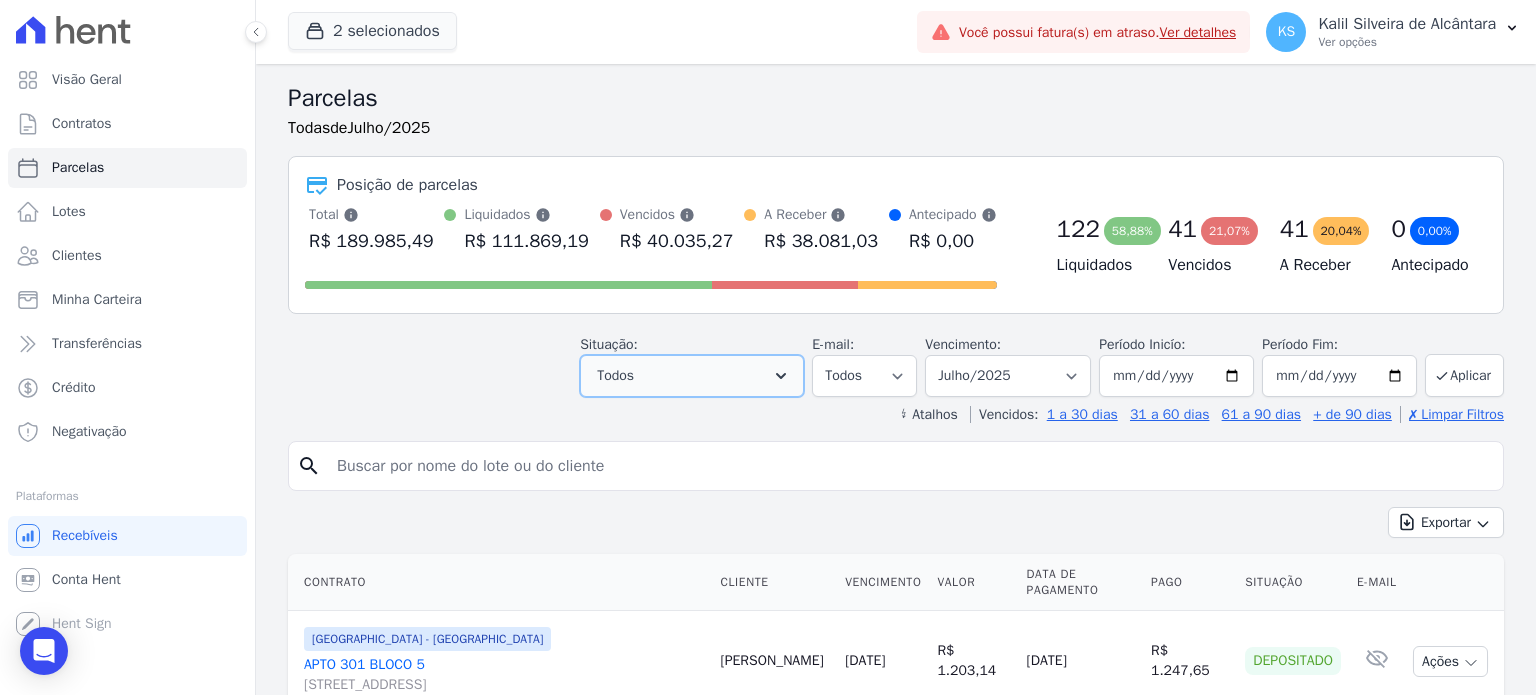 click on "Todos" at bounding box center (692, 376) 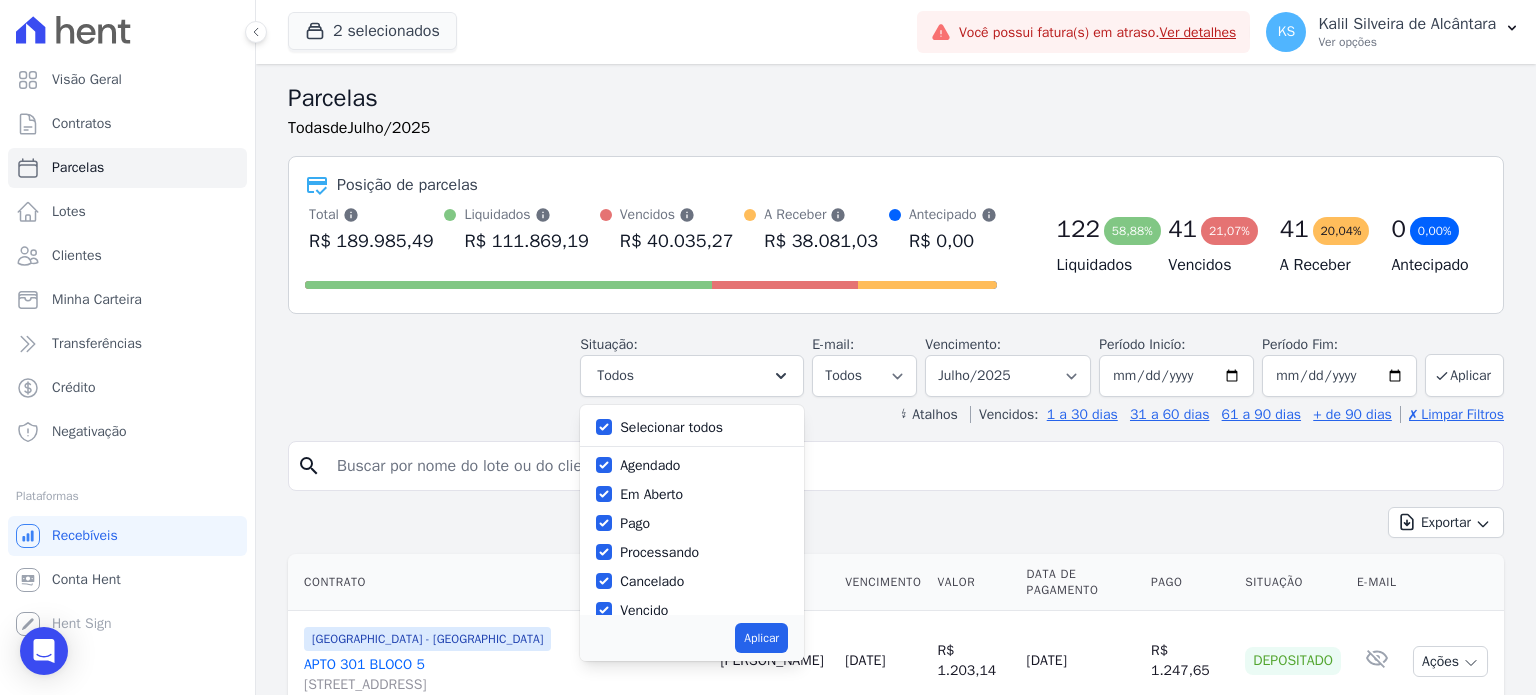 click on "Selecionar todos" at bounding box center (671, 427) 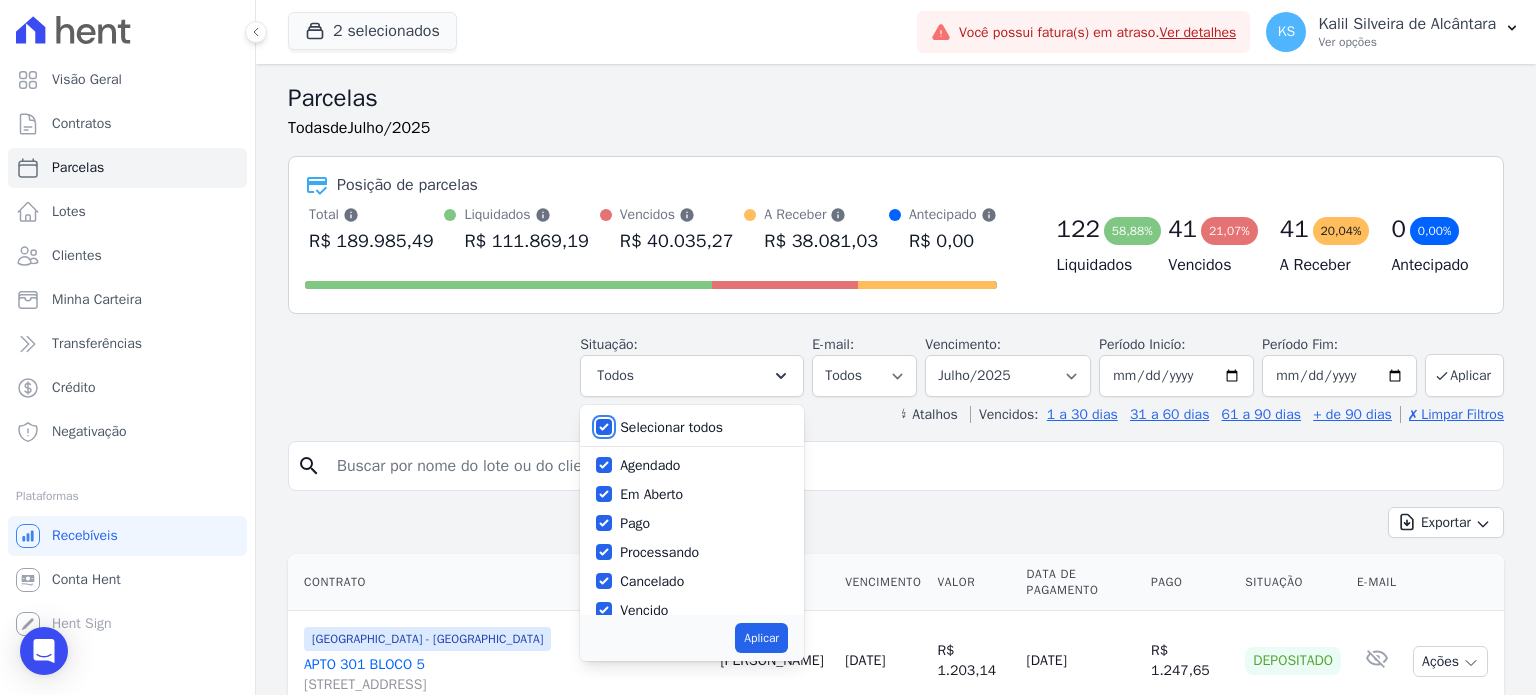 click on "Selecionar todos" at bounding box center [604, 427] 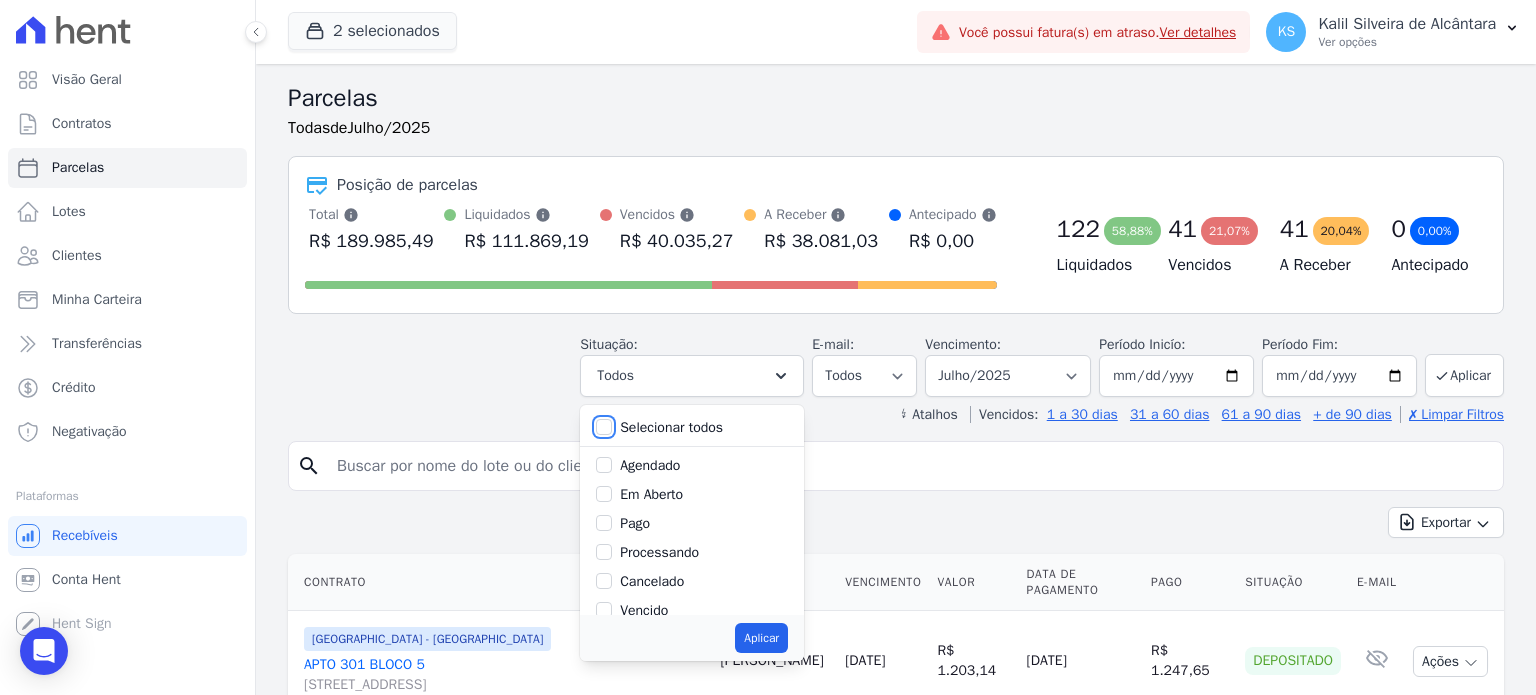 checkbox on "false" 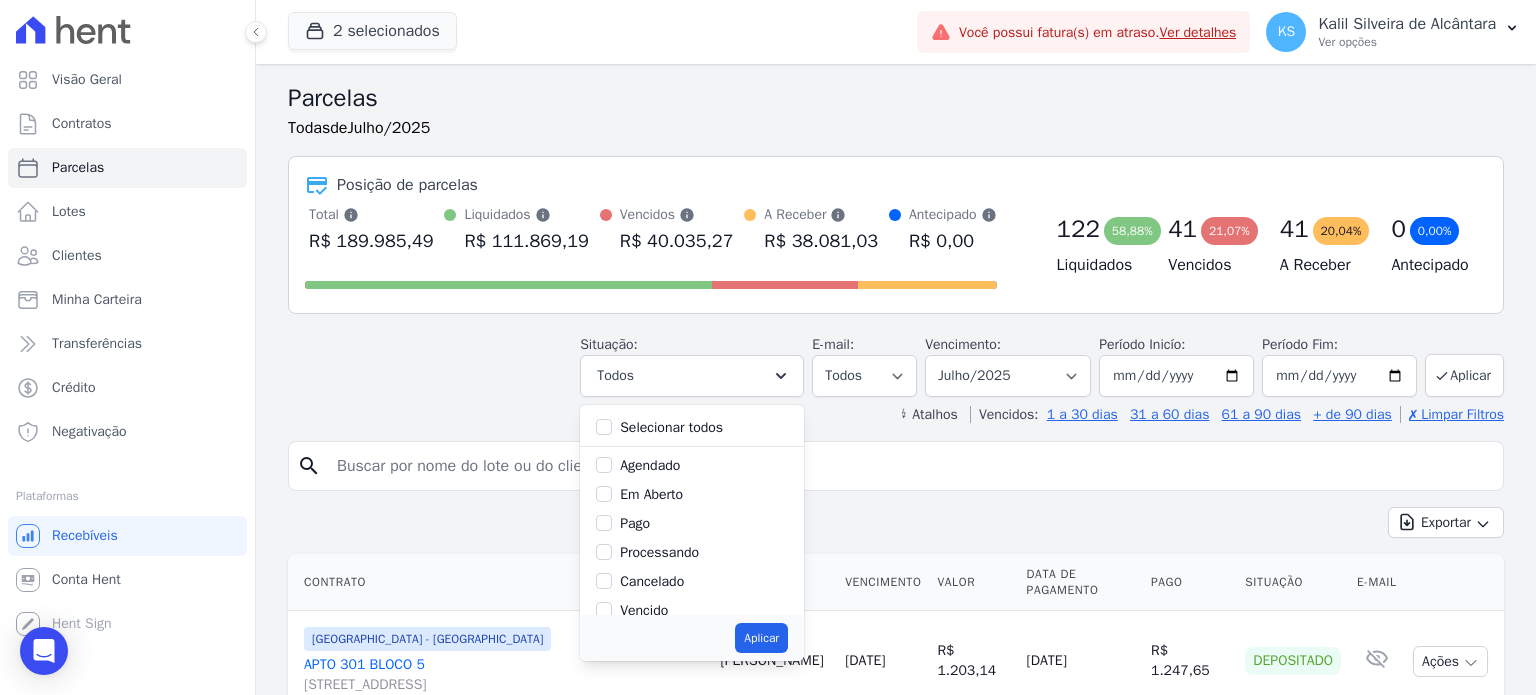 click on "Vencido" at bounding box center (644, 610) 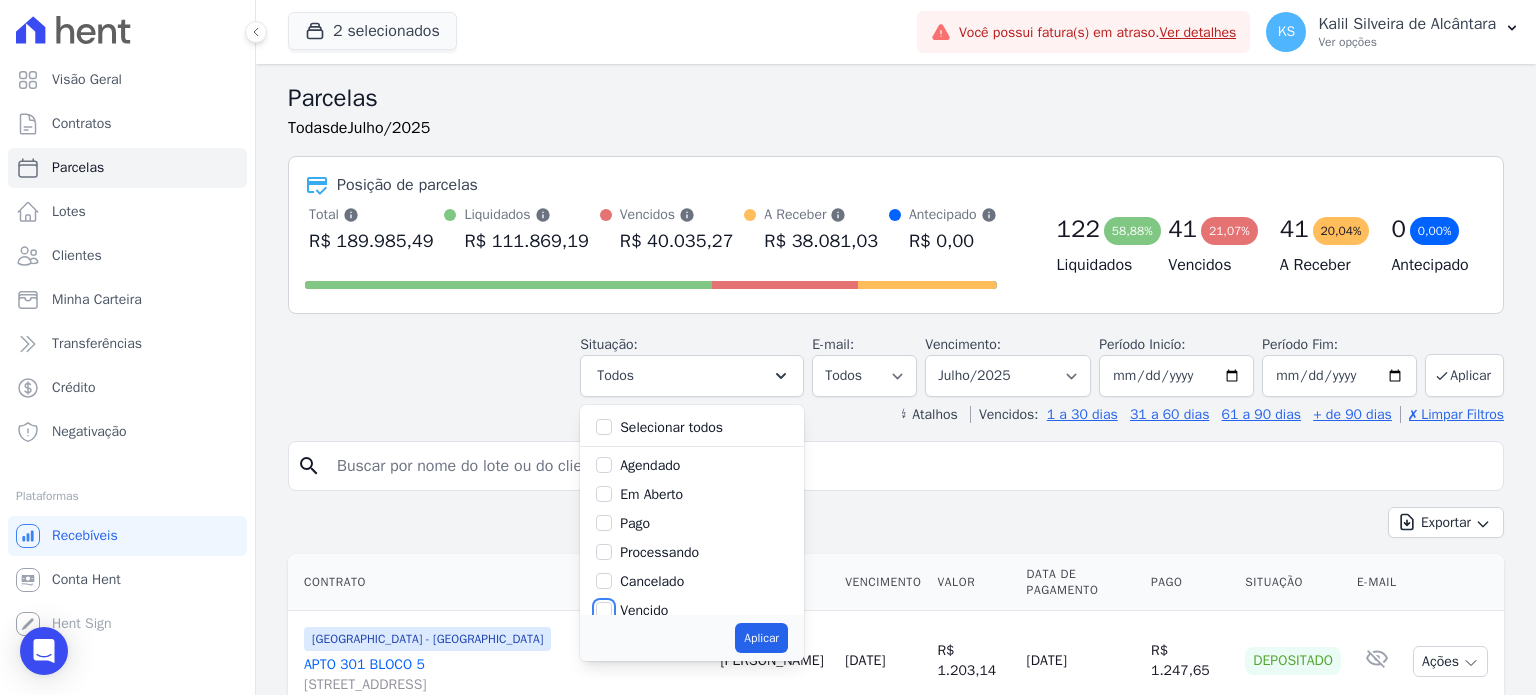 click on "Vencido" at bounding box center (604, 610) 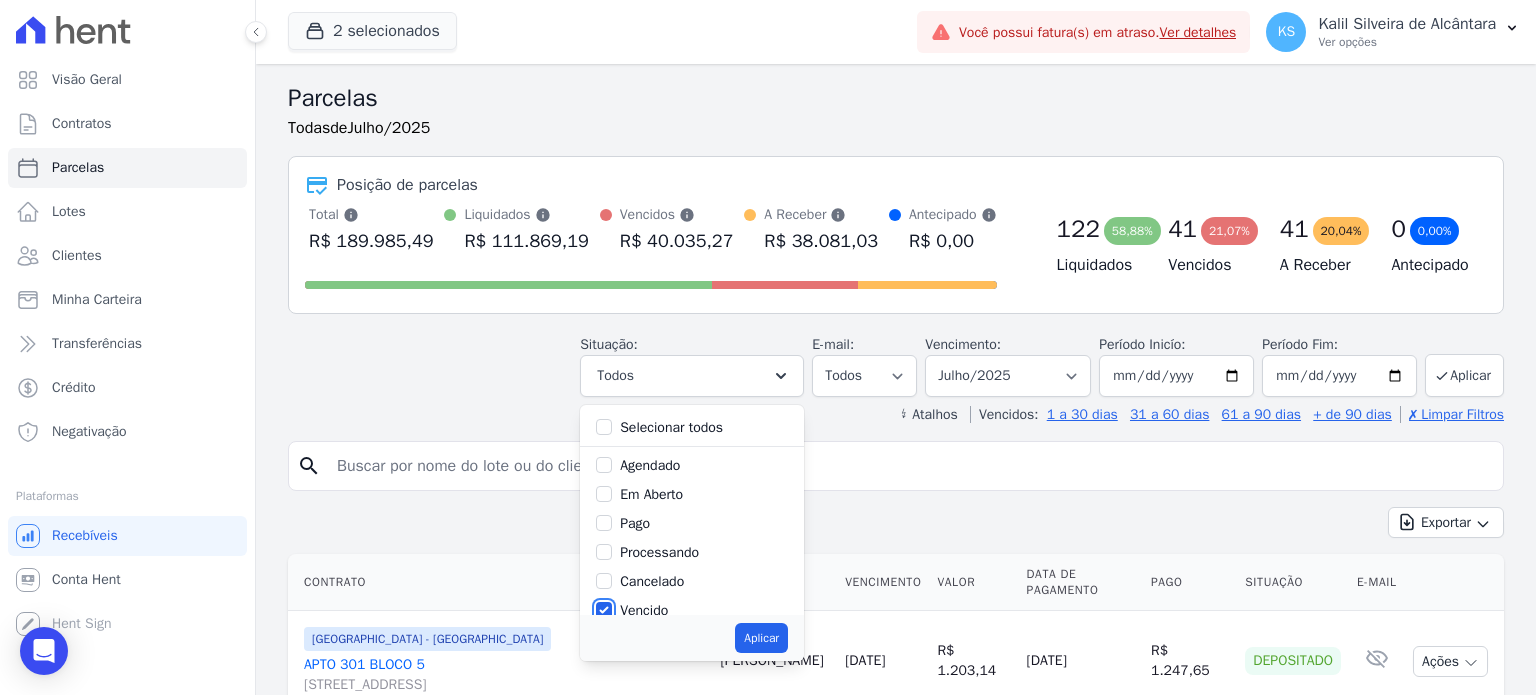 scroll, scrollTop: 2, scrollLeft: 0, axis: vertical 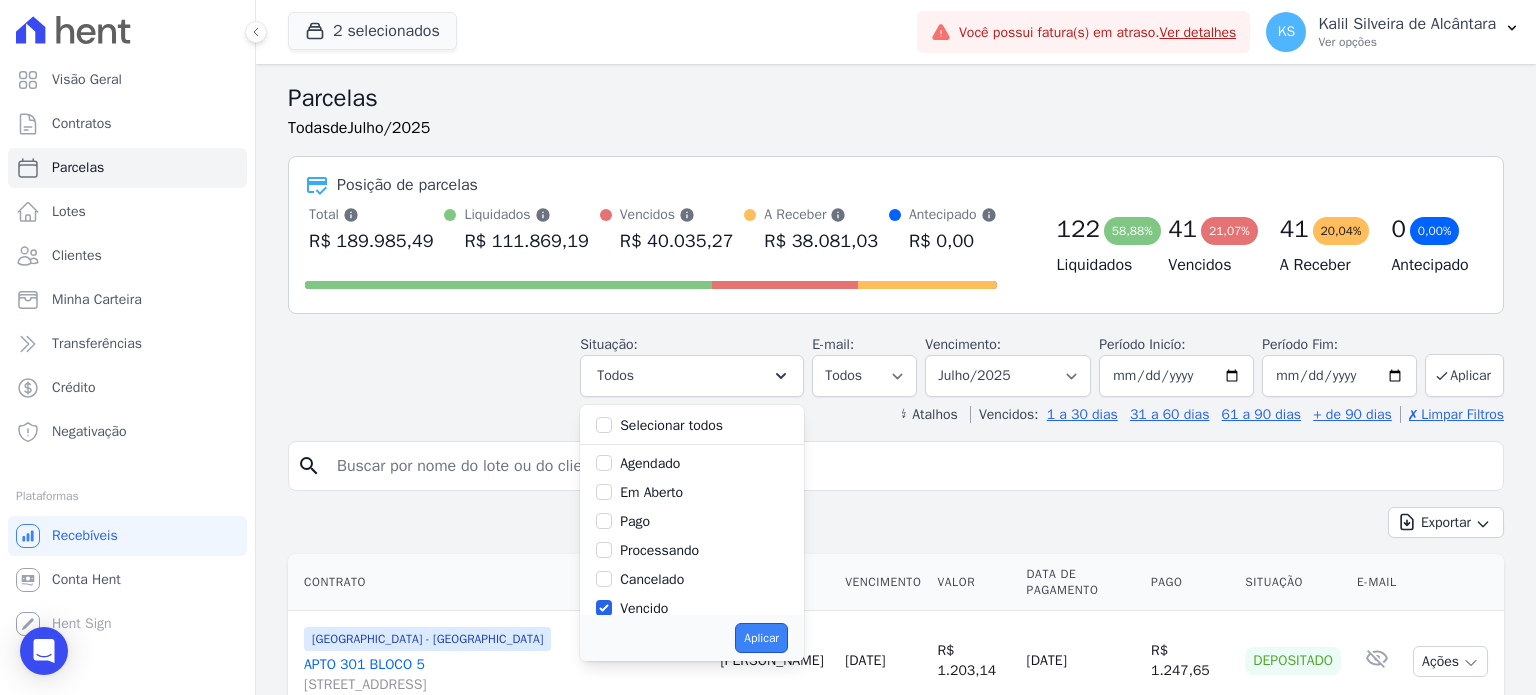 click on "Aplicar" at bounding box center [761, 638] 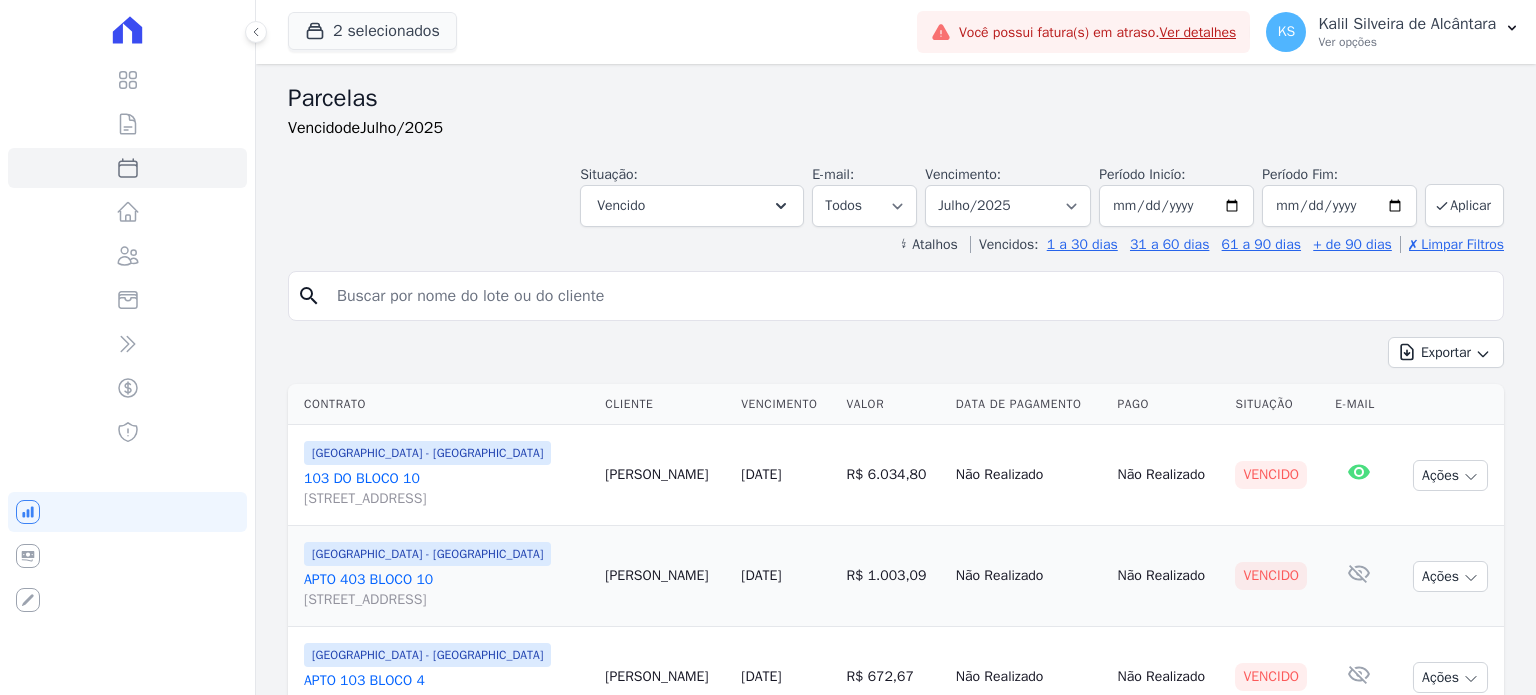 select 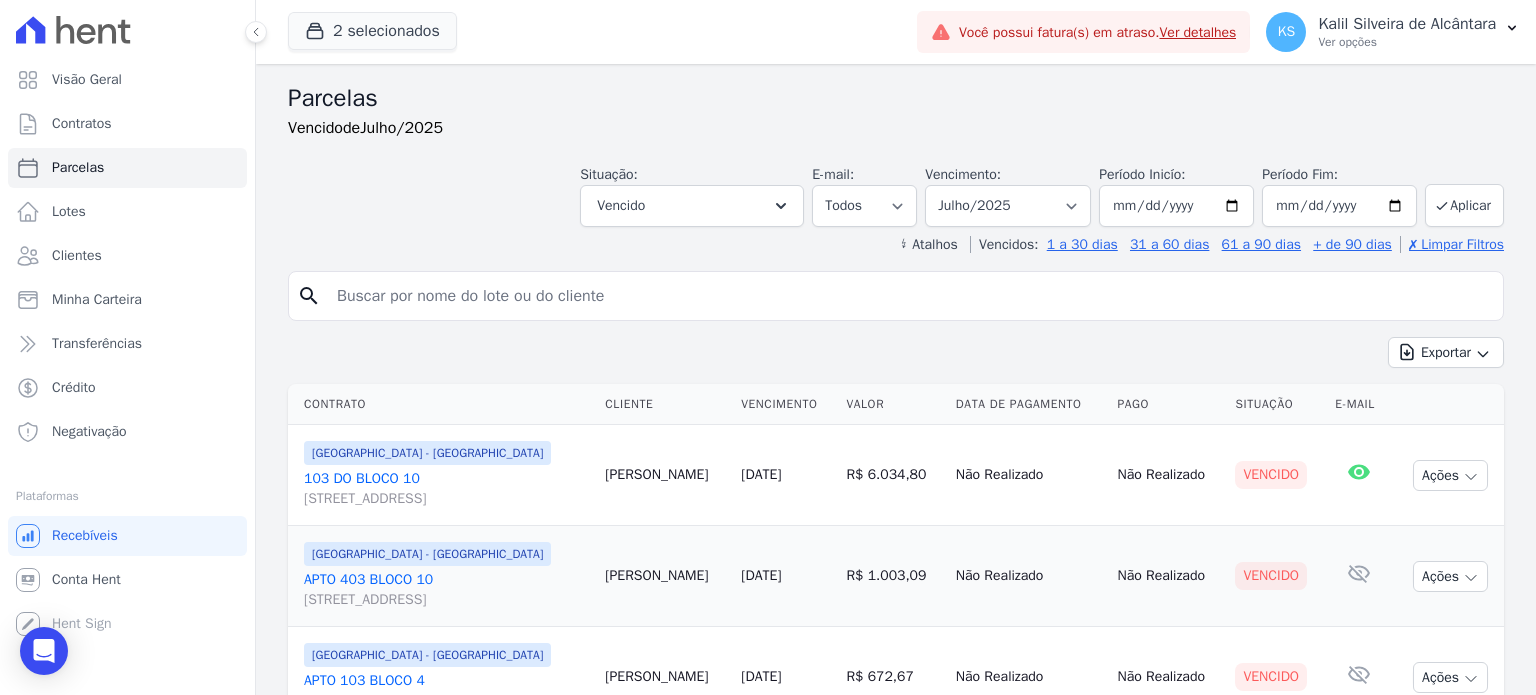scroll, scrollTop: 56, scrollLeft: 0, axis: vertical 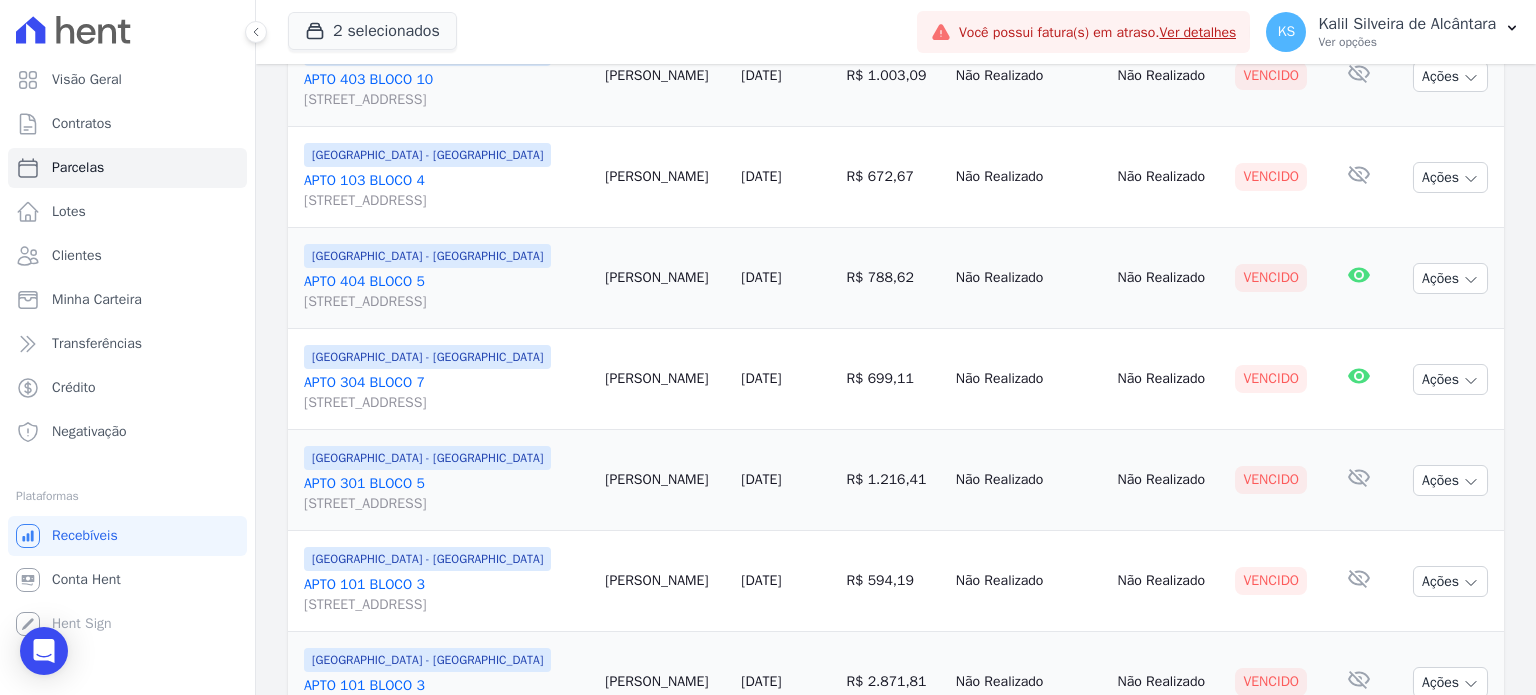 click on "[STREET_ADDRESS]" at bounding box center (446, 403) 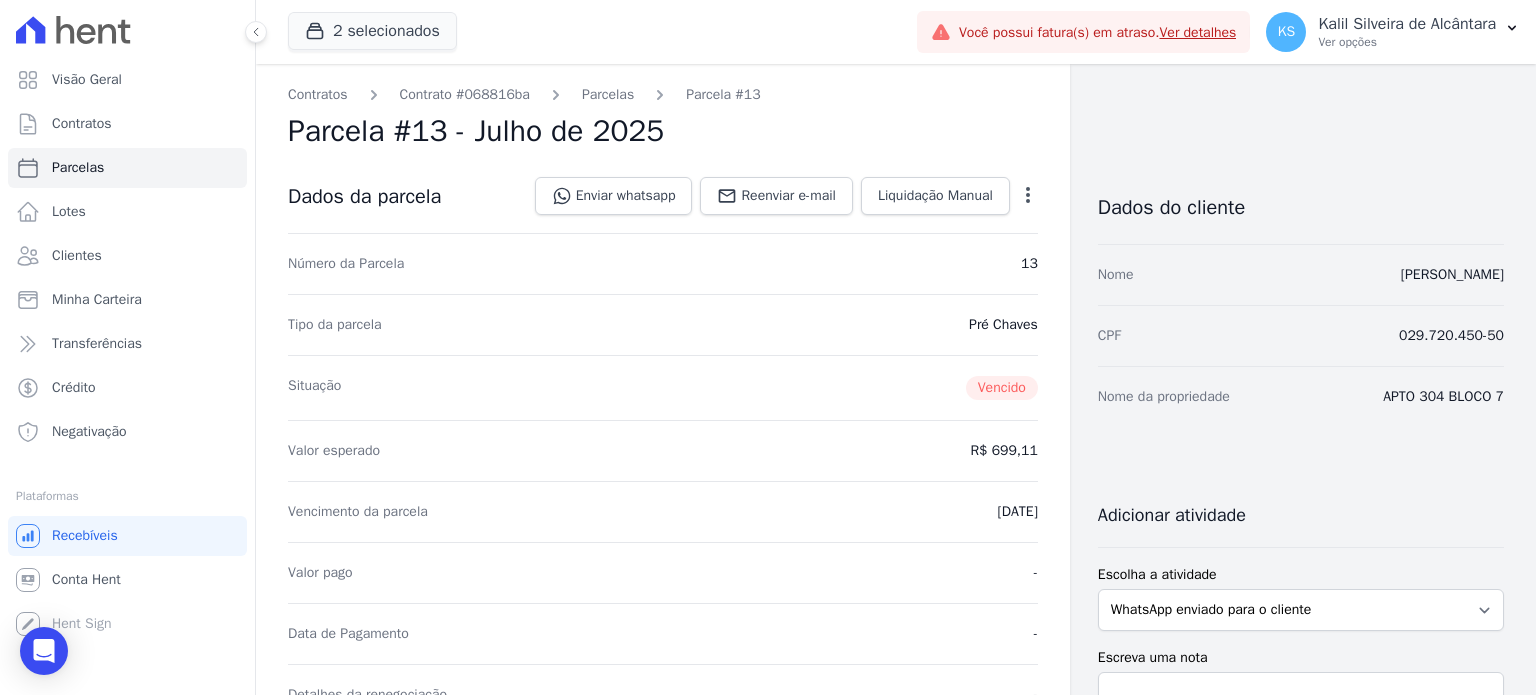 click on "Contratos
Contrato
#068816ba
Parcelas
Parcela
#13
Parcela #13 - Julho de 2025
Dados da parcela
Enviar whatsapp
Registrar envio de WhatsApp
Caso o envio da mensagem via WhatsApp tenha sido bem-sucedido, registre esta atividade.
Escreva uma nota" at bounding box center (663, 745) 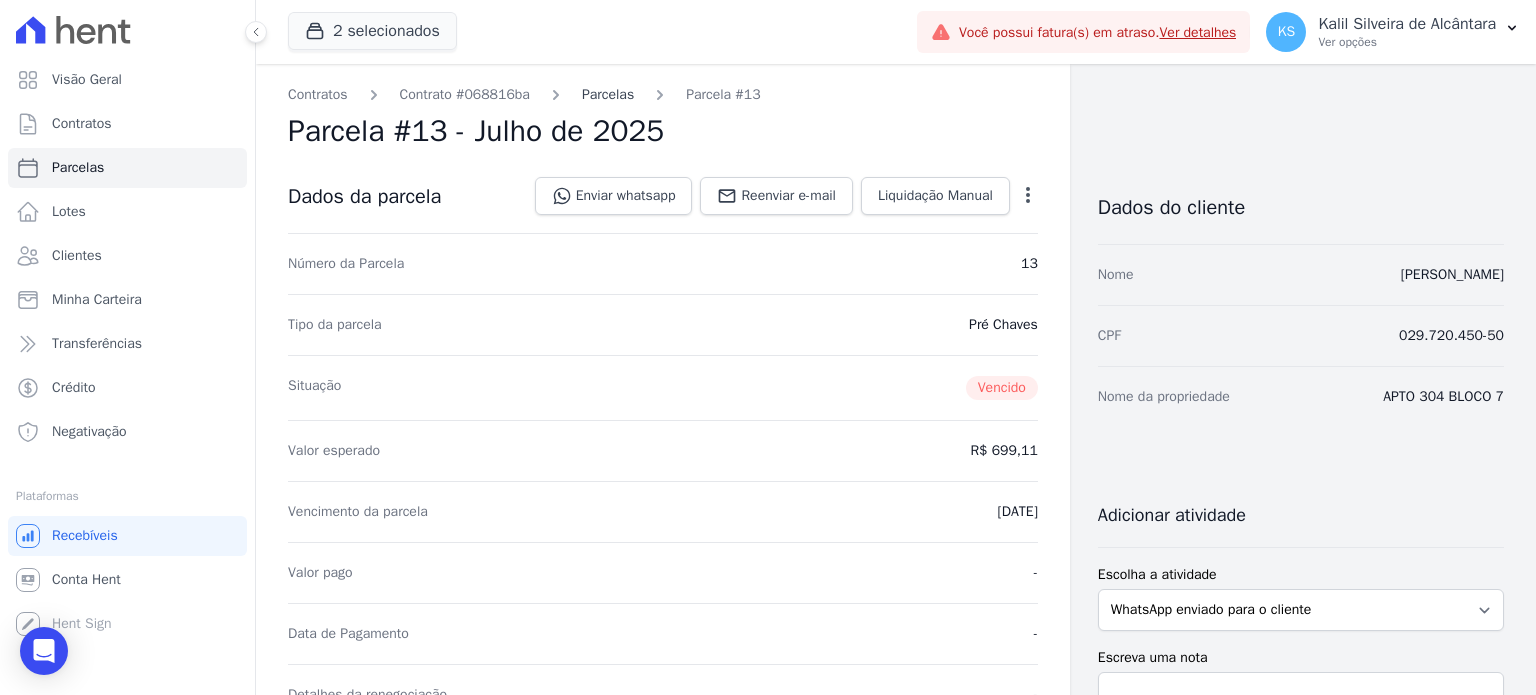 click on "Parcelas" at bounding box center (608, 94) 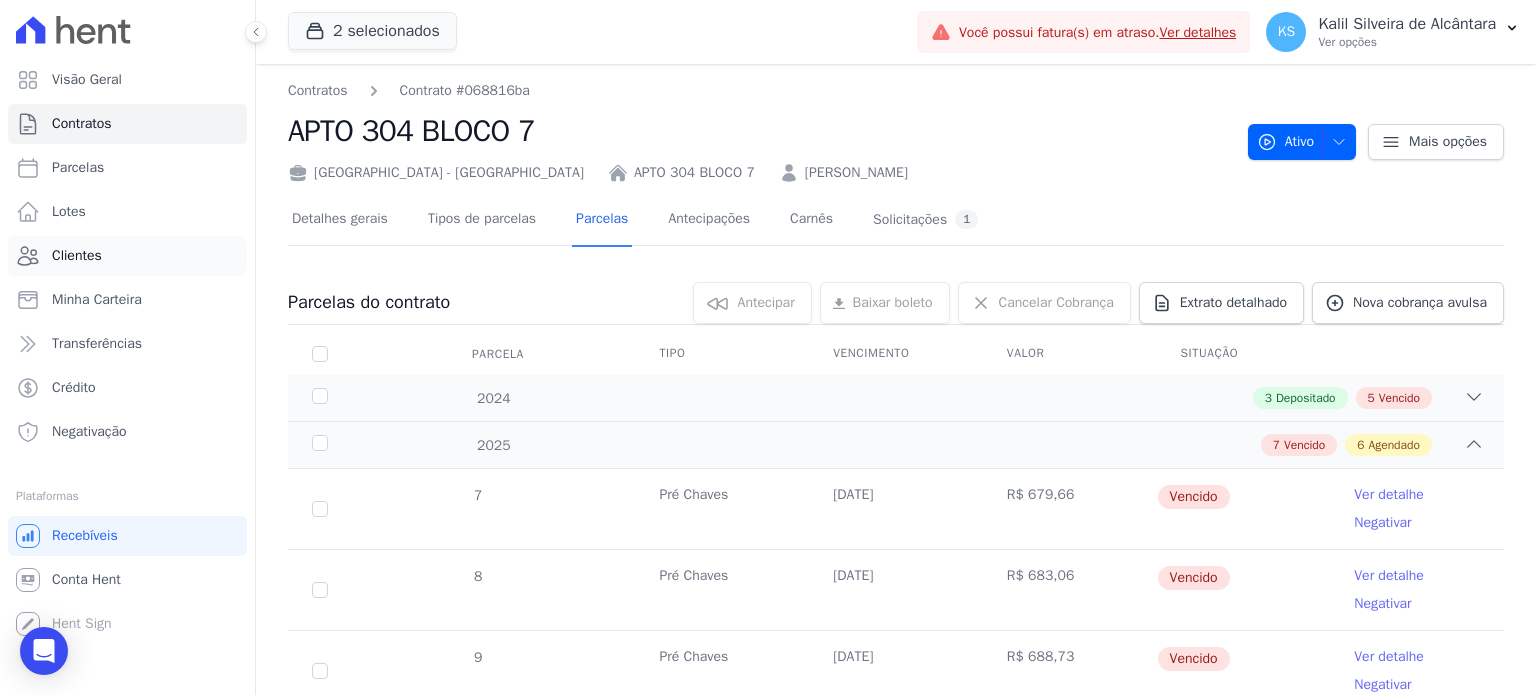 click on "Clientes" at bounding box center [77, 256] 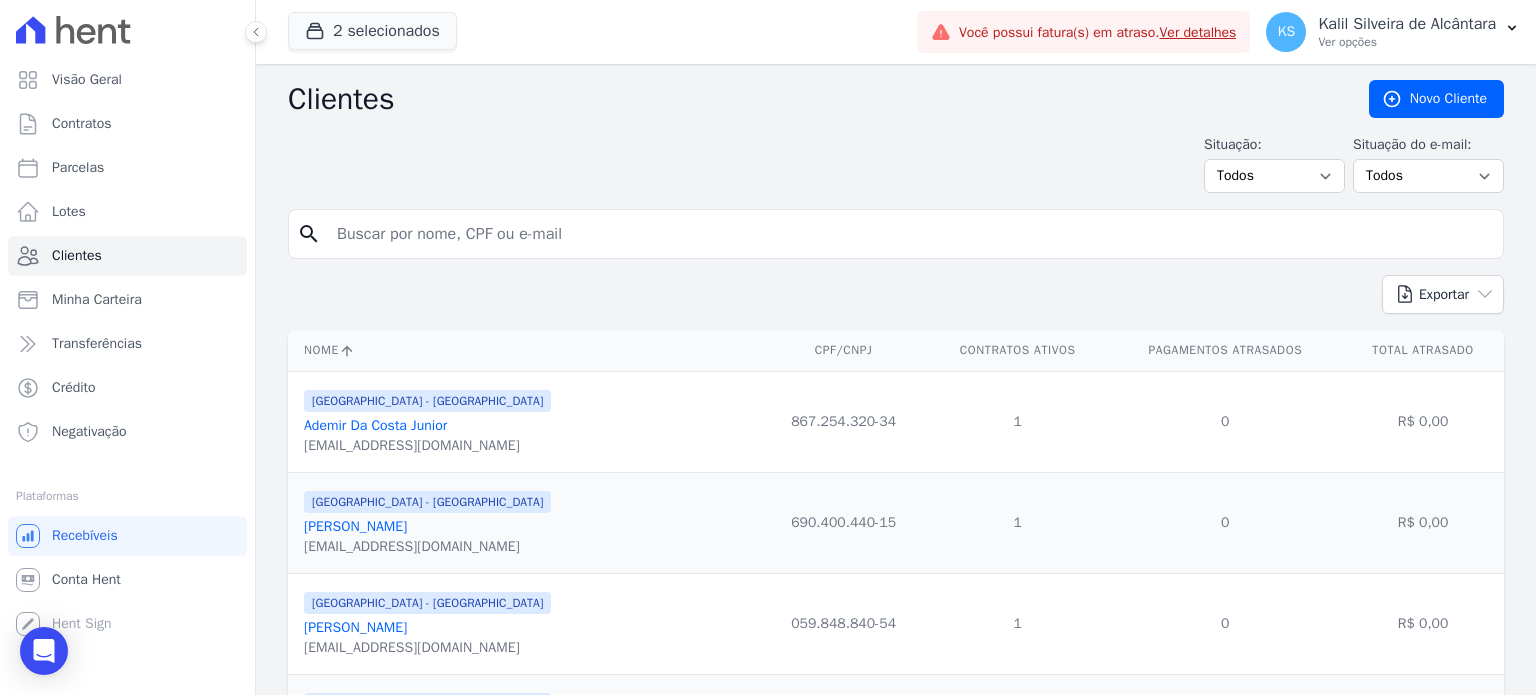 click on "Clientes" at bounding box center [127, 256] 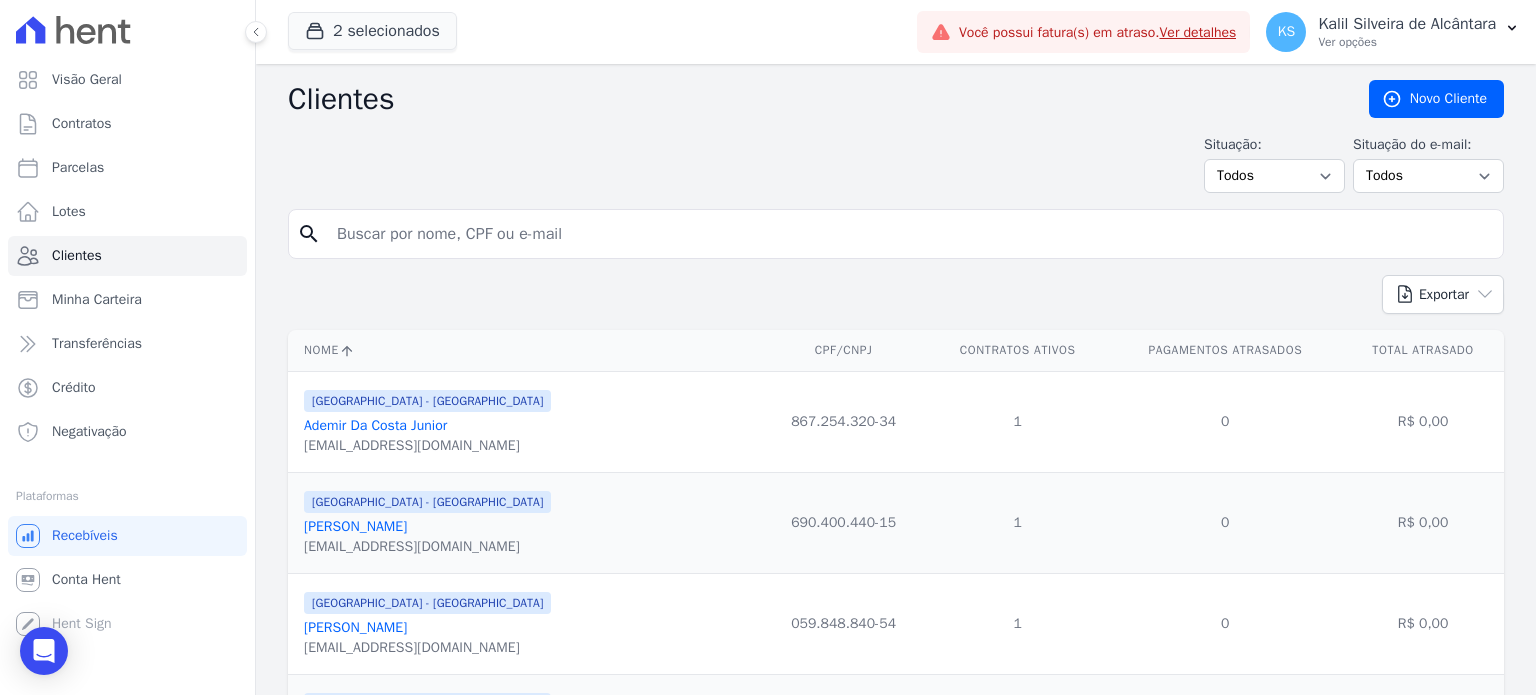 click at bounding box center (910, 234) 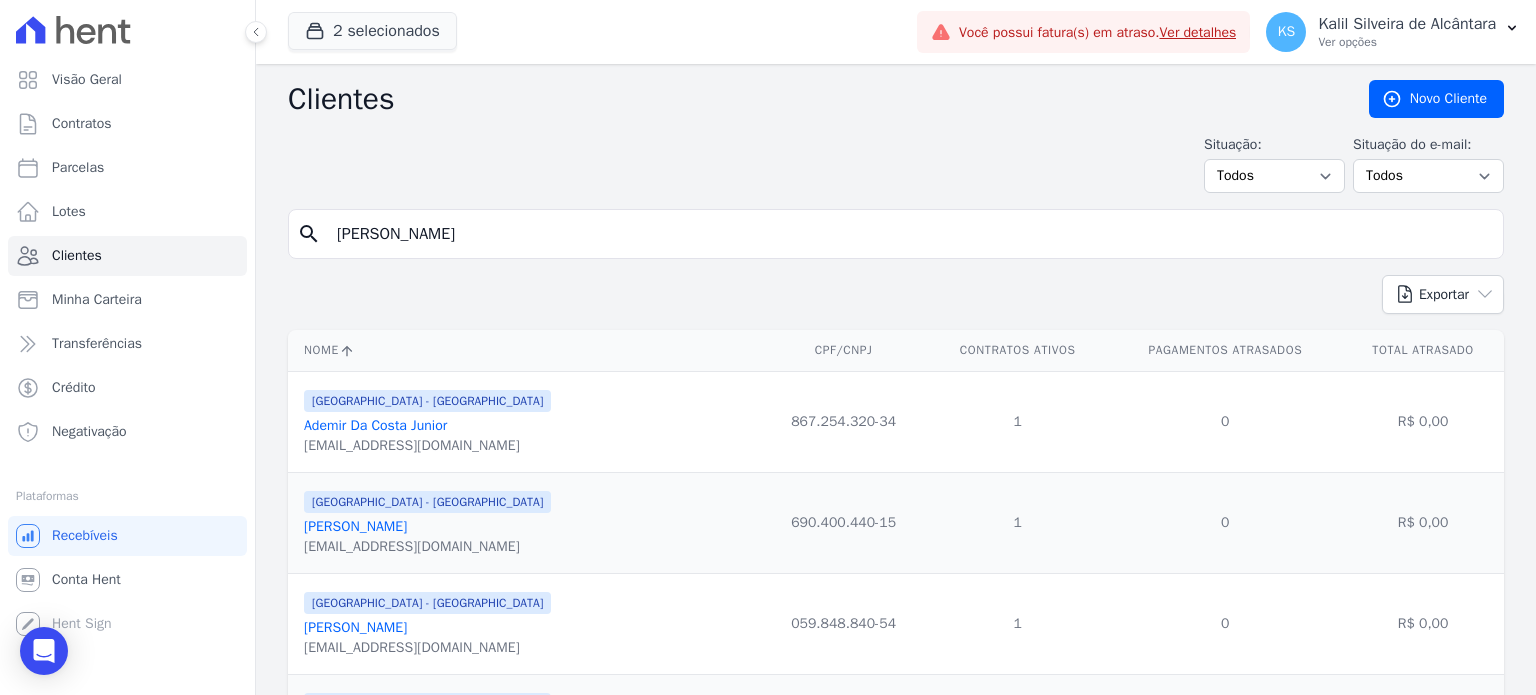 type on "Alexandre" 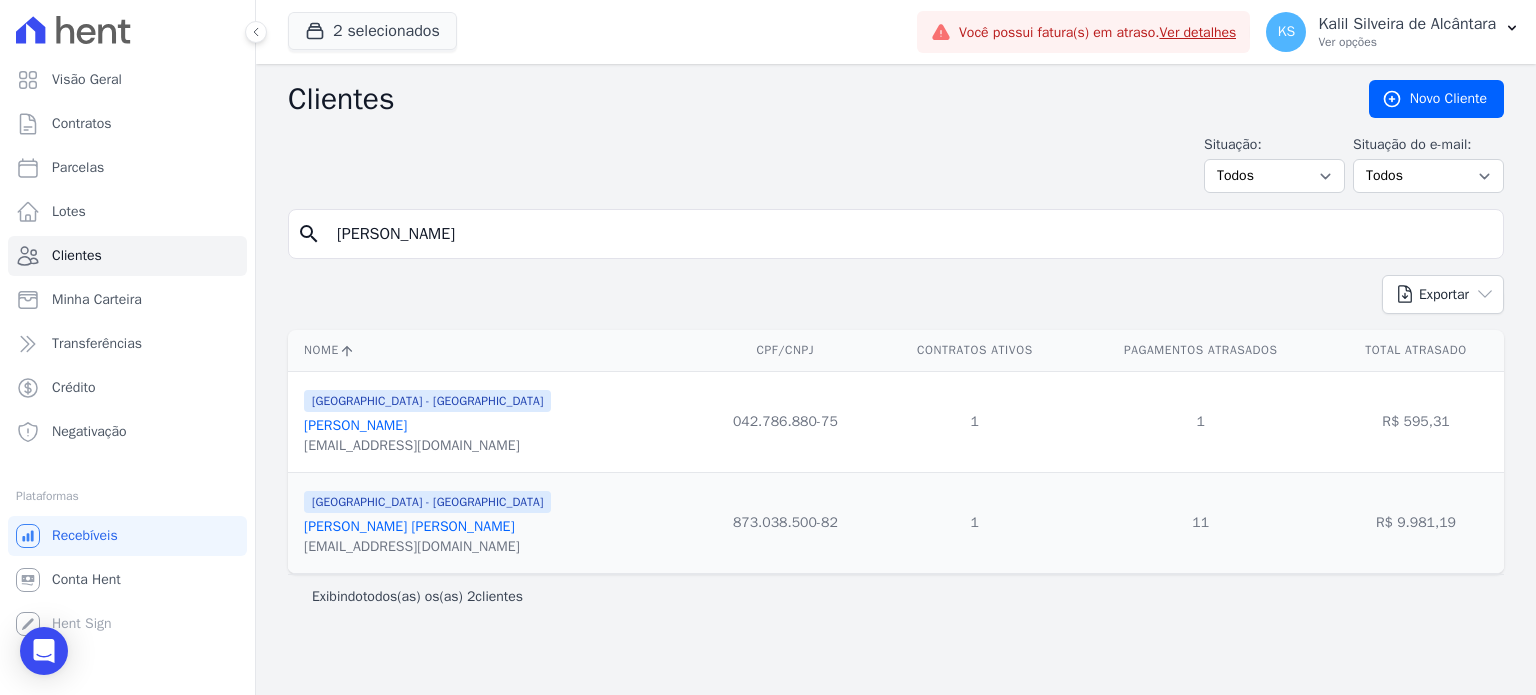 click on "[PERSON_NAME]" at bounding box center [355, 425] 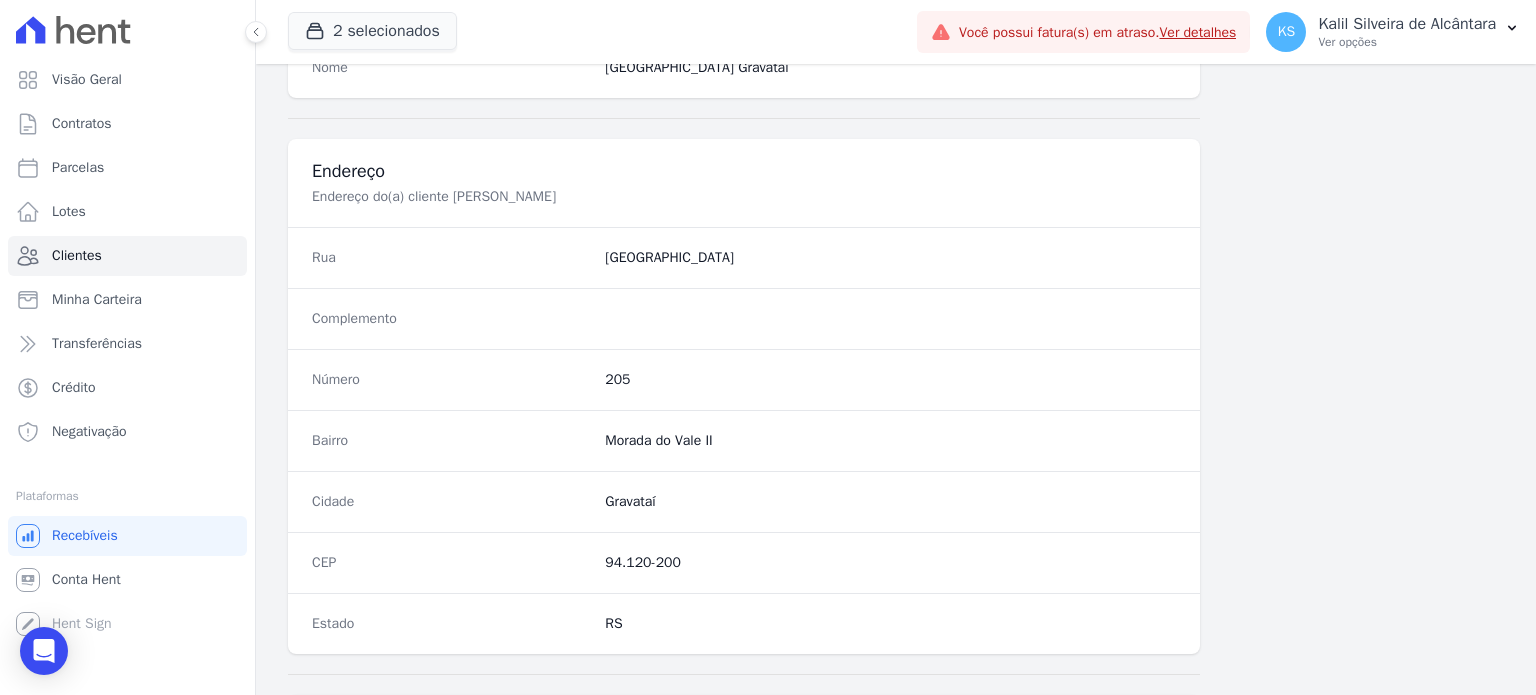 scroll, scrollTop: 1169, scrollLeft: 0, axis: vertical 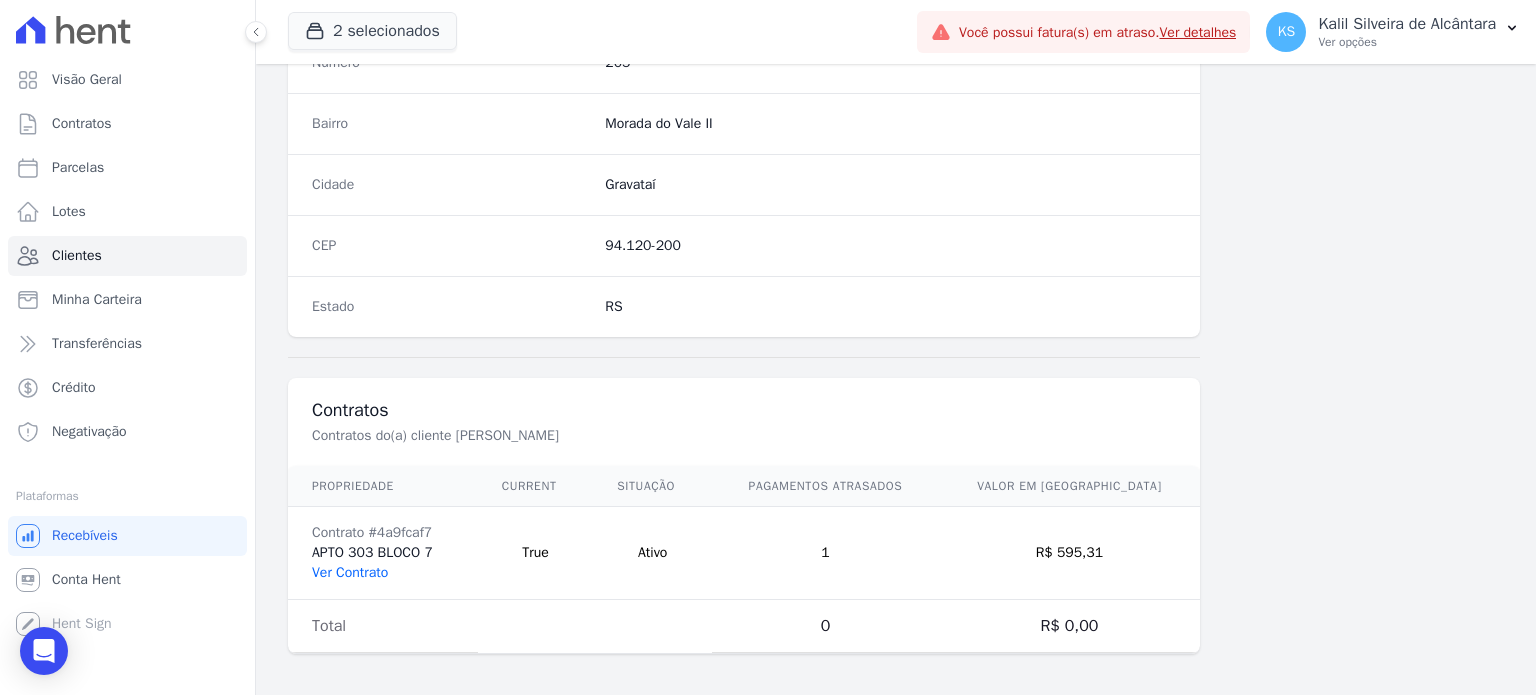 click on "Ver Contrato" at bounding box center [350, 572] 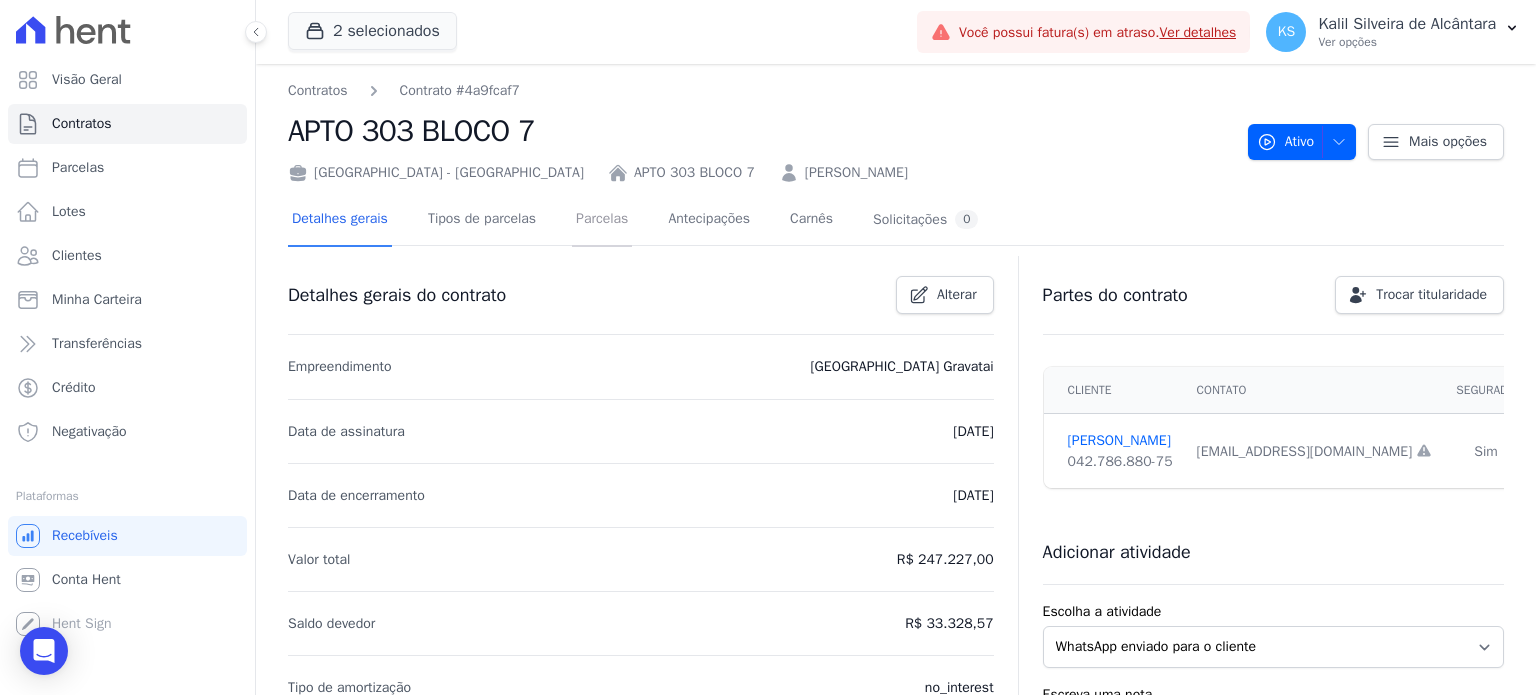 click on "Parcelas" at bounding box center [602, 220] 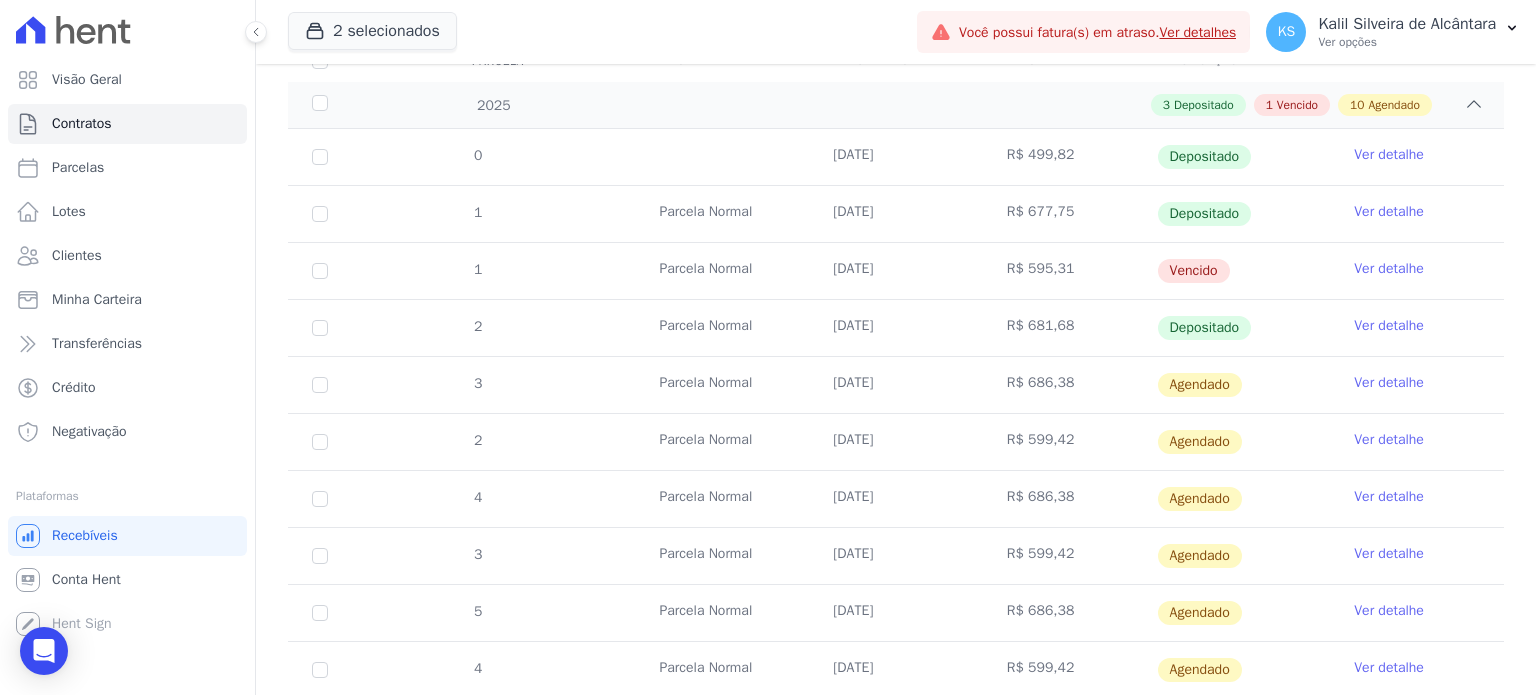scroll, scrollTop: 303, scrollLeft: 0, axis: vertical 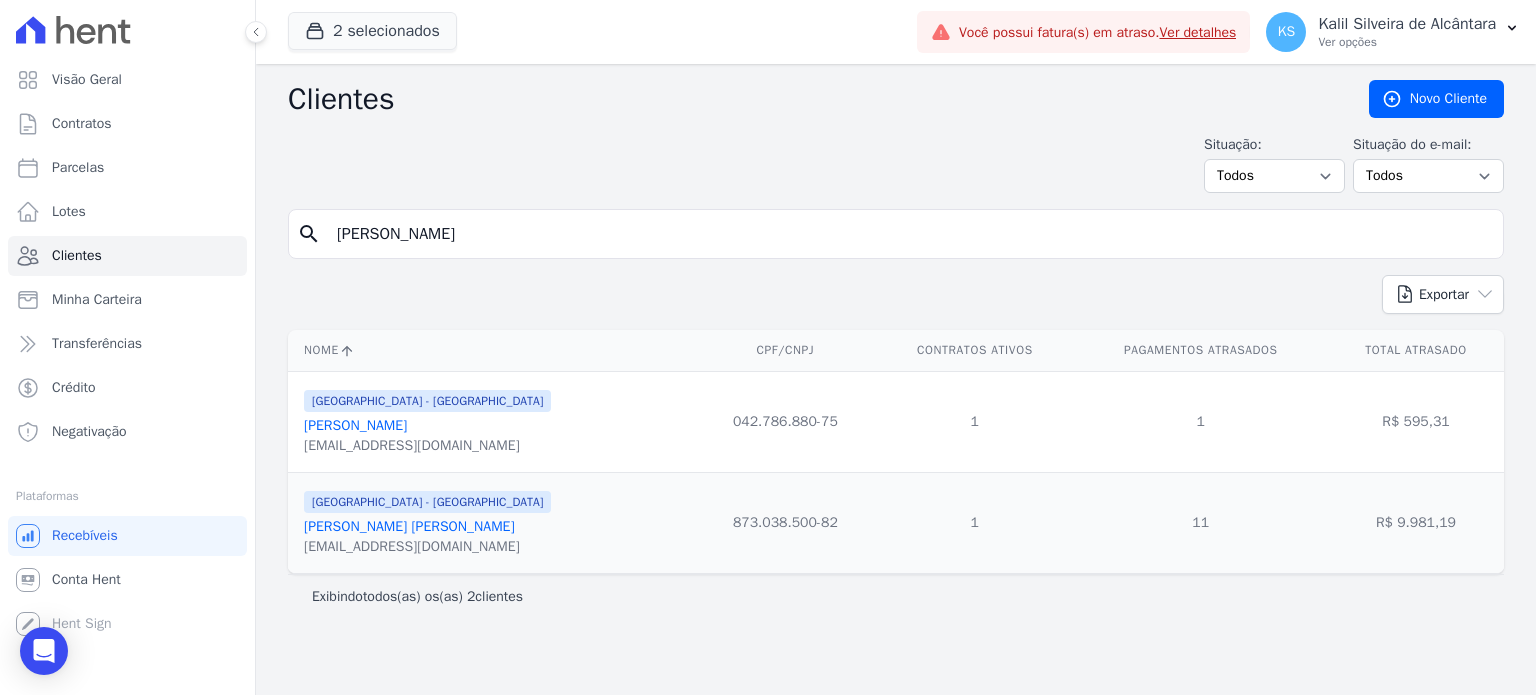click on "Alexandre" at bounding box center [910, 234] 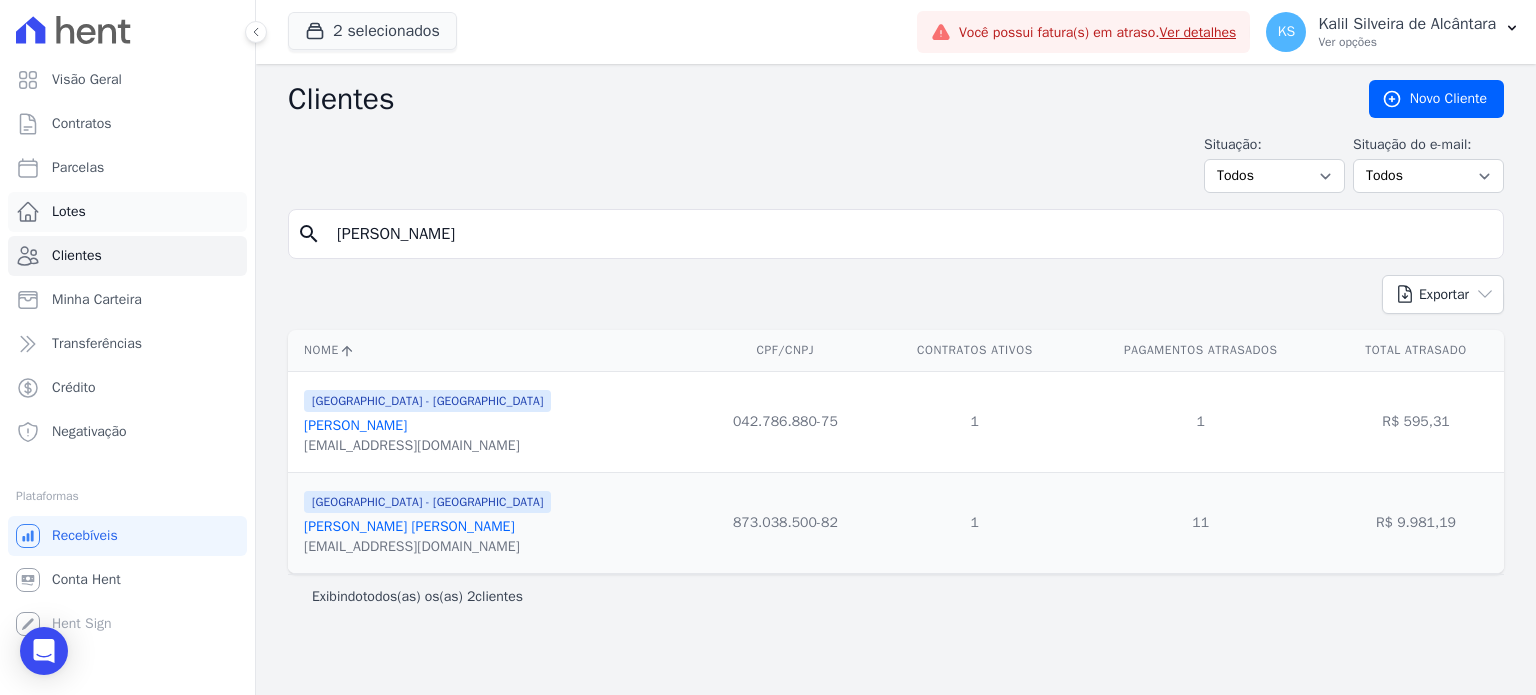 drag, startPoint x: 549, startPoint y: 234, endPoint x: 57, endPoint y: 191, distance: 493.8755 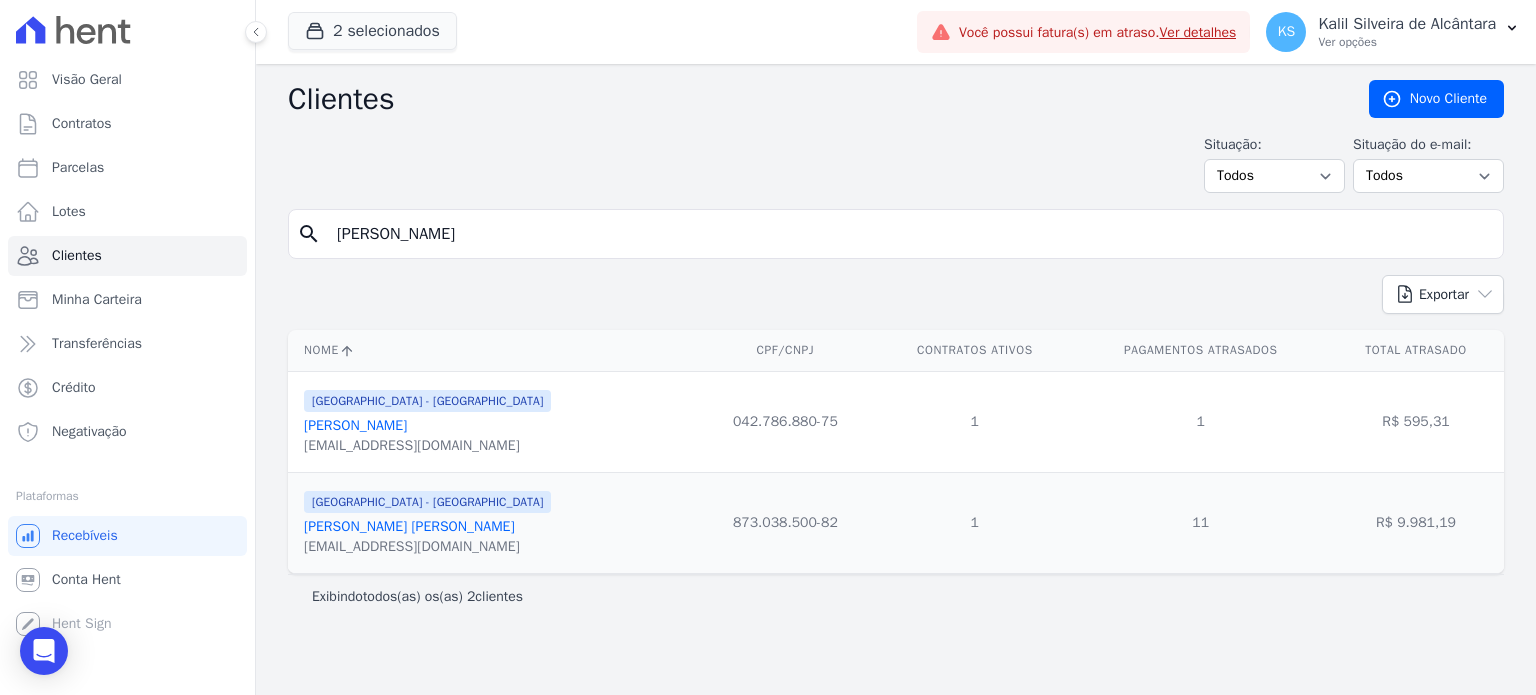 type on "[PERSON_NAME]" 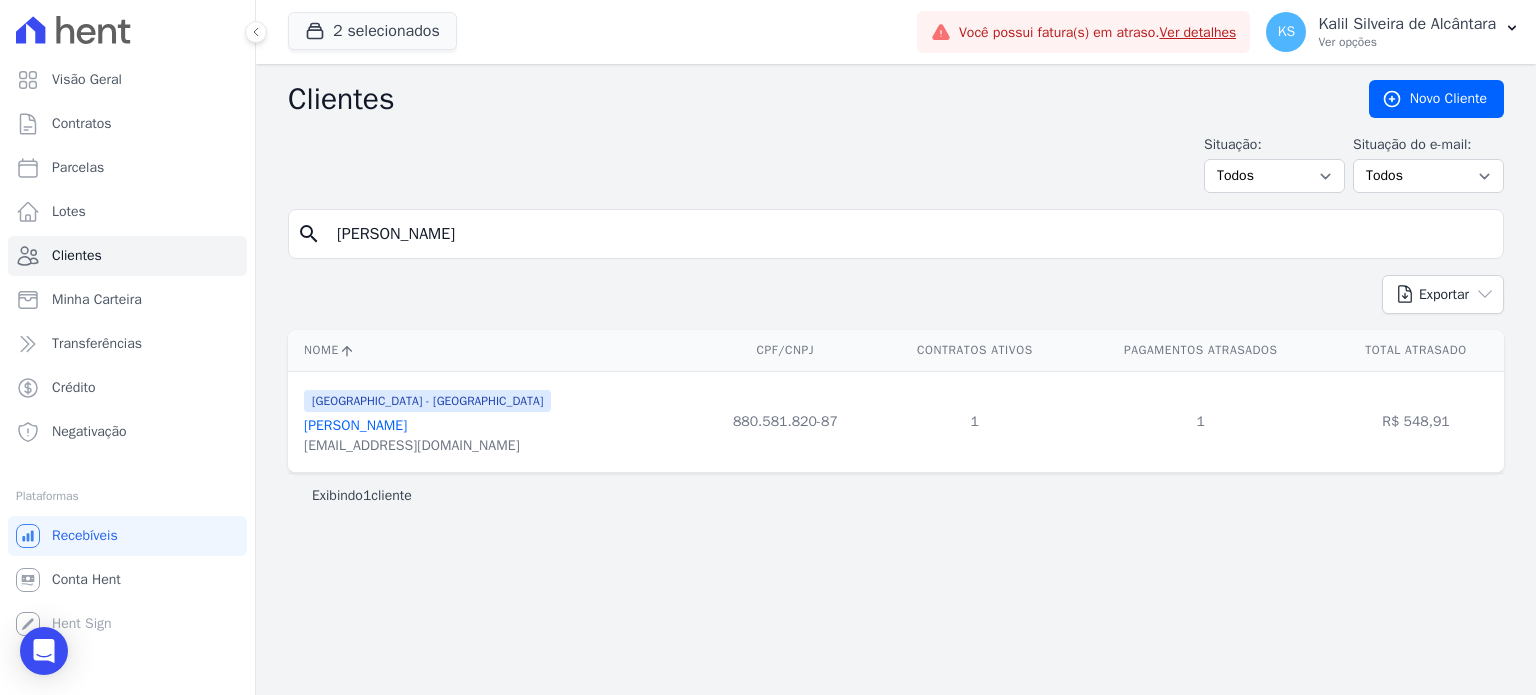 click on "[PERSON_NAME]" at bounding box center [355, 425] 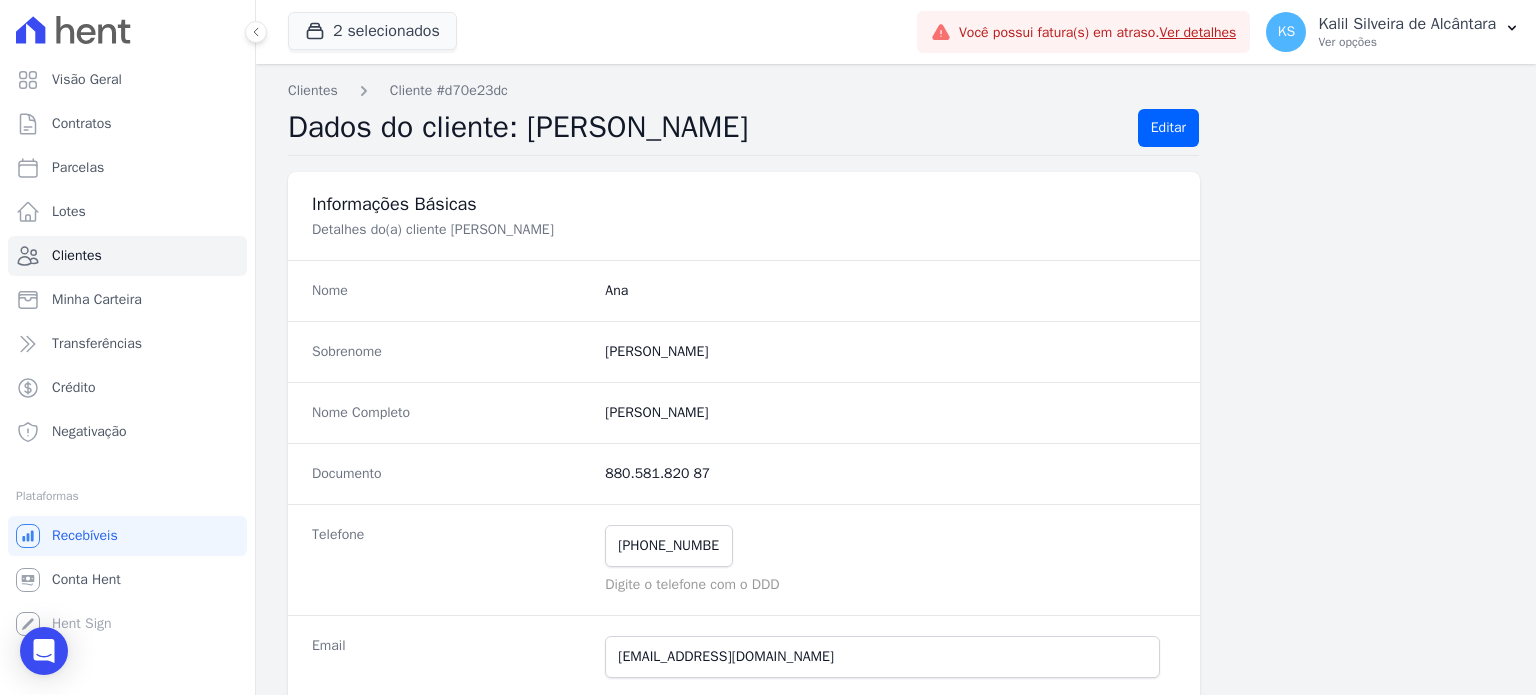 click on "Informações Básicas
Detalhes do(a) cliente Ana Caroline Da Silva Santos
Nome
Ana
Sobrenome
Santos
Nome Completo
Ana Caroline Da Silva Santos
Documento
880.581.820 87
Telefone
(51) 99392-8515
Mensagem de SMS ainda não enviada..
Mensagem de Whatsapp ainda não enviada.." at bounding box center (896, 1013) 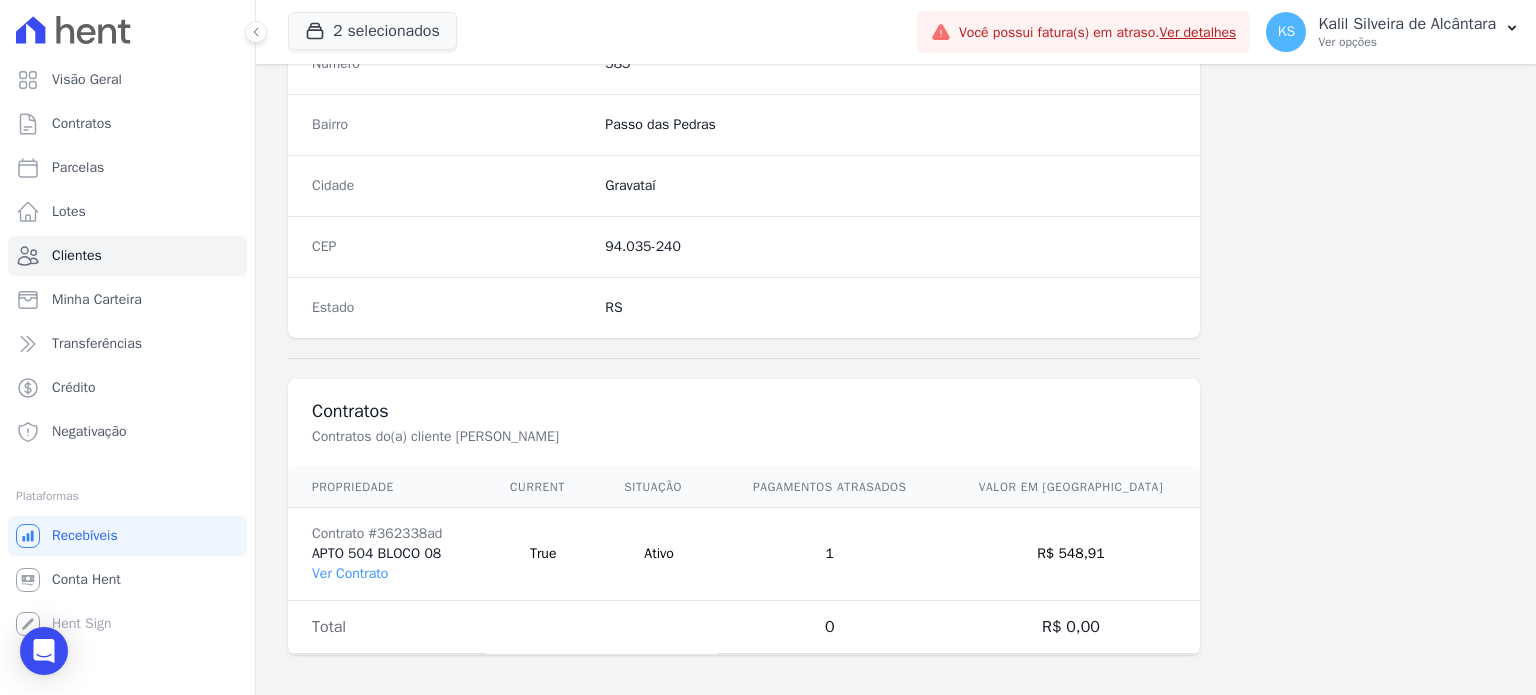 scroll, scrollTop: 1169, scrollLeft: 0, axis: vertical 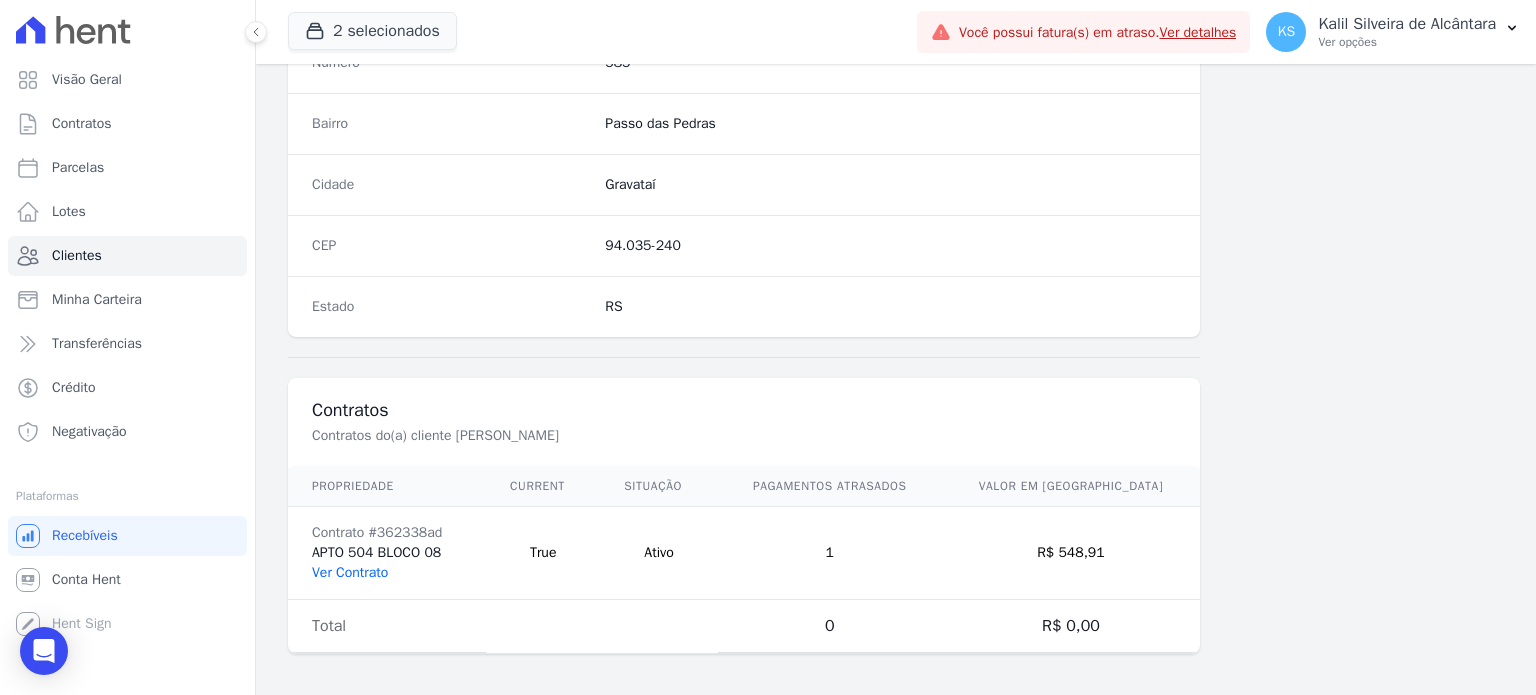 drag, startPoint x: 394, startPoint y: 555, endPoint x: 335, endPoint y: 567, distance: 60.207973 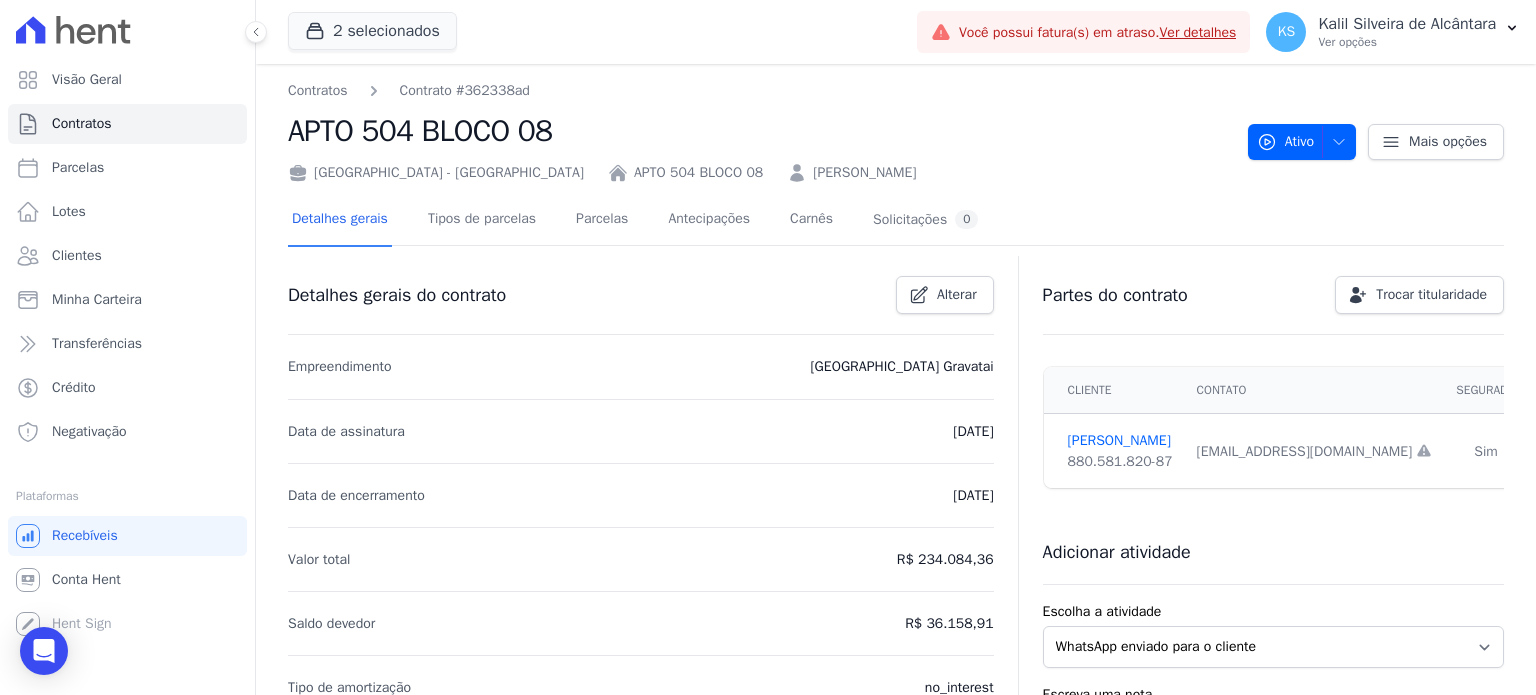 click on "Data de encerramento
10/01/2030" at bounding box center [641, 495] 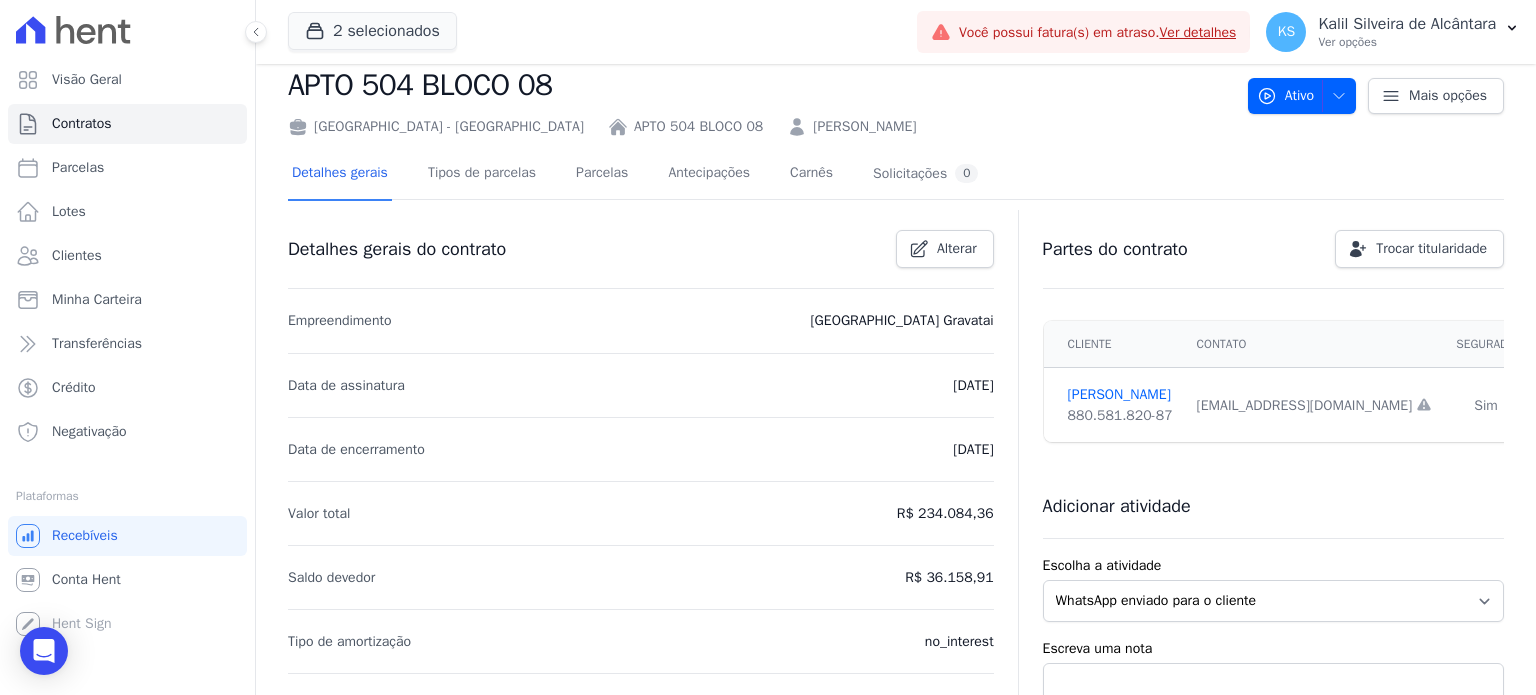 scroll, scrollTop: 0, scrollLeft: 0, axis: both 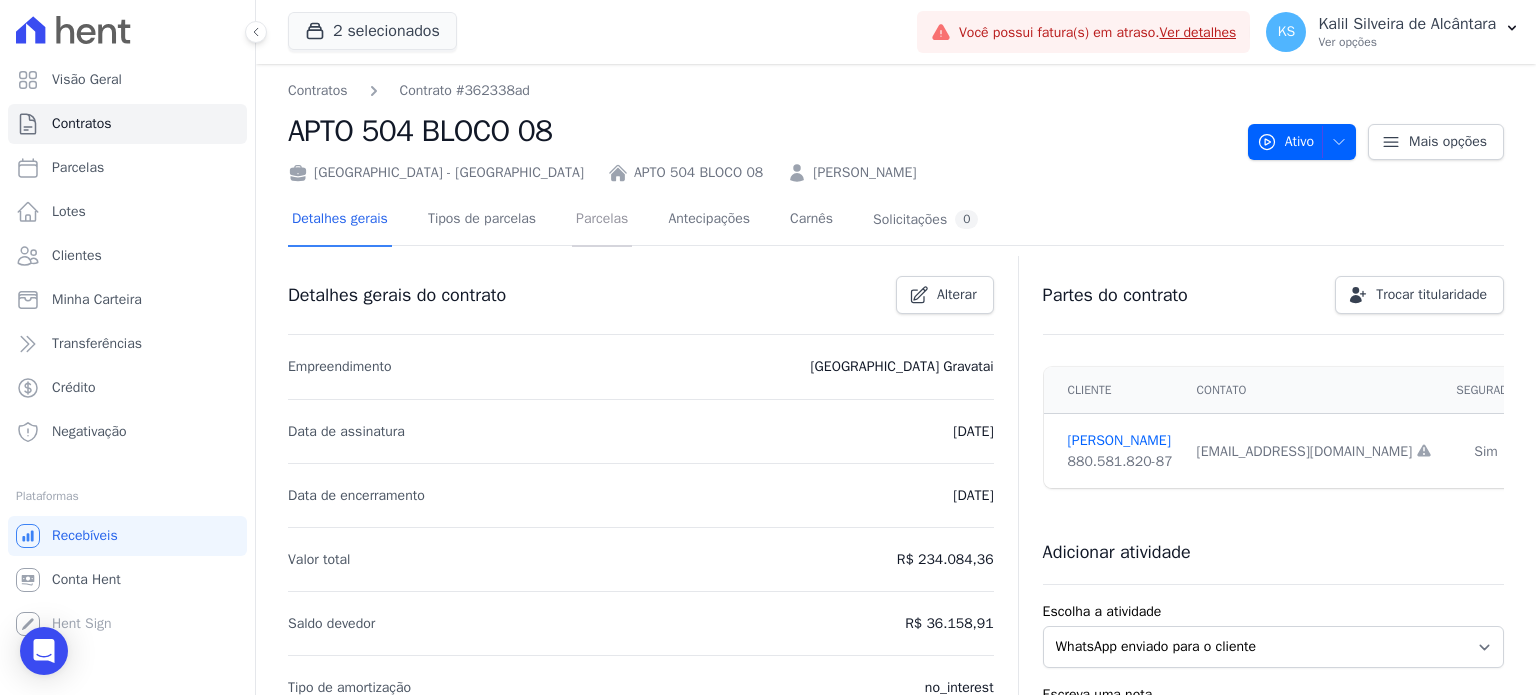 click on "Parcelas" at bounding box center (602, 220) 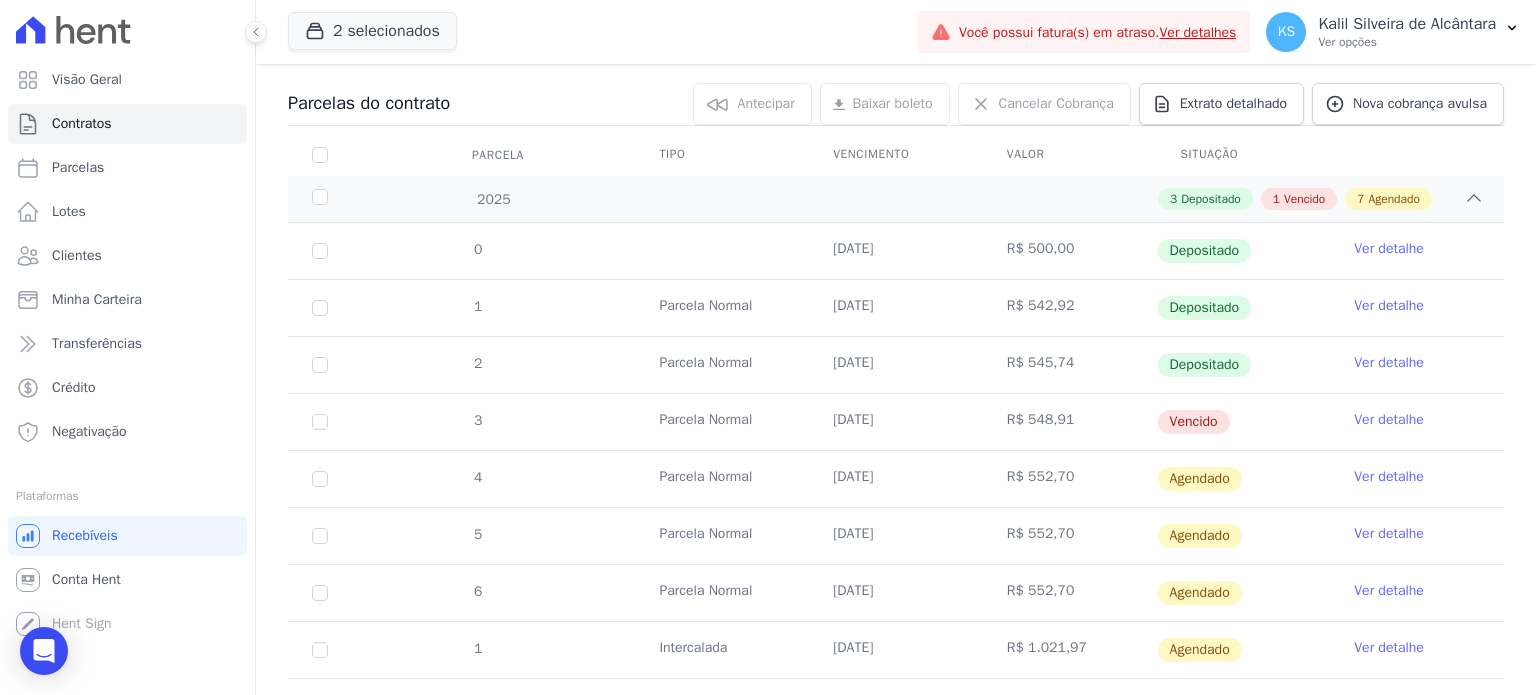 scroll, scrollTop: 209, scrollLeft: 0, axis: vertical 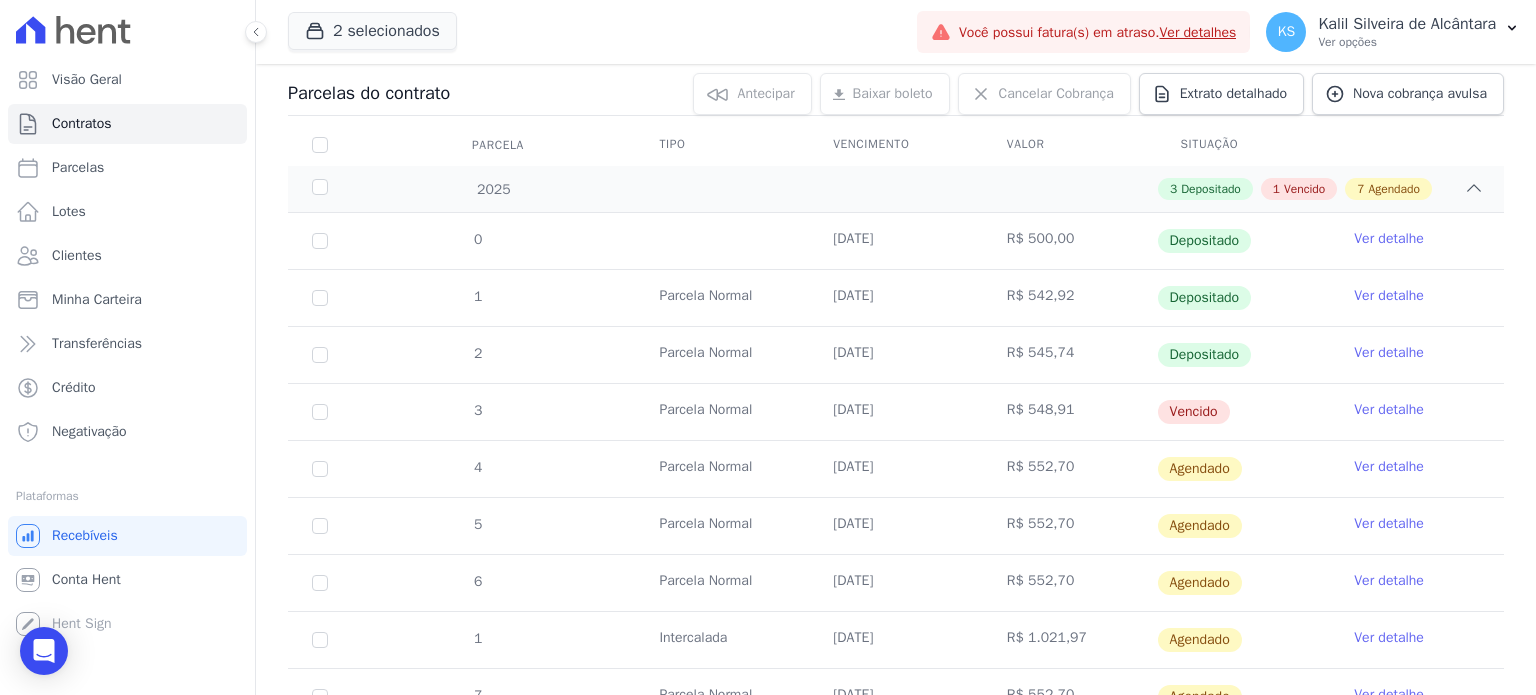 click on "Ver detalhe" at bounding box center (1389, 410) 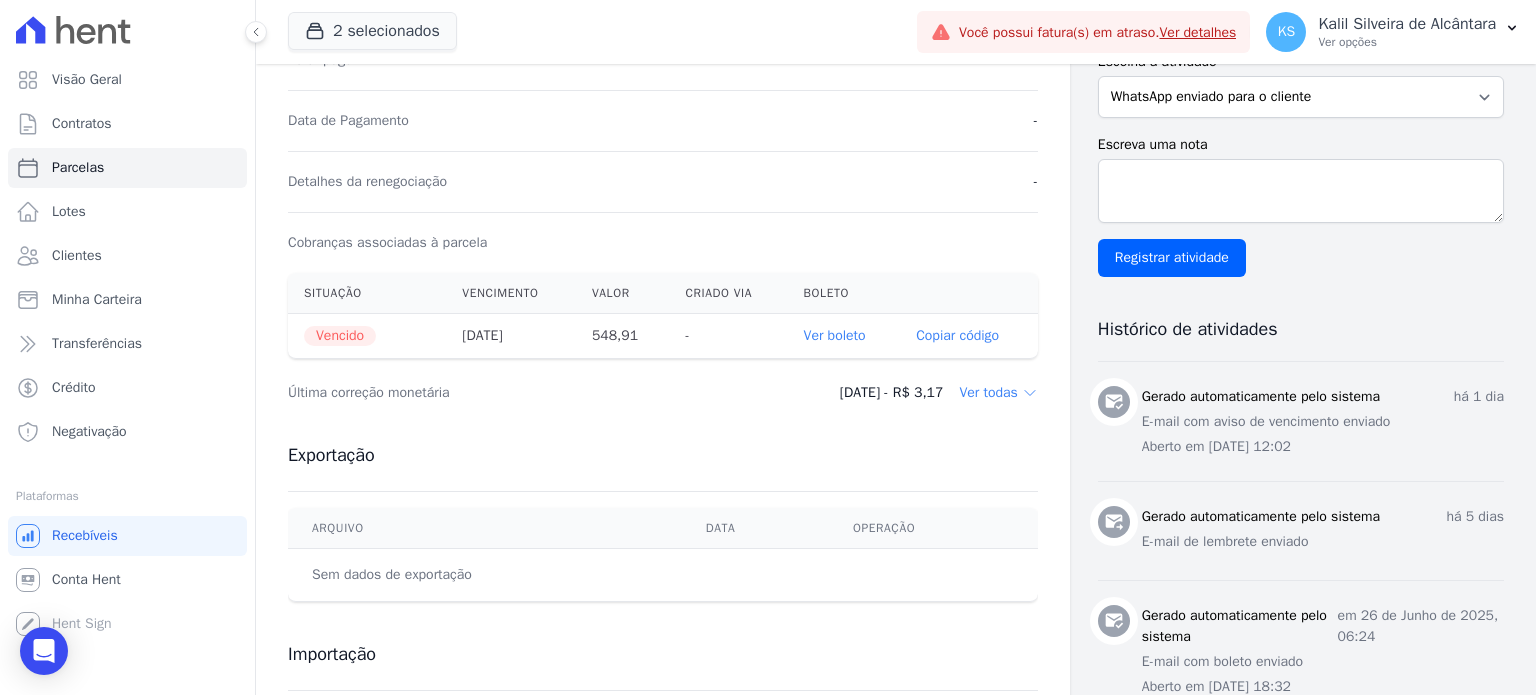 scroll, scrollTop: 688, scrollLeft: 0, axis: vertical 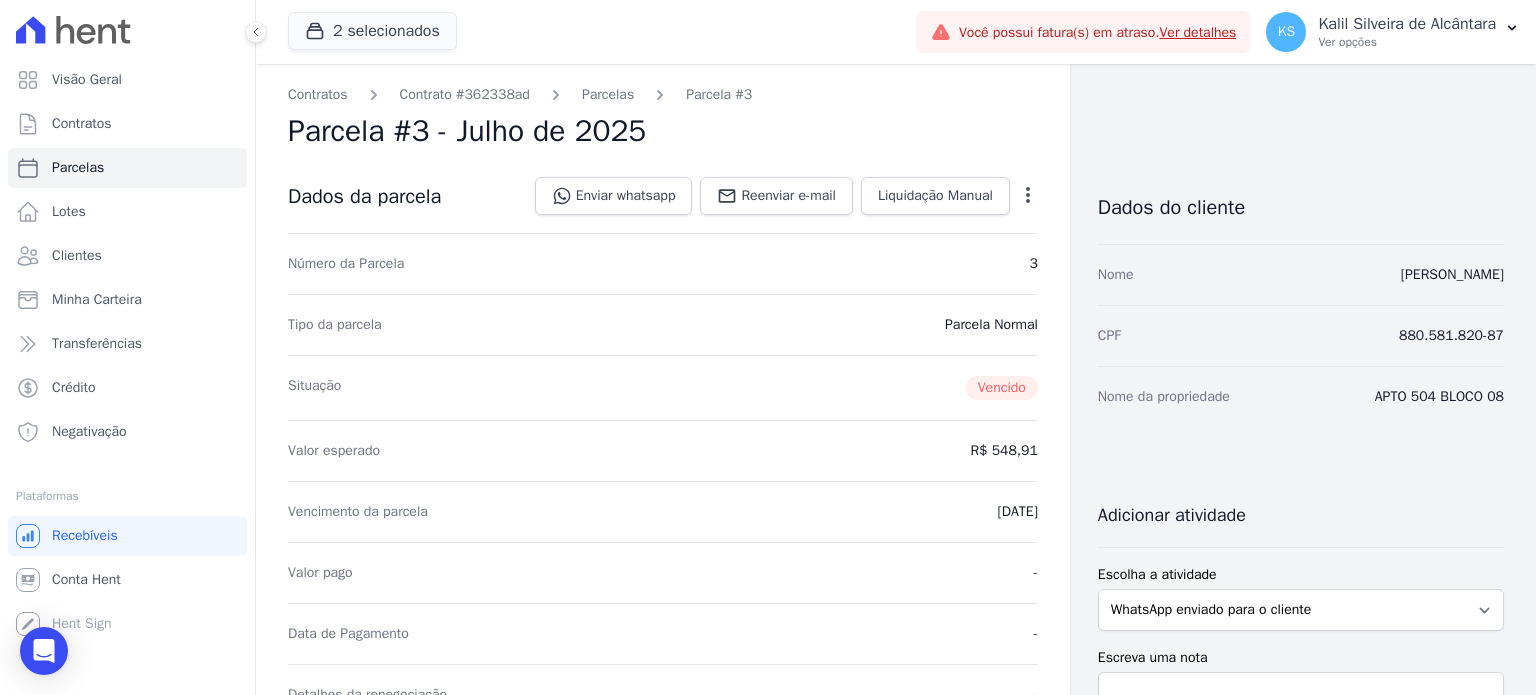 click on "Contratos
Contrato
#362338ad
Parcelas
Parcela
#3
Parcela #3 - Julho de 2025
Dados da parcela
Enviar whatsapp
Registrar envio de WhatsApp
Caso o envio da mensagem via WhatsApp tenha sido bem-sucedido, registre esta atividade.
Escreva uma nota" at bounding box center [663, 717] 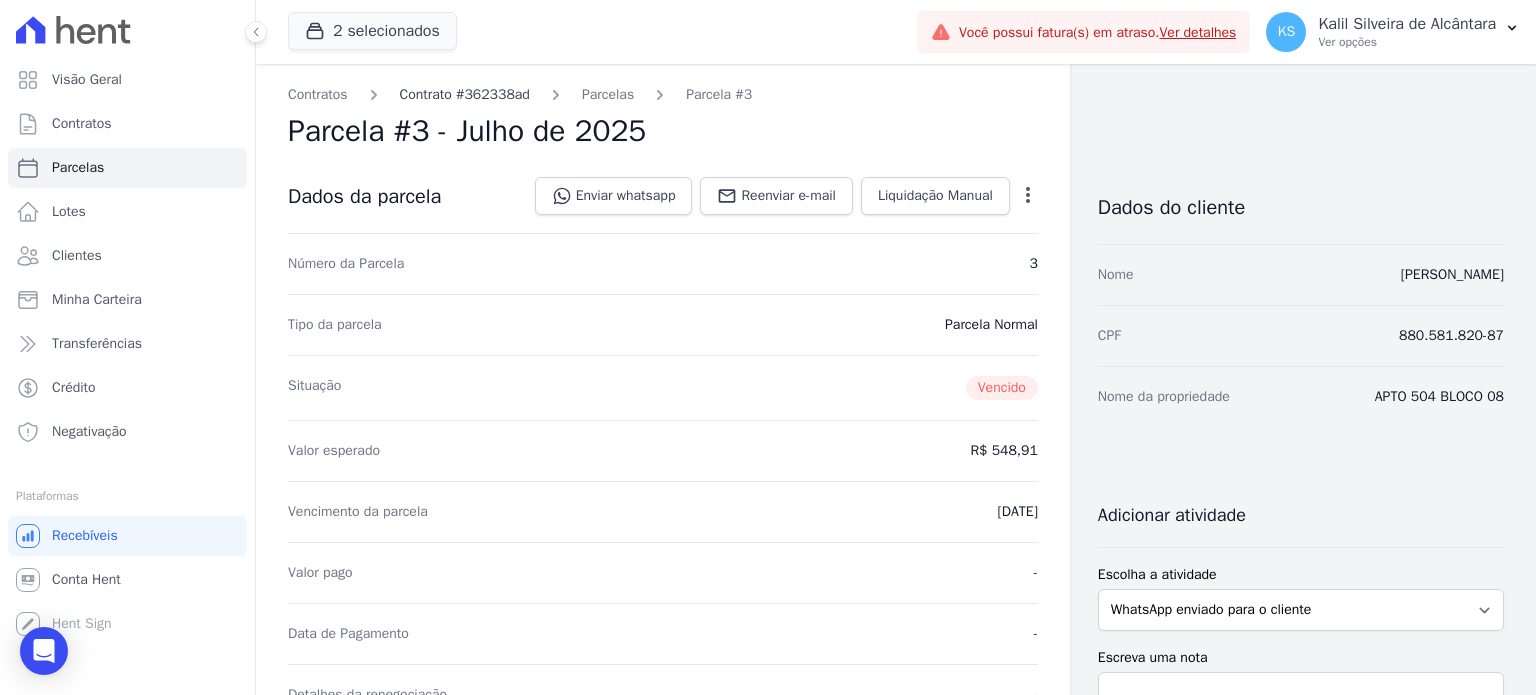 click on "Contrato
#362338ad" at bounding box center [465, 94] 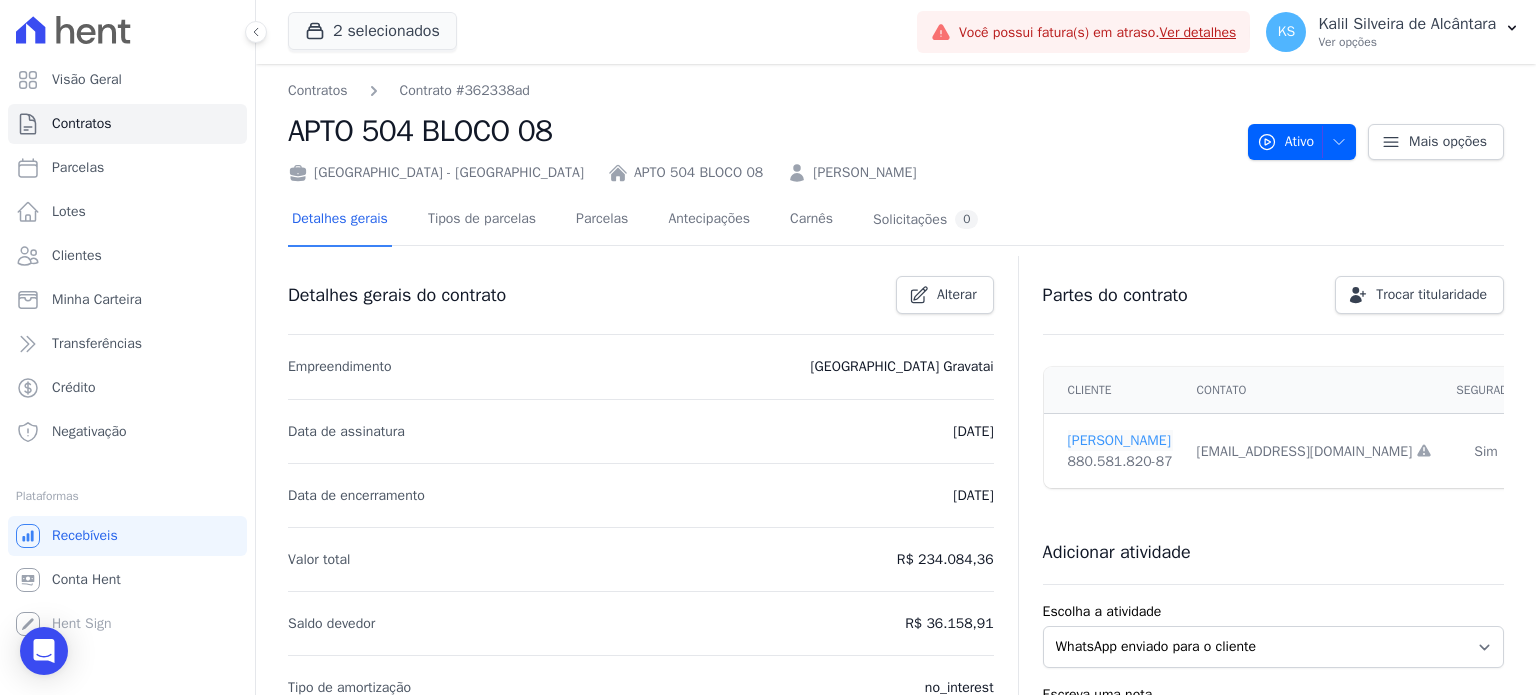 click on "ANA SANTOS" at bounding box center (1120, 440) 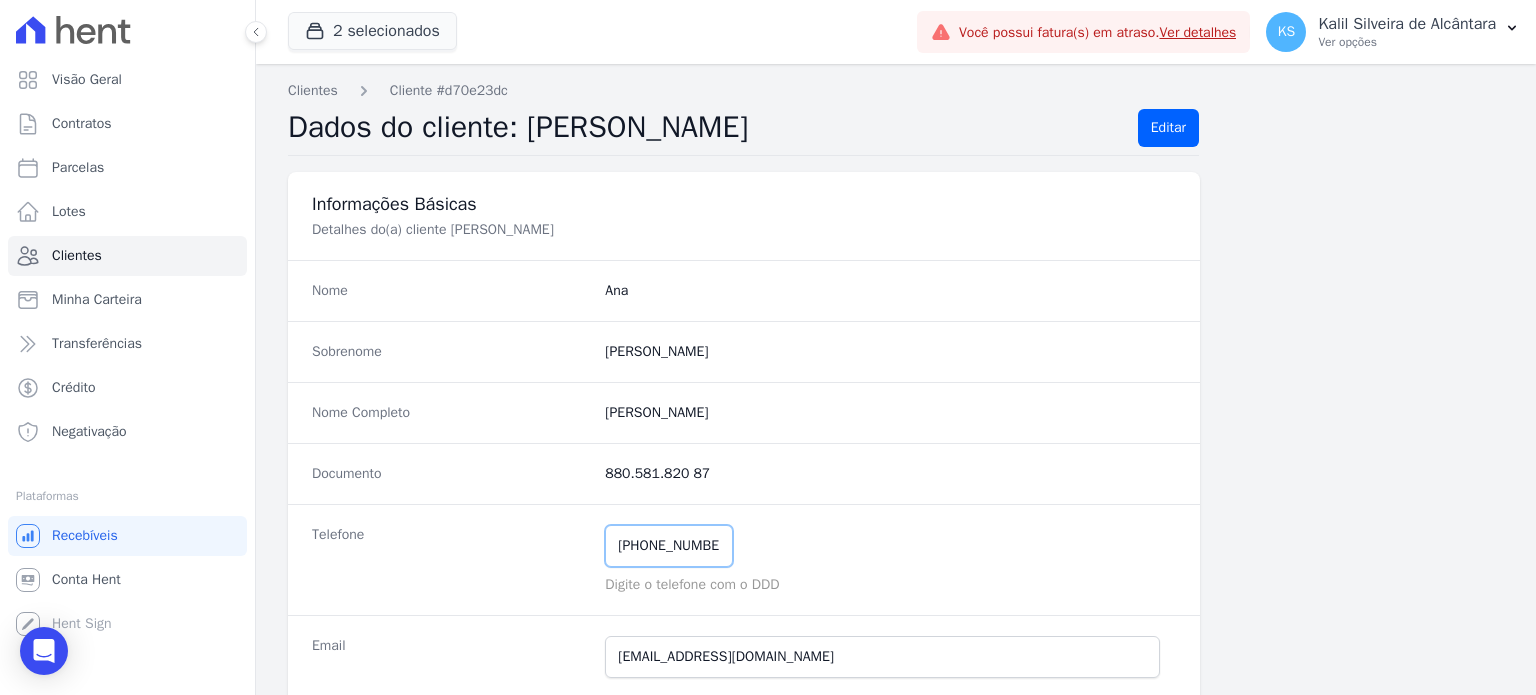 drag, startPoint x: 736, startPoint y: 544, endPoint x: 398, endPoint y: 491, distance: 342.1301 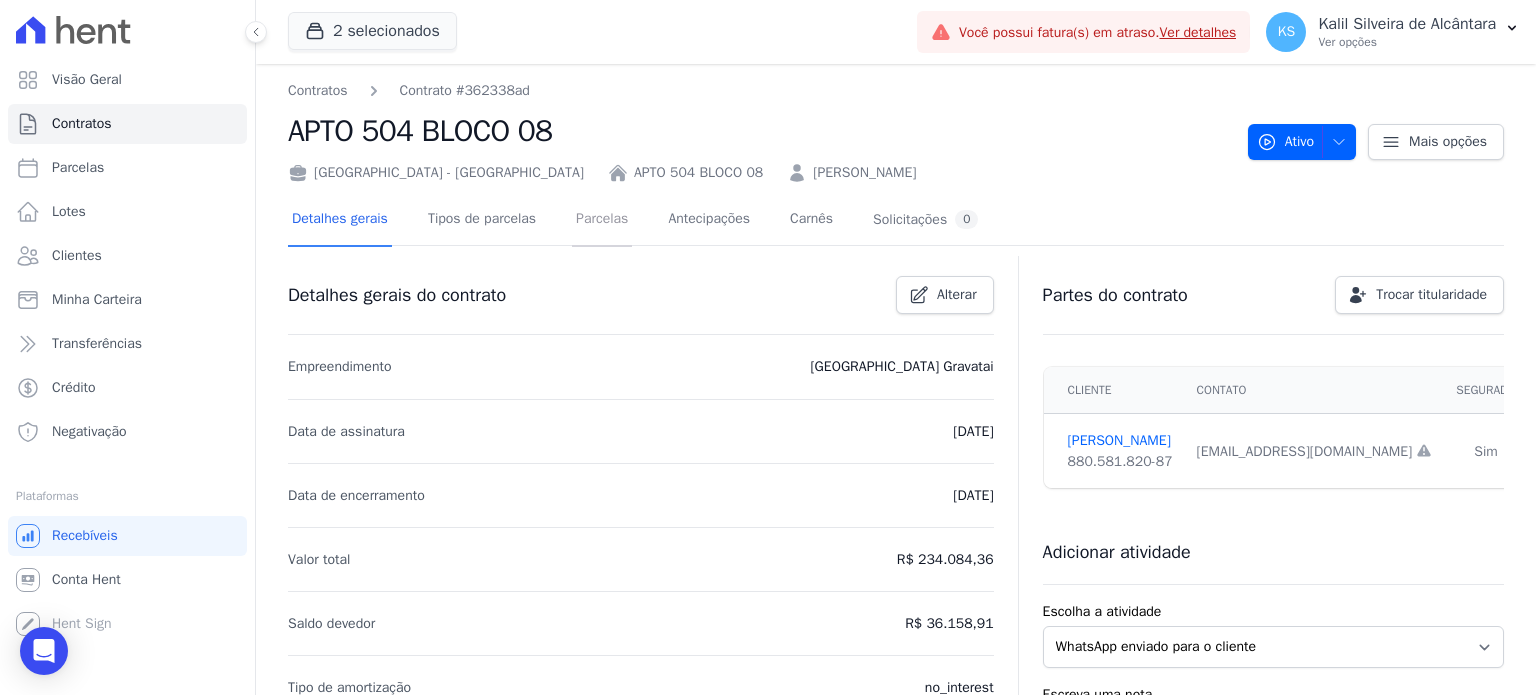 click on "Parcelas" at bounding box center (602, 220) 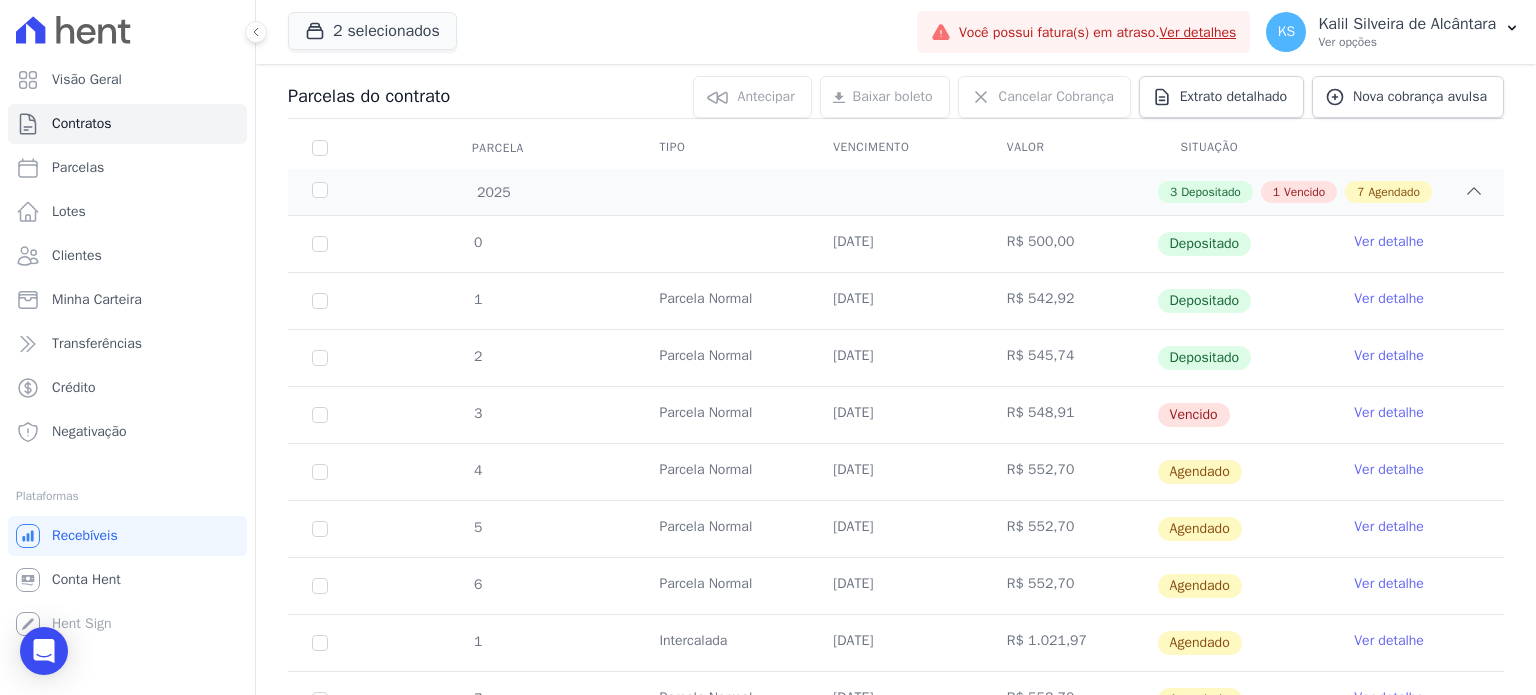 scroll, scrollTop: 211, scrollLeft: 0, axis: vertical 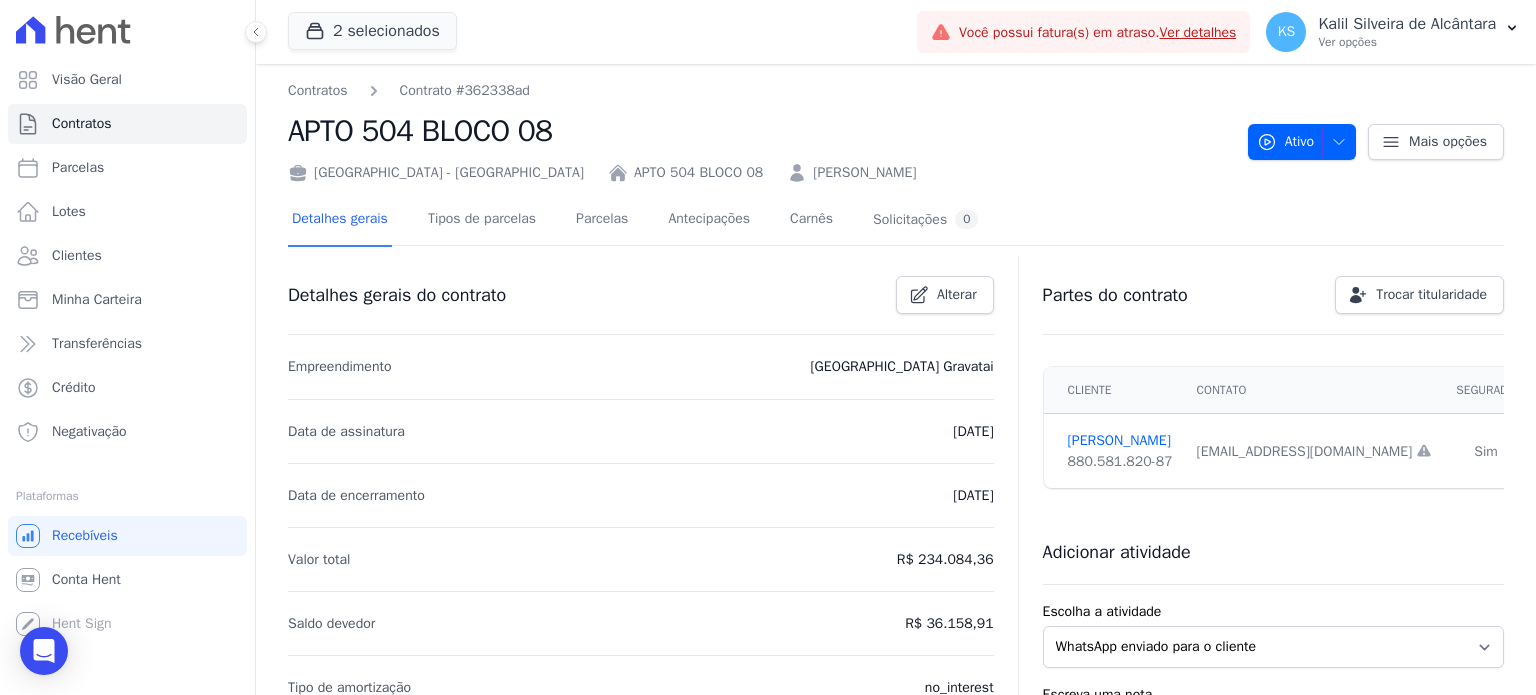 click on "ANA CAROLINE DA SILVA SANTOS" at bounding box center [864, 172] 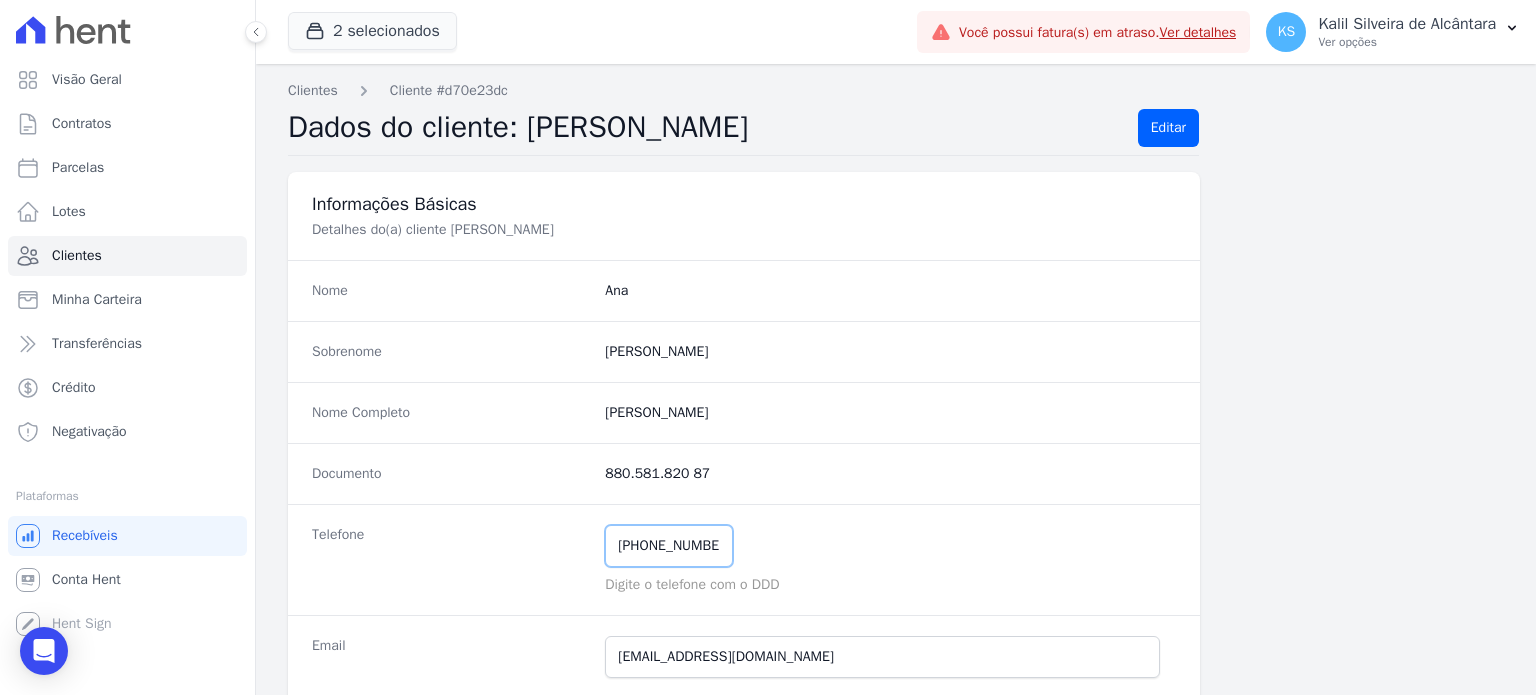 drag, startPoint x: 720, startPoint y: 542, endPoint x: 644, endPoint y: 551, distance: 76.53104 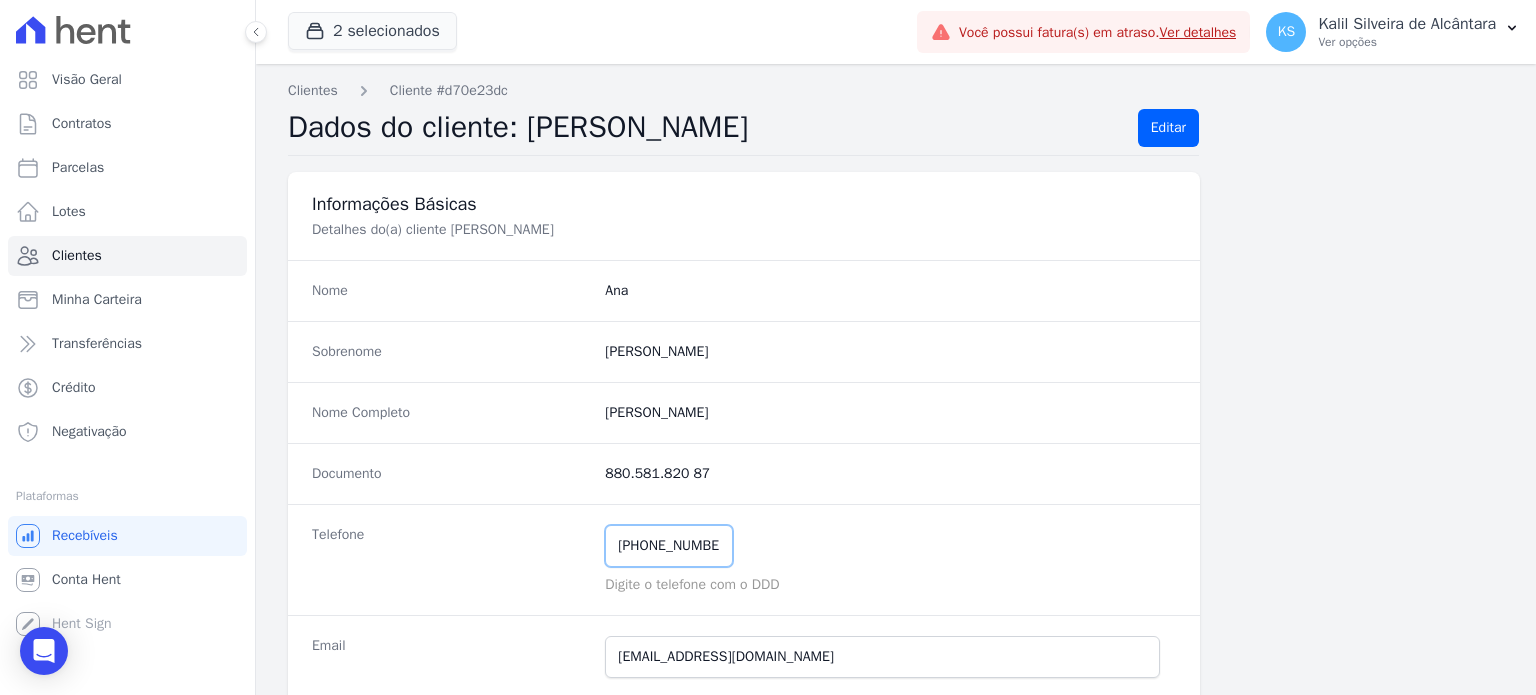 click on "(51) 99392-8515" at bounding box center [669, 546] 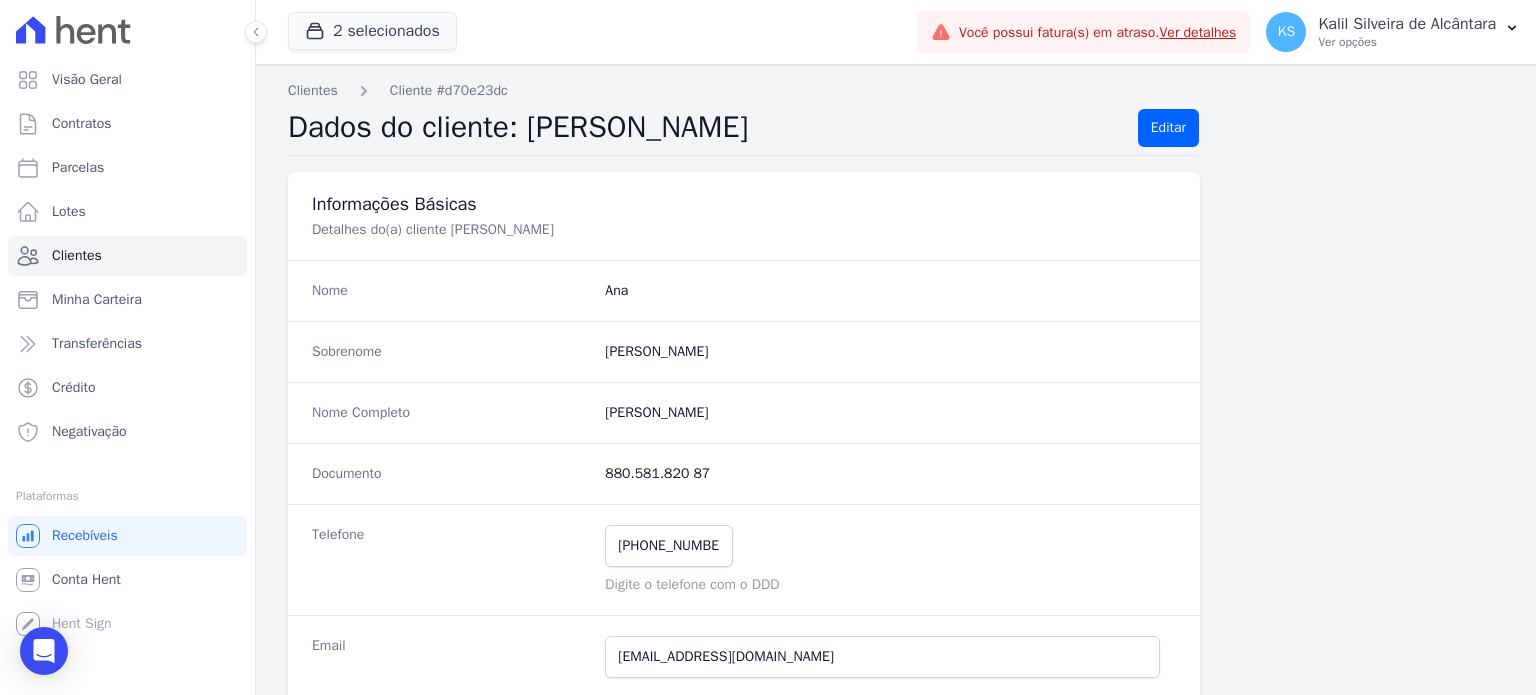 drag, startPoint x: 1400, startPoint y: 303, endPoint x: 1528, endPoint y: 141, distance: 206.4655 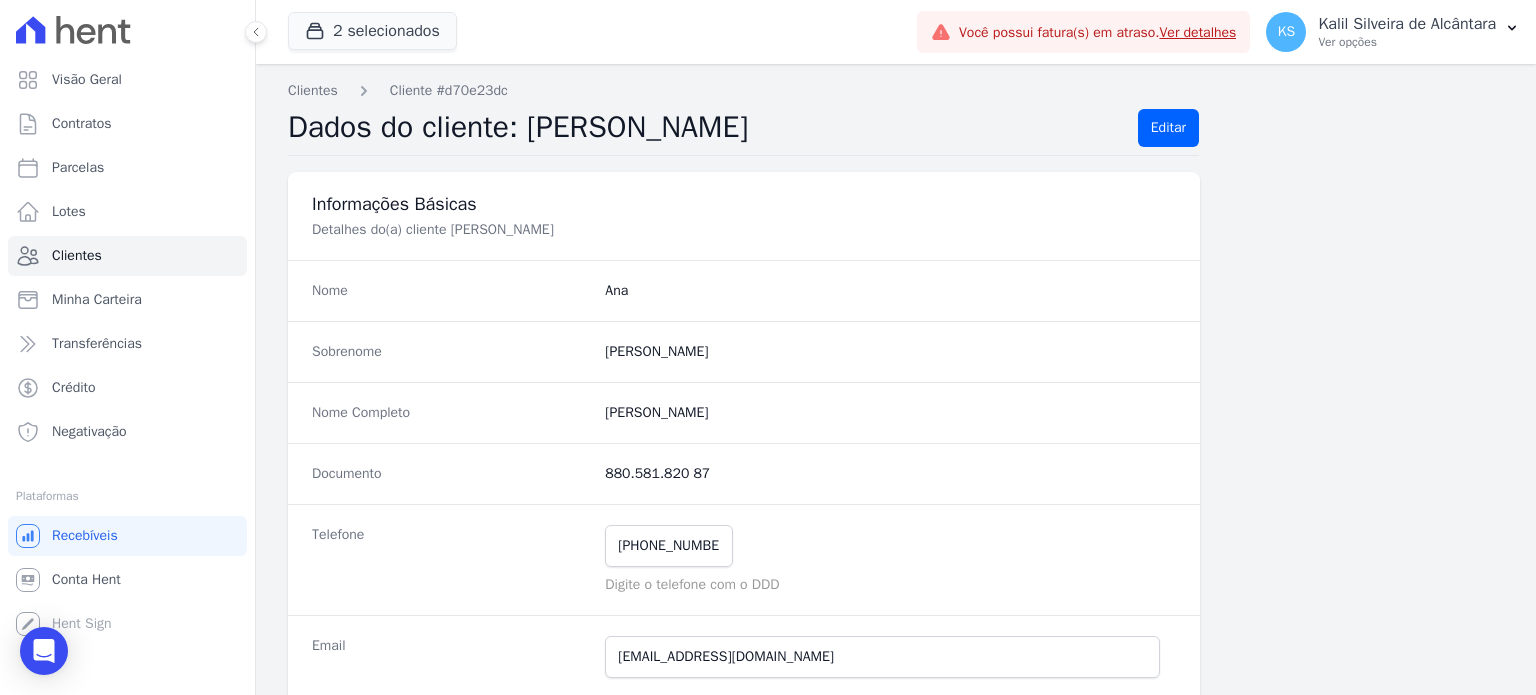 click on "Clientes
Cliente
#d70e23dc
Dados do cliente: ANA SANTOS
Editar
Informações Básicas
Detalhes do(a) cliente Ana Caroline Da Silva Santos
Nome
Ana
Sobrenome
Santos
Nome Completo
Ana Caroline Da Silva Santos
Documento
880.581.820 87
Telefone
(51) 99392-8515" at bounding box center (896, 379) 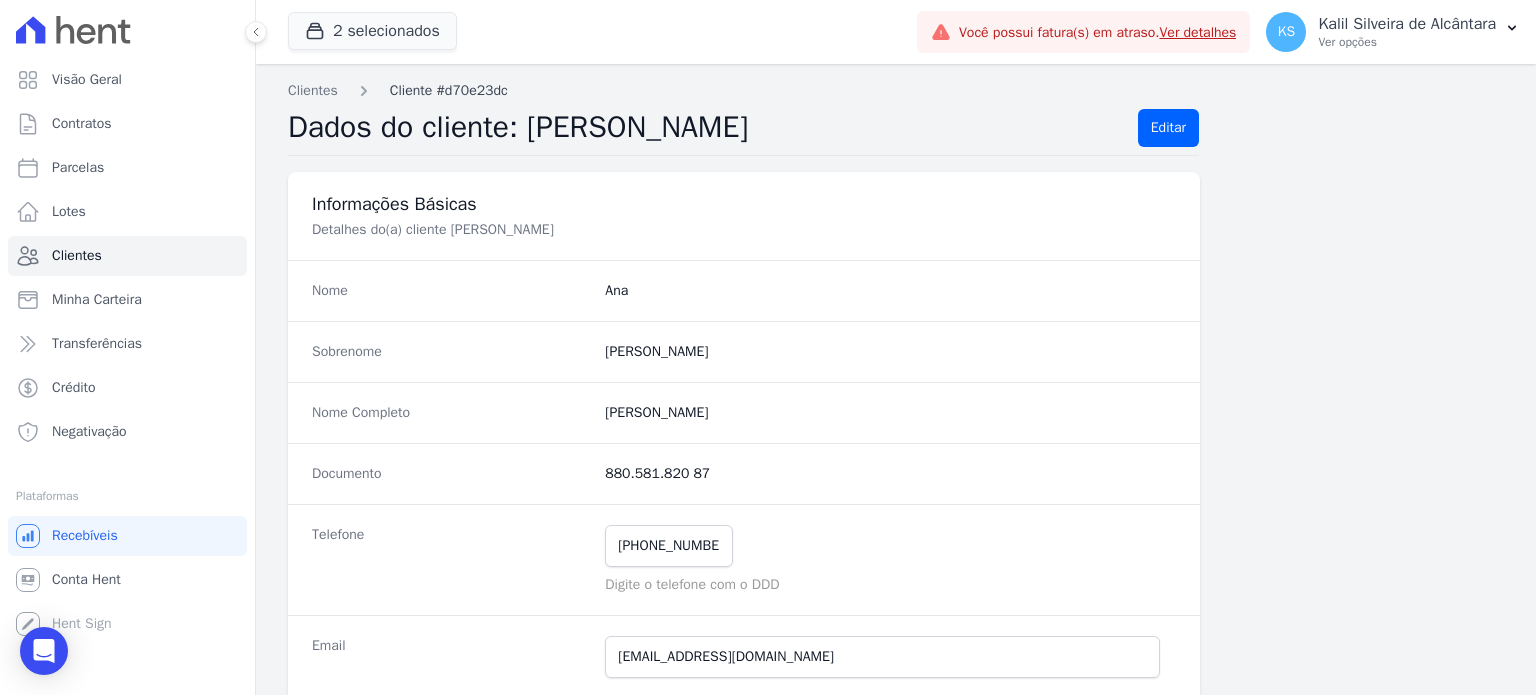 click on "Cliente
#d70e23dc" at bounding box center (449, 90) 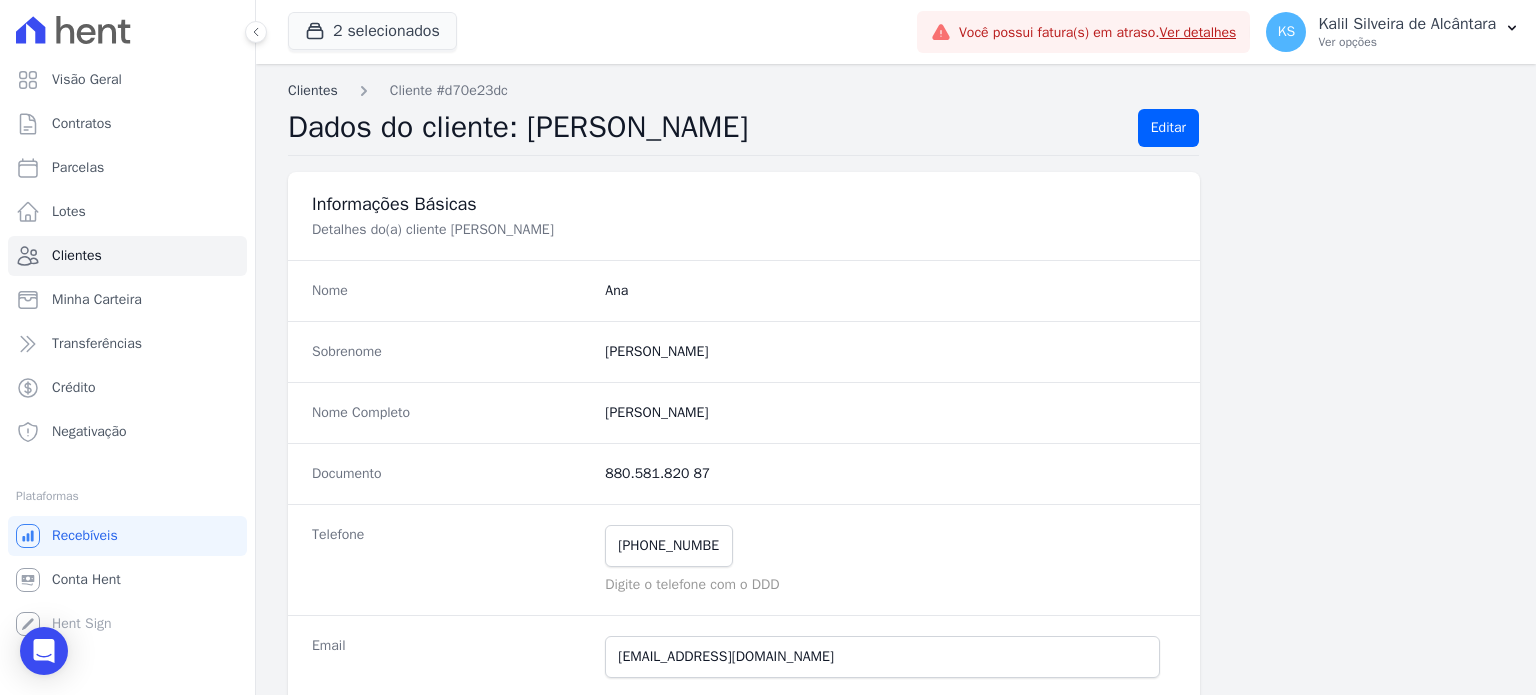 click on "Clientes" at bounding box center (313, 90) 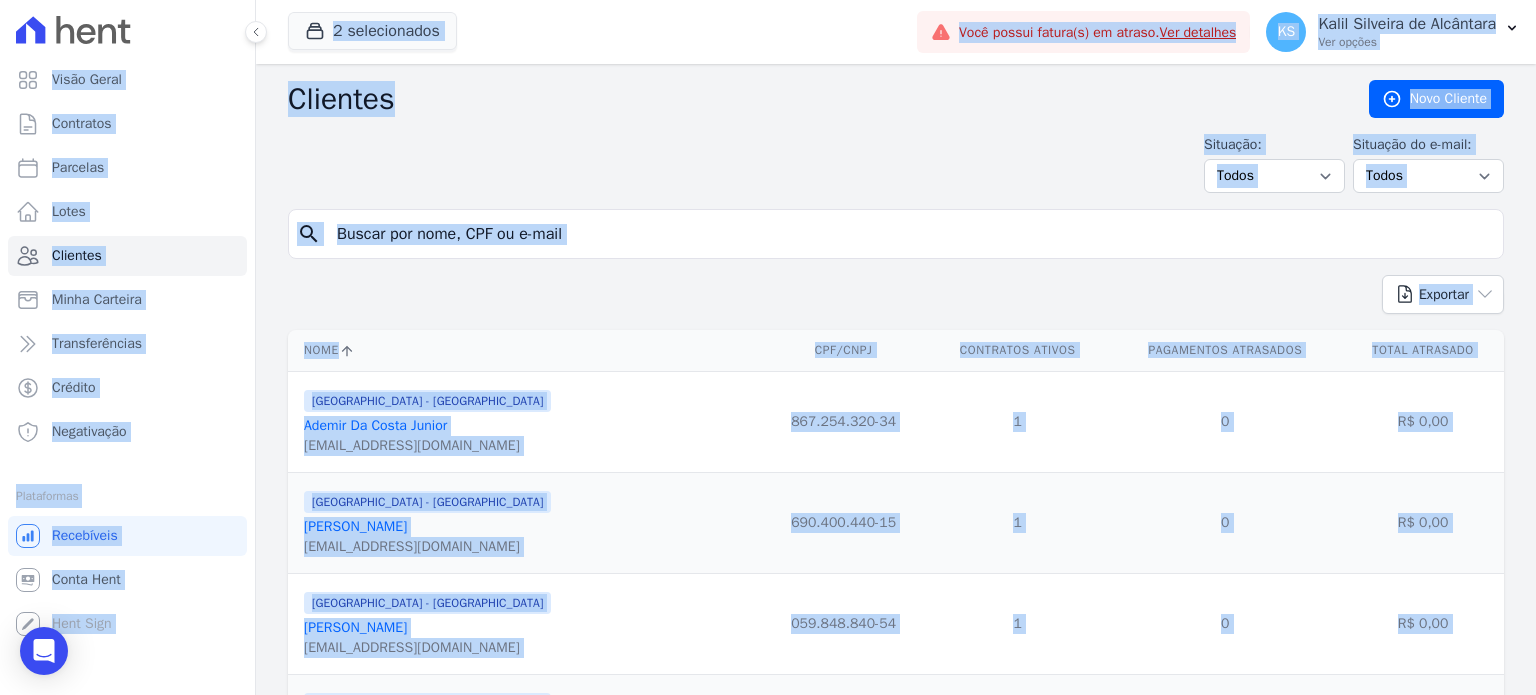 click at bounding box center [910, 234] 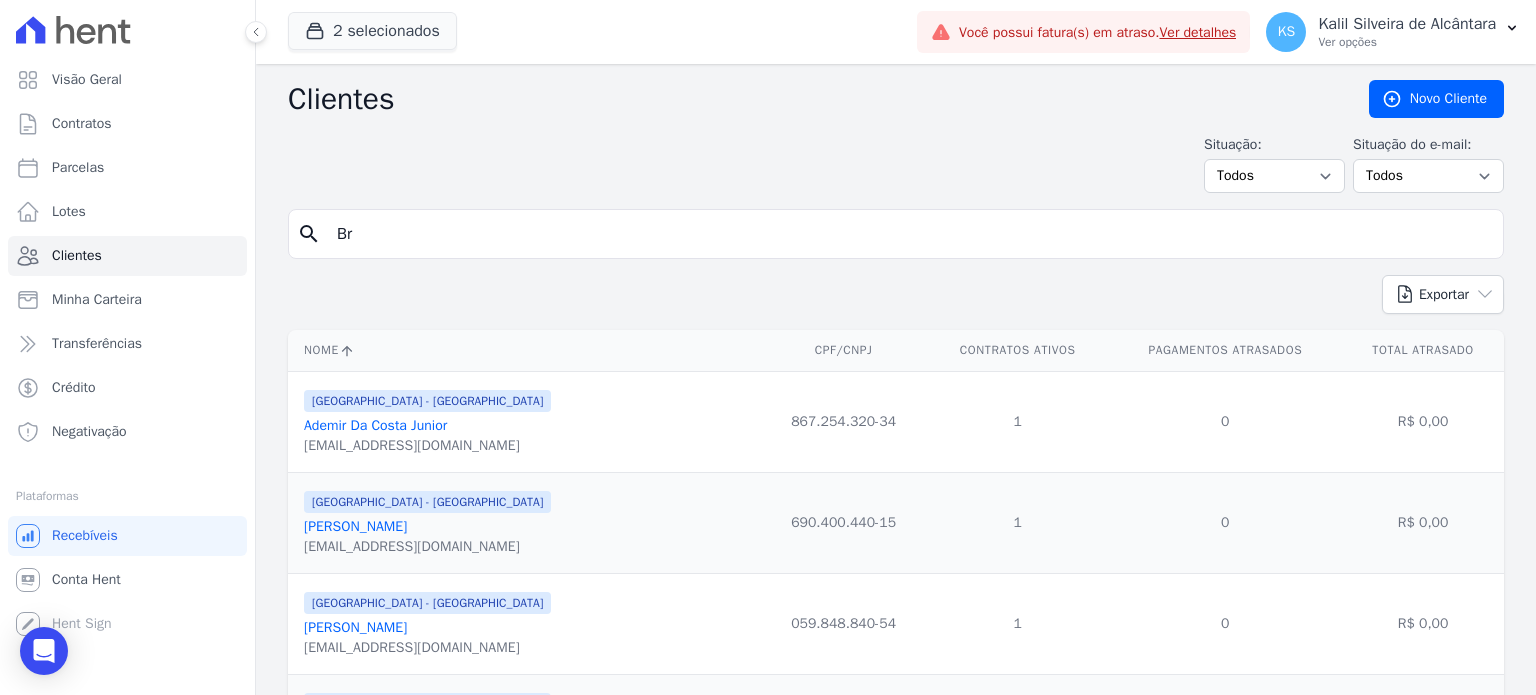 type on "B" 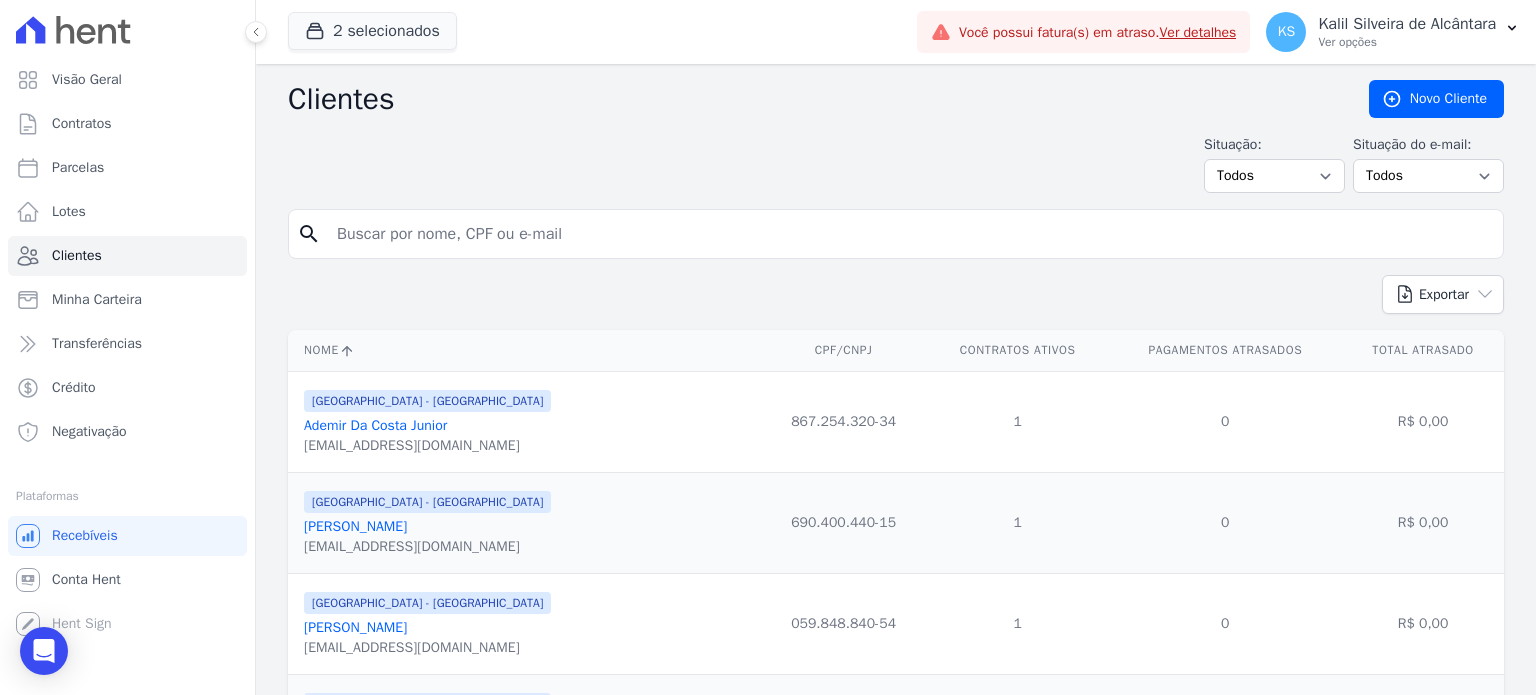 paste on "[PERSON_NAME]" 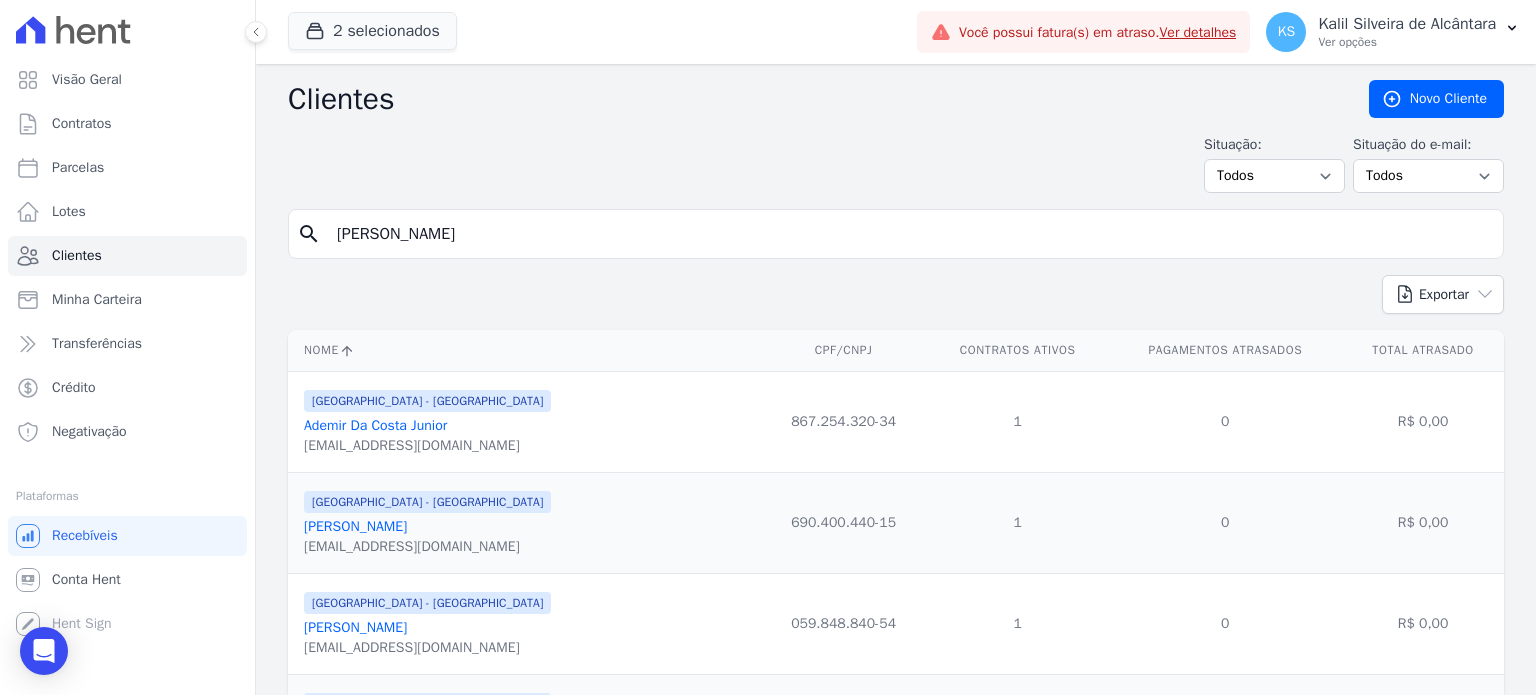 type on "[PERSON_NAME]" 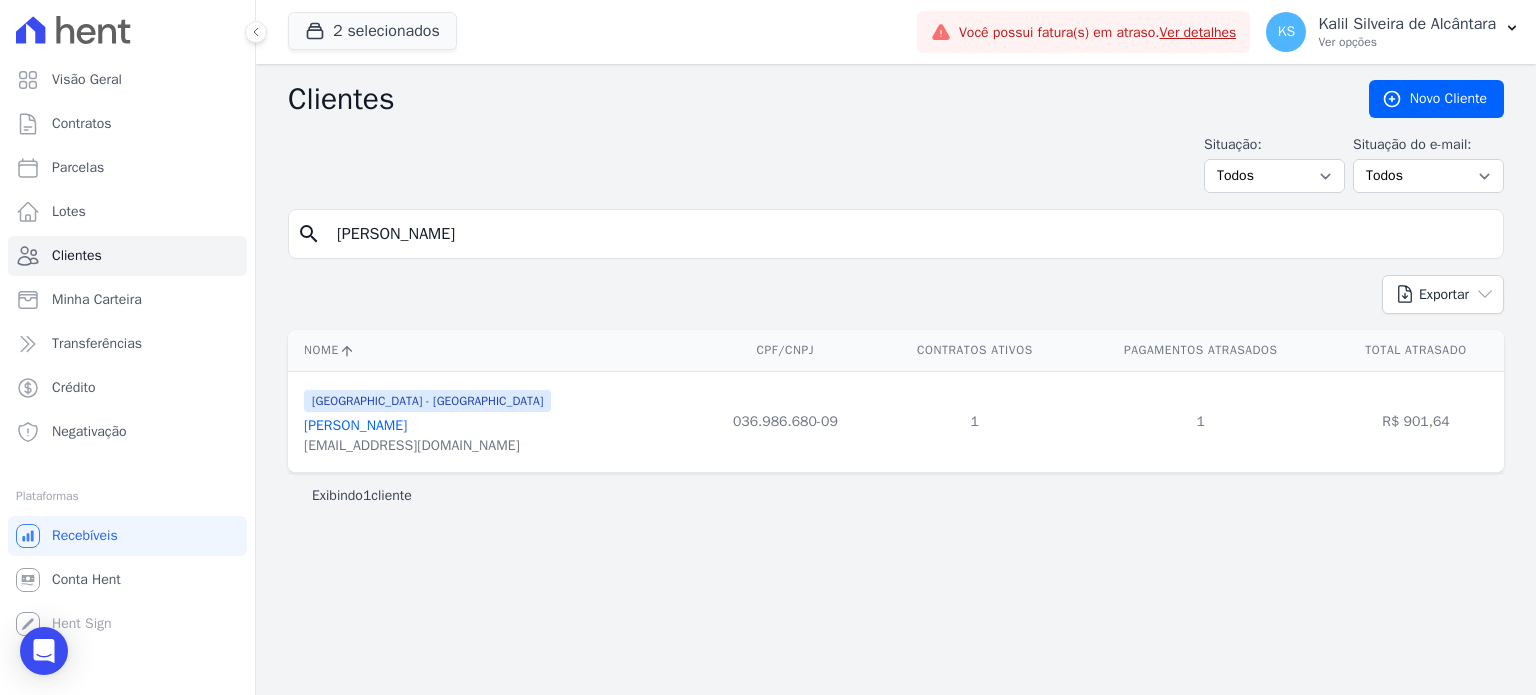 click on "[PERSON_NAME]" at bounding box center (355, 425) 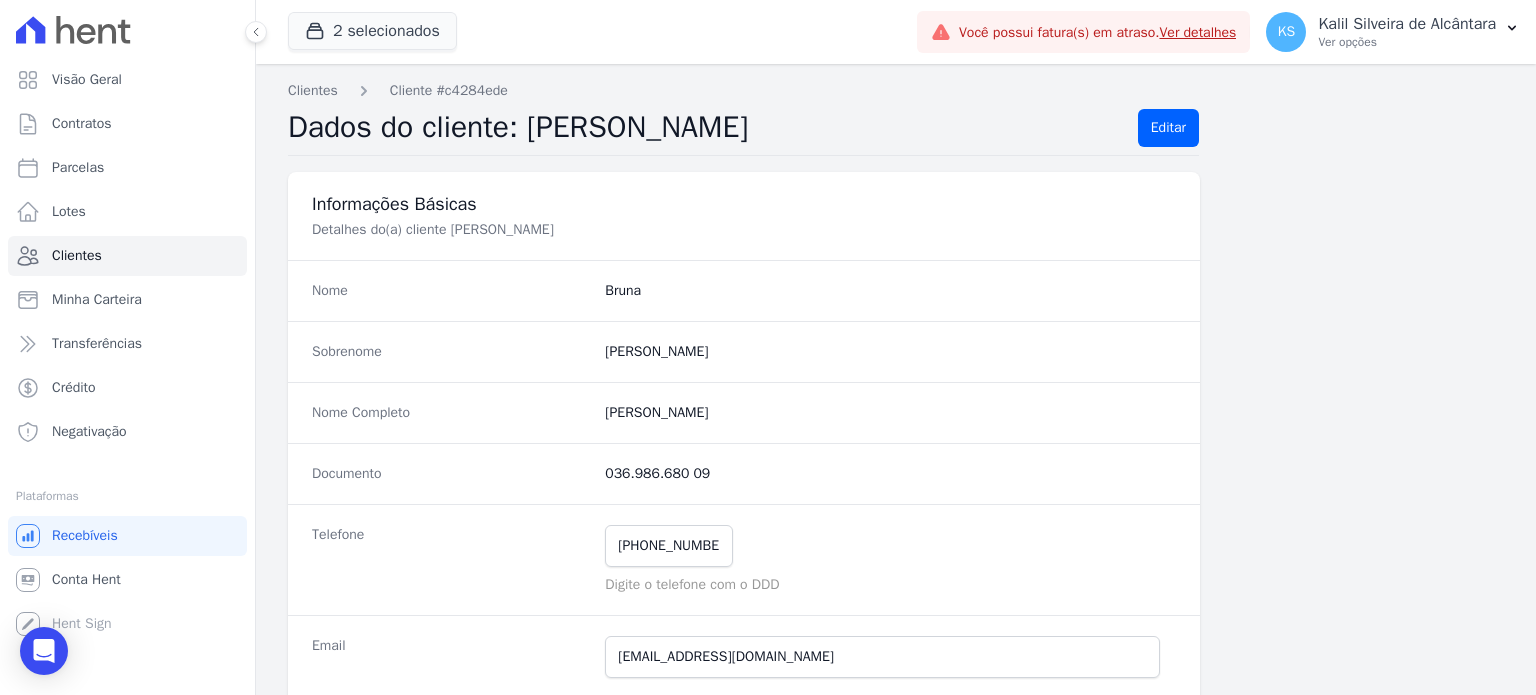 click on "Documento
036.986.680 09" at bounding box center (744, 473) 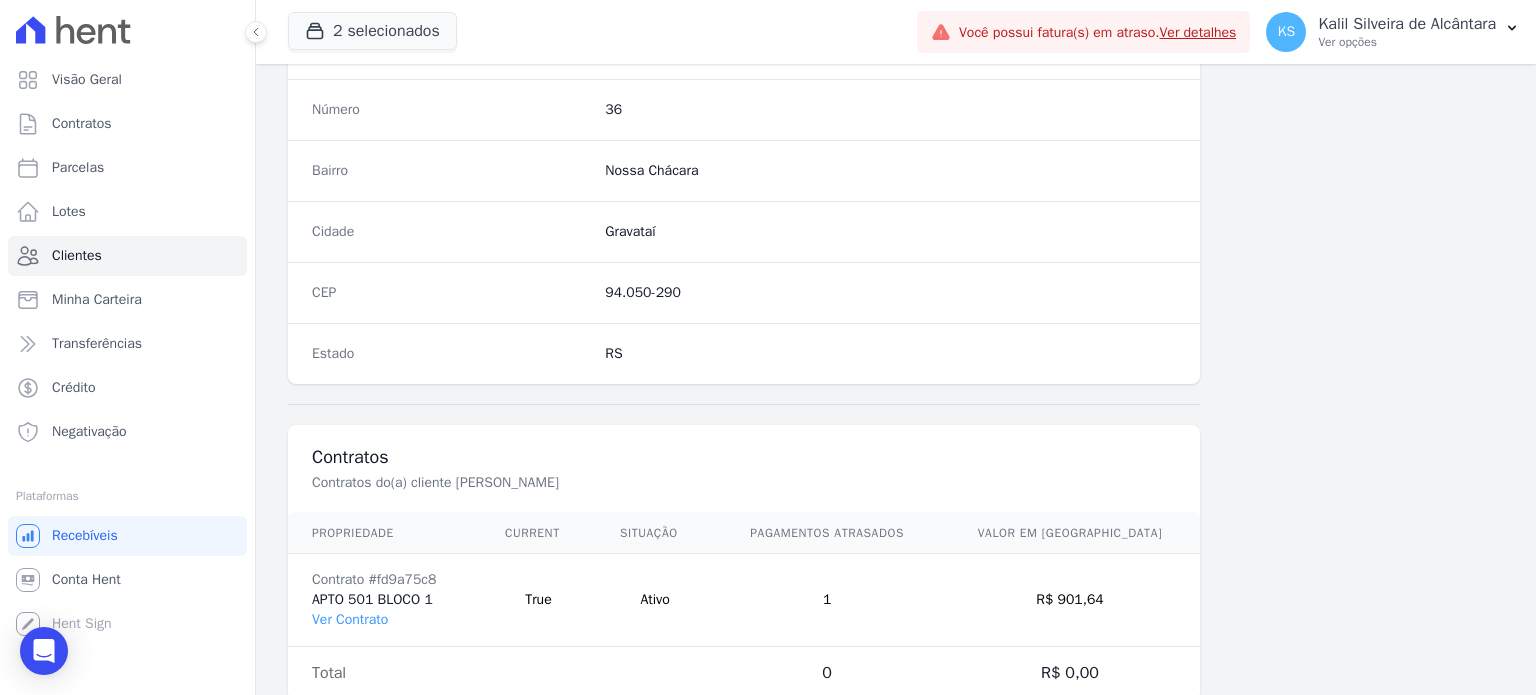scroll, scrollTop: 1169, scrollLeft: 0, axis: vertical 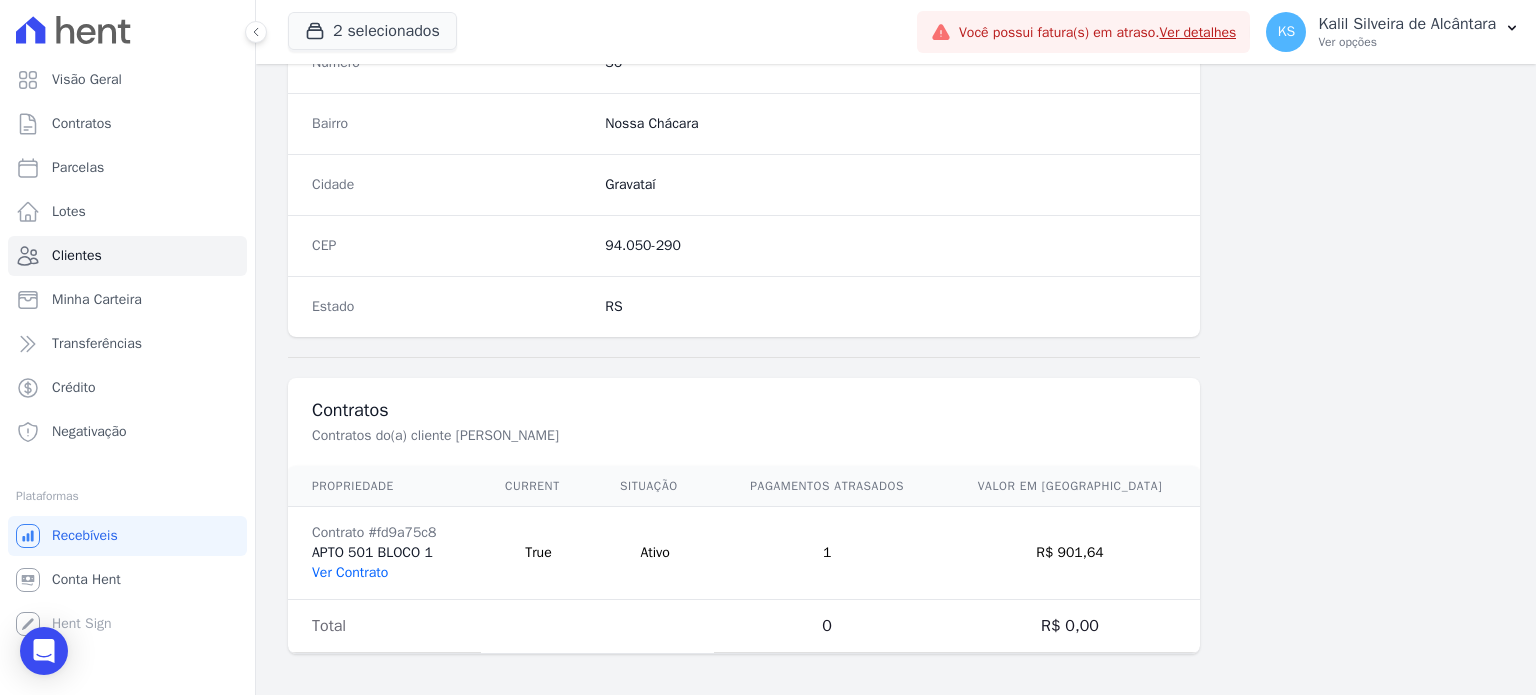 click on "Ver Contrato" at bounding box center (350, 572) 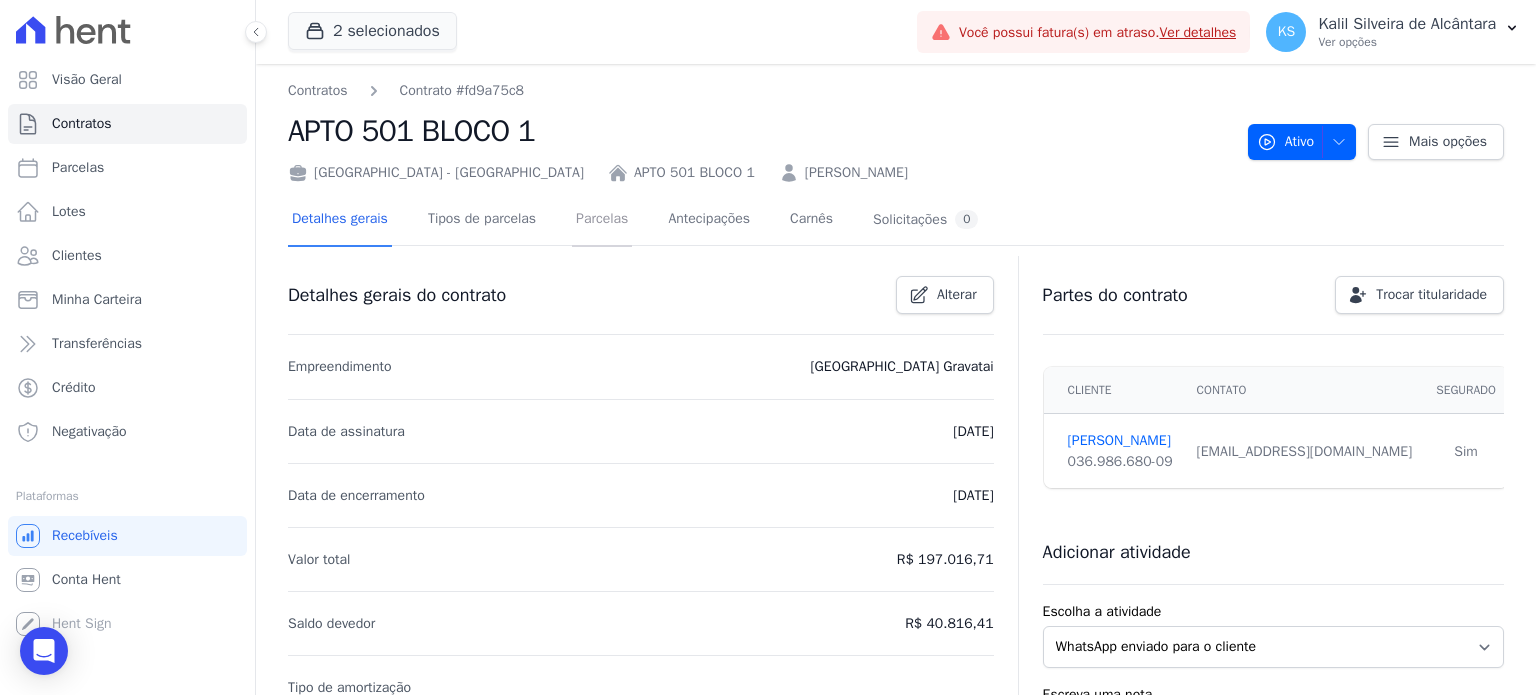 click on "Parcelas" at bounding box center (602, 220) 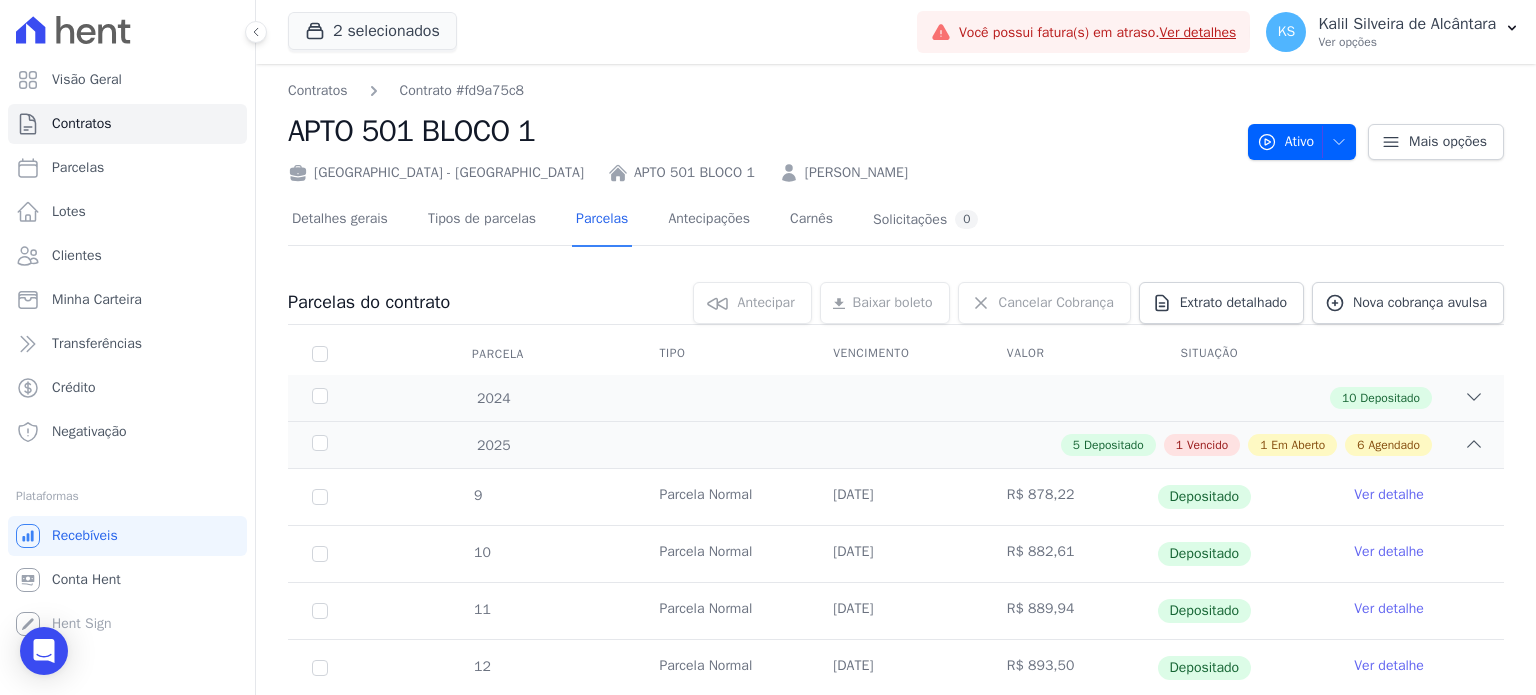 click on "Parcelas" at bounding box center (602, 220) 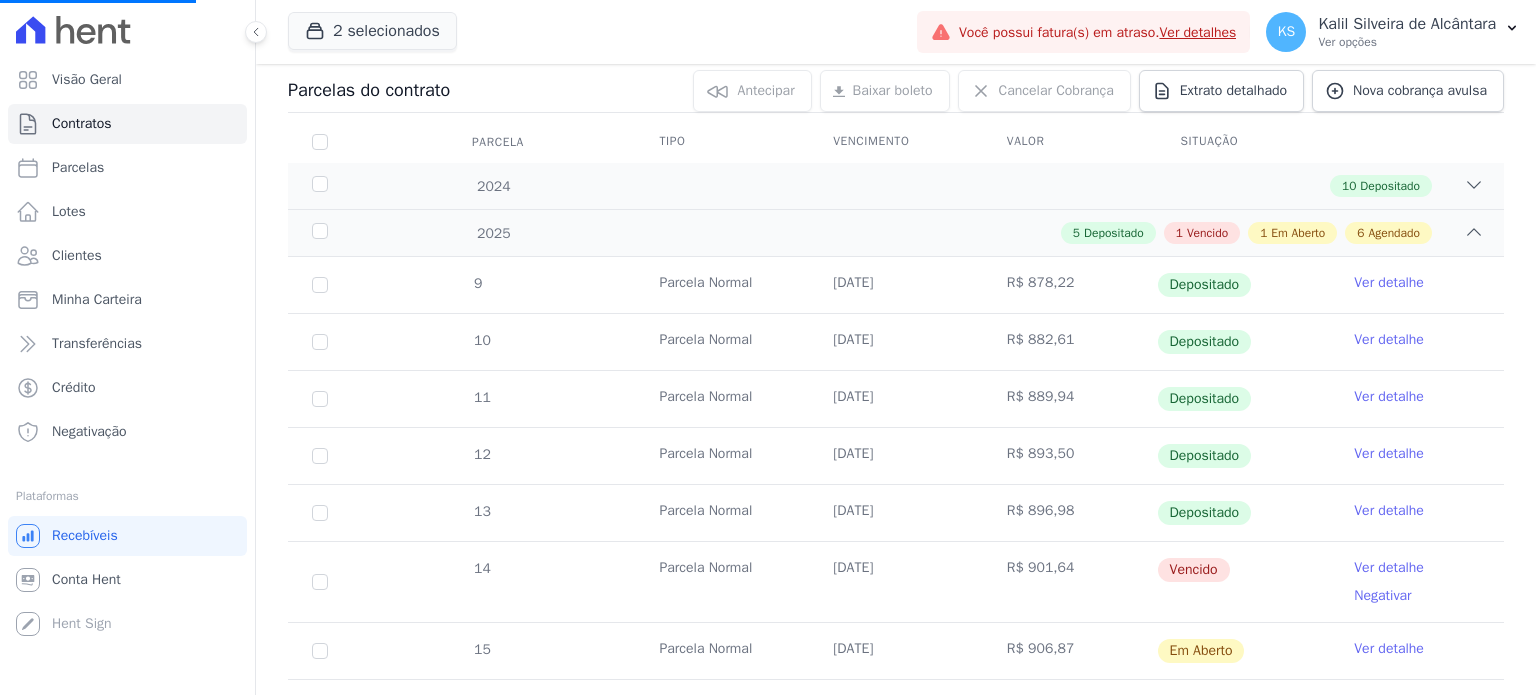 scroll, scrollTop: 233, scrollLeft: 0, axis: vertical 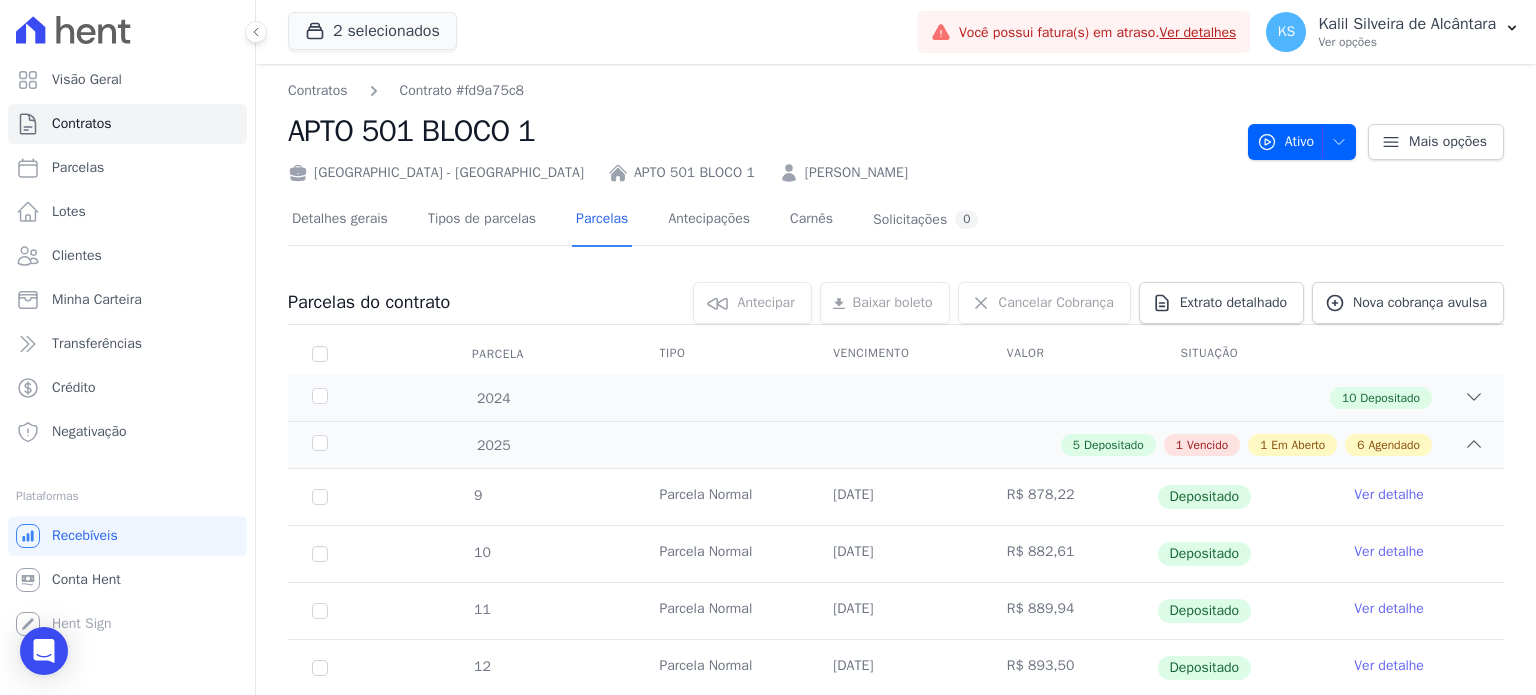 drag, startPoint x: 1535, startPoint y: 171, endPoint x: 1535, endPoint y: 311, distance: 140 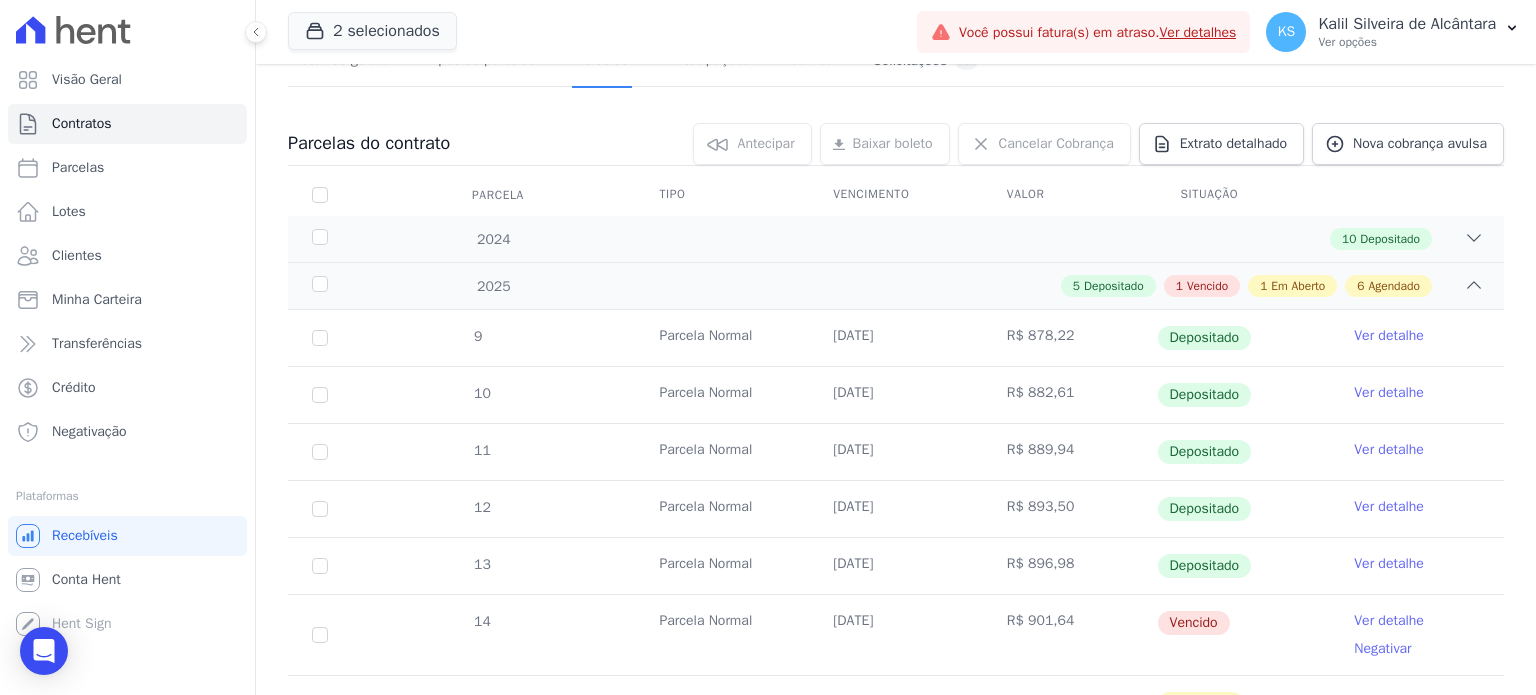 scroll, scrollTop: 183, scrollLeft: 0, axis: vertical 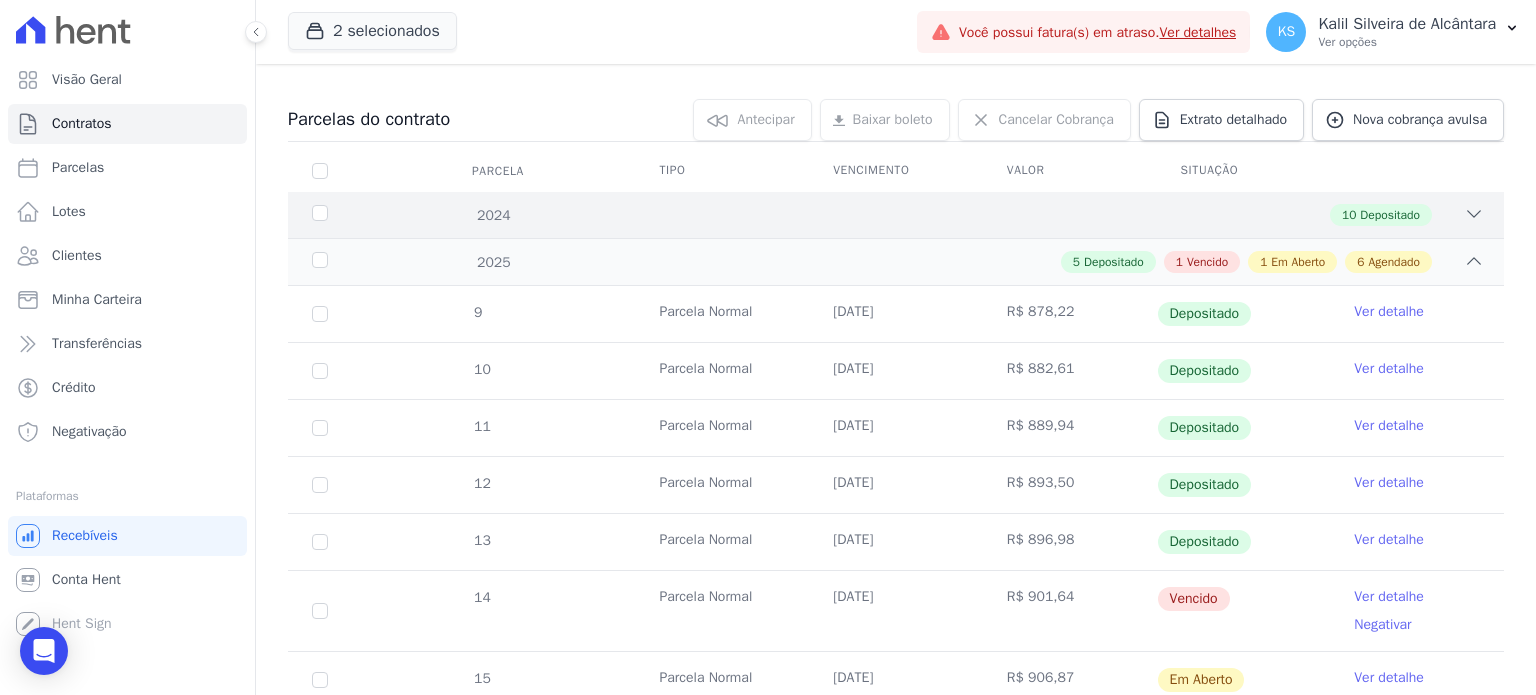 click 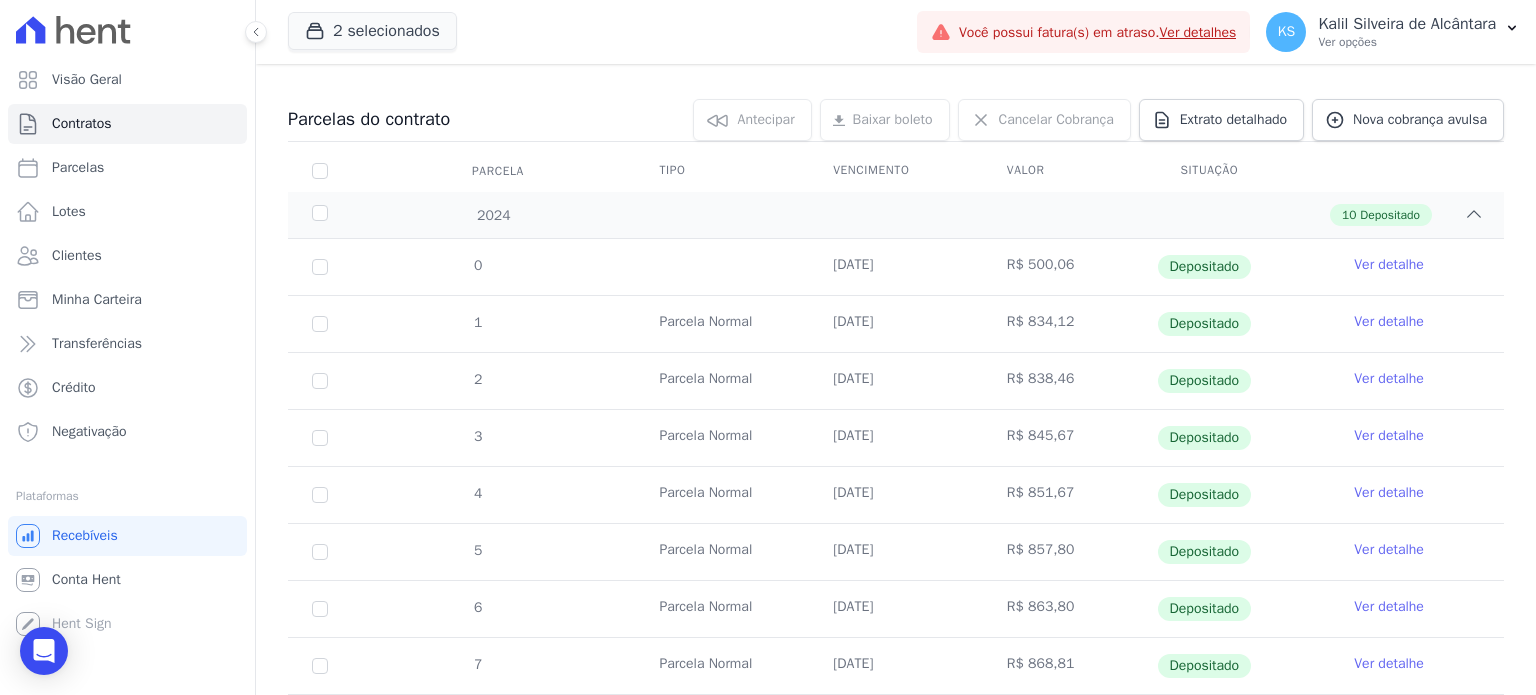 click on "Contratos
Contrato
#fd9a75c8
APTO 501 BLOCO 1
Arty Park - Gravatai
APTO 501 BLOCO 1
BRUNA CHAVES DA SILVA
Ativo
Ativo
Pausado
Cobranças não serão geradas e você pode retomar o contrato no futuro." at bounding box center (896, 898) 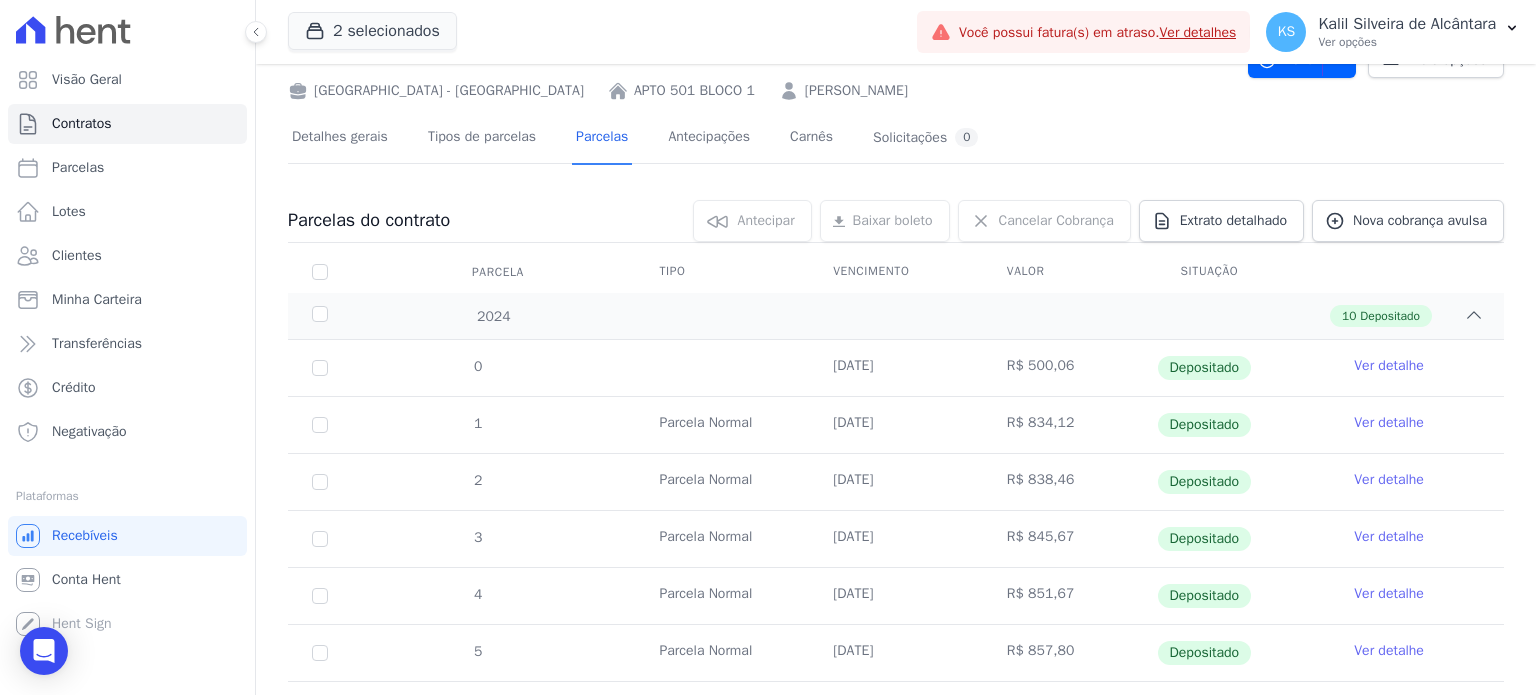 scroll, scrollTop: 77, scrollLeft: 0, axis: vertical 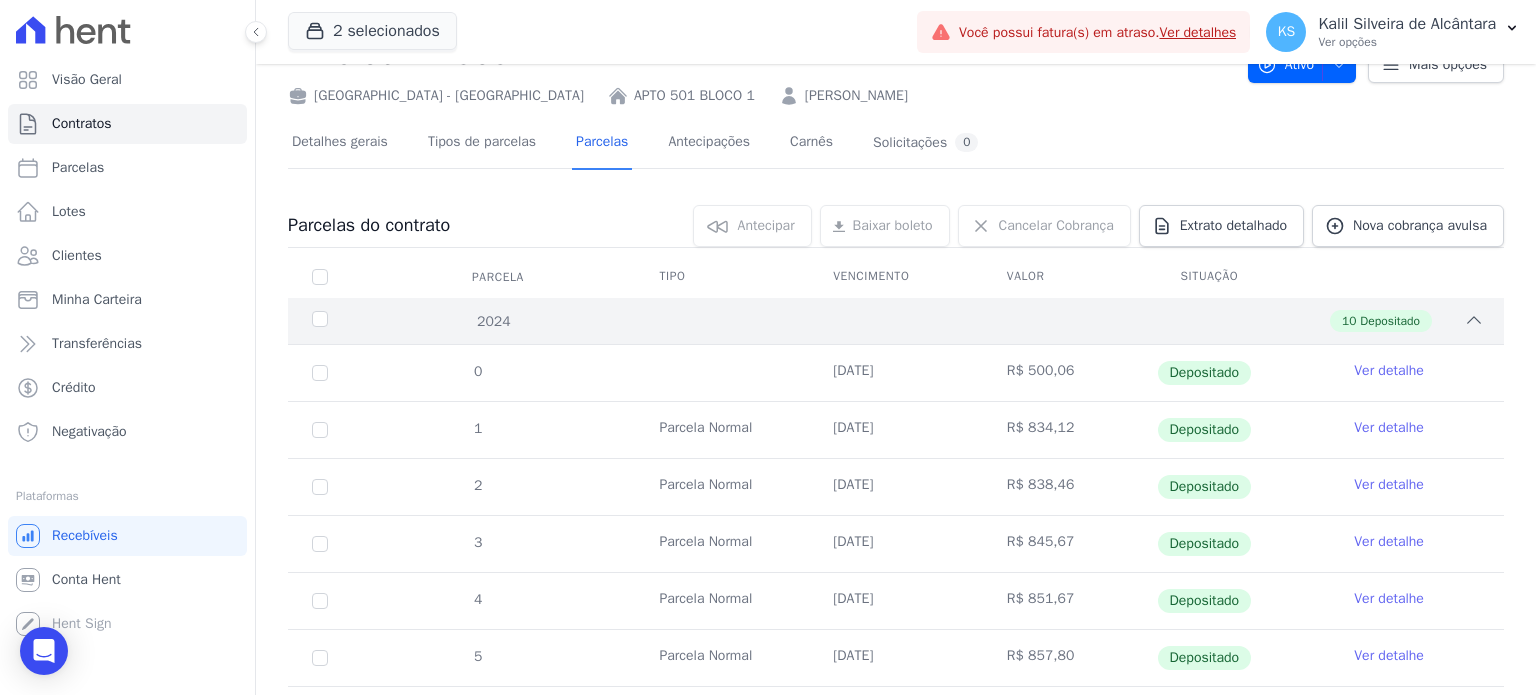click 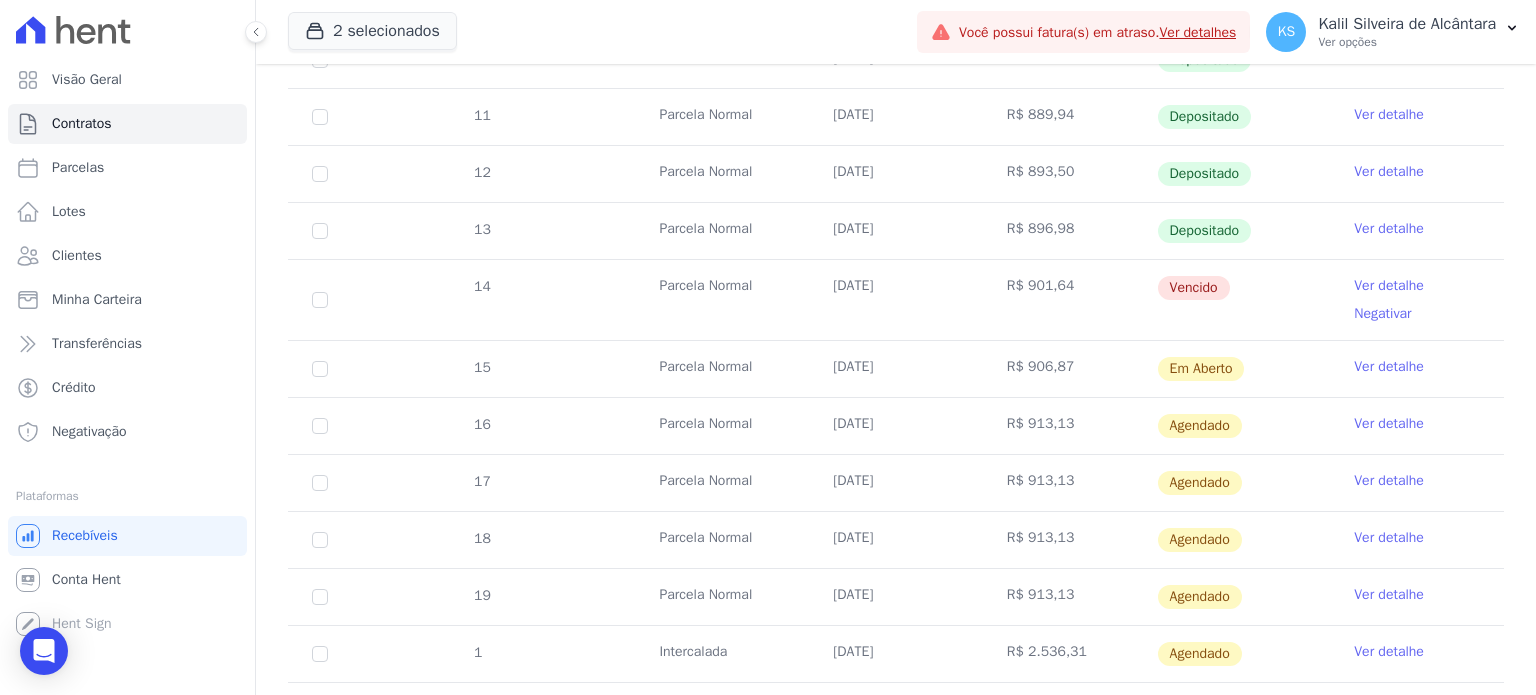 scroll, scrollTop: 494, scrollLeft: 0, axis: vertical 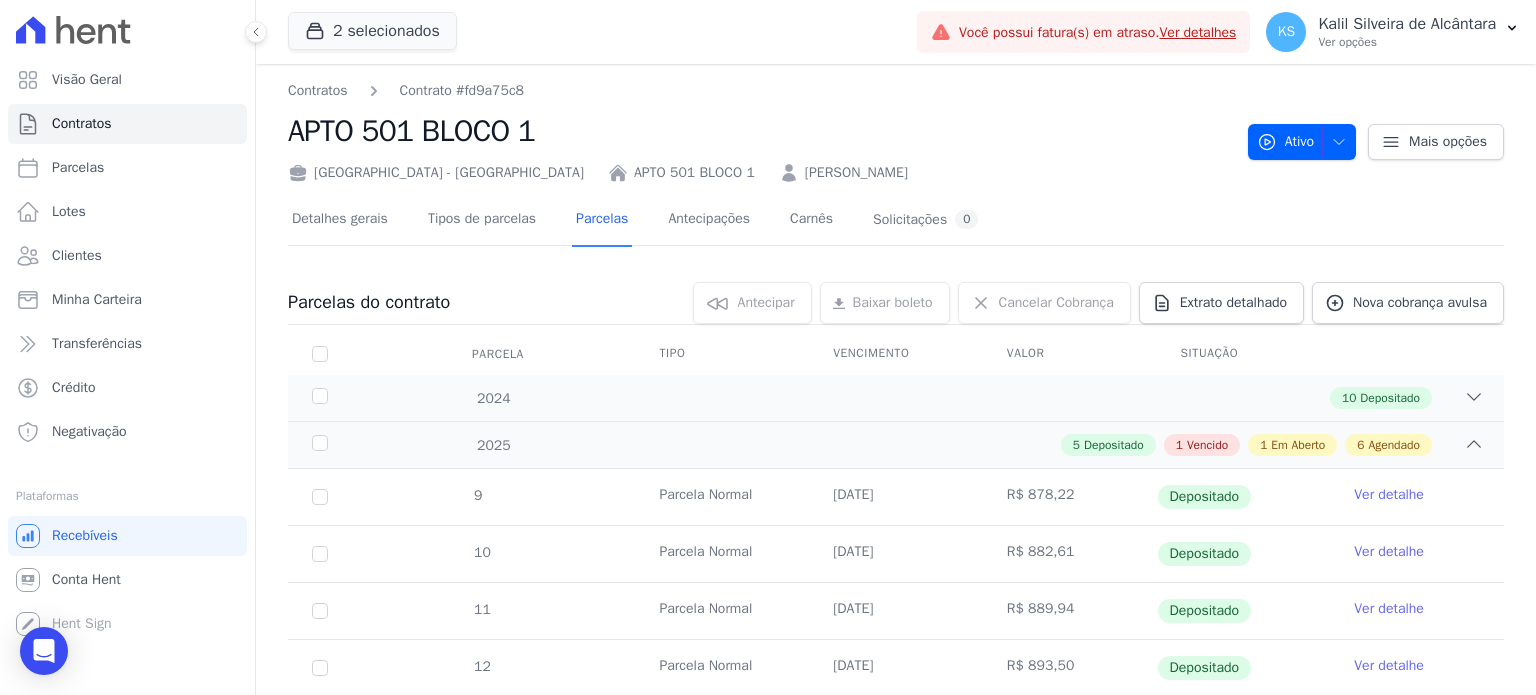 click on "BRUNA CHAVES DA SILVA" at bounding box center [856, 172] 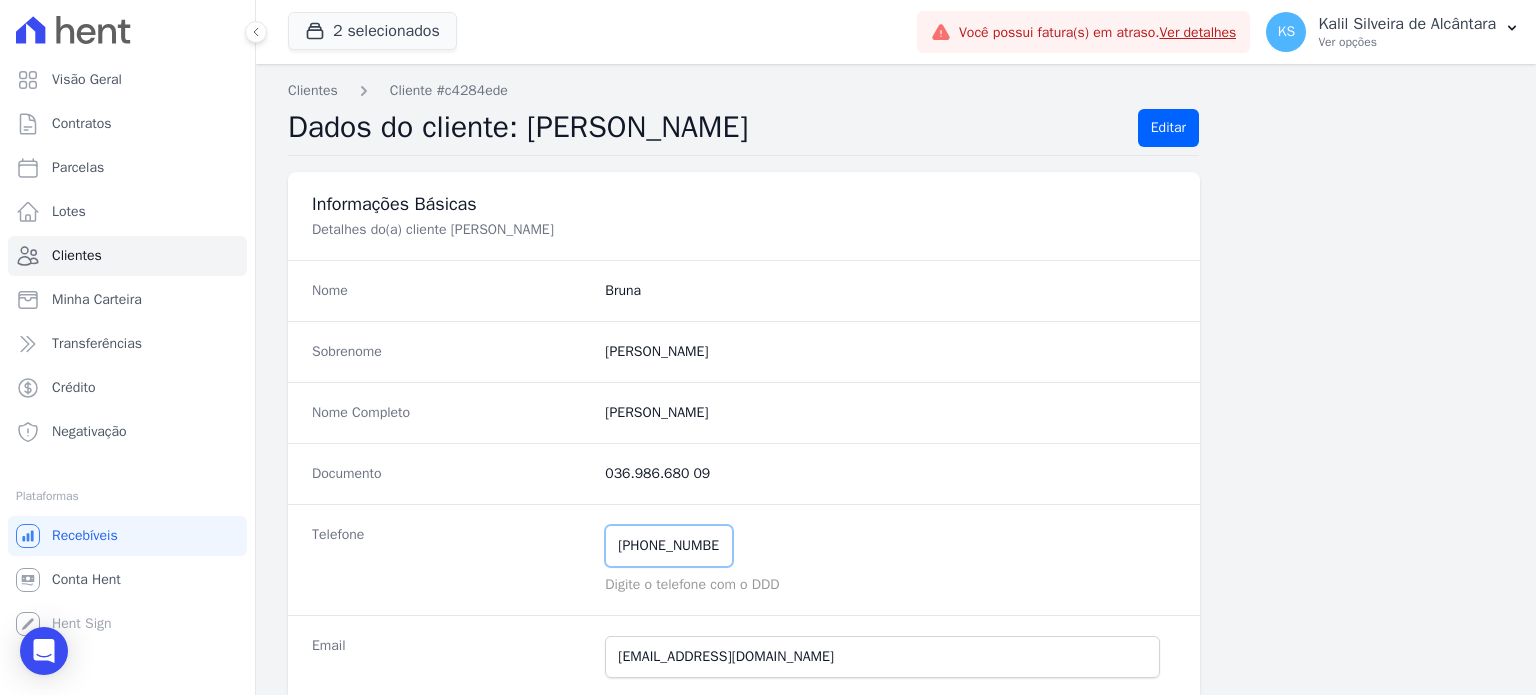 drag, startPoint x: 709, startPoint y: 546, endPoint x: 485, endPoint y: 542, distance: 224.0357 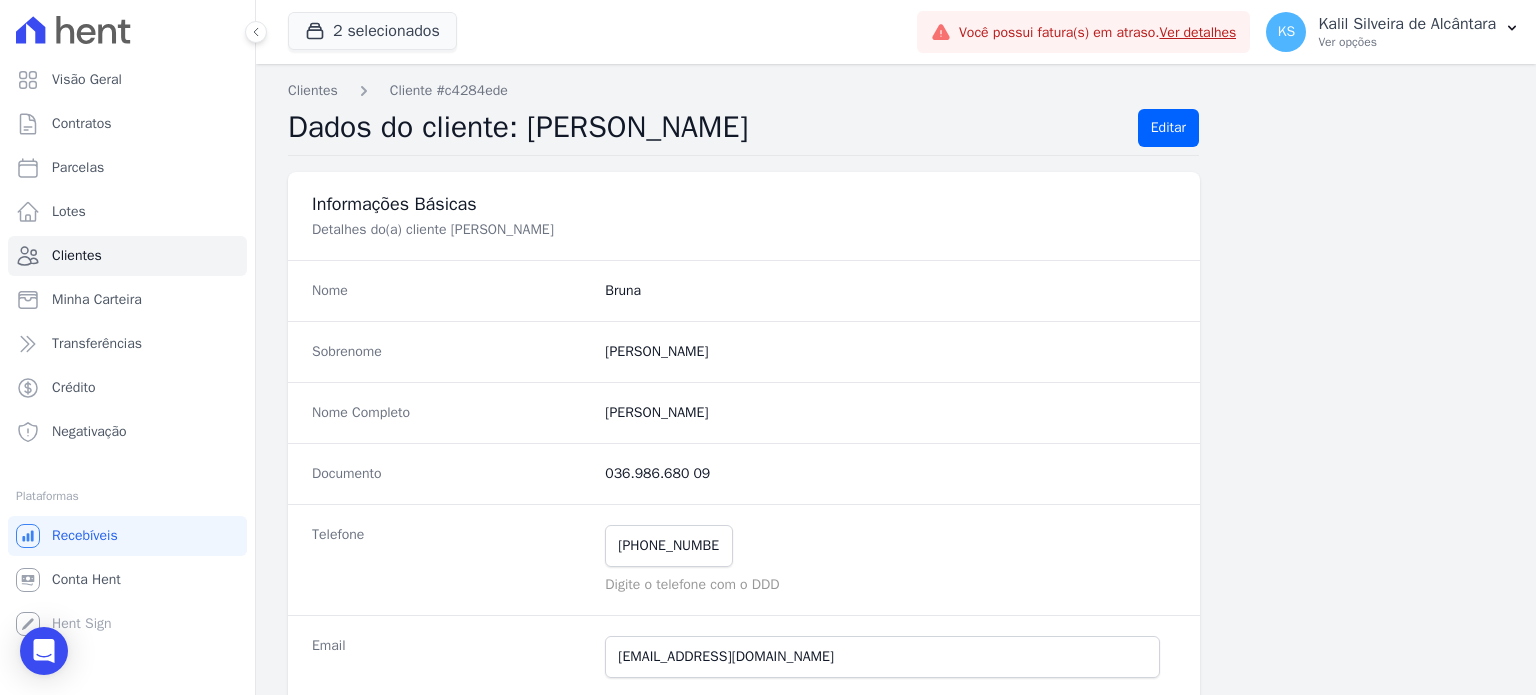 click on "Clientes
Cliente
#c4284ede" at bounding box center [398, 90] 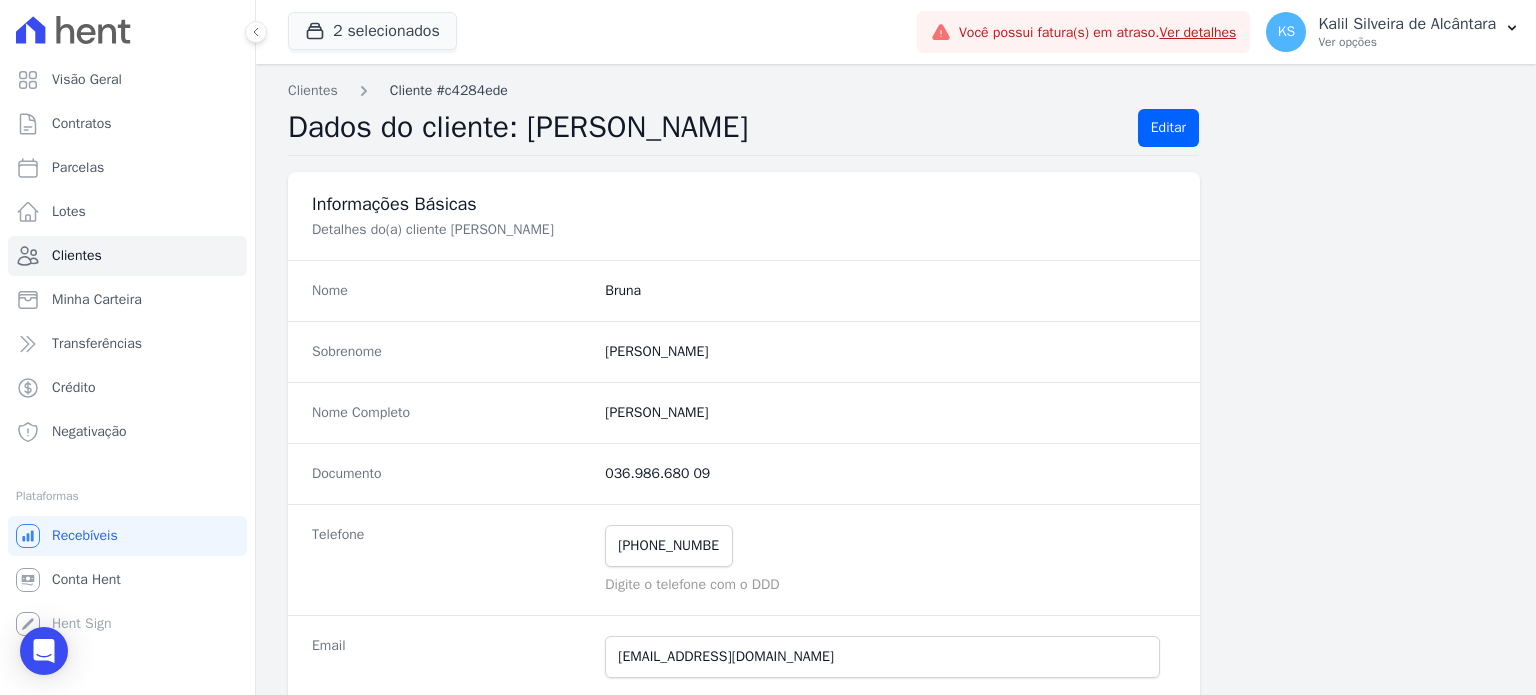 click on "Cliente
#c4284ede" at bounding box center [449, 90] 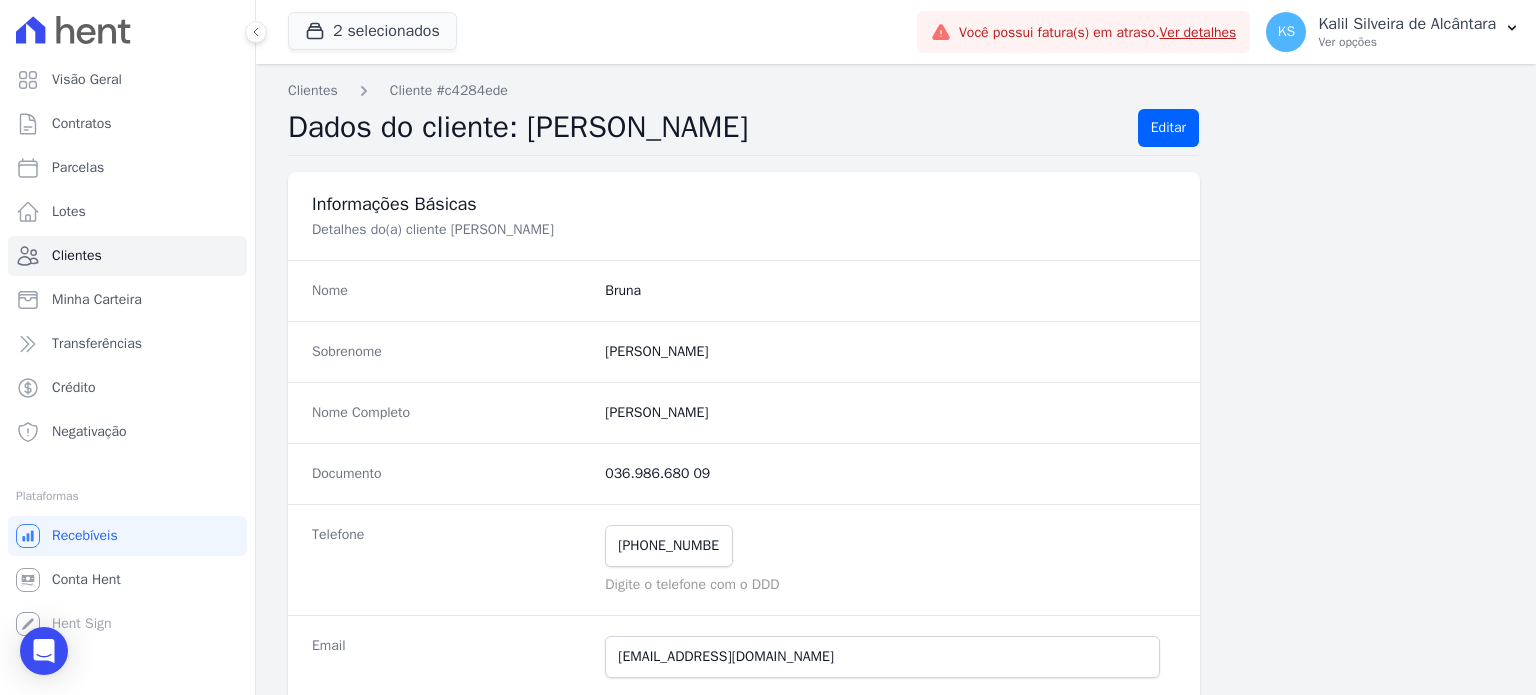 click 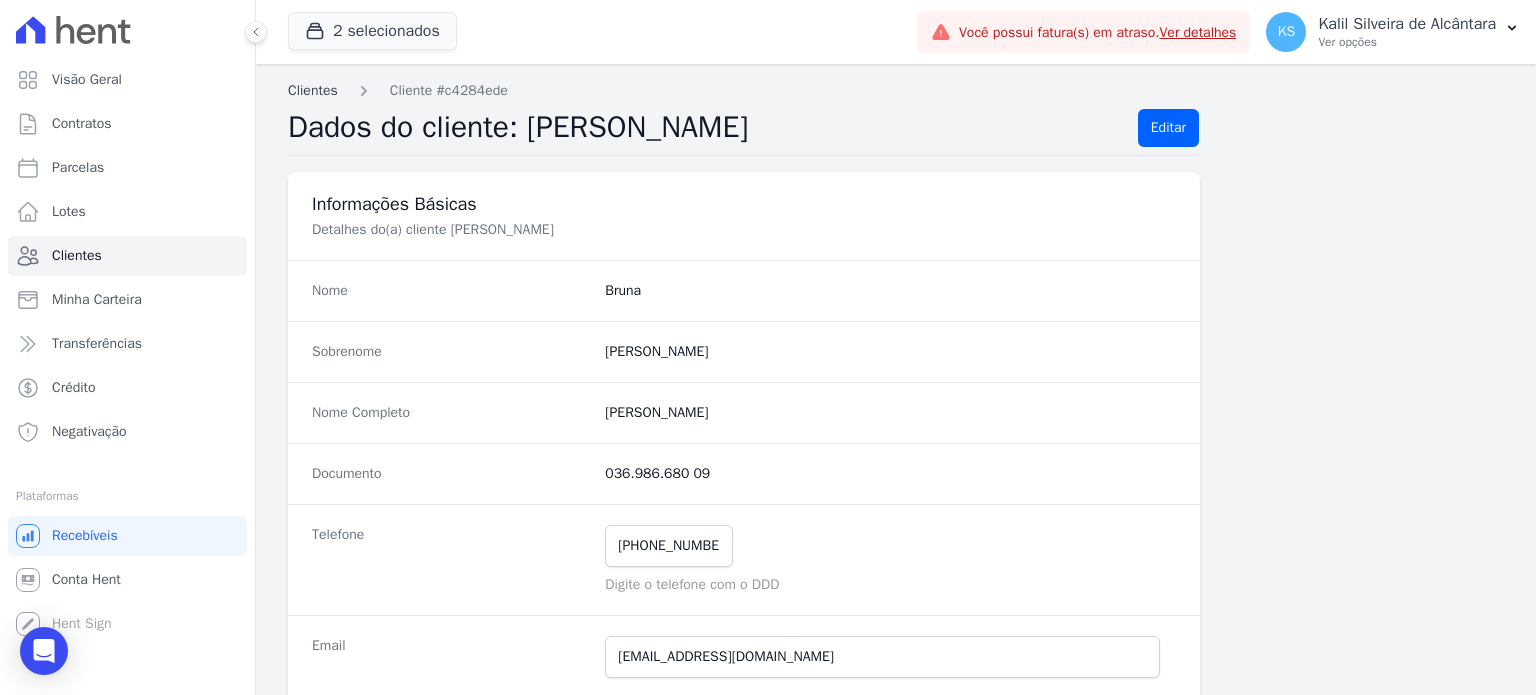 click on "Clientes" at bounding box center (313, 90) 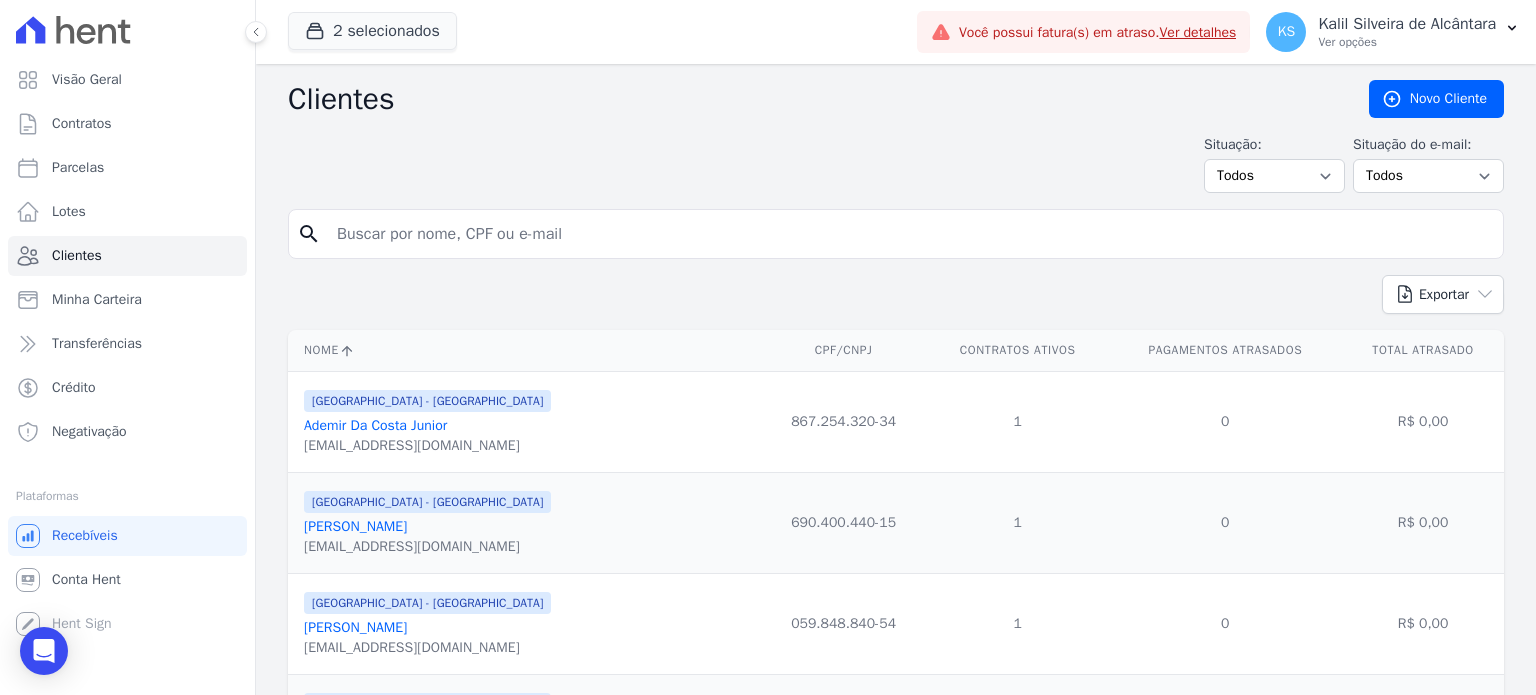 click at bounding box center [910, 234] 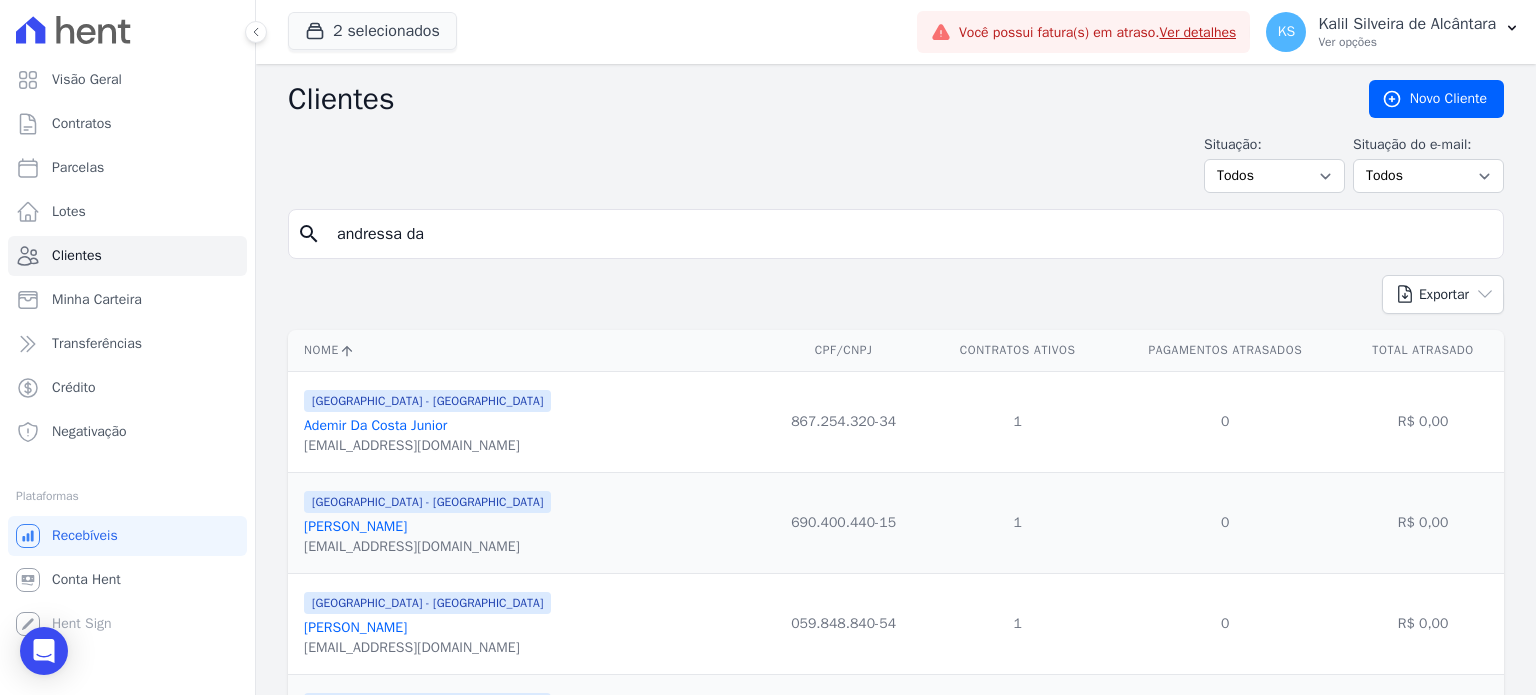 type on "andressa da" 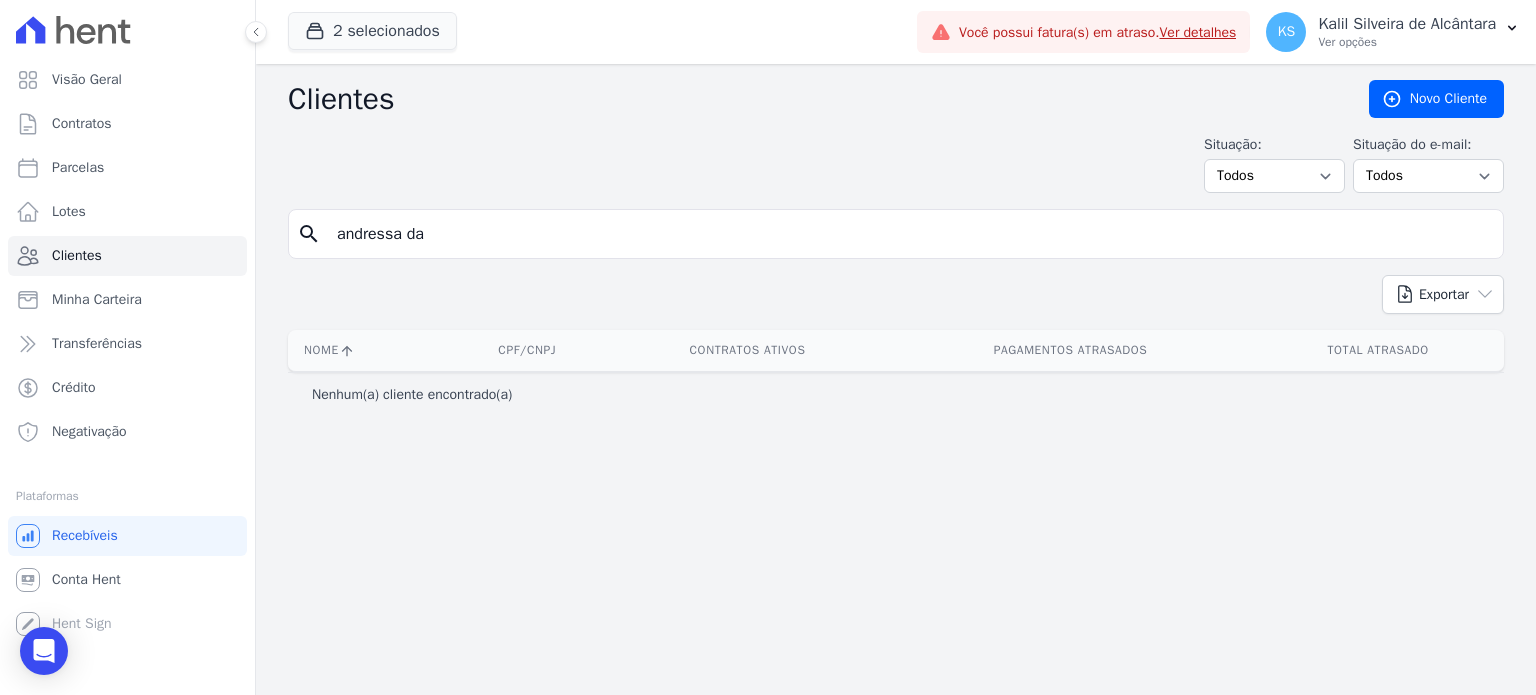 click on "andressa da" at bounding box center (910, 234) 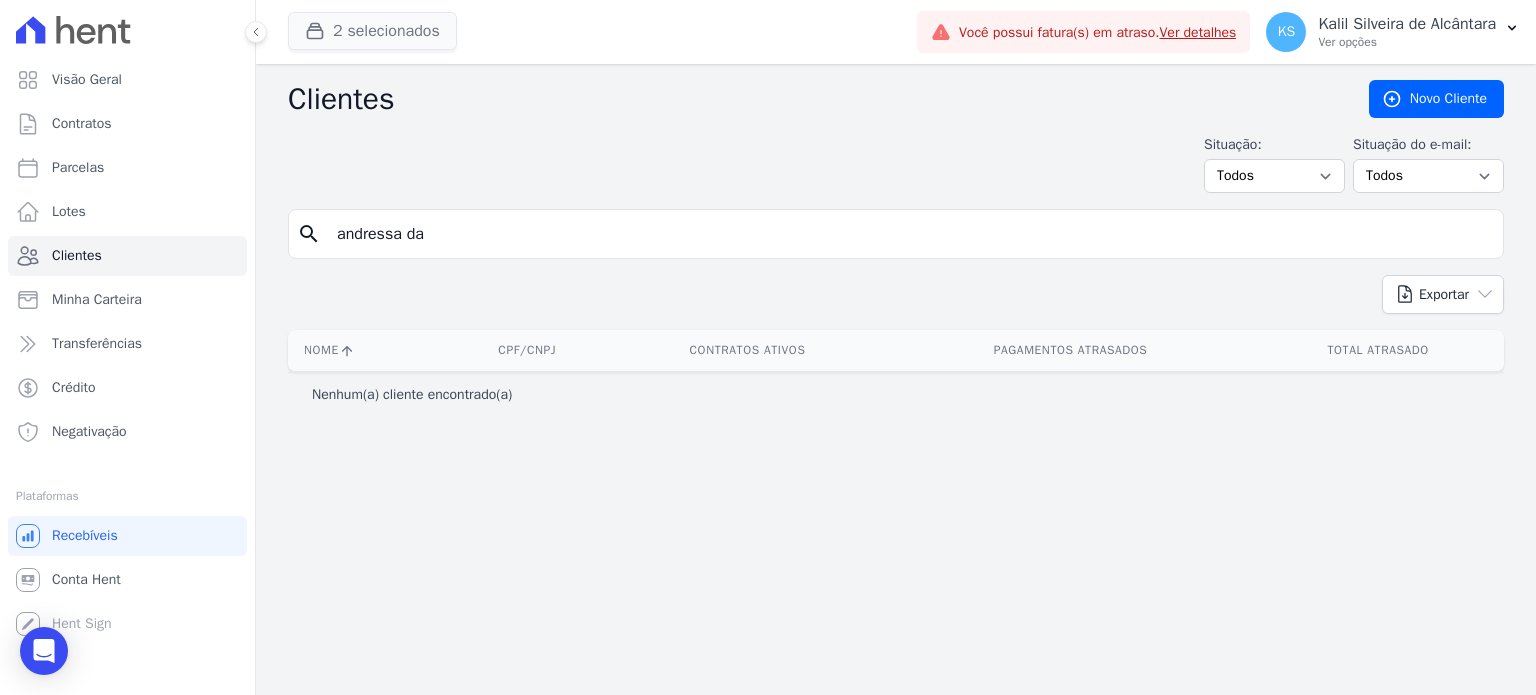 type on "andressa da" 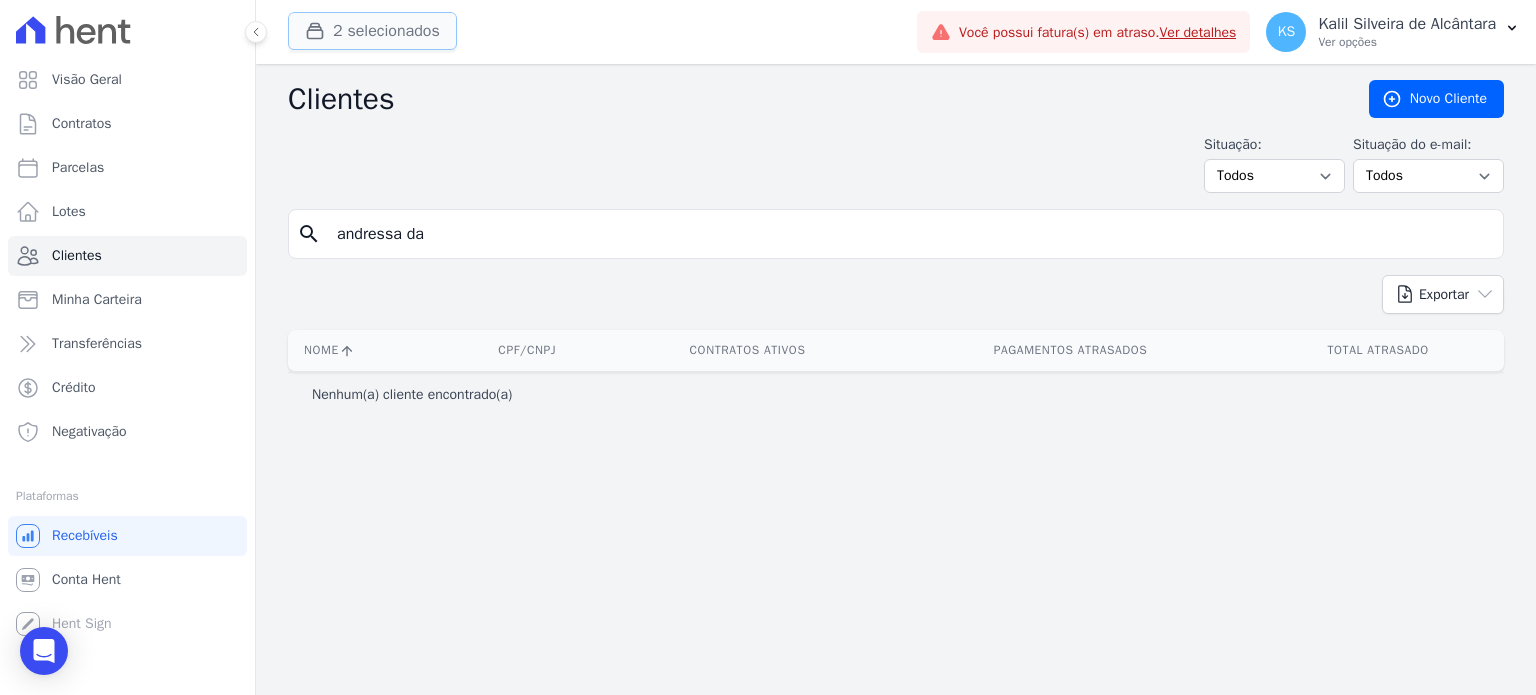 click on "2 selecionados" at bounding box center [372, 31] 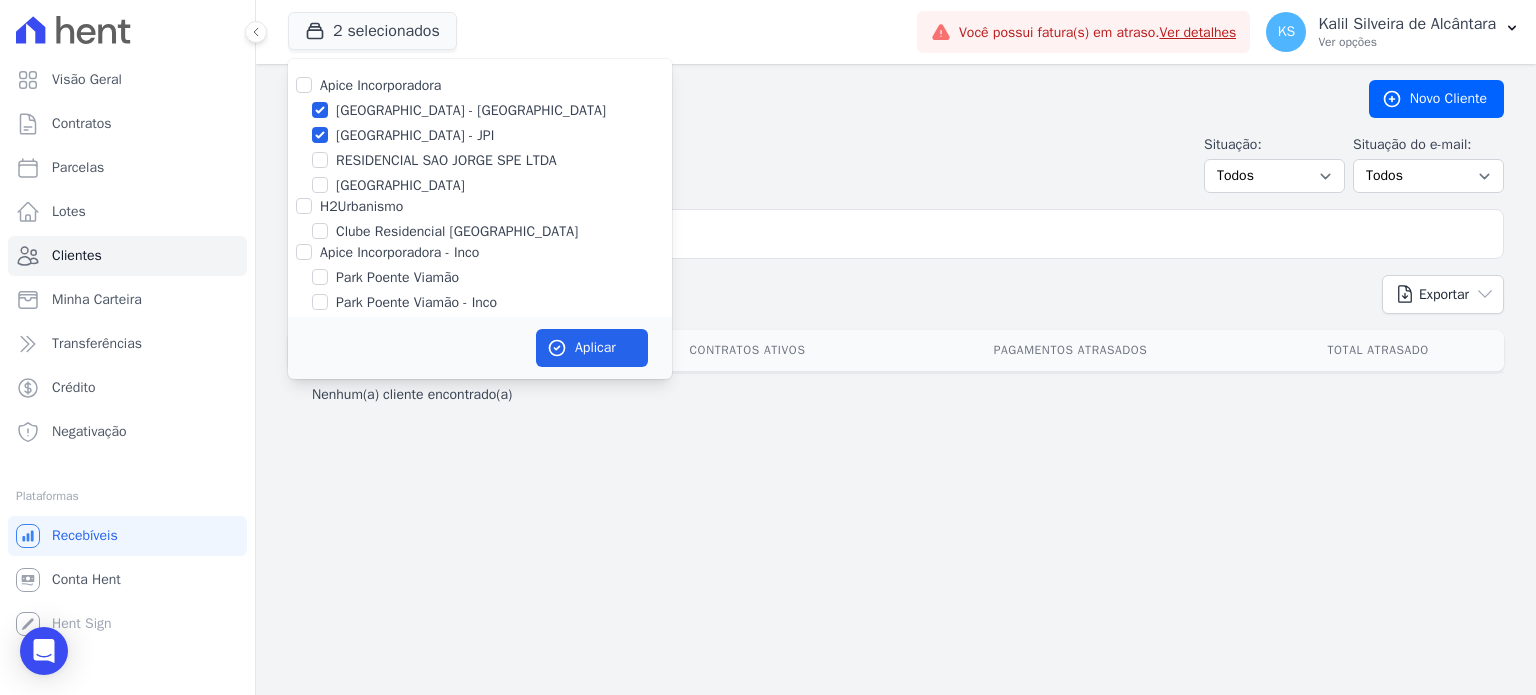 click on "Park Poente Viamão" at bounding box center [397, 277] 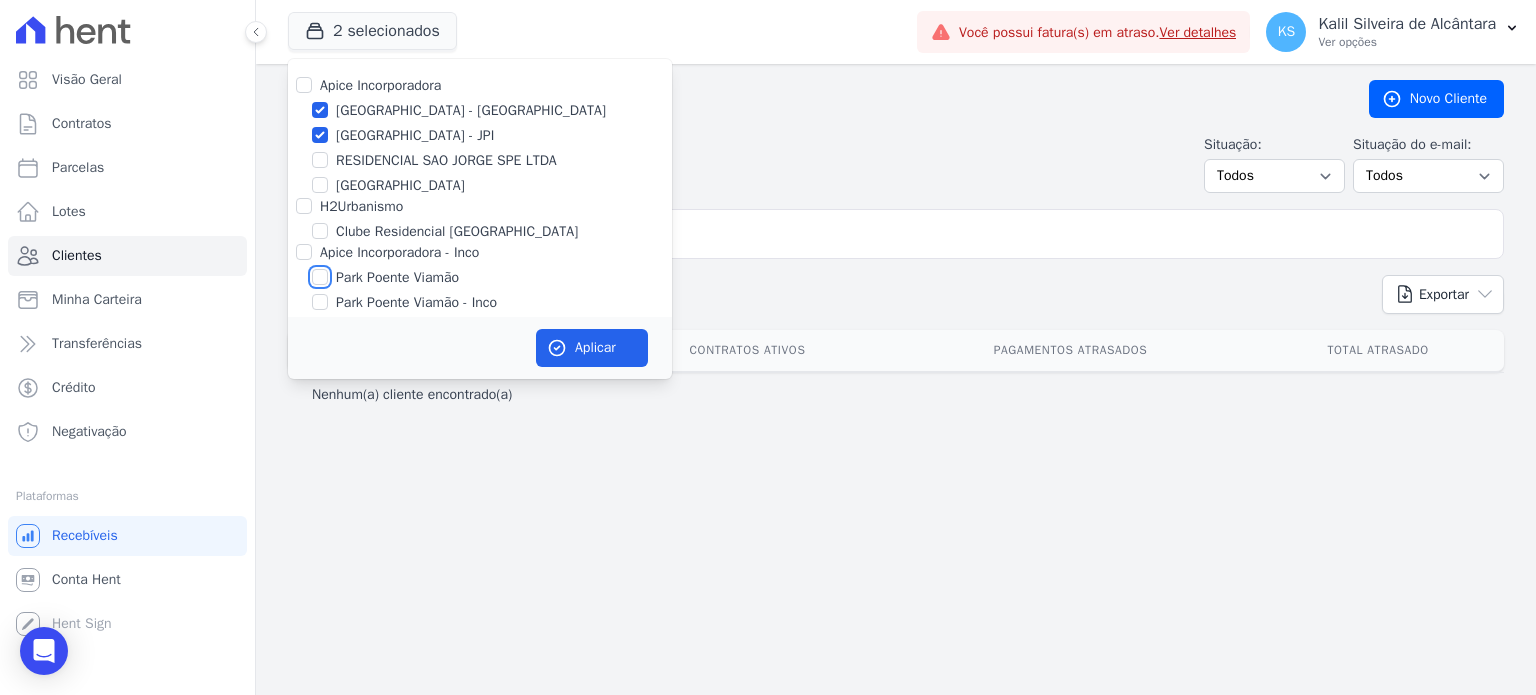 click on "Park Poente Viamão" at bounding box center (320, 277) 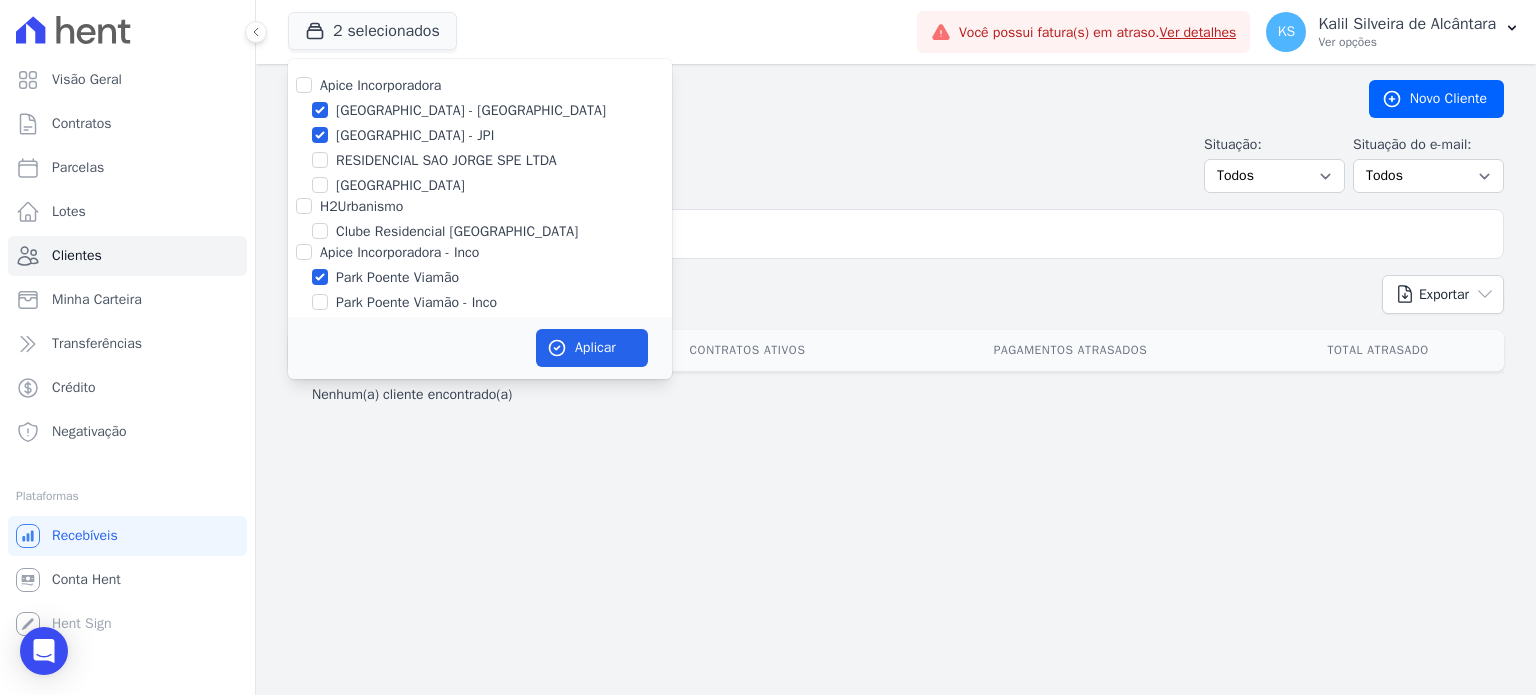 click on "Park Poente Viamão - Inco" at bounding box center [416, 302] 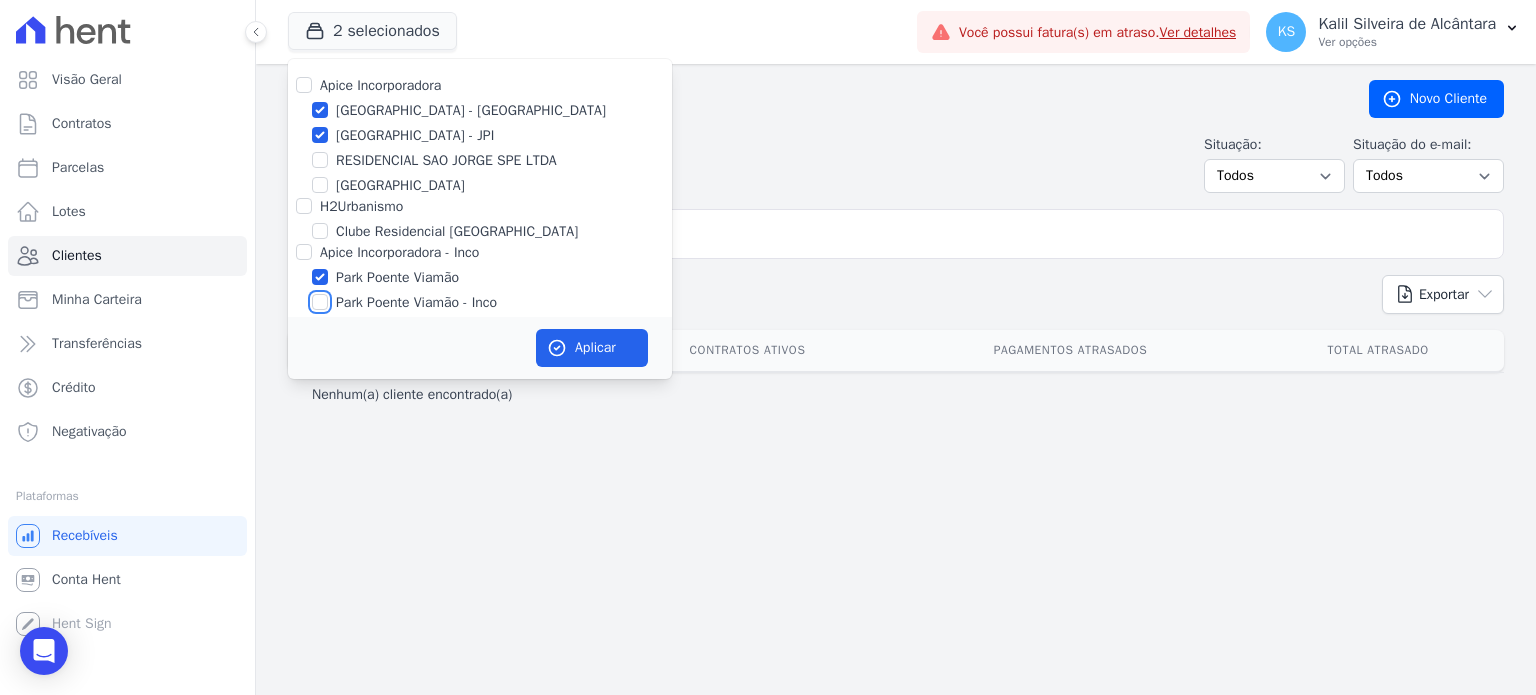 checkbox on "true" 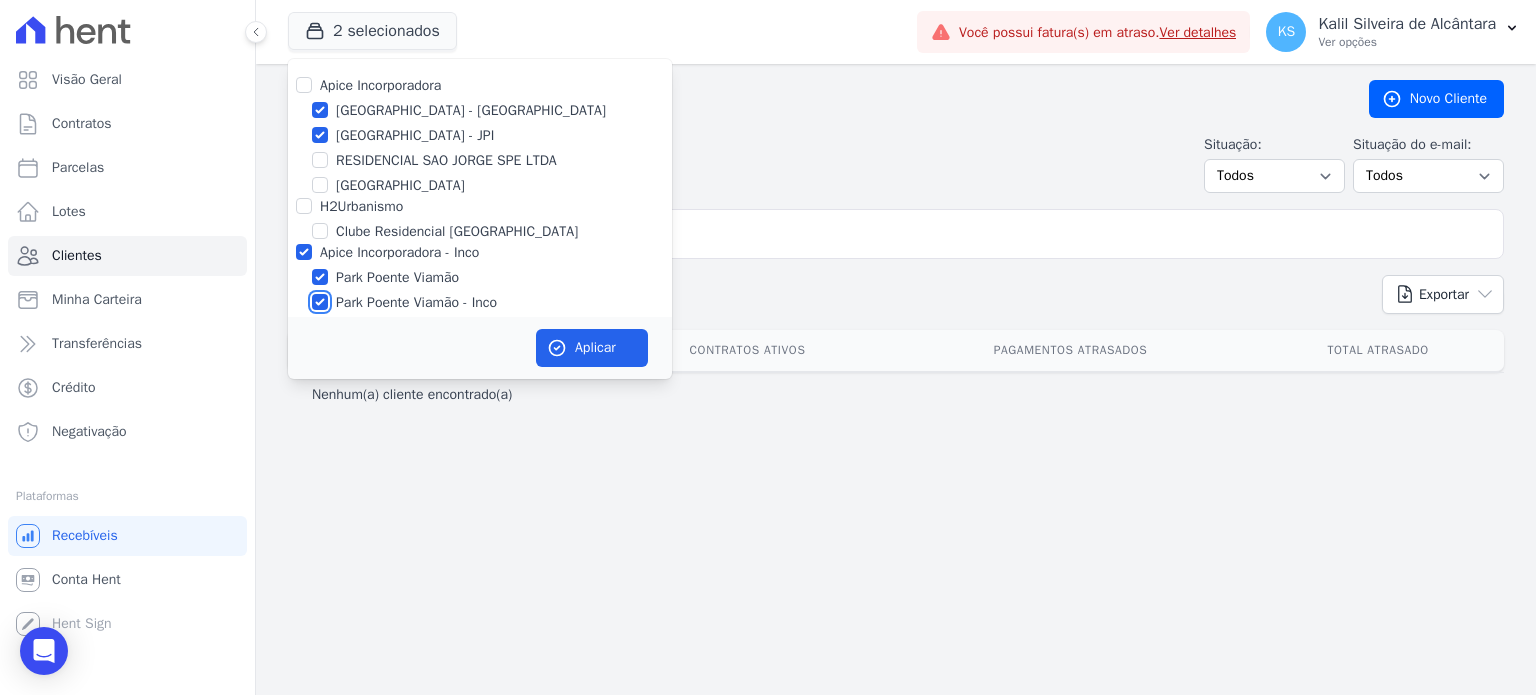 checkbox on "true" 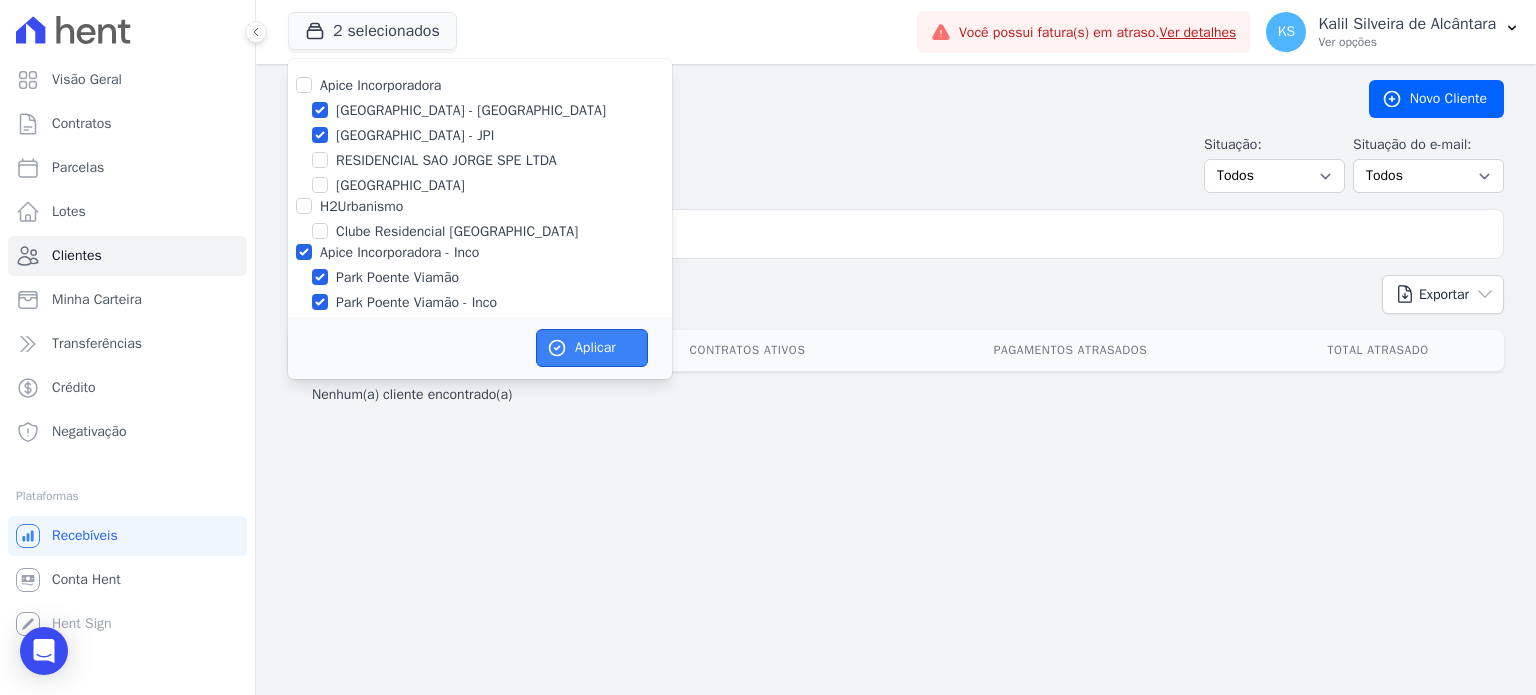 click on "Aplicar" at bounding box center [592, 348] 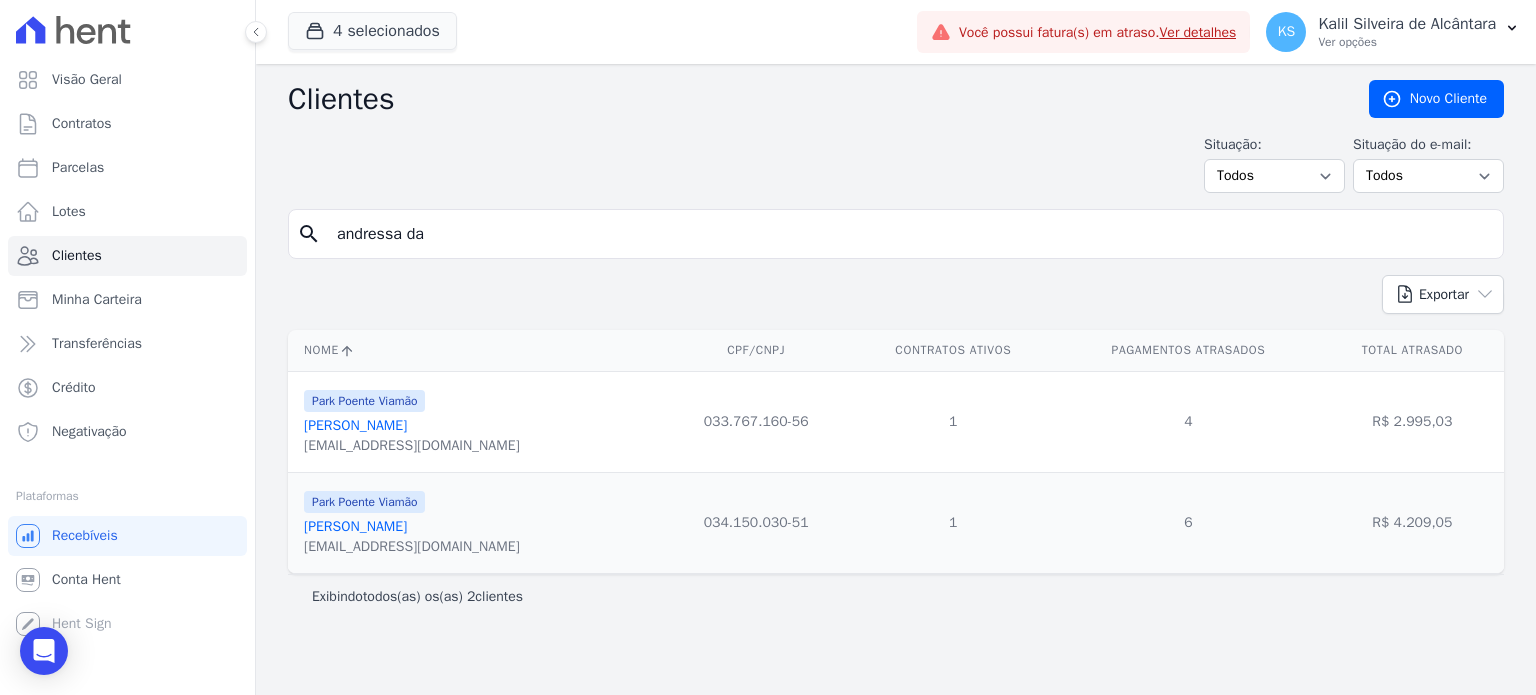 click on "Andressa Da Silva Araujo" at bounding box center [355, 425] 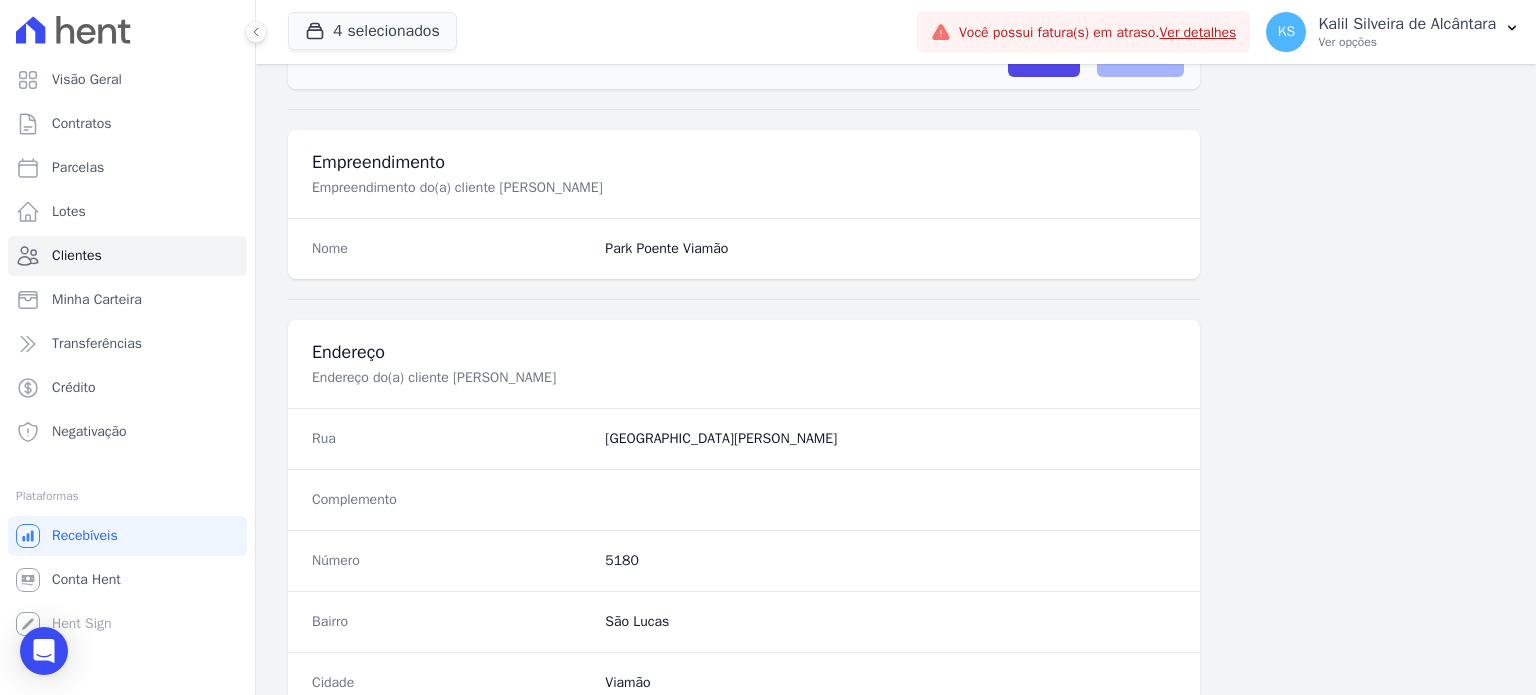 scroll, scrollTop: 1169, scrollLeft: 0, axis: vertical 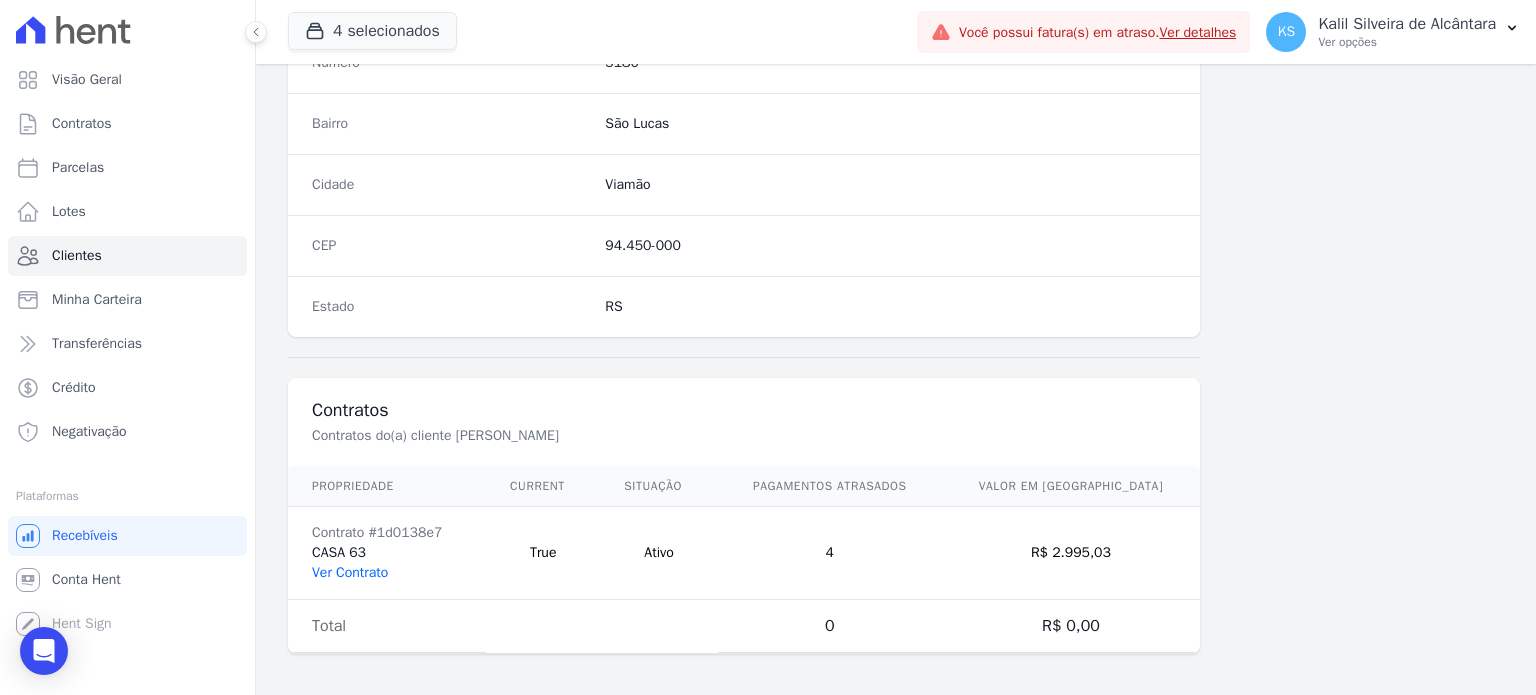 click on "Ver Contrato" at bounding box center (350, 572) 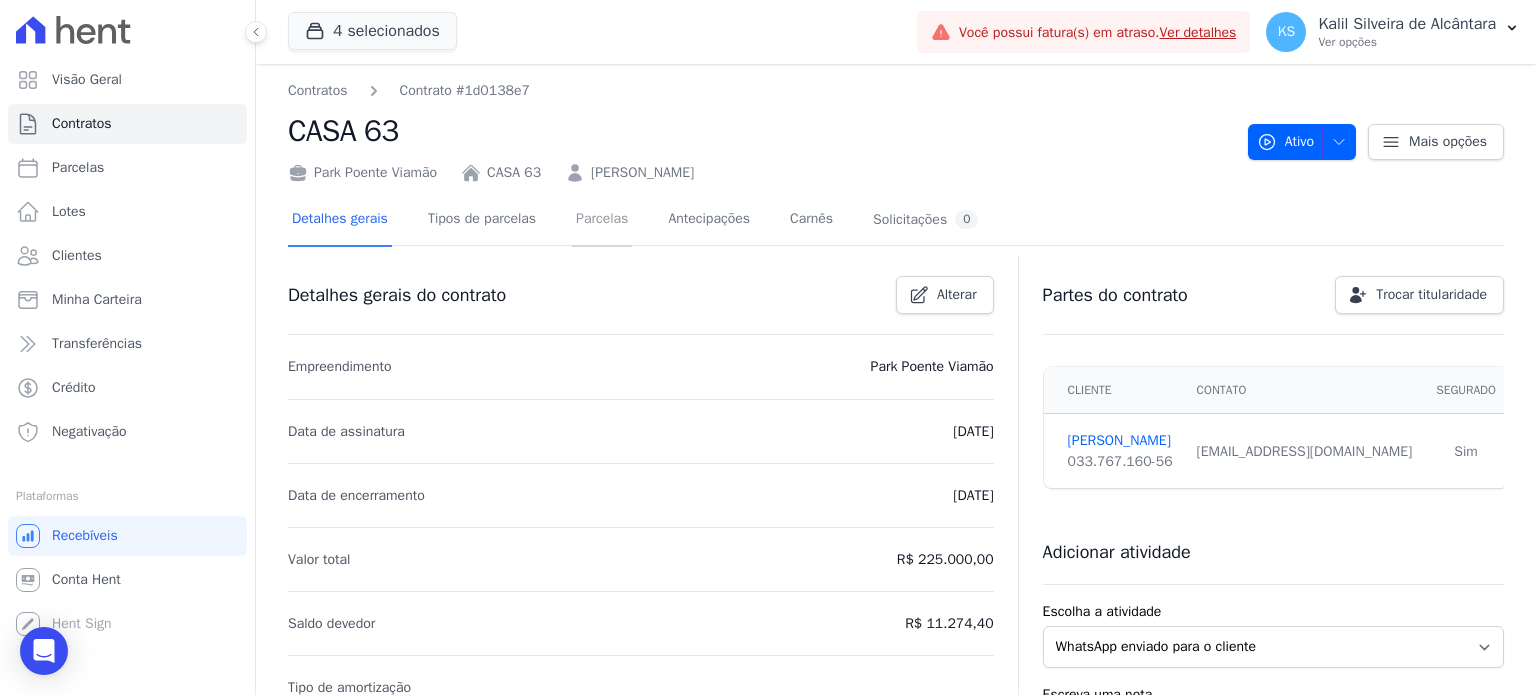 click on "Parcelas" at bounding box center [602, 220] 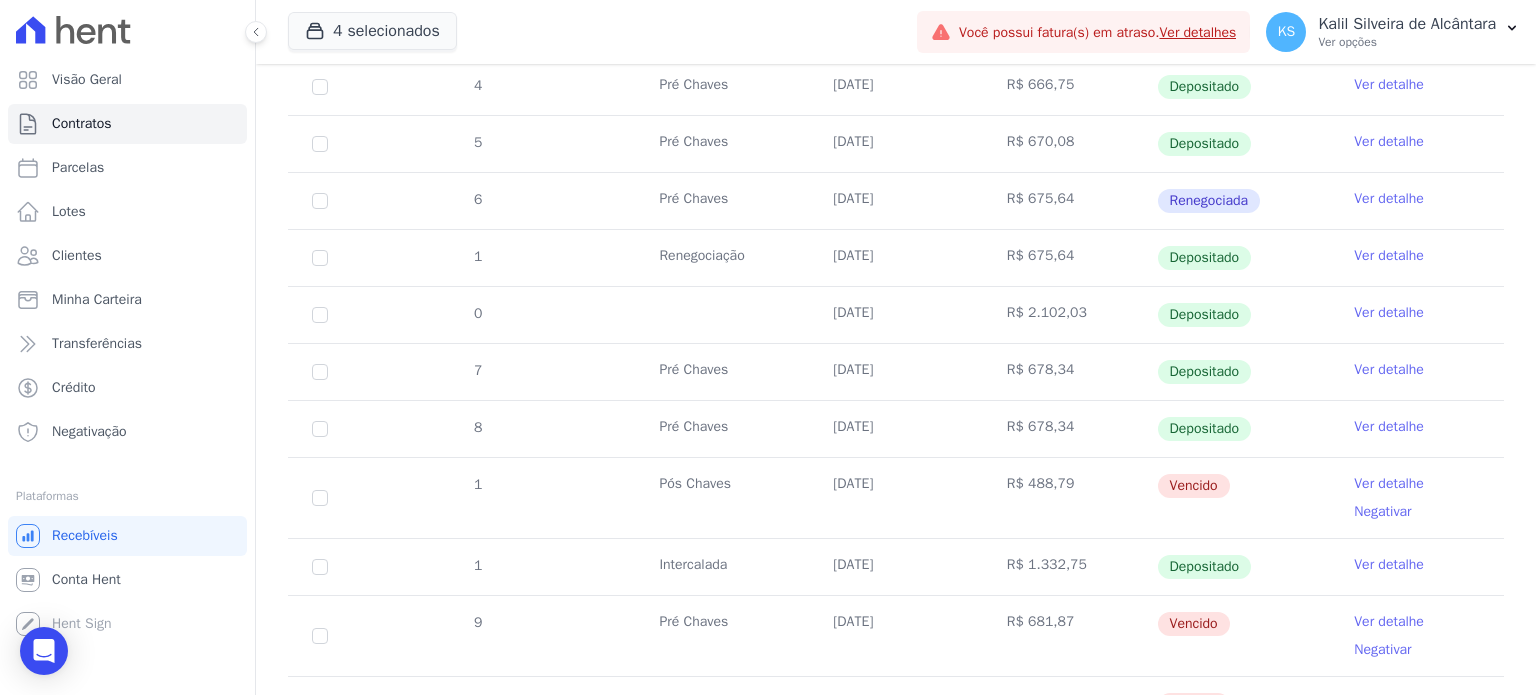 scroll, scrollTop: 464, scrollLeft: 0, axis: vertical 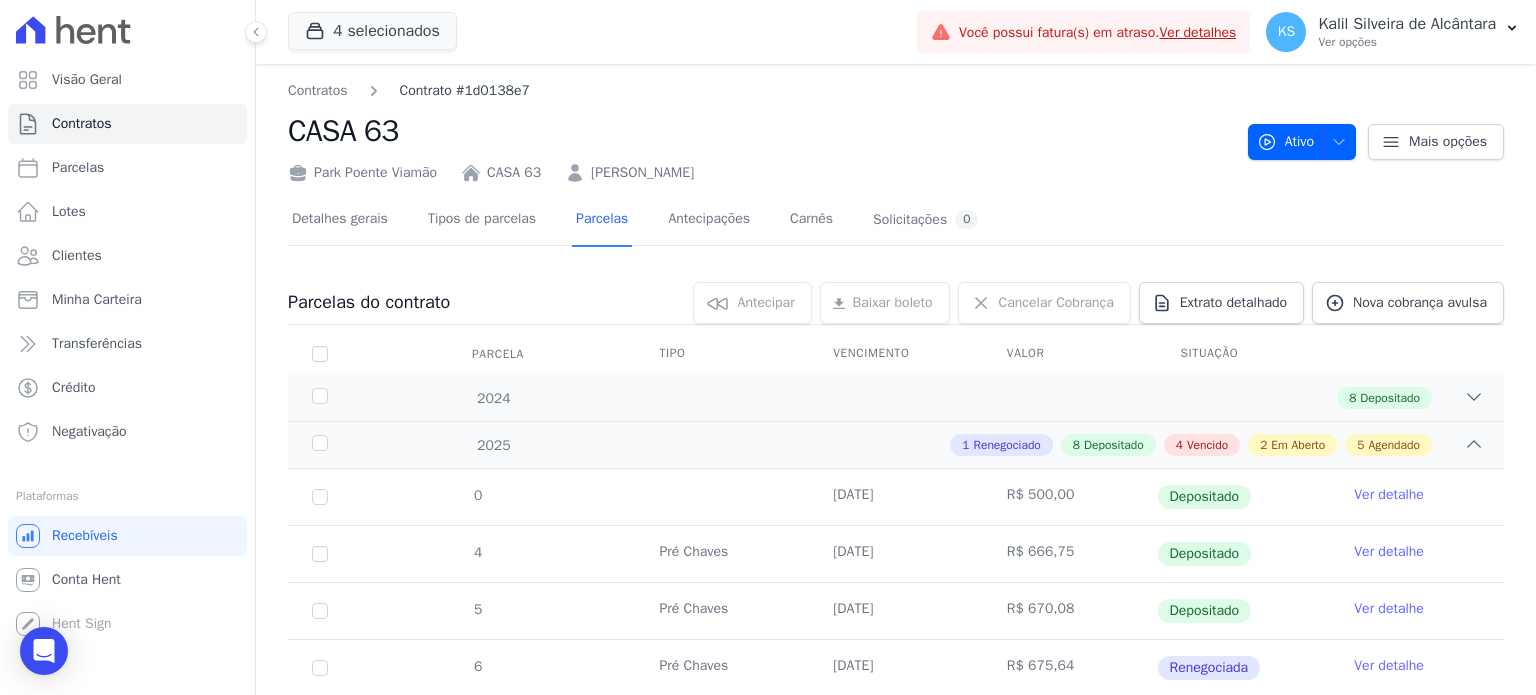 click on "Contrato
#1d0138e7" at bounding box center [465, 90] 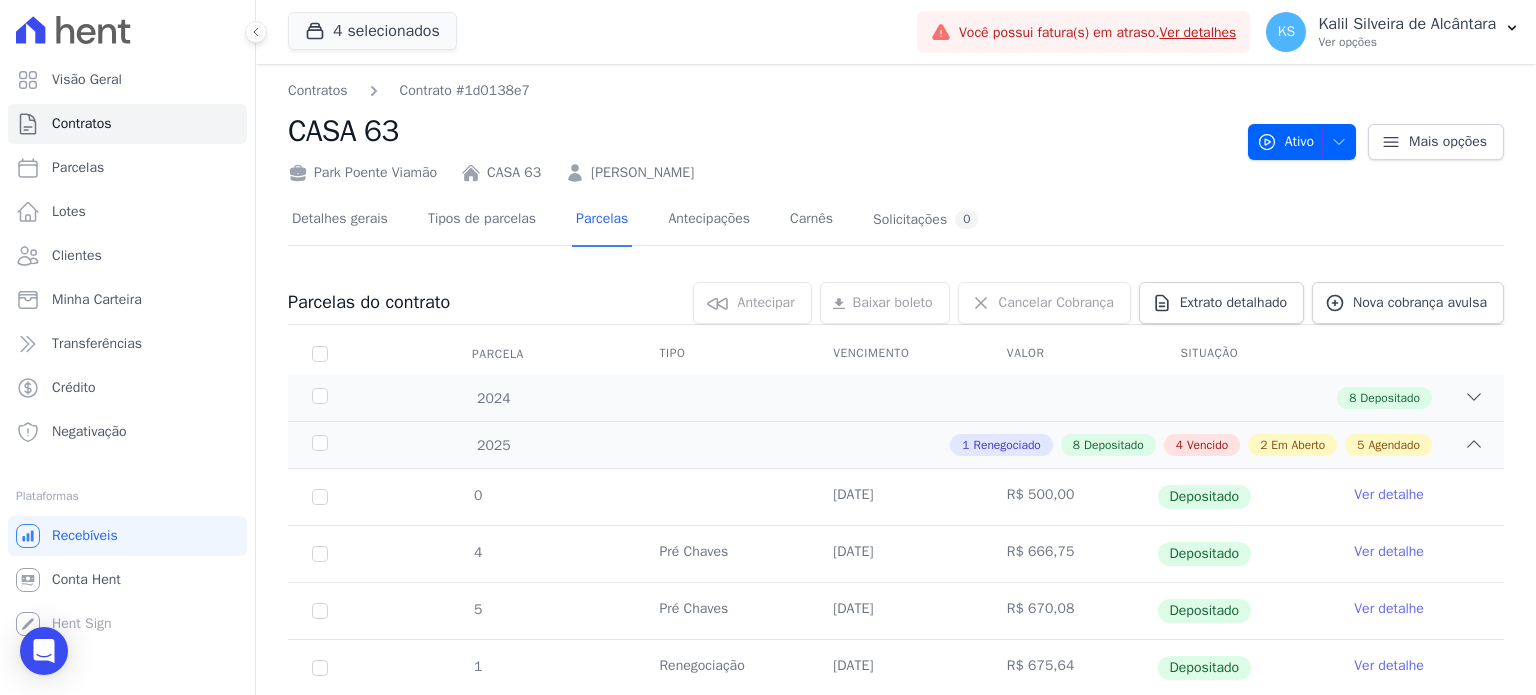 click on "Contrato
#1d0138e7" at bounding box center (465, 90) 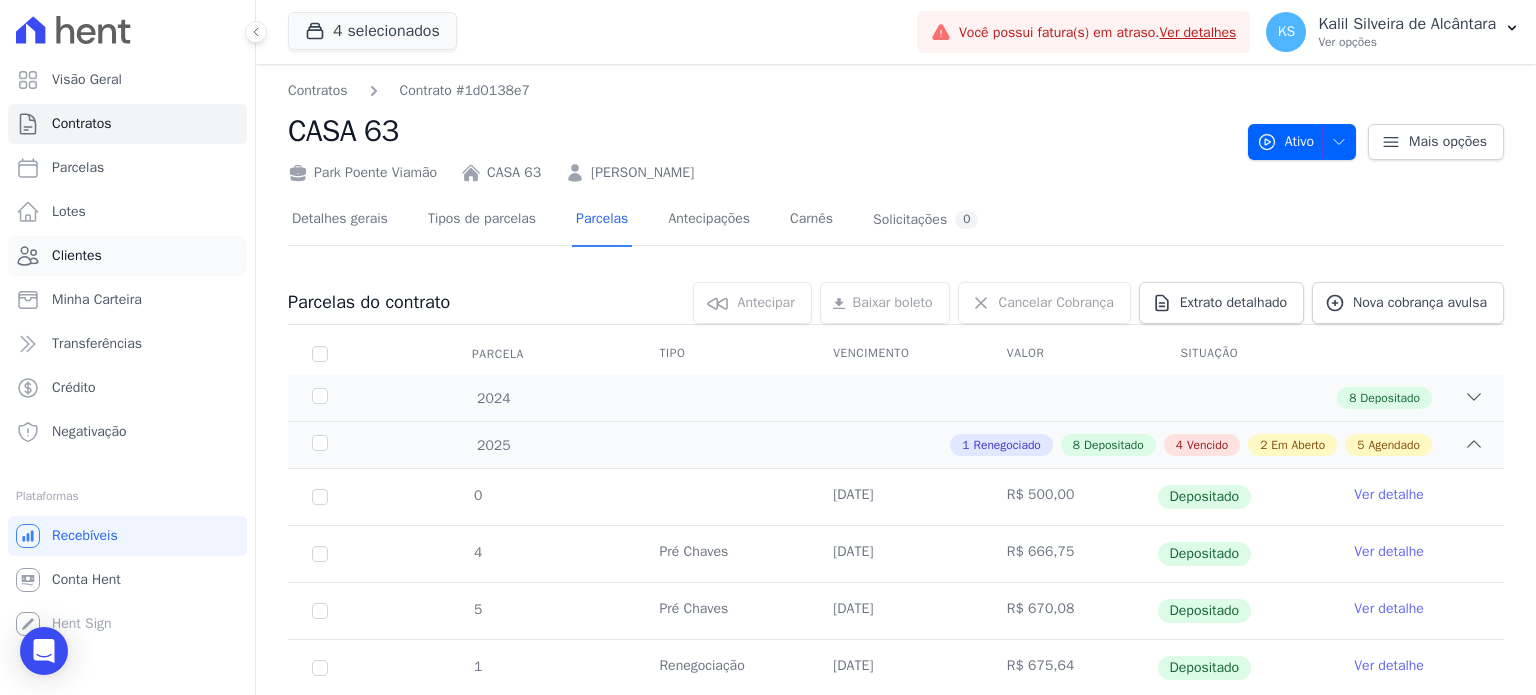 click on "Clientes" at bounding box center (77, 256) 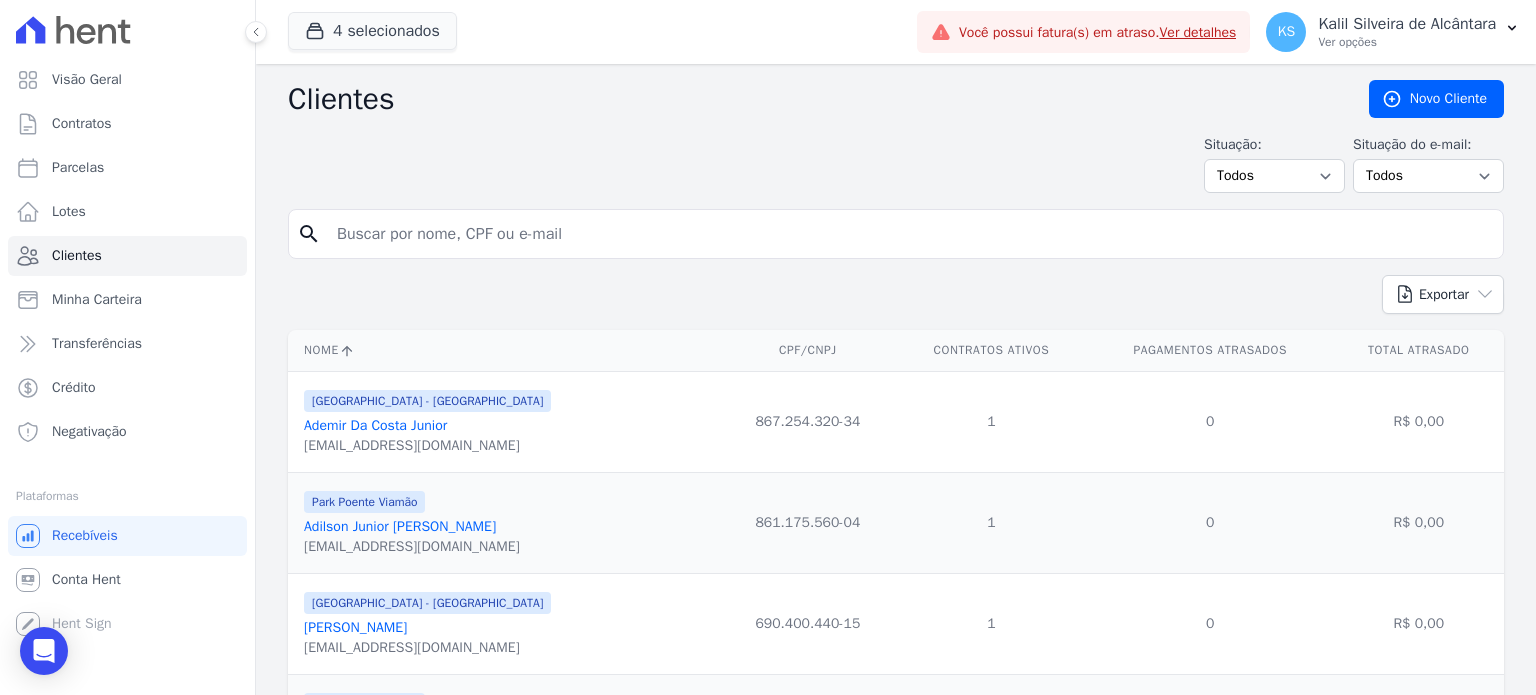 click at bounding box center [910, 234] 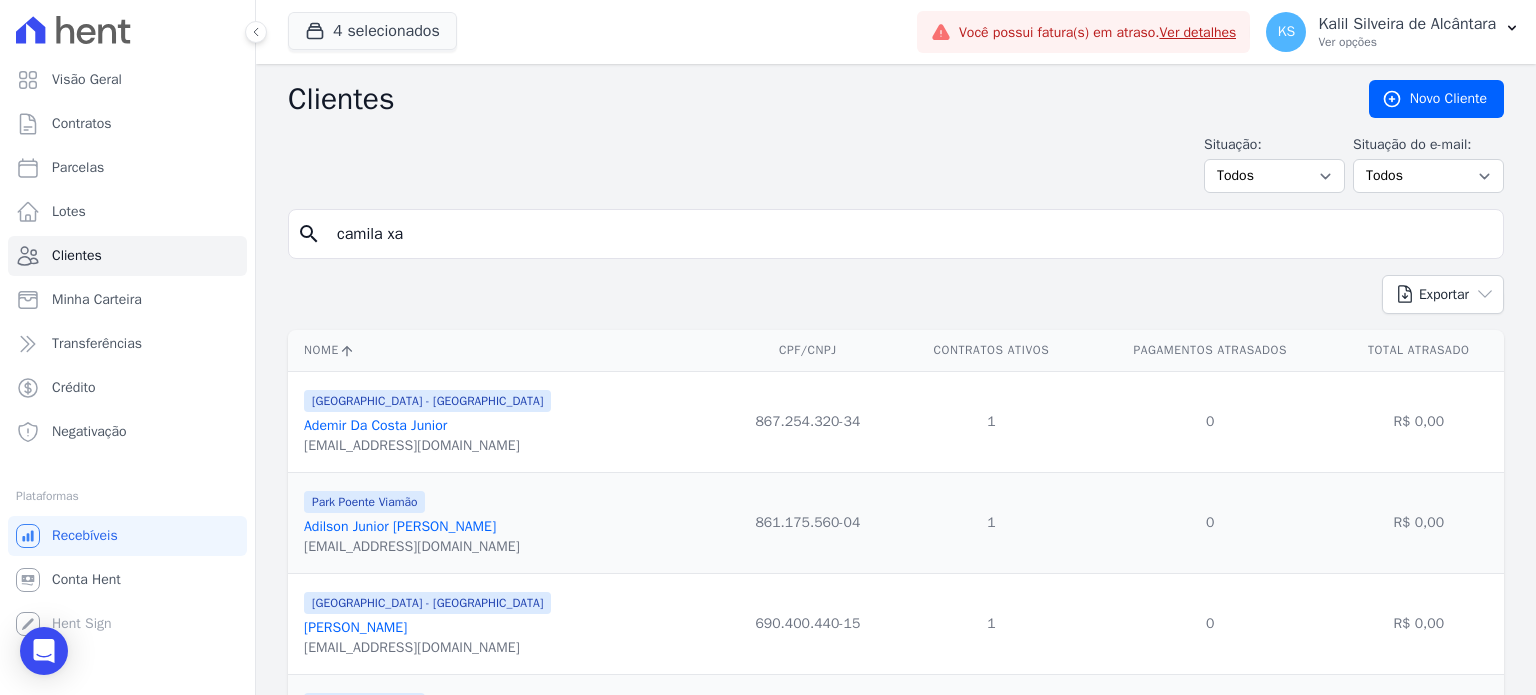 type on "camila xa" 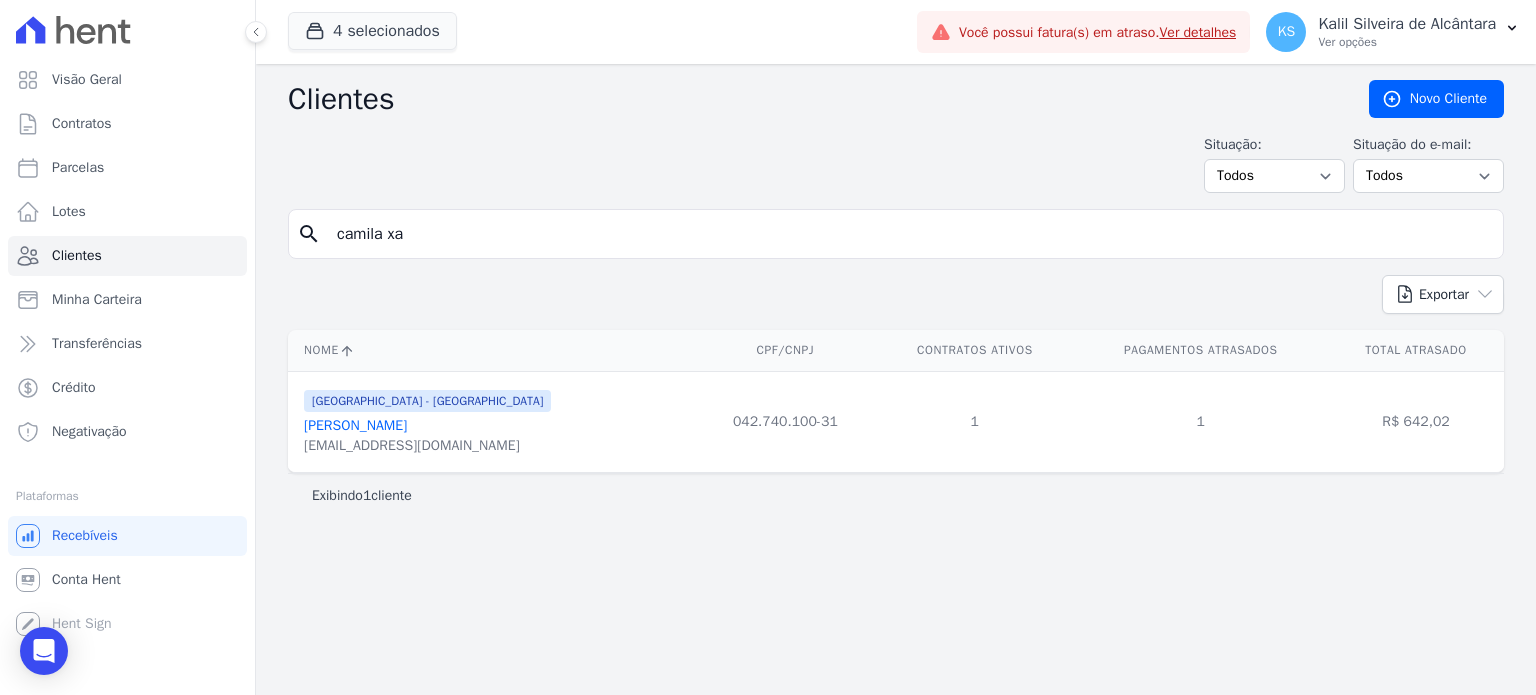 click on "[GEOGRAPHIC_DATA] - [GEOGRAPHIC_DATA]" at bounding box center [427, 400] 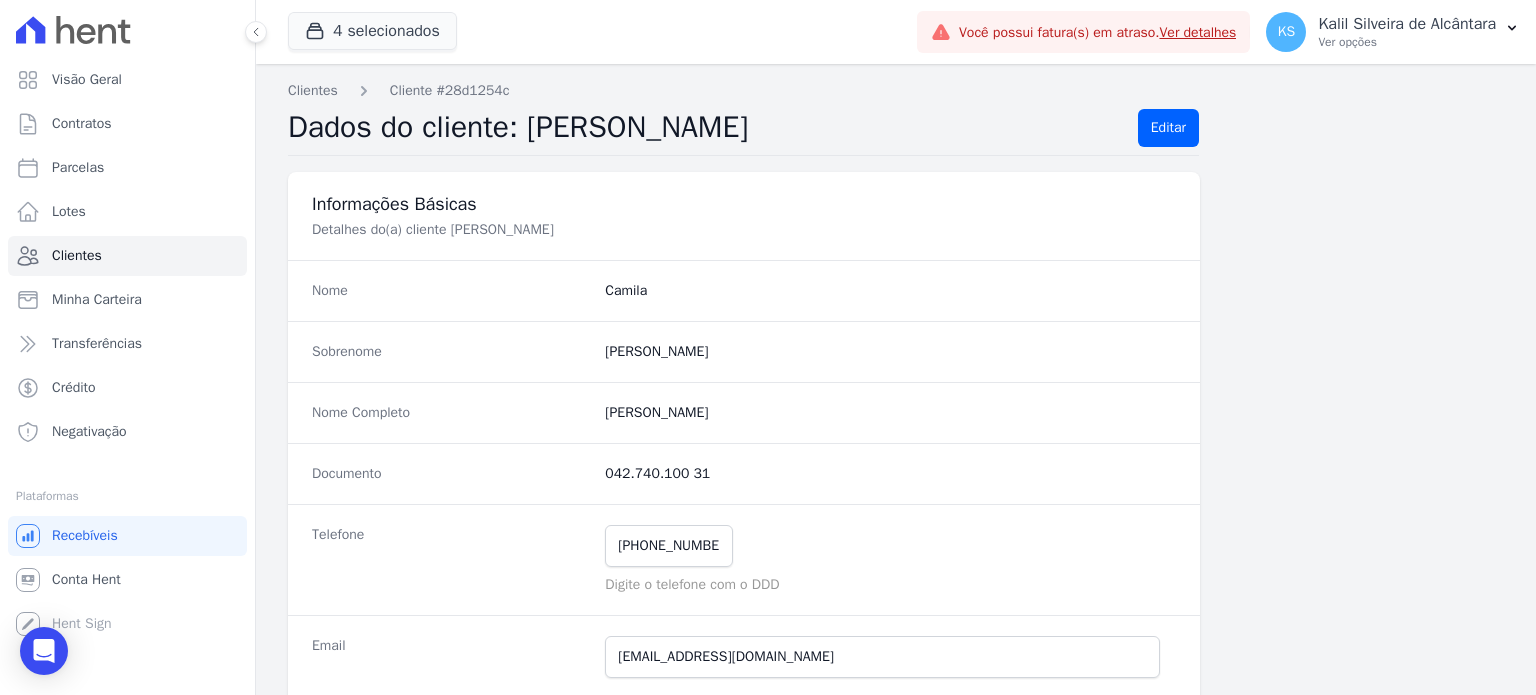click on "Sobrenome
Oliveira" at bounding box center (744, 351) 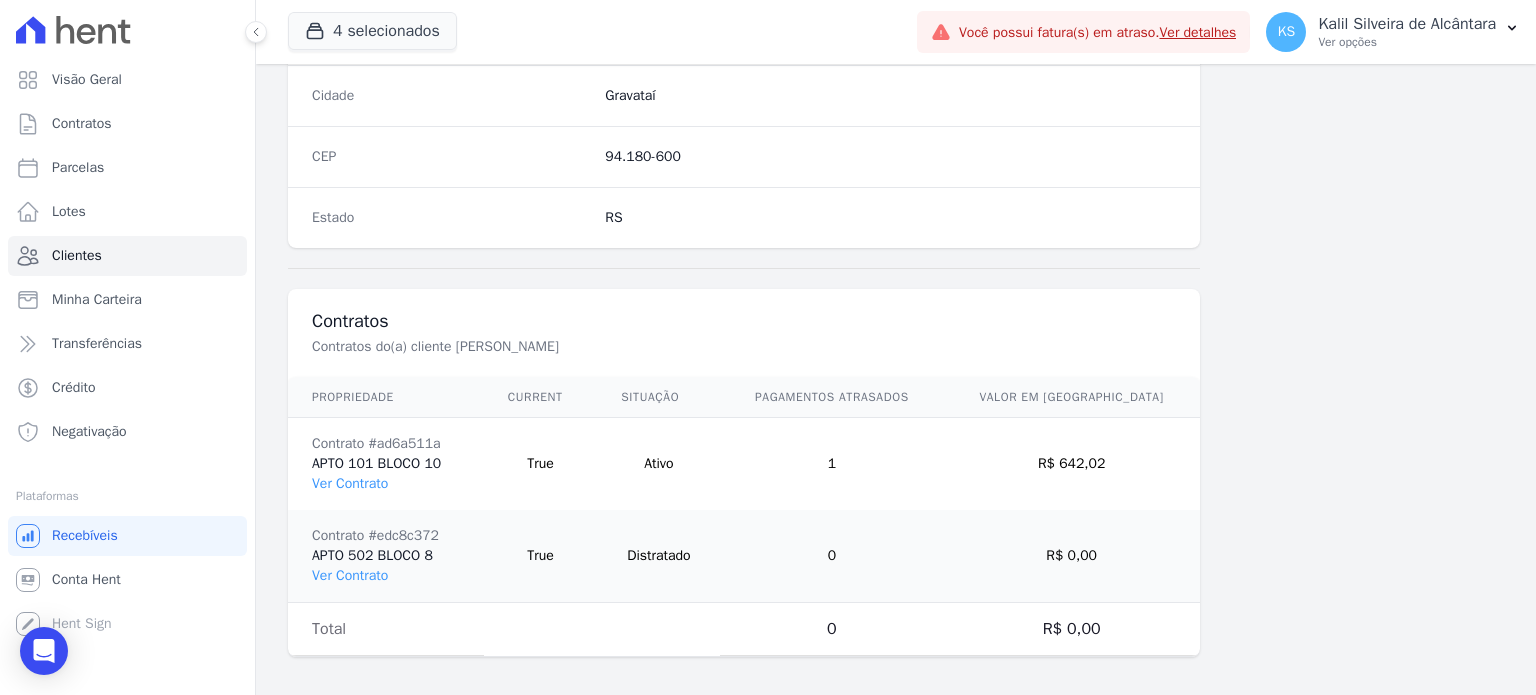 scroll, scrollTop: 1261, scrollLeft: 0, axis: vertical 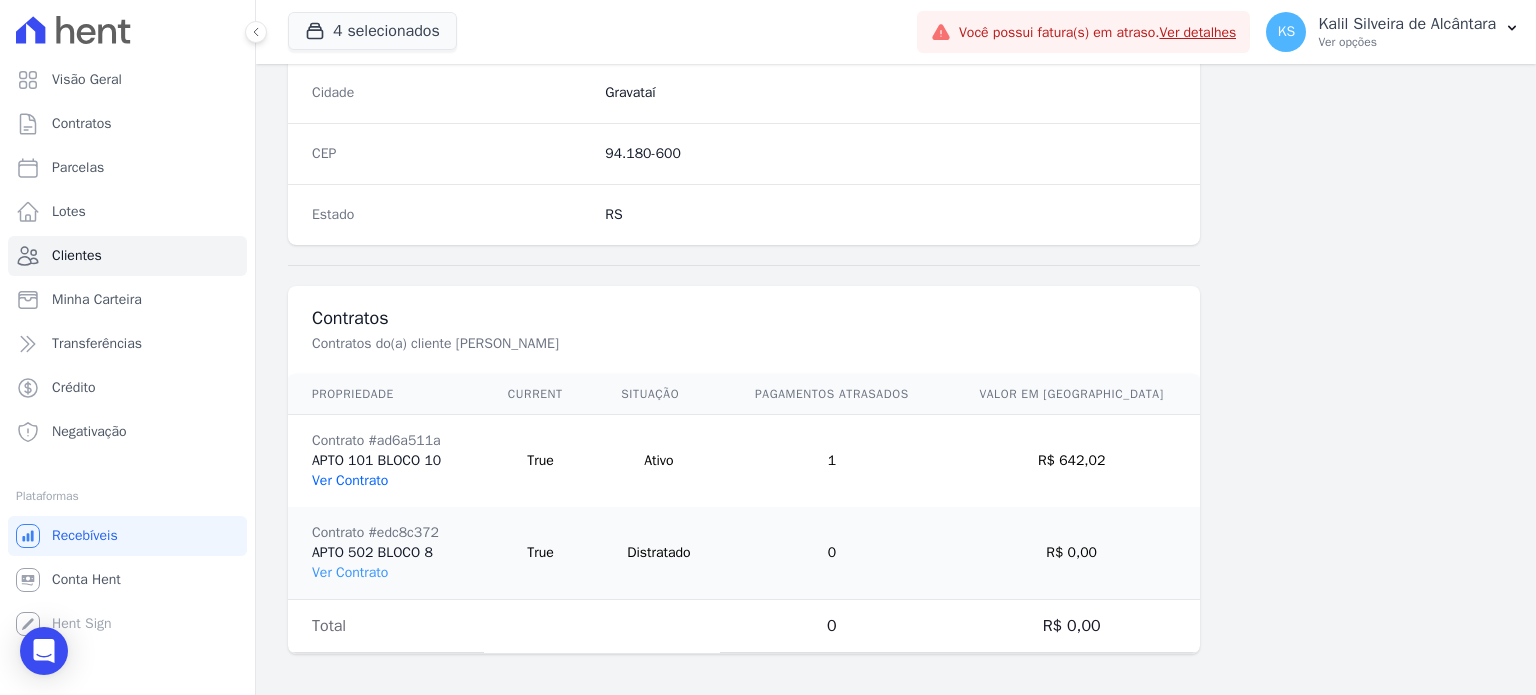 click on "Ver Contrato" at bounding box center [350, 480] 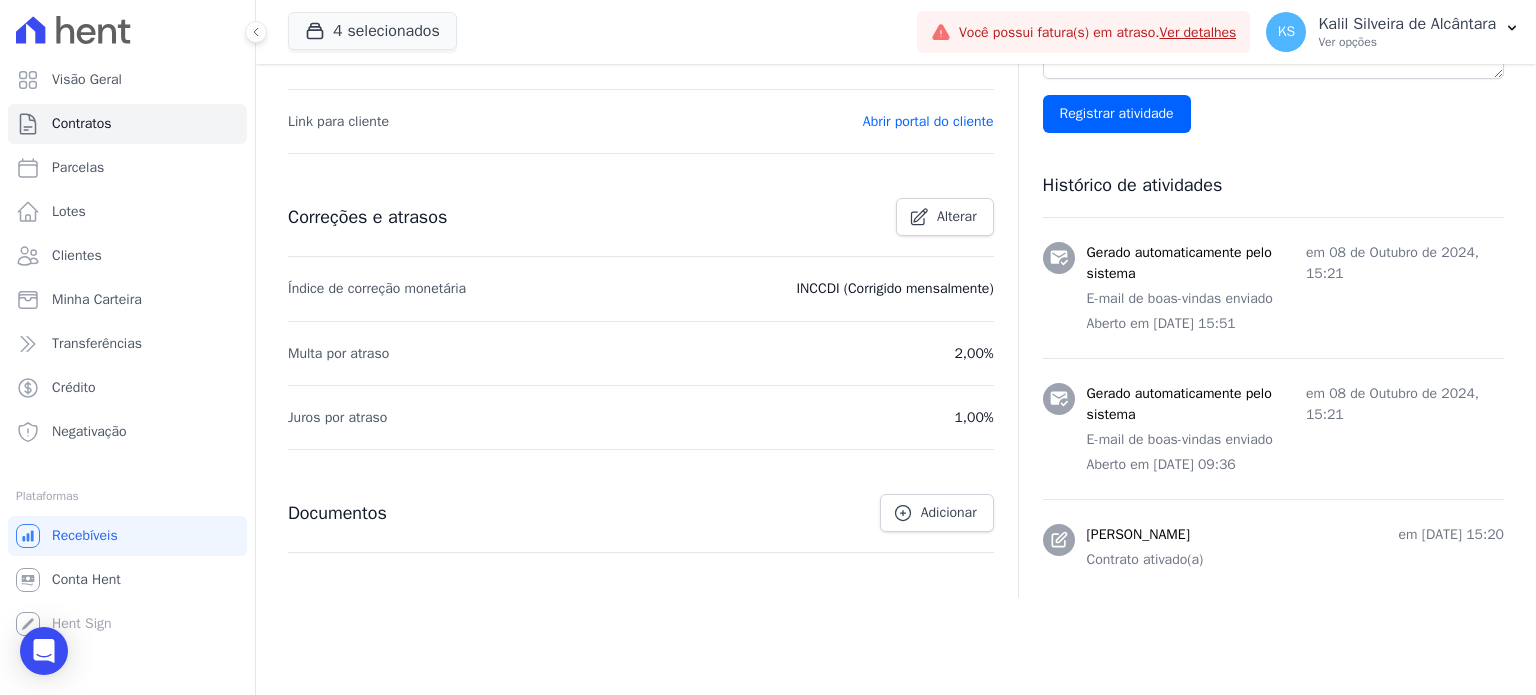 scroll, scrollTop: 700, scrollLeft: 0, axis: vertical 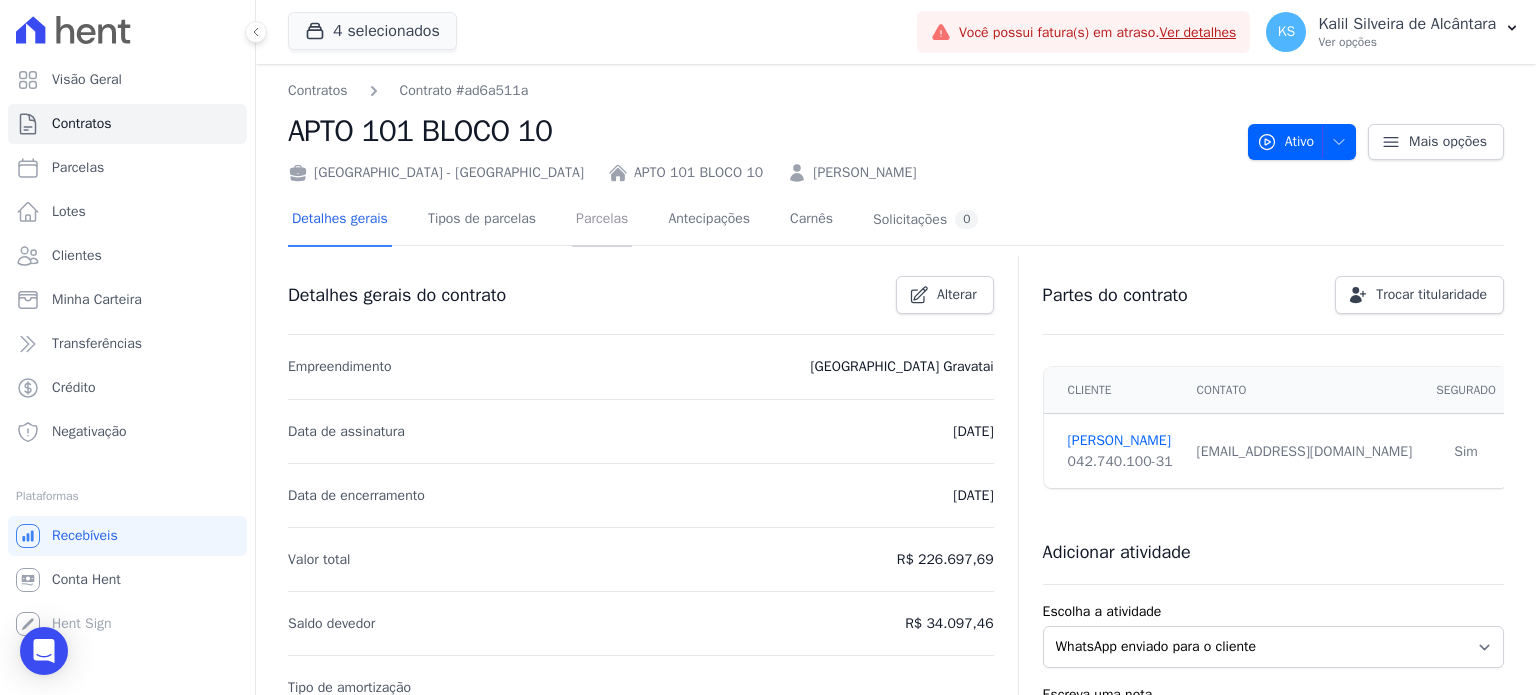 click on "Parcelas" at bounding box center [602, 220] 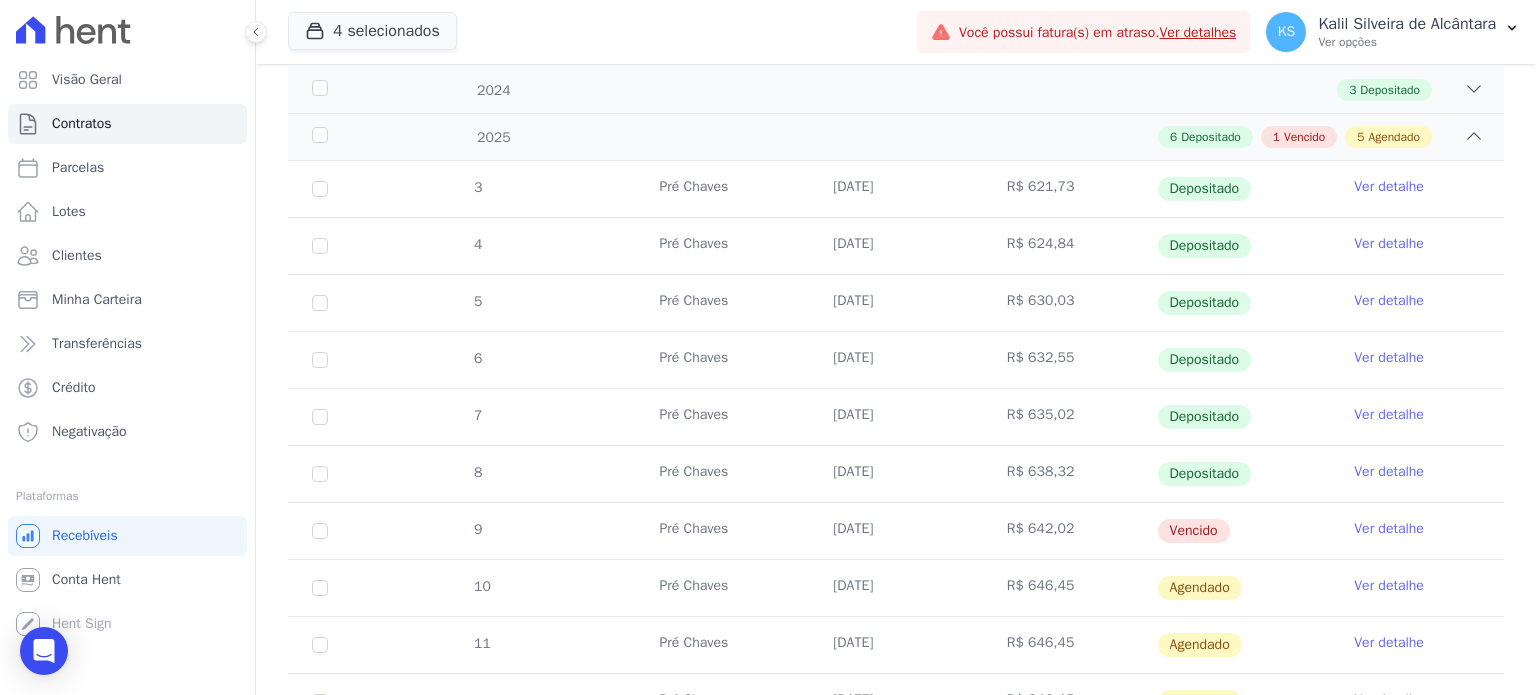 scroll, scrollTop: 311, scrollLeft: 0, axis: vertical 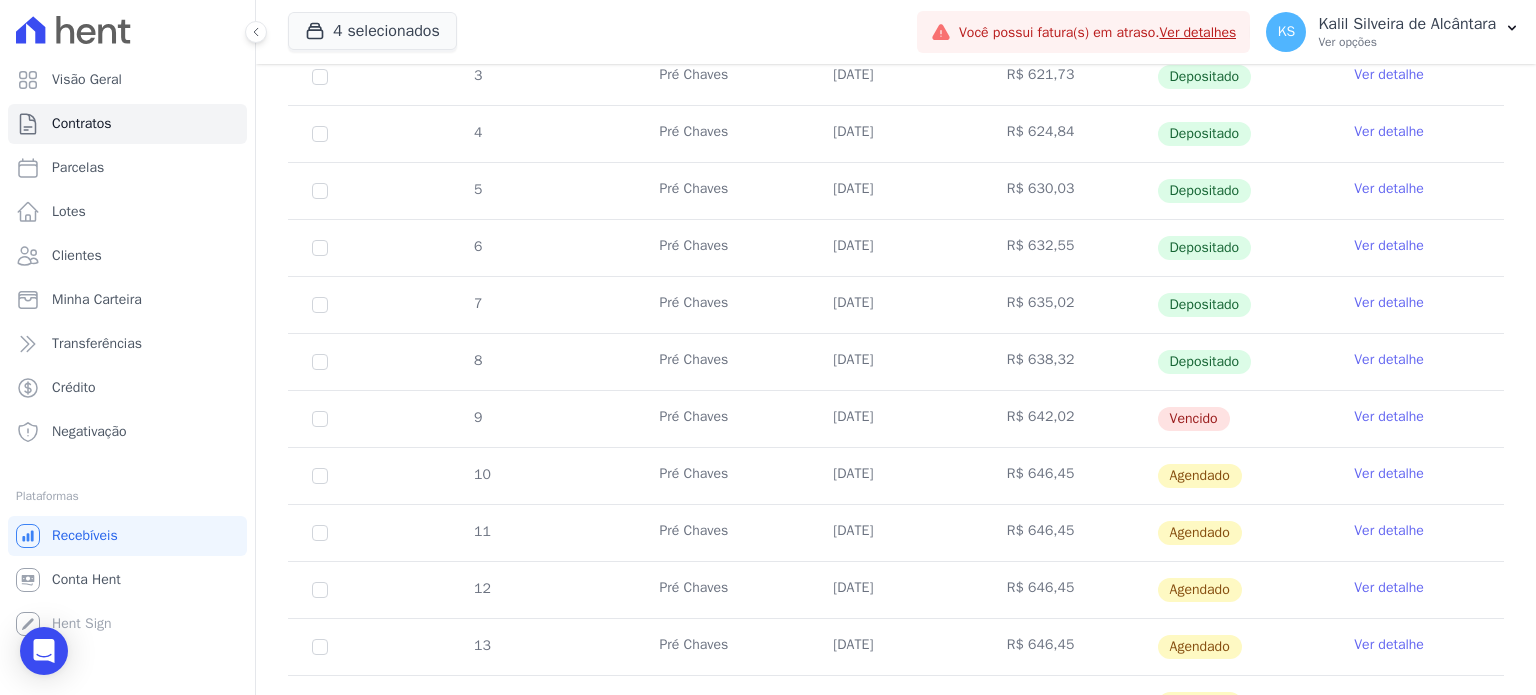 click on "3
Pré Chaves
10/01/2025
R$ 621,73
Depositado
Ver detalhe
4
Pré Chaves
10/02/2025
R$ 624,84
5 6 7 8" at bounding box center (896, 390) 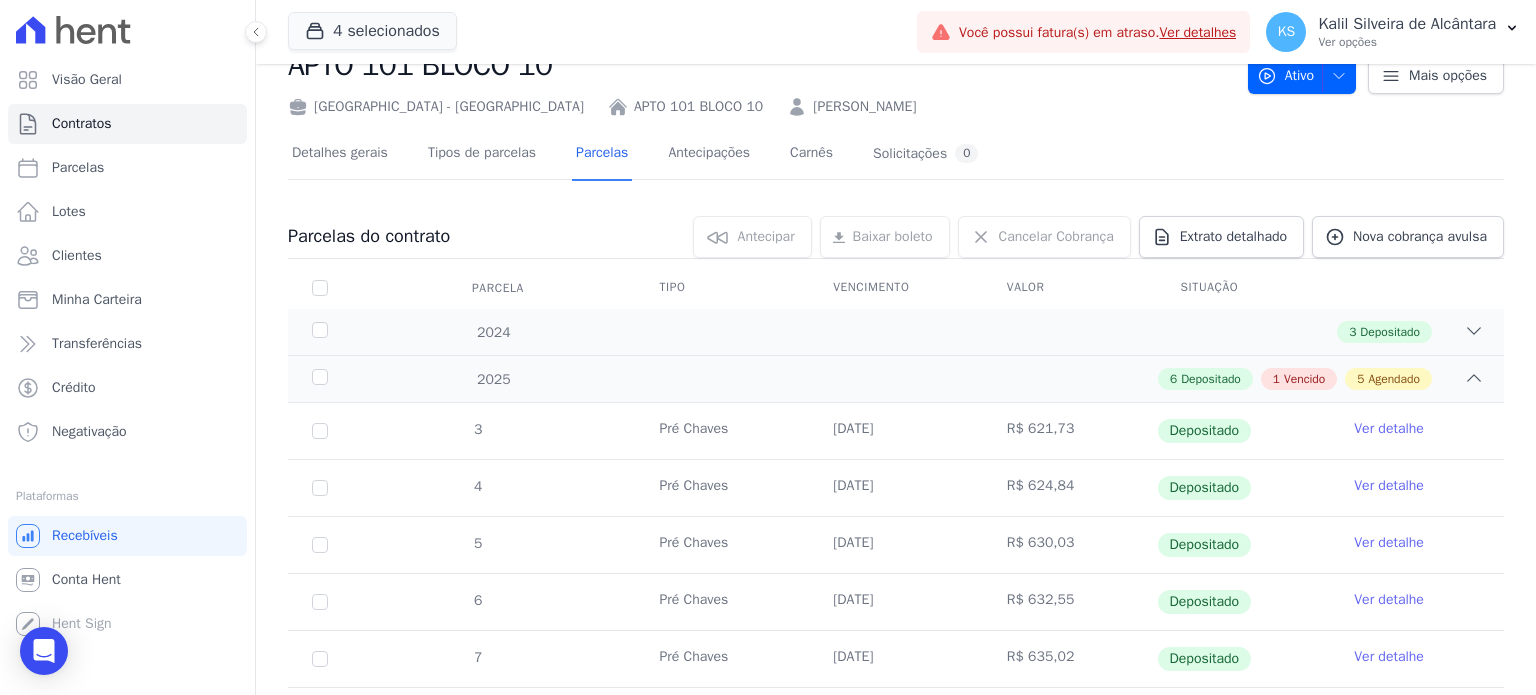 scroll, scrollTop: 30, scrollLeft: 0, axis: vertical 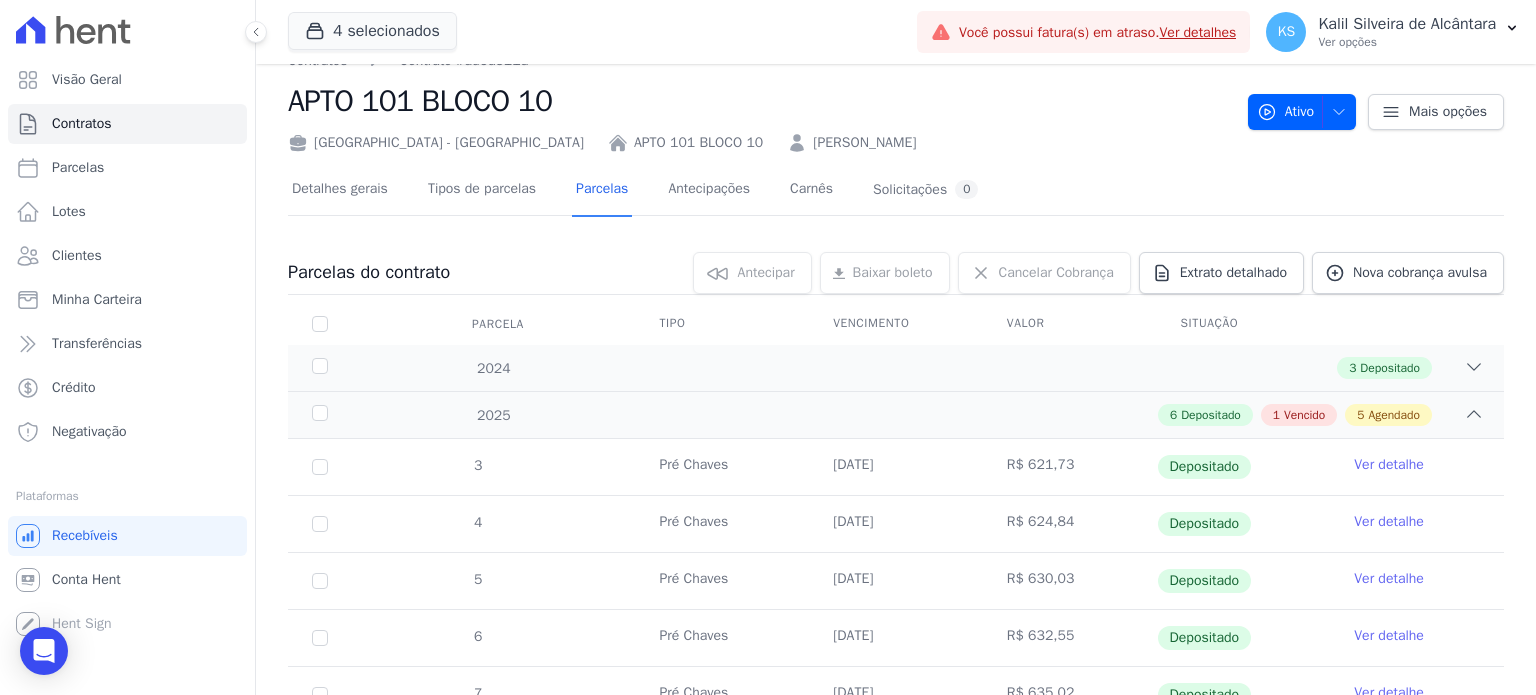 click on "CAMILA XAVIER DE OLIVEIRA" at bounding box center (864, 142) 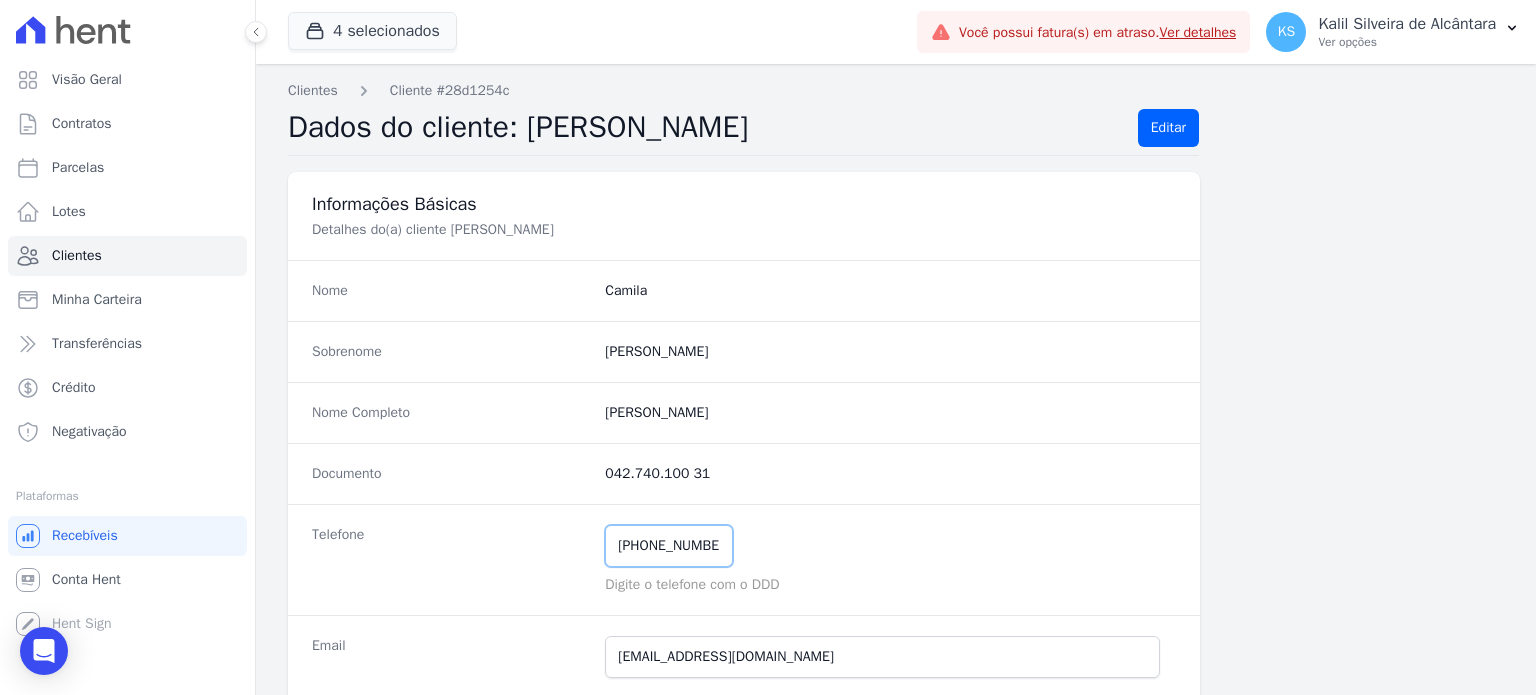 drag, startPoint x: 738, startPoint y: 542, endPoint x: 484, endPoint y: 525, distance: 254.56827 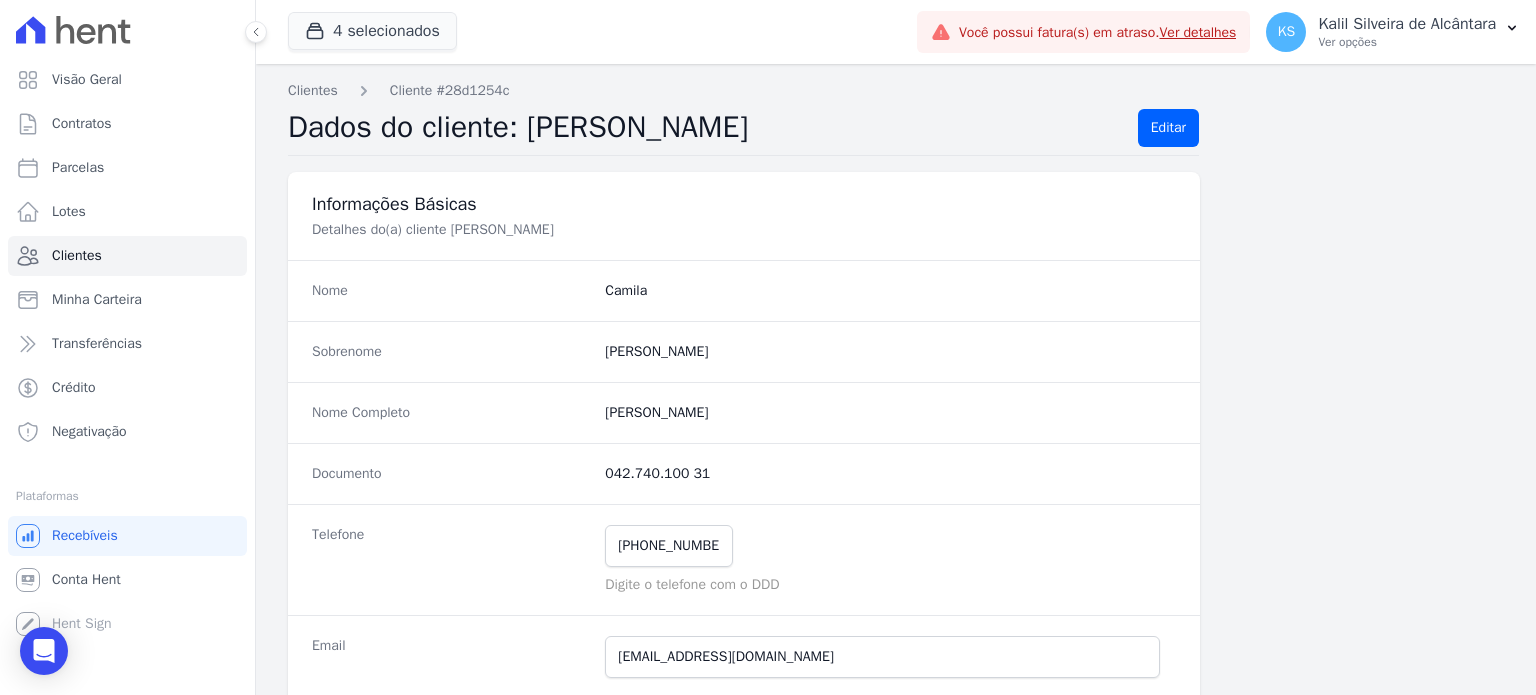click on "Telefone
(10) 99153-2485
Mensagem de SMS ainda não enviada..
Mensagem de Whatsapp ainda não enviada..
Digite o telefone com o DDD" at bounding box center [744, 559] 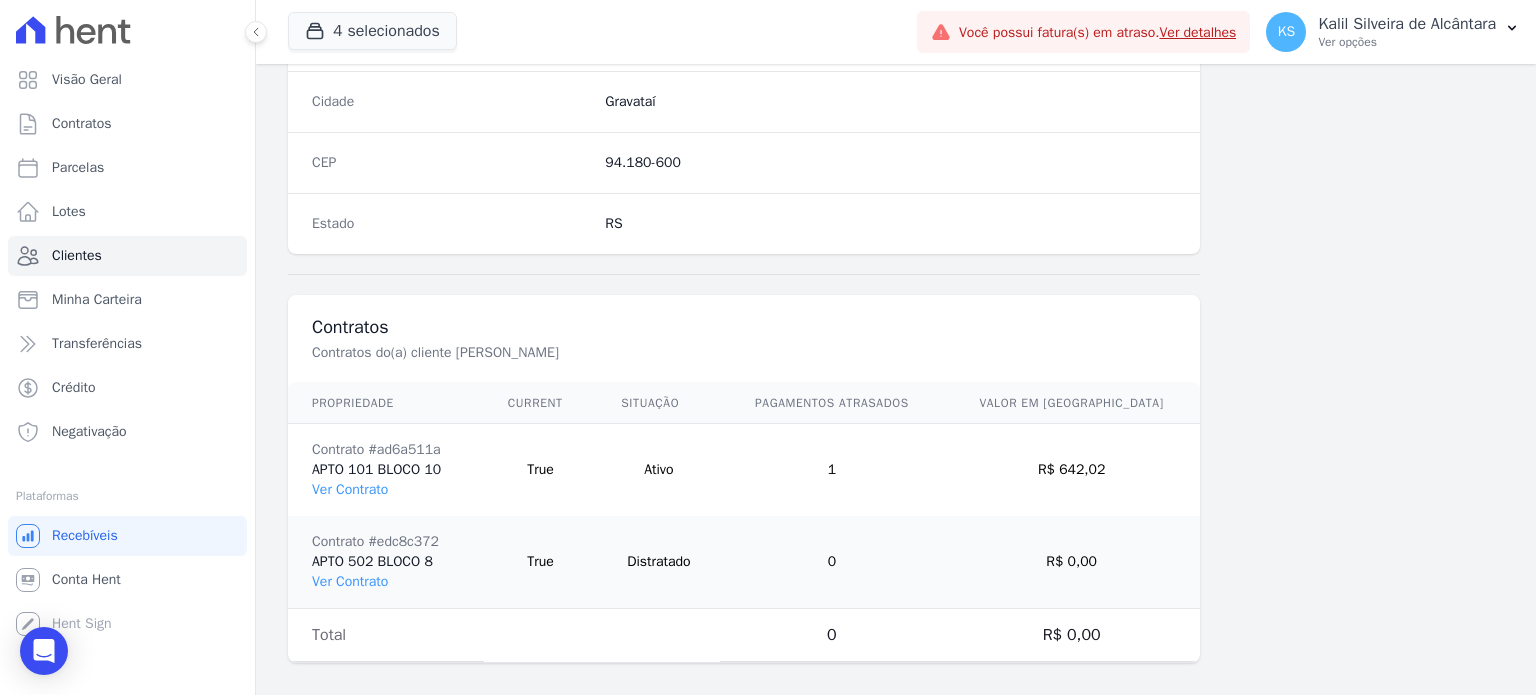 scroll, scrollTop: 1261, scrollLeft: 0, axis: vertical 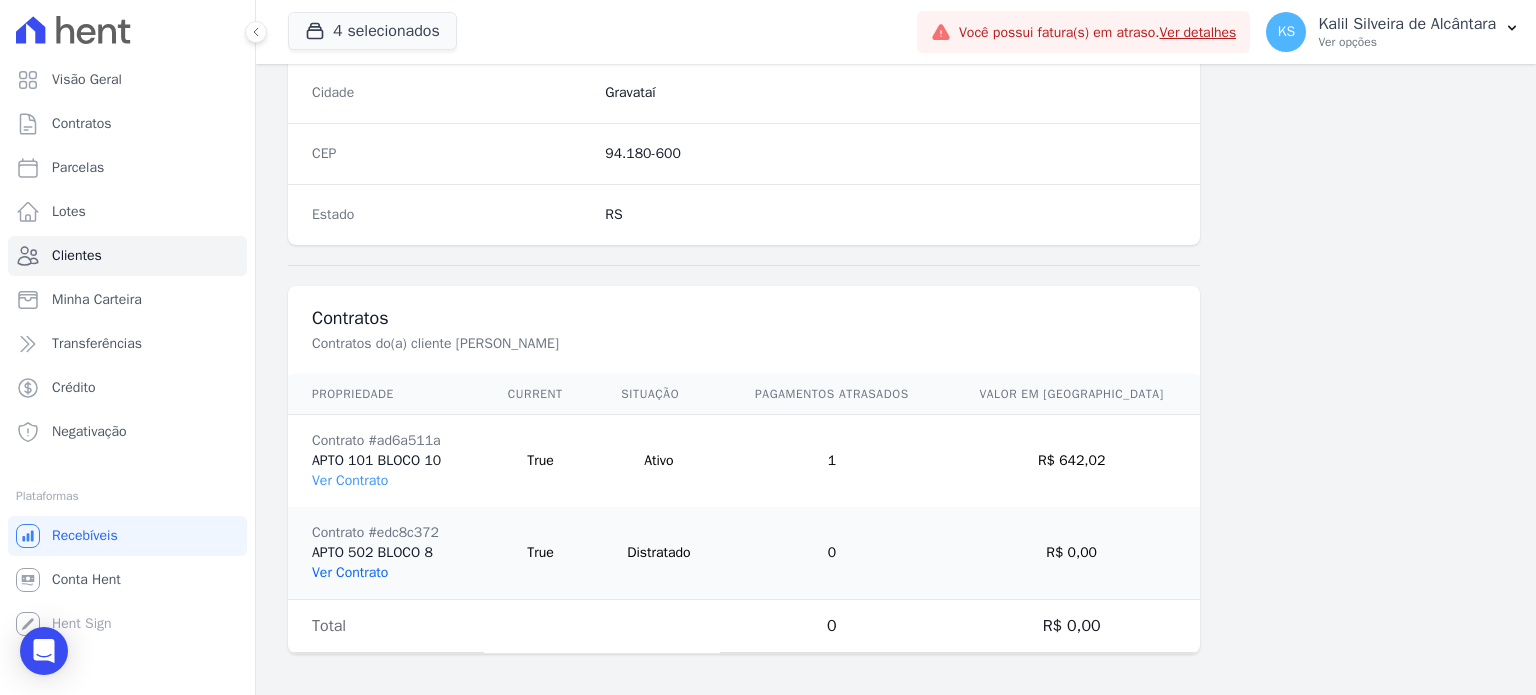 click on "Ver Contrato" at bounding box center (350, 572) 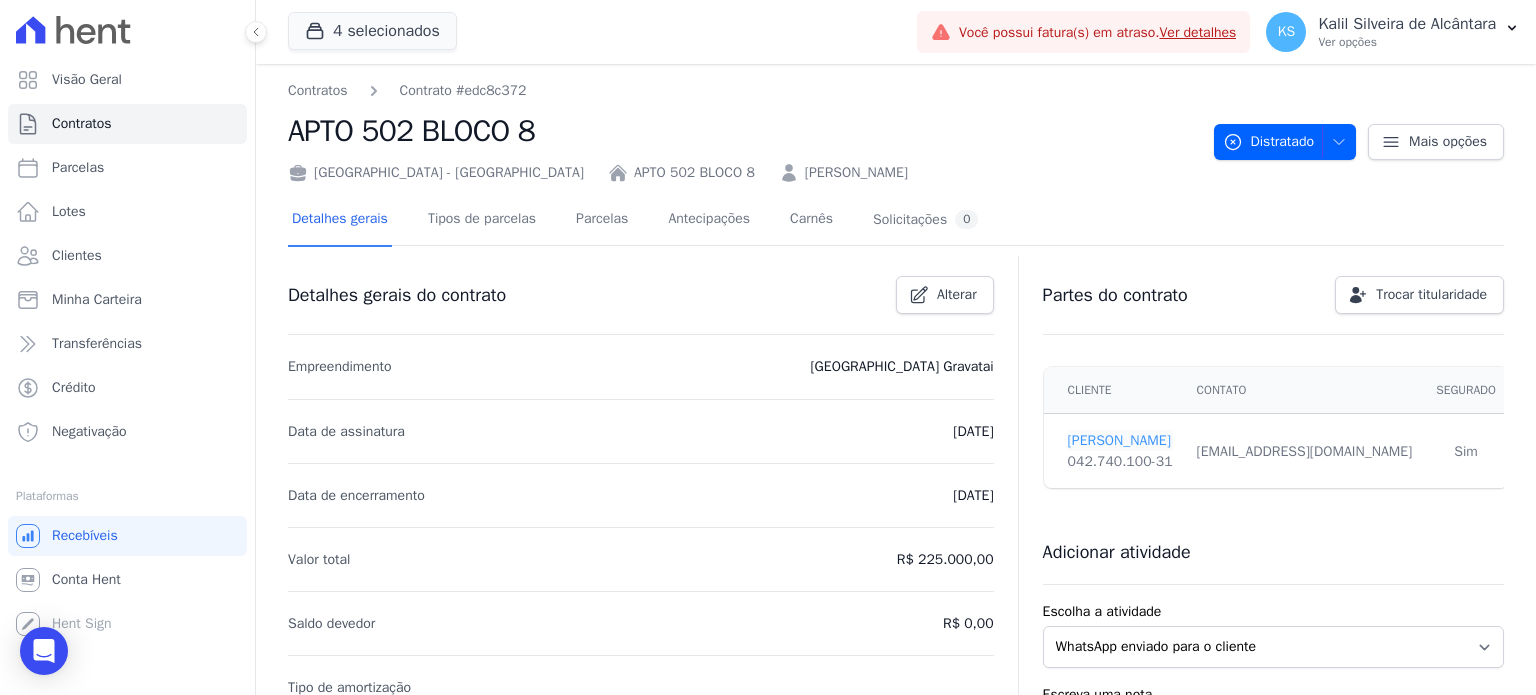 click on "CAMILA OLIVEIRA" at bounding box center [1120, 440] 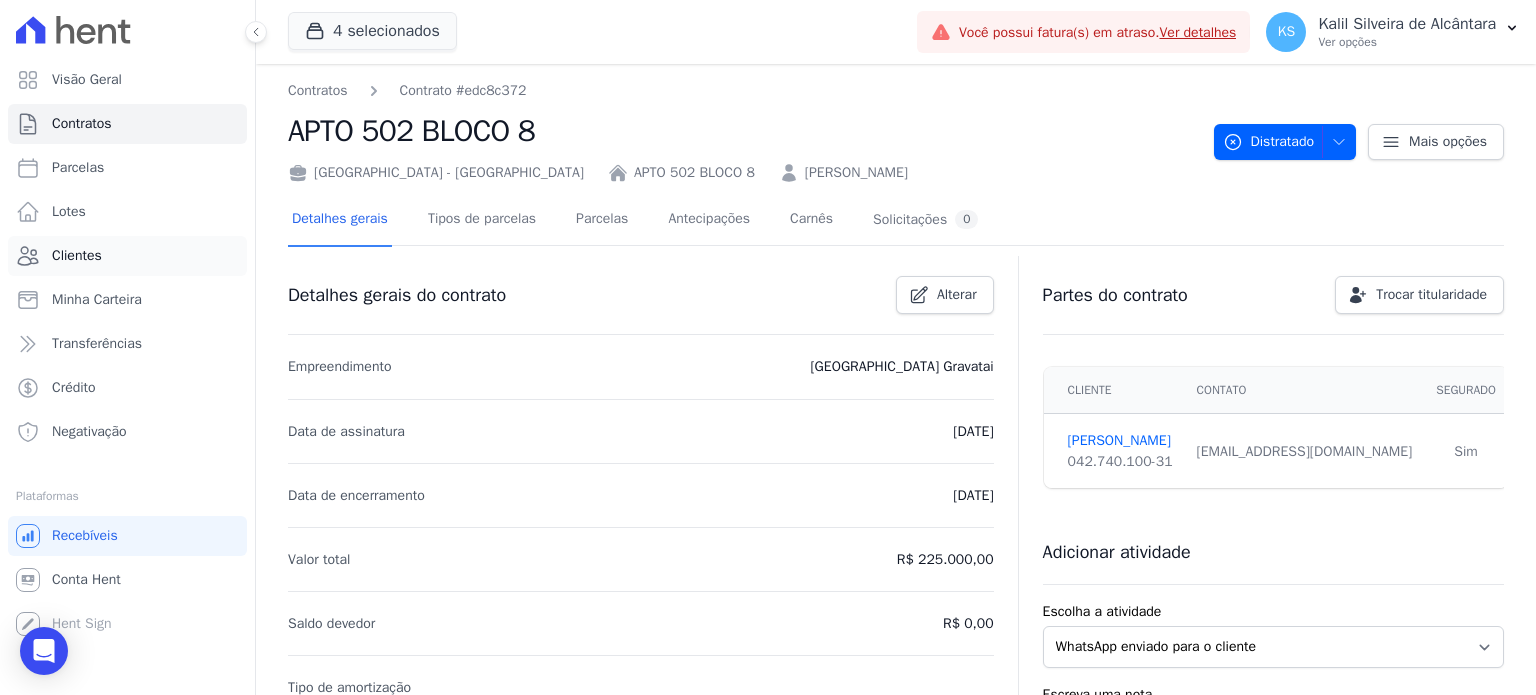 click on "Clientes" at bounding box center [77, 256] 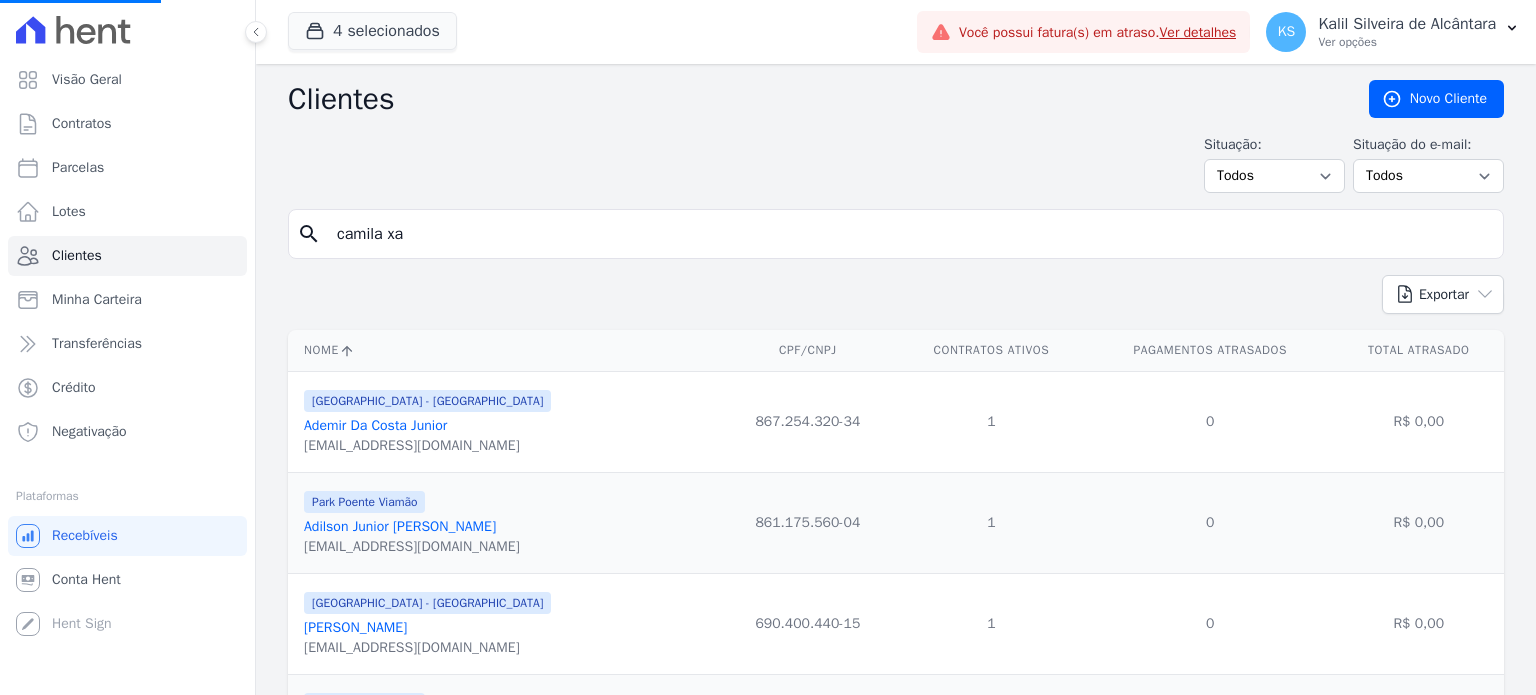 click on "4 selecionados
Apice Incorporadora
Arty Park - Gravatai
Arty Park - JPI
RESIDENCIAL SAO JORGE SPE LTDA
Sant Louis Residences" at bounding box center (598, 32) 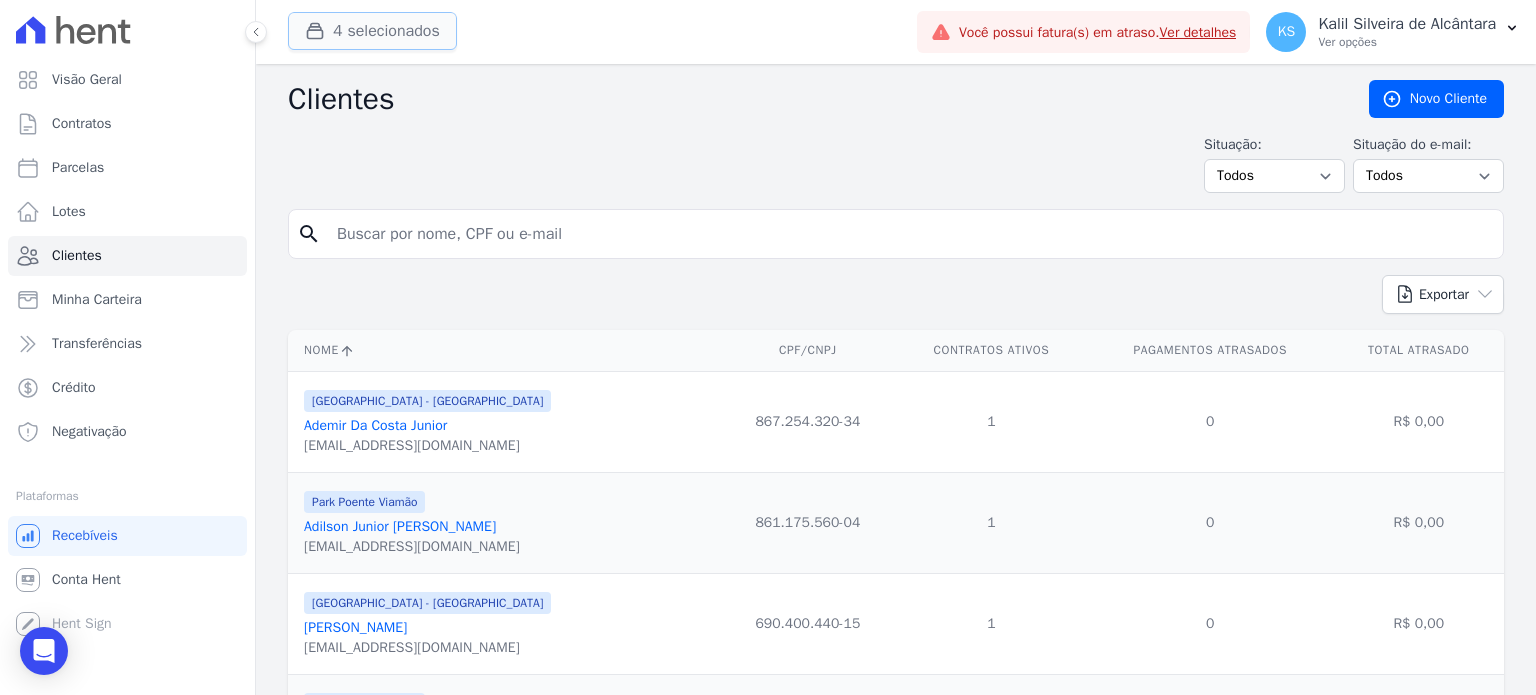 click on "4 selecionados" at bounding box center [372, 31] 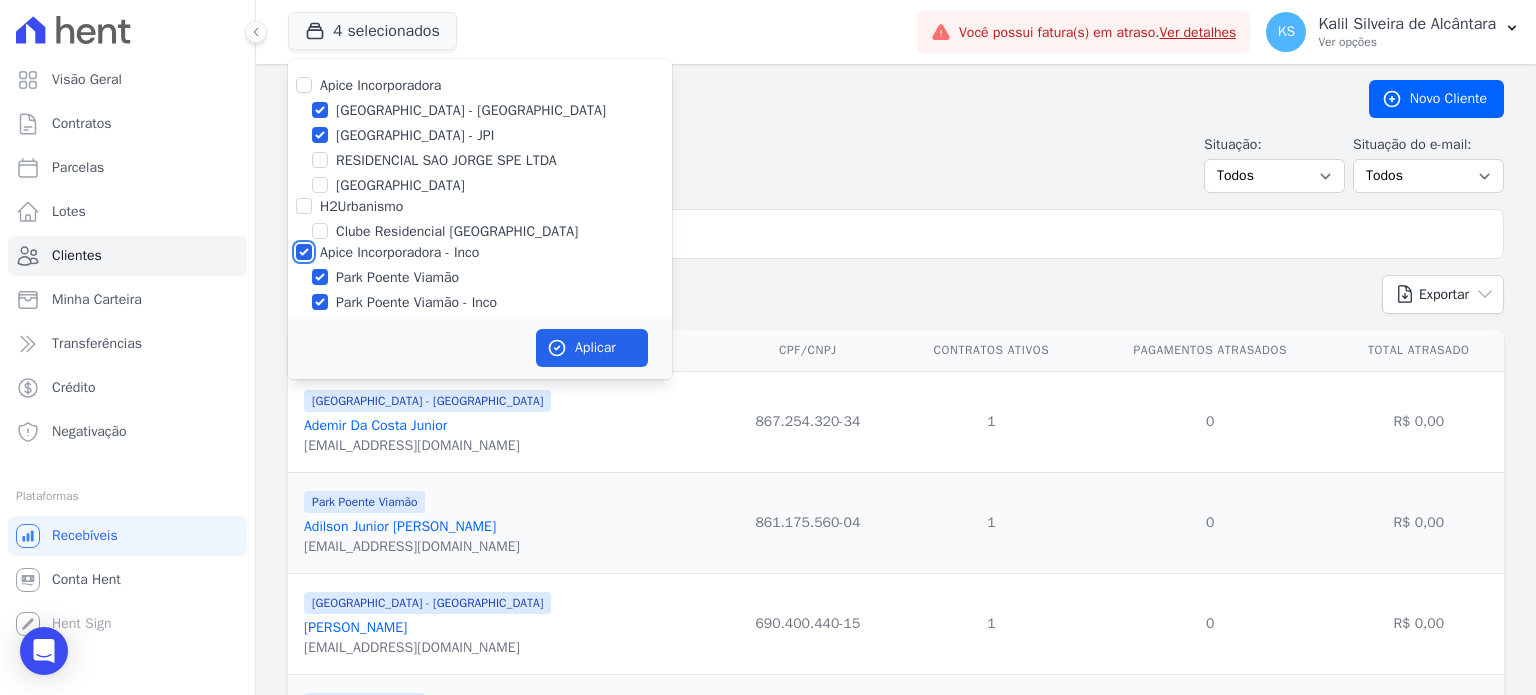 click on "Apice Incorporadora - Inco" at bounding box center [304, 252] 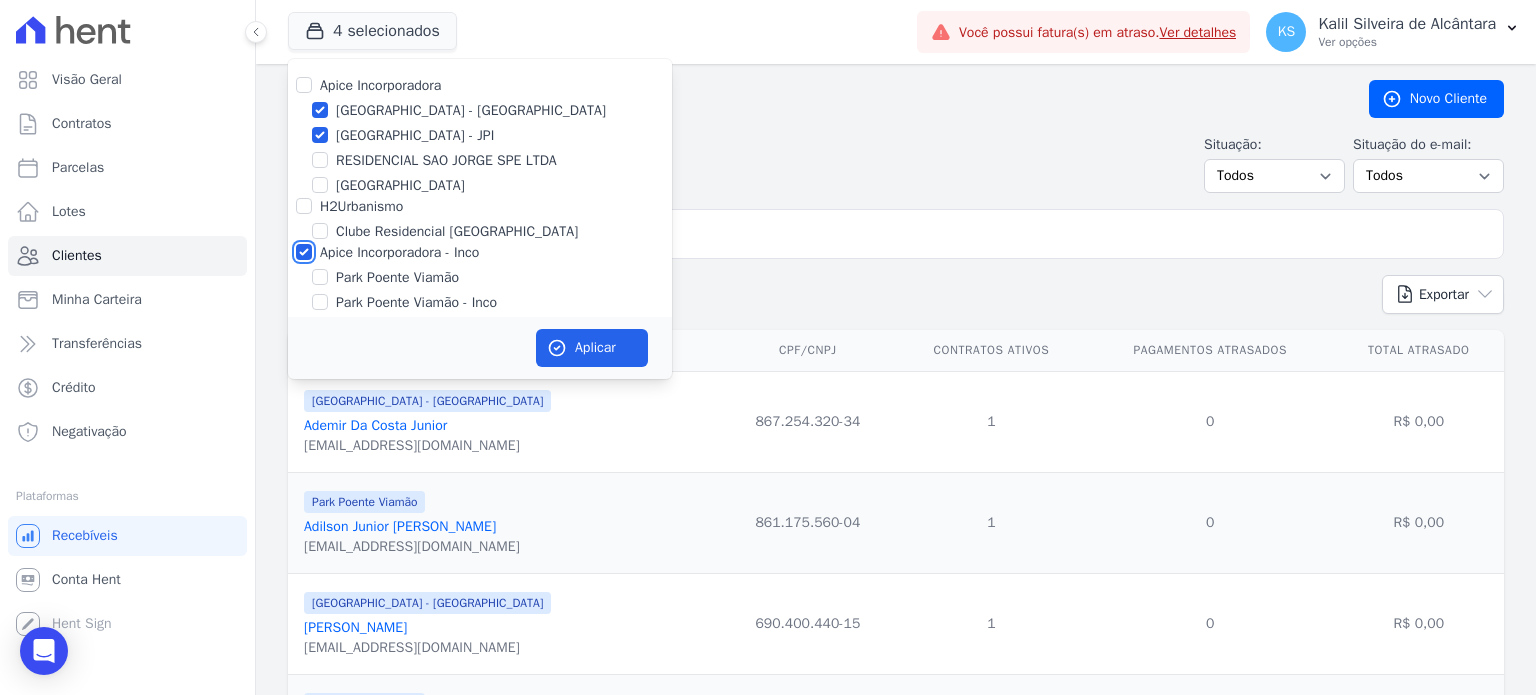 checkbox on "false" 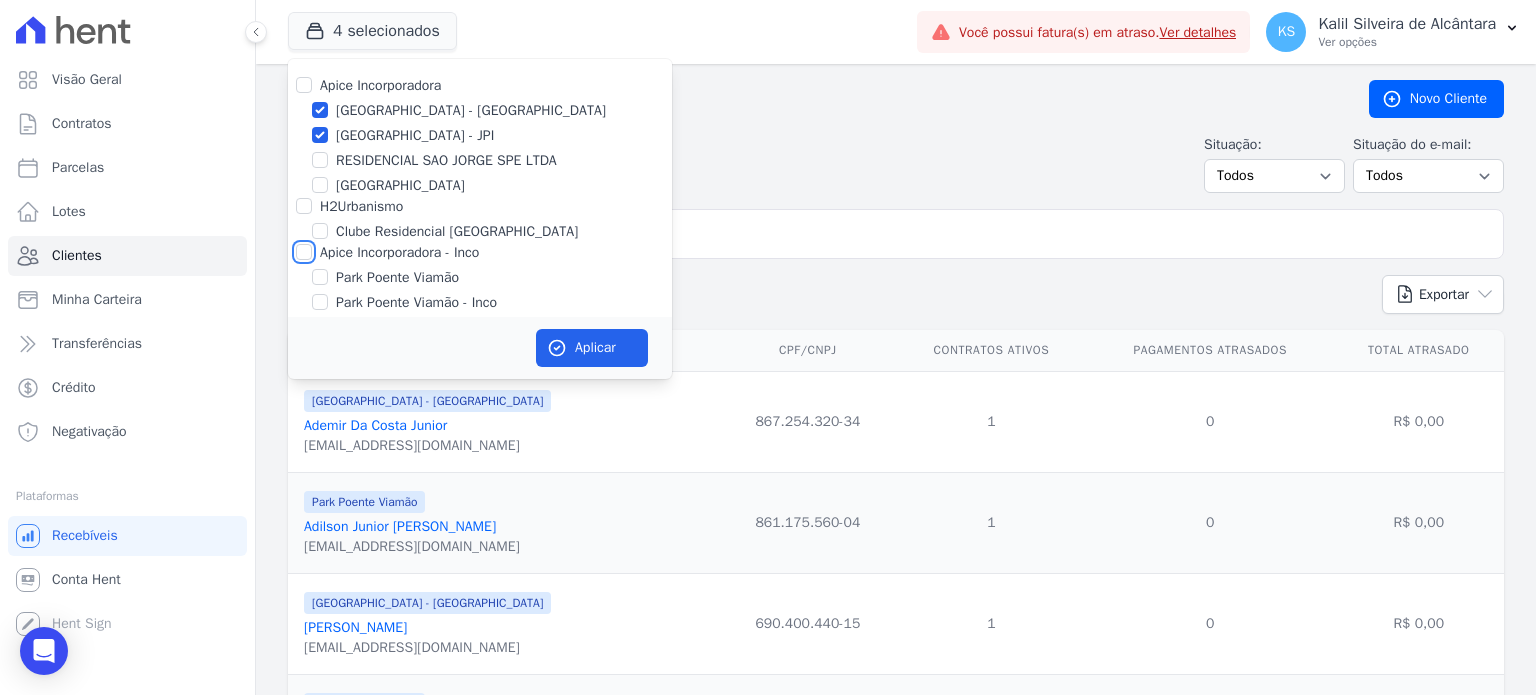 checkbox on "false" 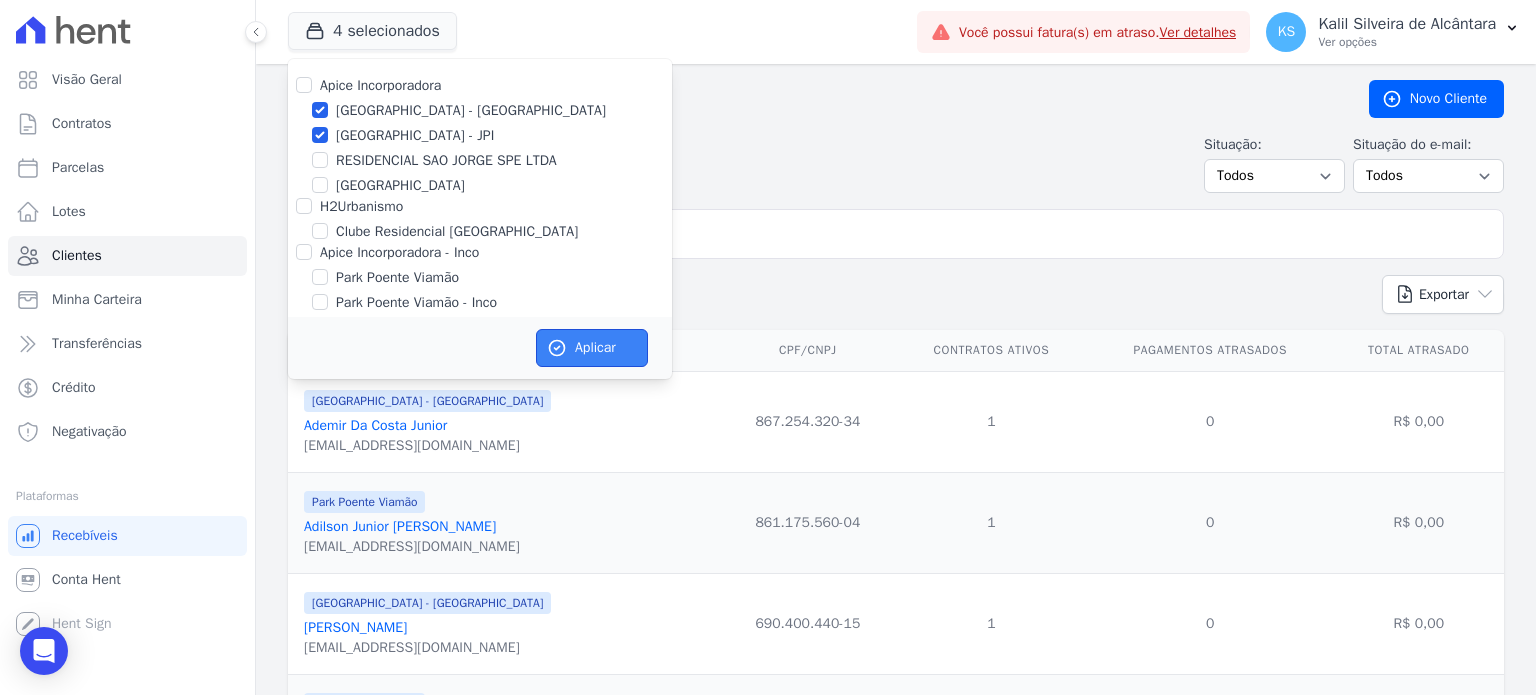 click on "Aplicar" at bounding box center [592, 348] 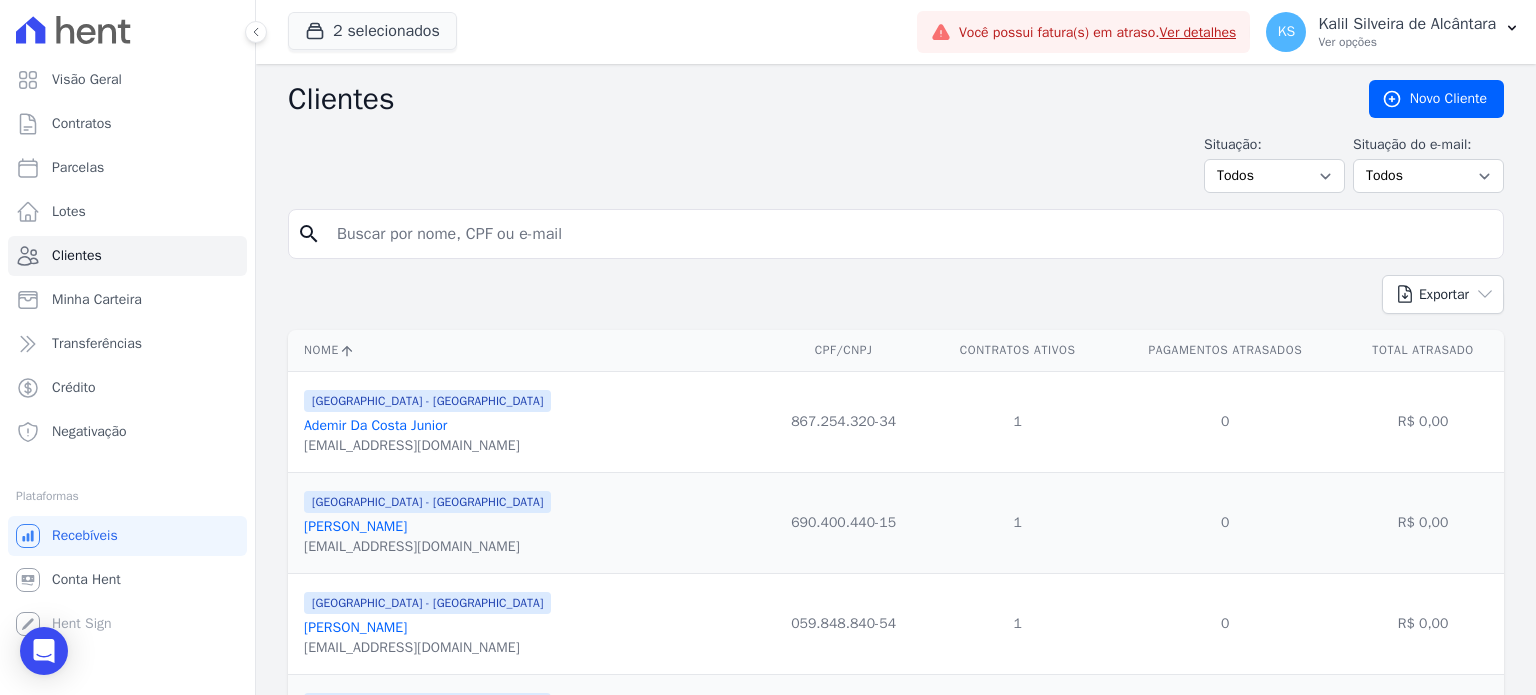 click at bounding box center (910, 234) 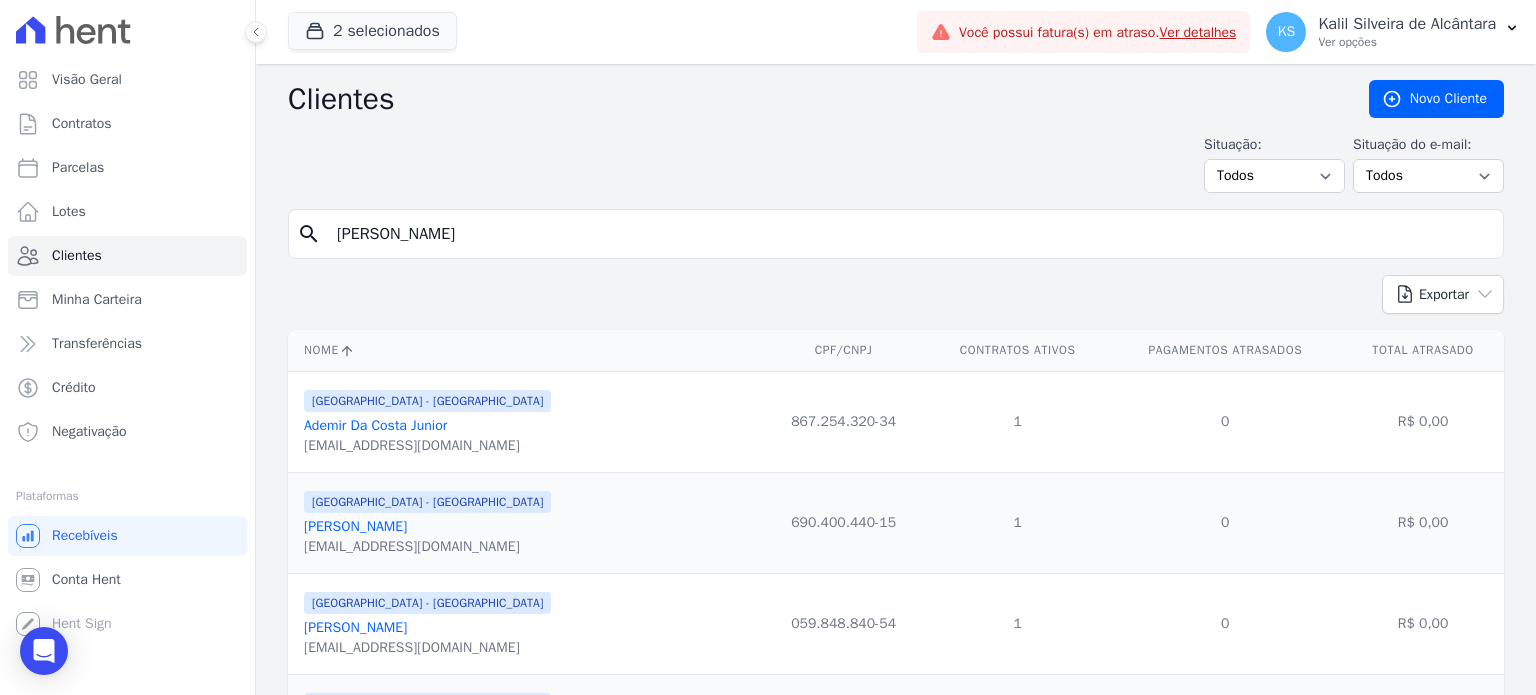 type on "claudia rodrigues" 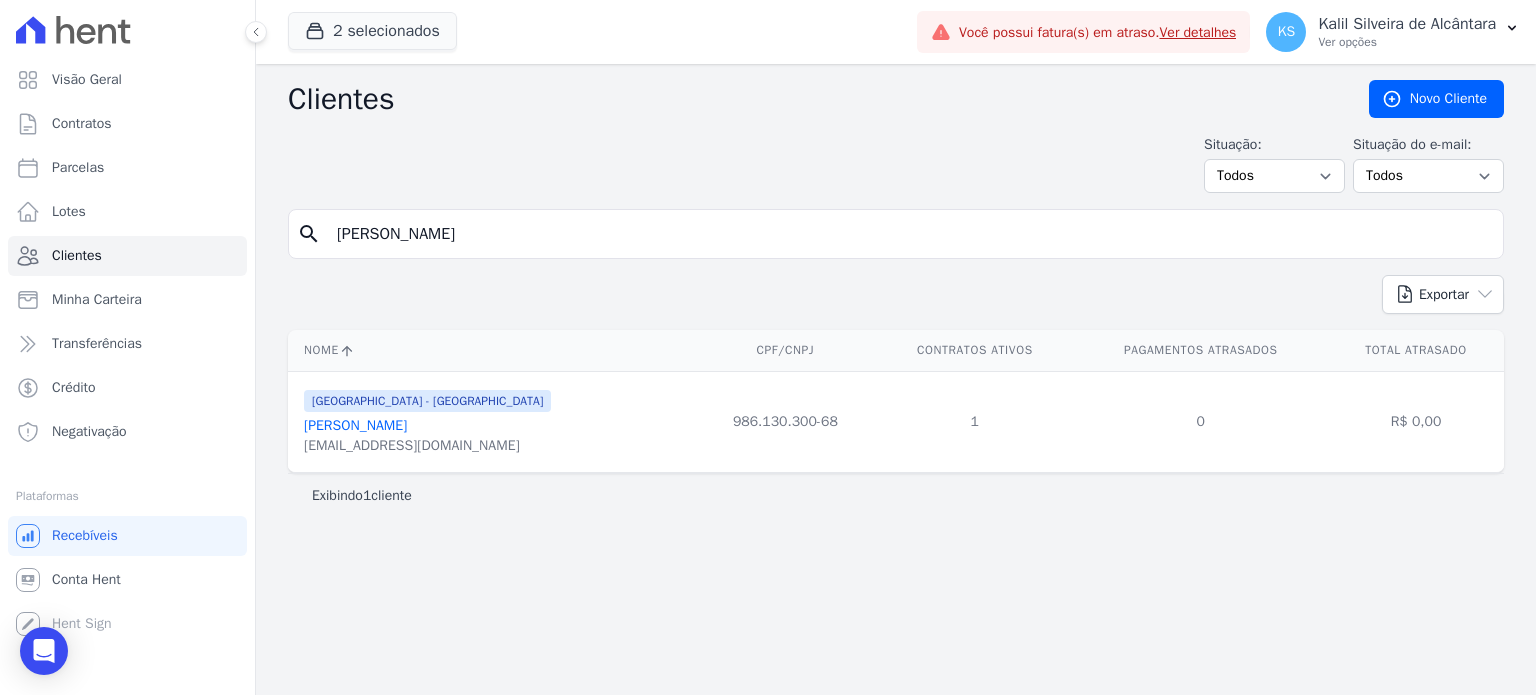 click on "Claudia Rodrigues Machado" at bounding box center [355, 425] 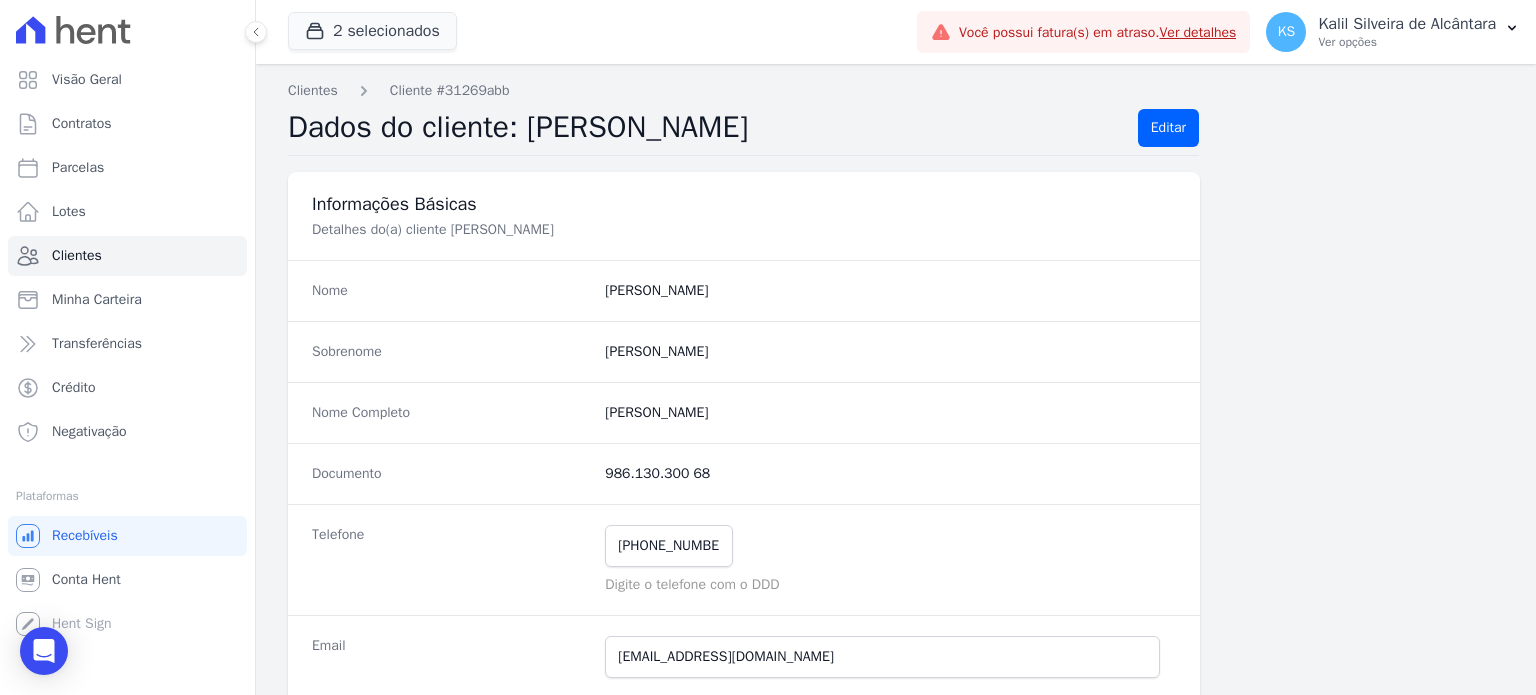 click on "Claudia Rodrigues Machado" at bounding box center [890, 413] 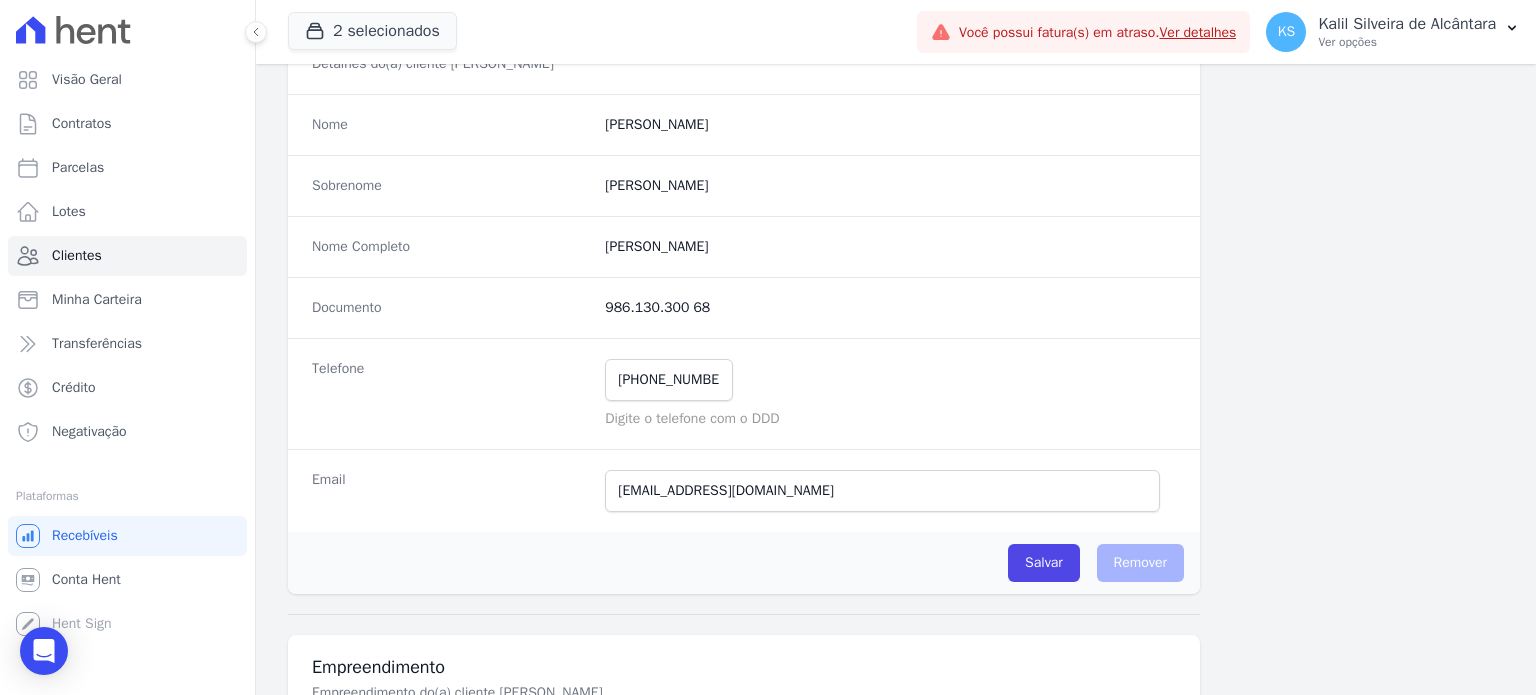click on "Nome
Claudia
Sobrenome
Machado
Nome Completo
Claudia Rodrigues Machado
Documento
986.130.300 68
Telefone
(51) 99295-4548
Mensagem de SMS ainda não enviada..
Mensagem de Whatsapp ainda não enviada..
Digite o telefone com o DDD
Email" at bounding box center (744, 313) 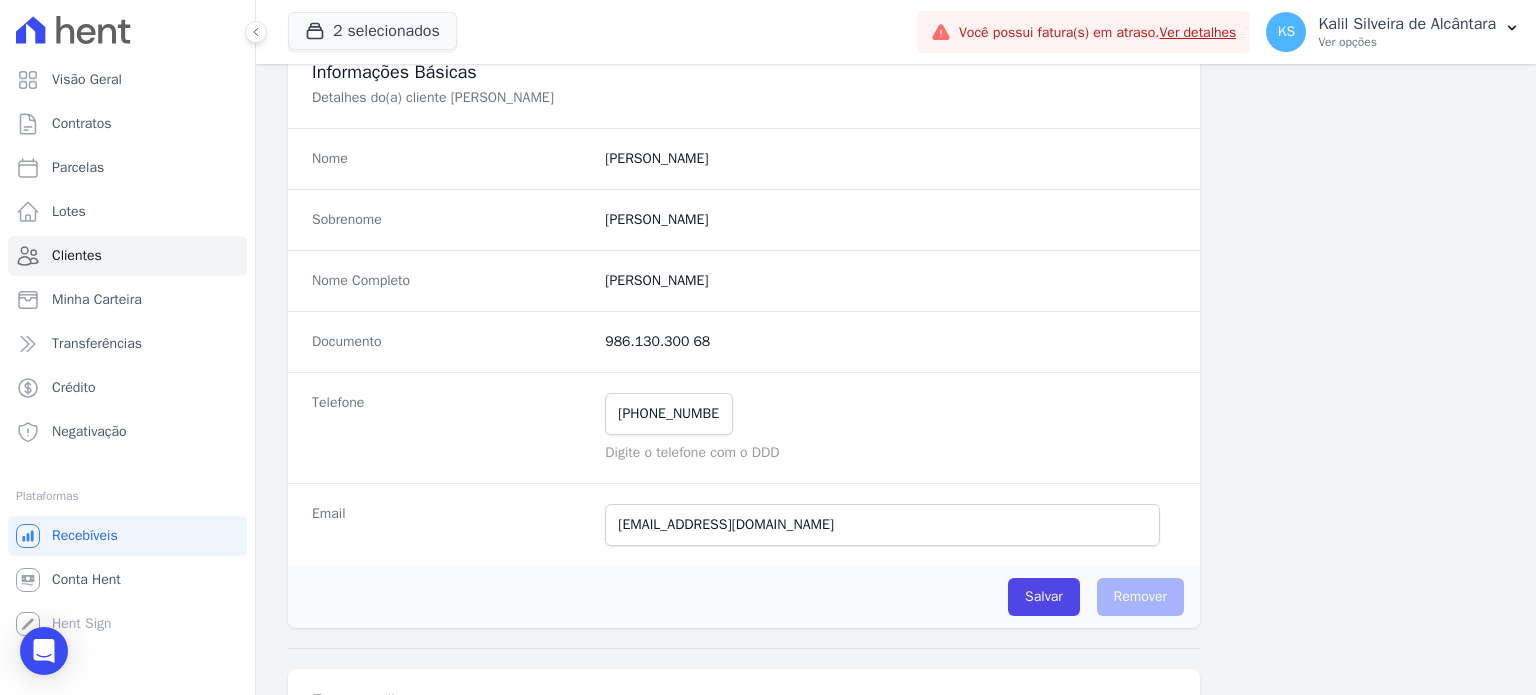 scroll, scrollTop: 0, scrollLeft: 0, axis: both 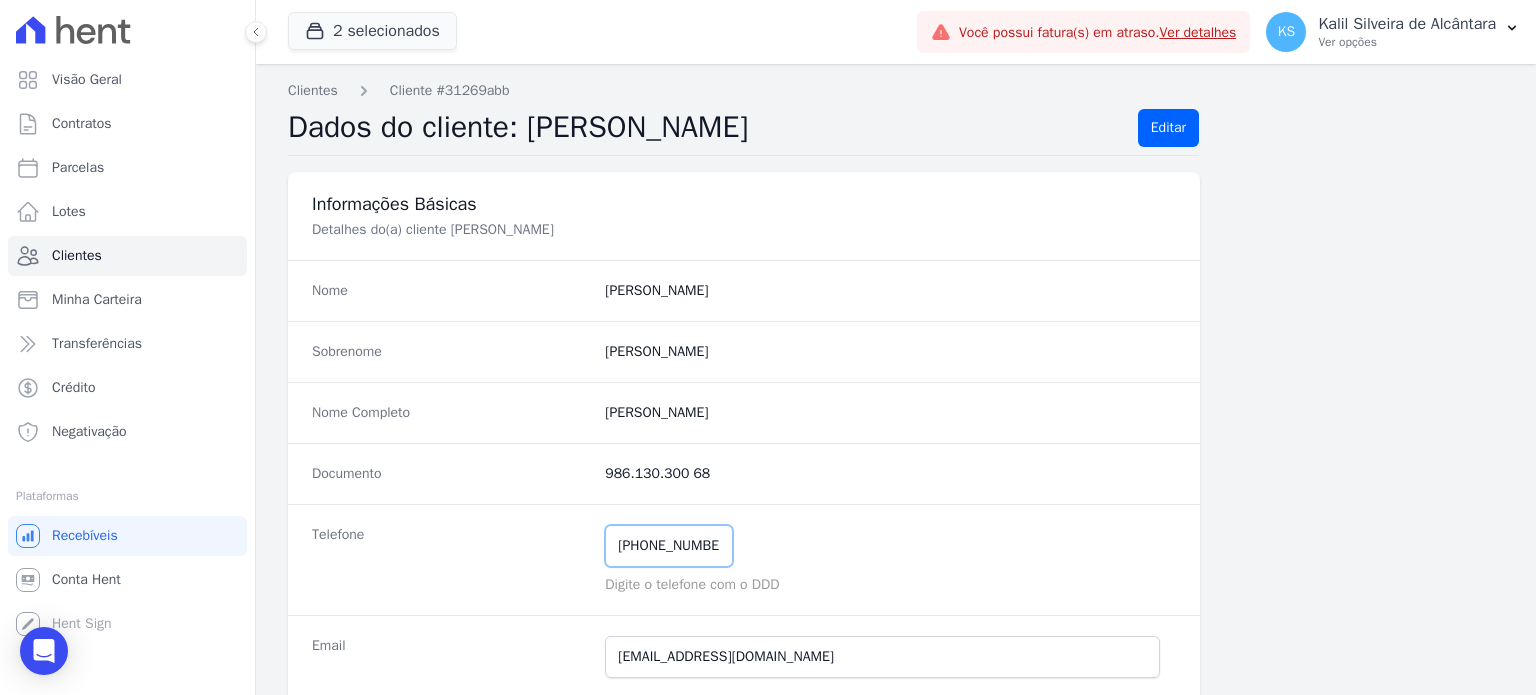drag, startPoint x: 720, startPoint y: 561, endPoint x: 514, endPoint y: 565, distance: 206.03883 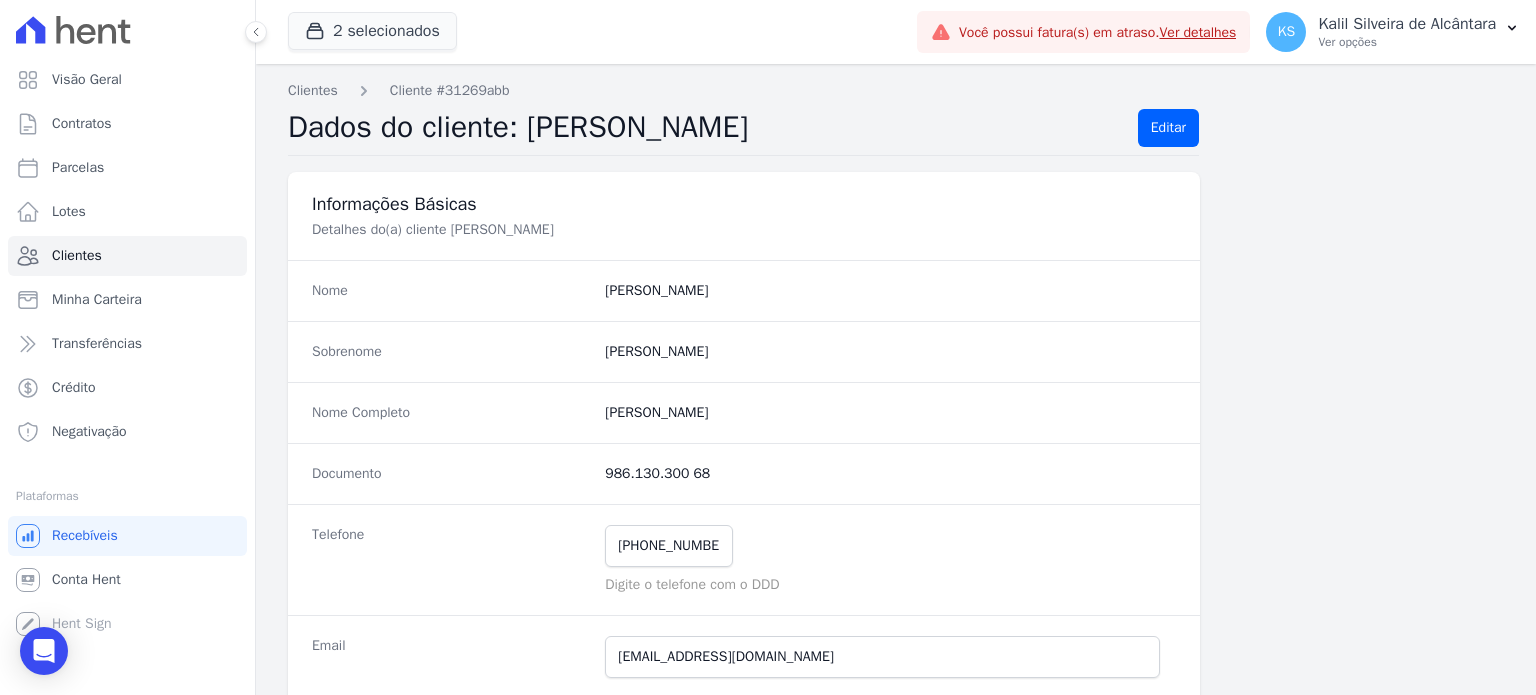 drag, startPoint x: 1512, startPoint y: 220, endPoint x: 1528, endPoint y: 305, distance: 86.492775 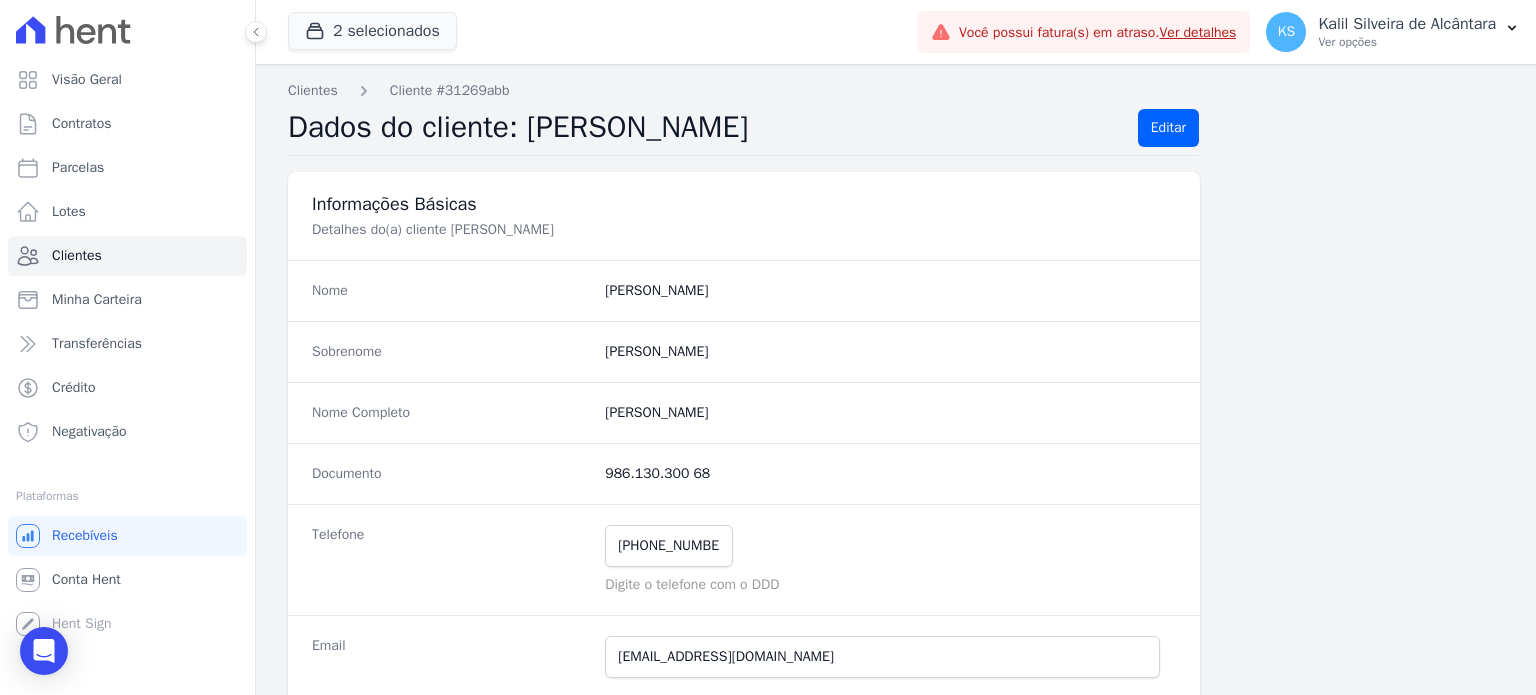 click on "Clientes
Cliente
#31269abb
Dados do cliente: Claudia Machado
Editar
Informações Básicas
Detalhes do(a) cliente Claudia Rodrigues Machado
Nome
Claudia
Sobrenome
Machado
Nome Completo
Claudia Rodrigues Machado
Documento
986.130.300 68
Telefone
(51) 99295-4548" at bounding box center (896, 379) 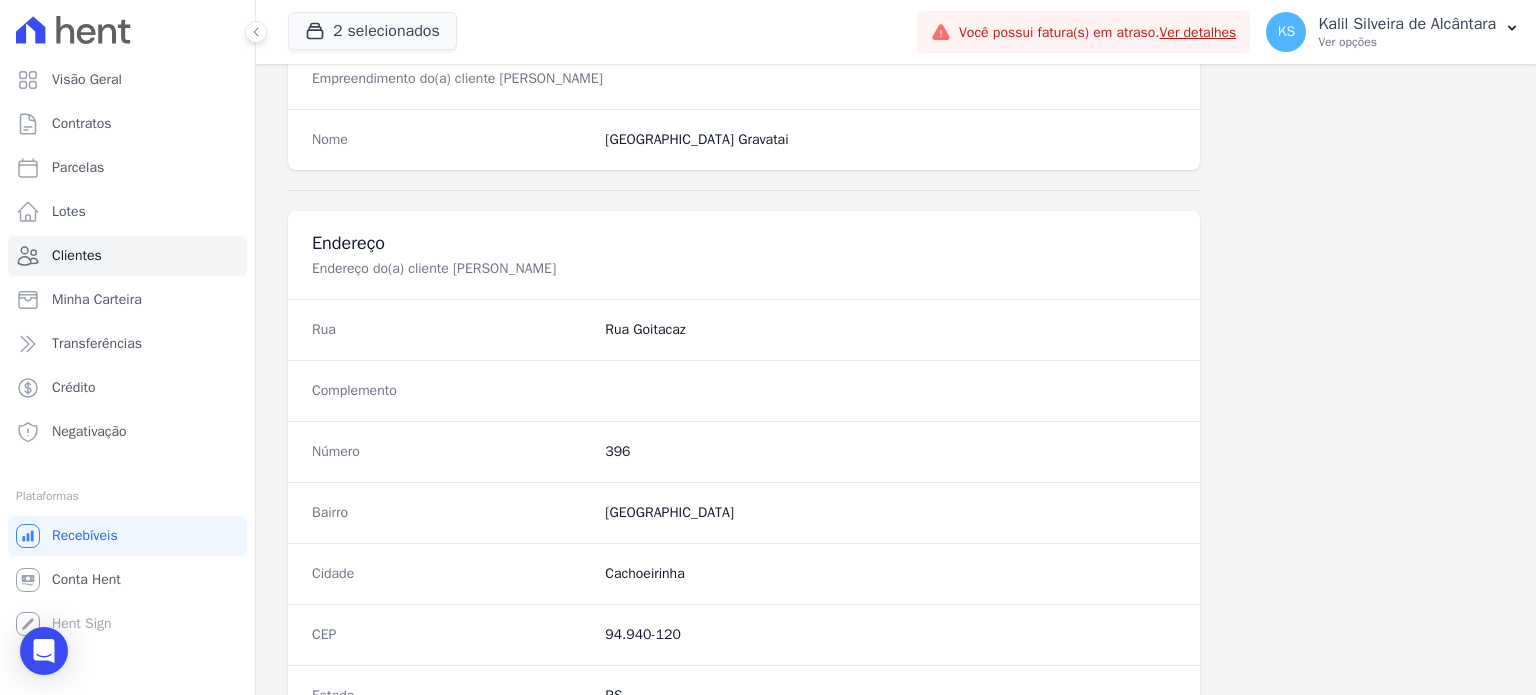 scroll, scrollTop: 828, scrollLeft: 0, axis: vertical 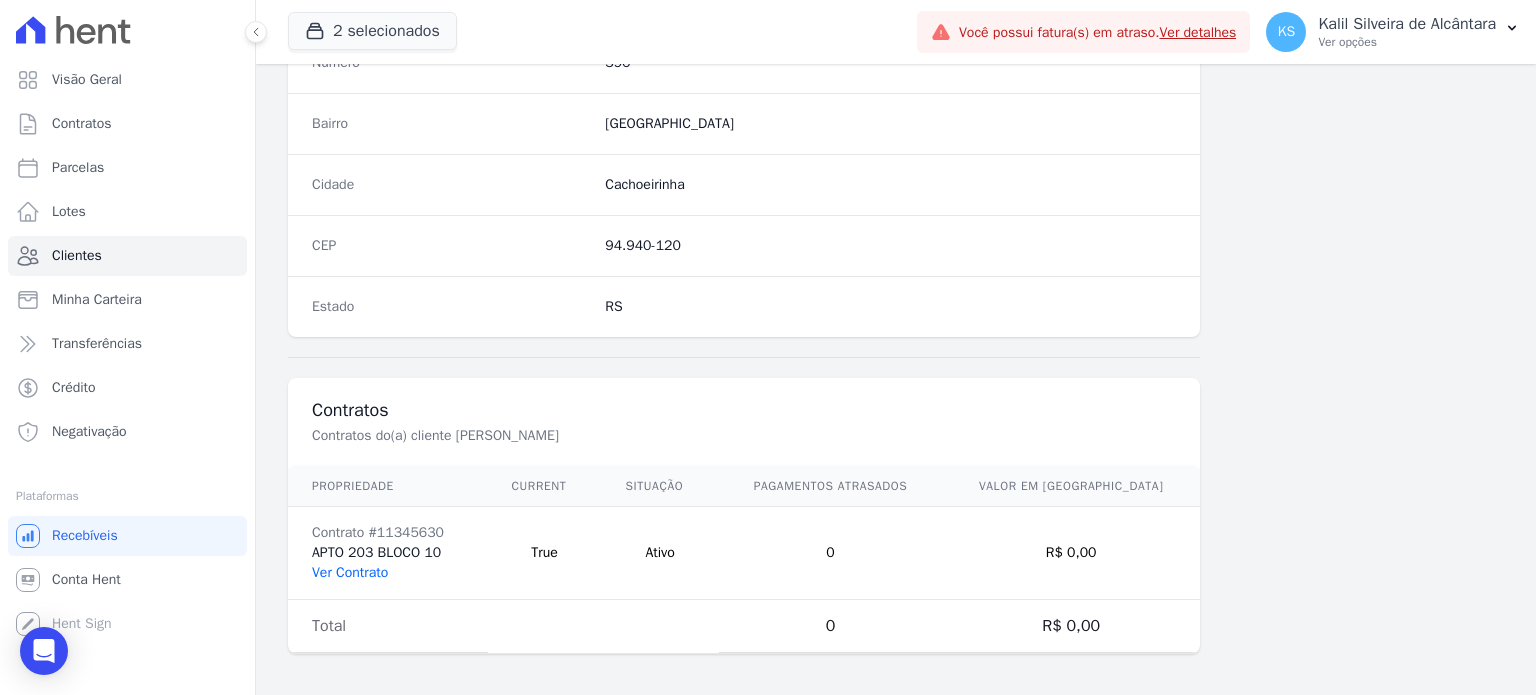 click on "Ver Contrato" at bounding box center (350, 572) 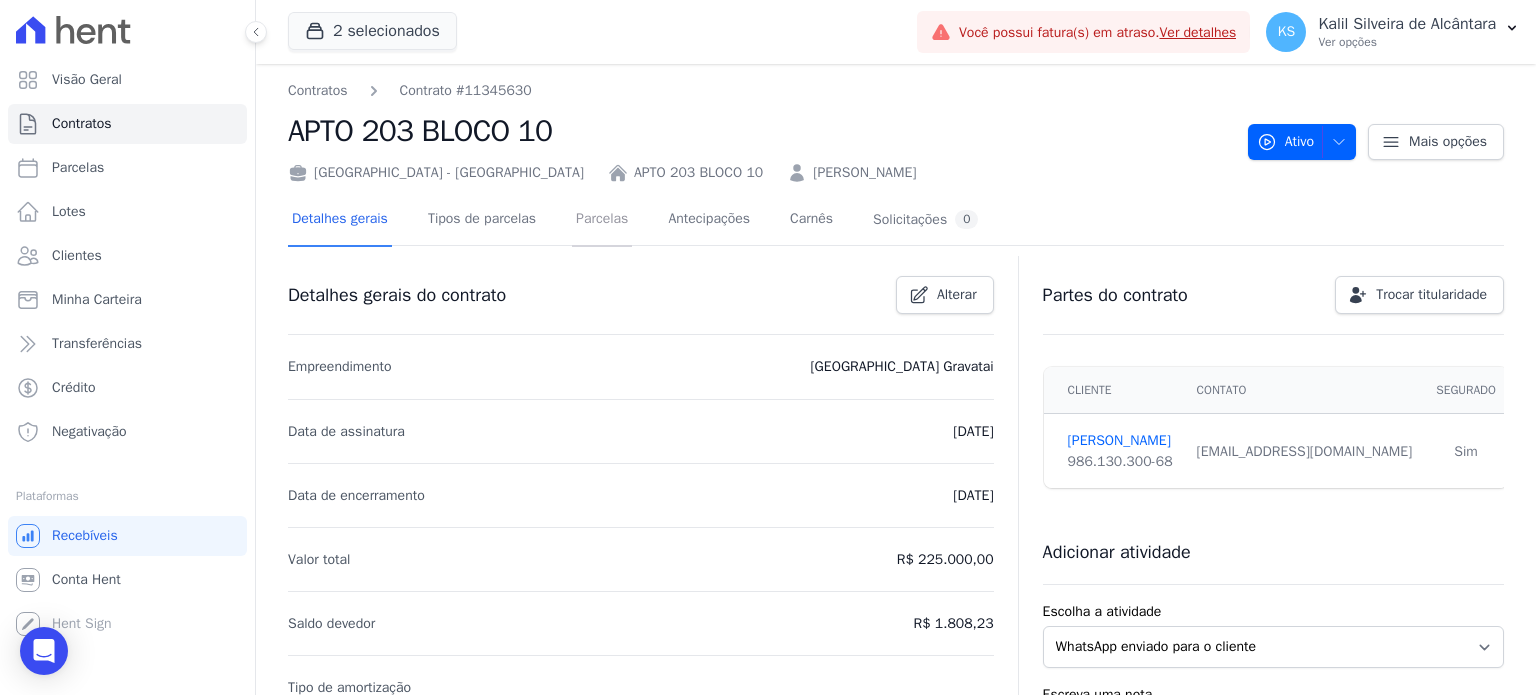 click on "Parcelas" at bounding box center [602, 220] 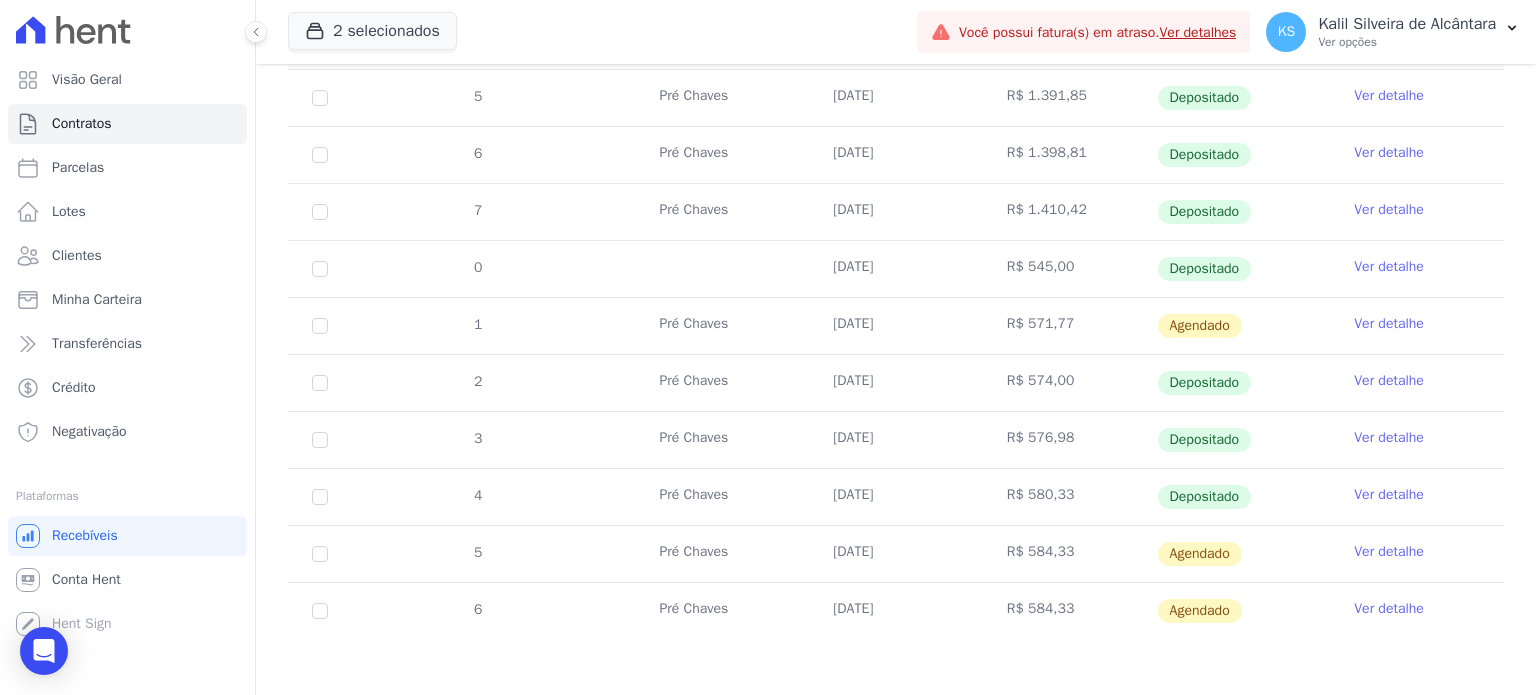 scroll, scrollTop: 396, scrollLeft: 0, axis: vertical 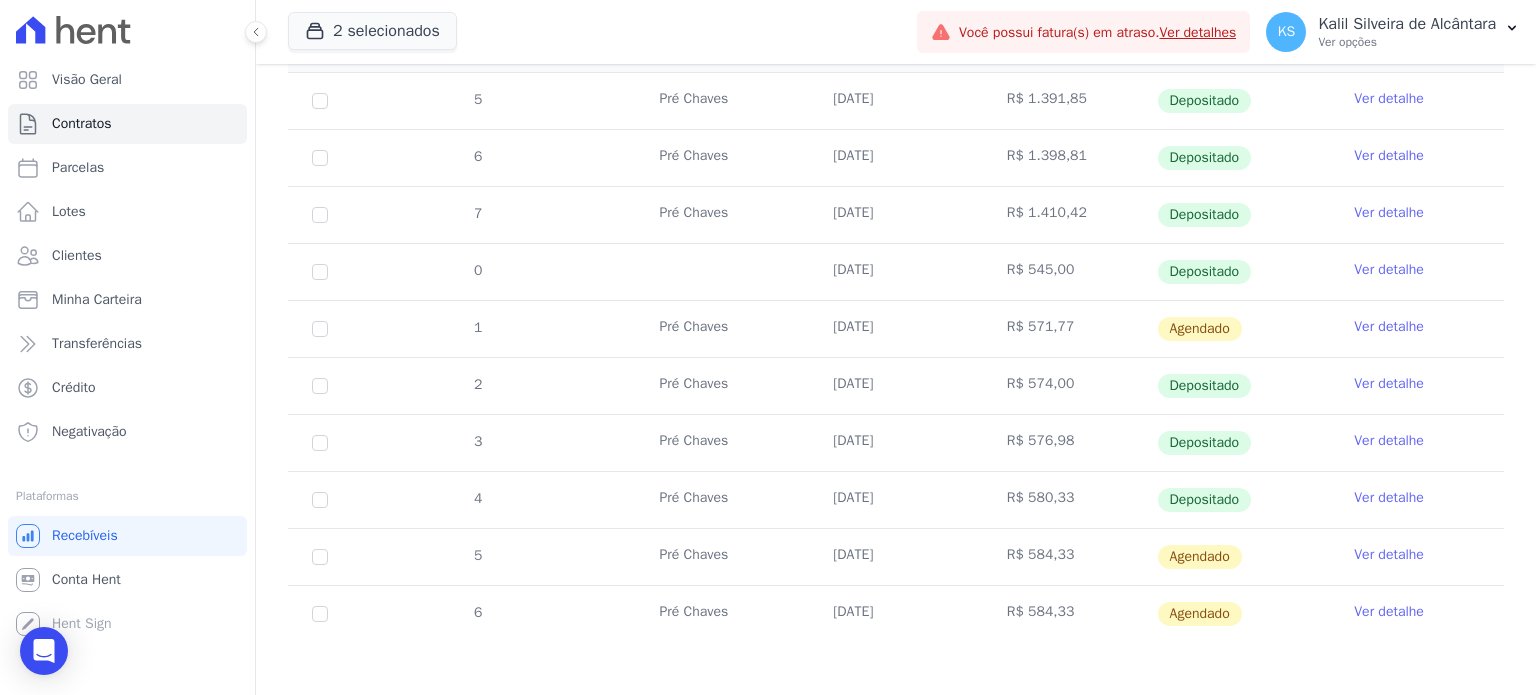 click on "Ver detalhe" at bounding box center [1389, 327] 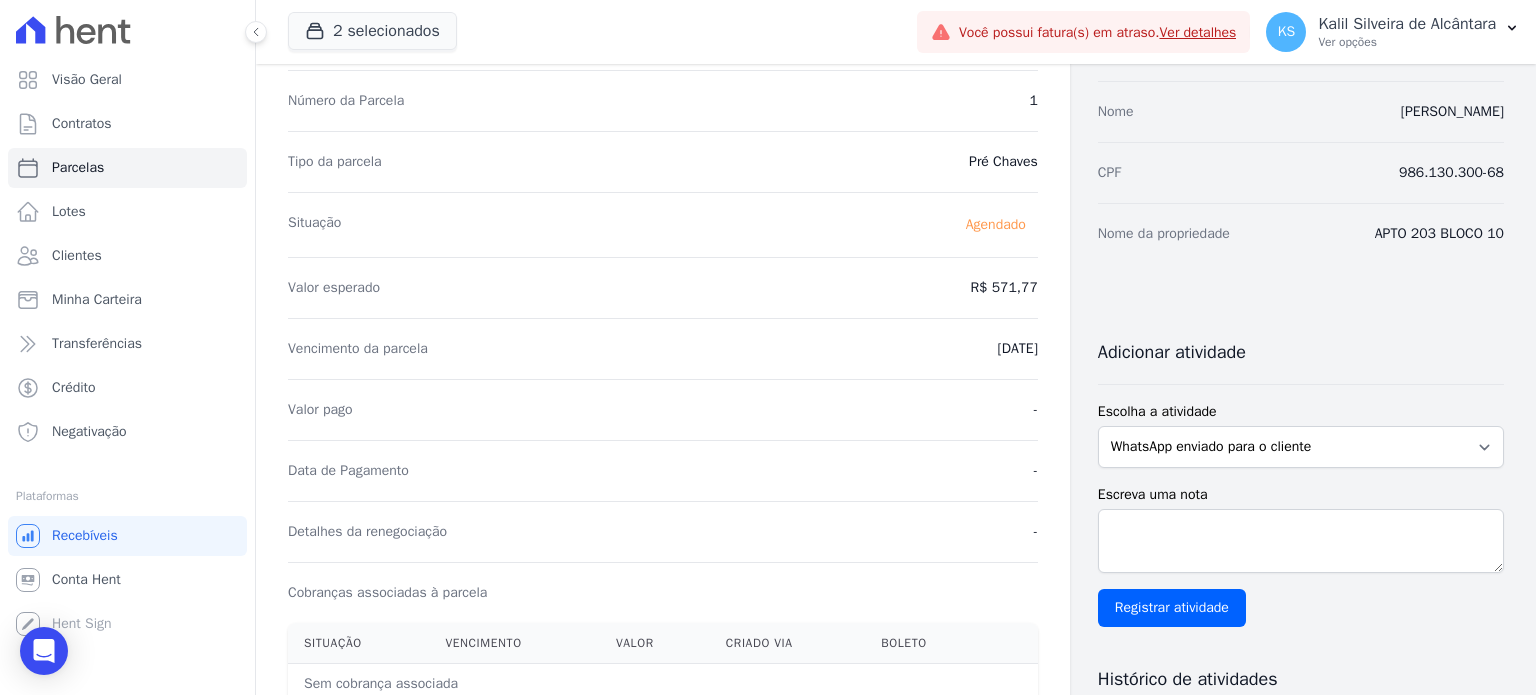 scroll, scrollTop: 26, scrollLeft: 0, axis: vertical 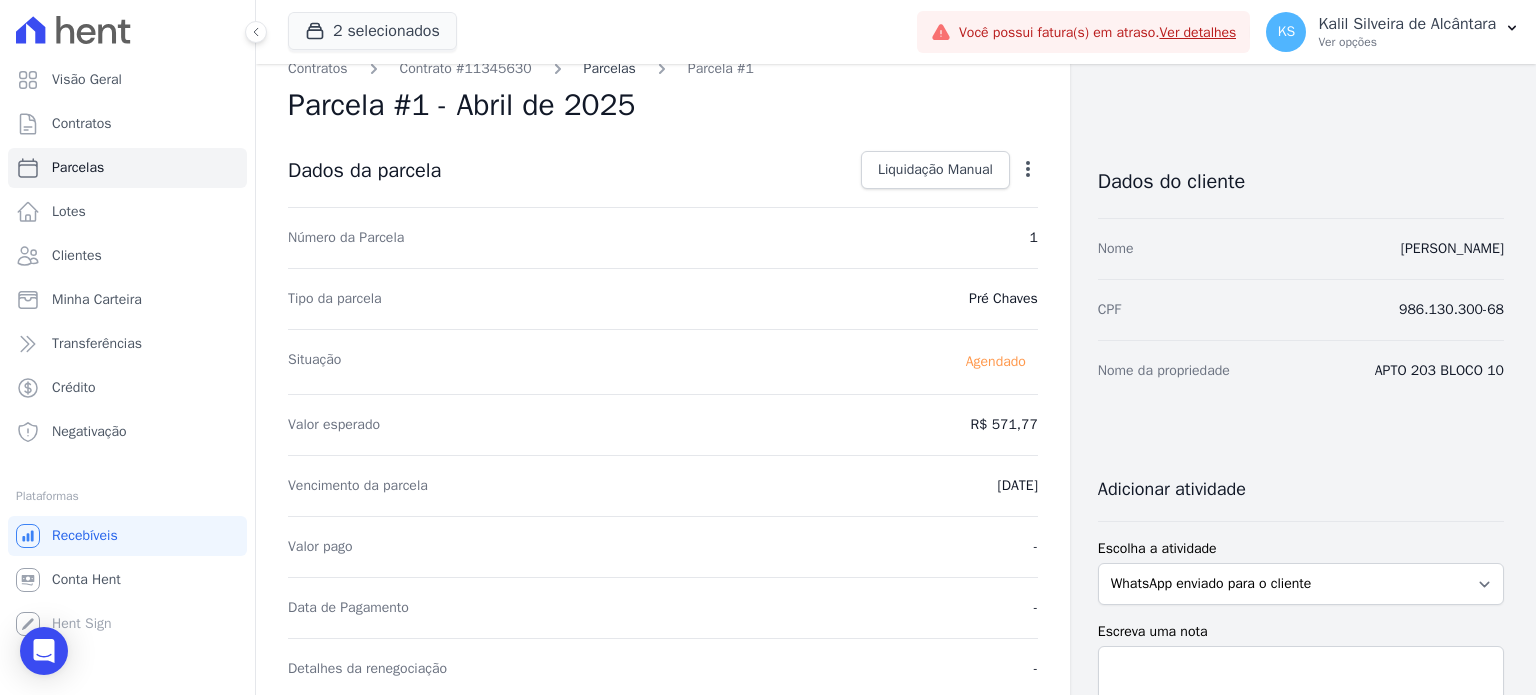 click on "Parcelas" at bounding box center [610, 68] 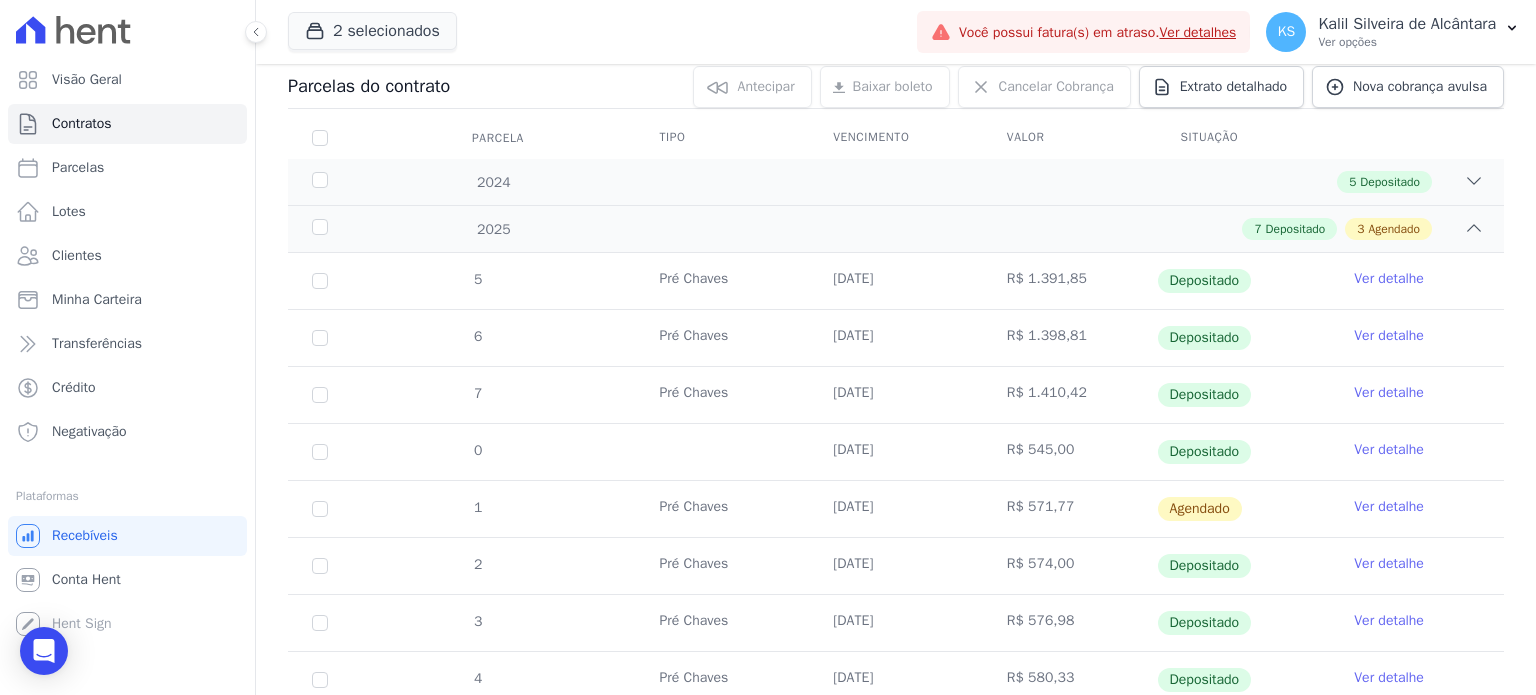 scroll, scrollTop: 399, scrollLeft: 0, axis: vertical 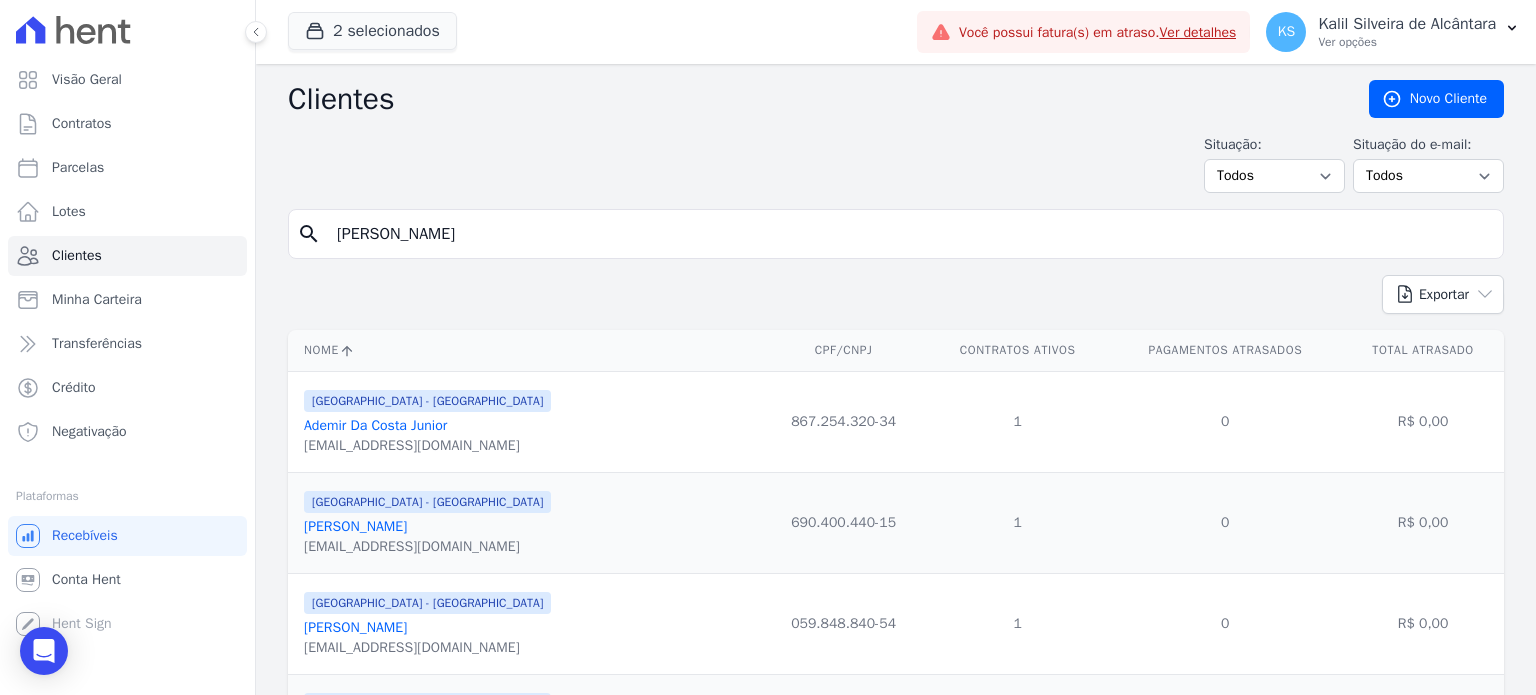 click on "claudia rodrigues" at bounding box center [910, 234] 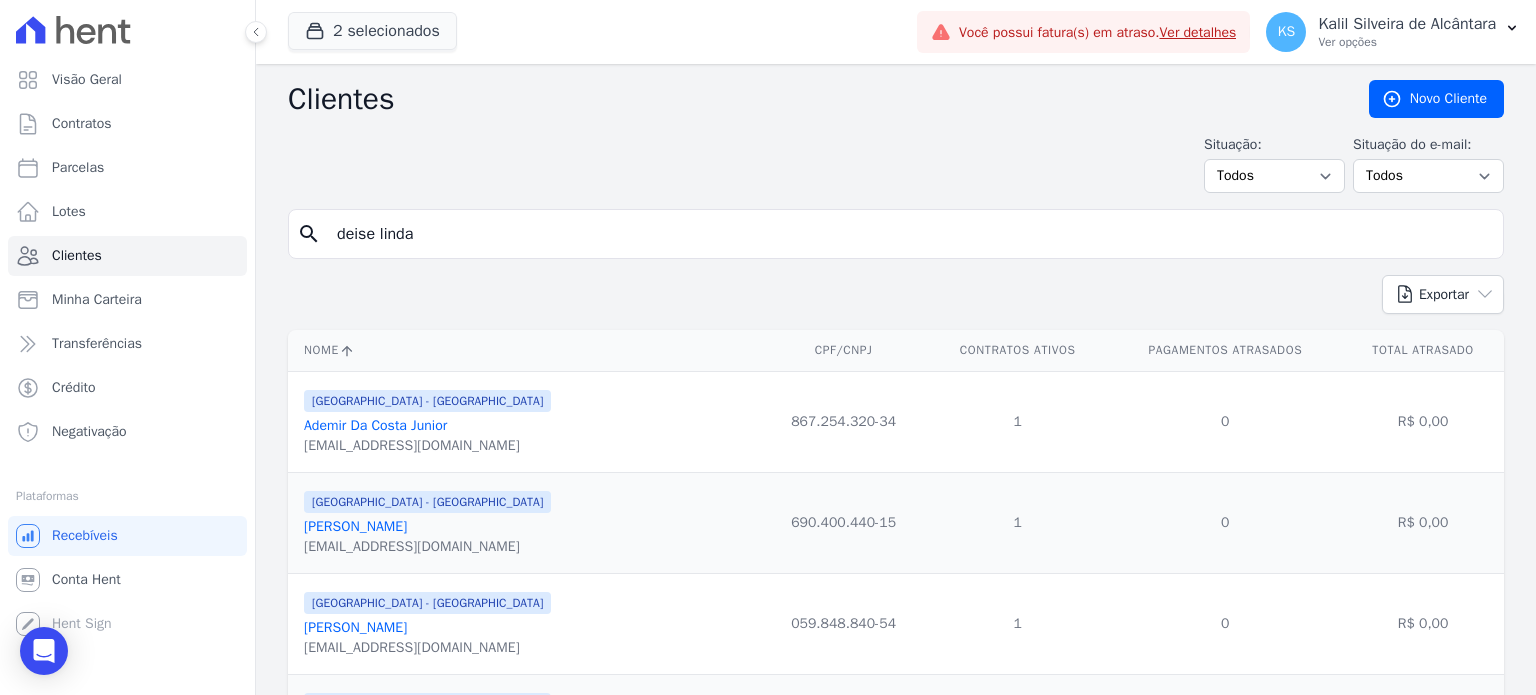 type on "deise linda" 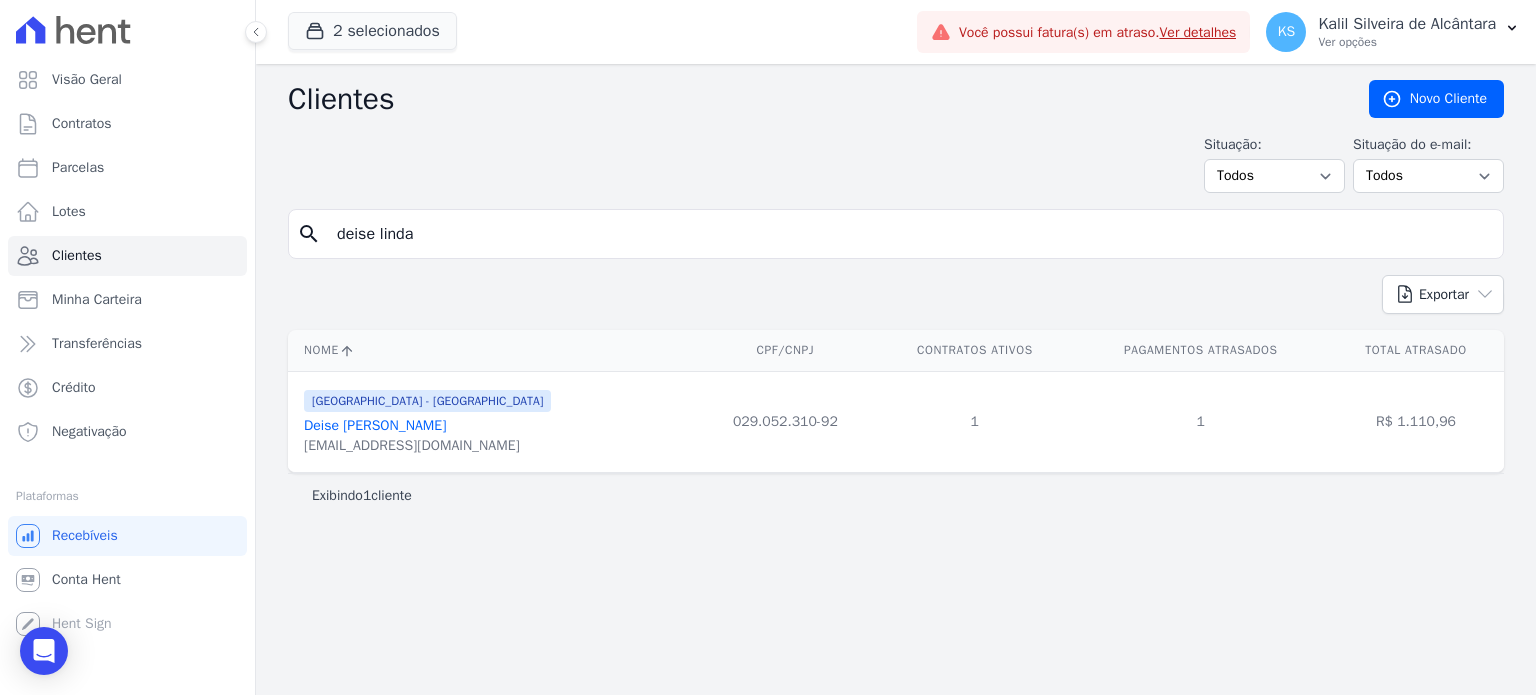click on "Deise Lindajara Da Silva" at bounding box center [375, 425] 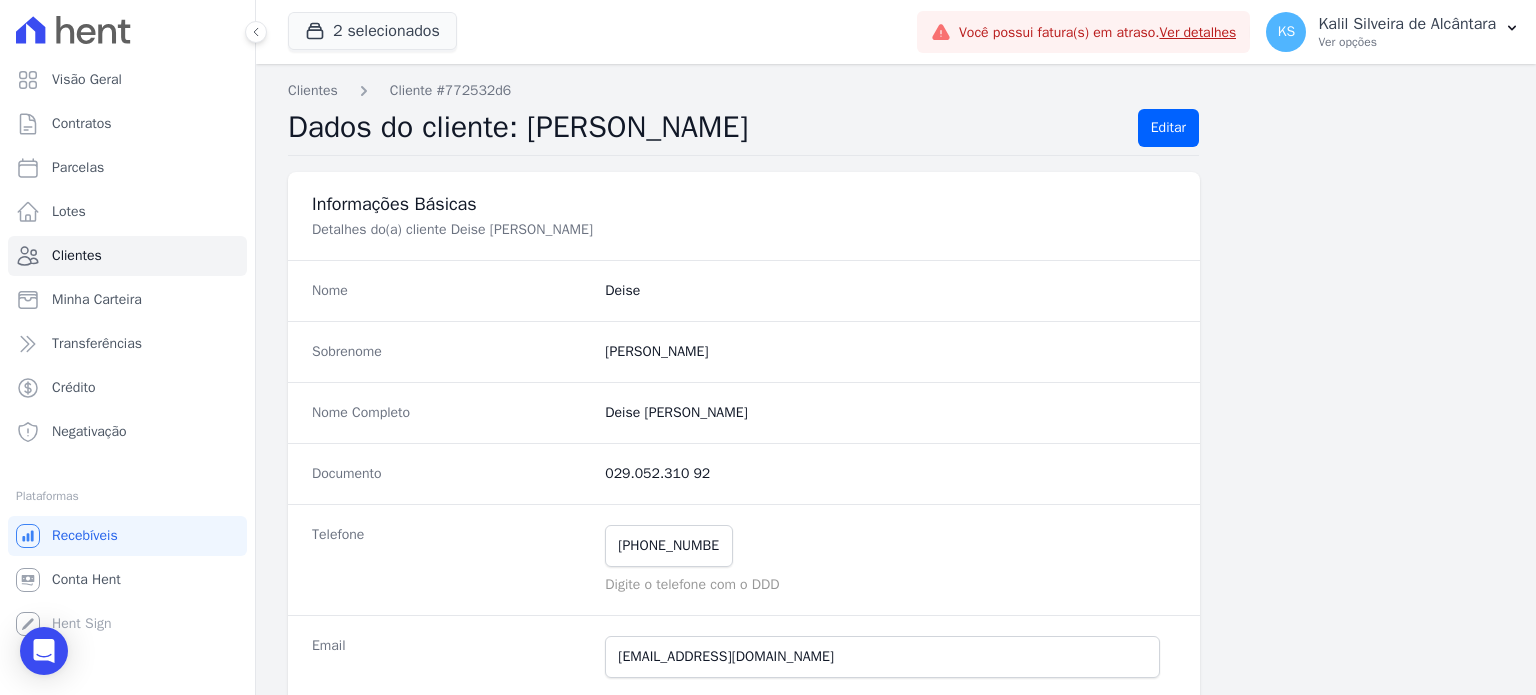 click on "Clientes
Cliente
#772532d6
Dados do cliente: DEISE SILVA
Editar
Informações Básicas
Detalhes do(a) cliente Deise Lindajara Da Silva
Nome
Deise
Sobrenome
Silva
Nome Completo
Deise Lindajara Da Silva
Documento
029.052.310 92
Telefone
(5) 19951-7988" at bounding box center [896, 967] 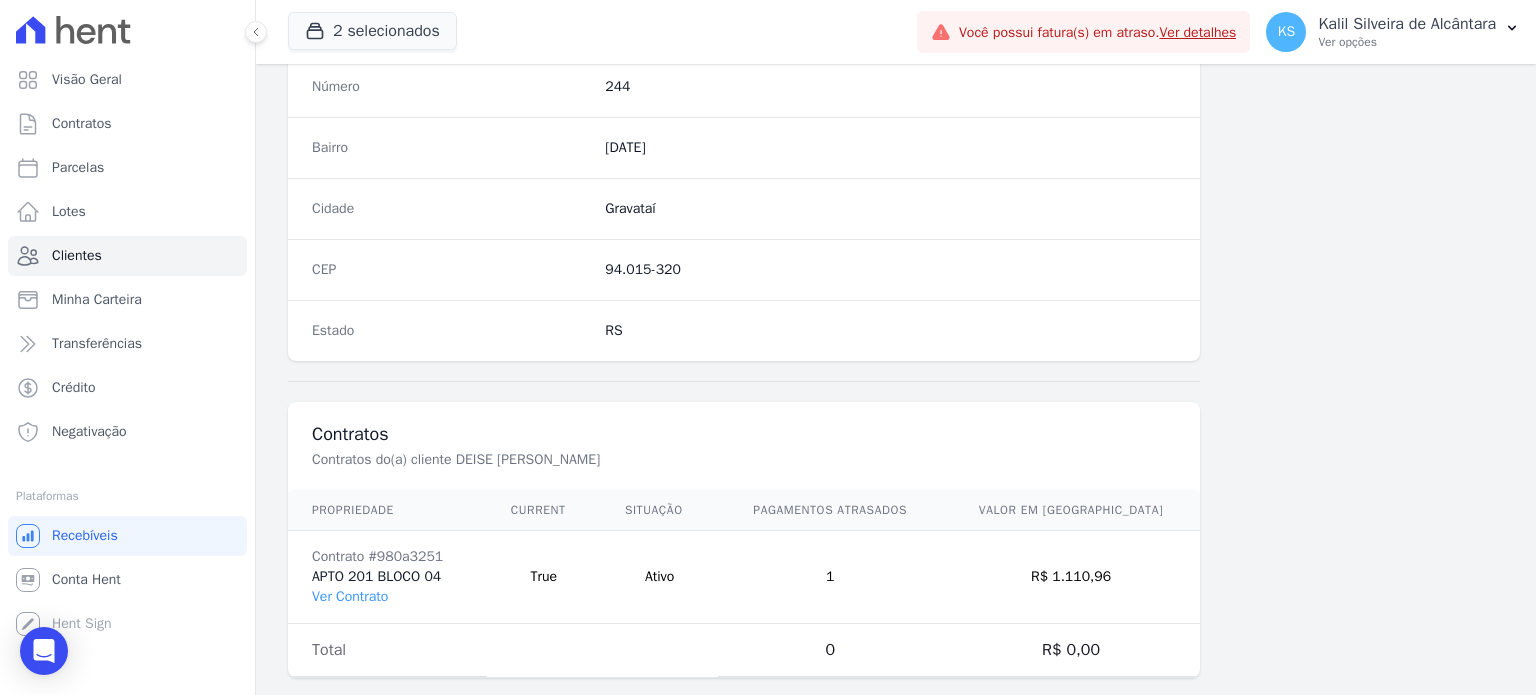 scroll, scrollTop: 1169, scrollLeft: 0, axis: vertical 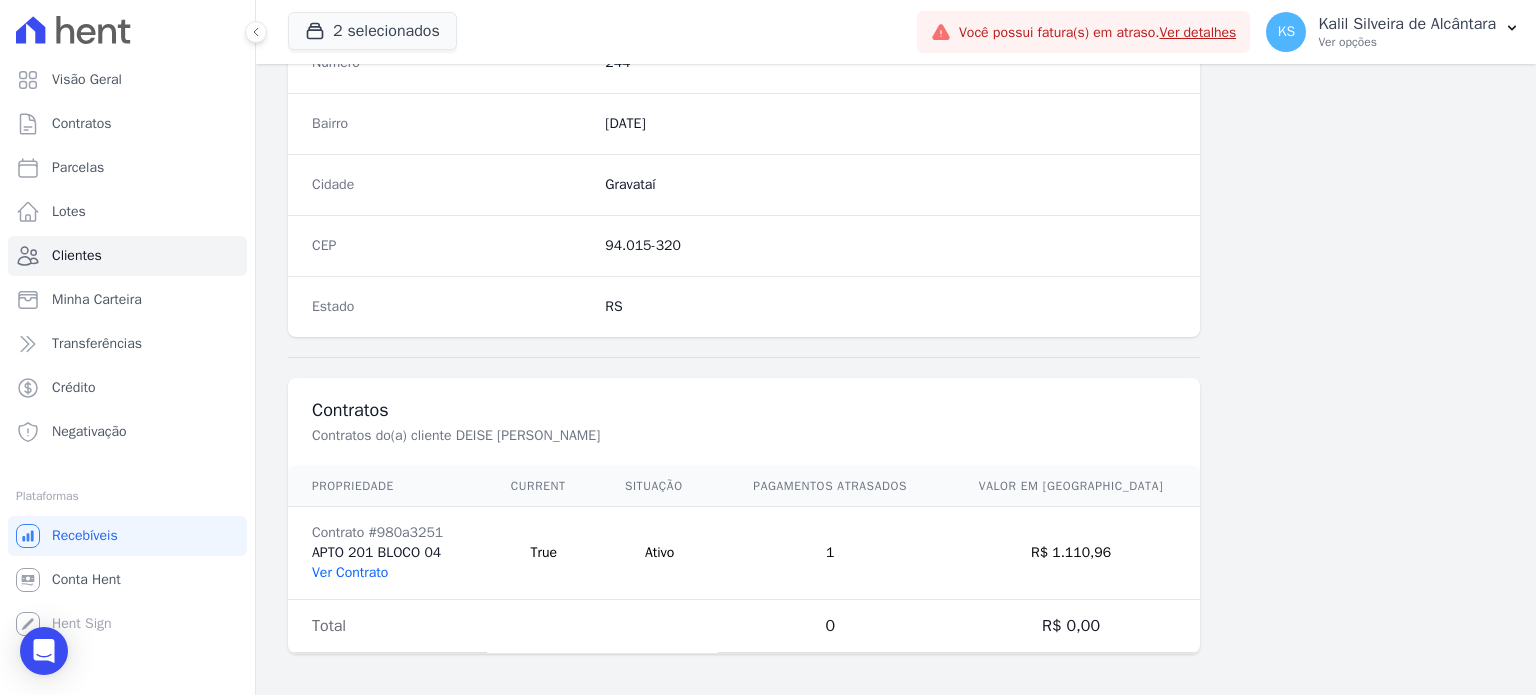 click on "Ver Contrato" at bounding box center (350, 572) 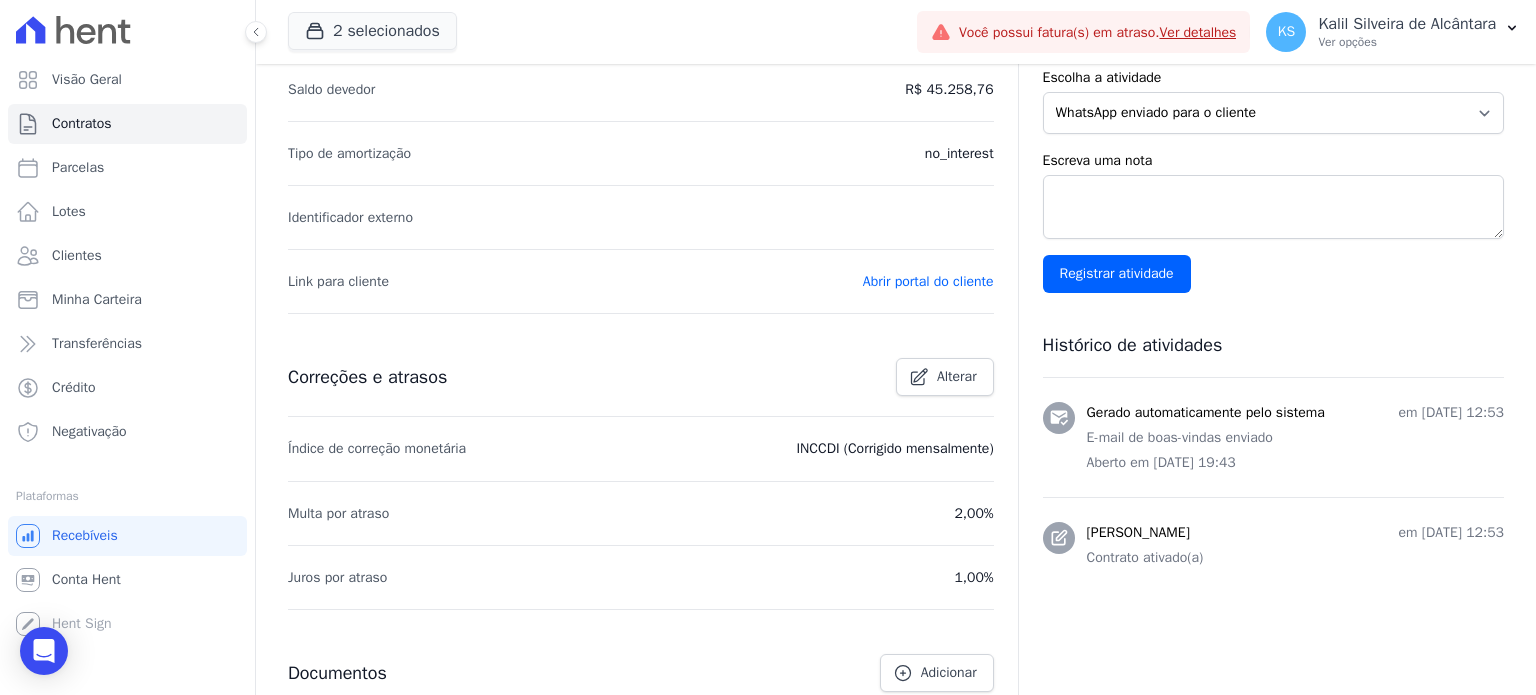 scroll, scrollTop: 0, scrollLeft: 0, axis: both 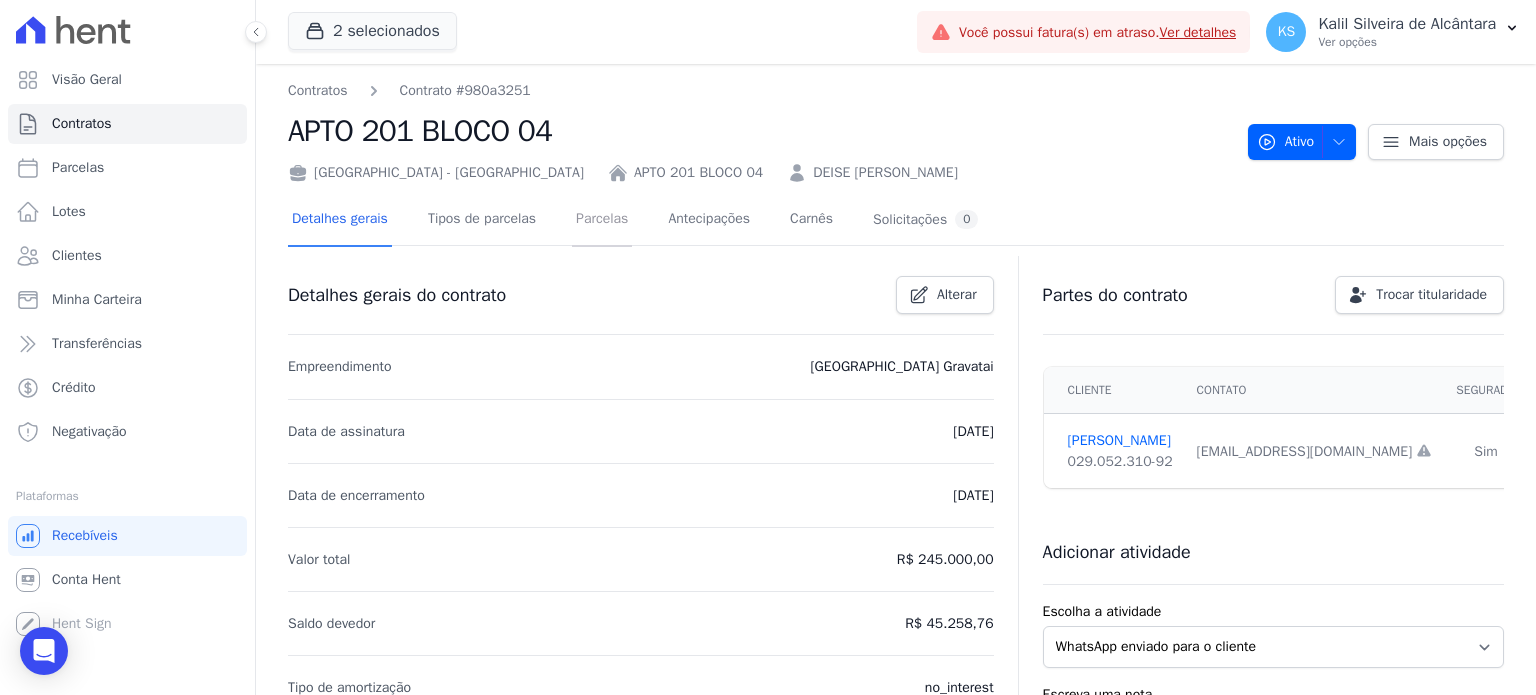 click on "Parcelas" at bounding box center [602, 220] 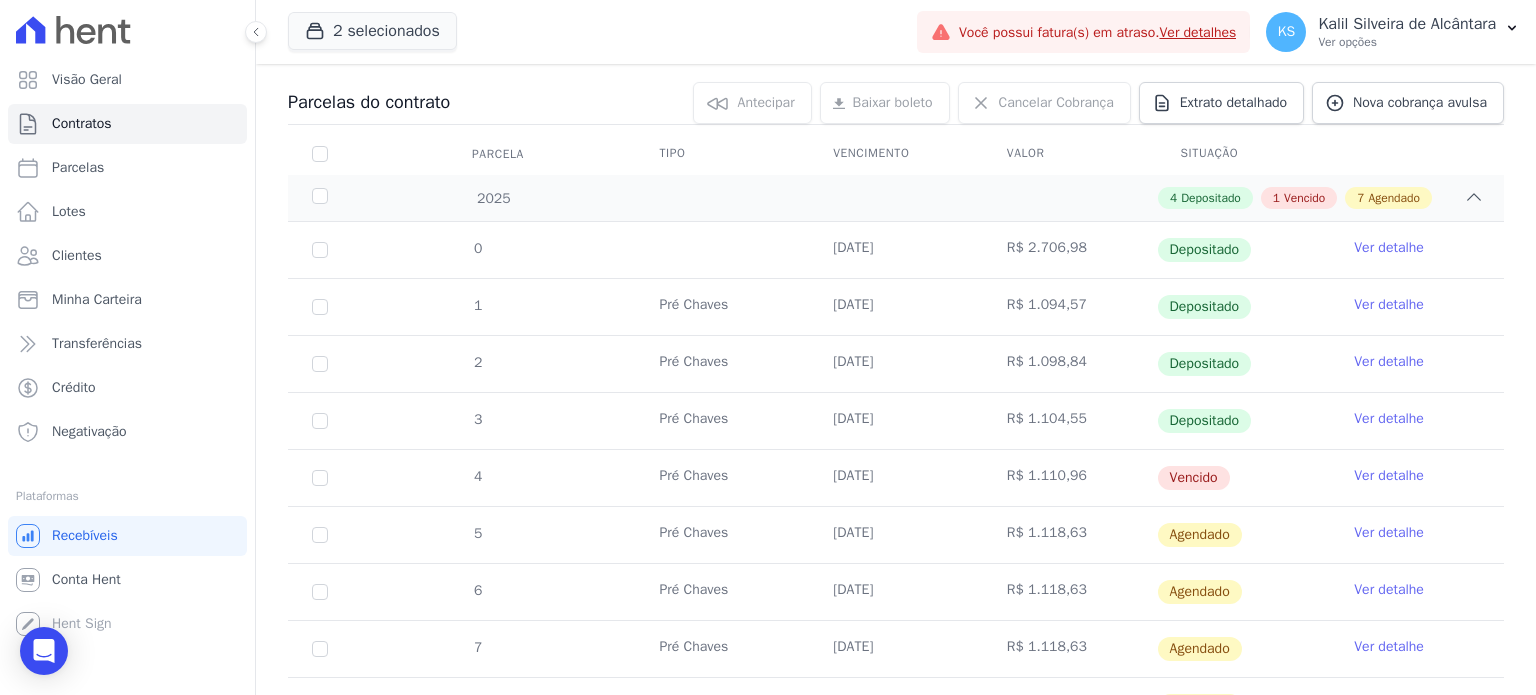 scroll, scrollTop: 238, scrollLeft: 0, axis: vertical 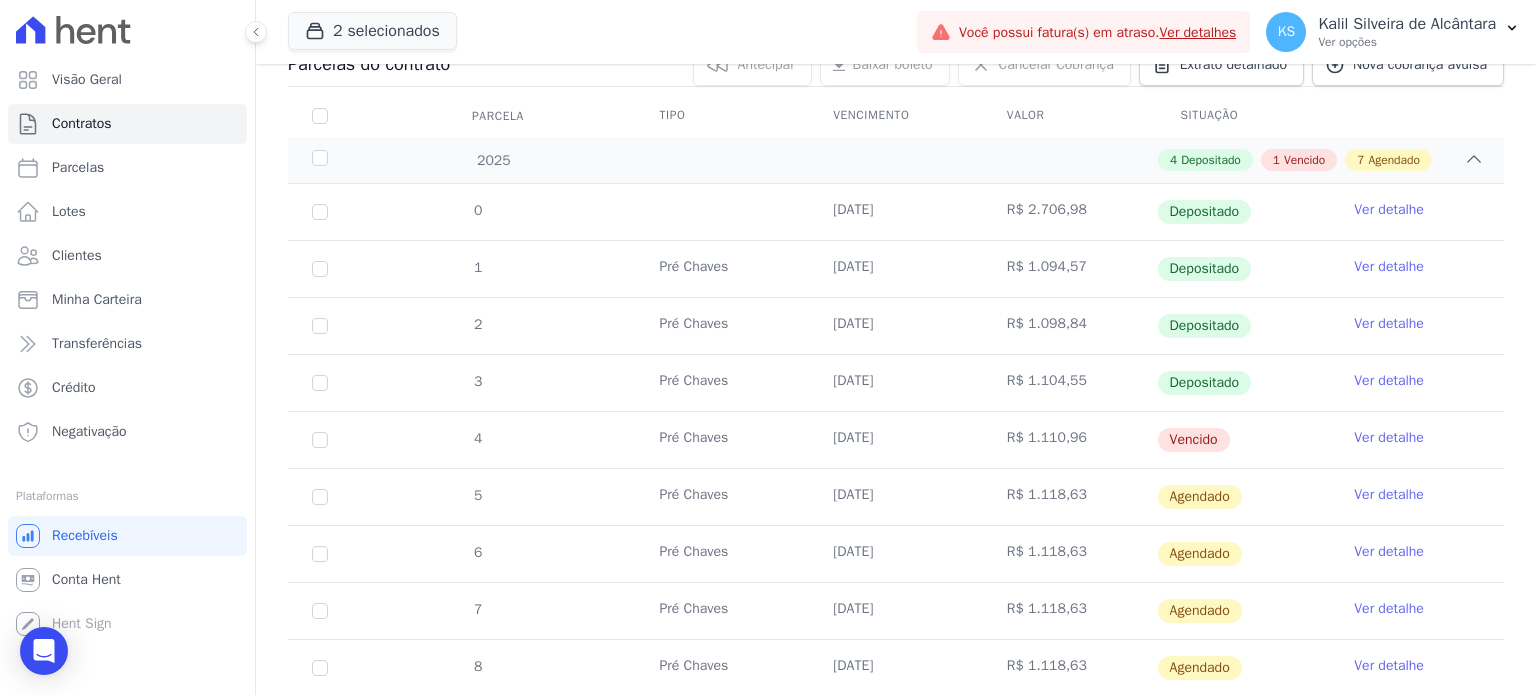 click on "Ver detalhe" at bounding box center (1417, 440) 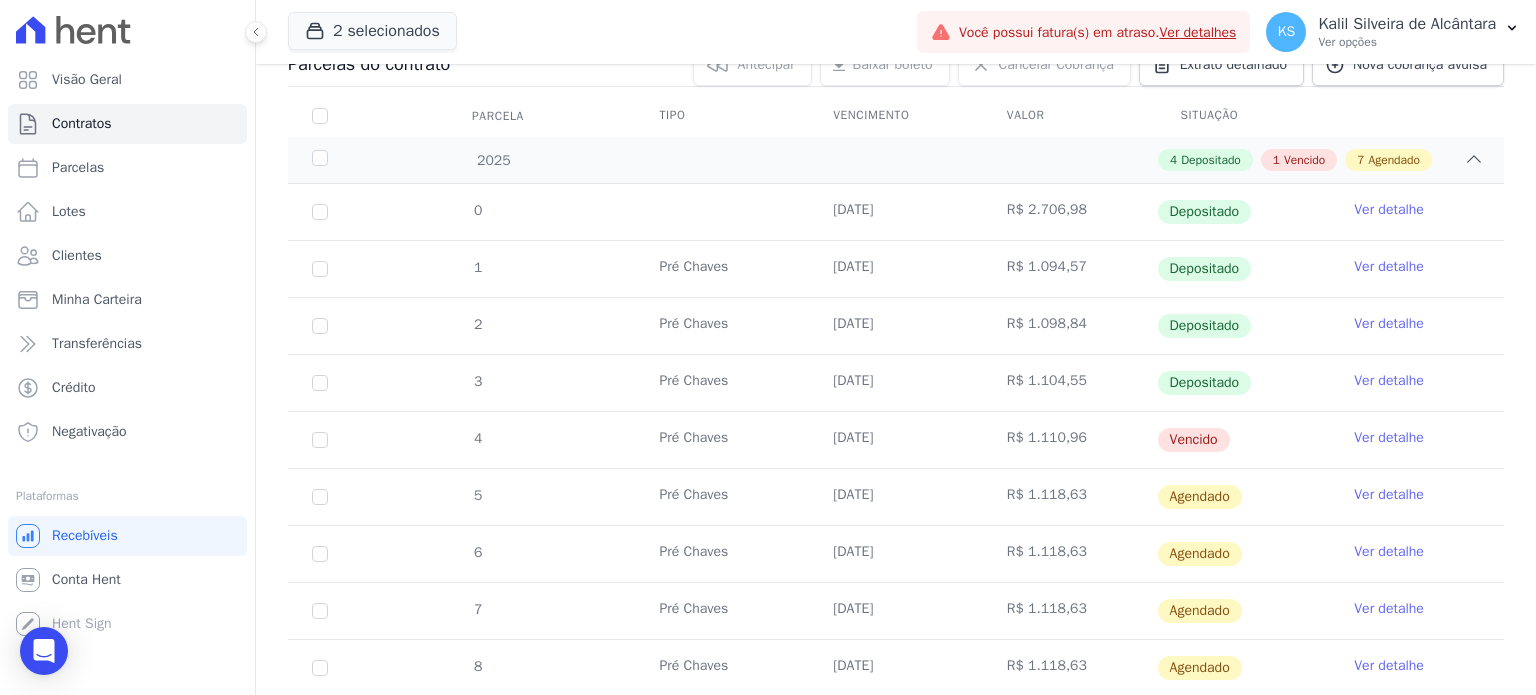 click on "Ver detalhe" at bounding box center [1389, 438] 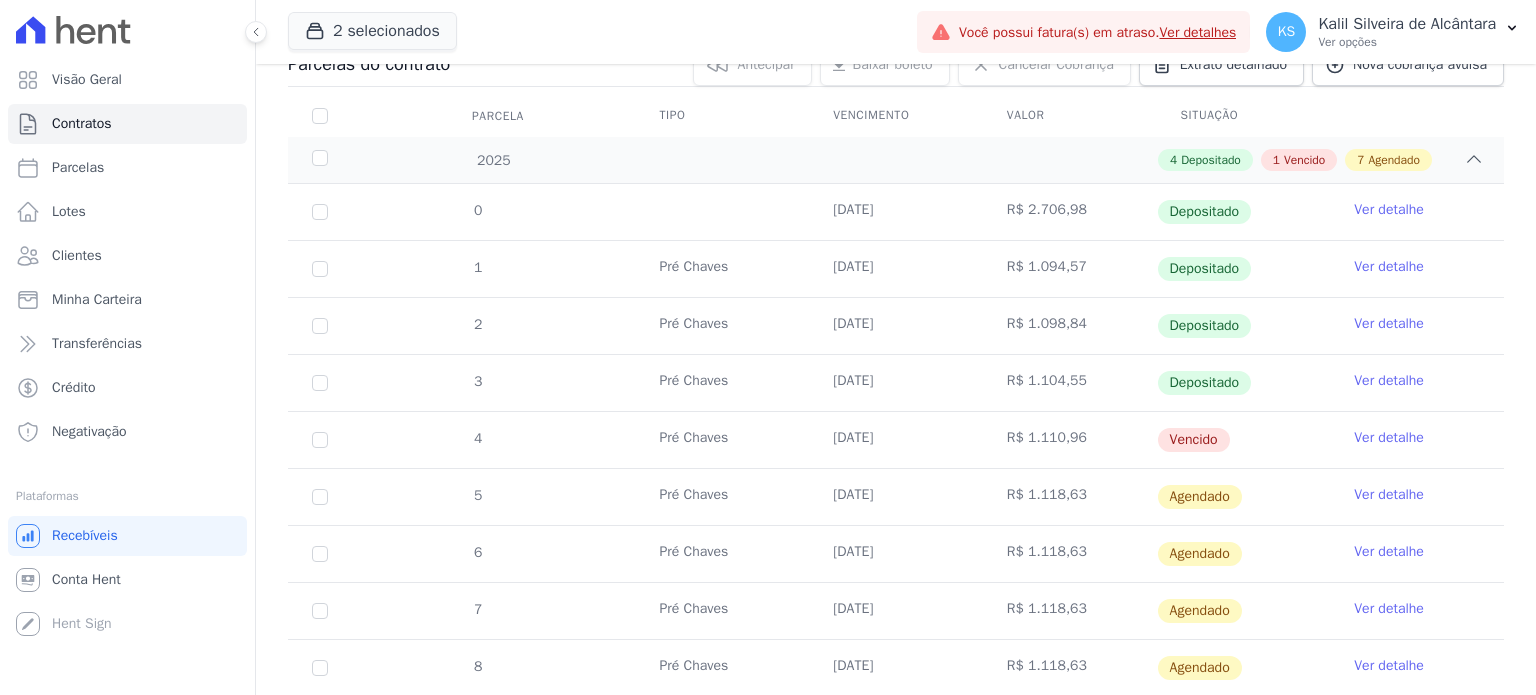 click on "Ver detalhe" at bounding box center [1389, 438] 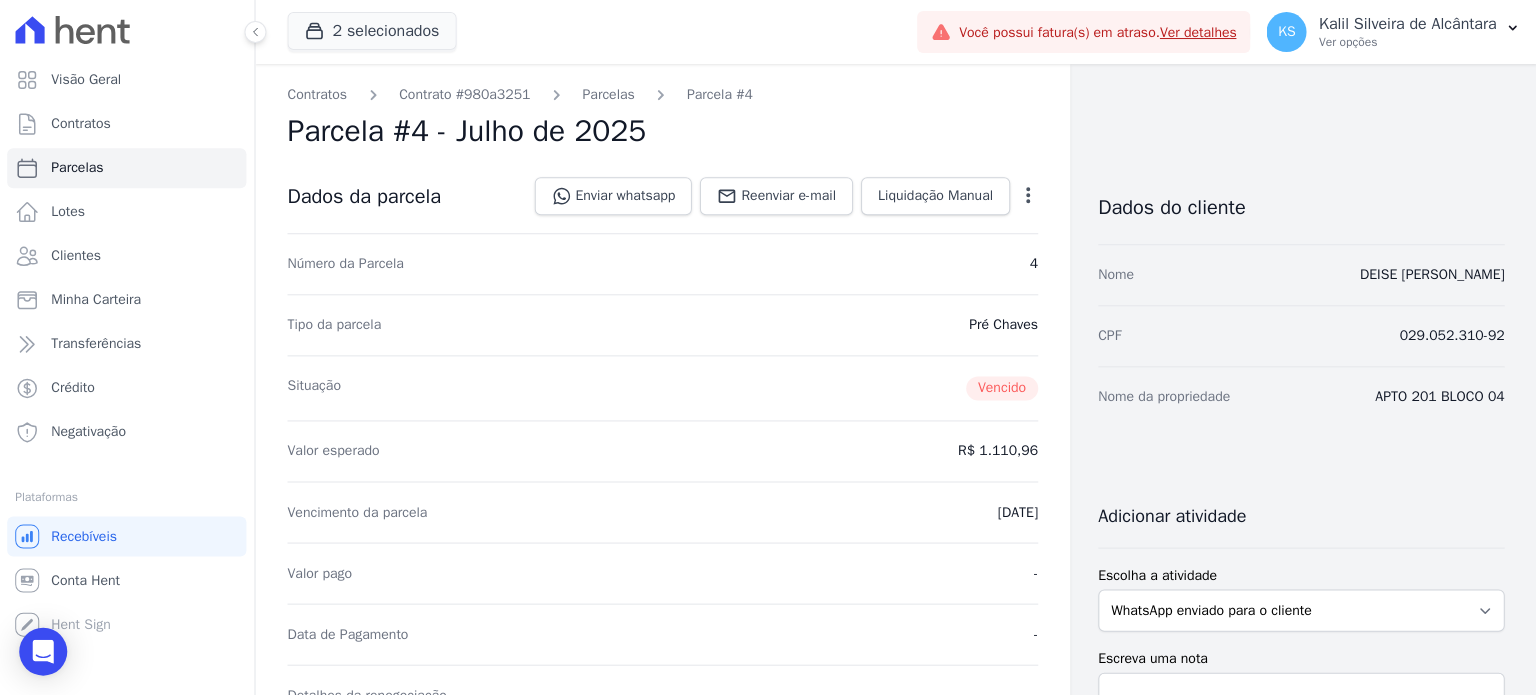 scroll, scrollTop: 0, scrollLeft: 0, axis: both 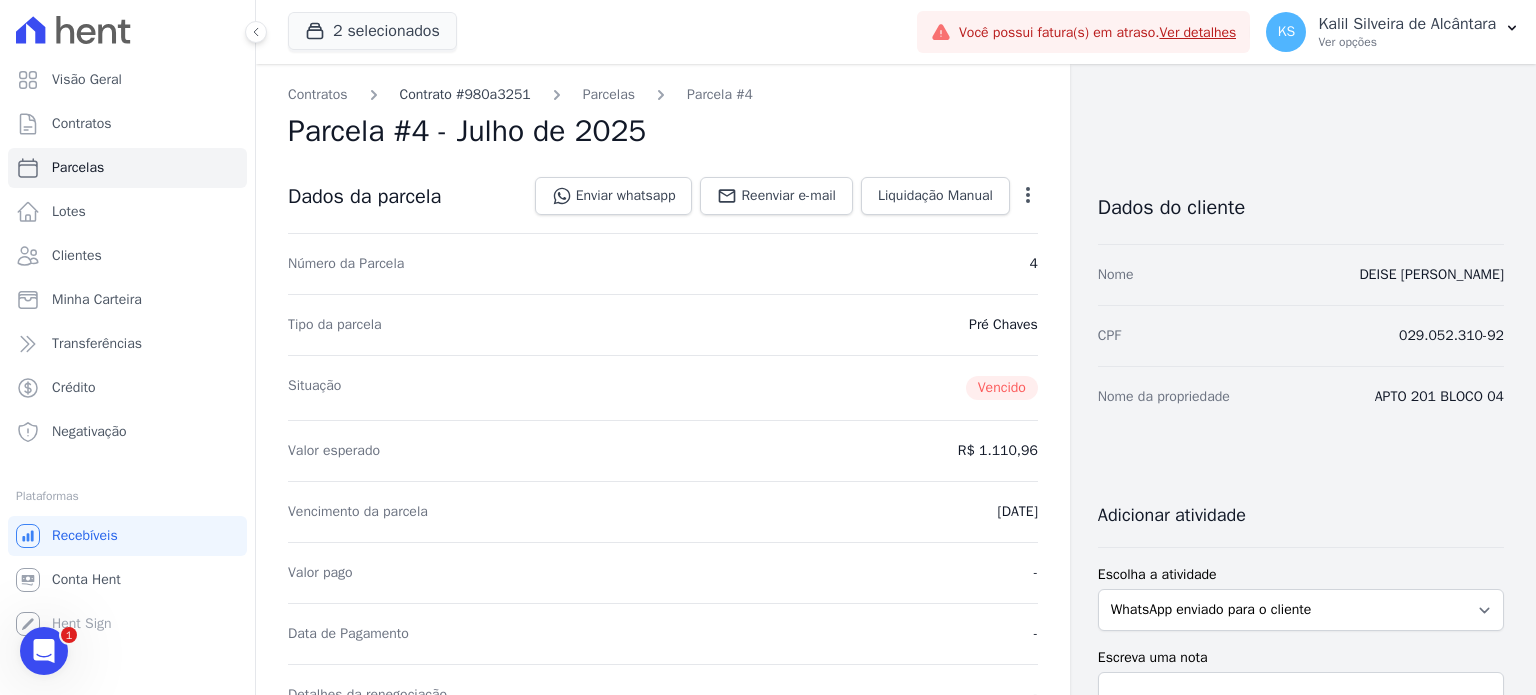 click on "Contrato
#980a3251" at bounding box center [465, 94] 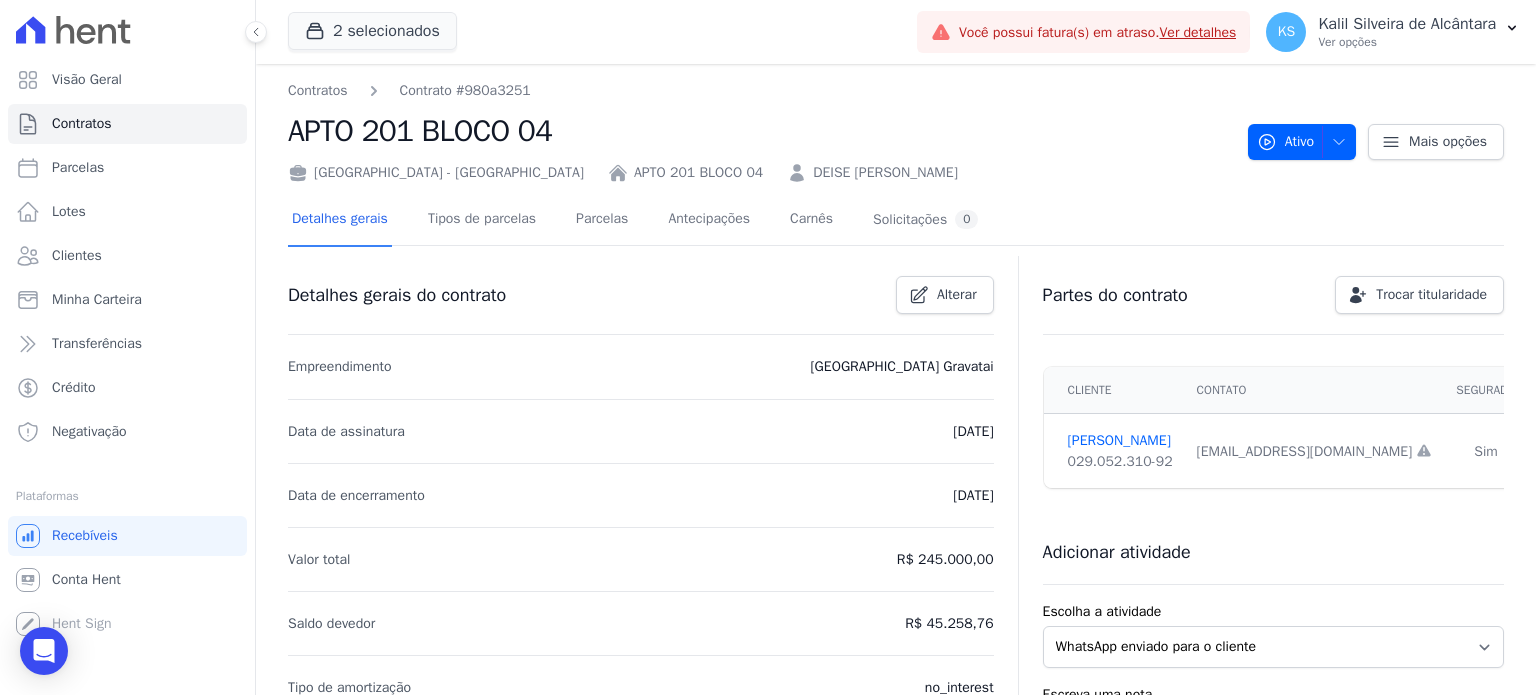 click on "Contratos
Contrato
#980a3251
APTO 201 BLOCO 04
Arty Park - Gravatai
APTO 201 BLOCO 04
DEISE LINDAJARA DA SILVA" at bounding box center [760, 131] 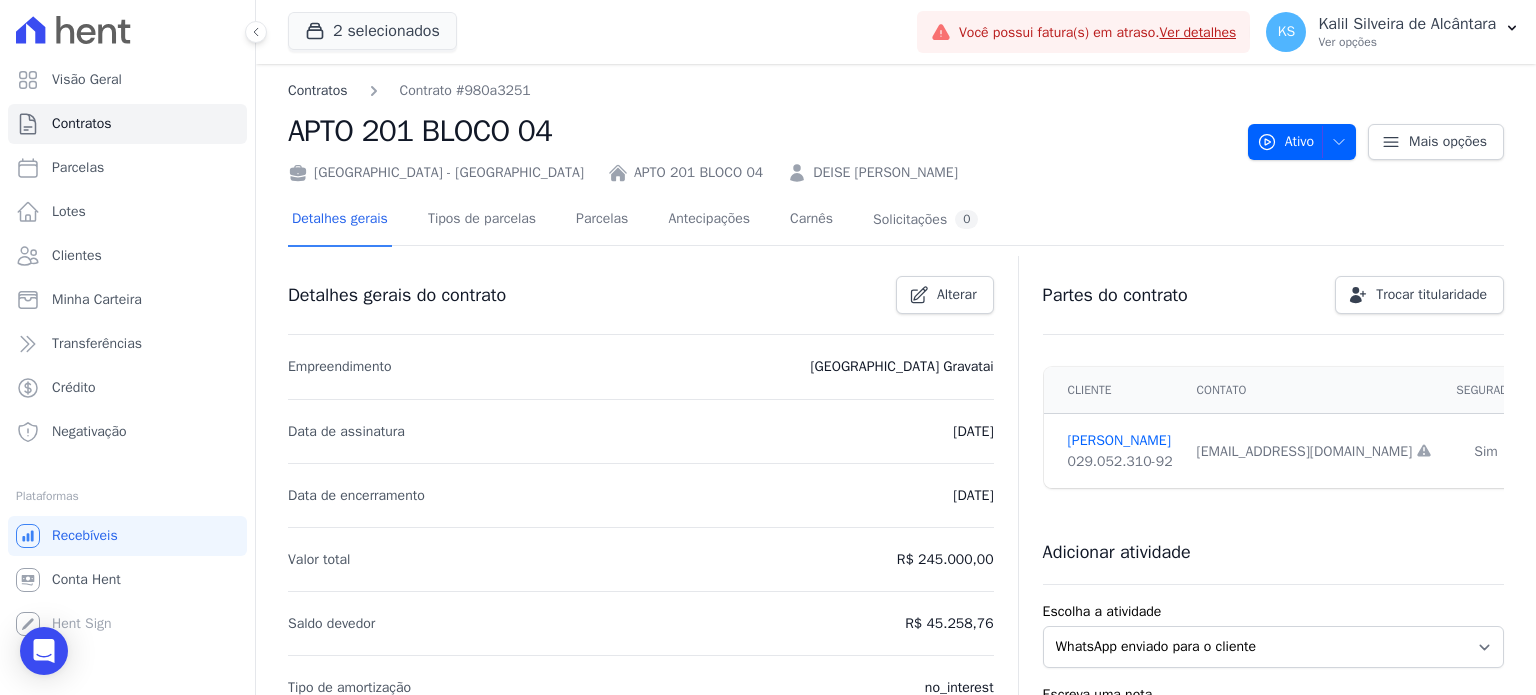 click on "Contratos" at bounding box center (318, 90) 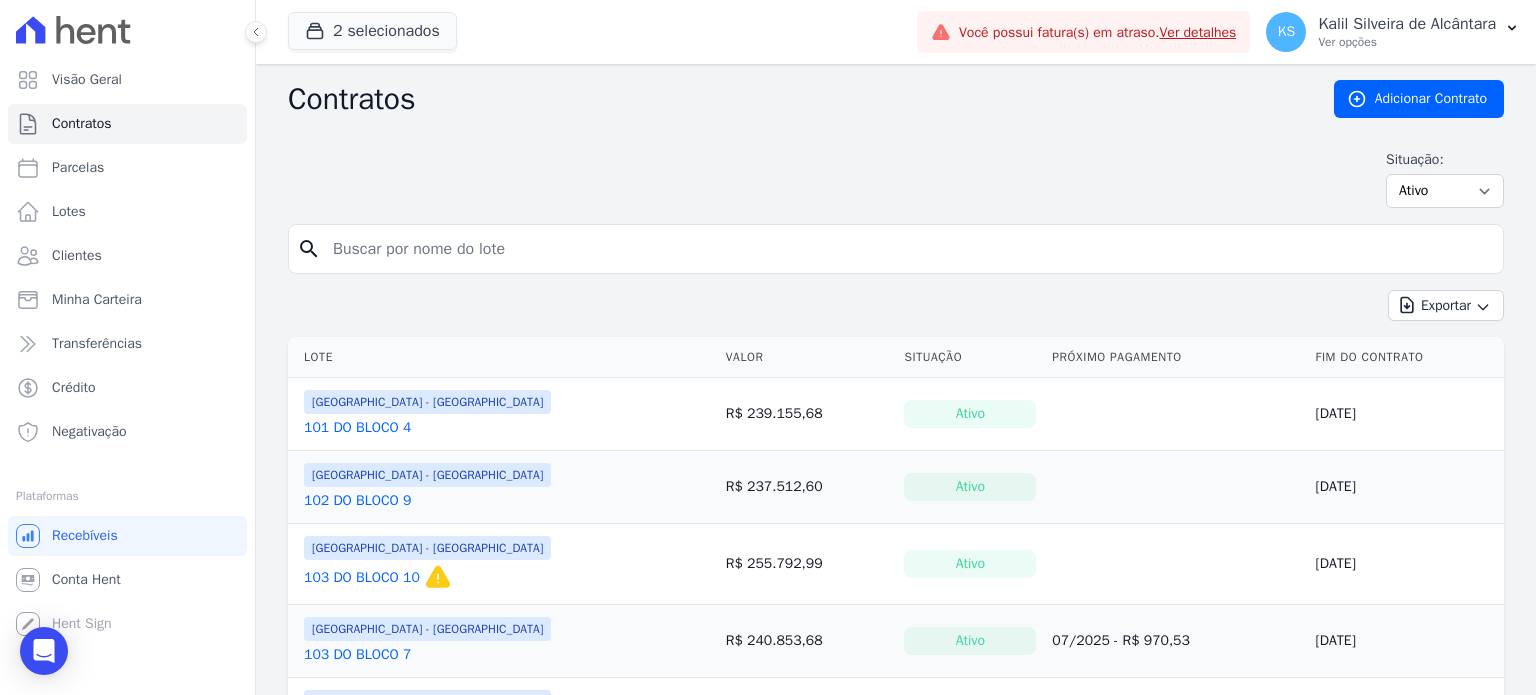 drag, startPoint x: 470, startPoint y: 274, endPoint x: 458, endPoint y: 234, distance: 41.761227 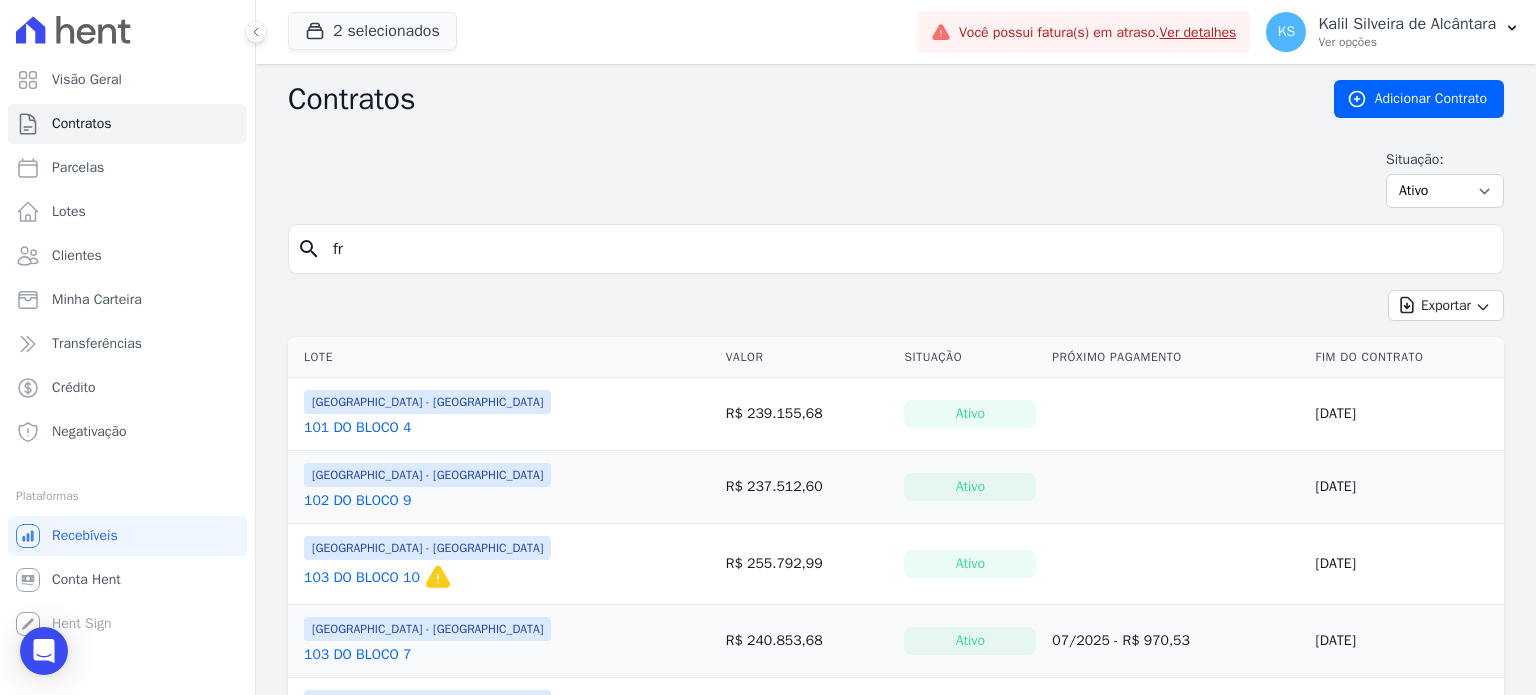 type on "f" 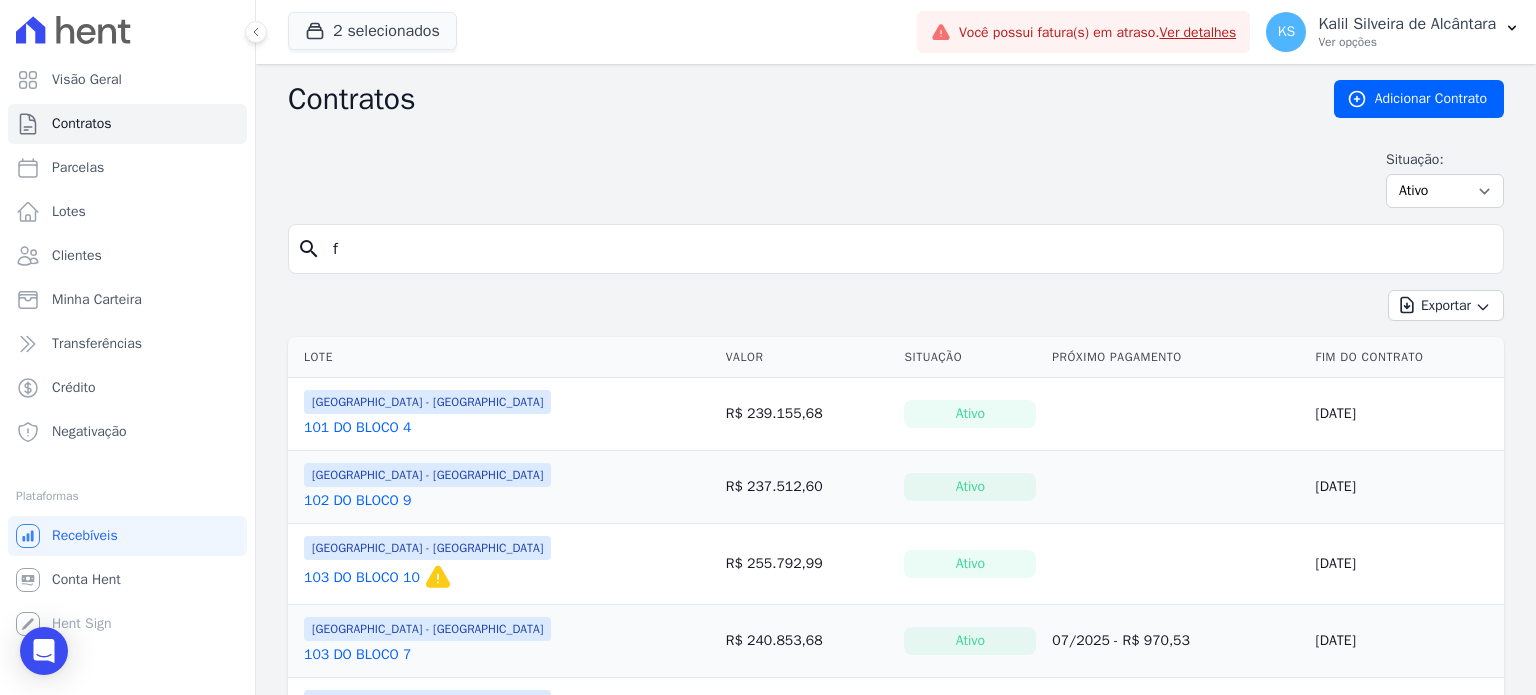 type 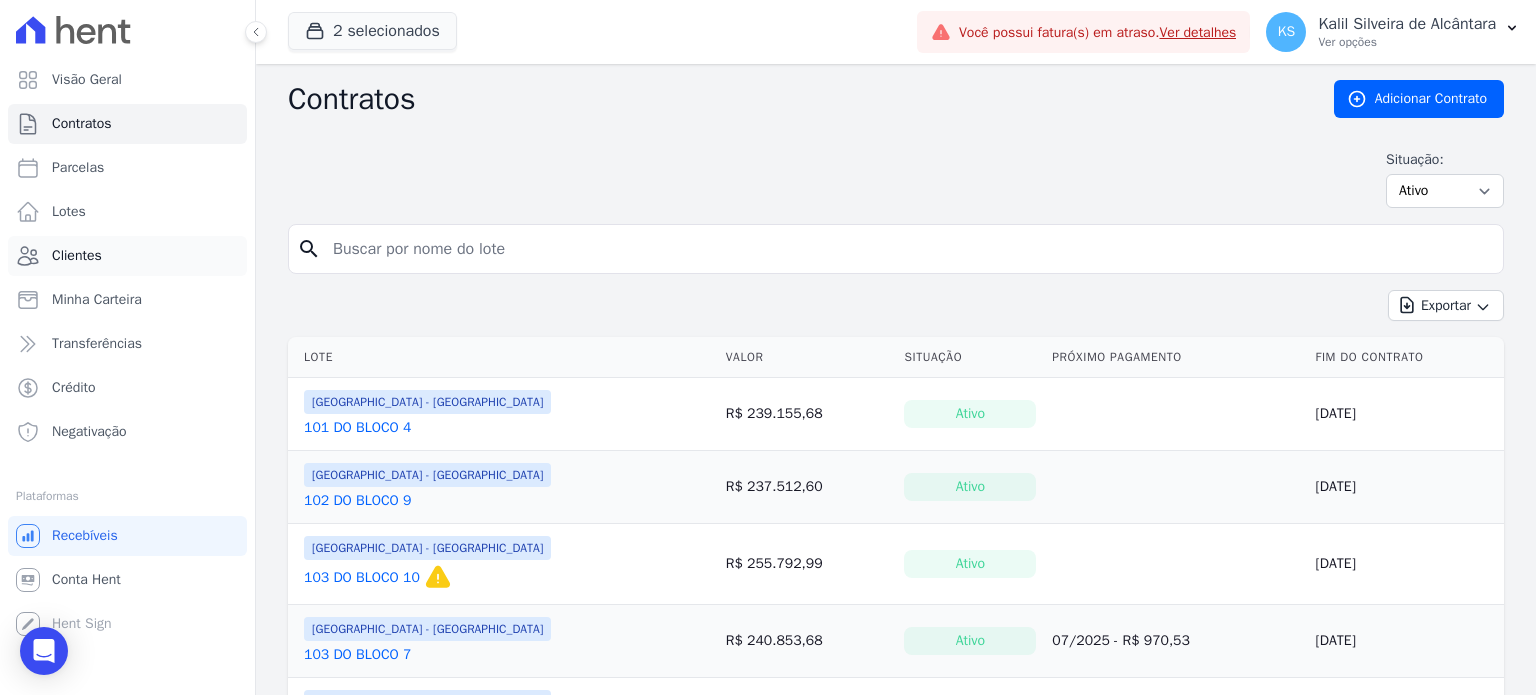 click on "Clientes" at bounding box center (127, 256) 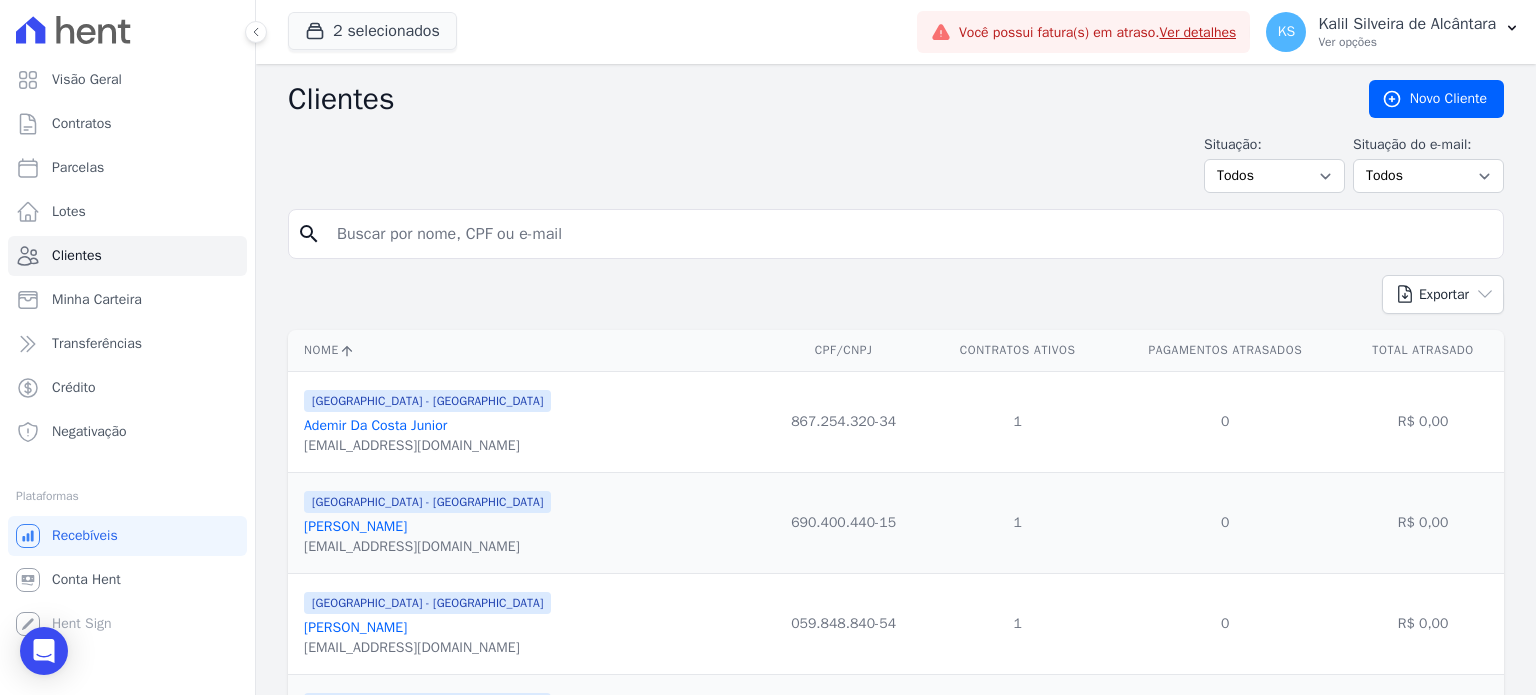 click at bounding box center (910, 234) 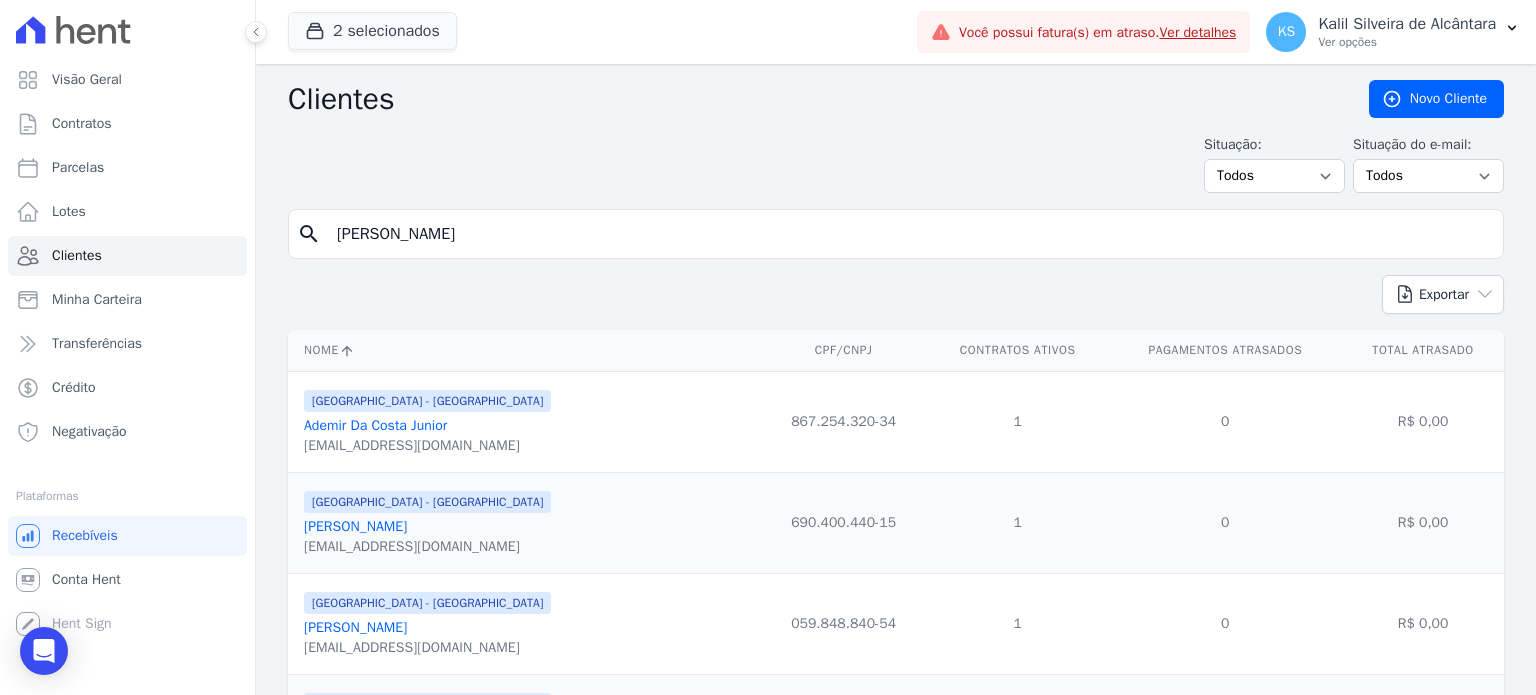type on "felipe" 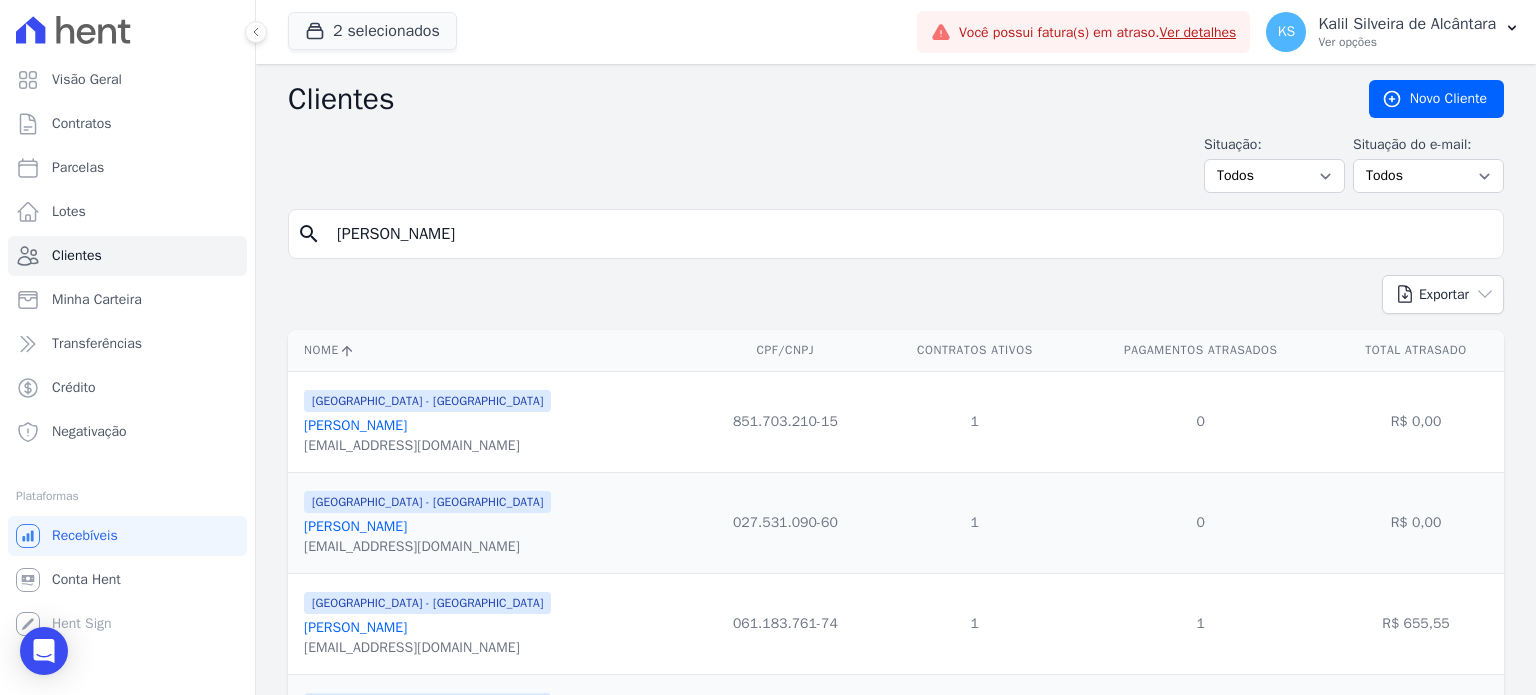 click on "felipe" at bounding box center (910, 234) 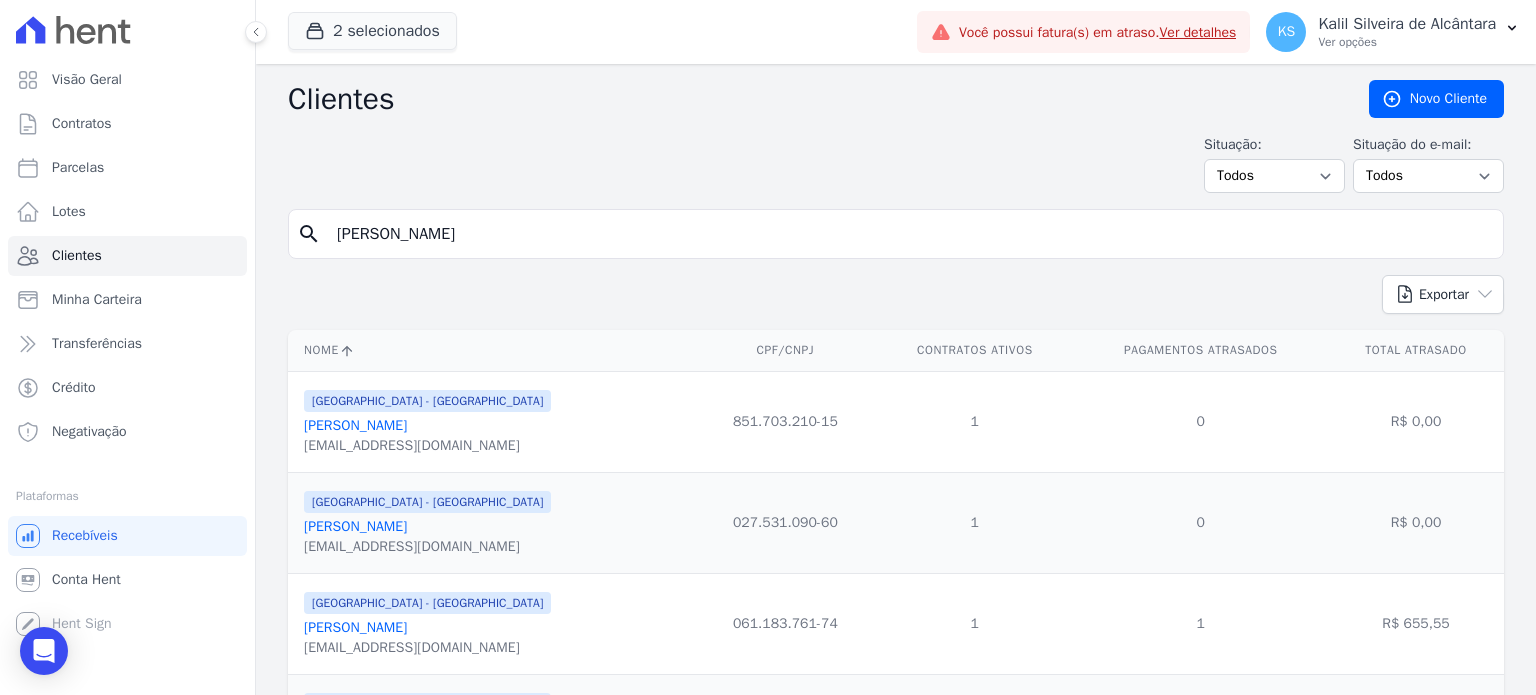 click on "klahnmuniz@gmail.com" at bounding box center [427, 648] 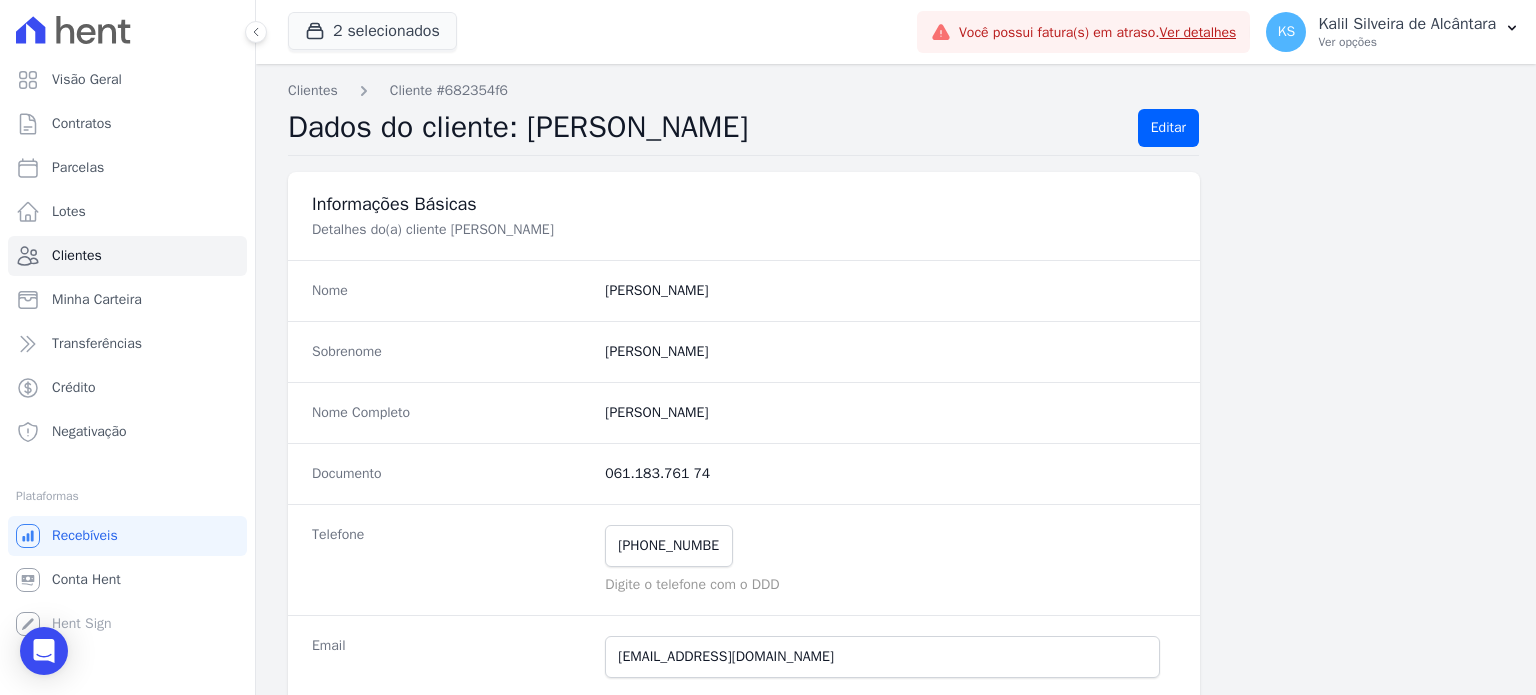 click on "Informações Básicas
Detalhes do(a) cliente Felipe Klanh Muniz Hedlund Martins
Nome
Felipe
Sobrenome
Martins
Nome Completo
Felipe Klanh Muniz Hedlund Martins
Documento
061.183.761 74
Telefone
(51) 98135-6710
Mensagem de SMS ainda não enviada..
Mensagem de Whatsapp ainda não enviada.." at bounding box center (896, 1013) 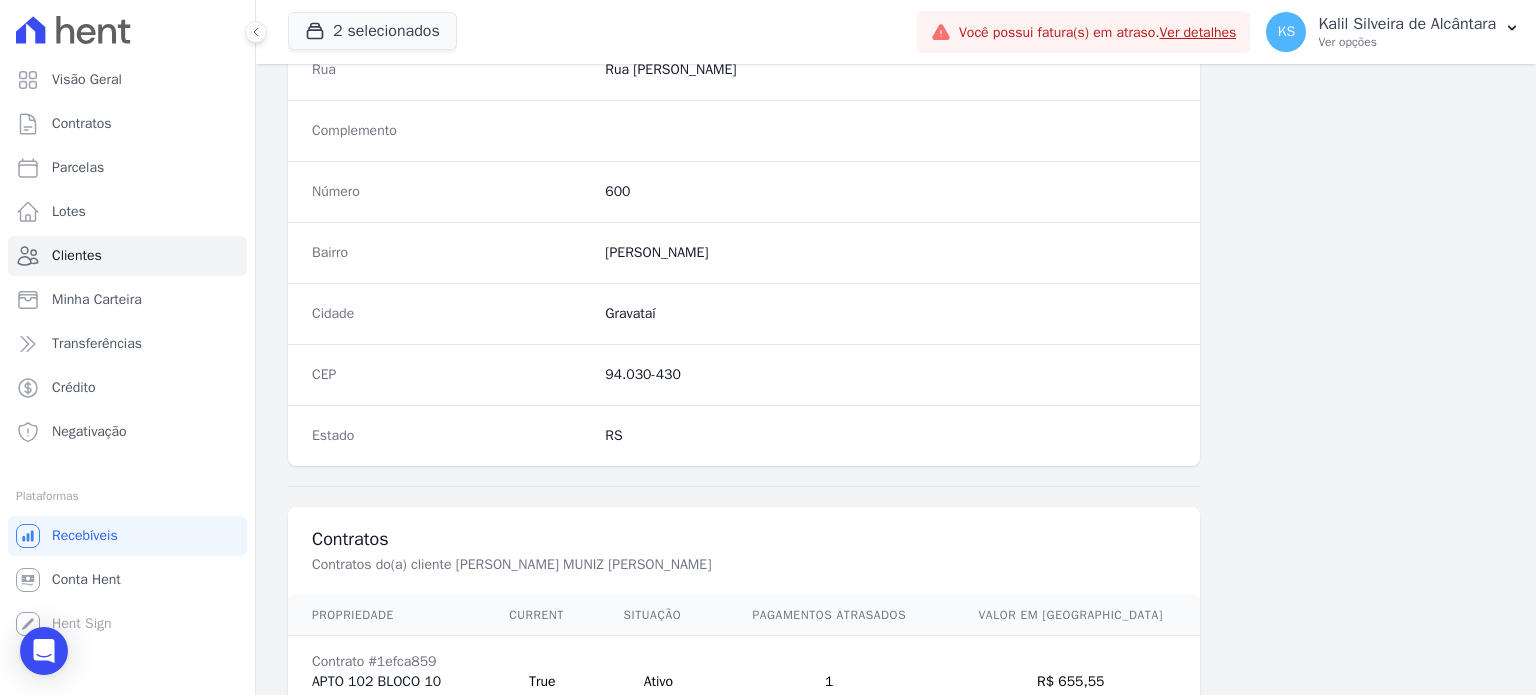 scroll, scrollTop: 1169, scrollLeft: 0, axis: vertical 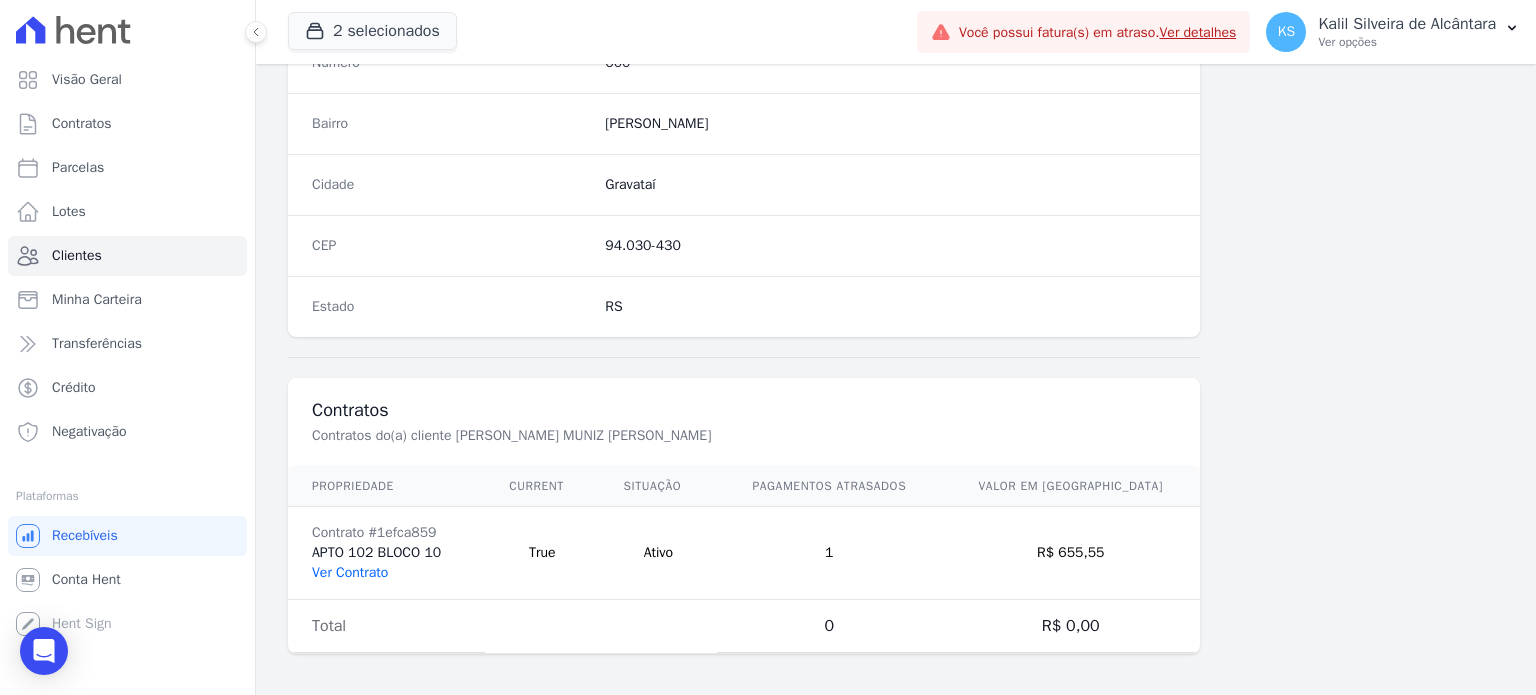 click on "Ver Contrato" at bounding box center (350, 572) 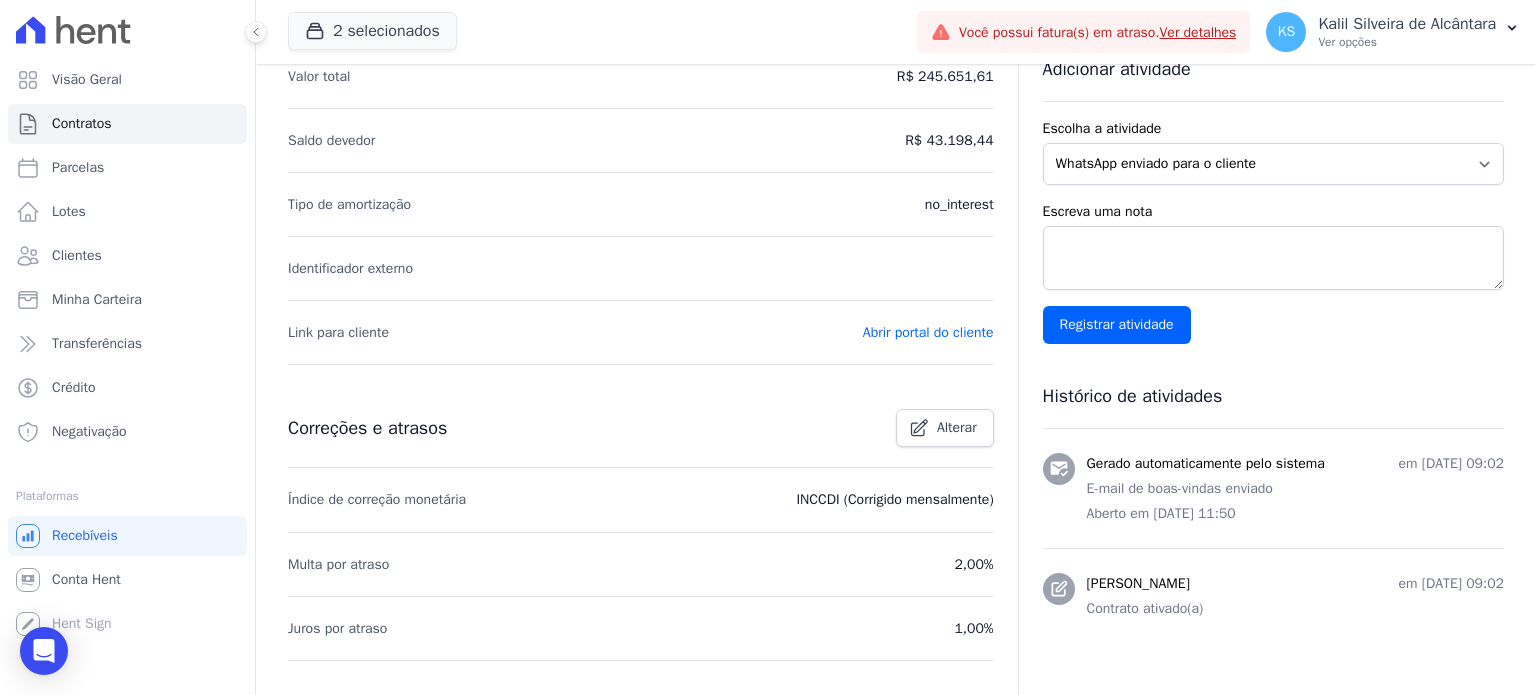 scroll, scrollTop: 472, scrollLeft: 0, axis: vertical 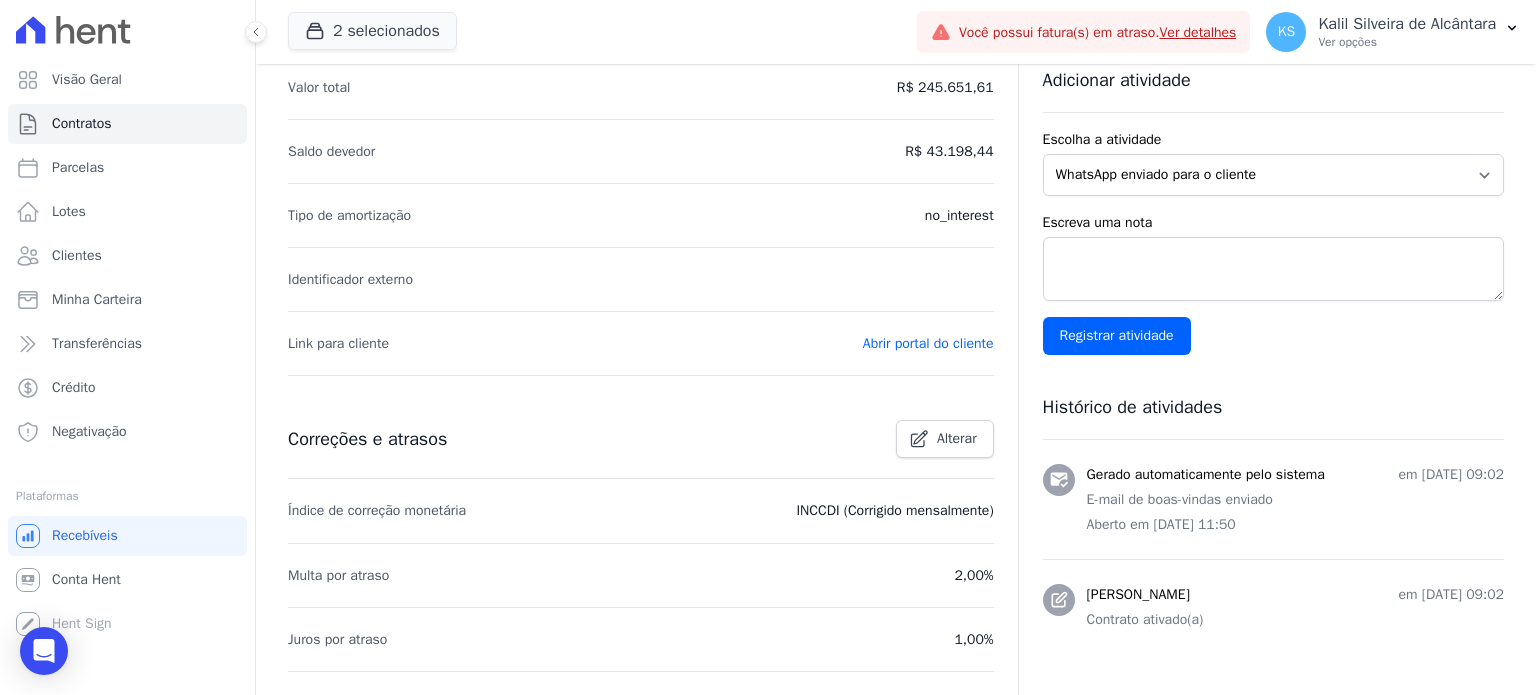 drag, startPoint x: 1517, startPoint y: 453, endPoint x: 1521, endPoint y: 484, distance: 31.257 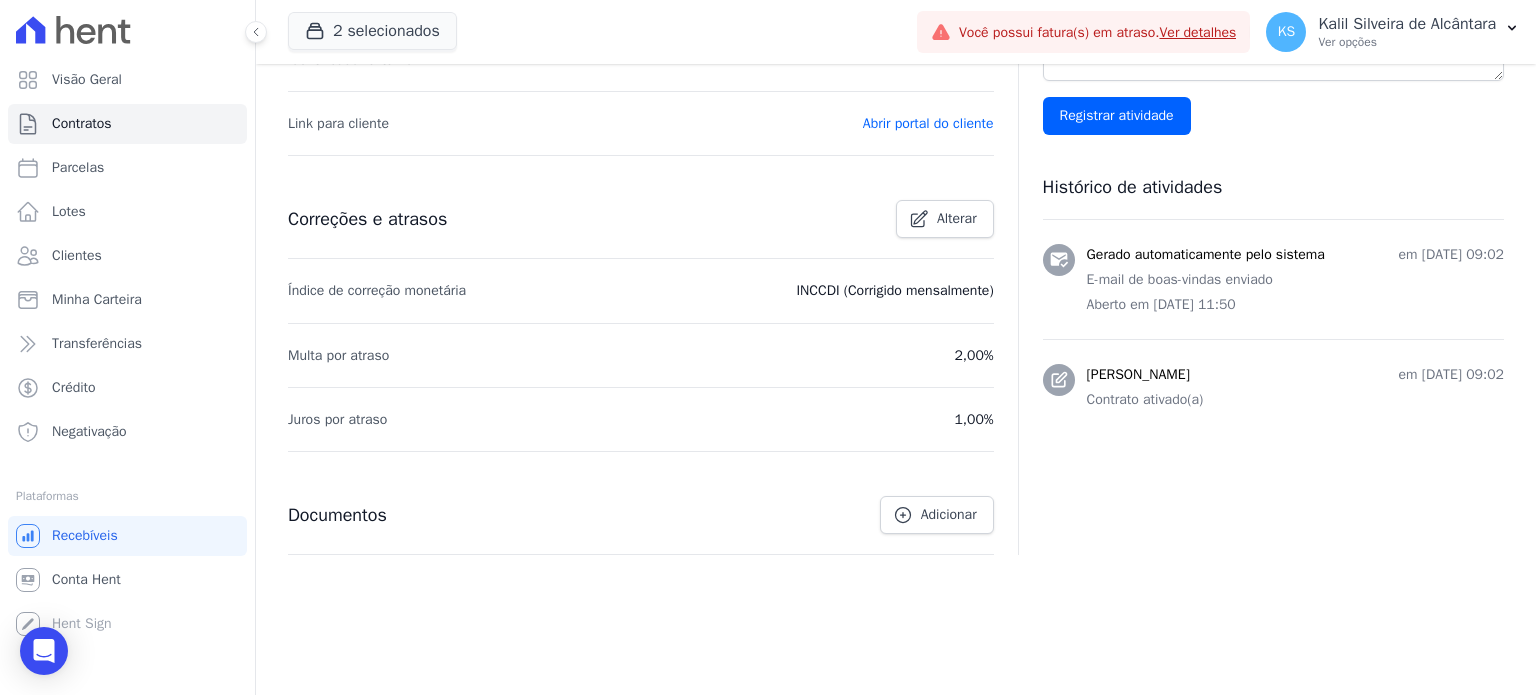 scroll, scrollTop: 0, scrollLeft: 0, axis: both 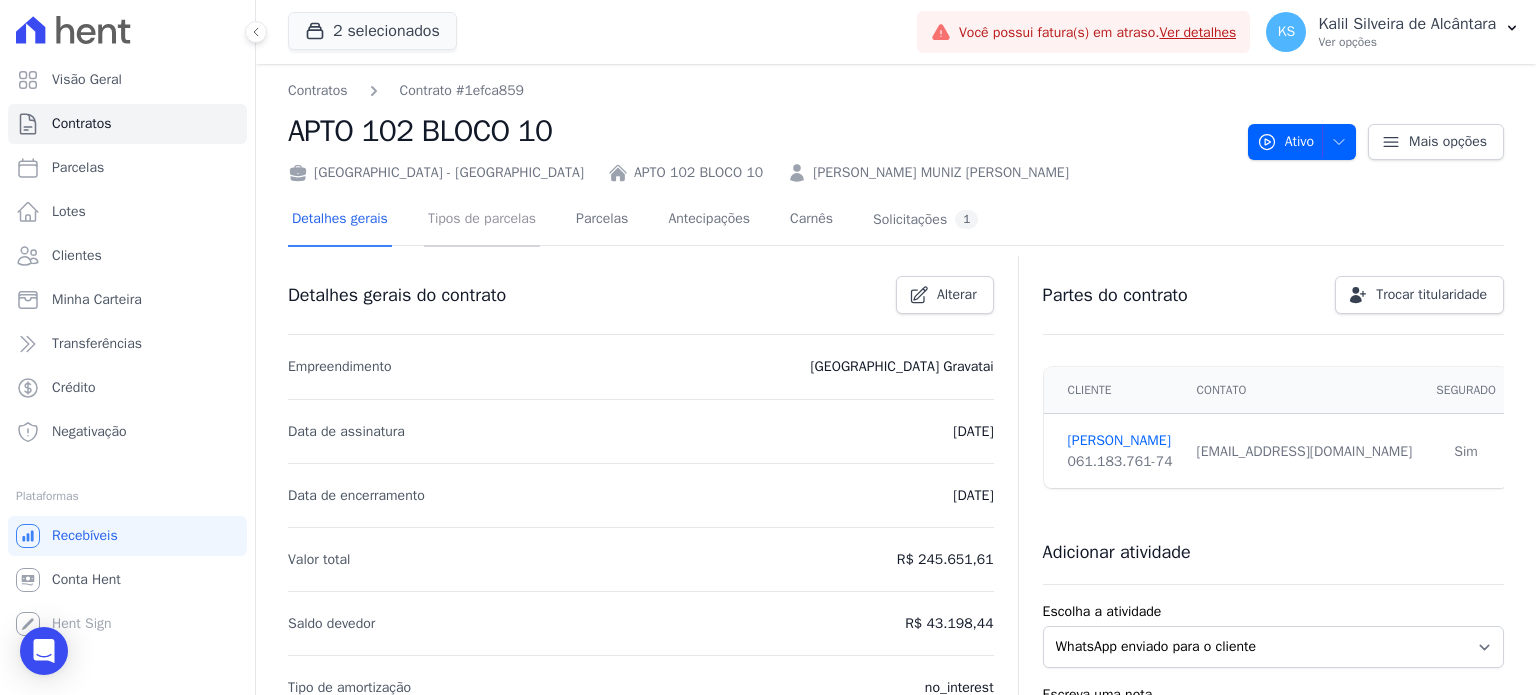 click on "Tipos de parcelas" at bounding box center [482, 220] 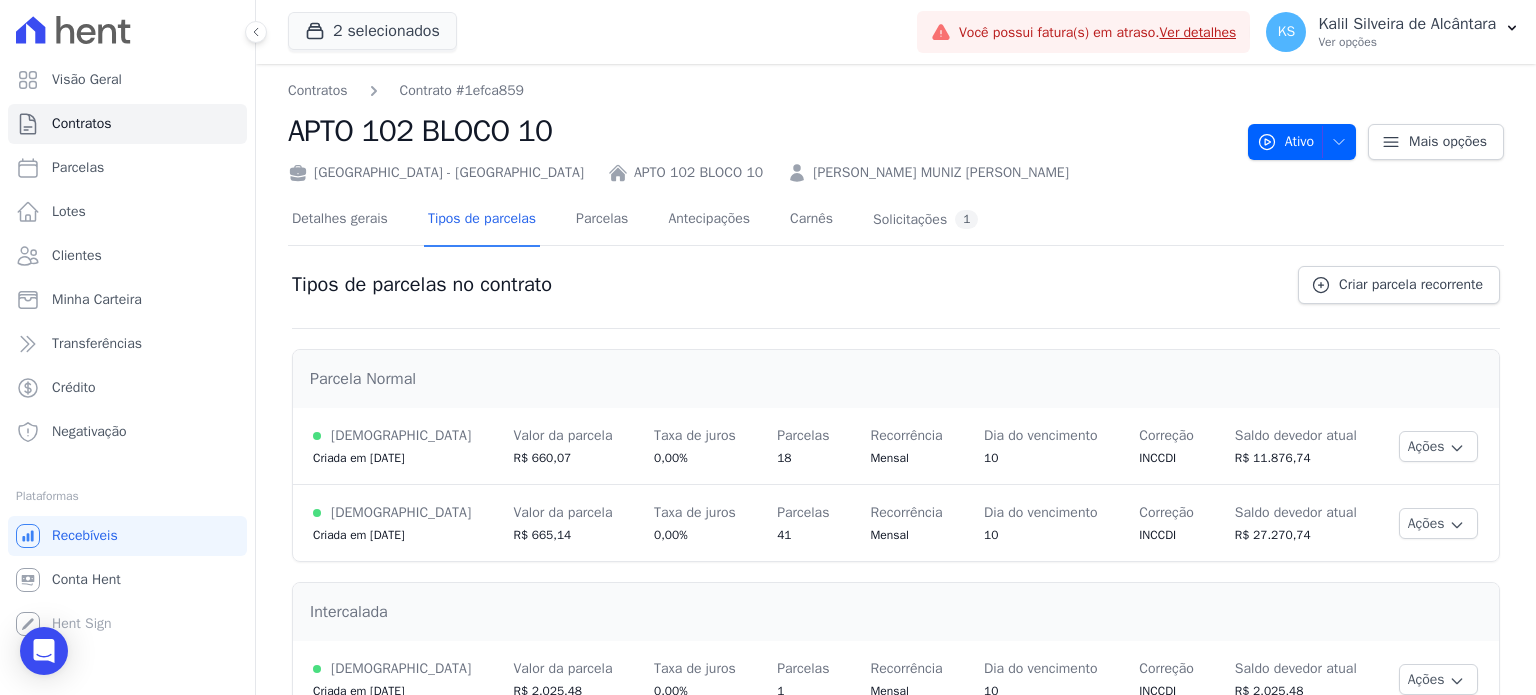 click on "Detalhes gerais
Tipos de parcelas
Parcelas
Antecipações
Carnês
Solicitações
1" at bounding box center (635, 220) 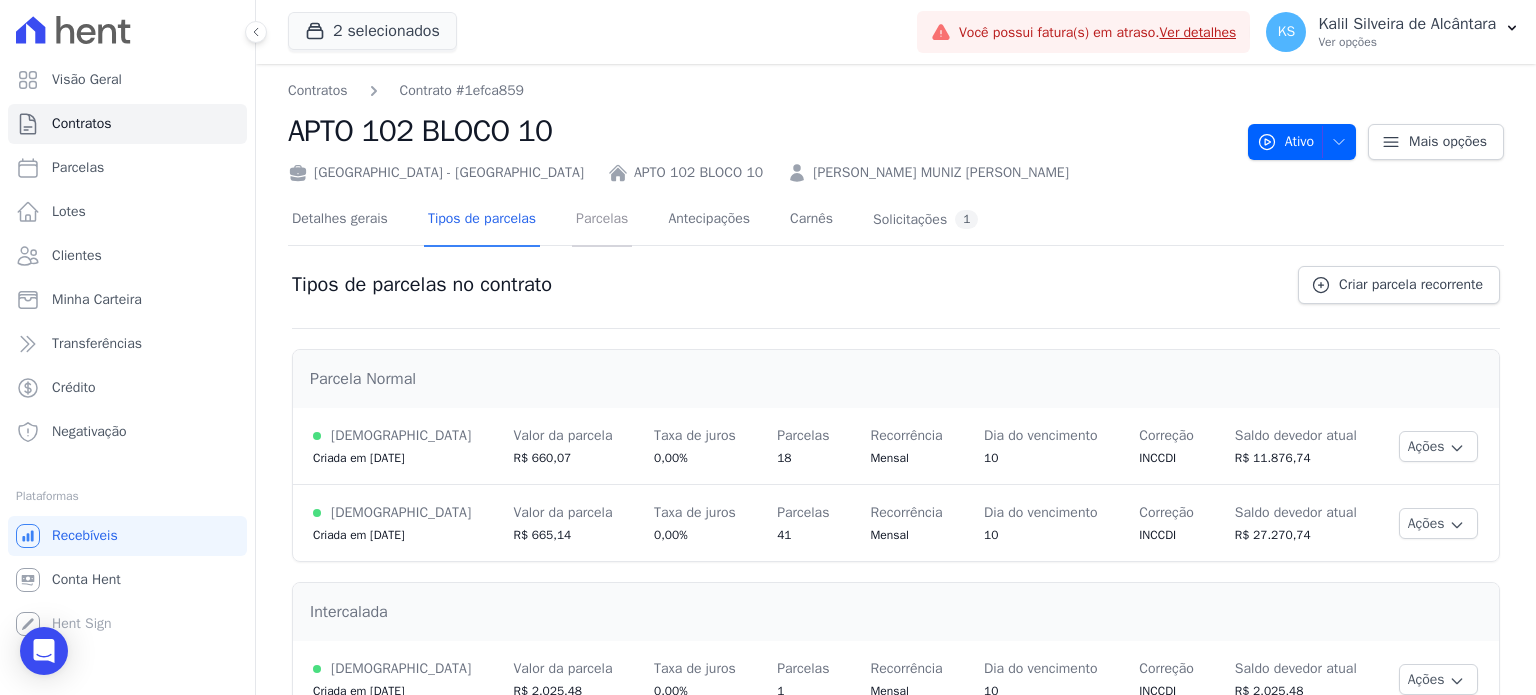 click on "Parcelas" at bounding box center (602, 220) 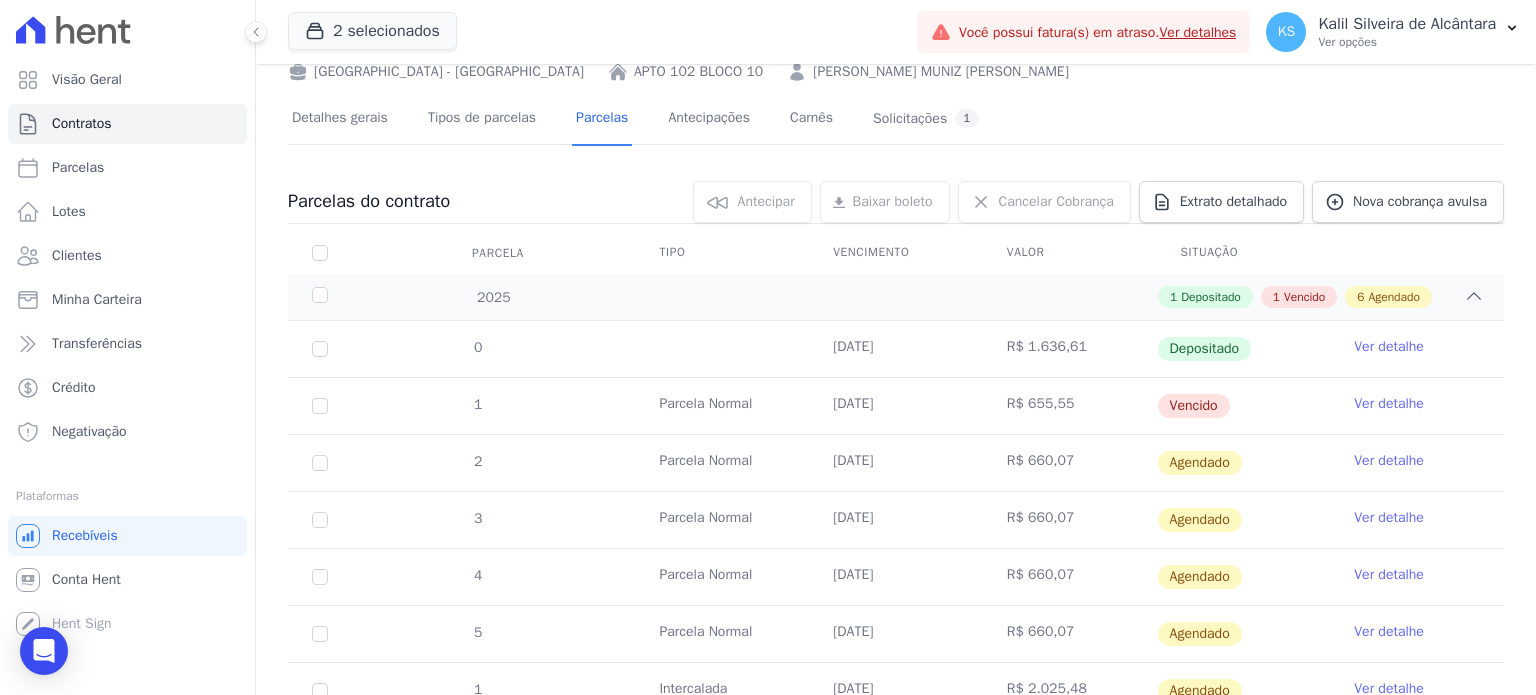 scroll, scrollTop: 104, scrollLeft: 0, axis: vertical 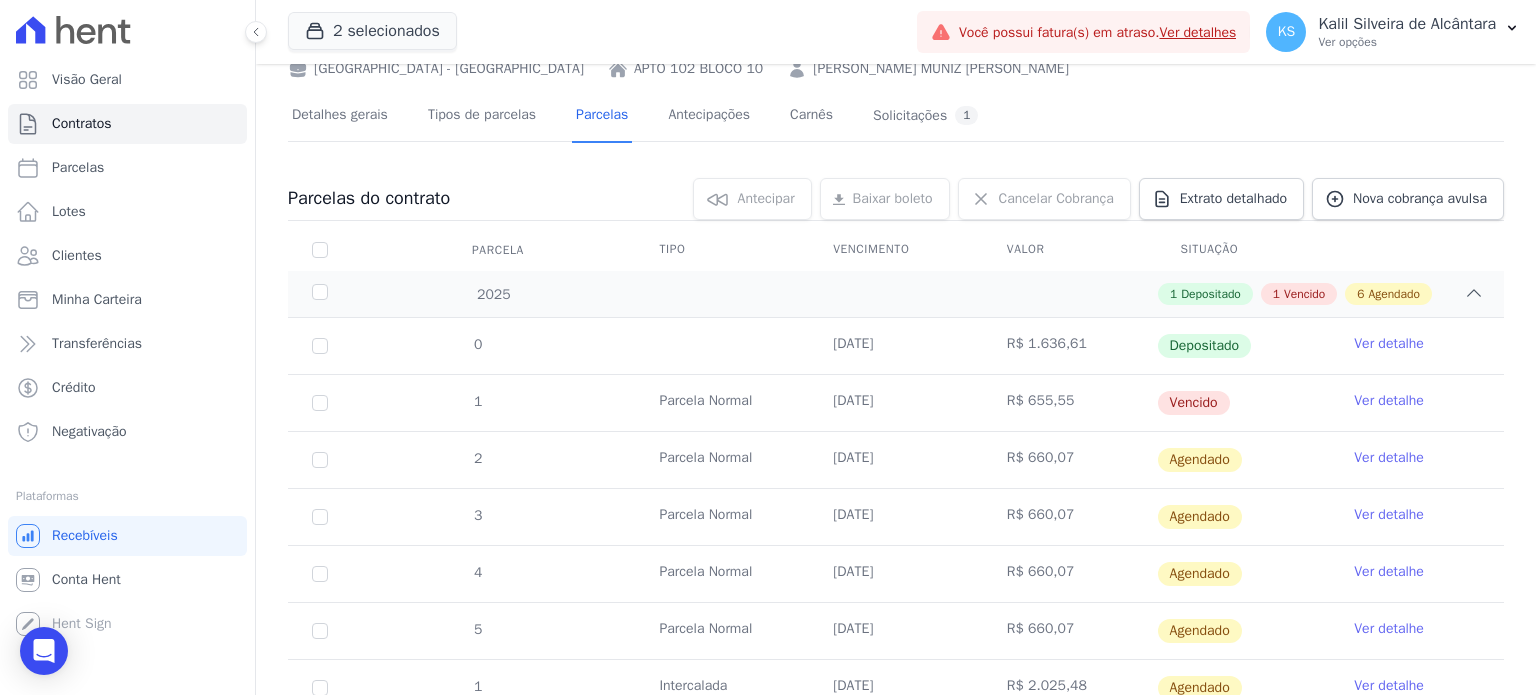 click on "FELIPE KLANH MUNIZ HEDLUND MARTINS" at bounding box center [941, 68] 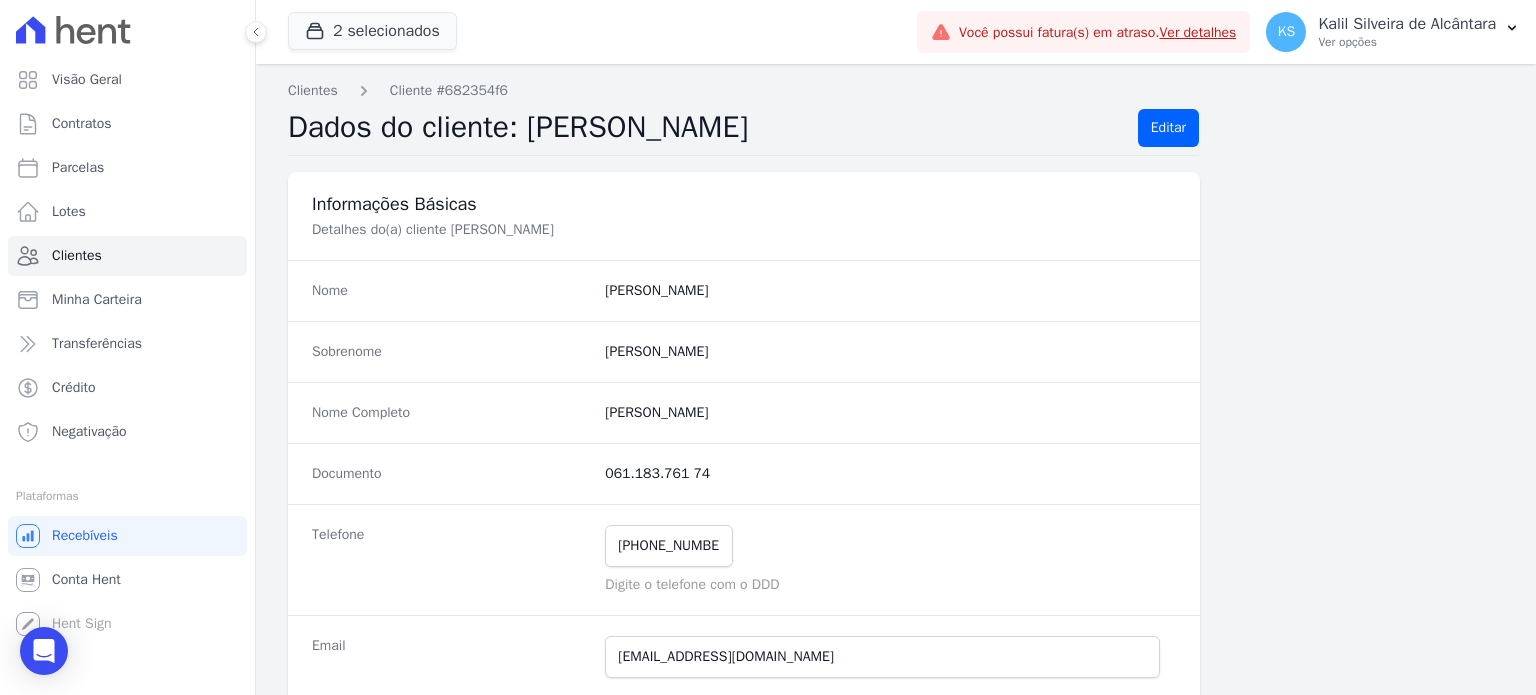 click on "Sobrenome
Martins" at bounding box center [744, 351] 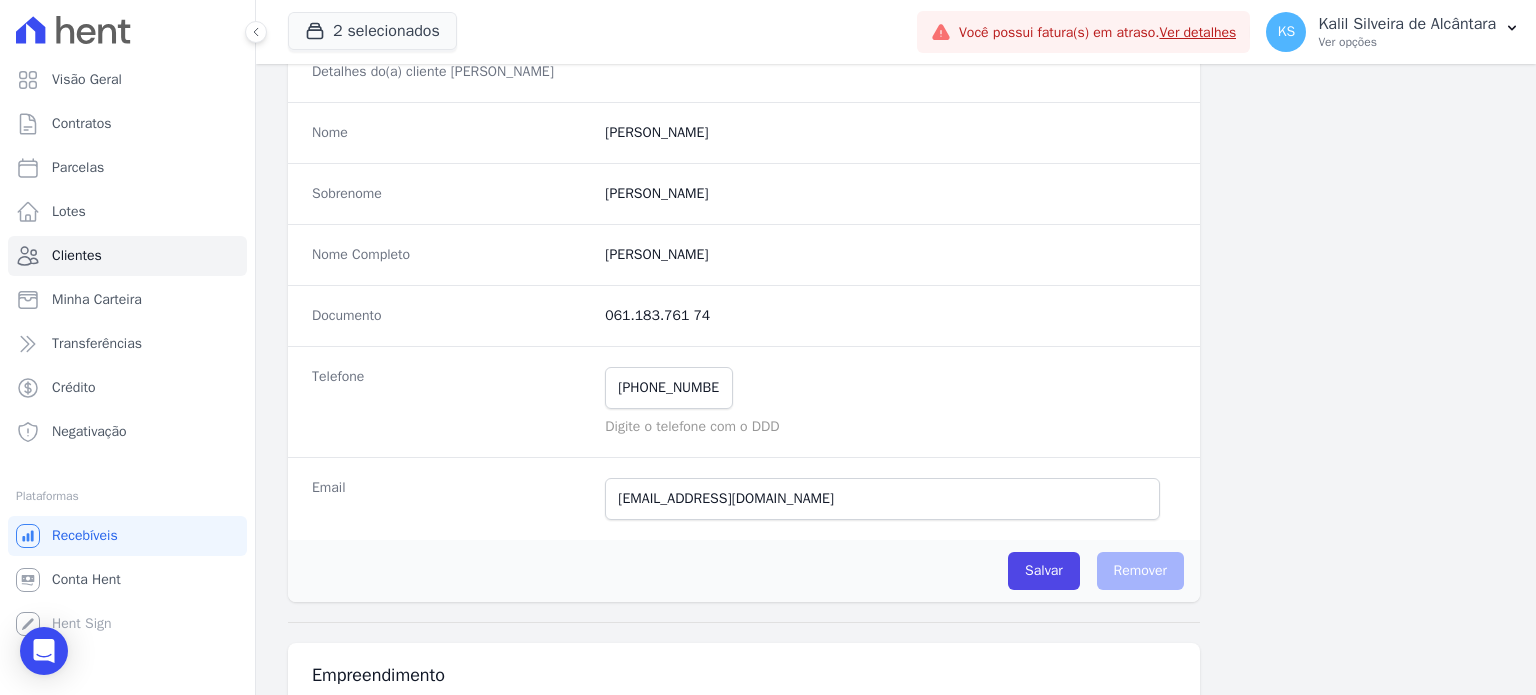 scroll, scrollTop: 160, scrollLeft: 0, axis: vertical 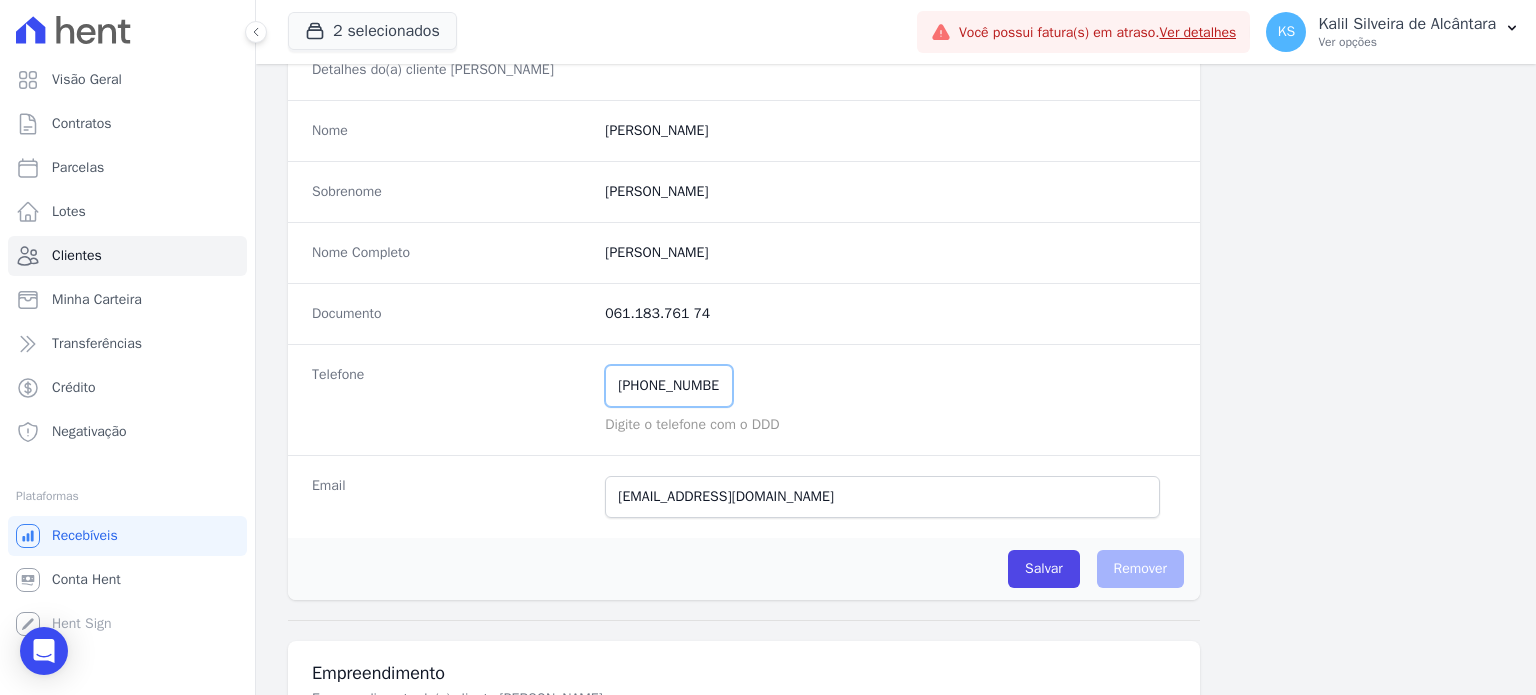 drag, startPoint x: 613, startPoint y: 384, endPoint x: 850, endPoint y: 359, distance: 238.31491 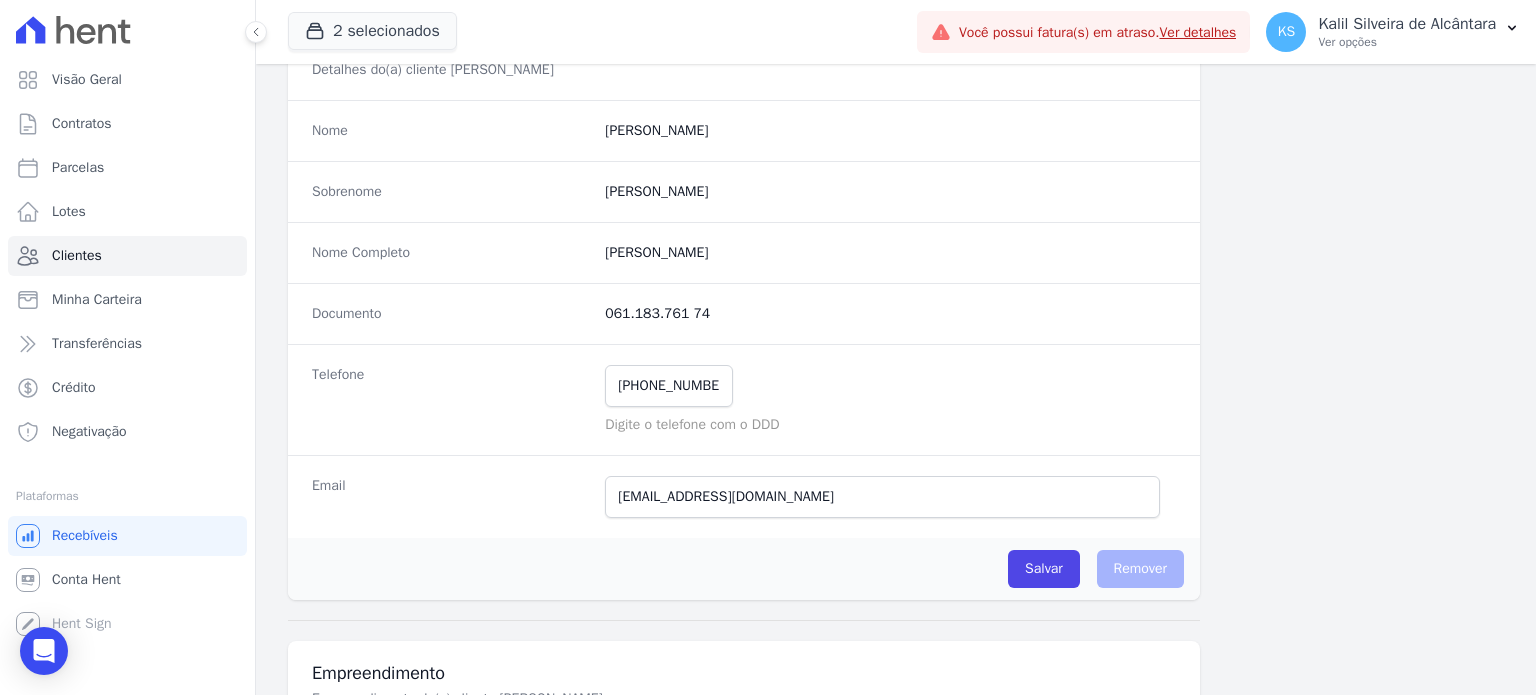 drag, startPoint x: 1520, startPoint y: 296, endPoint x: 1535, endPoint y: 135, distance: 161.69725 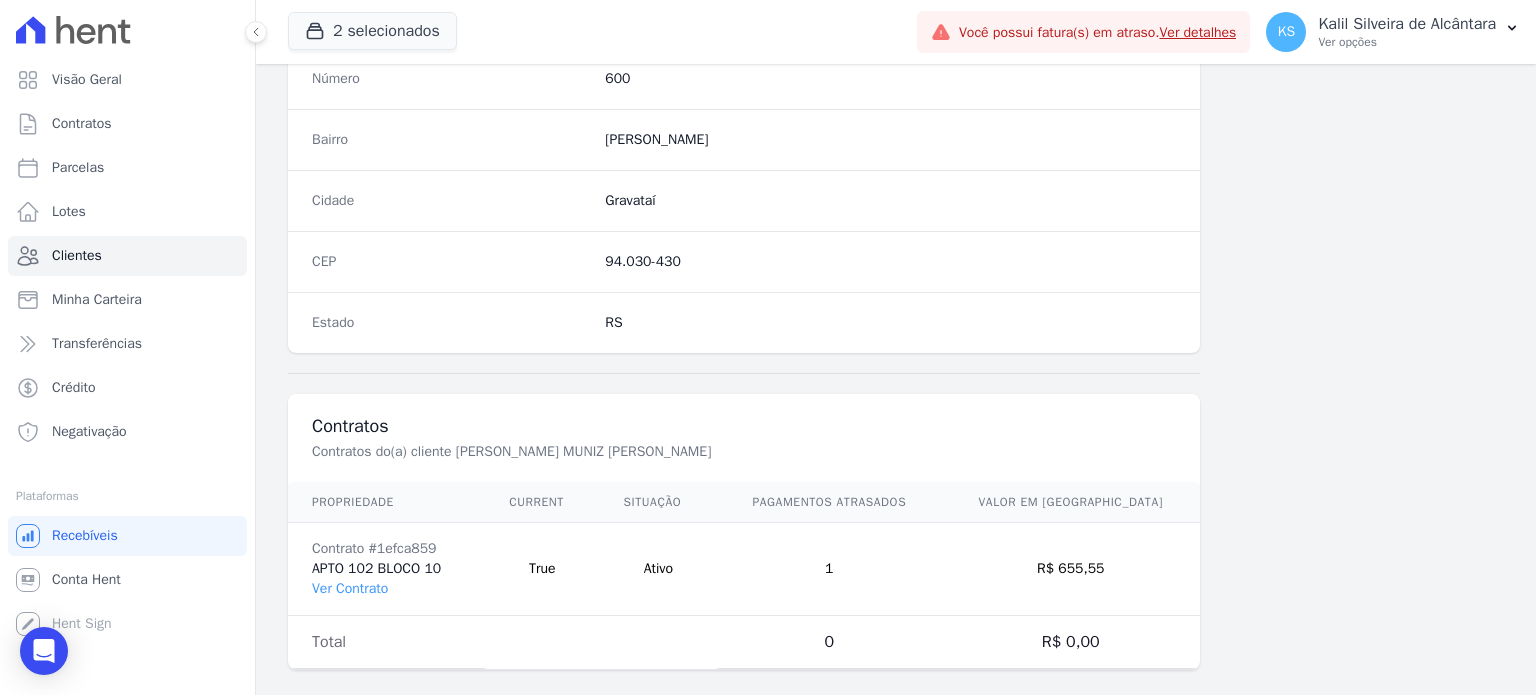 scroll, scrollTop: 1169, scrollLeft: 0, axis: vertical 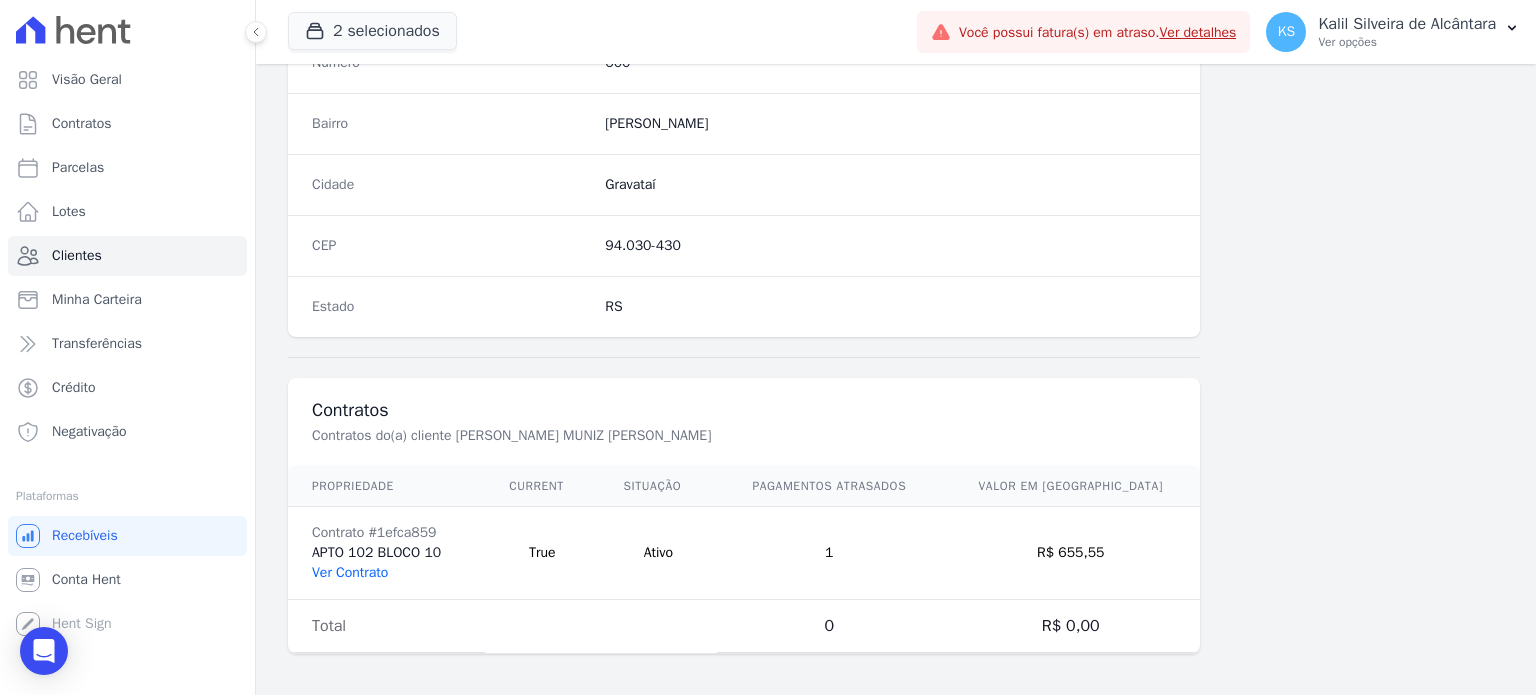 click on "Ver Contrato" at bounding box center (350, 572) 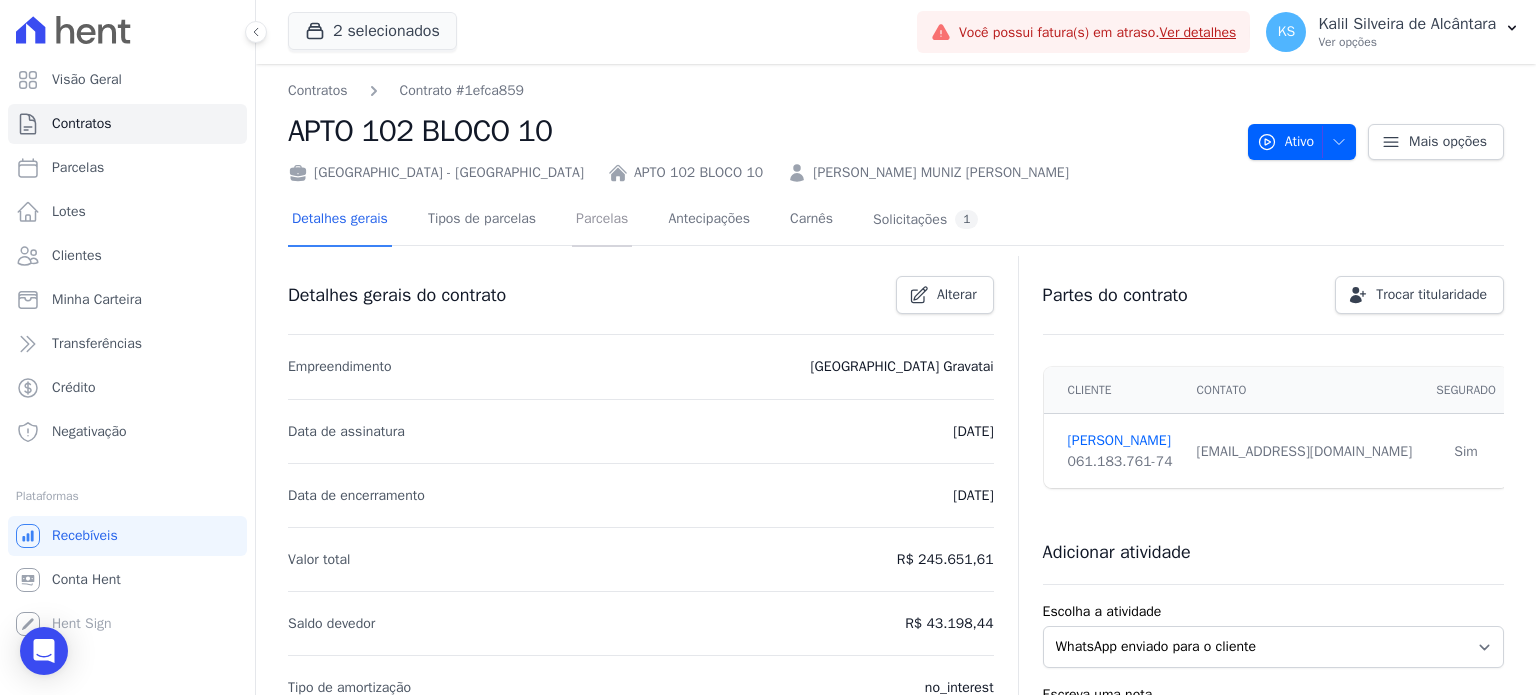 click on "Parcelas" at bounding box center [602, 220] 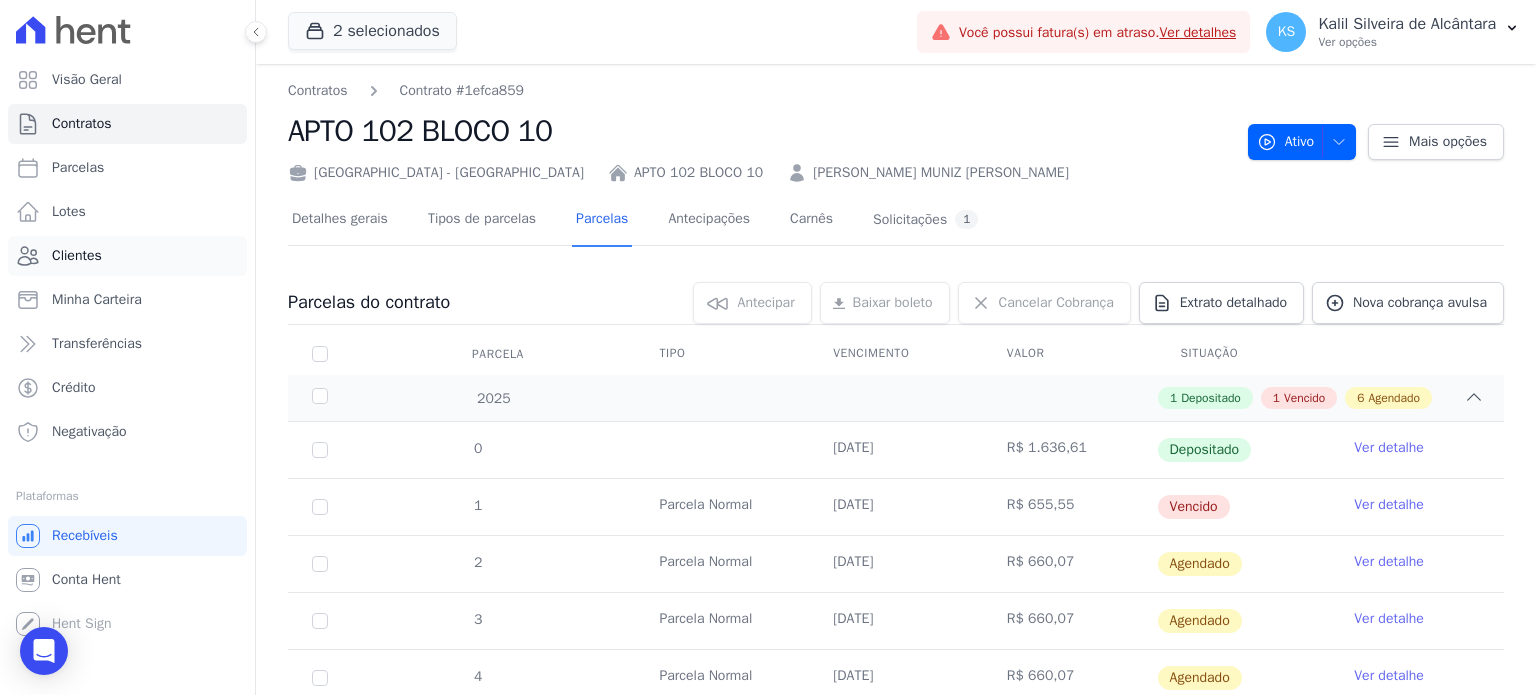click on "Clientes" at bounding box center (127, 256) 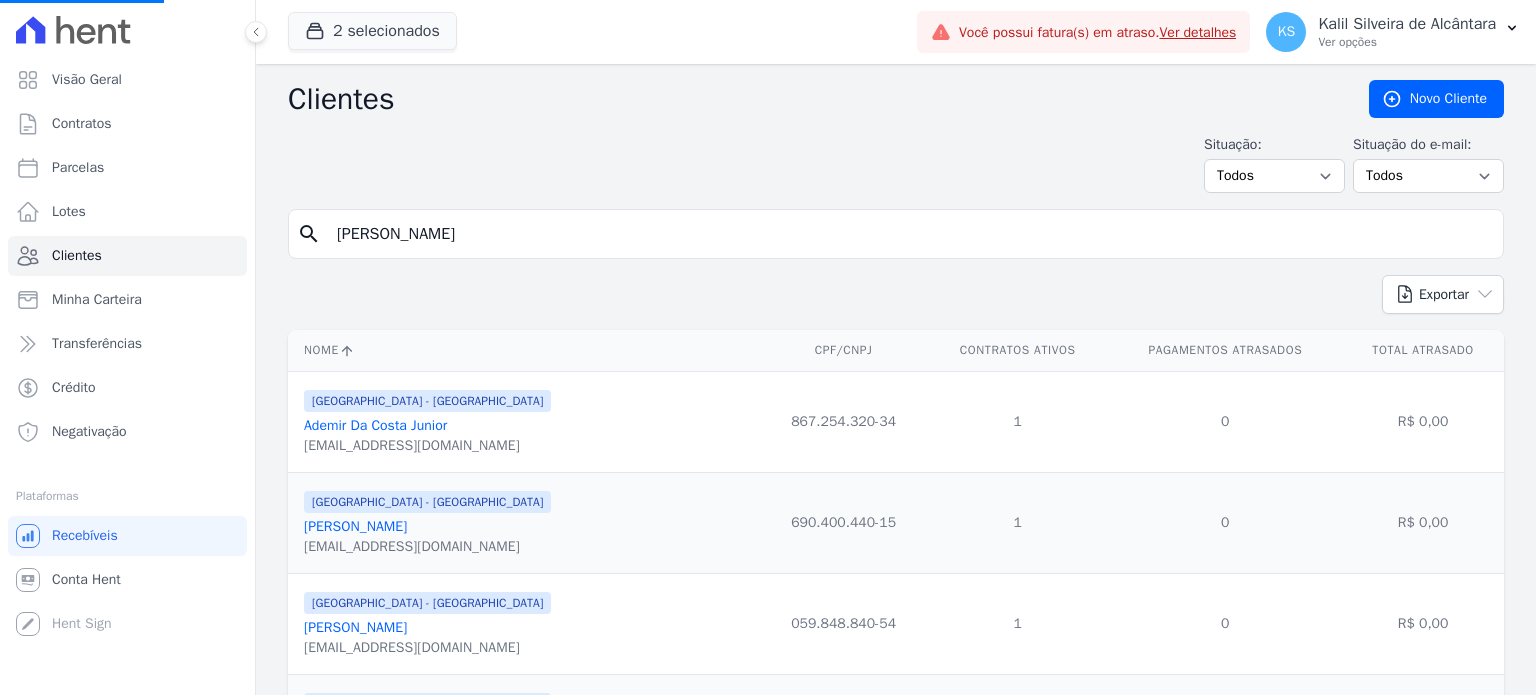 click on "felipe" at bounding box center [910, 234] 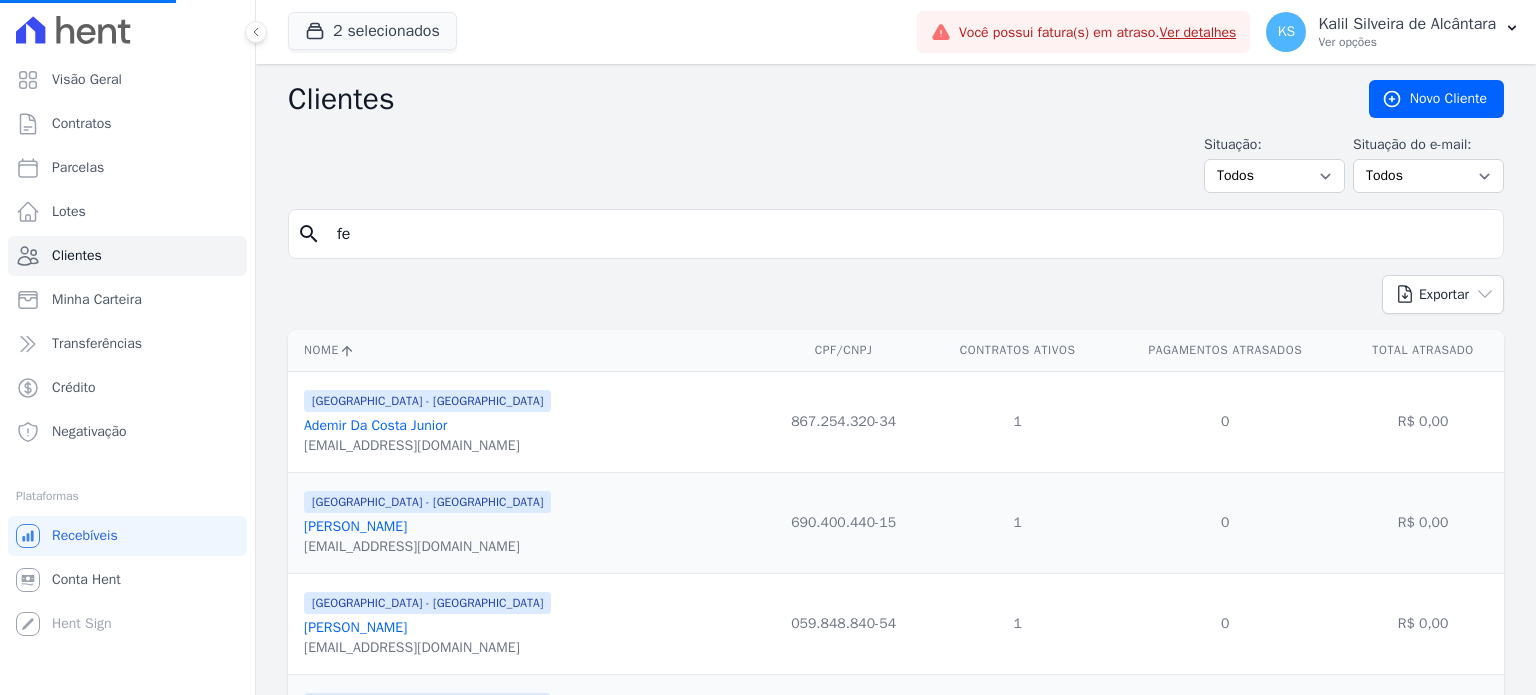 type on "f" 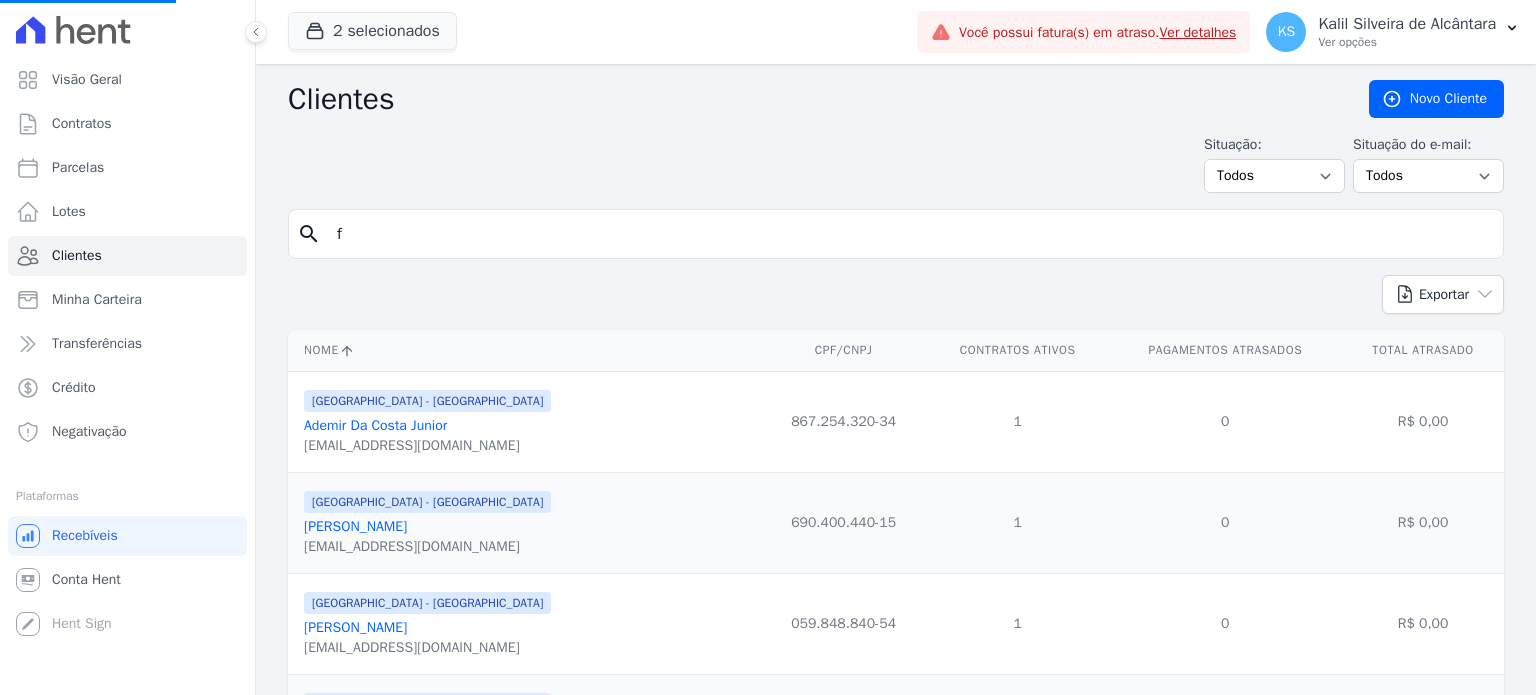 type 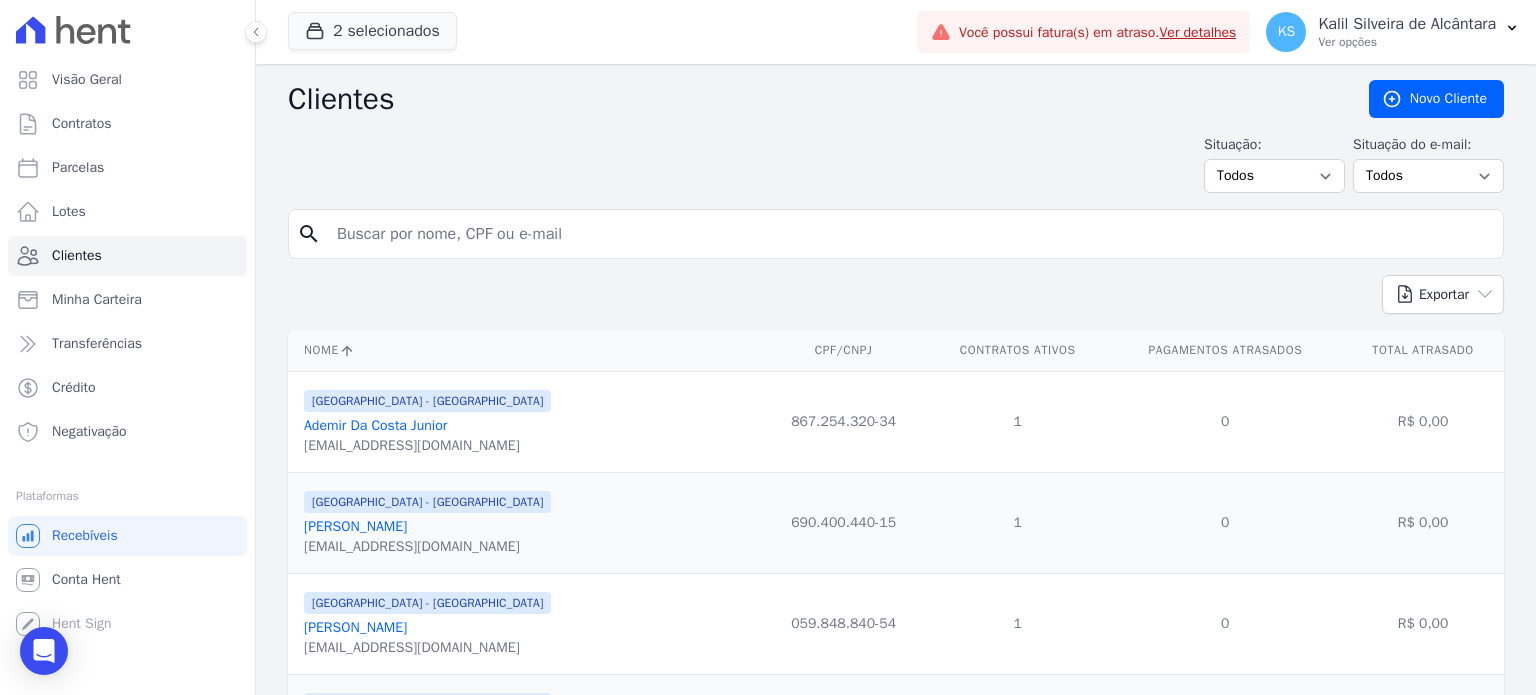 drag, startPoint x: 428, startPoint y: 208, endPoint x: 435, endPoint y: 229, distance: 22.135944 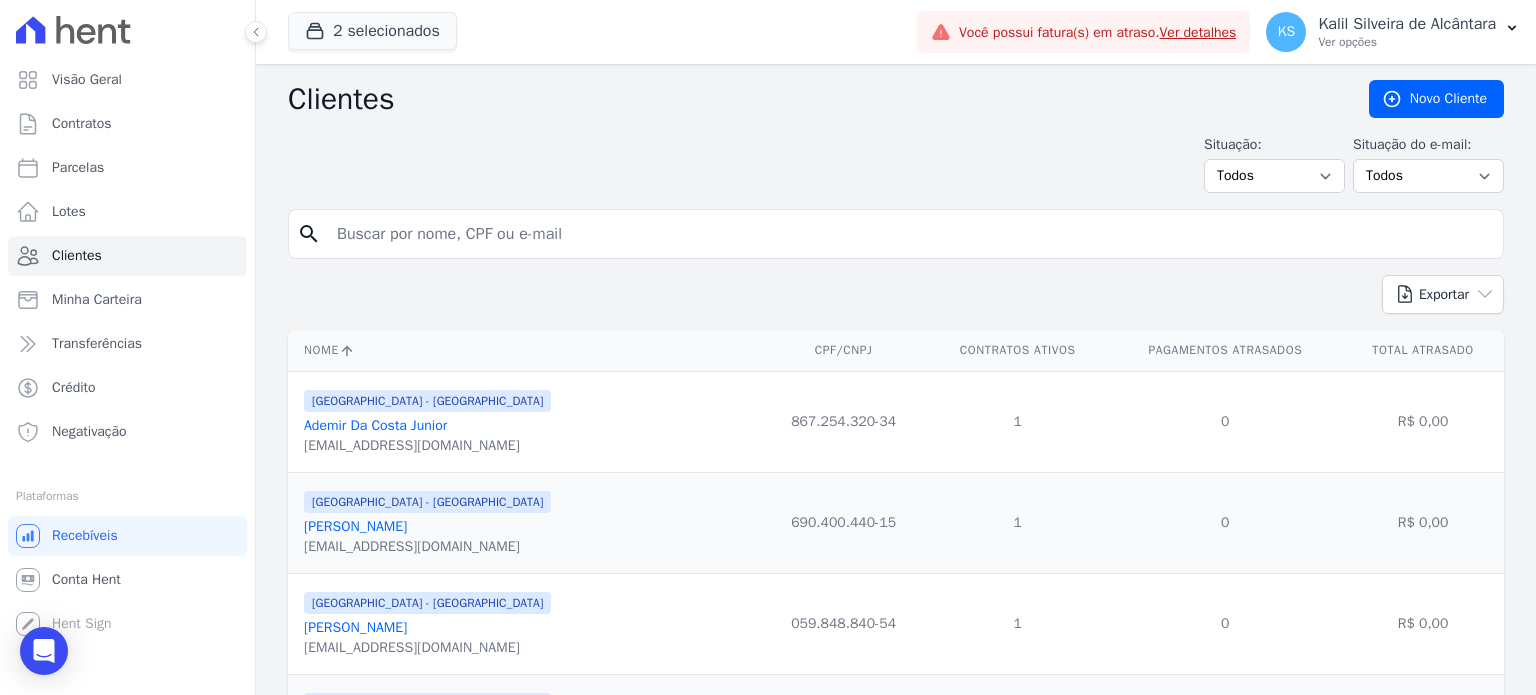 click at bounding box center [910, 234] 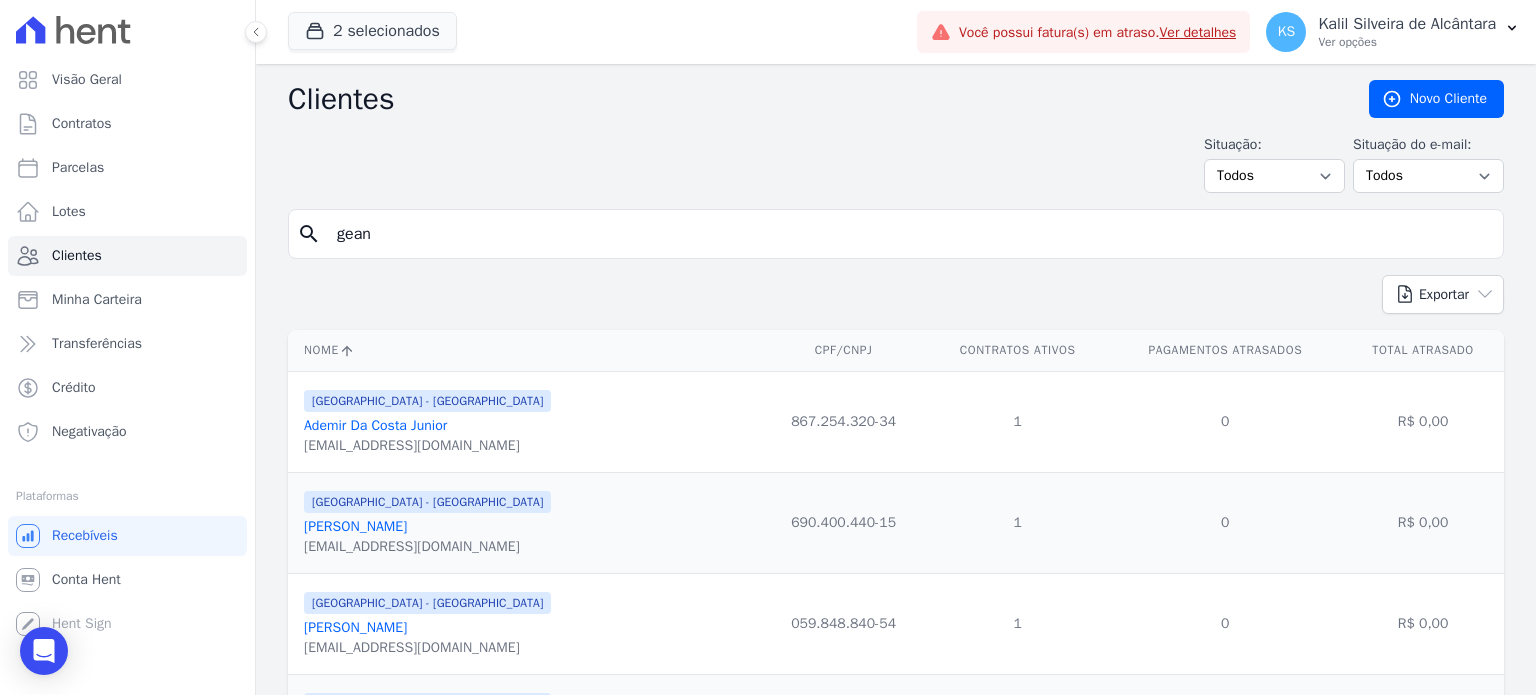type on "gean" 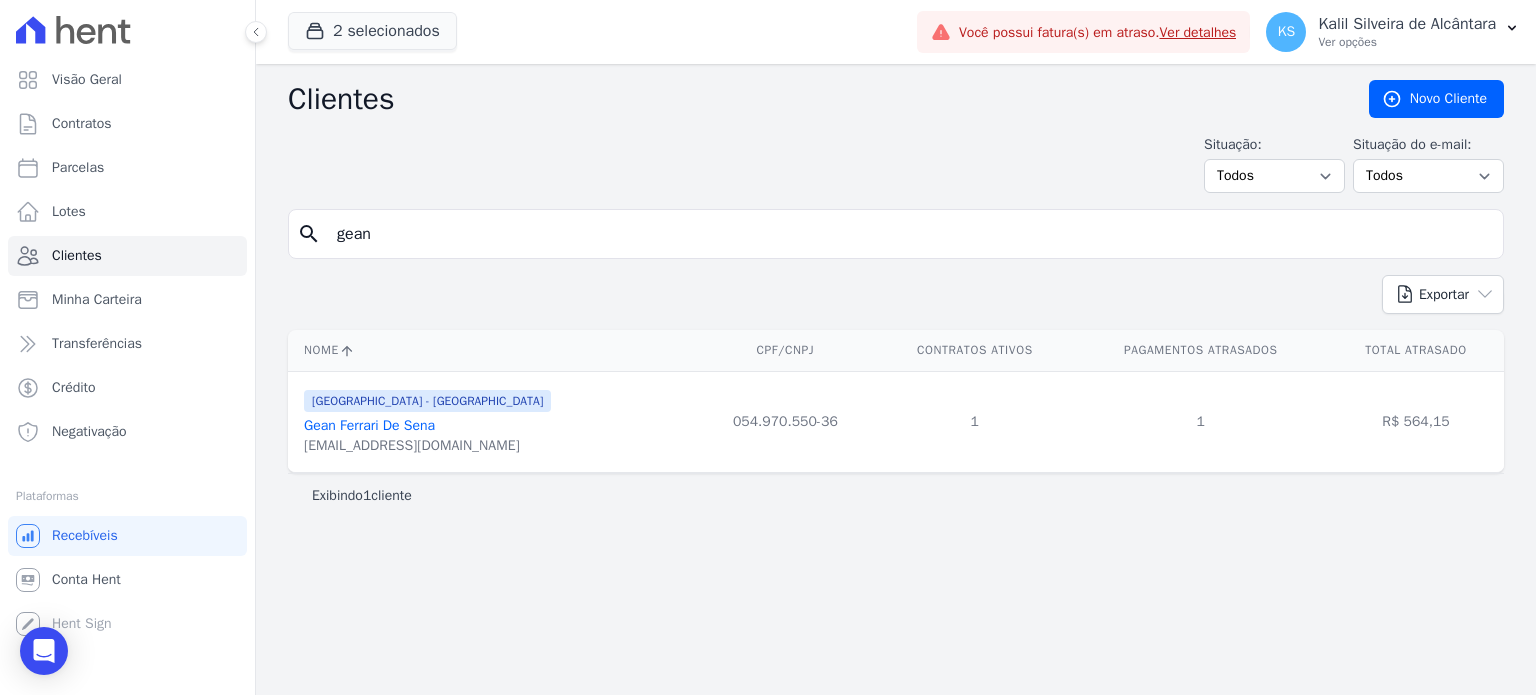 click on "Gean Ferrari De Sena" at bounding box center (369, 425) 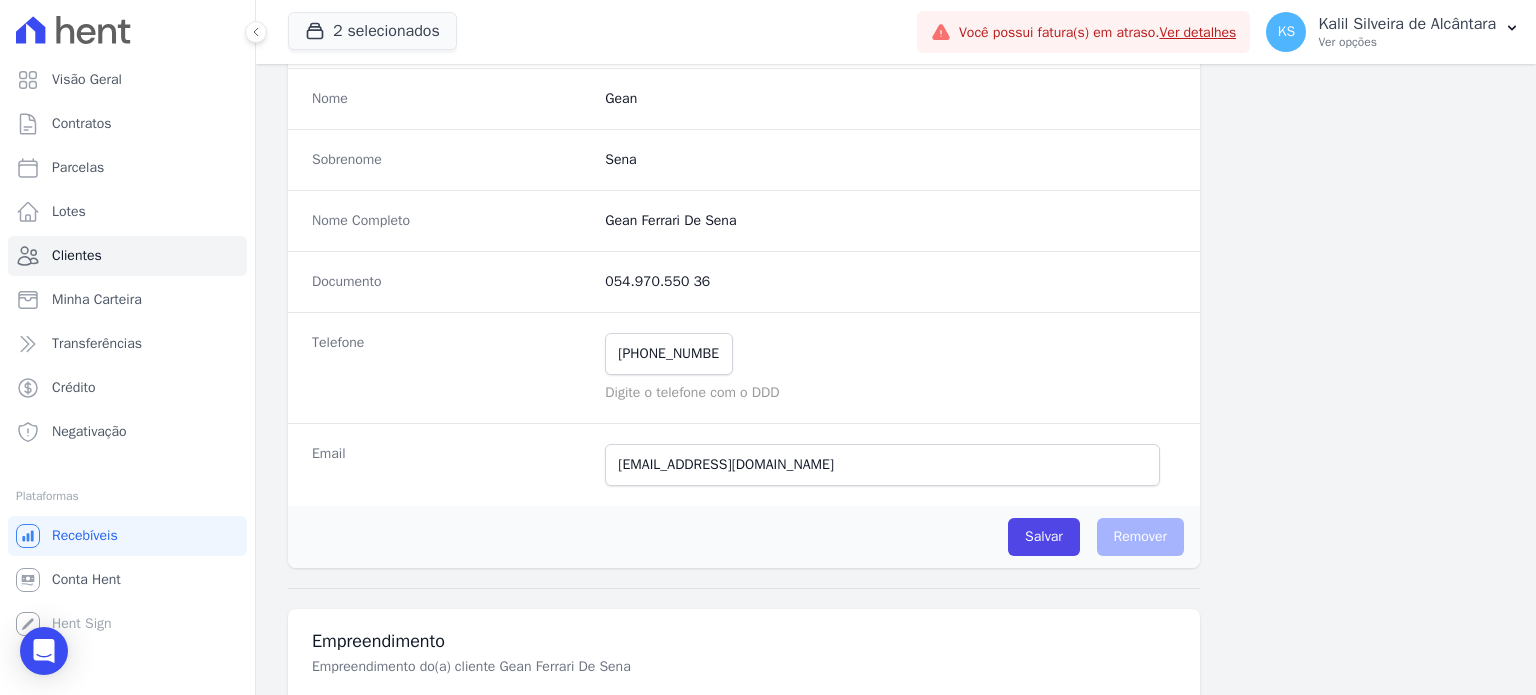 scroll, scrollTop: 201, scrollLeft: 0, axis: vertical 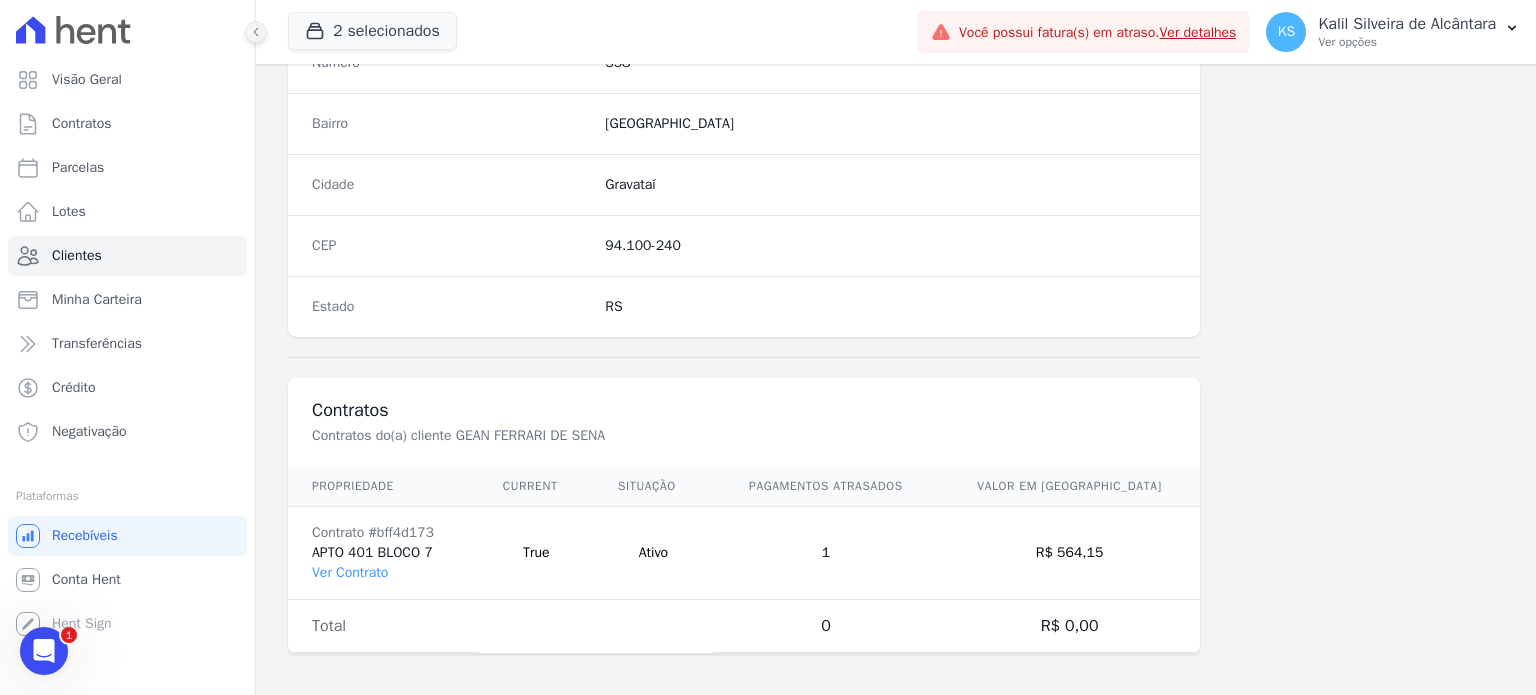click 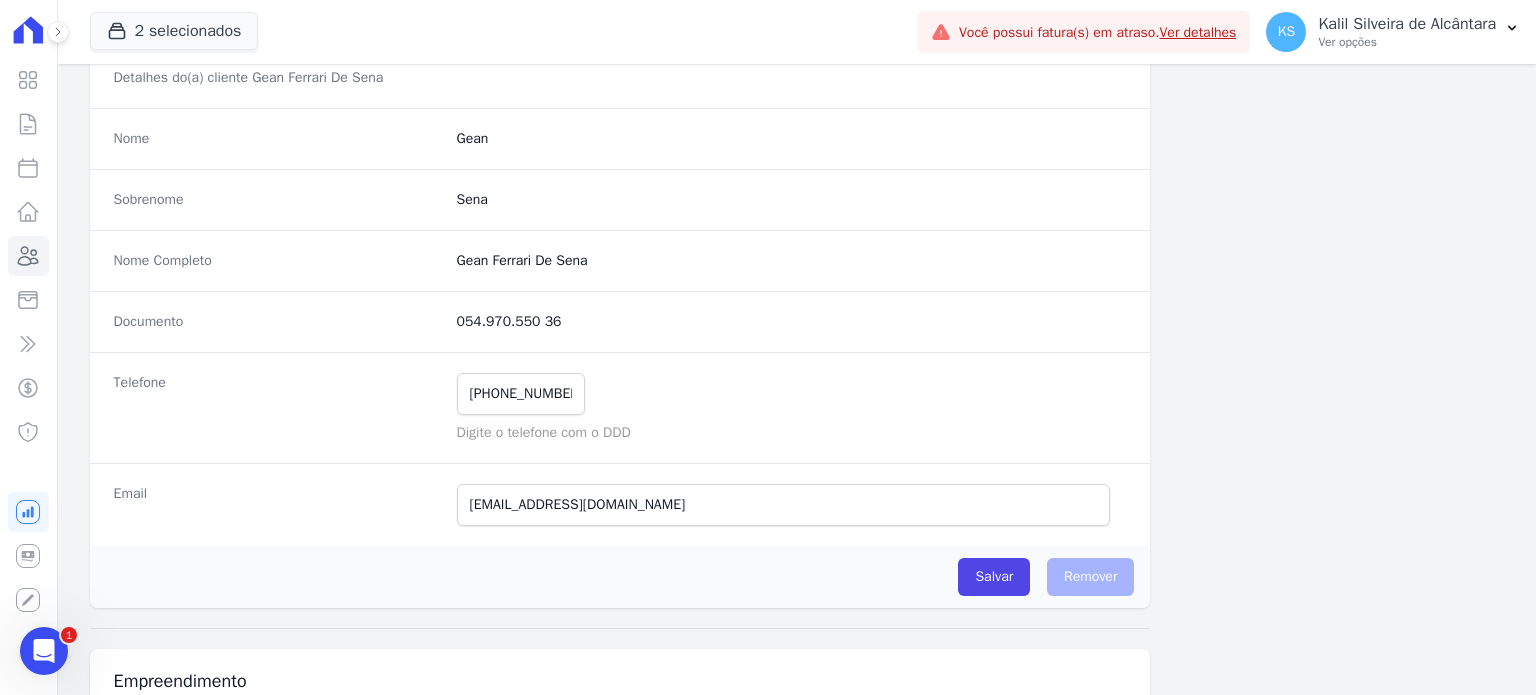 scroll, scrollTop: 0, scrollLeft: 0, axis: both 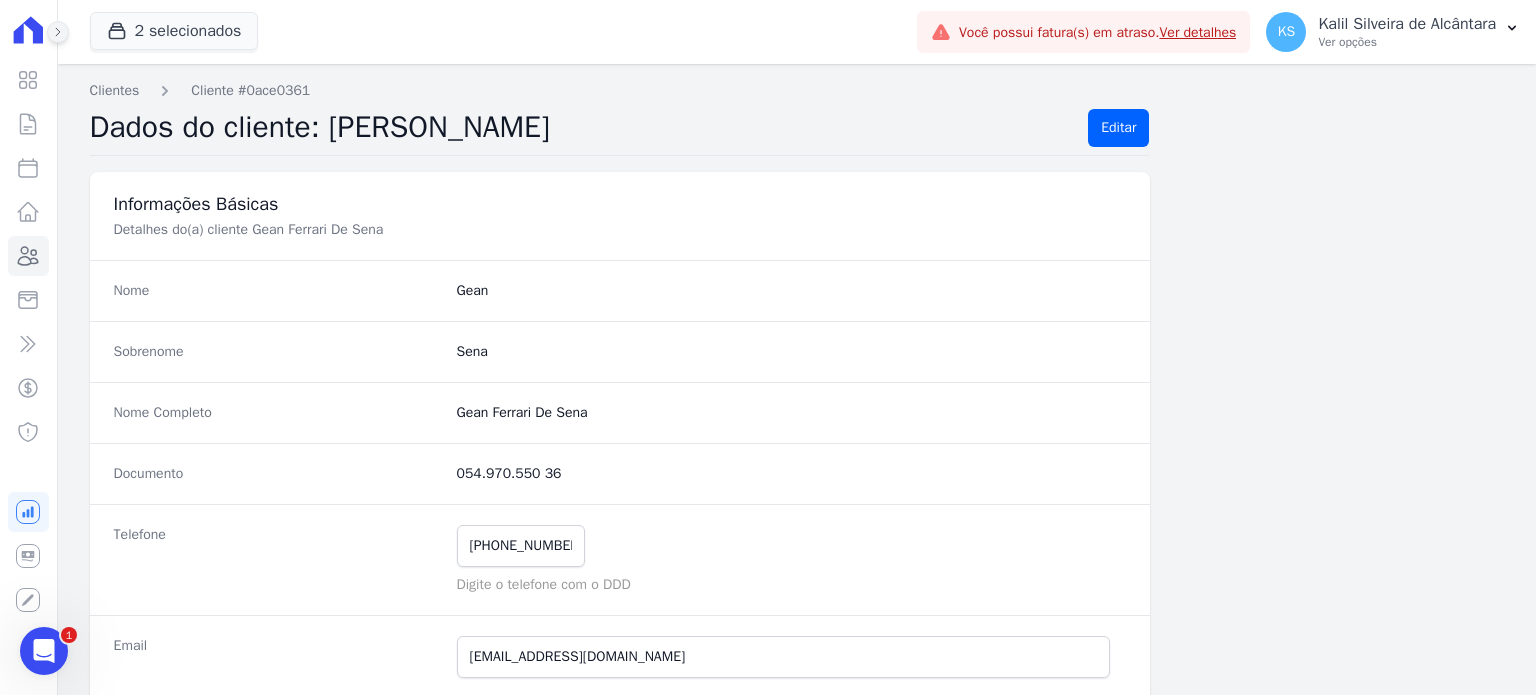 click 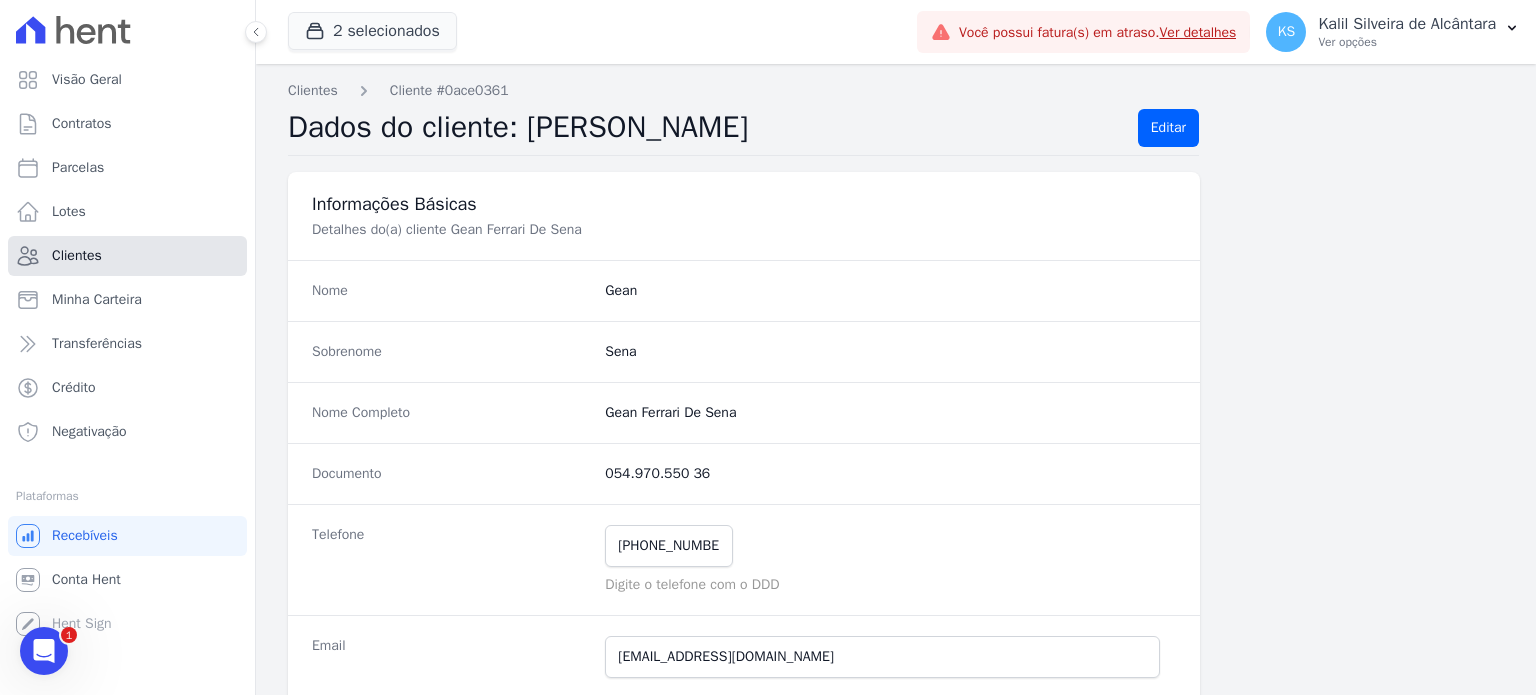 click on "Clientes" at bounding box center (127, 256) 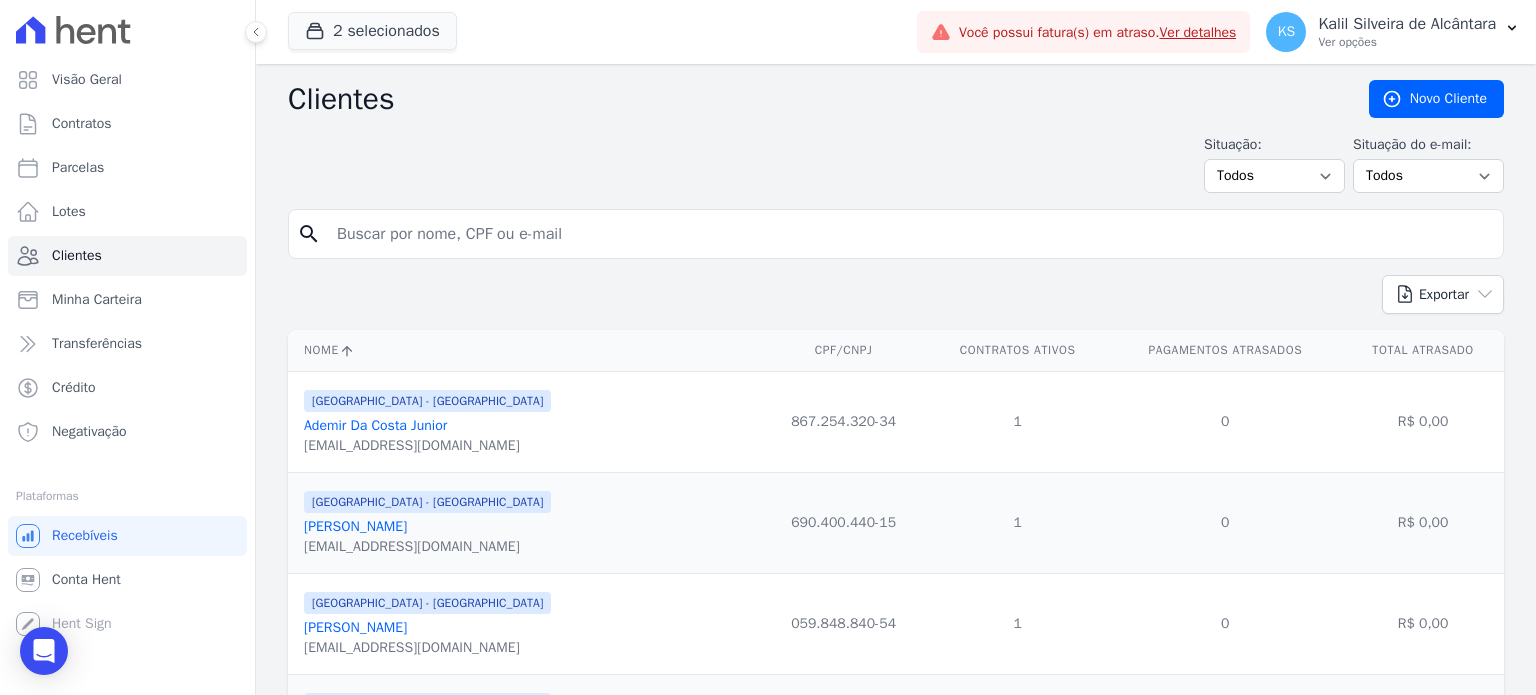 click at bounding box center (910, 234) 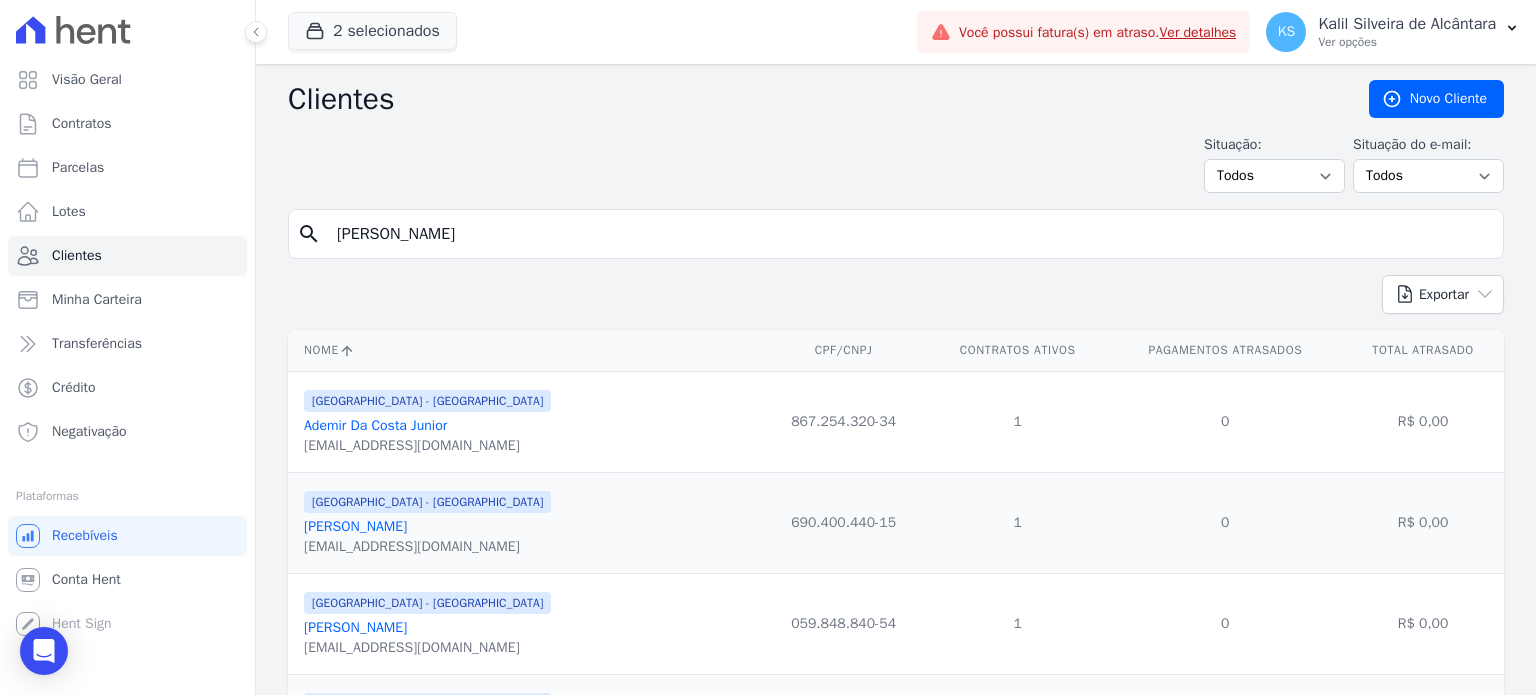 type on "felipe" 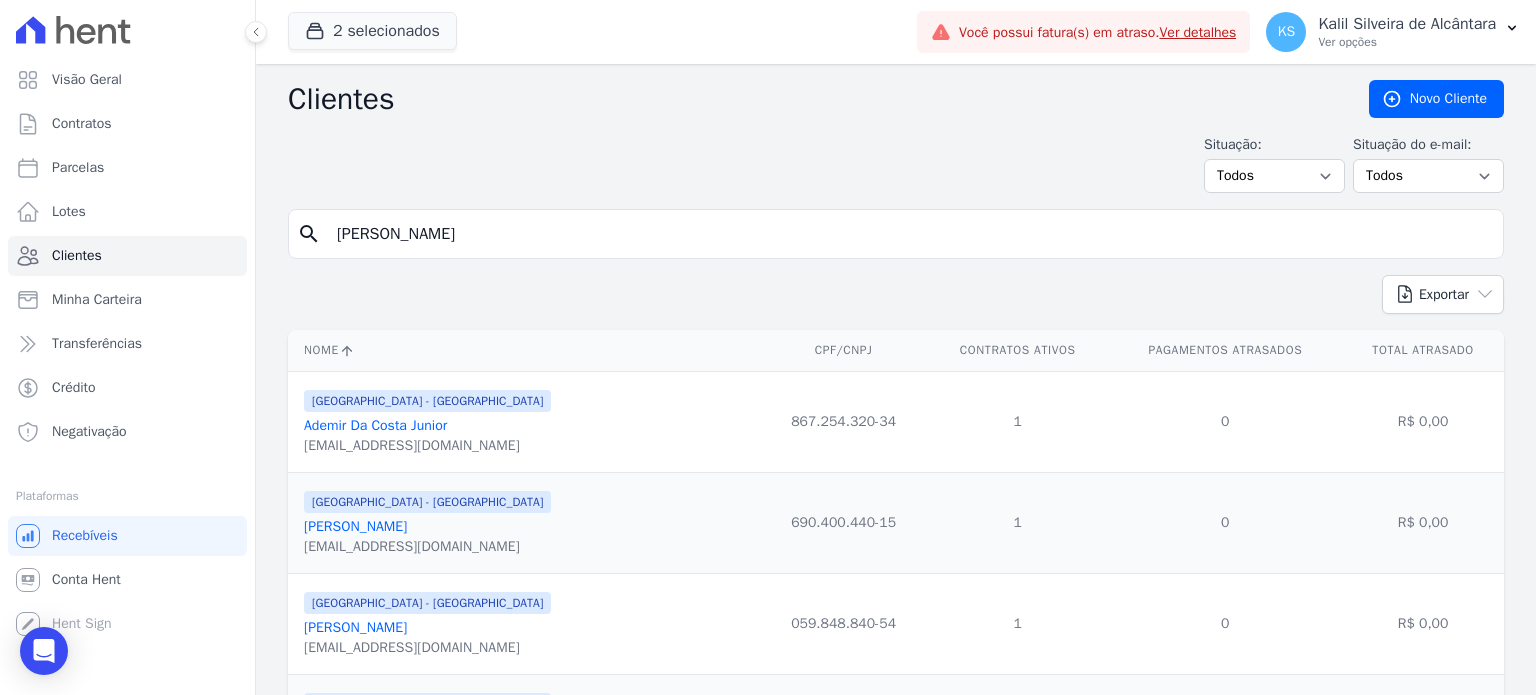 click on "felipe" at bounding box center (910, 234) 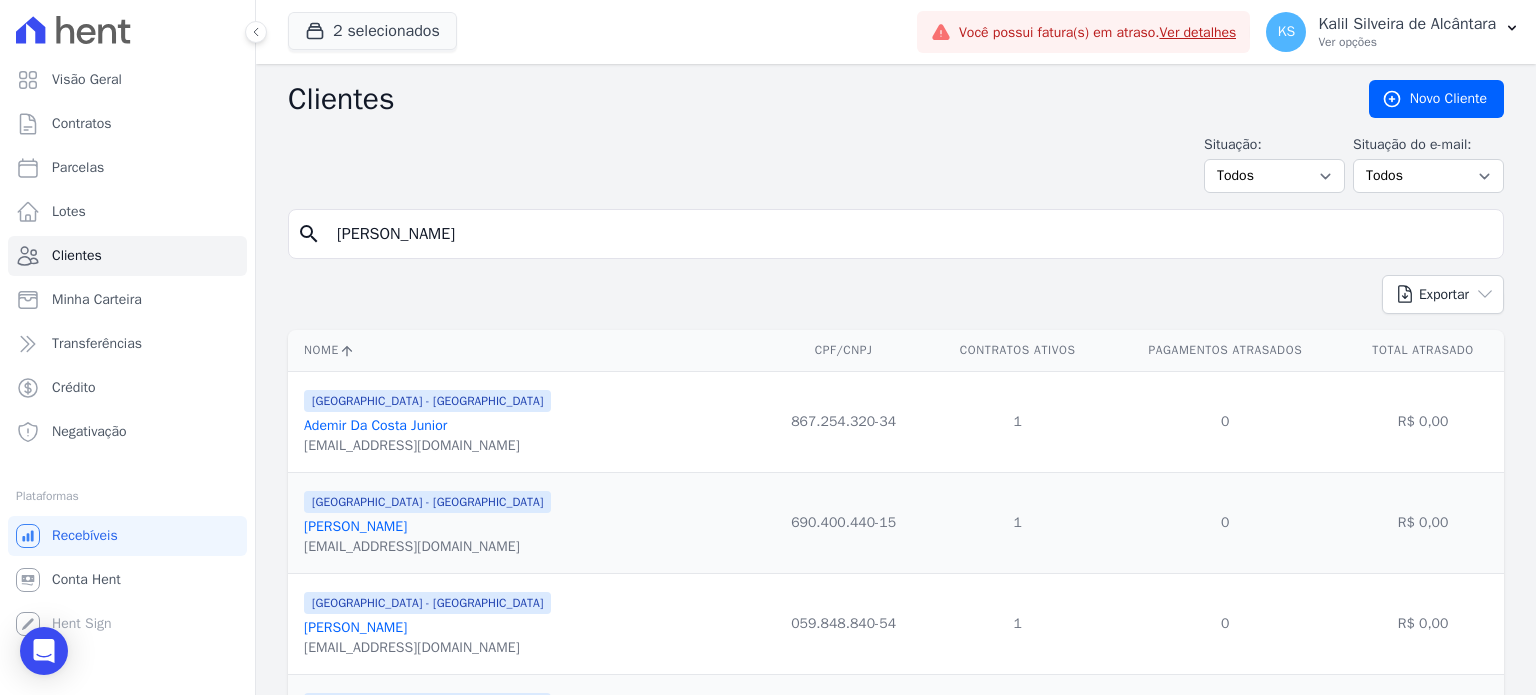 type on "[PERSON_NAME]" 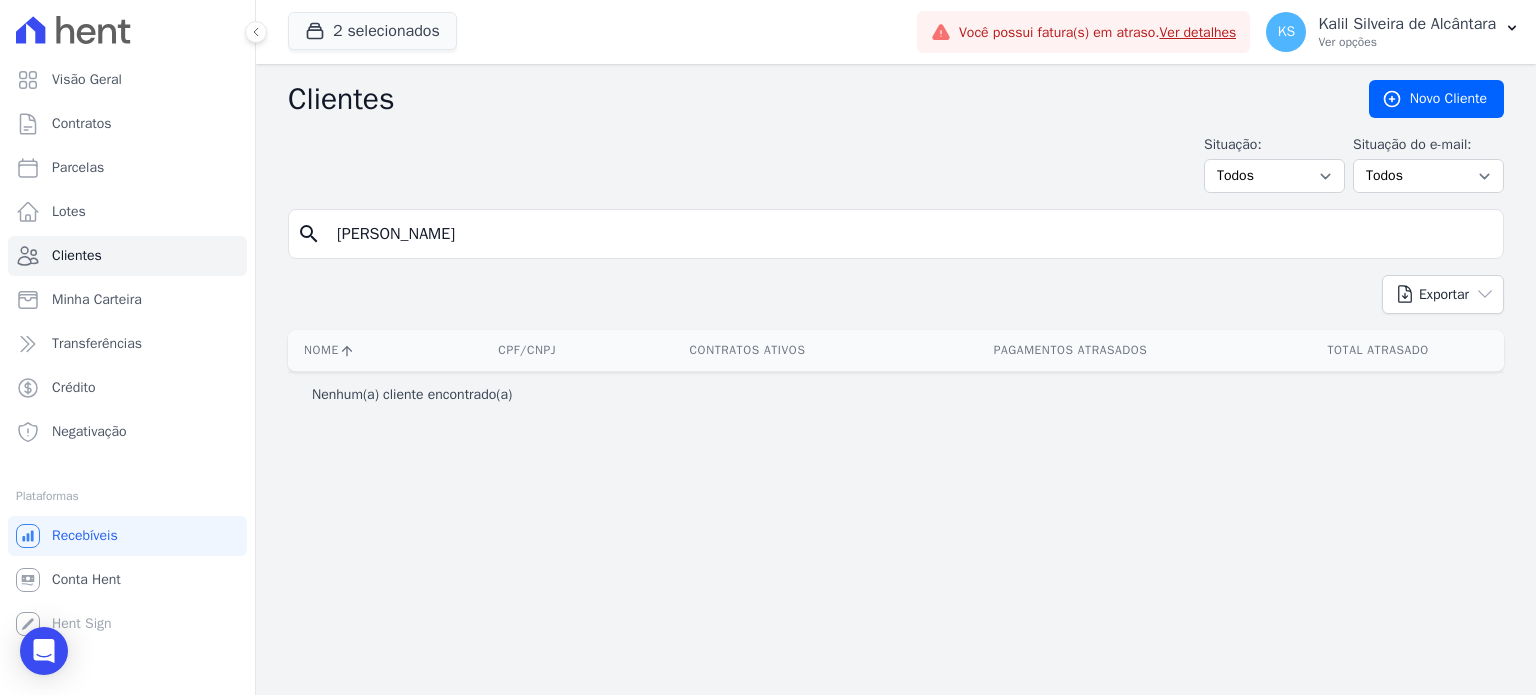 click on "[PERSON_NAME]" at bounding box center [910, 234] 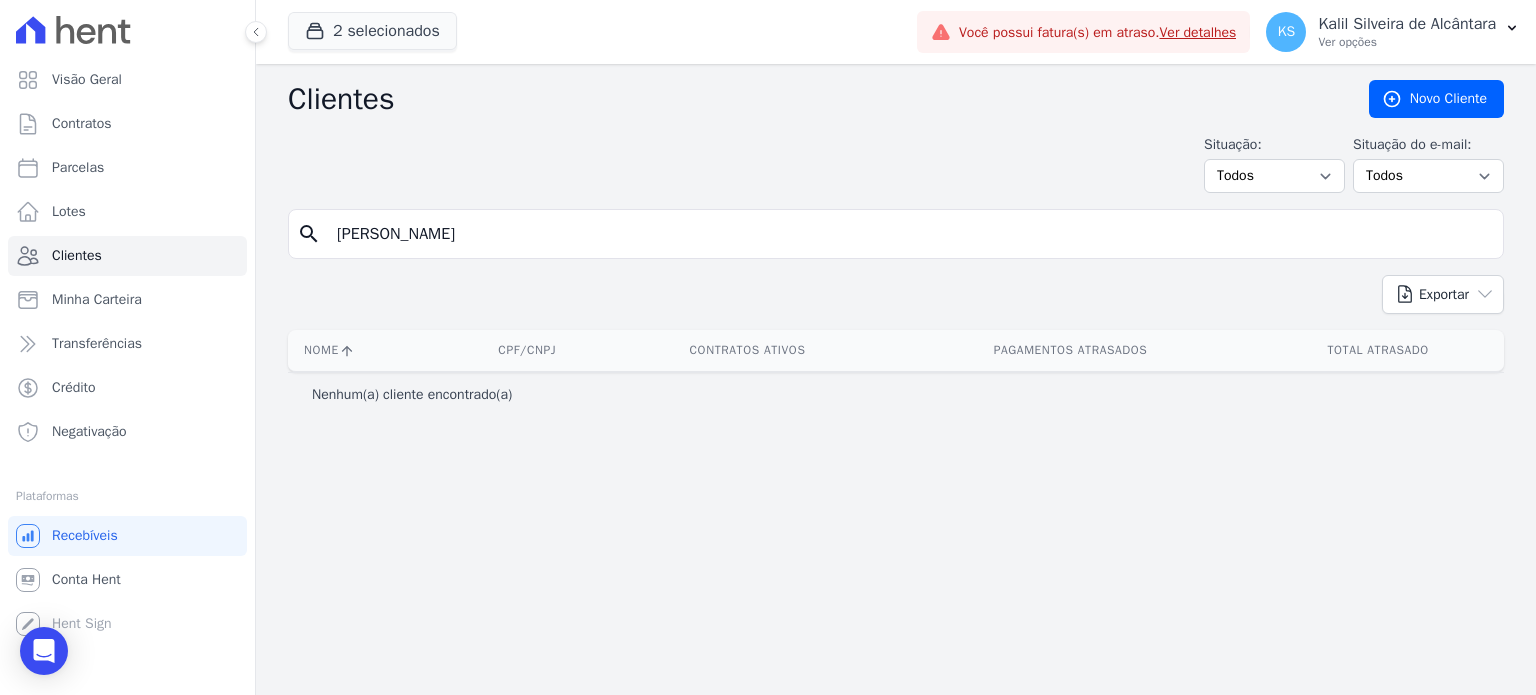 type on "[PERSON_NAME]" 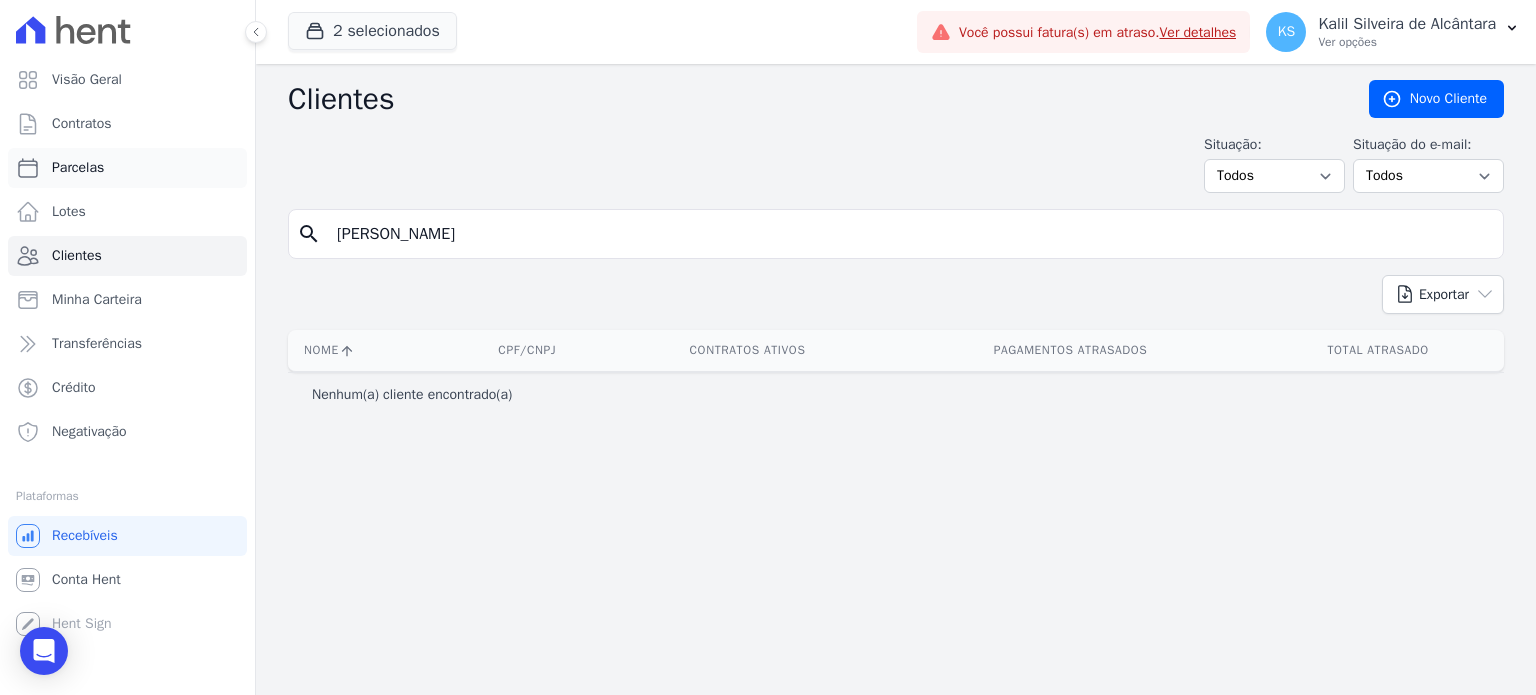 click on "Parcelas" at bounding box center [78, 168] 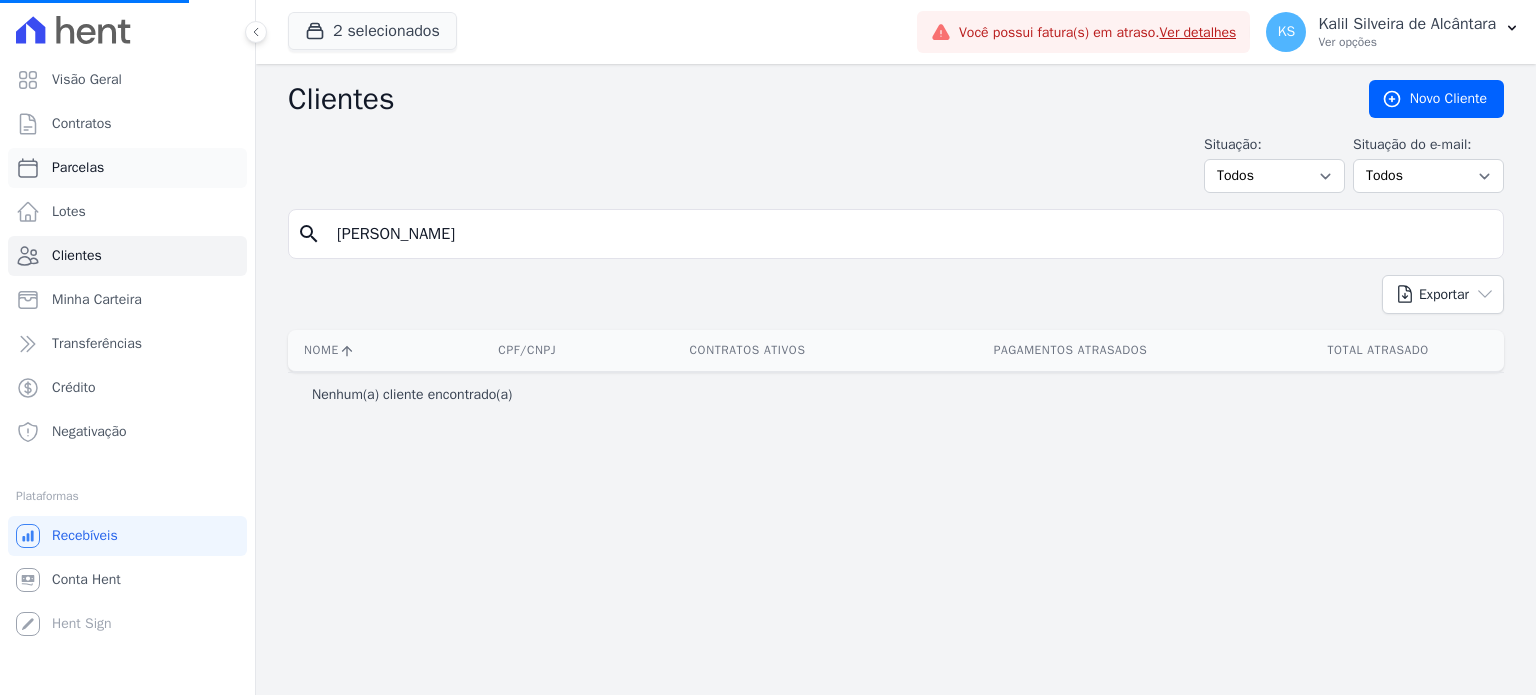 select 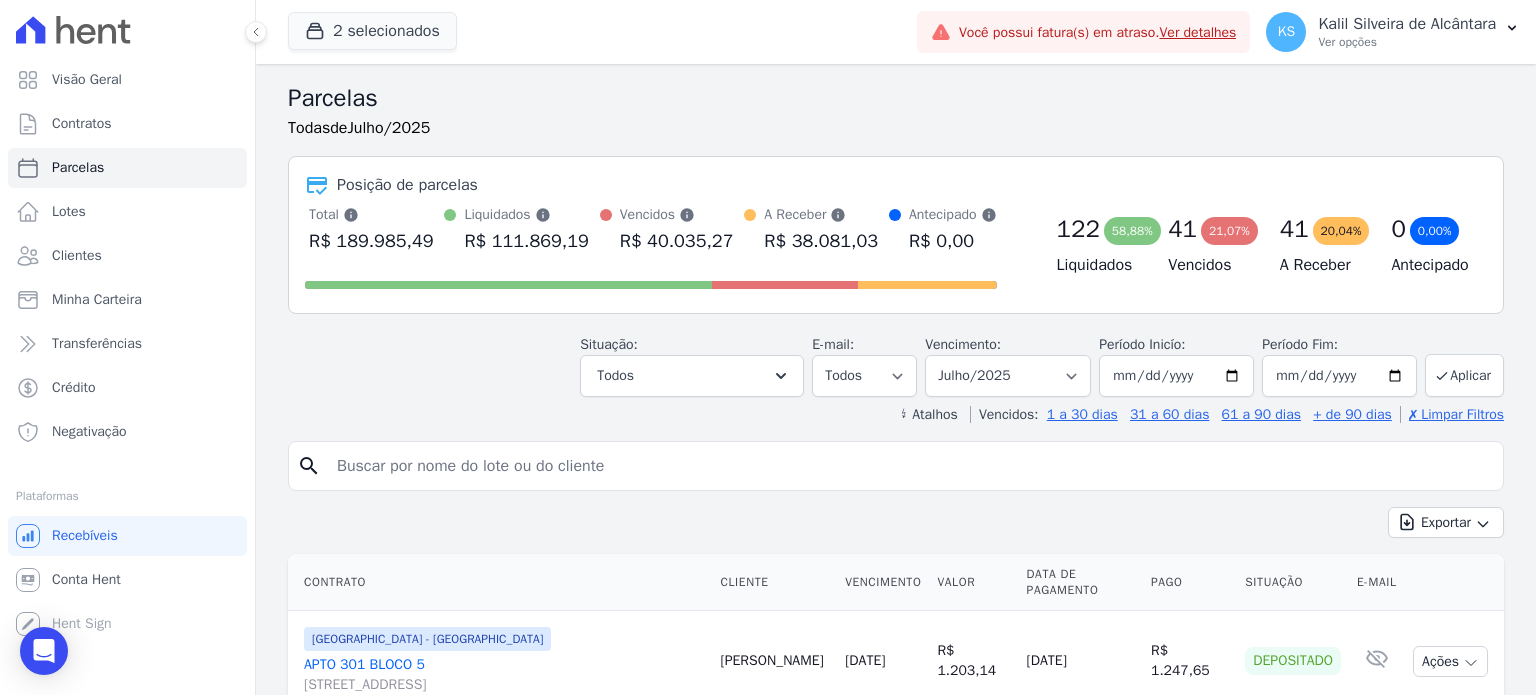 click at bounding box center [910, 466] 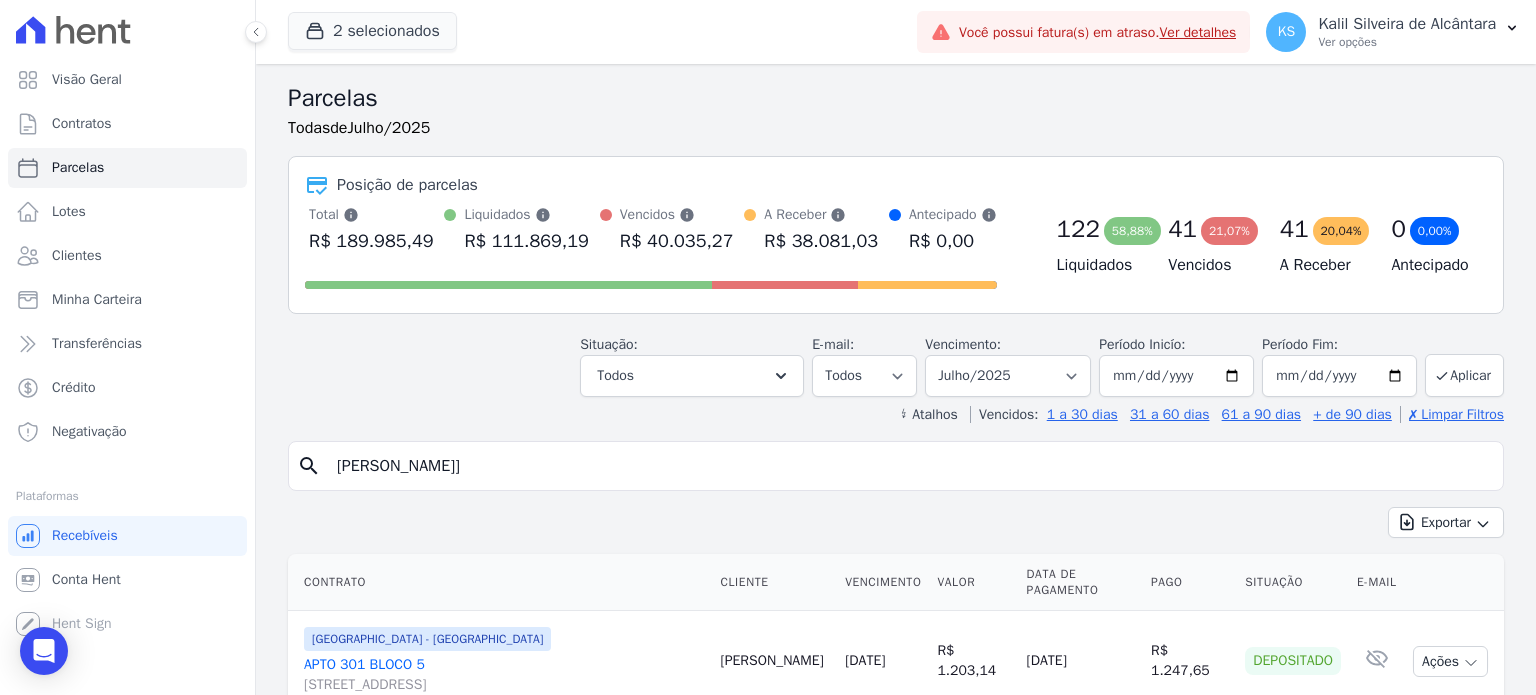 type on "[PERSON_NAME]" 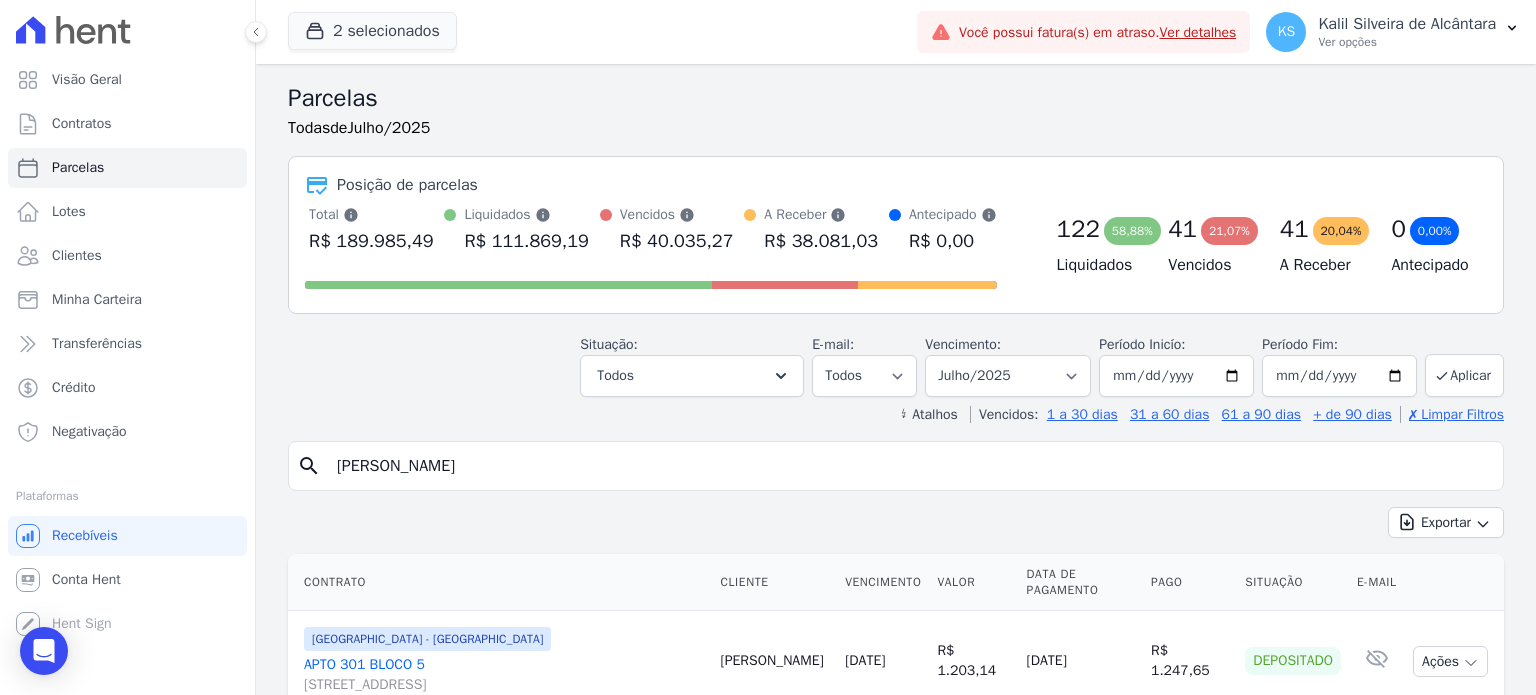 select 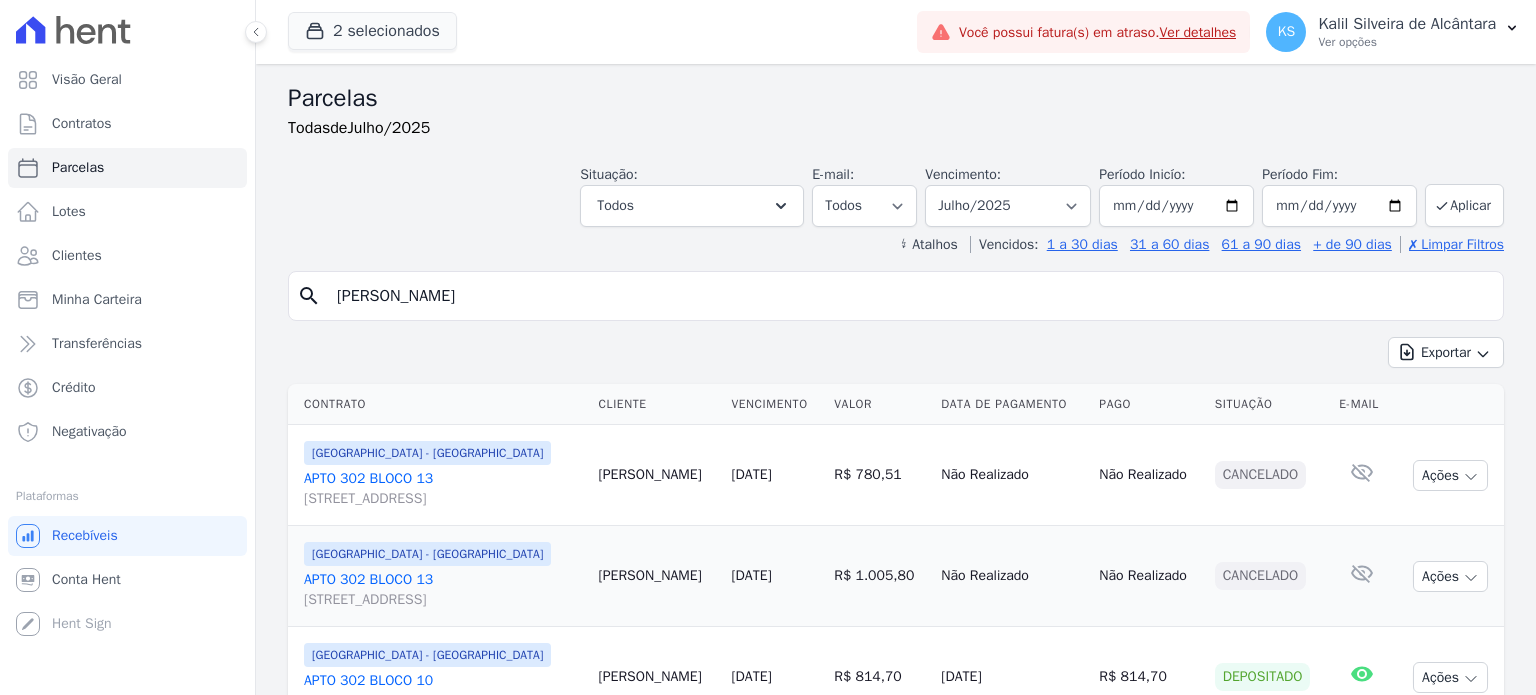 select 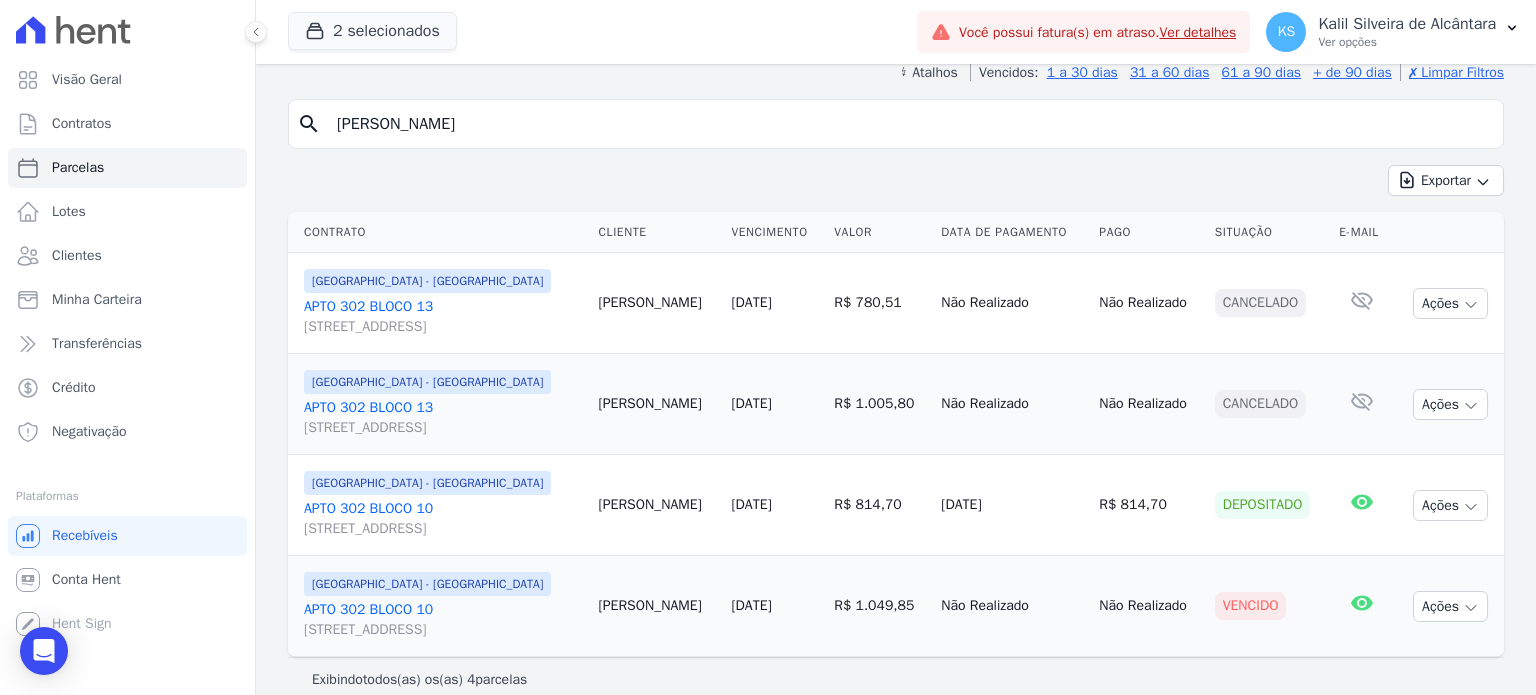 scroll, scrollTop: 192, scrollLeft: 0, axis: vertical 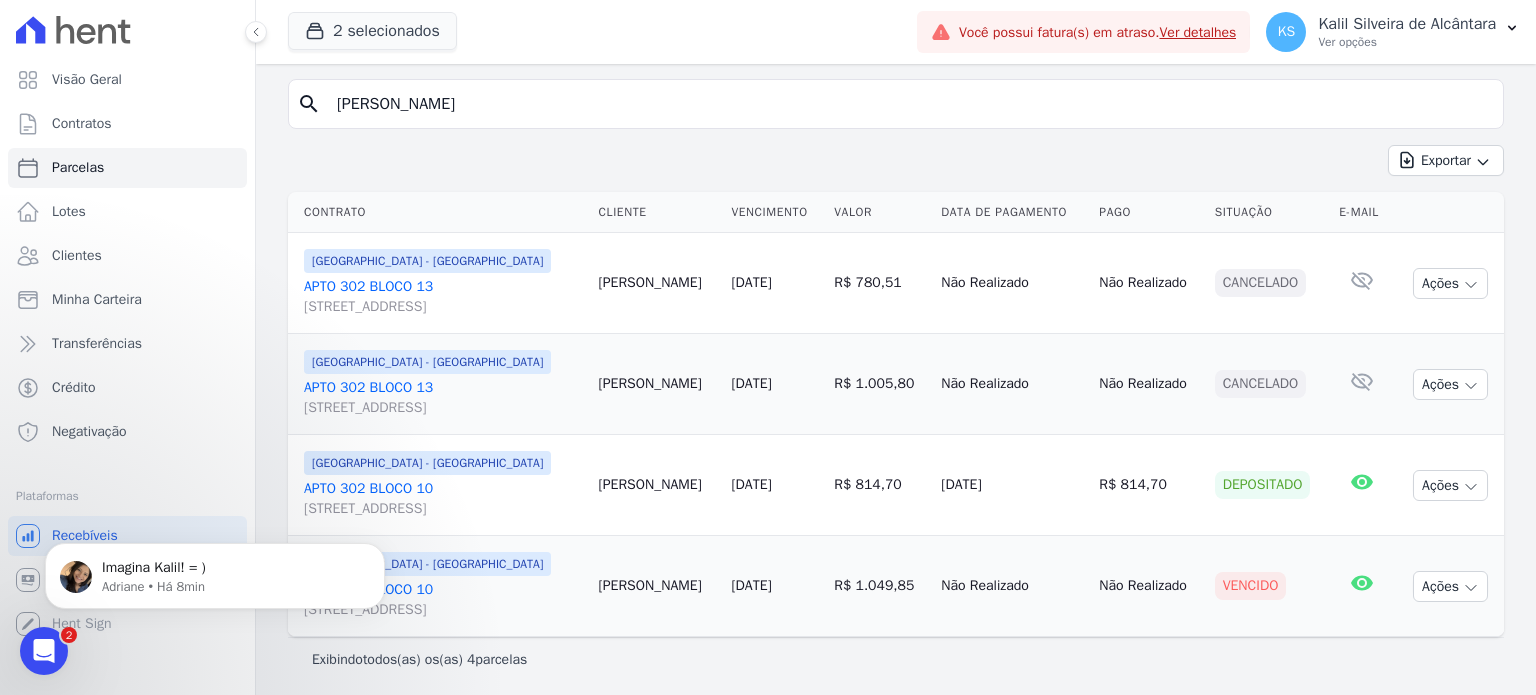 click on "Imagina Kalil! = ) Adriane • Há 8min" 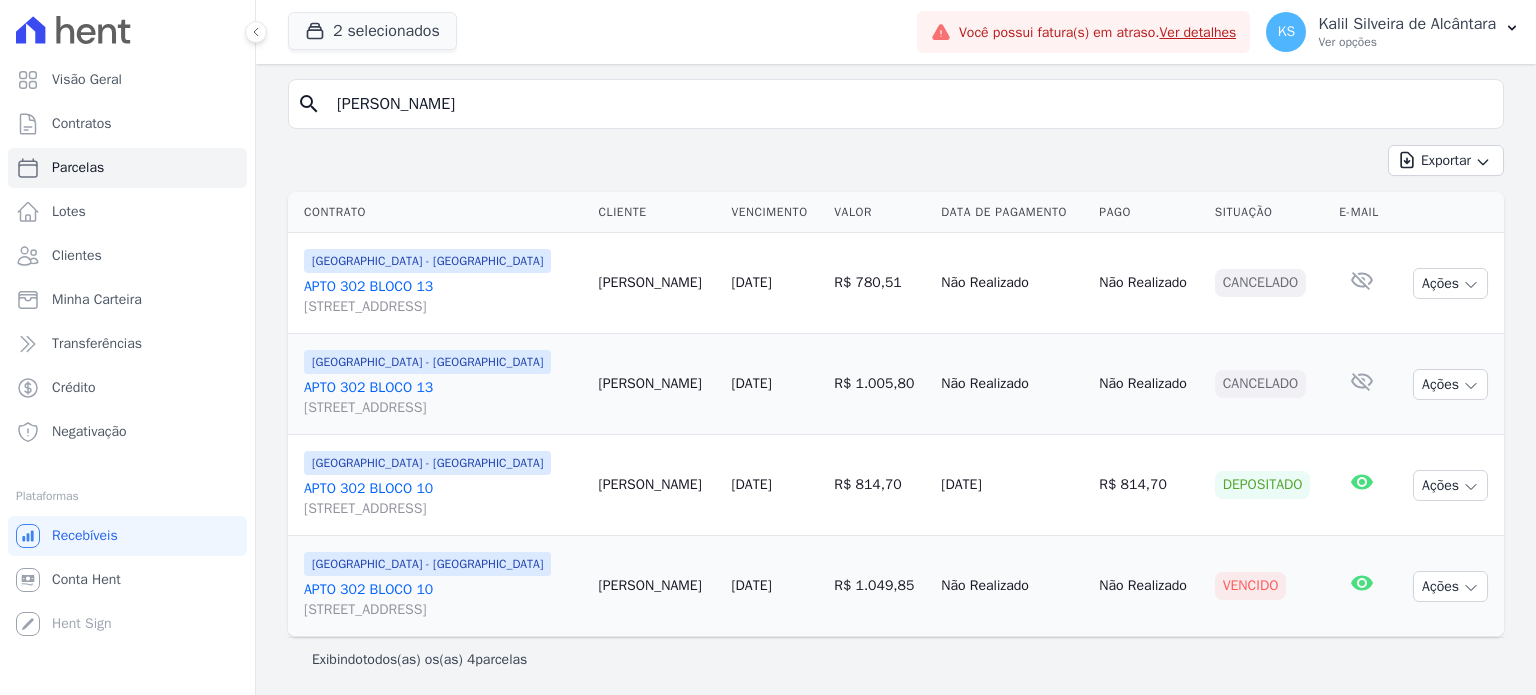 click on "APTO 302 BLOCO 10
Rua Nova York, 120, Passo das Pedras" at bounding box center (443, 600) 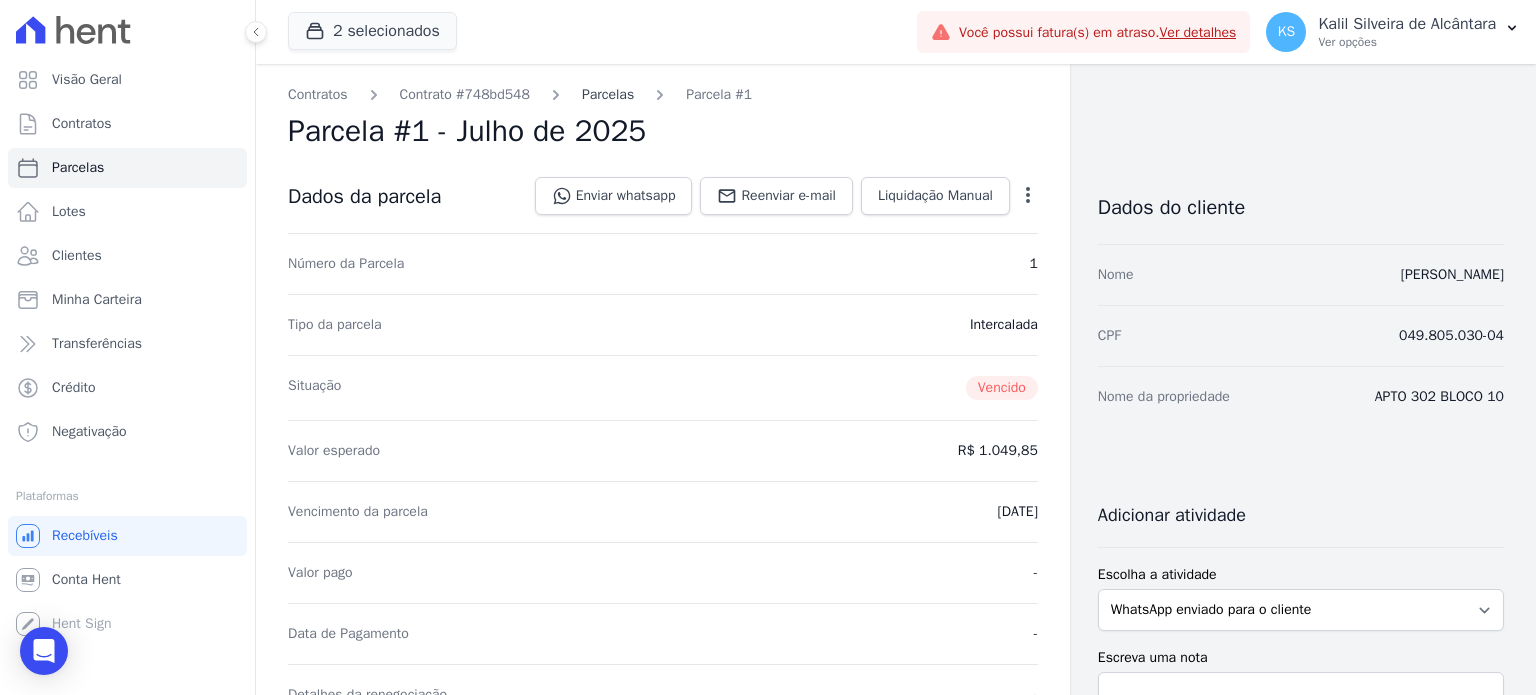 click on "Parcelas" at bounding box center (608, 94) 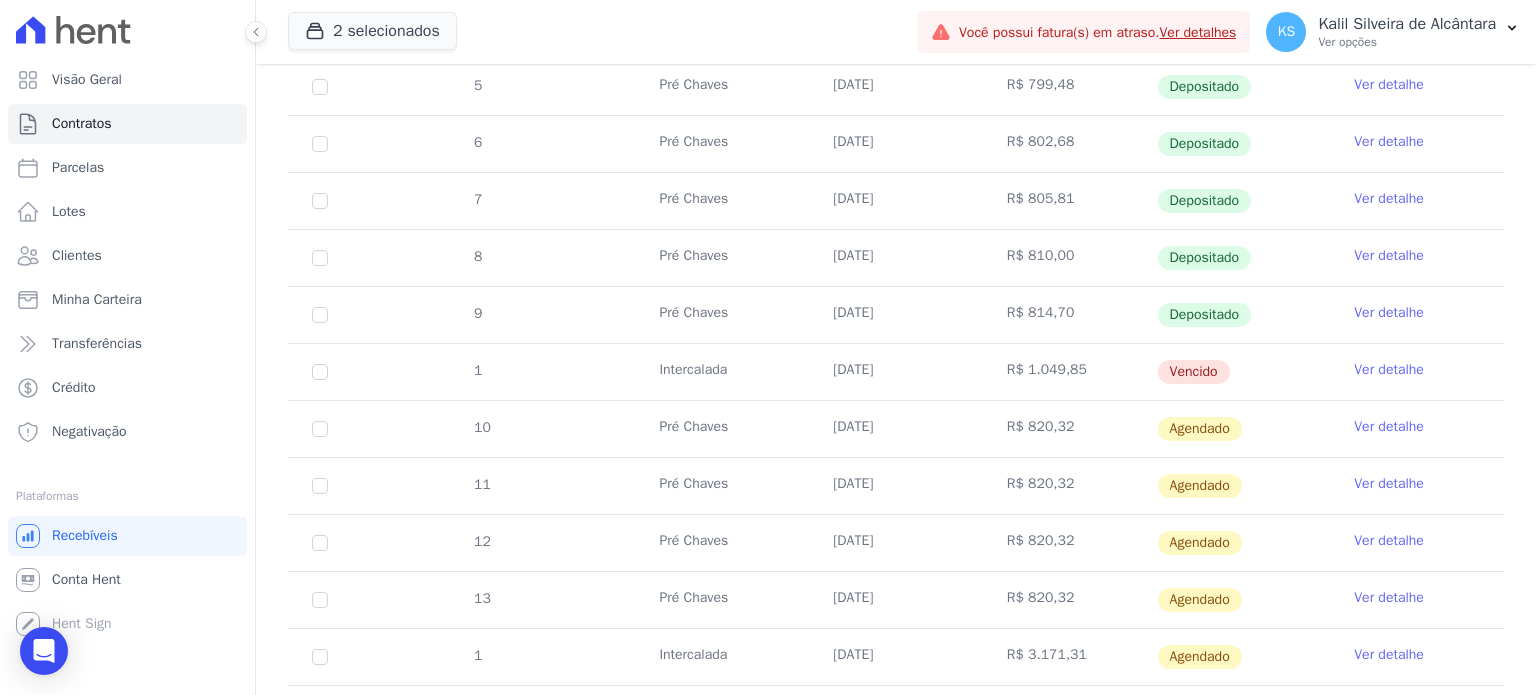 scroll, scrollTop: 528, scrollLeft: 0, axis: vertical 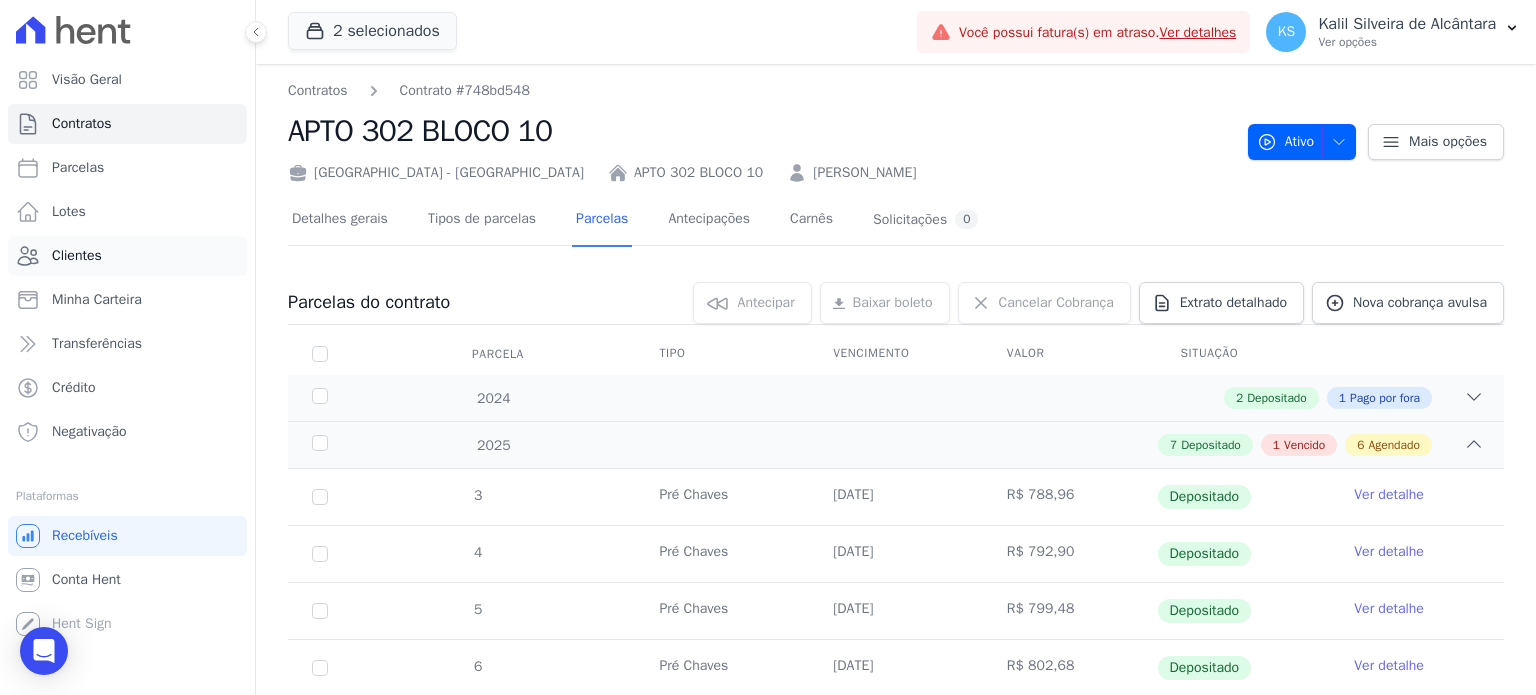click on "Clientes" at bounding box center (127, 256) 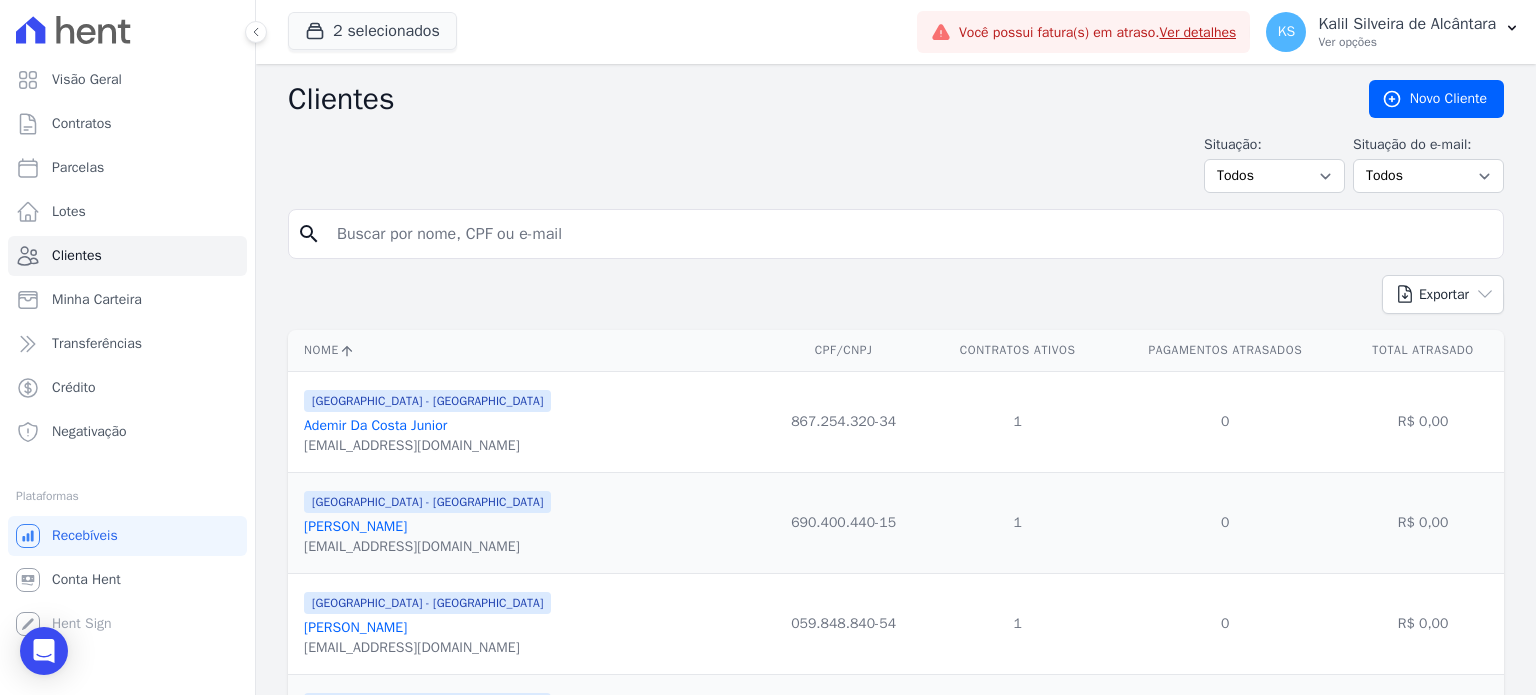 click at bounding box center (910, 234) 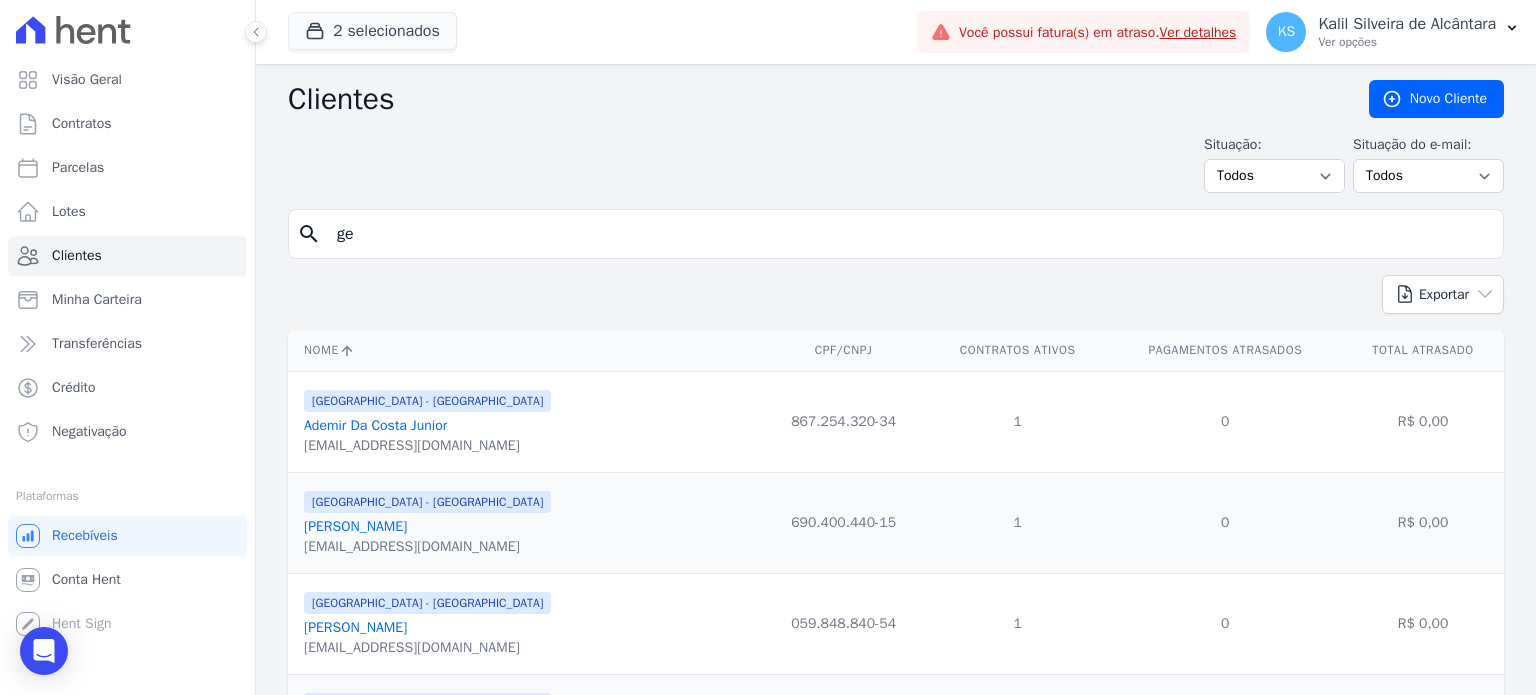type on "g" 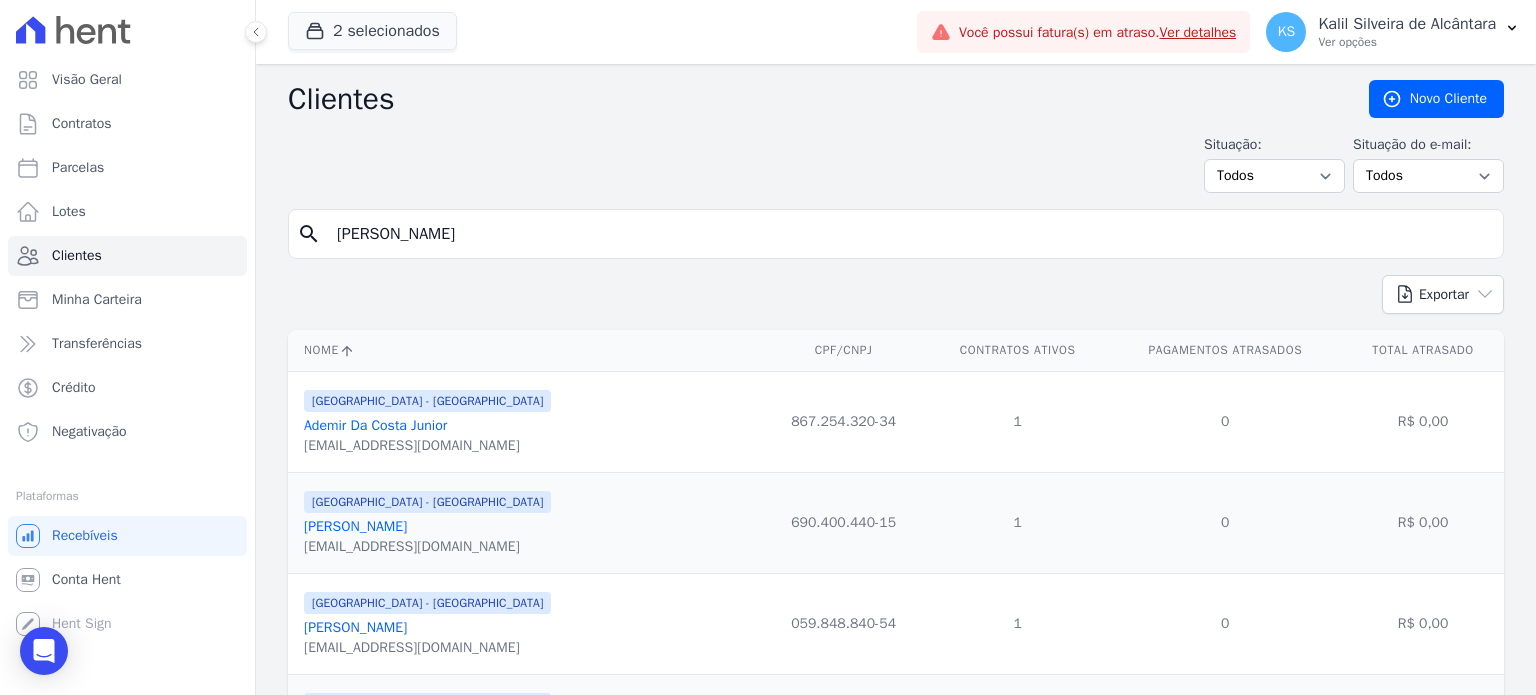 type on "felipe kl" 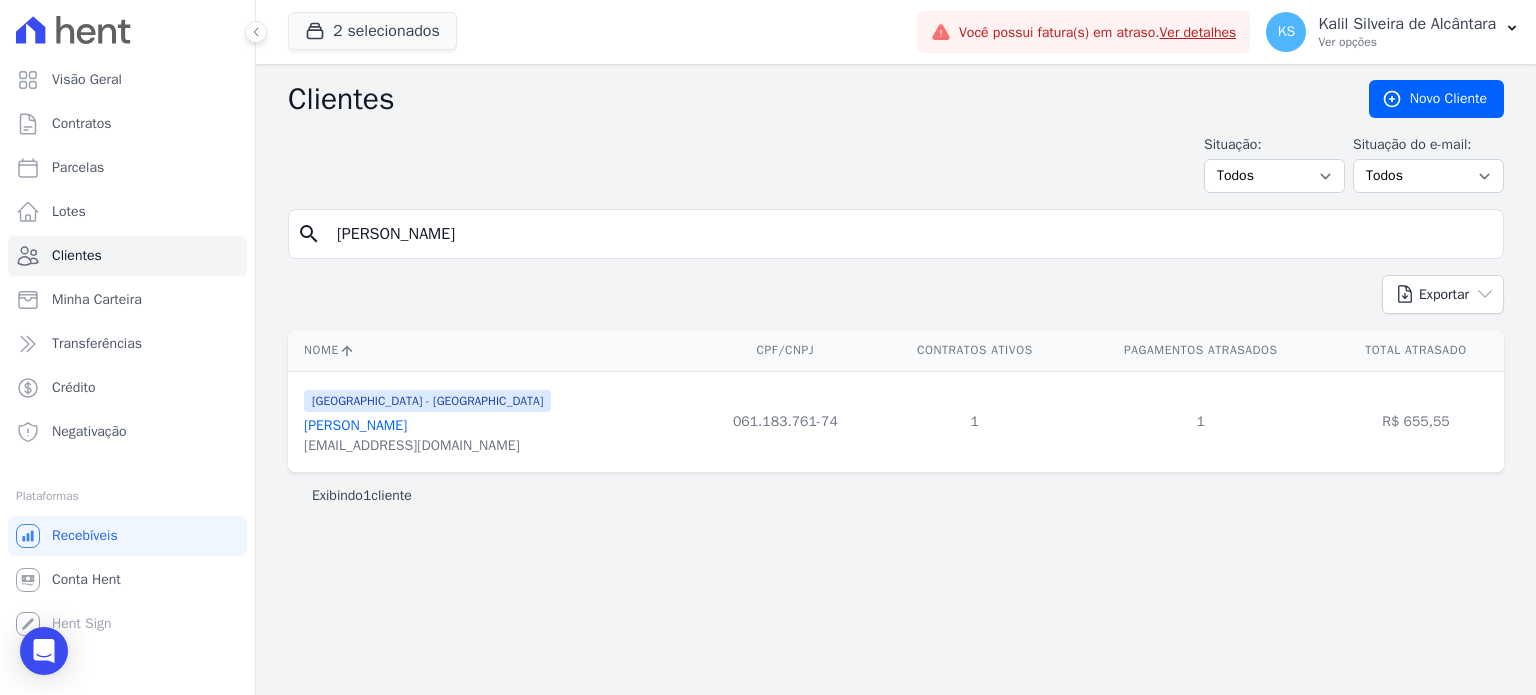 click on "Felipe Klanh Muniz Hedlund Martins" at bounding box center (355, 425) 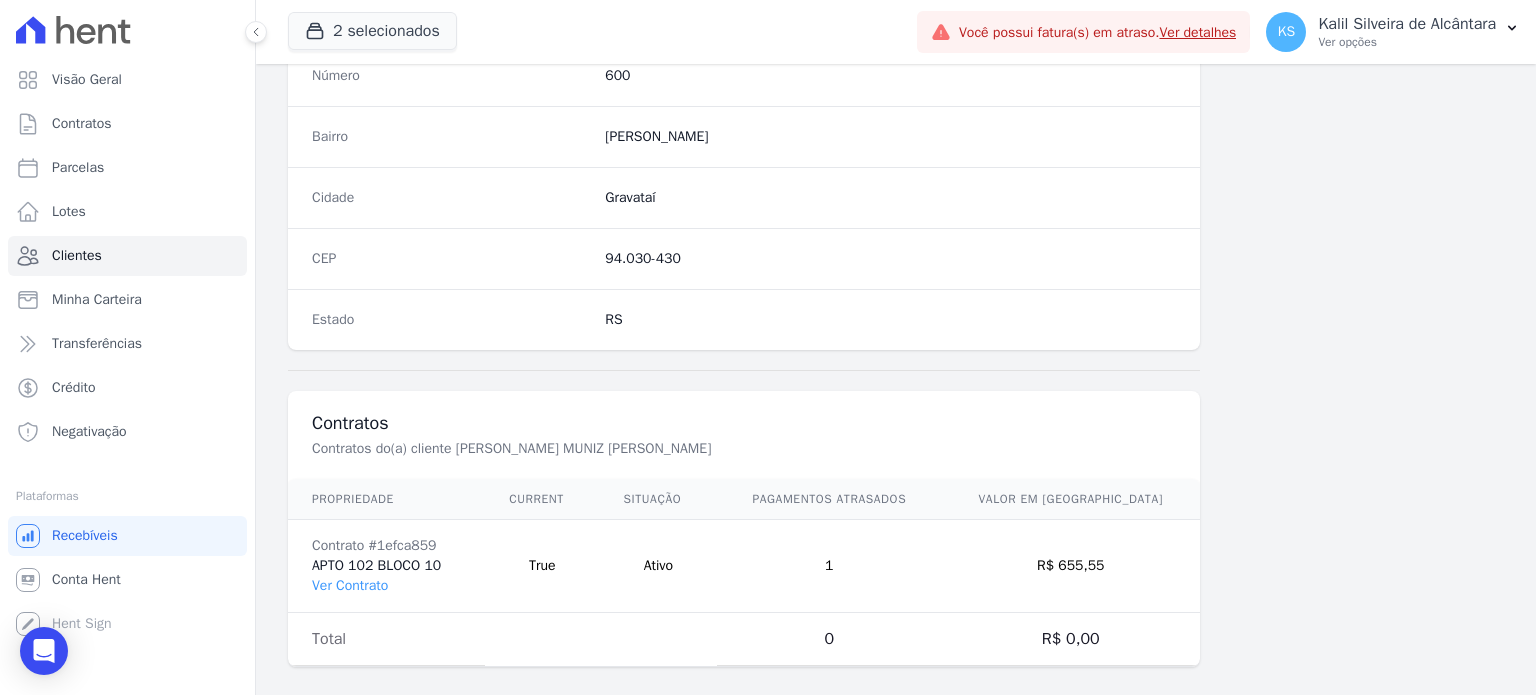 scroll, scrollTop: 1169, scrollLeft: 0, axis: vertical 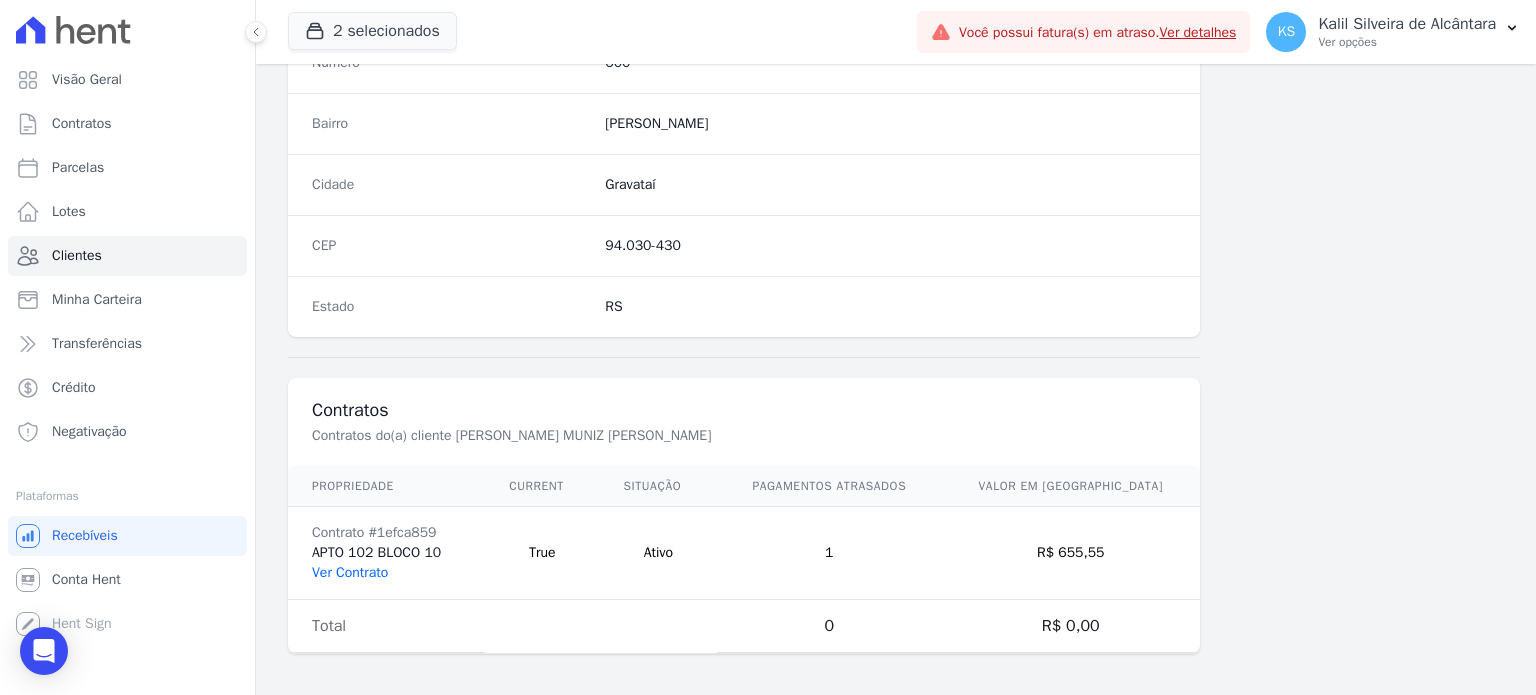 click on "Ver Contrato" at bounding box center (350, 572) 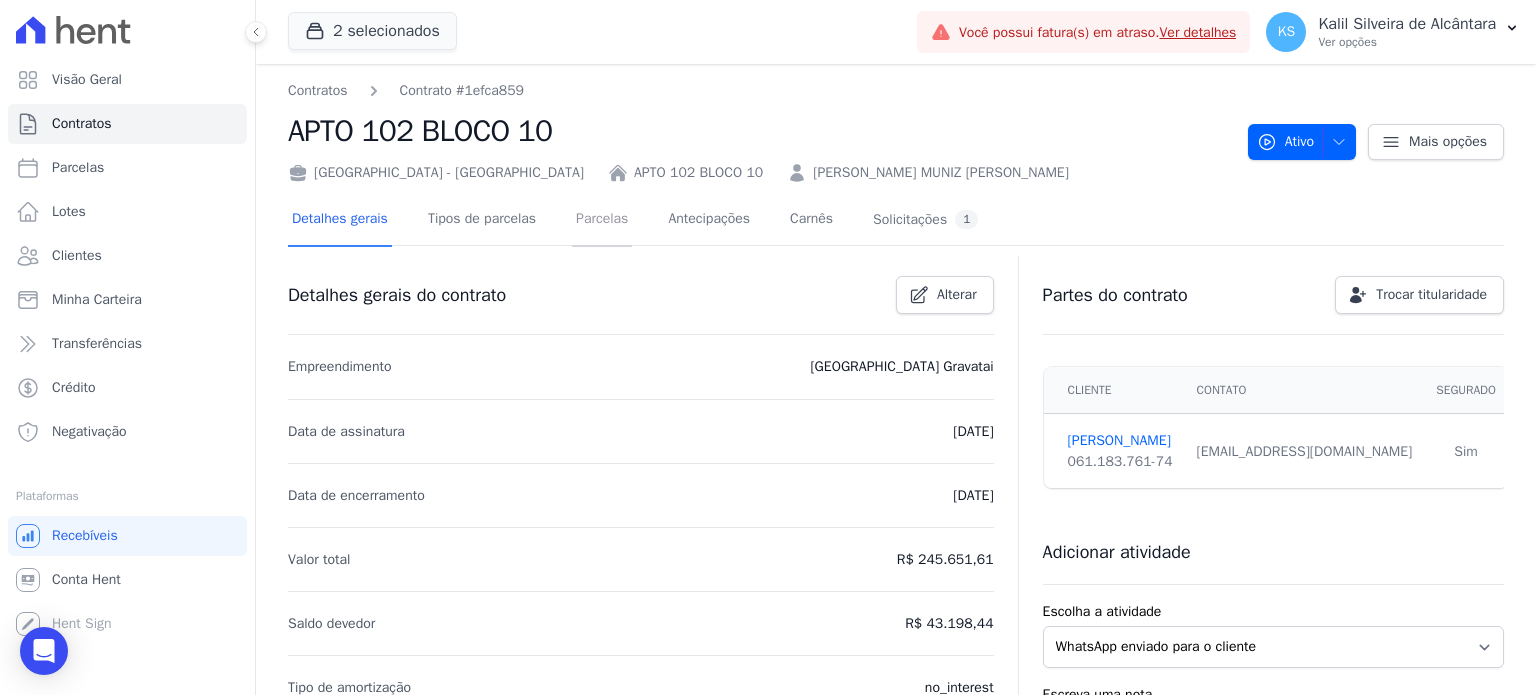 click on "Parcelas" at bounding box center [602, 220] 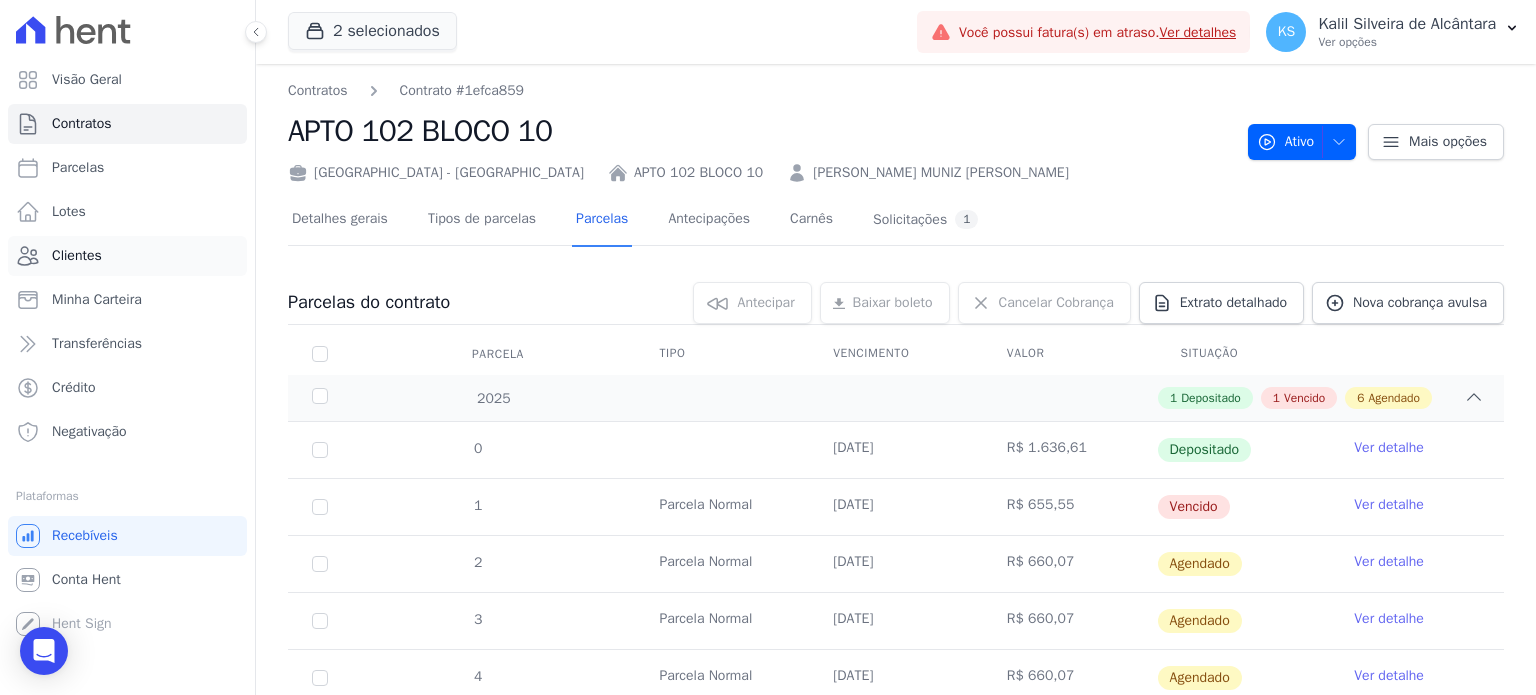 click on "Clientes" at bounding box center [127, 256] 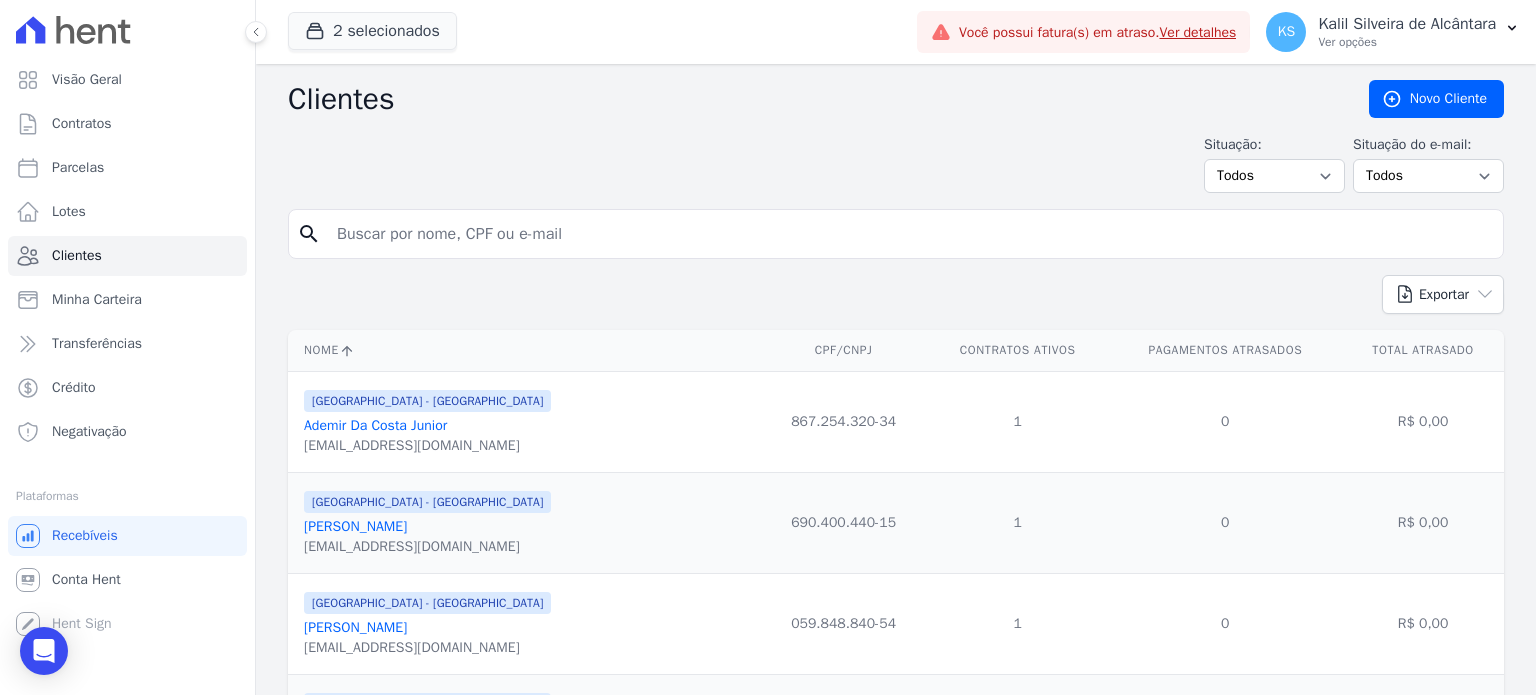 click on "Clientes" at bounding box center (812, 99) 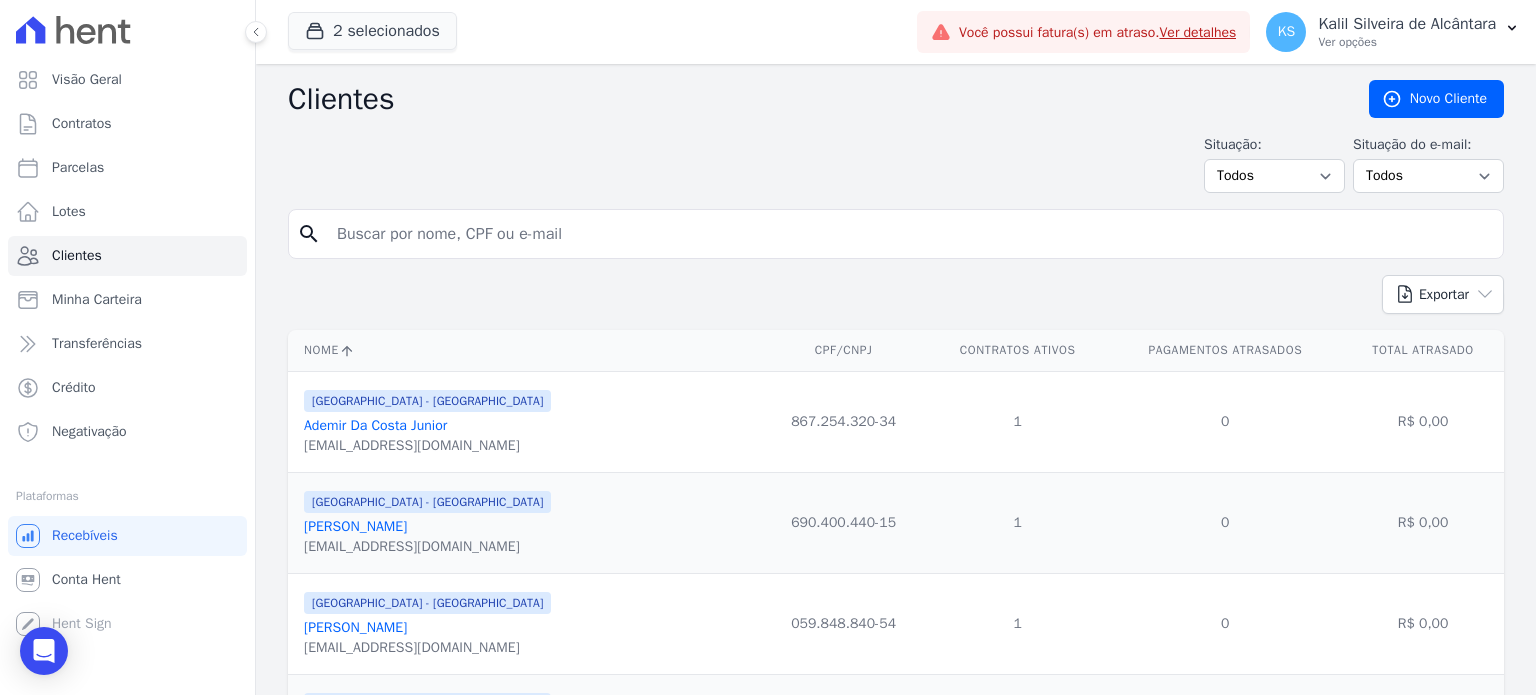 click at bounding box center (910, 234) 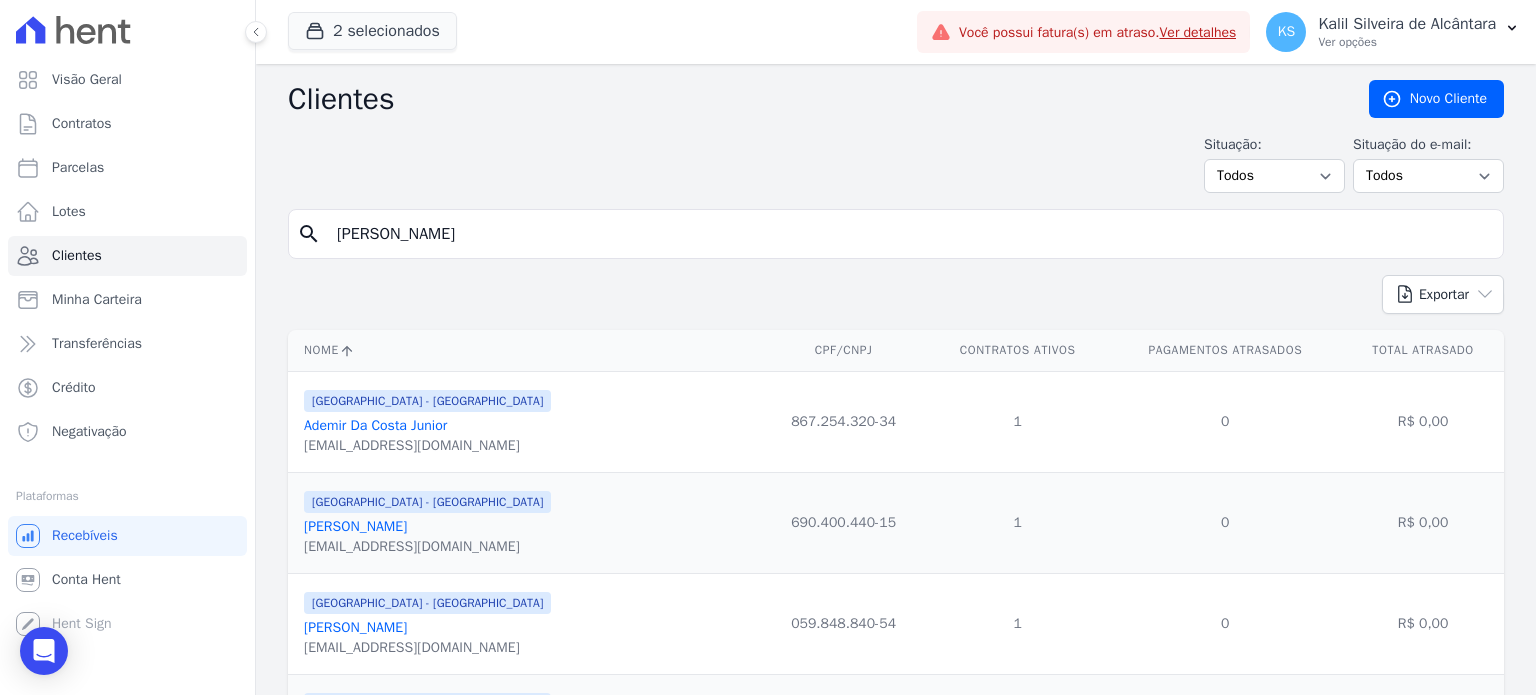 type on "[PERSON_NAME]" 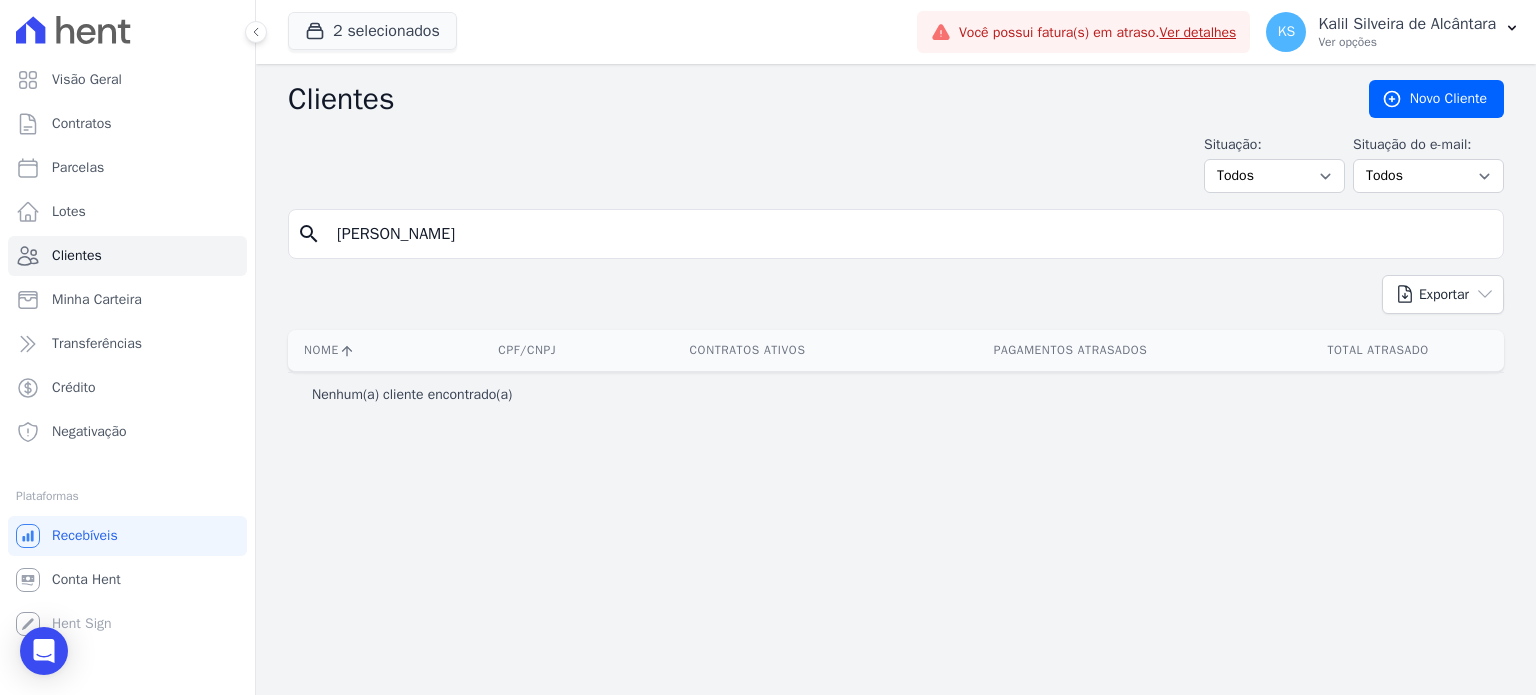 click on "[PERSON_NAME]" at bounding box center [910, 234] 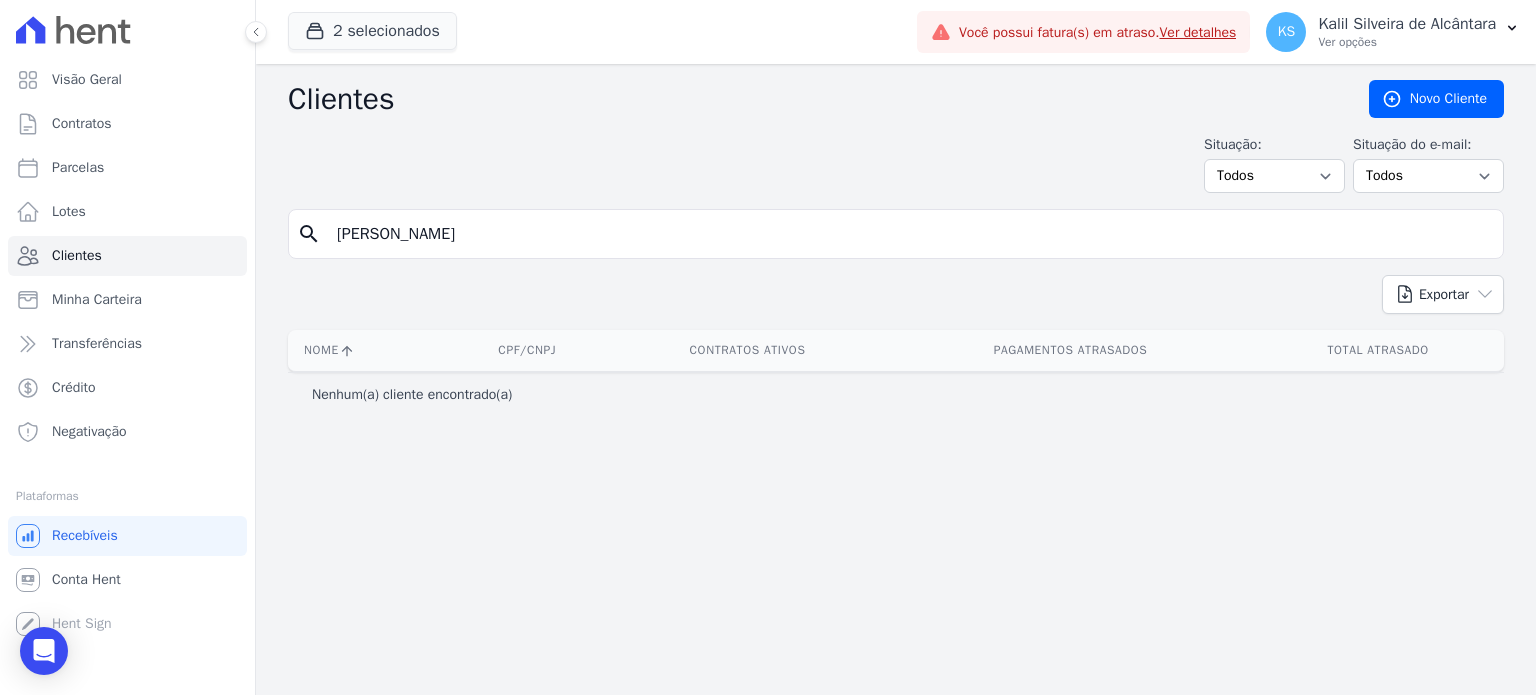 type on "[PERSON_NAME]" 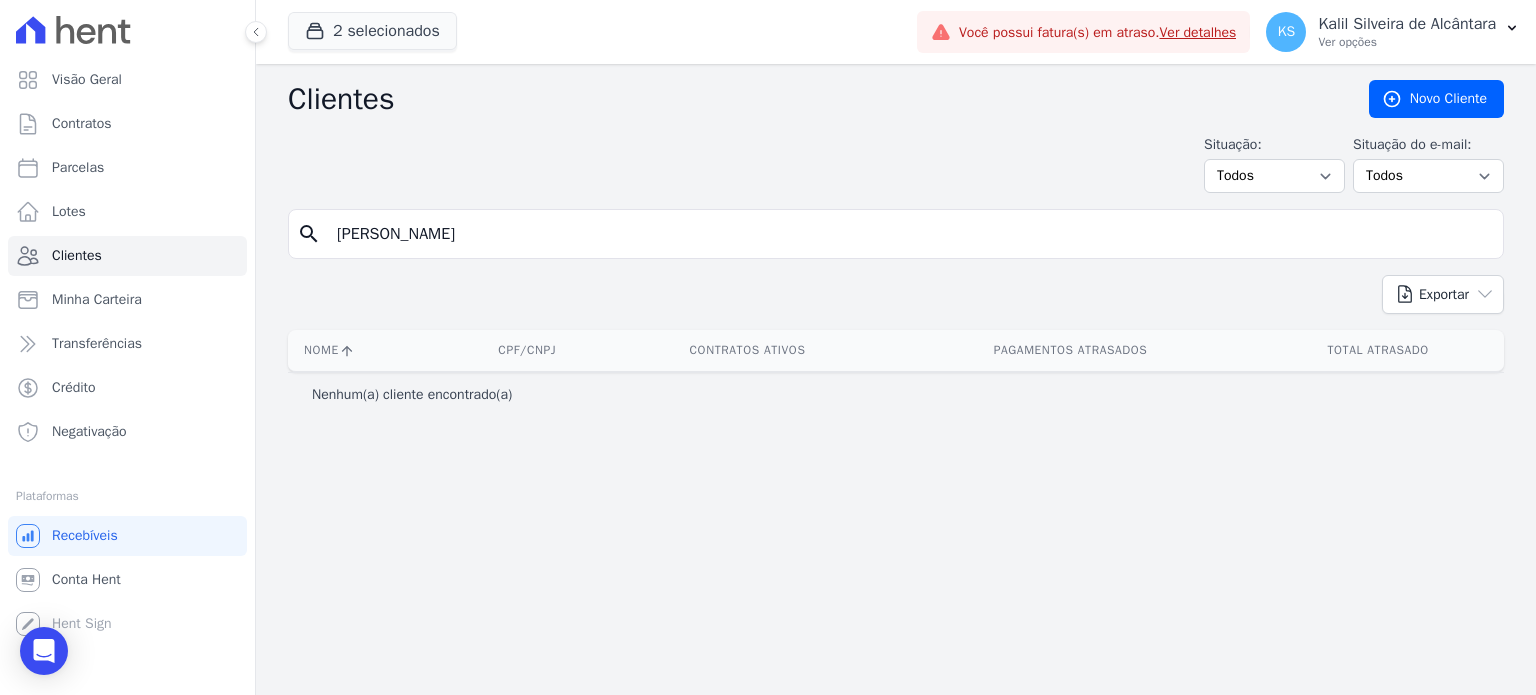 click on "[PERSON_NAME]" at bounding box center [910, 234] 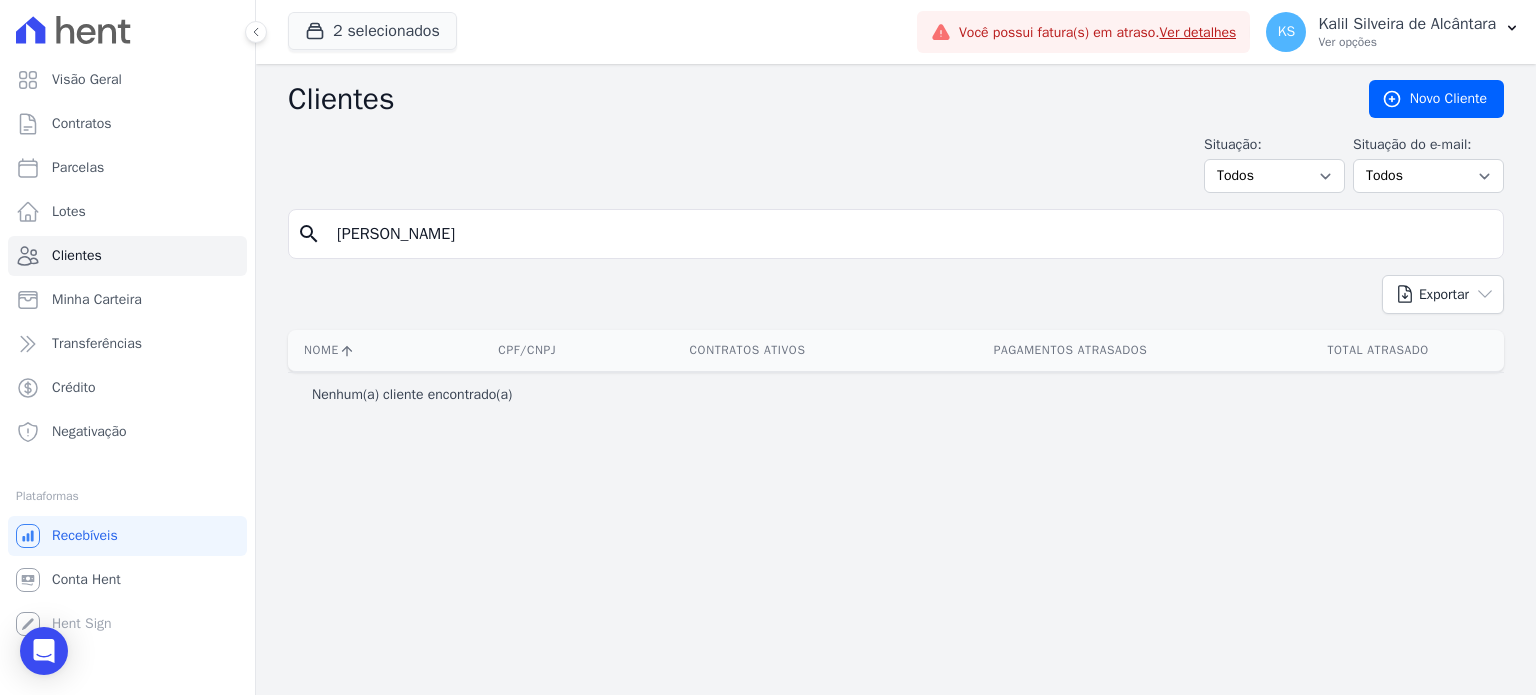 type on "[PERSON_NAME]" 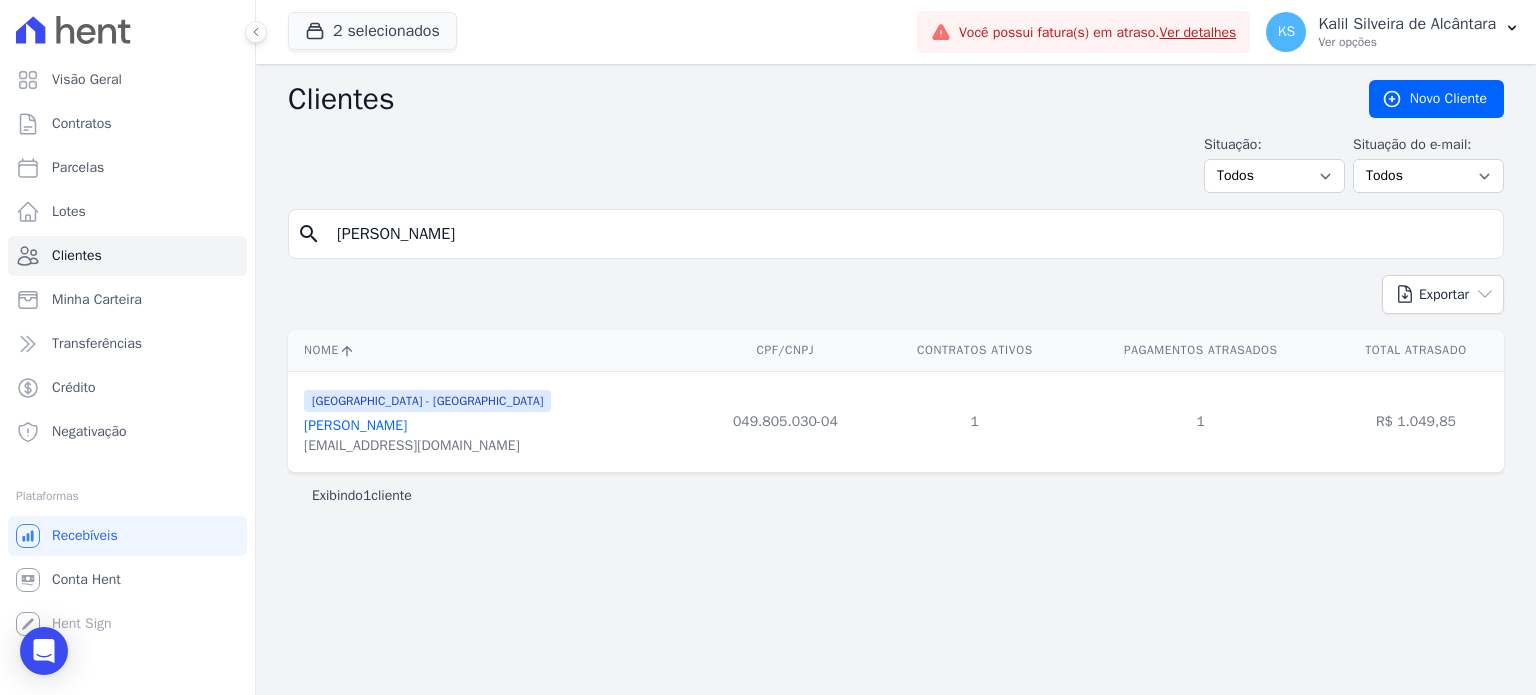 click on "[EMAIL_ADDRESS][DOMAIN_NAME]" at bounding box center [427, 446] 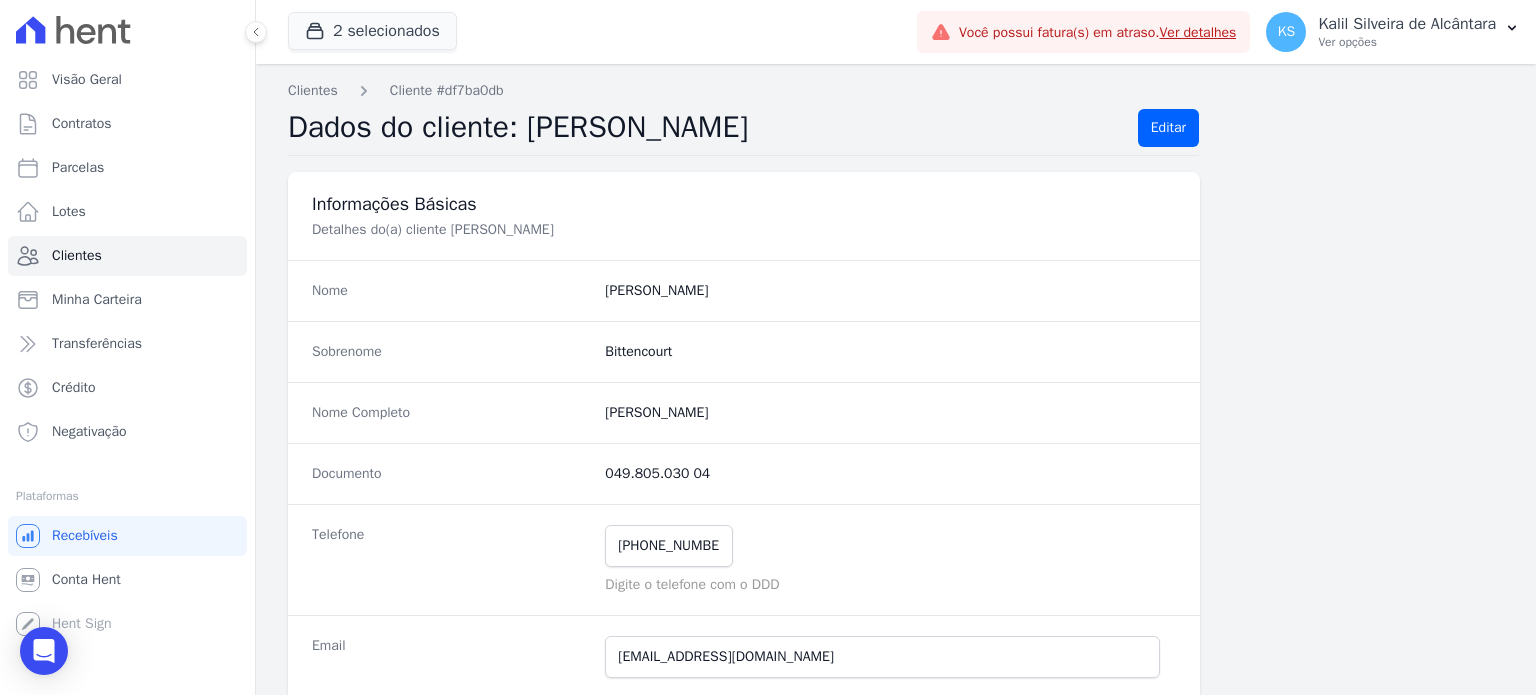 click on "Telefone
(51) 98433-6127
Mensagem de SMS ainda não enviada..
Mensagem de Whatsapp ainda não enviada..
Digite o telefone com o DDD" at bounding box center [744, 559] 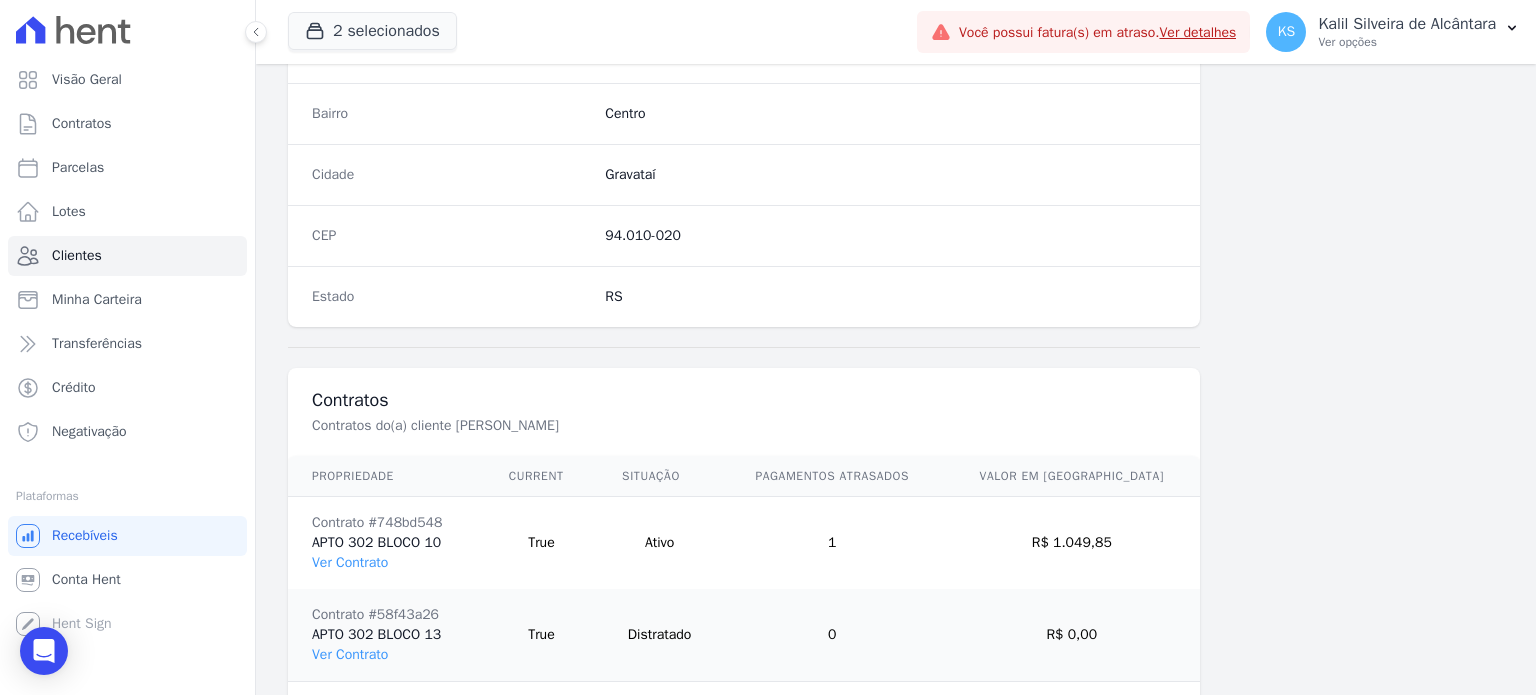 scroll, scrollTop: 1261, scrollLeft: 0, axis: vertical 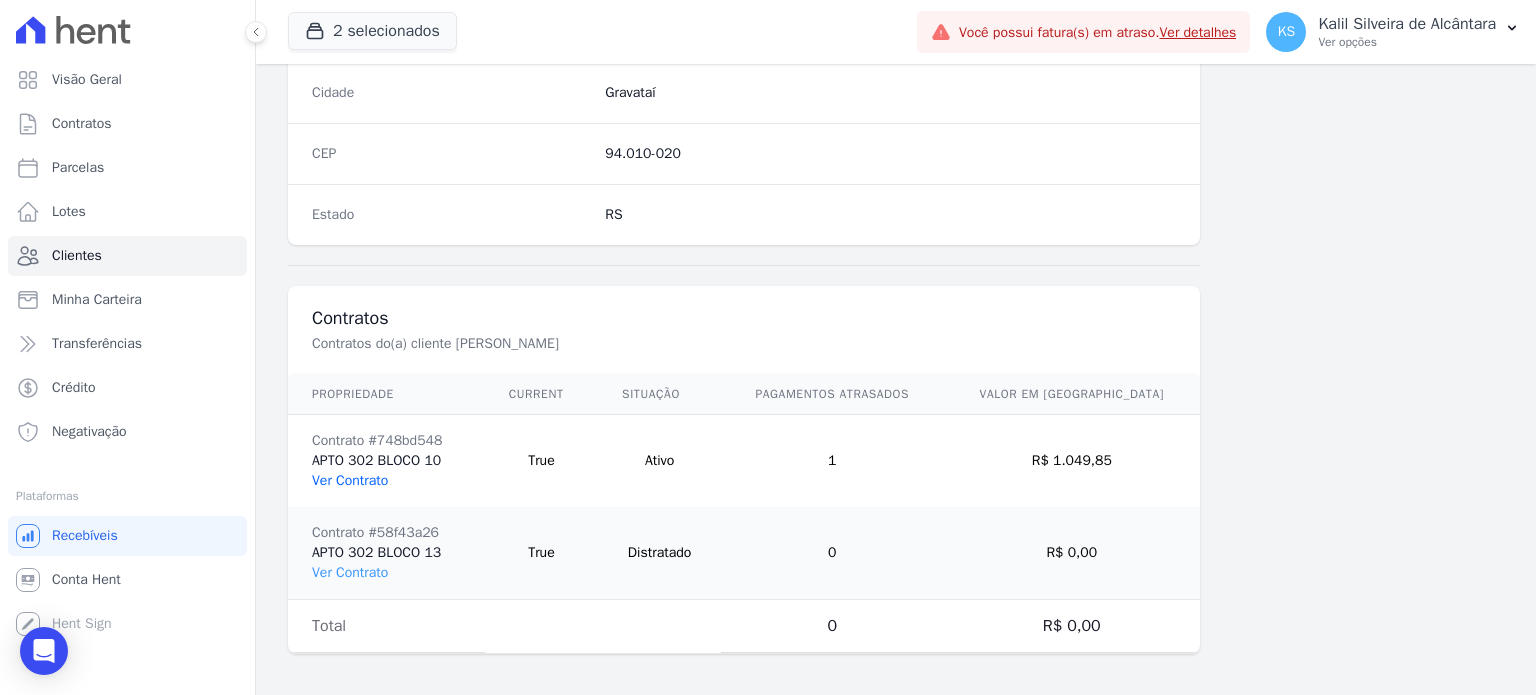 click on "Ver Contrato" at bounding box center [350, 480] 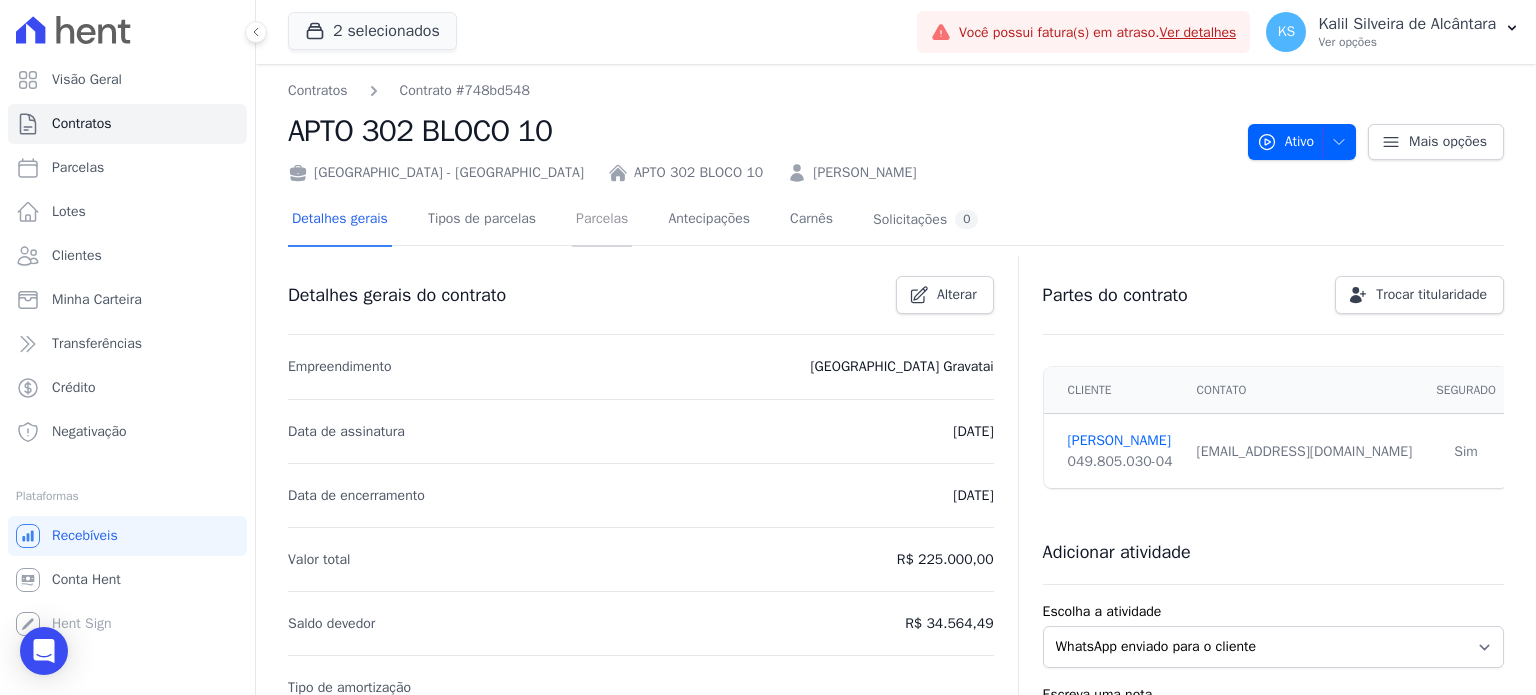 click on "Parcelas" at bounding box center [602, 220] 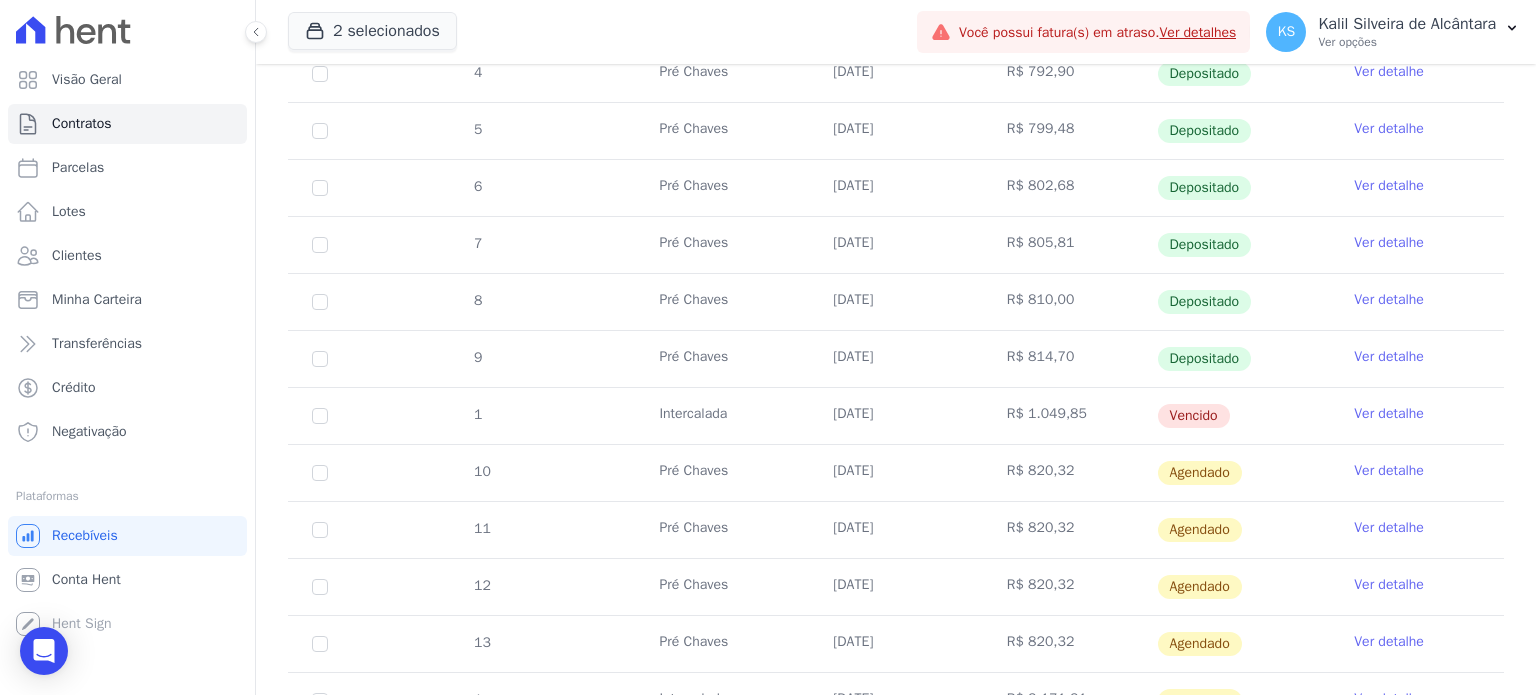 scroll, scrollTop: 556, scrollLeft: 0, axis: vertical 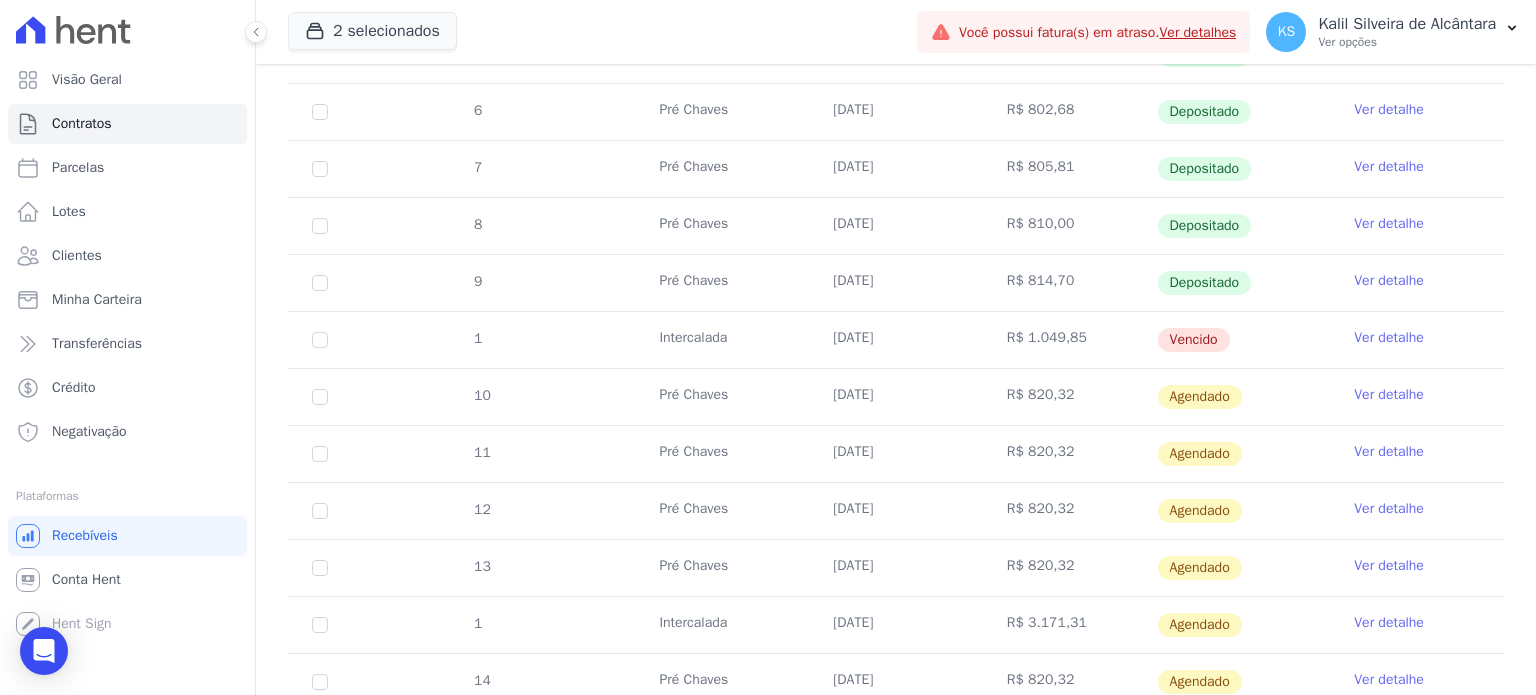 click on "Ver detalhe" at bounding box center [1389, 338] 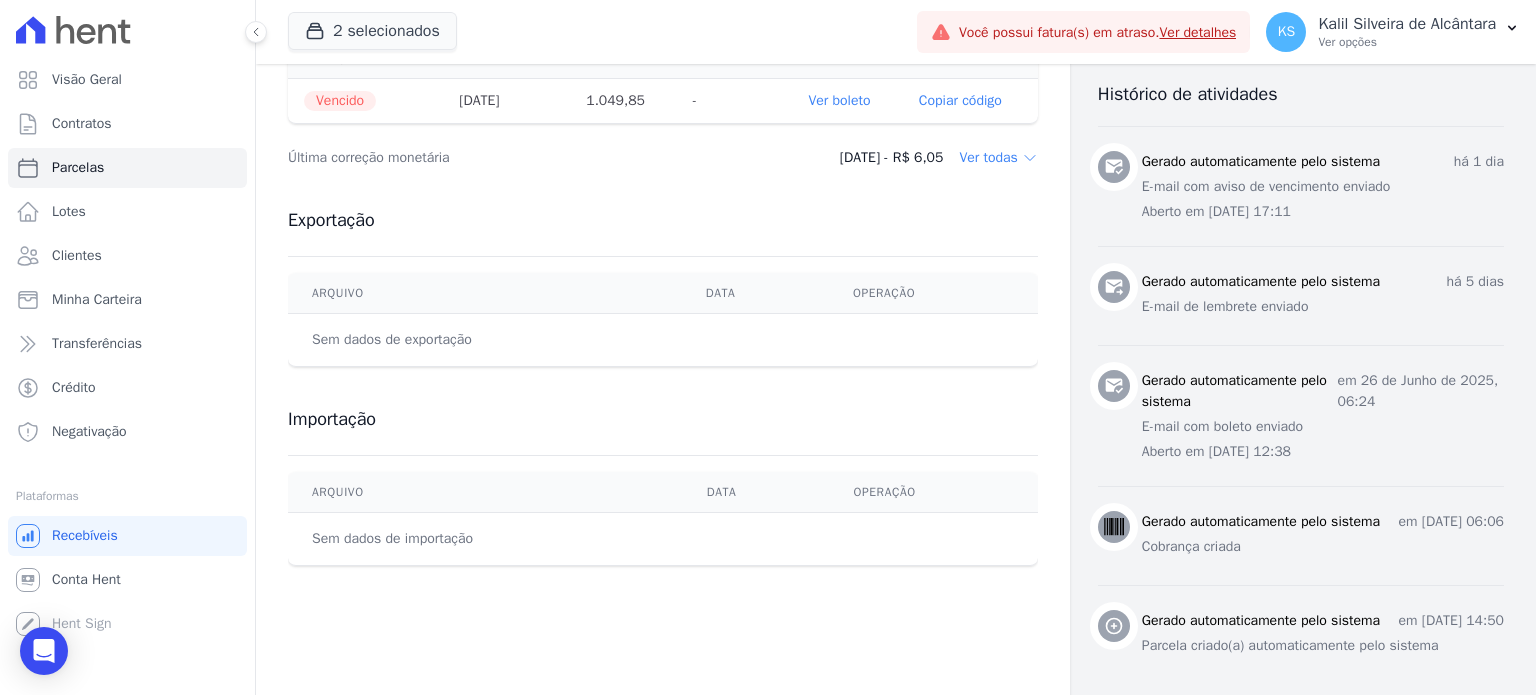 scroll, scrollTop: 808, scrollLeft: 0, axis: vertical 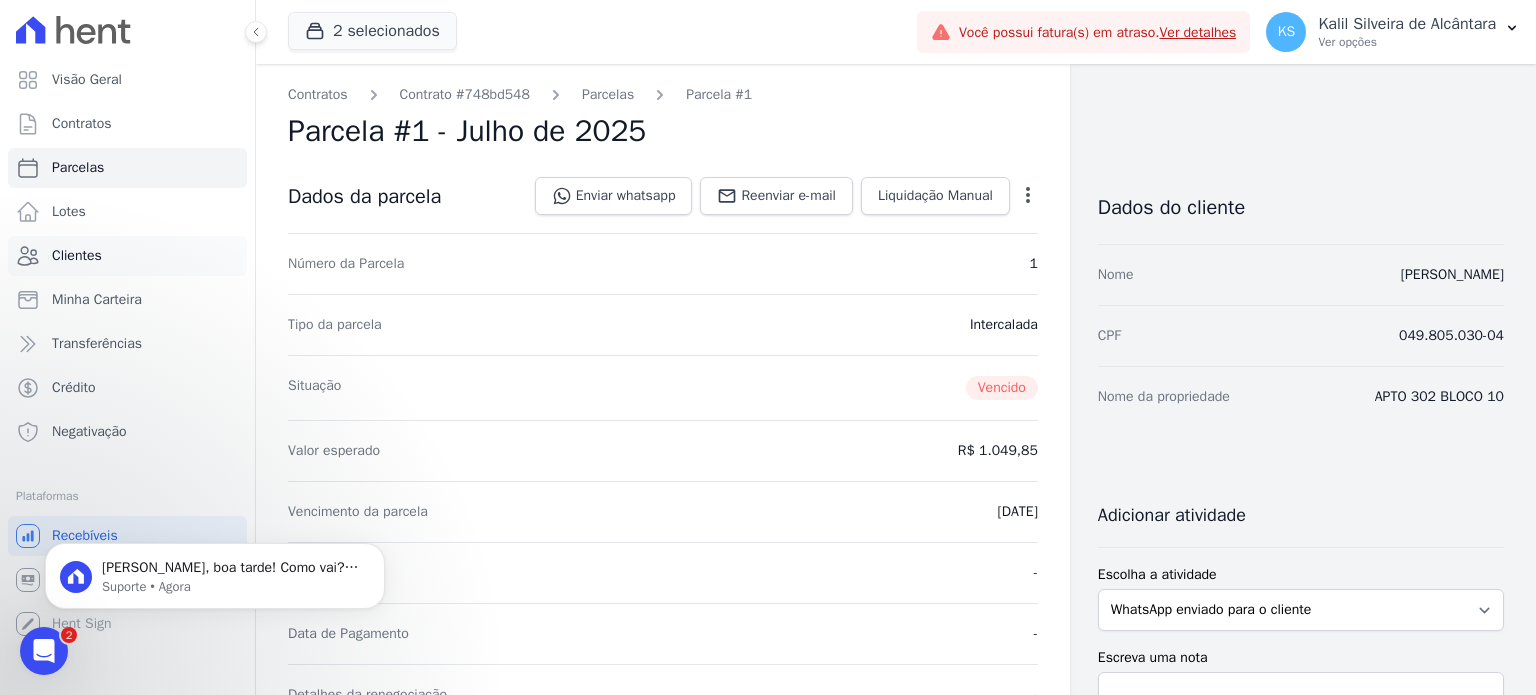 click on "Clientes" at bounding box center [127, 256] 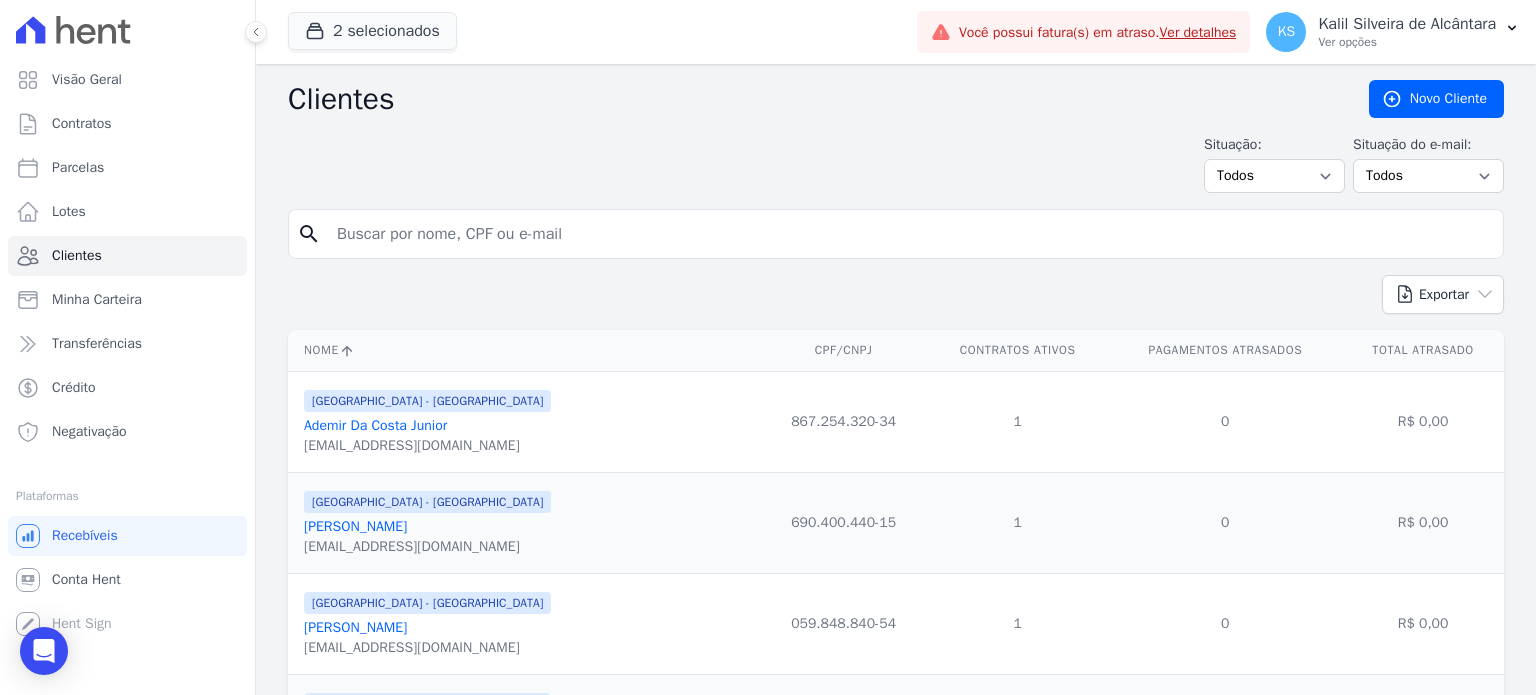 click at bounding box center [910, 234] 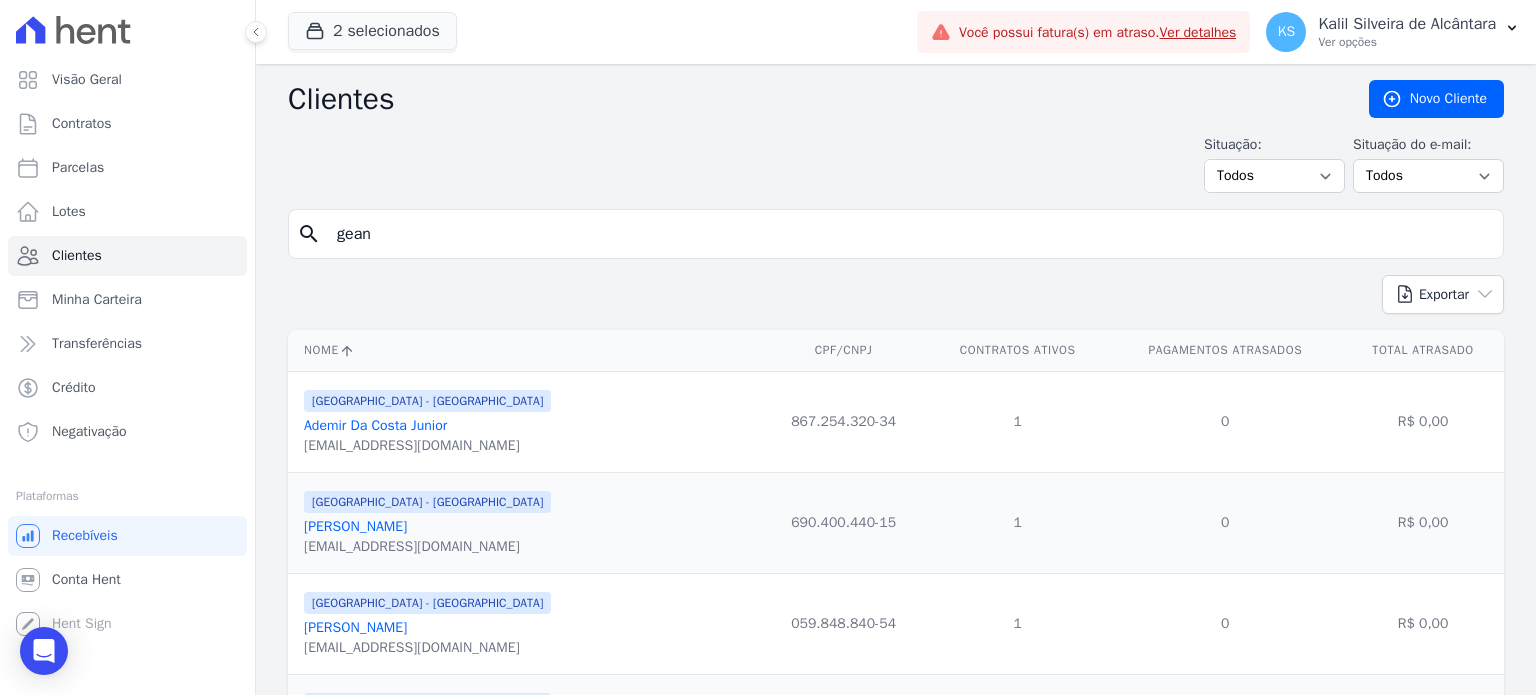 type on "gean" 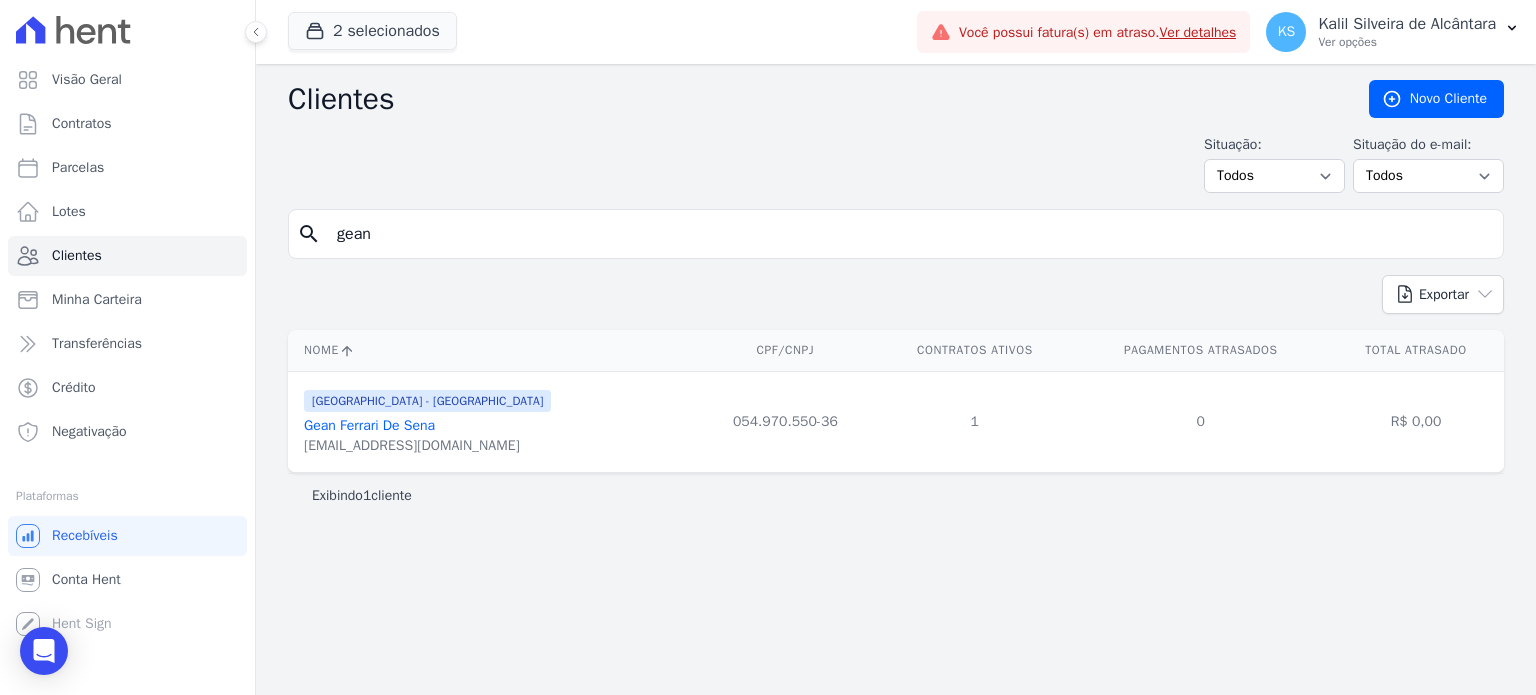 click on "geanferrari94@gmail.com" at bounding box center (427, 446) 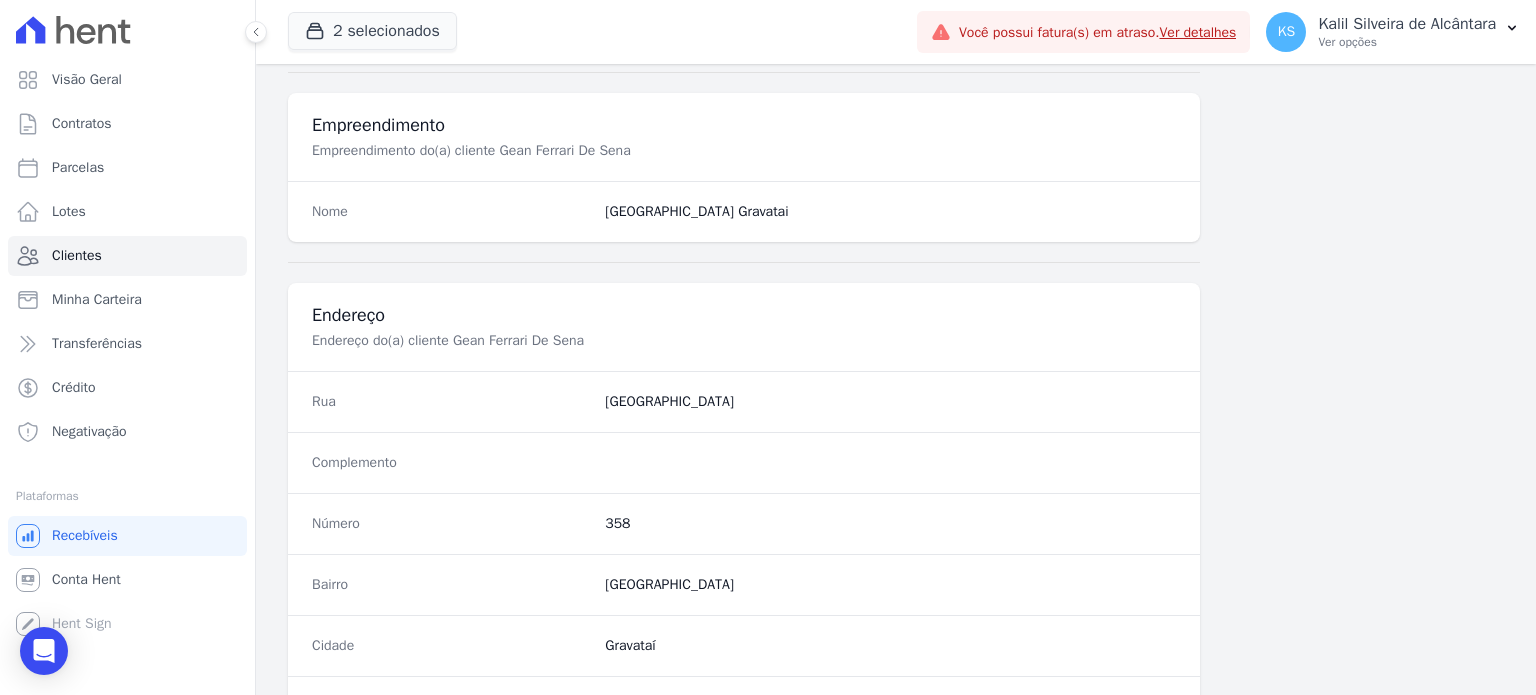 scroll, scrollTop: 715, scrollLeft: 0, axis: vertical 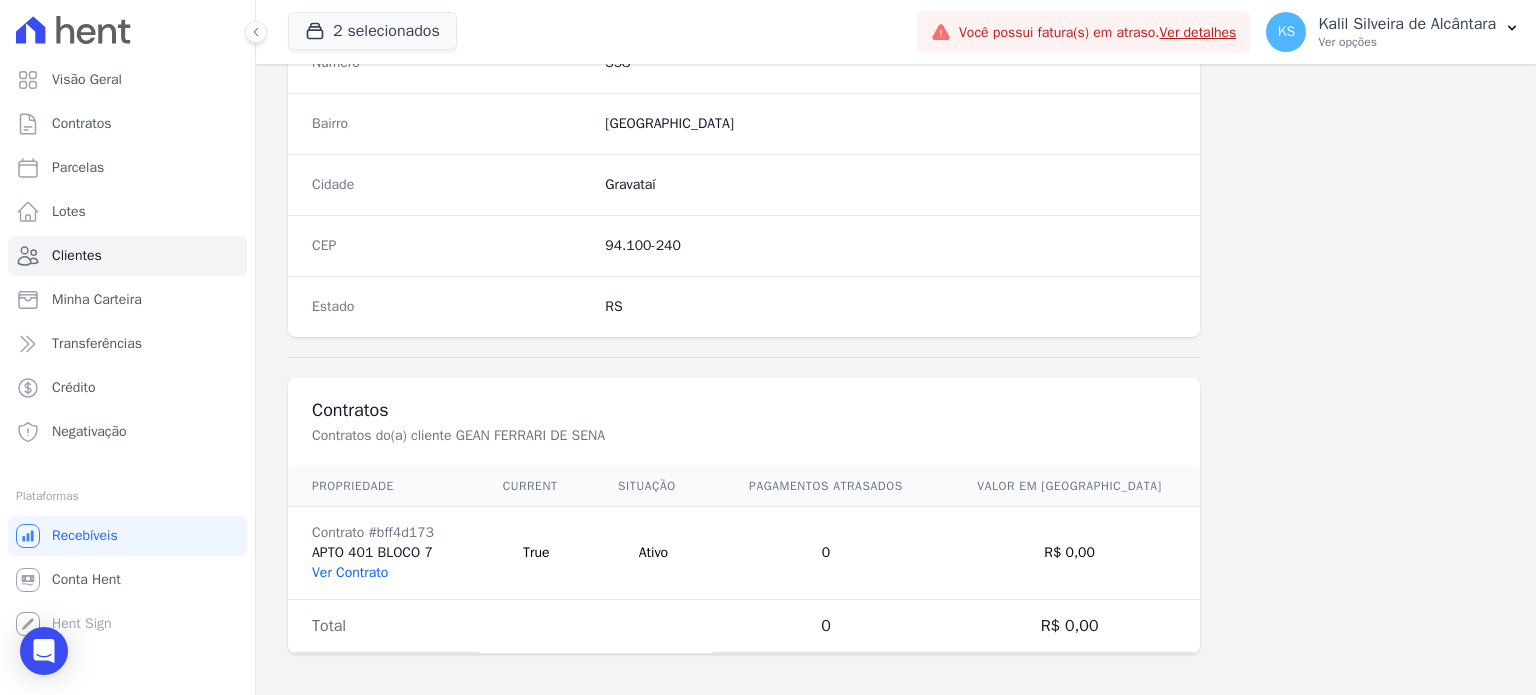 click on "Ver Contrato" at bounding box center [350, 572] 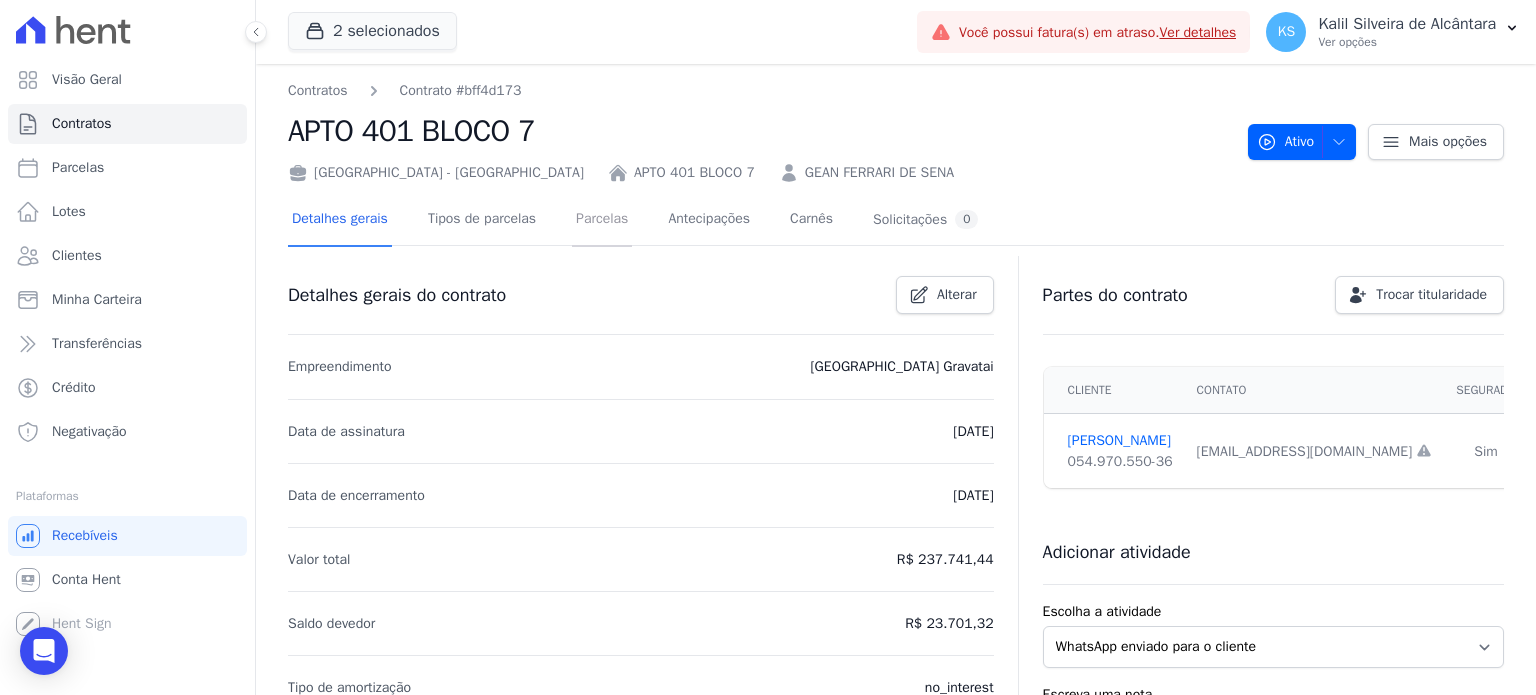 click on "Parcelas" at bounding box center [602, 220] 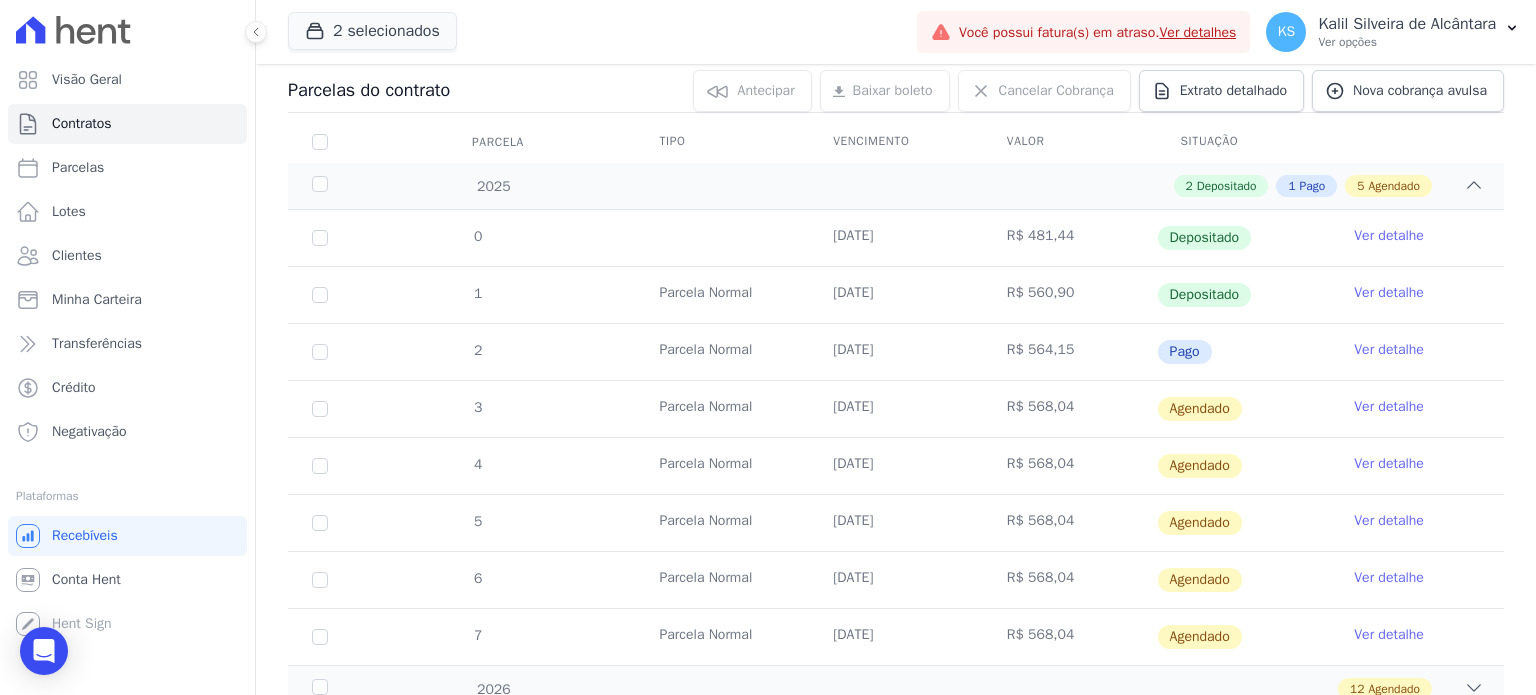 scroll, scrollTop: 262, scrollLeft: 0, axis: vertical 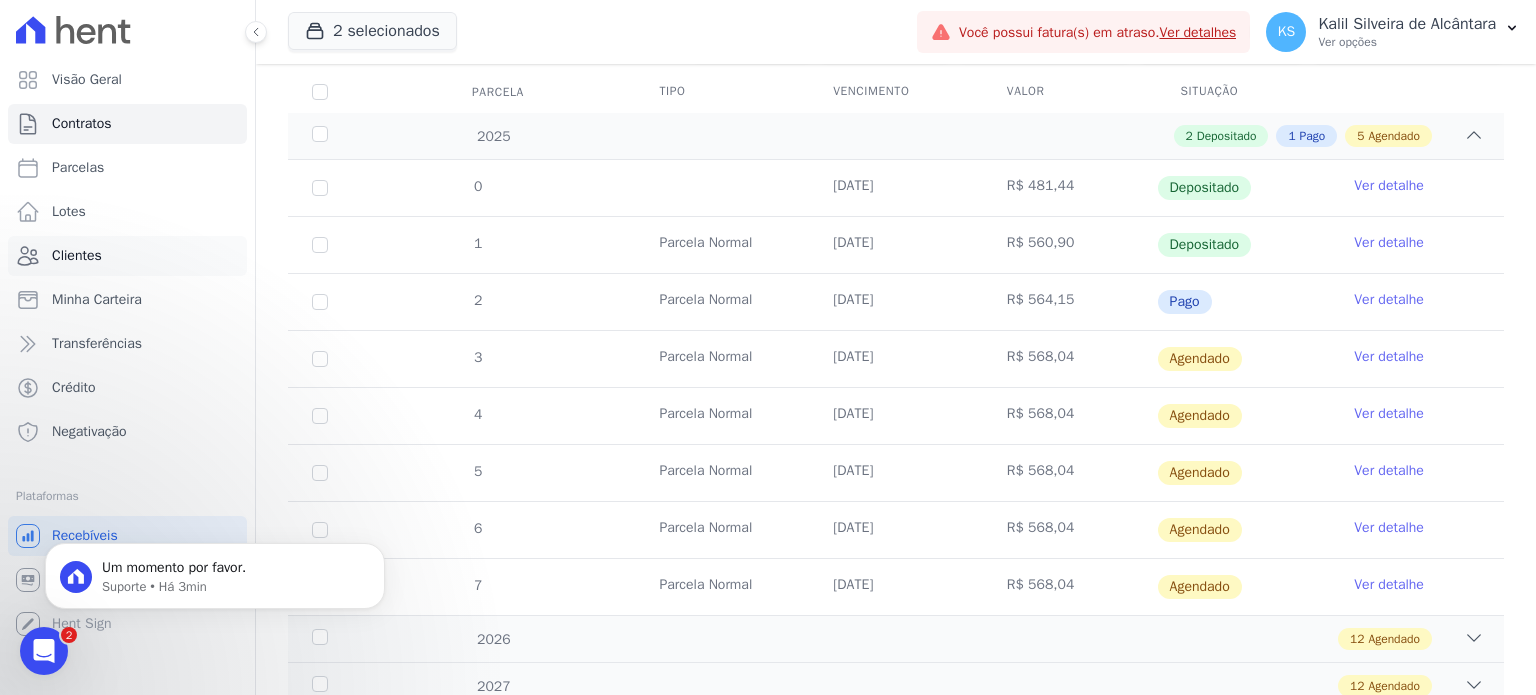 click on "Clientes" at bounding box center [127, 256] 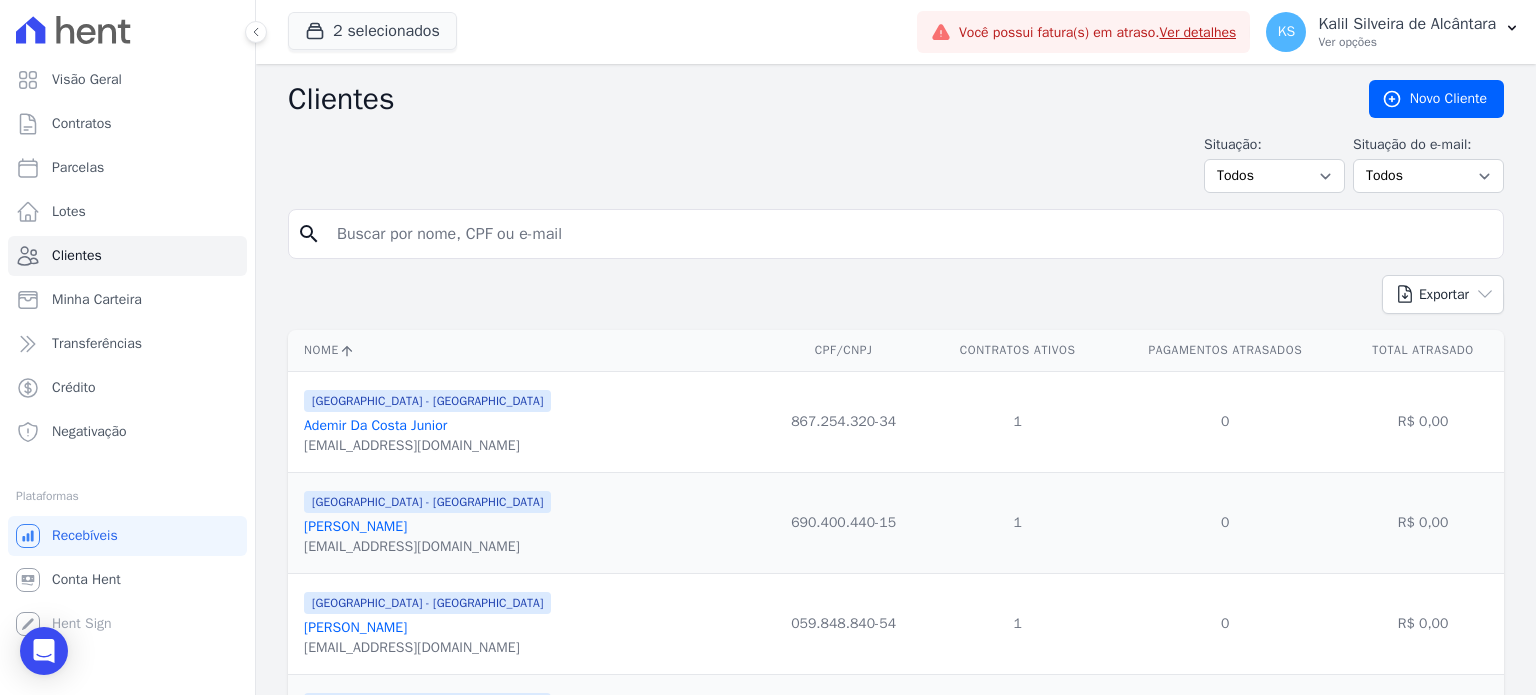 click at bounding box center (910, 234) 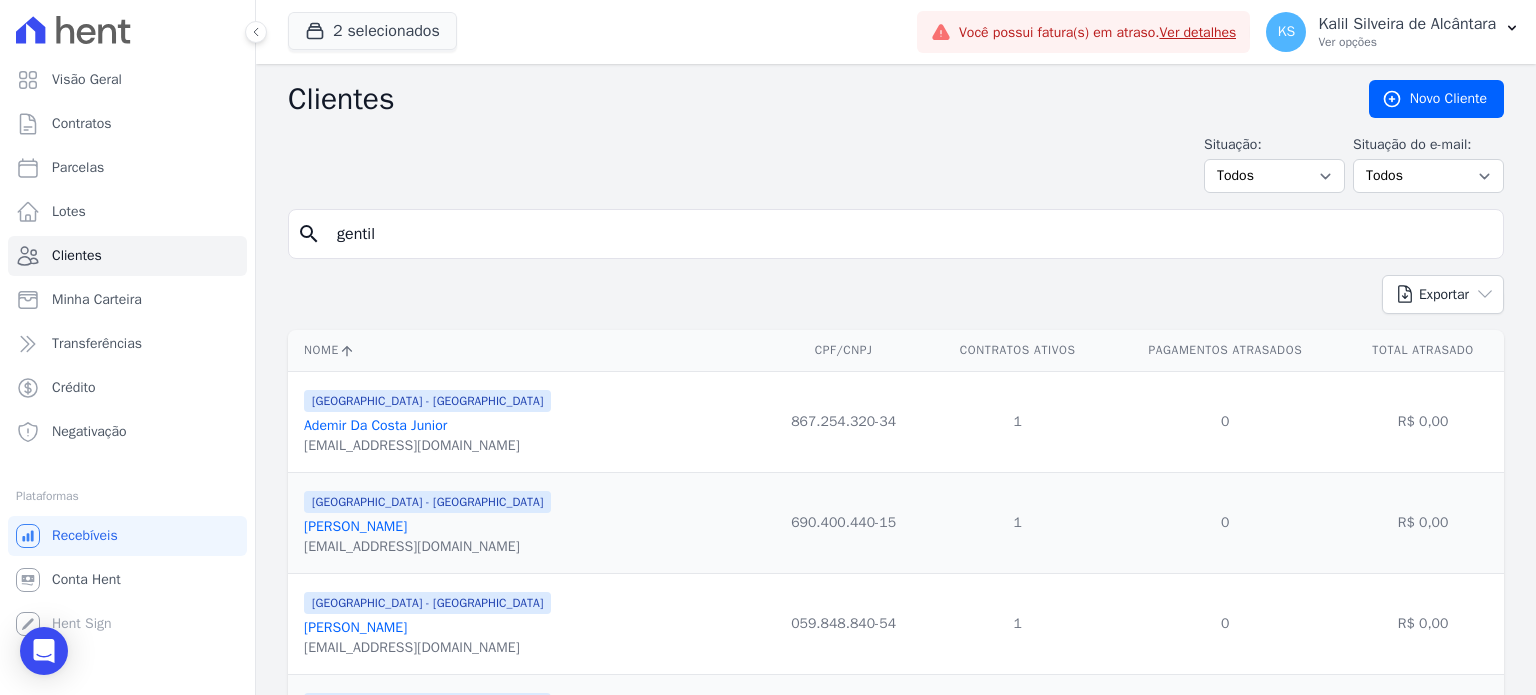 type on "gentil" 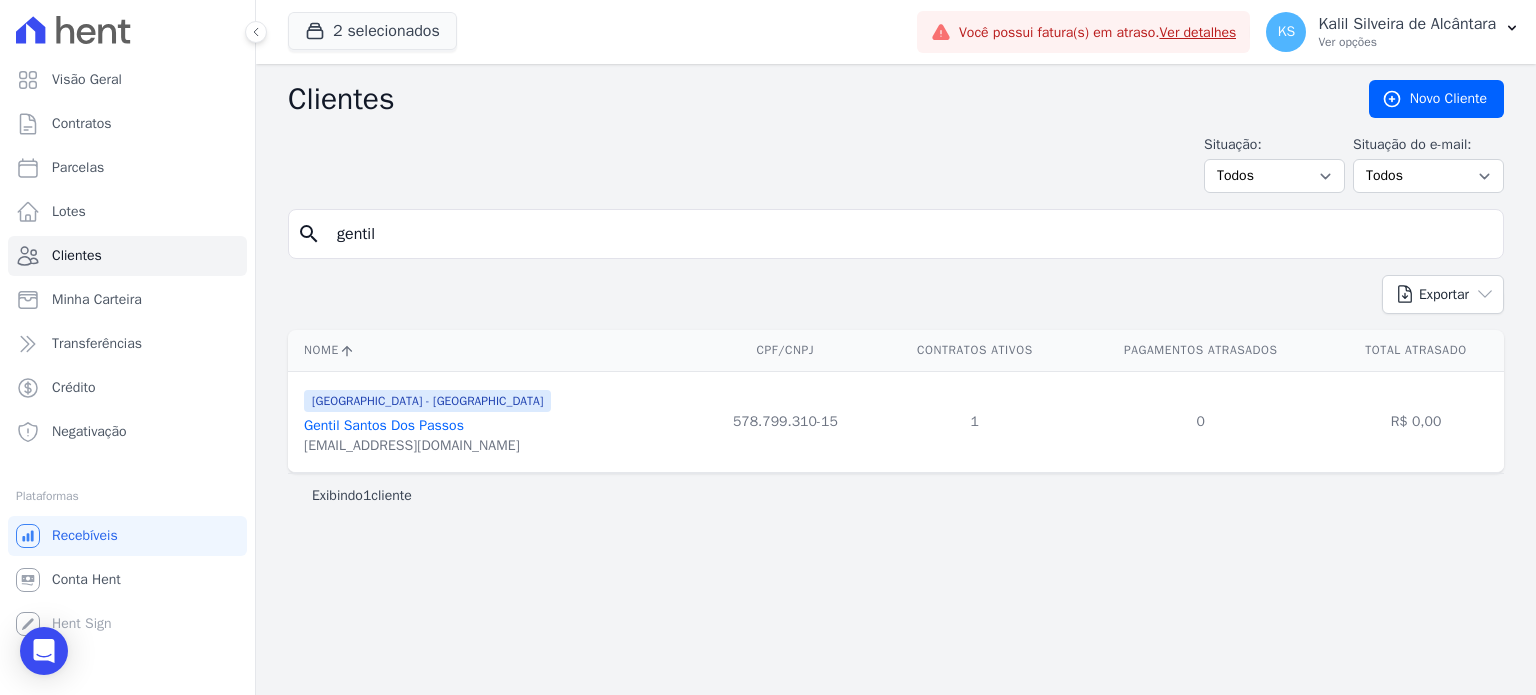 click on "Gentil Santos Dos Passos" at bounding box center [384, 425] 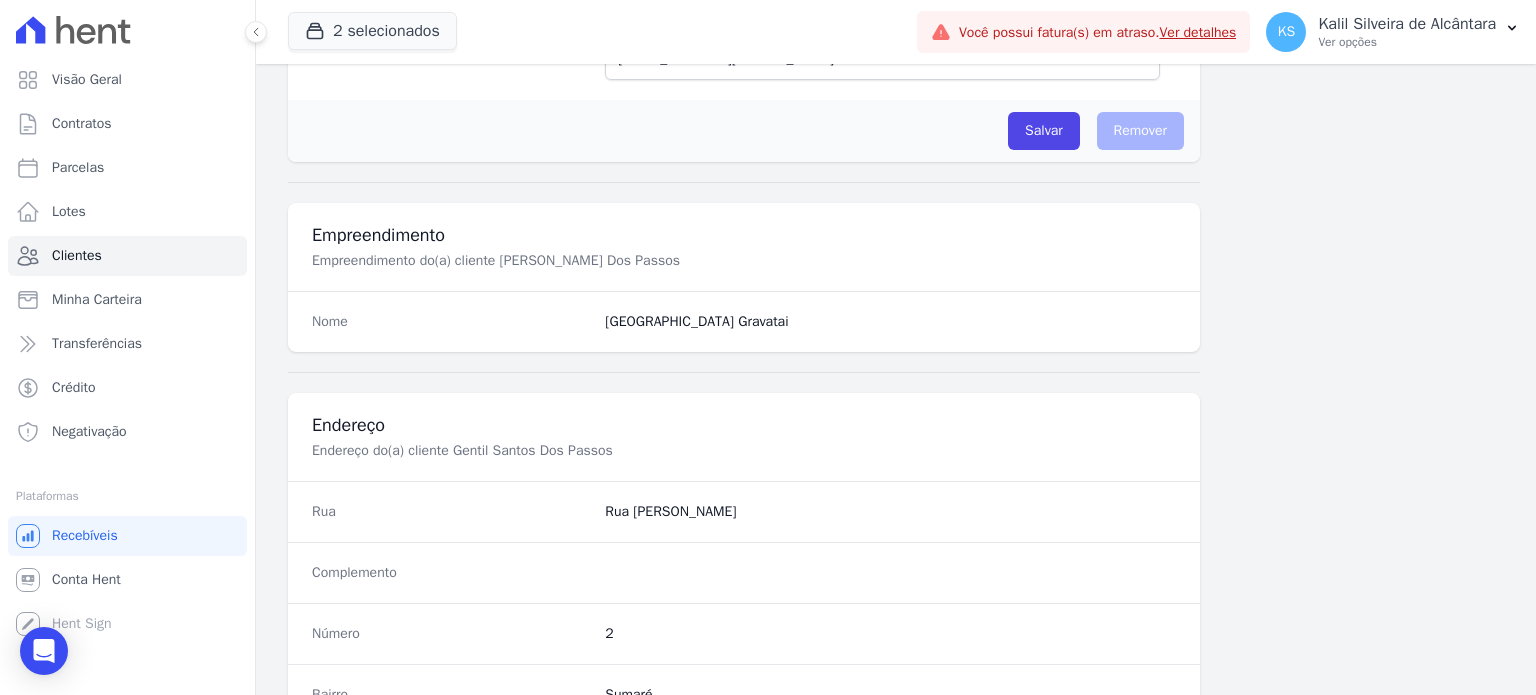 scroll, scrollTop: 1169, scrollLeft: 0, axis: vertical 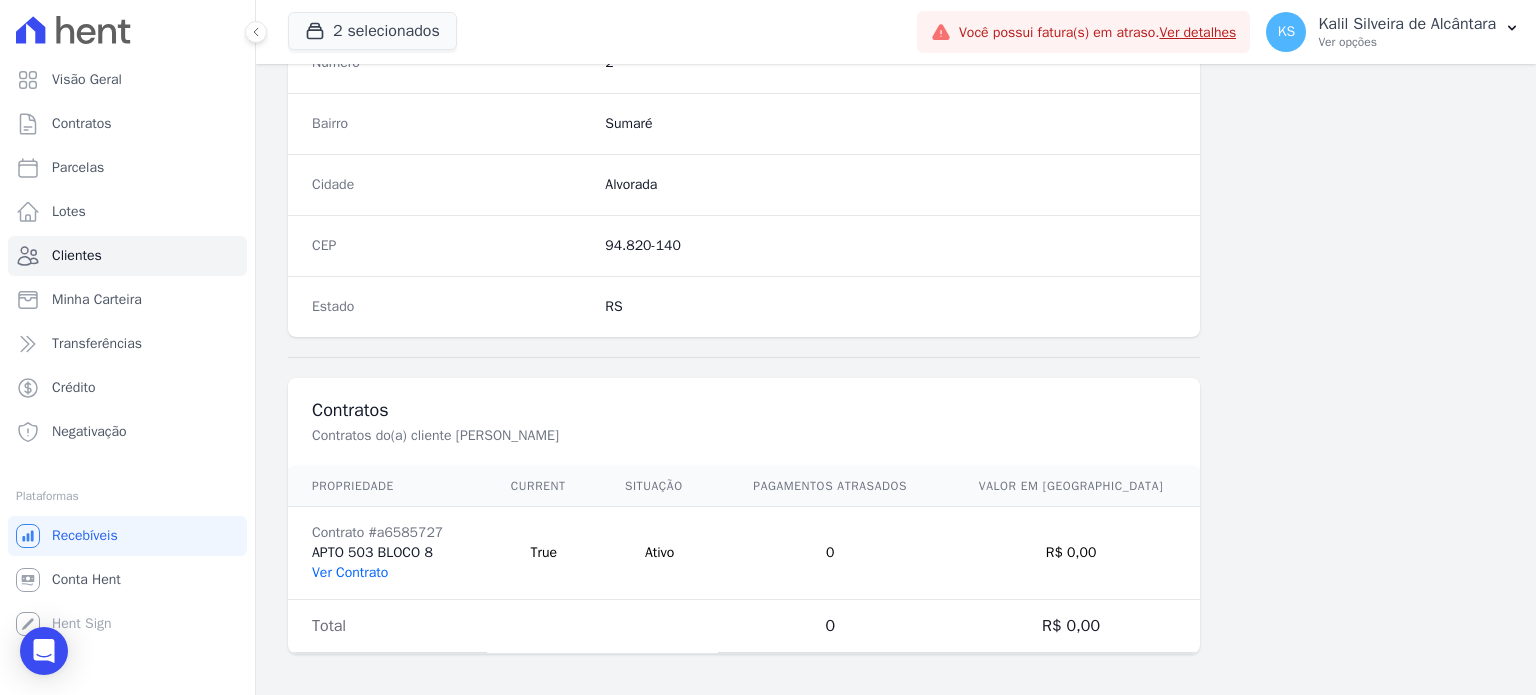 click on "Ver Contrato" at bounding box center [350, 572] 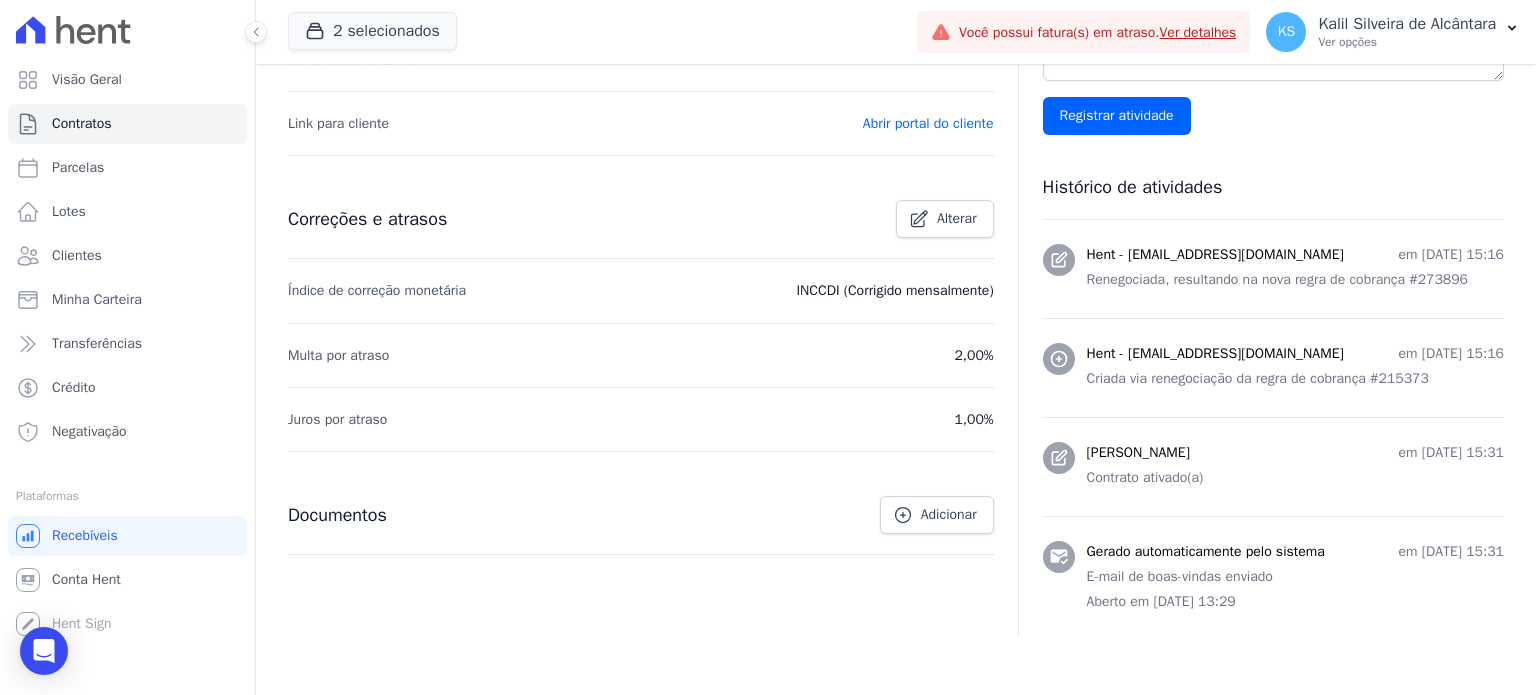 scroll, scrollTop: 816, scrollLeft: 0, axis: vertical 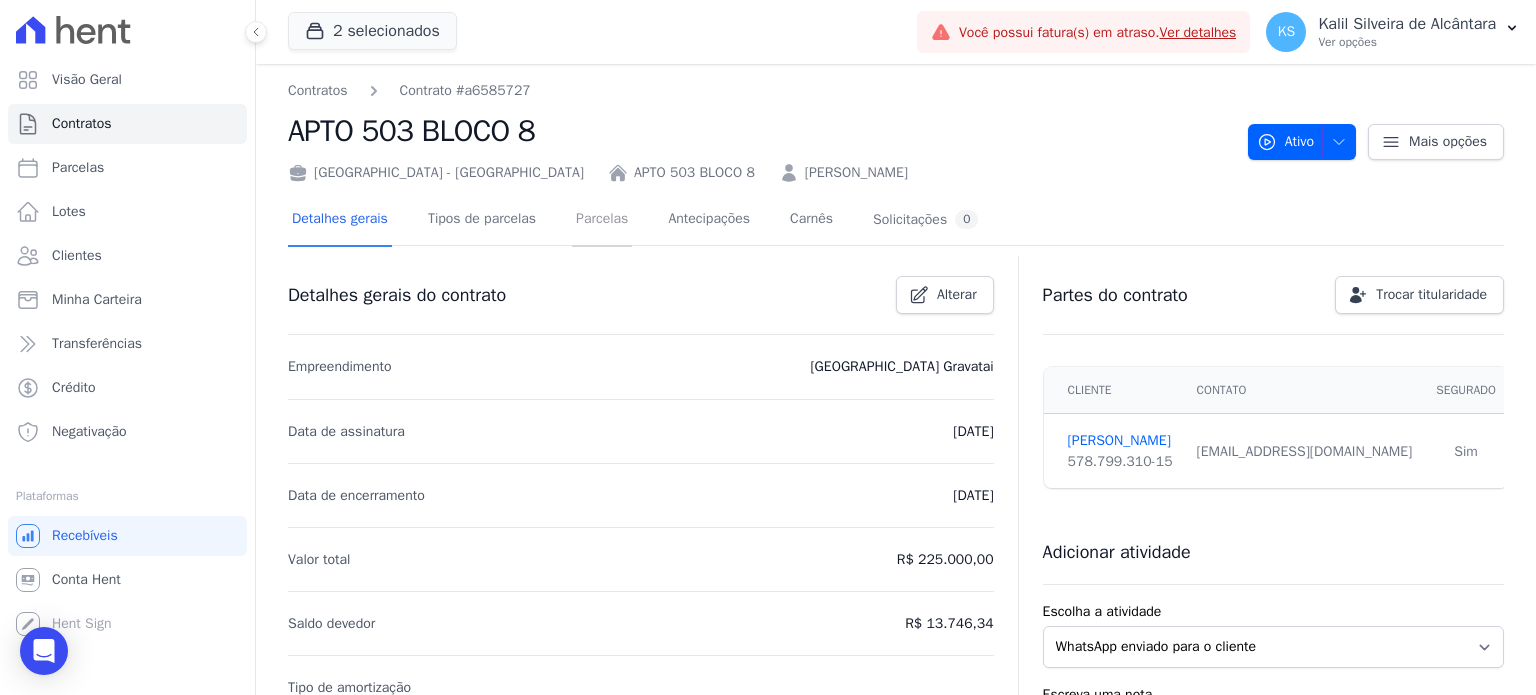 click on "Parcelas" at bounding box center (602, 220) 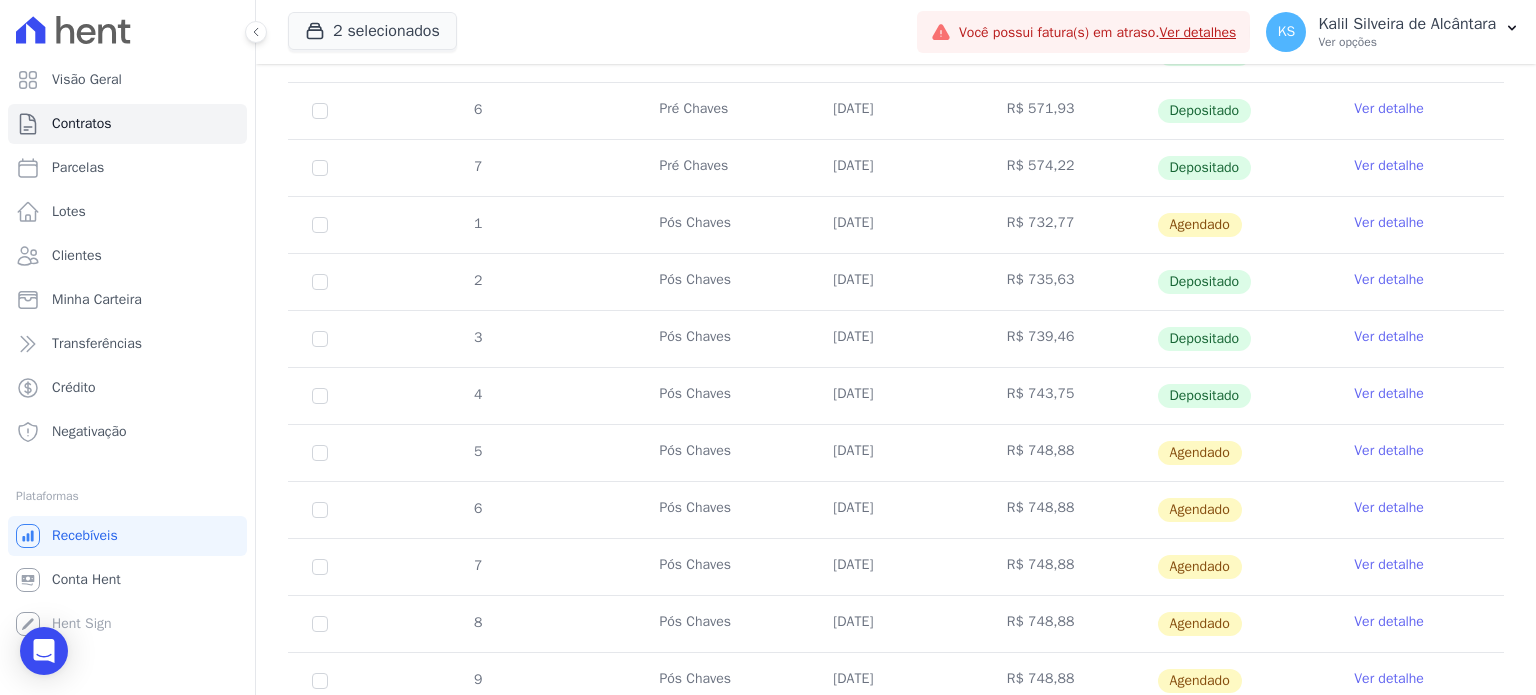 scroll, scrollTop: 484, scrollLeft: 0, axis: vertical 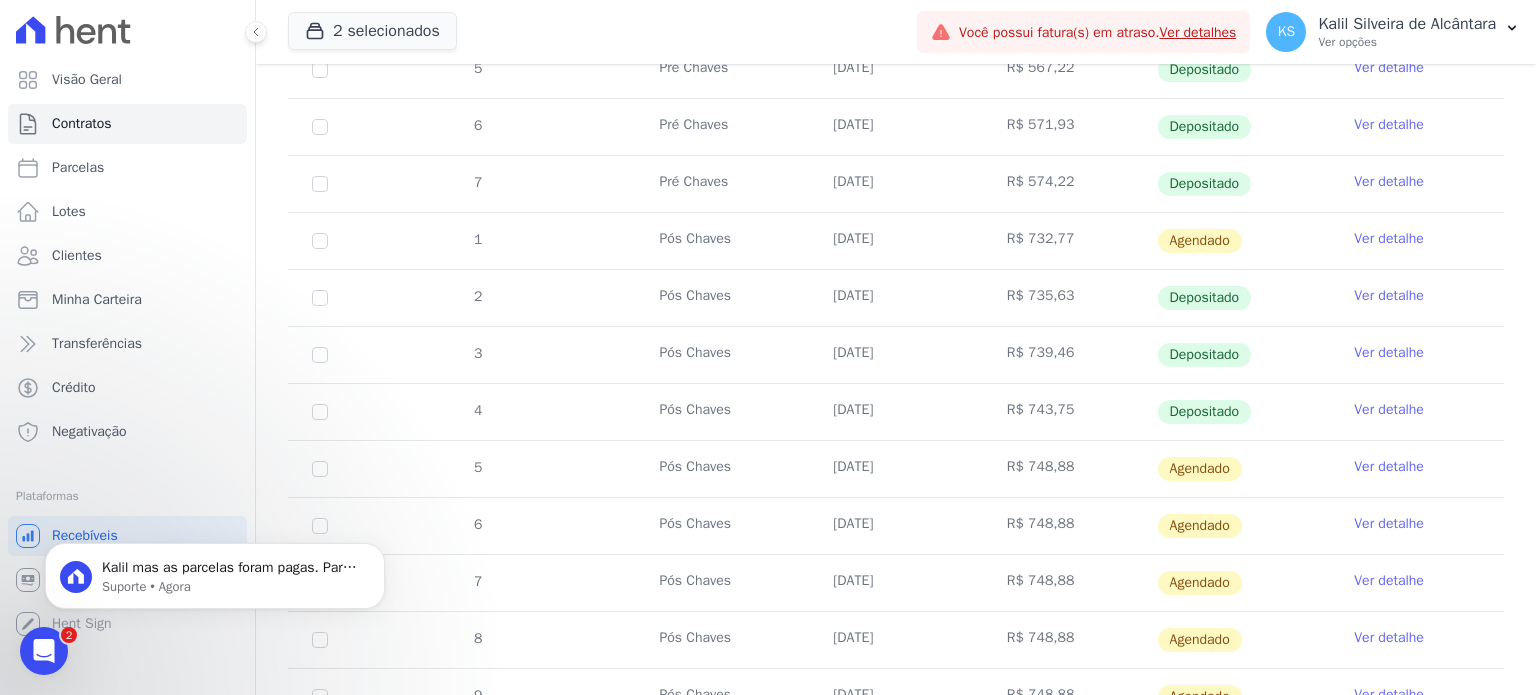 click on "Ver detalhe" at bounding box center [1389, 239] 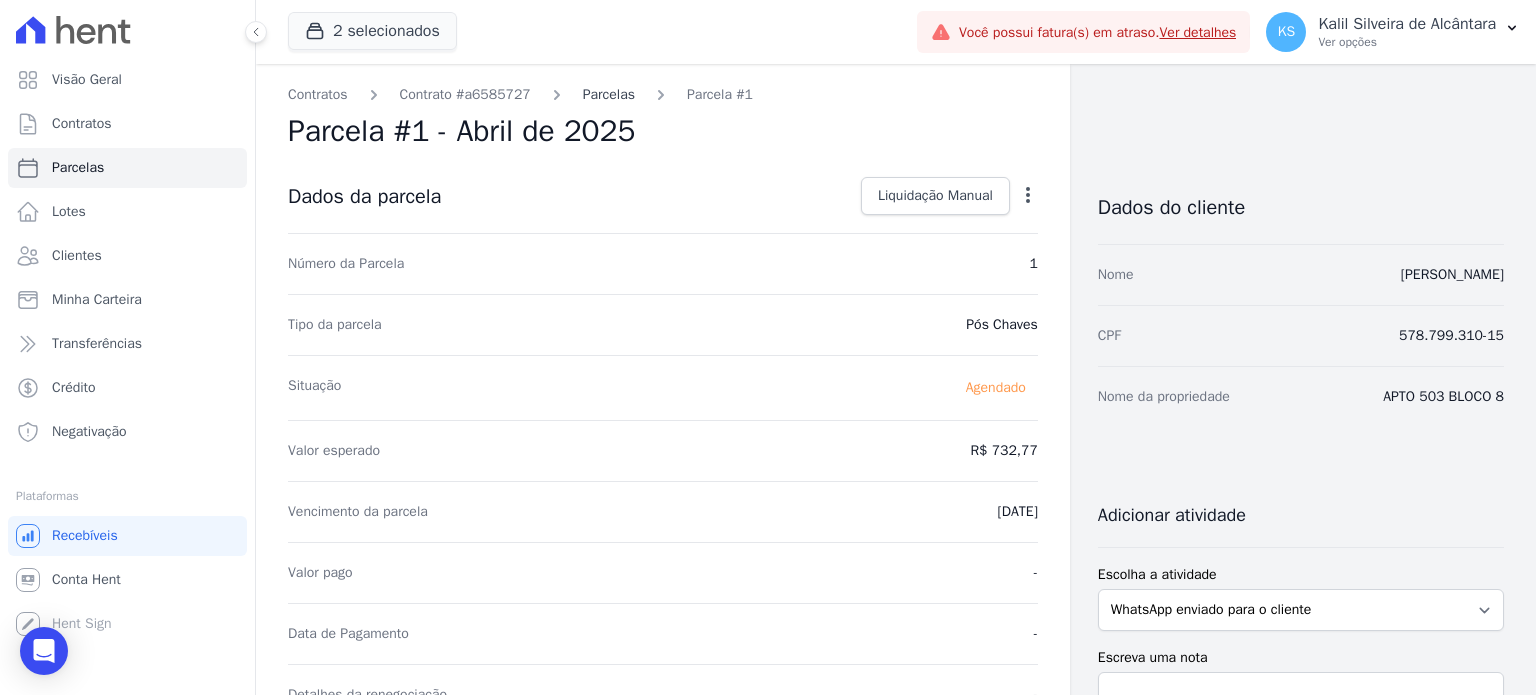 click on "Parcelas" at bounding box center (609, 94) 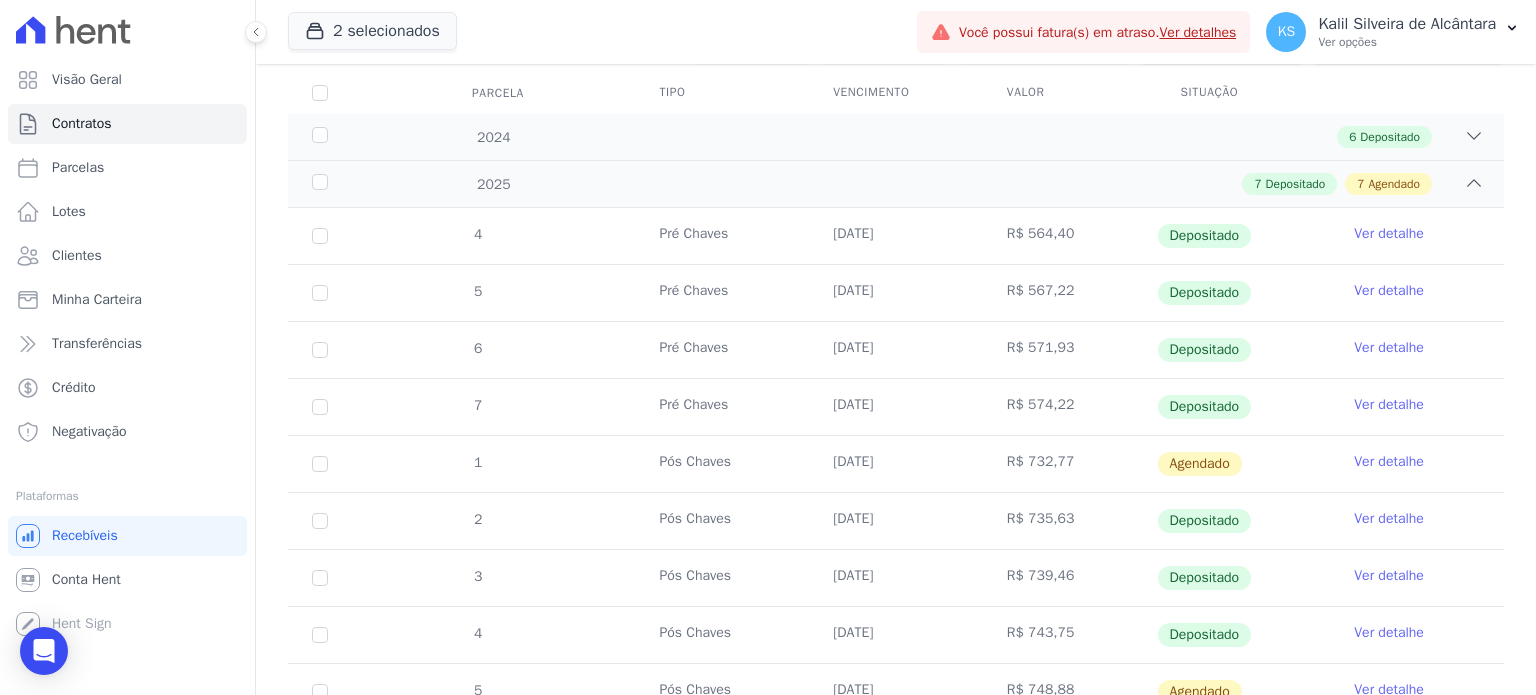 scroll, scrollTop: 258, scrollLeft: 0, axis: vertical 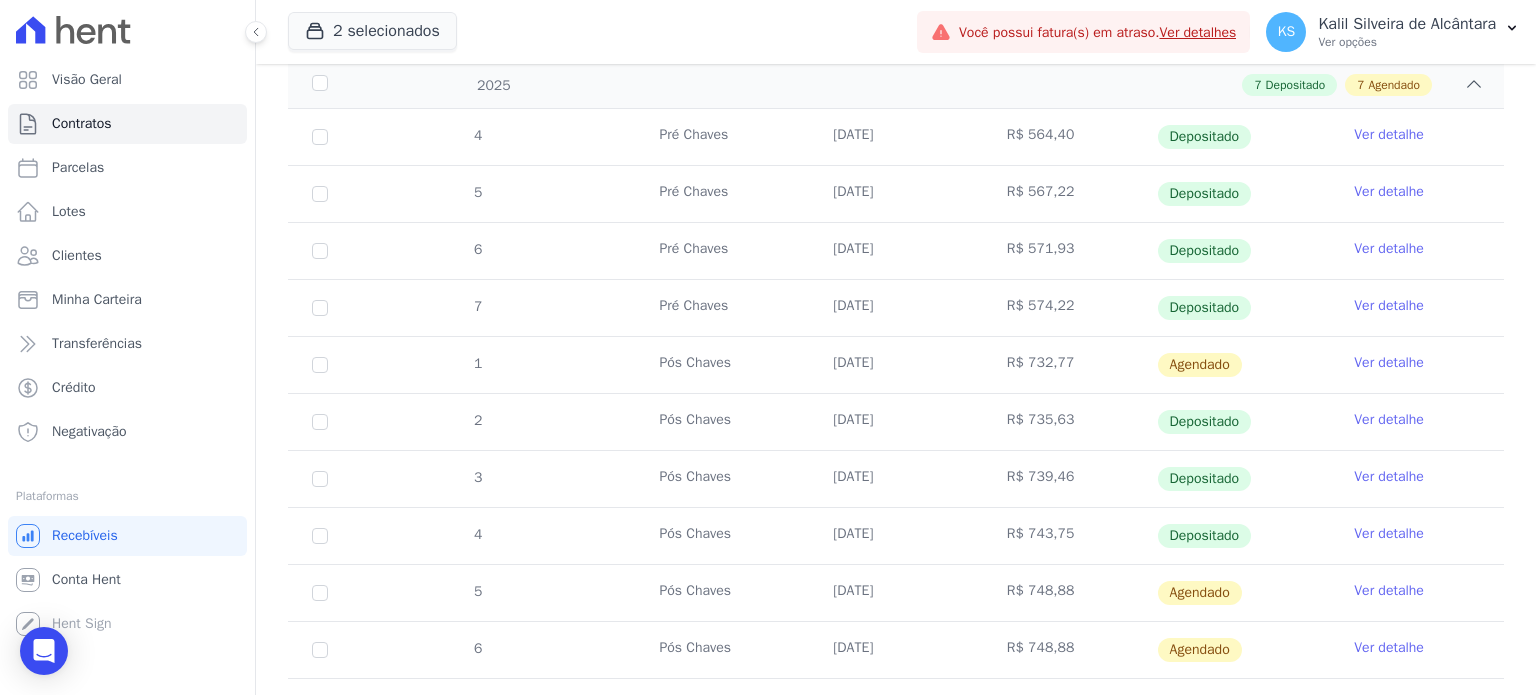drag, startPoint x: 1147, startPoint y: 425, endPoint x: 796, endPoint y: 111, distance: 470.95328 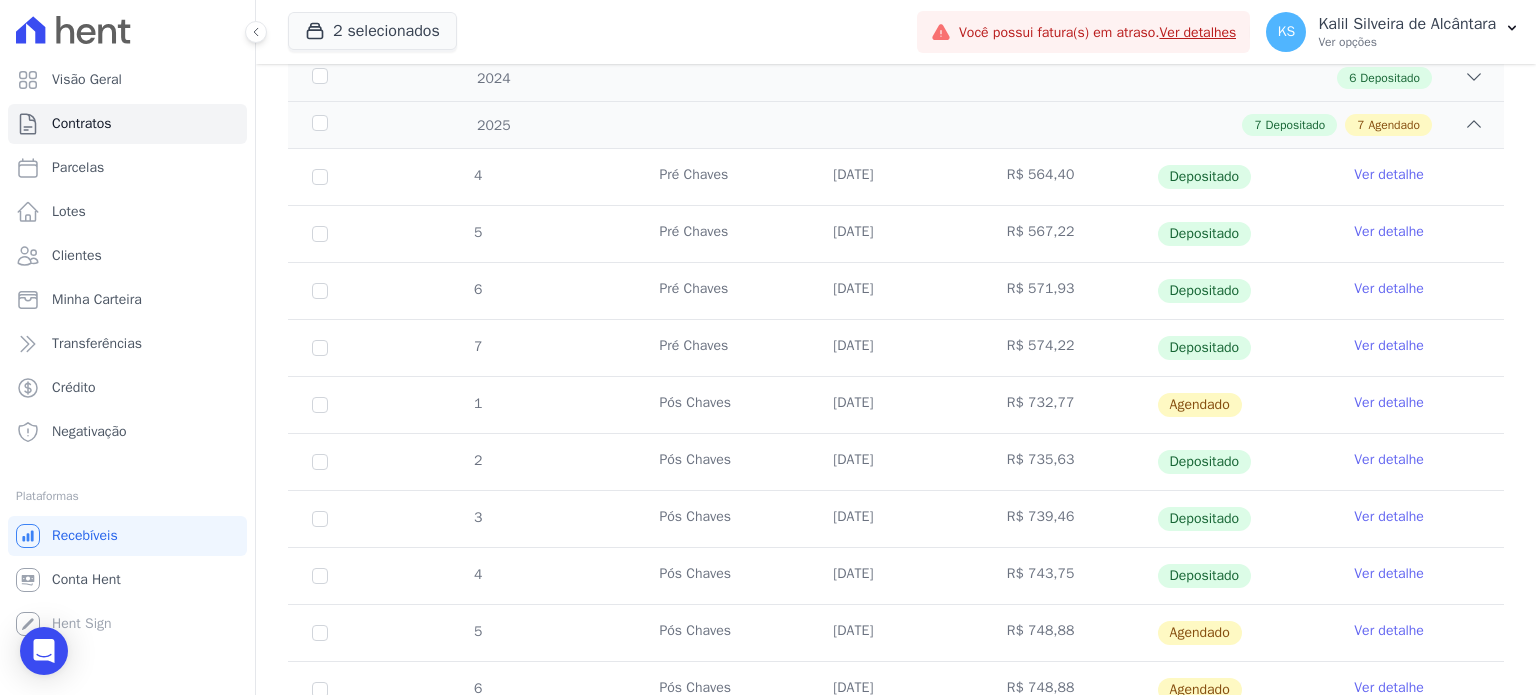 scroll, scrollTop: 360, scrollLeft: 0, axis: vertical 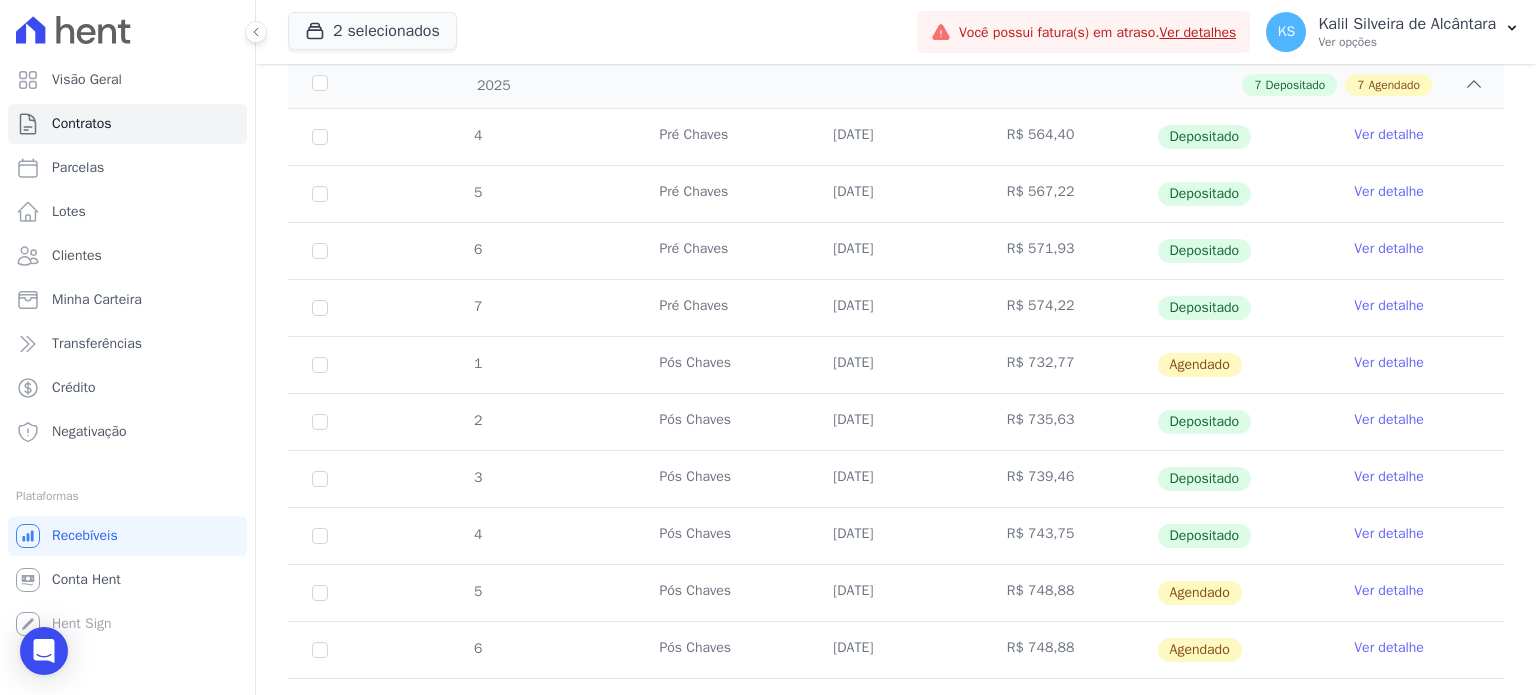 click on "Ver detalhe" at bounding box center [1389, 363] 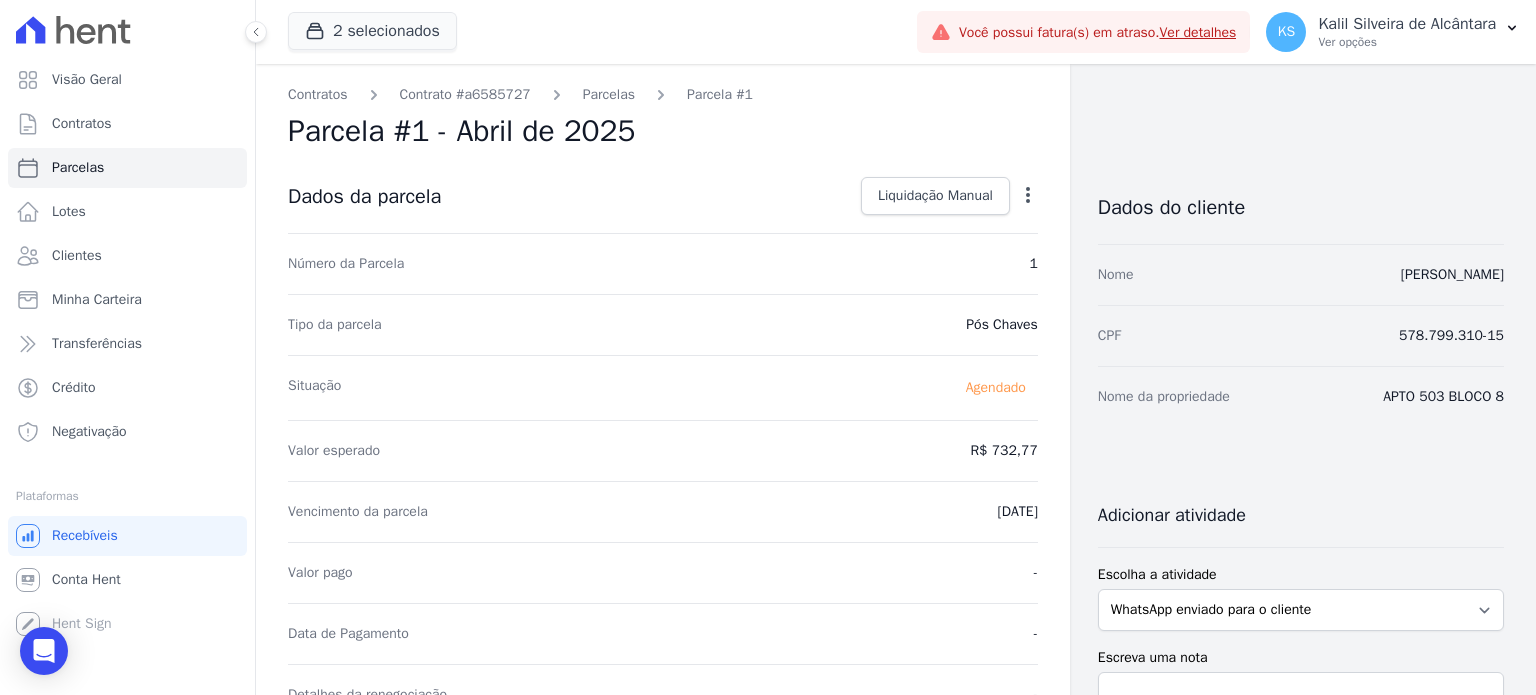 click 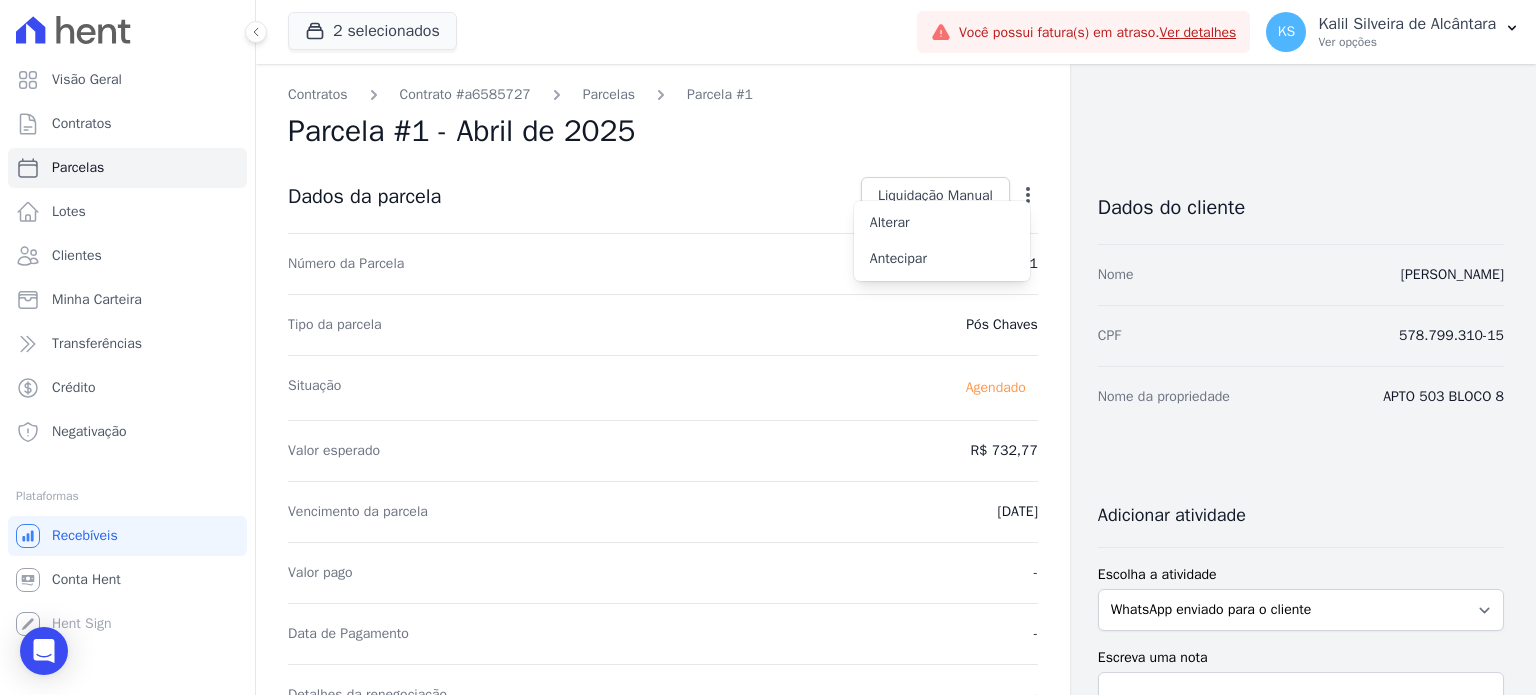 click on "Contratos
Contrato
#a6585727
Parcelas
Parcela
#1
Parcela #1 - Abril de 2025
Dados da parcela
Liquidação Manual
Liquidação Manual
Data de Pagamento
2025-07-14
Valor pago
R$
732.77" at bounding box center (663, 707) 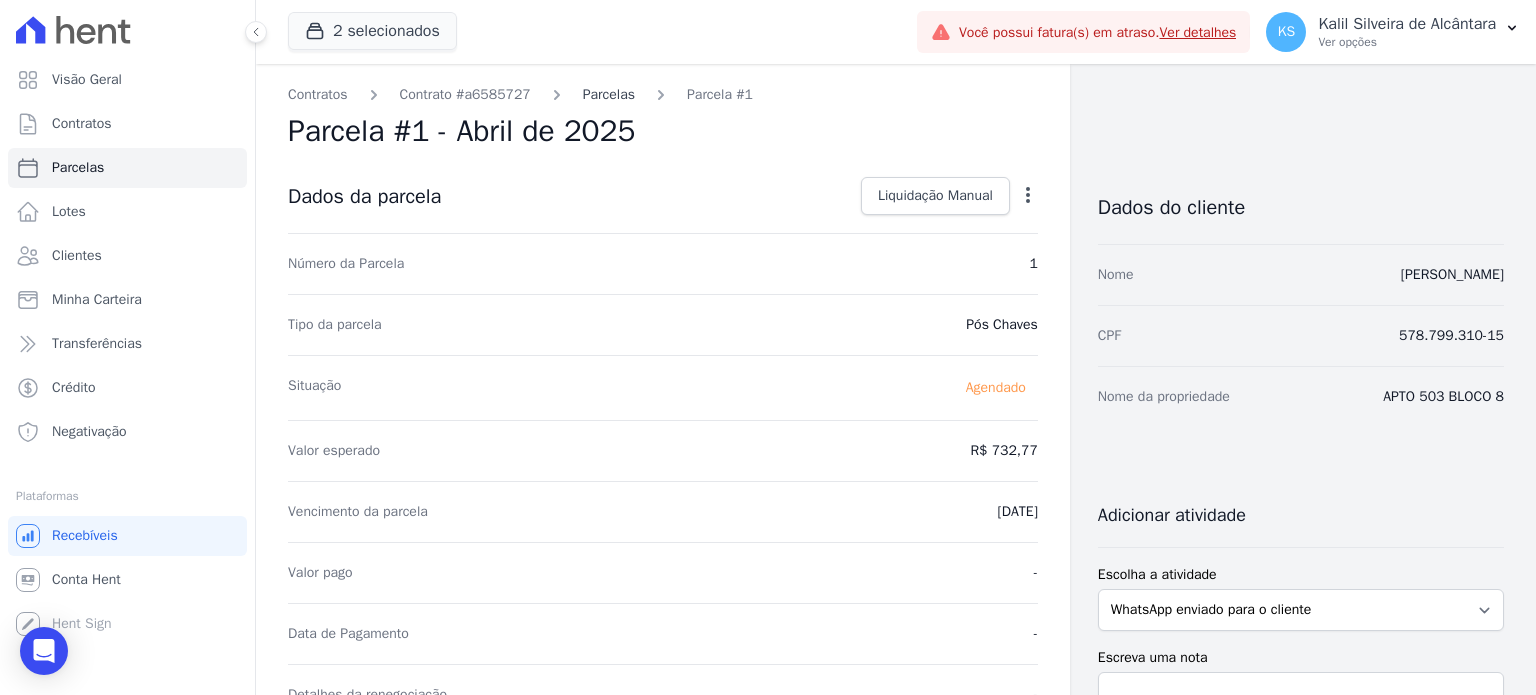 click on "Parcelas" at bounding box center (609, 94) 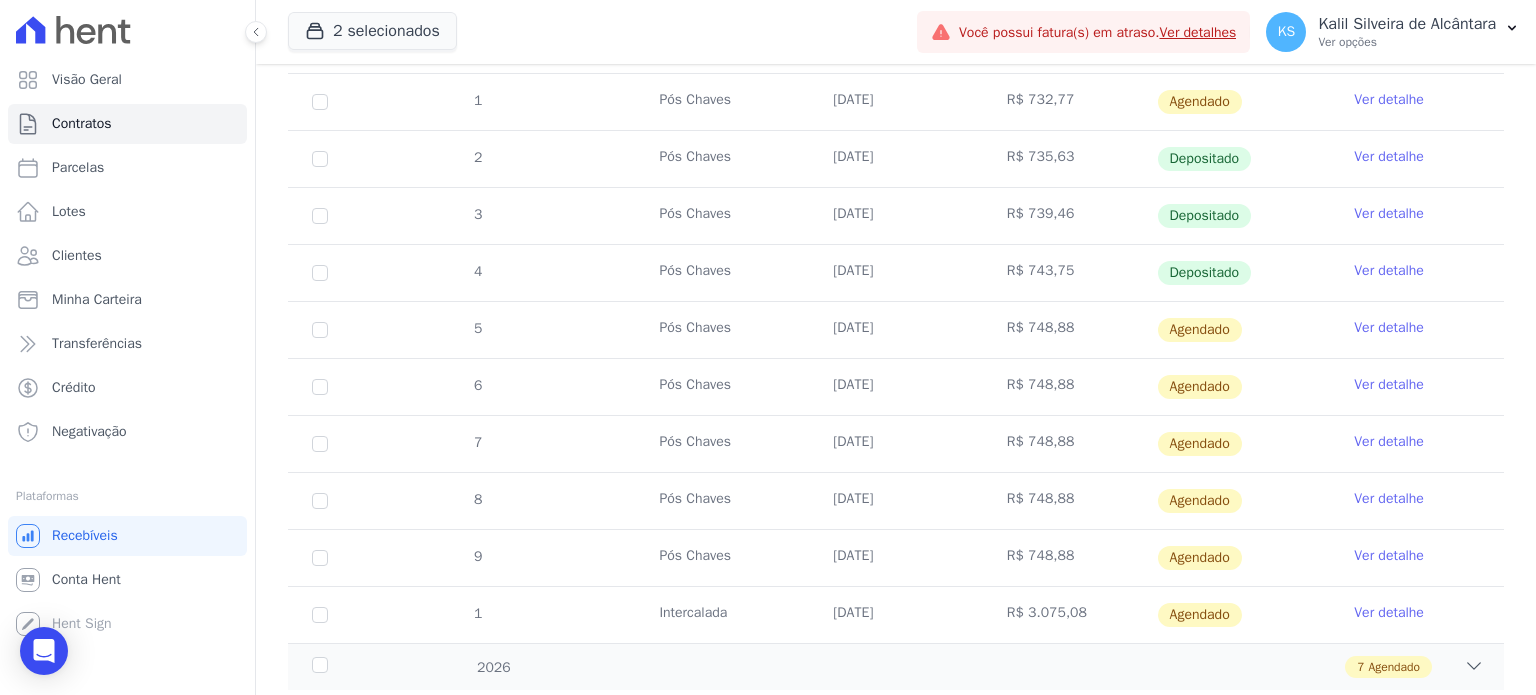 scroll, scrollTop: 673, scrollLeft: 0, axis: vertical 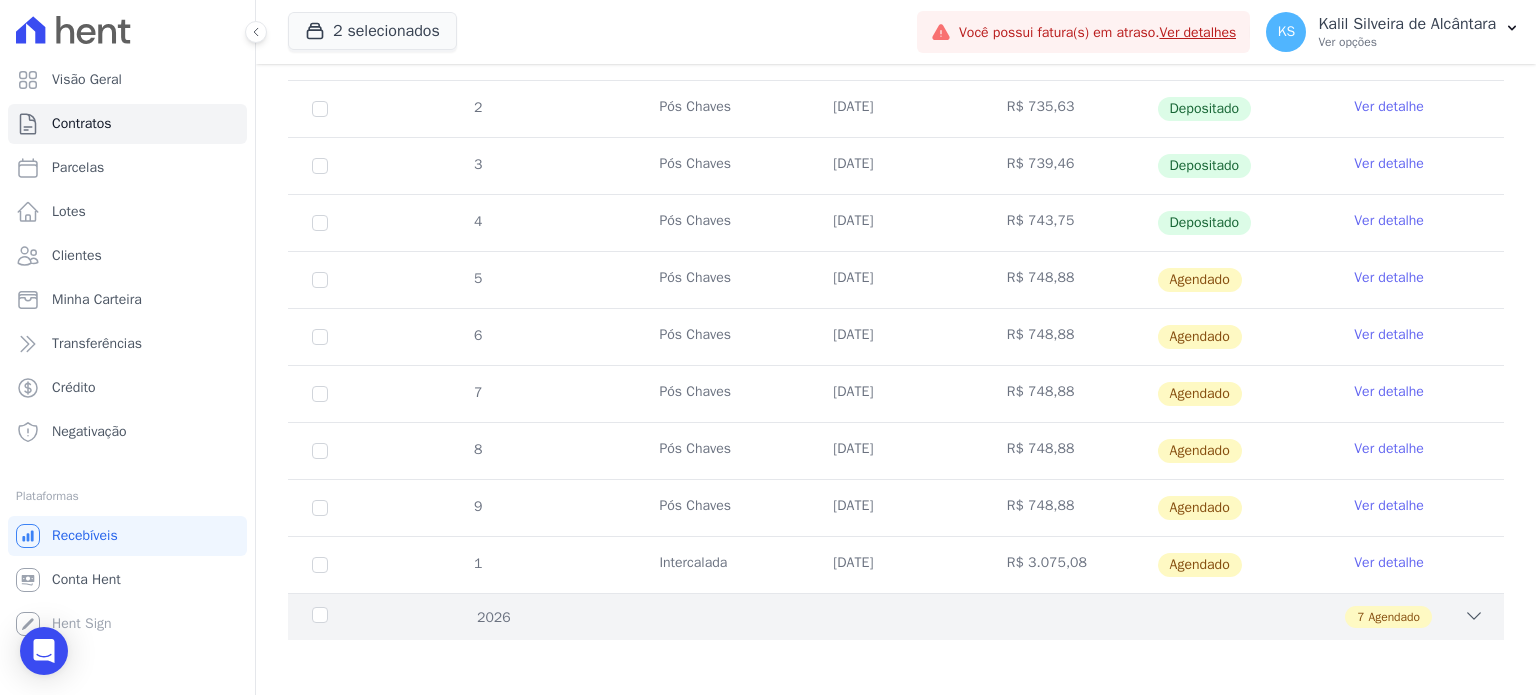 click 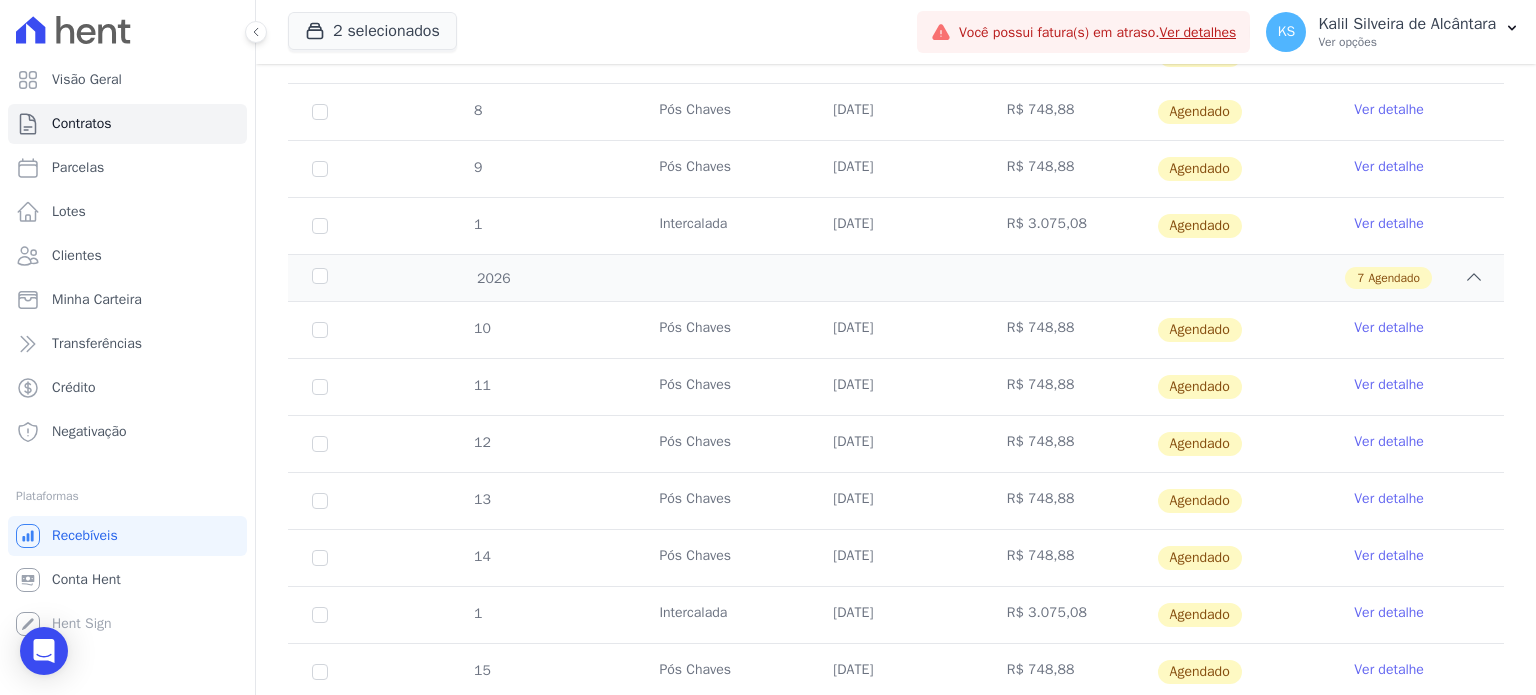 scroll, scrollTop: 1071, scrollLeft: 0, axis: vertical 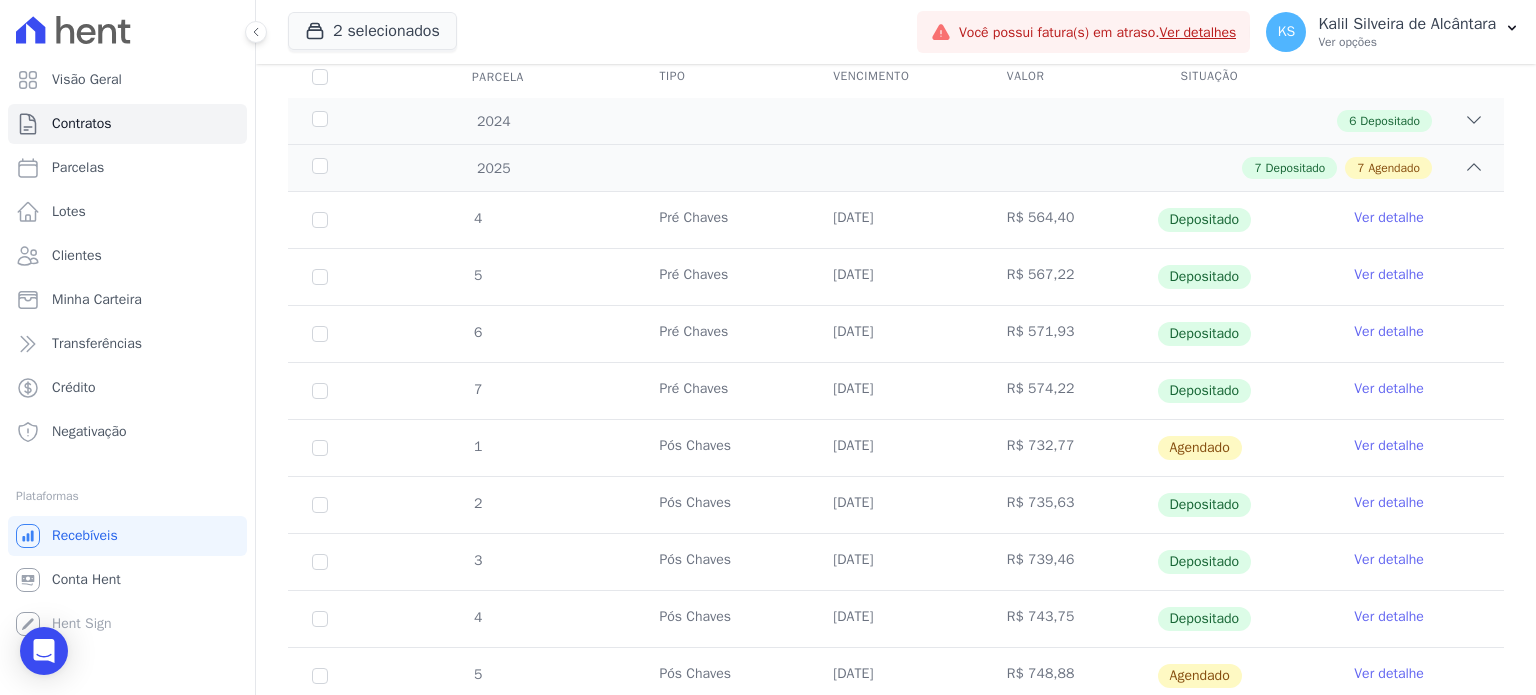 click on "Ver detalhe" at bounding box center [1389, 446] 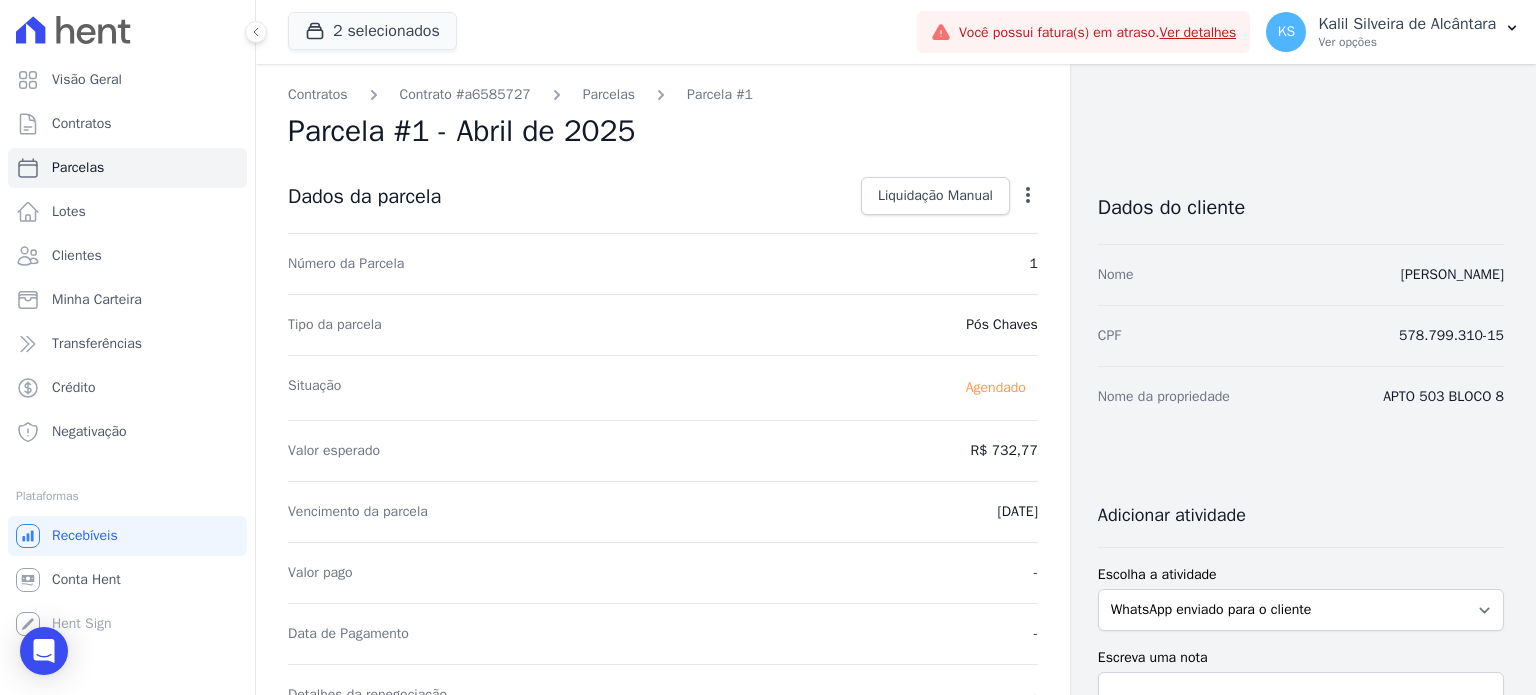 click on "Dados da parcela
Liquidação Manual
Liquidação Manual
Data de Pagamento
2025-07-14
Valor pago
R$
732.77
Escreva uma nota
Cancelar
Dar baixa
Open options
Alterar
Antecipar" at bounding box center (663, 197) 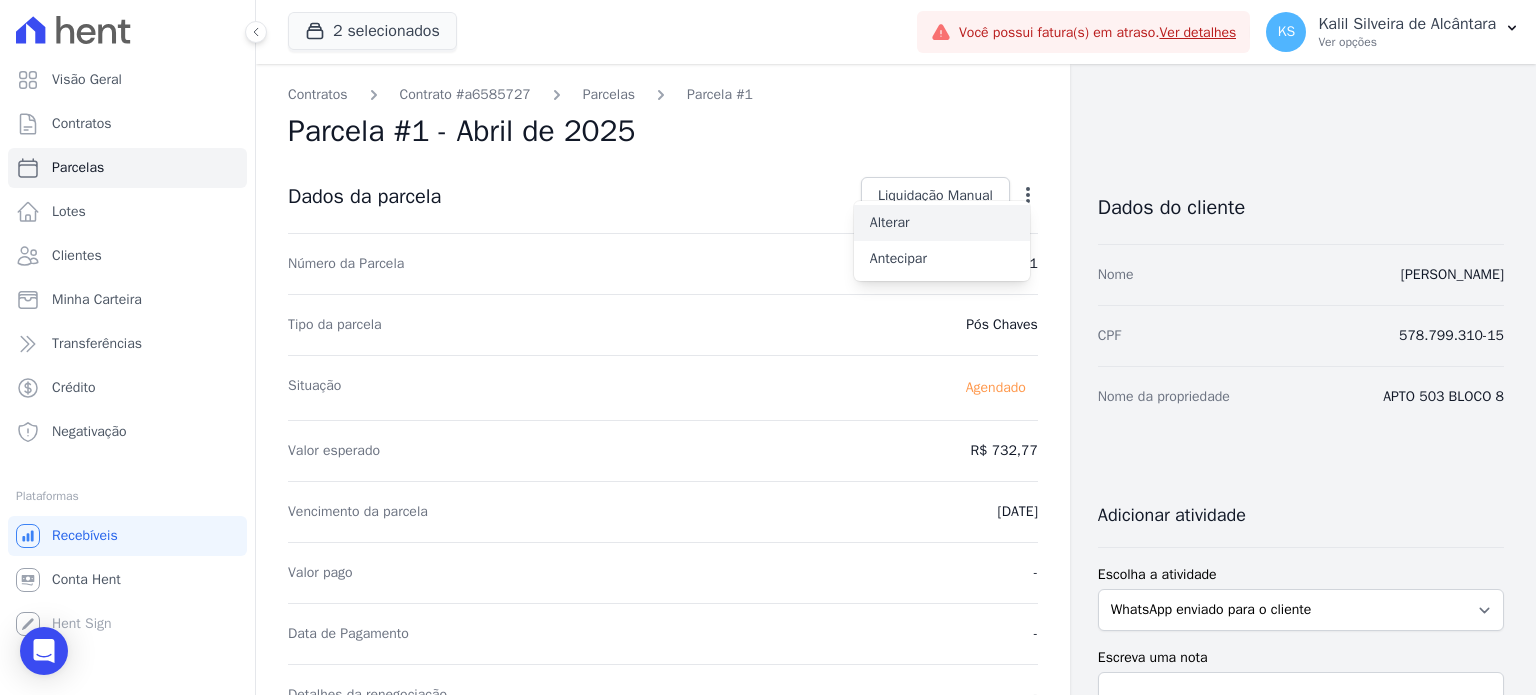 click on "Alterar" at bounding box center [942, 223] 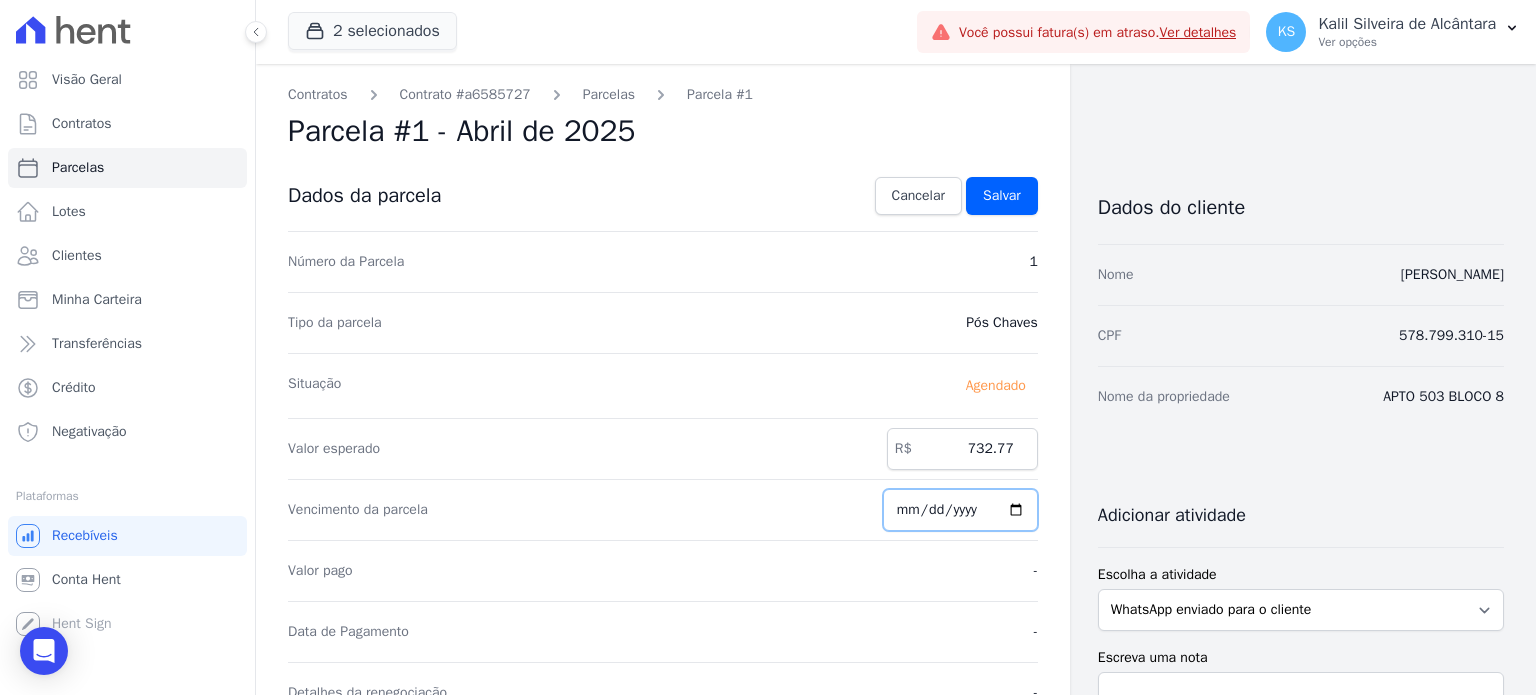 click on "2025-04-10" at bounding box center (960, 510) 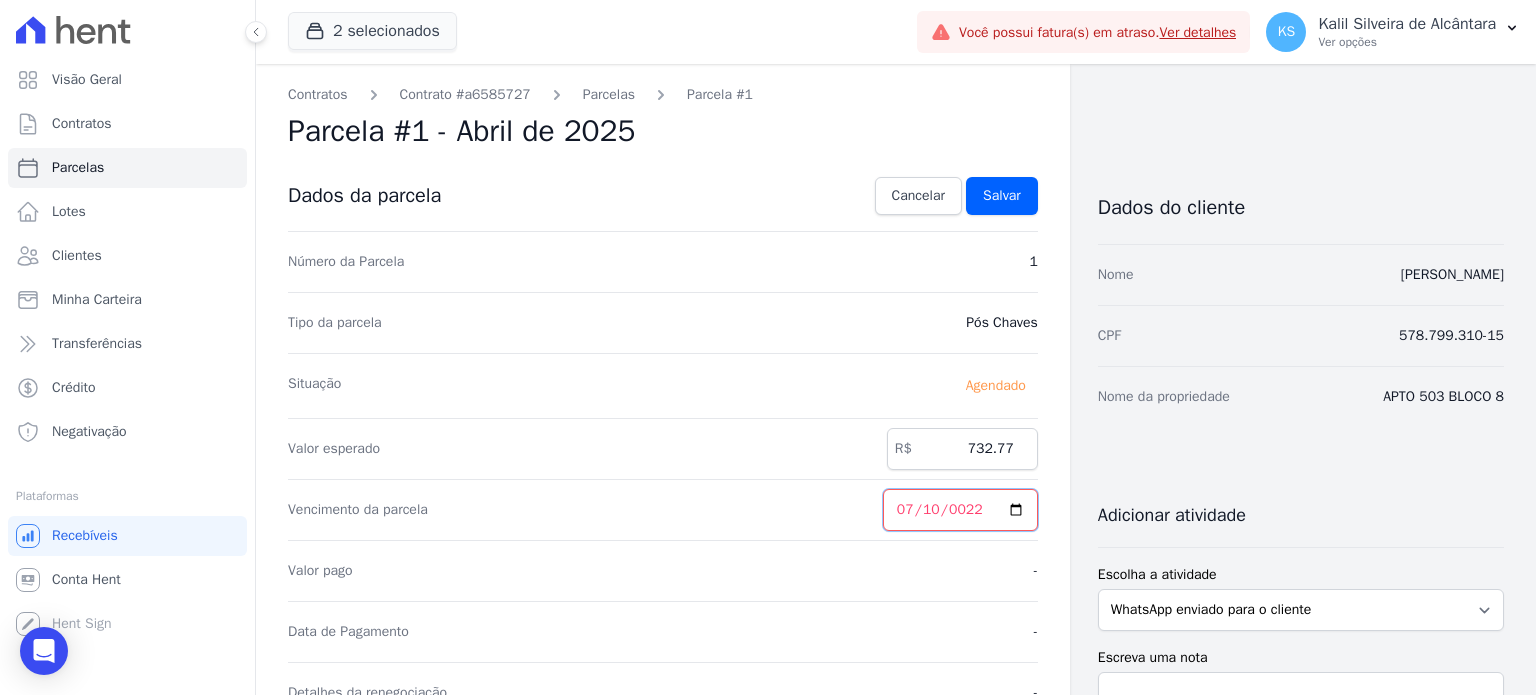 type on "0226-07-10" 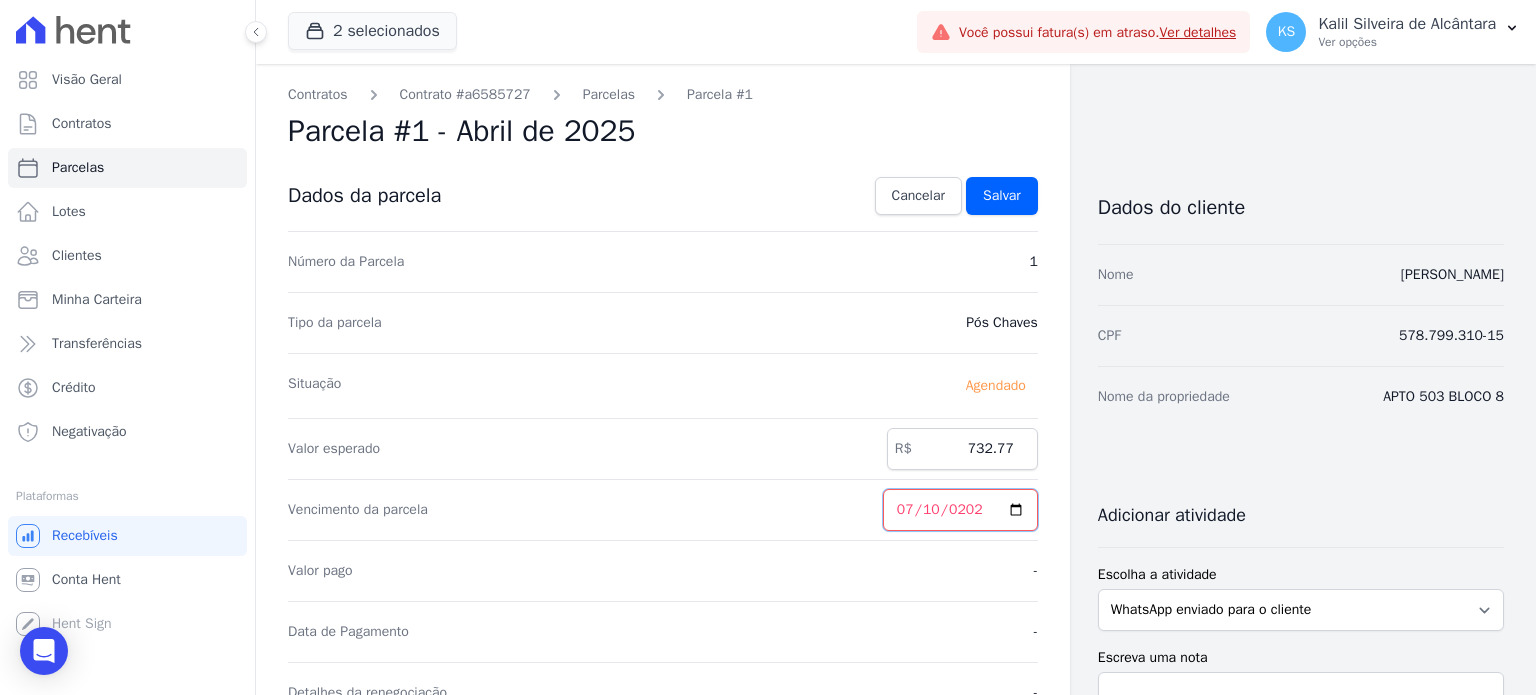 type on "2026-07-10" 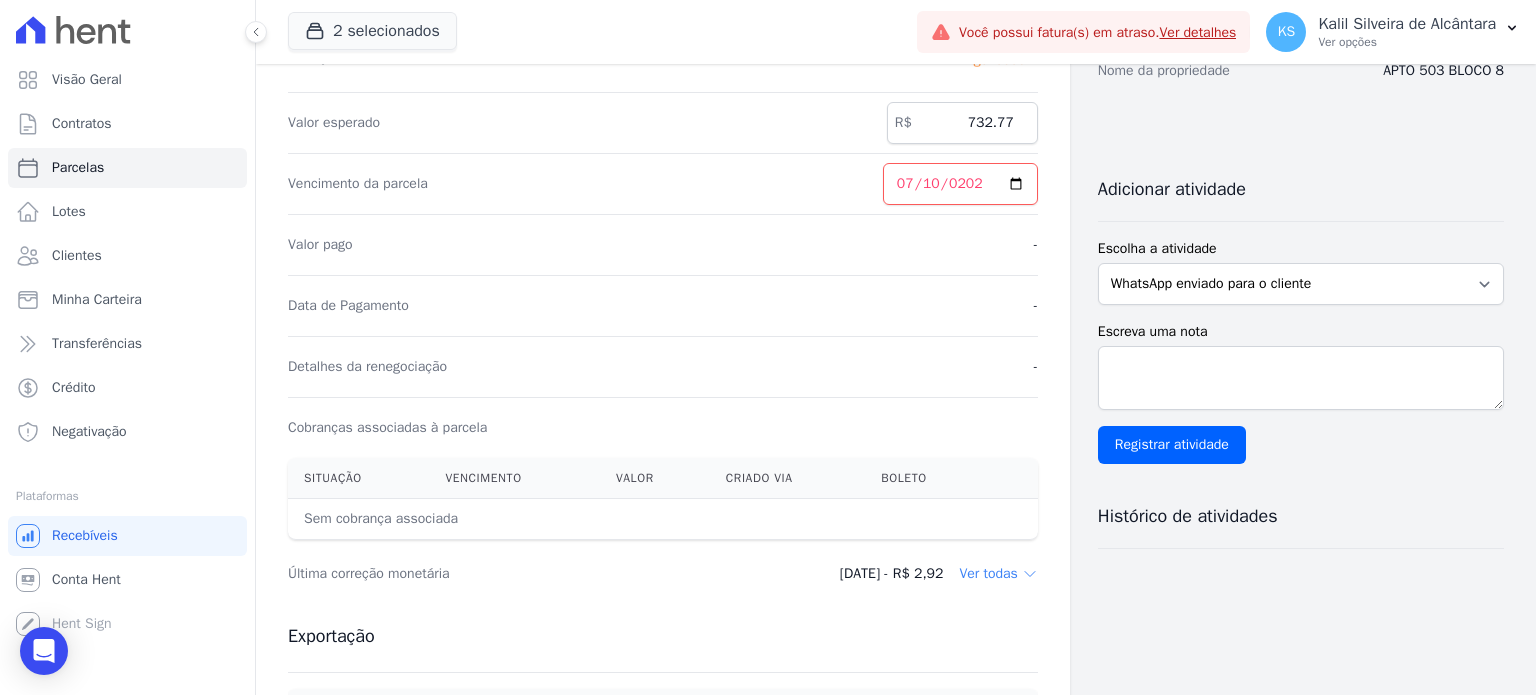 scroll, scrollTop: 298, scrollLeft: 0, axis: vertical 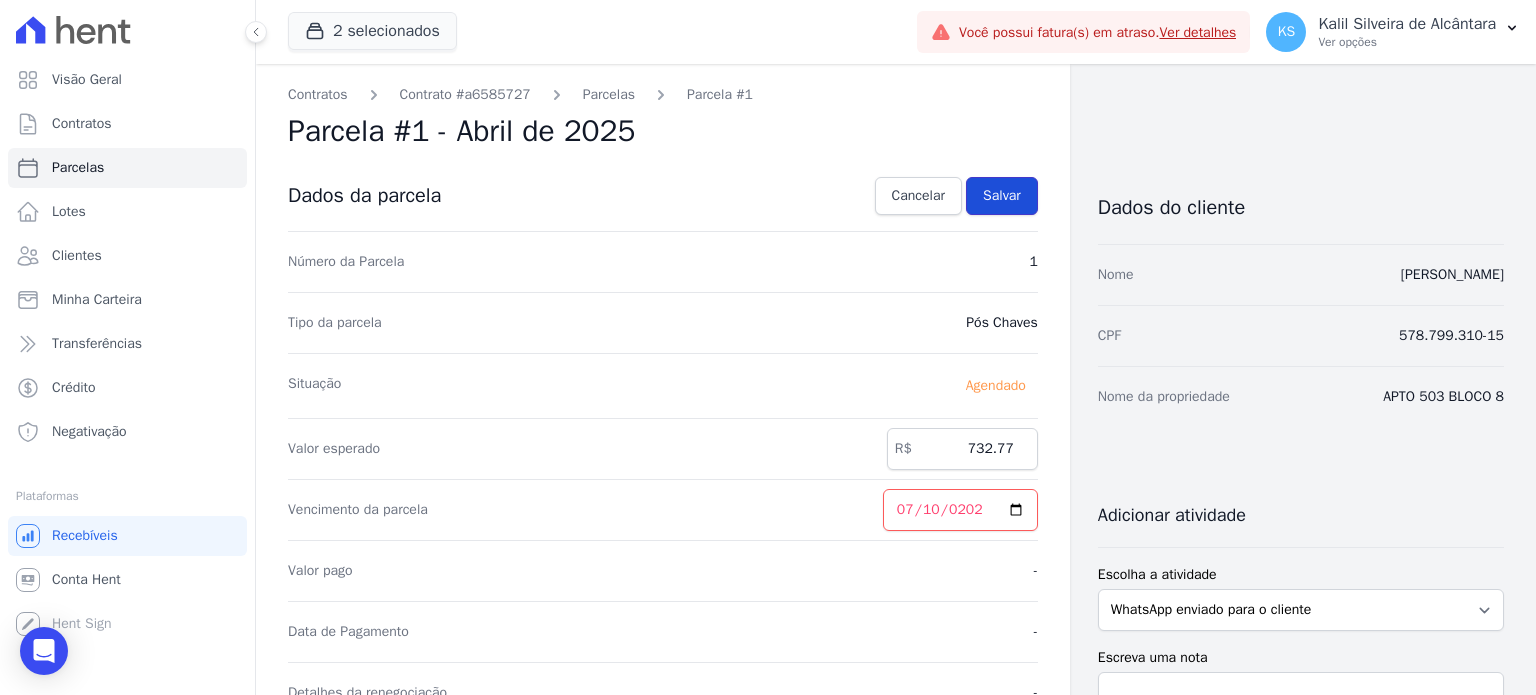 click on "Salvar" at bounding box center [1002, 196] 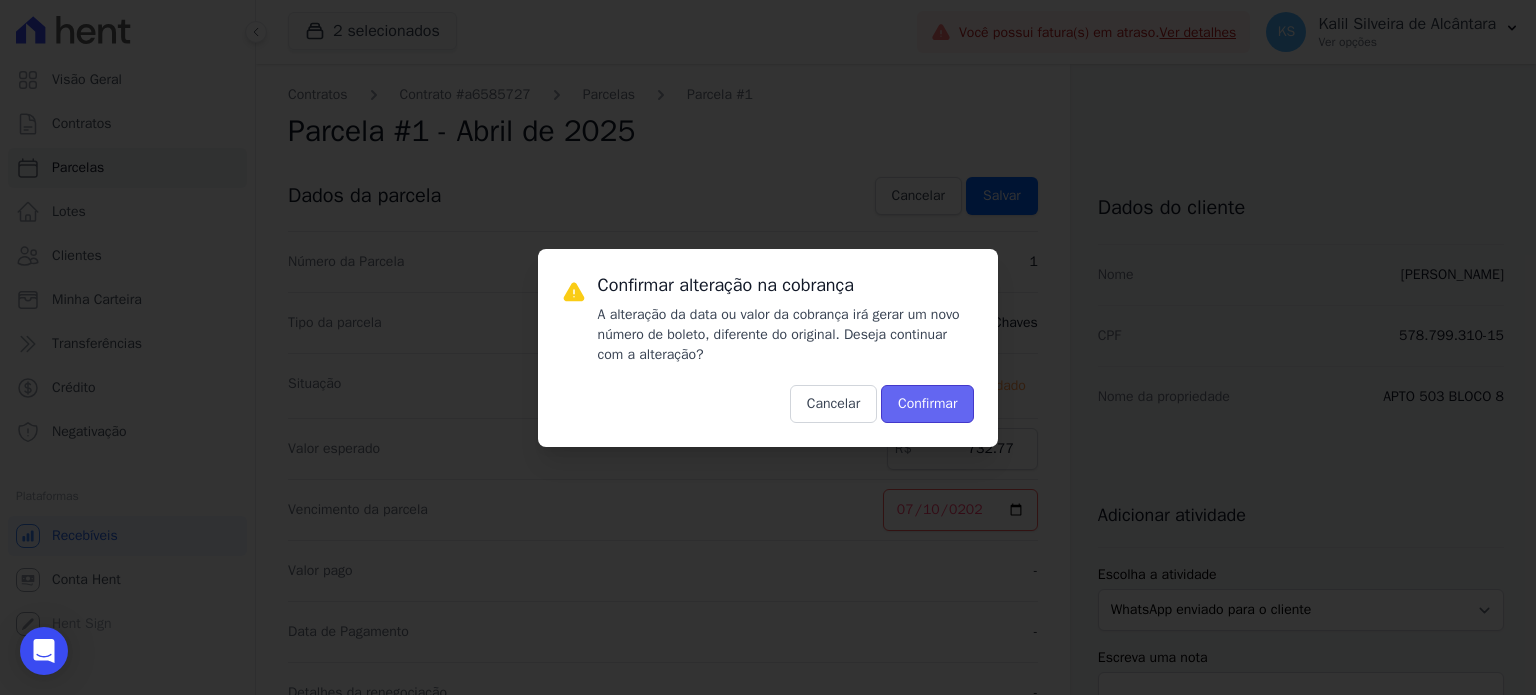 click on "Confirmar" at bounding box center [927, 404] 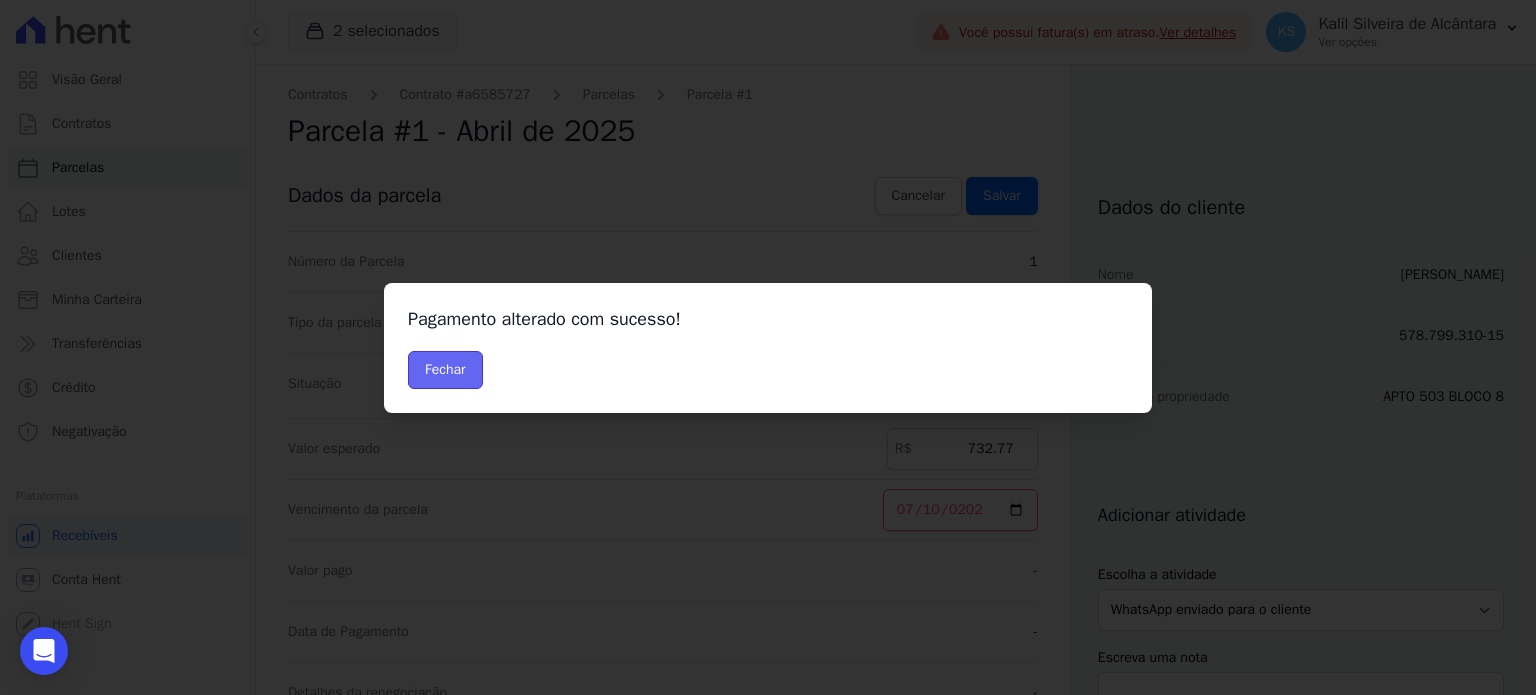 click on "Fechar" at bounding box center [445, 370] 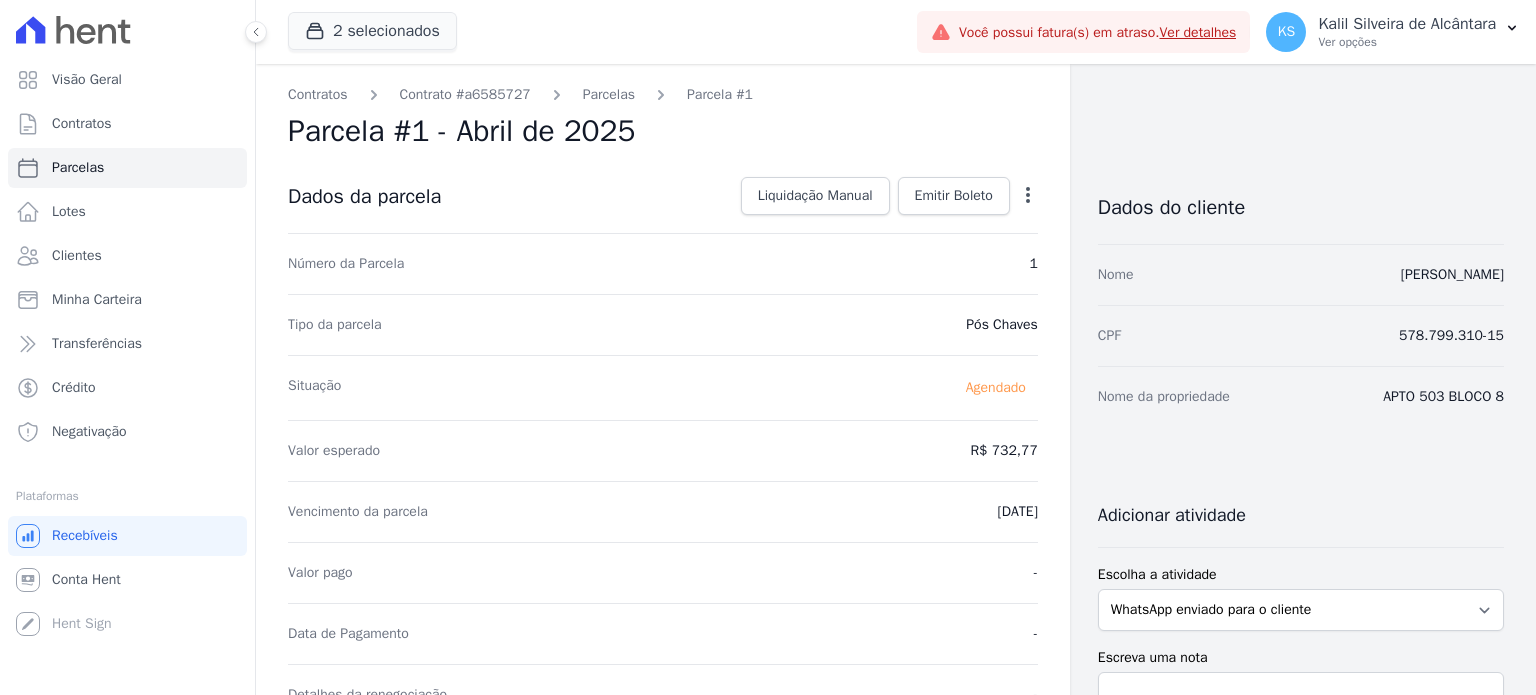 scroll, scrollTop: 0, scrollLeft: 0, axis: both 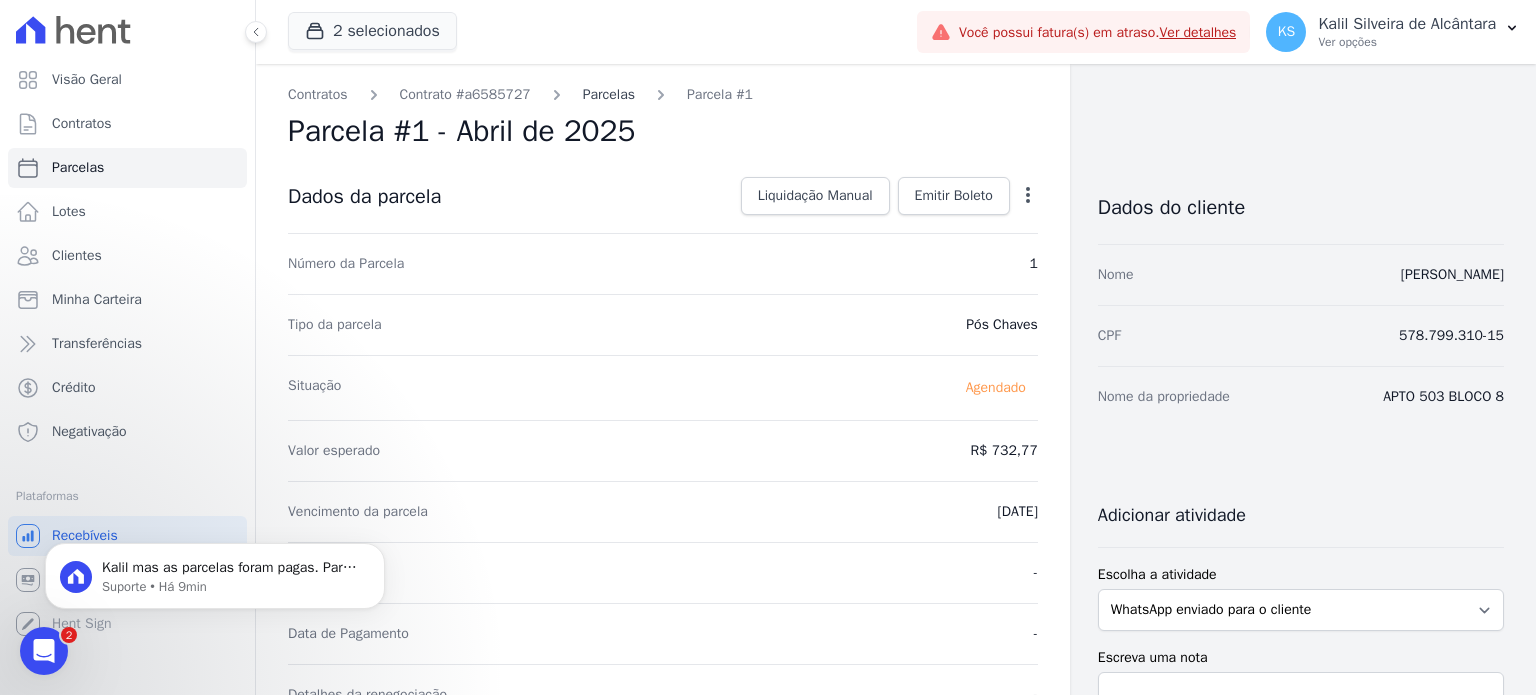 click on "Parcelas" at bounding box center [609, 94] 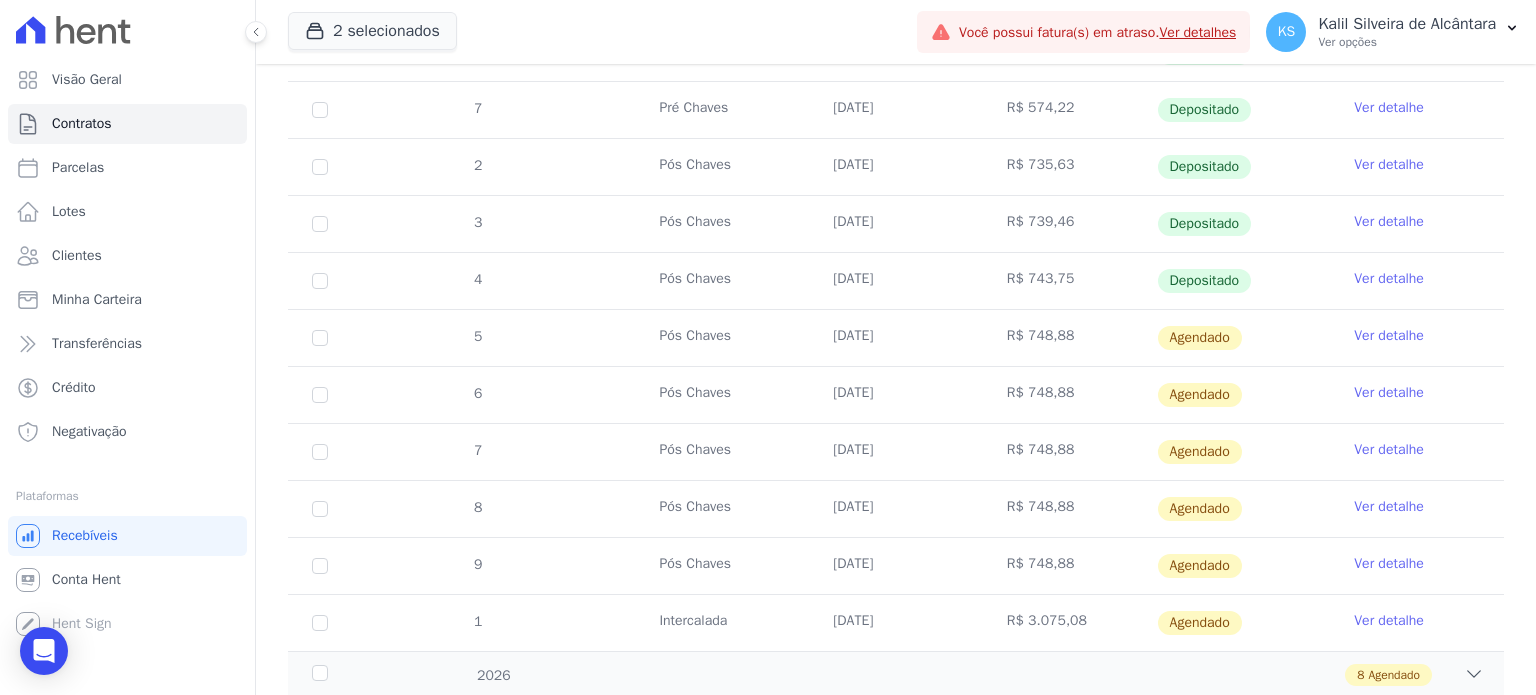 scroll, scrollTop: 543, scrollLeft: 0, axis: vertical 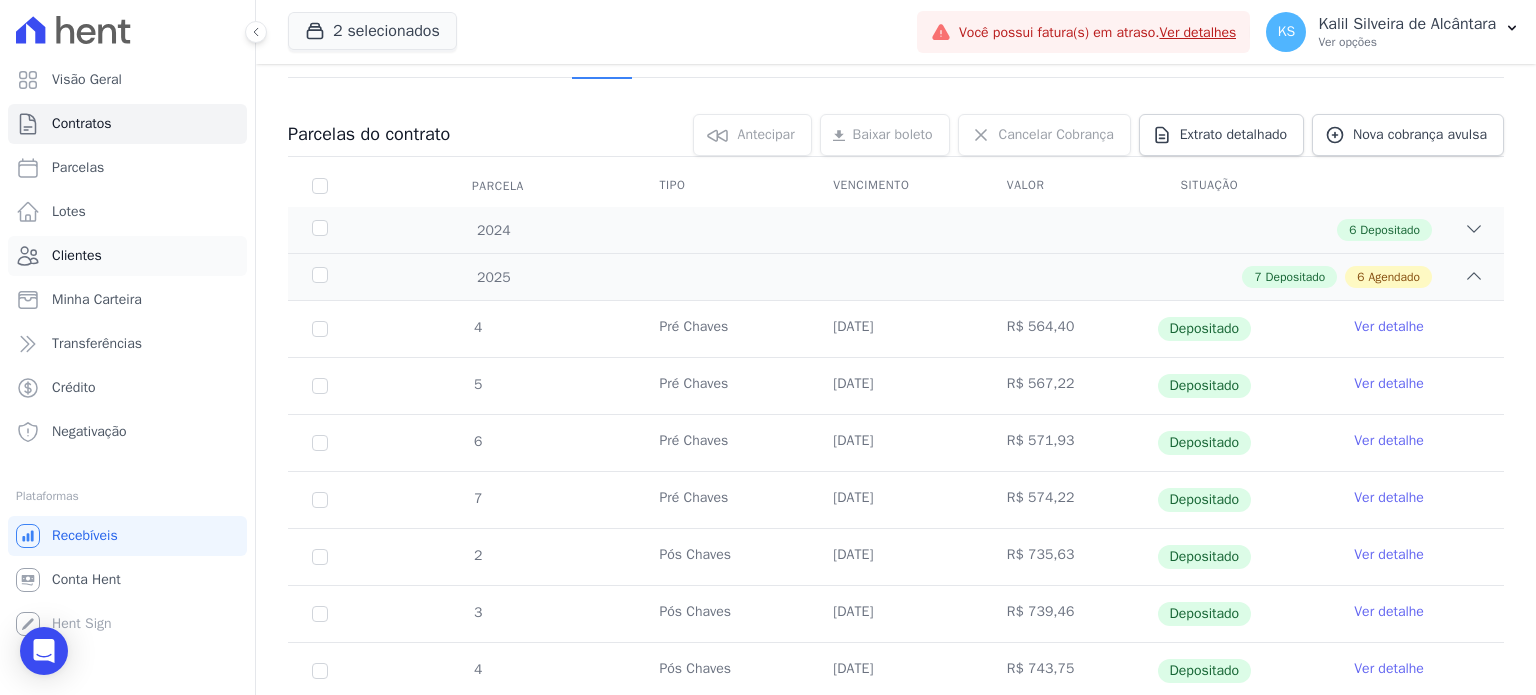 click on "Clientes" at bounding box center (127, 256) 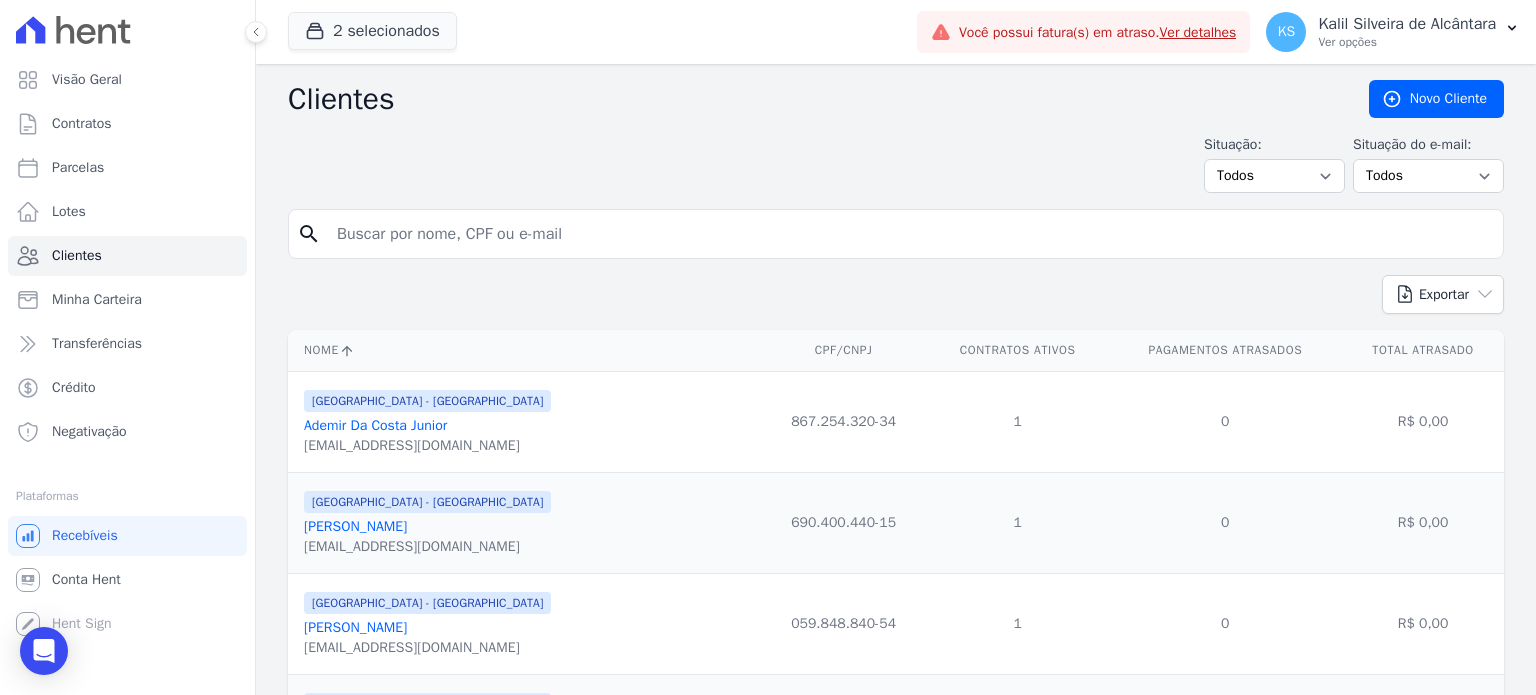 click at bounding box center [910, 234] 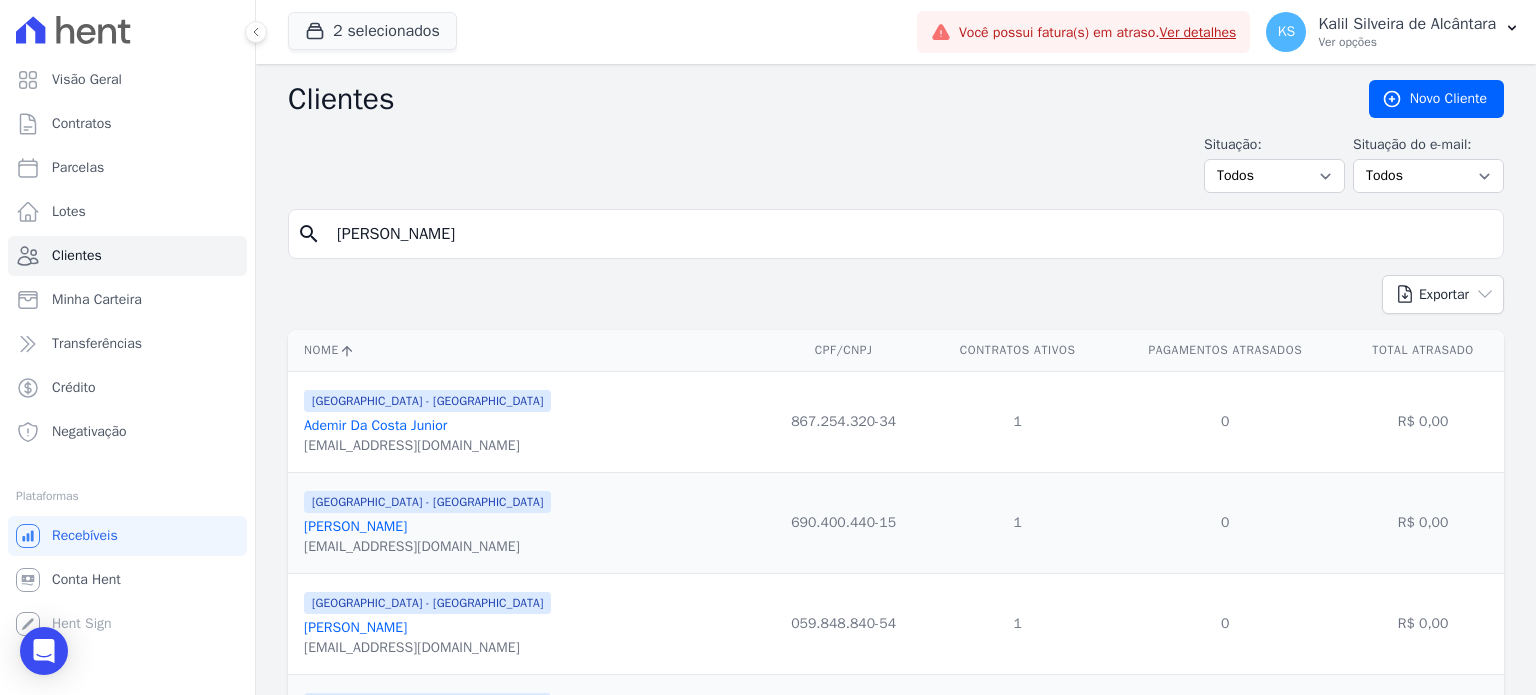 type on "[PERSON_NAME]" 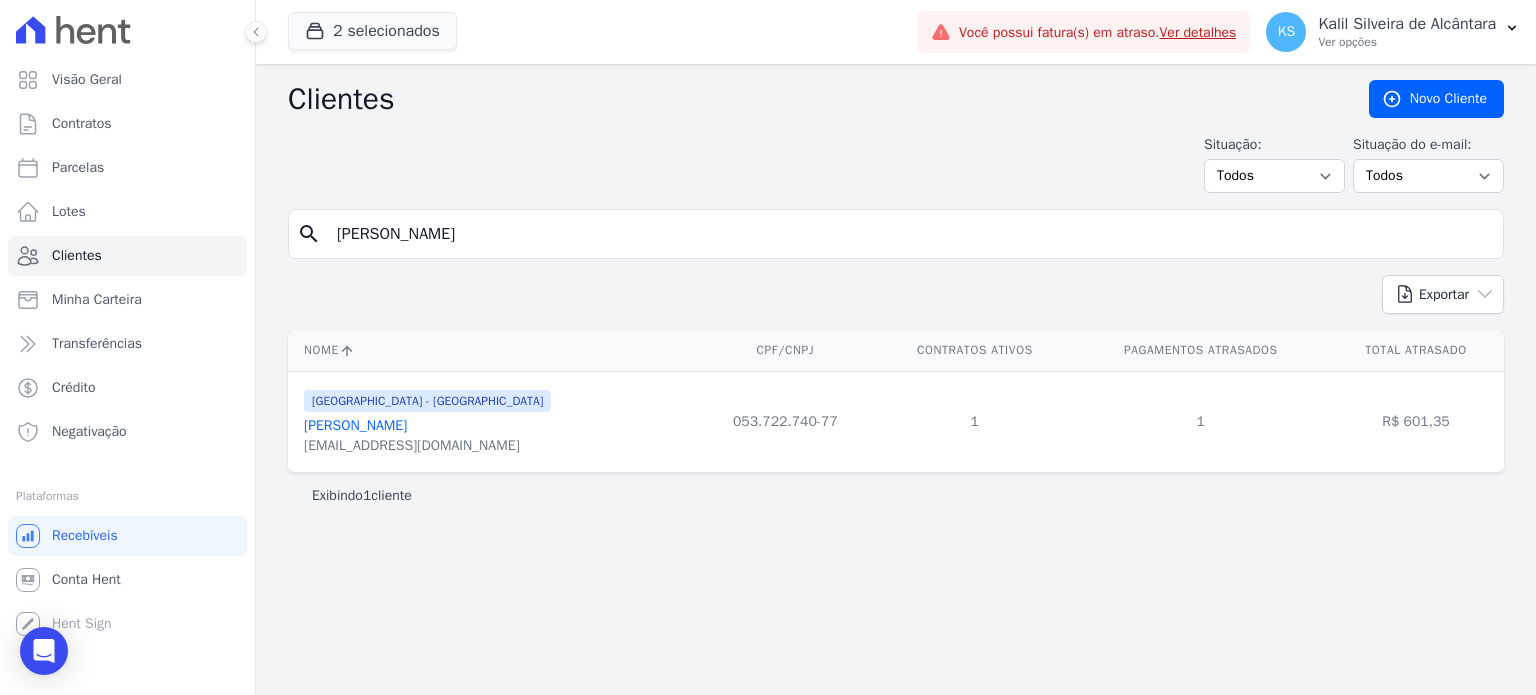 click on "[GEOGRAPHIC_DATA] - [GEOGRAPHIC_DATA]" at bounding box center (427, 401) 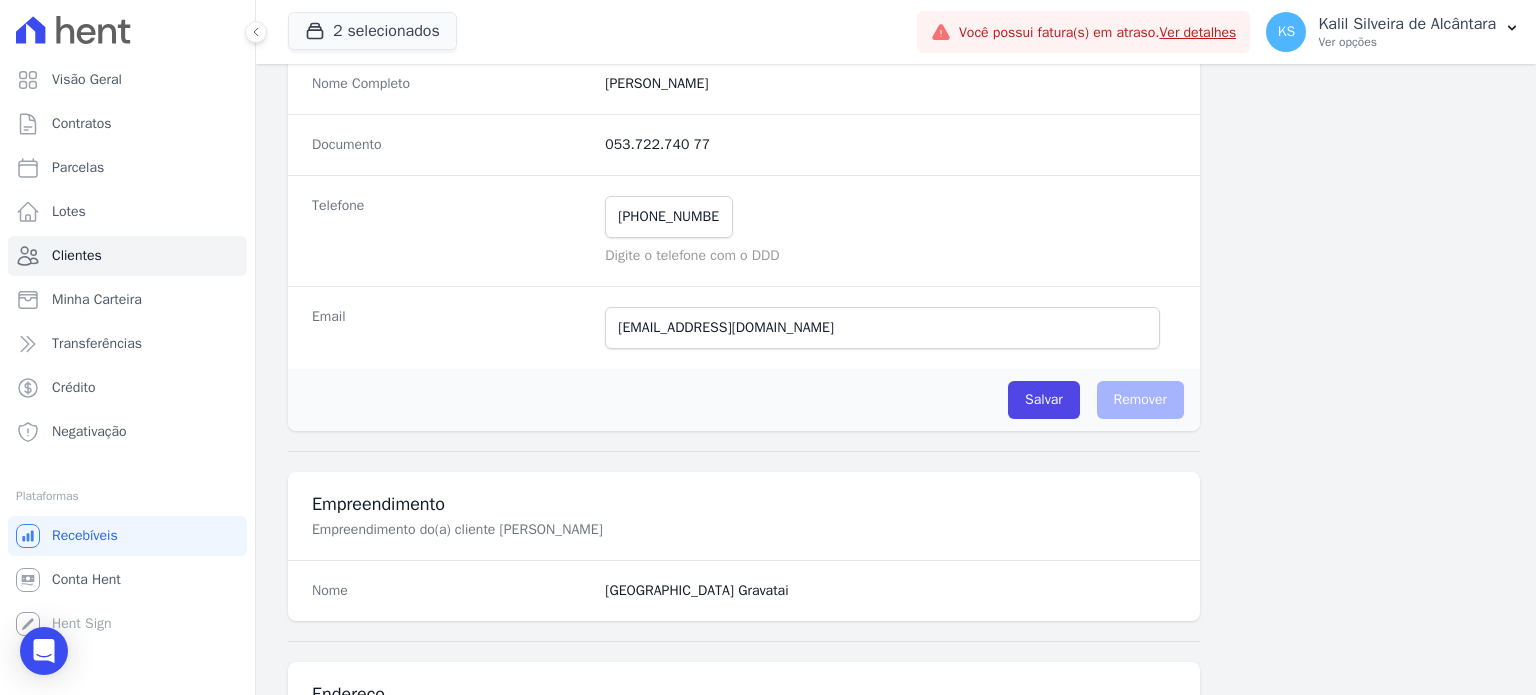 scroll, scrollTop: 368, scrollLeft: 0, axis: vertical 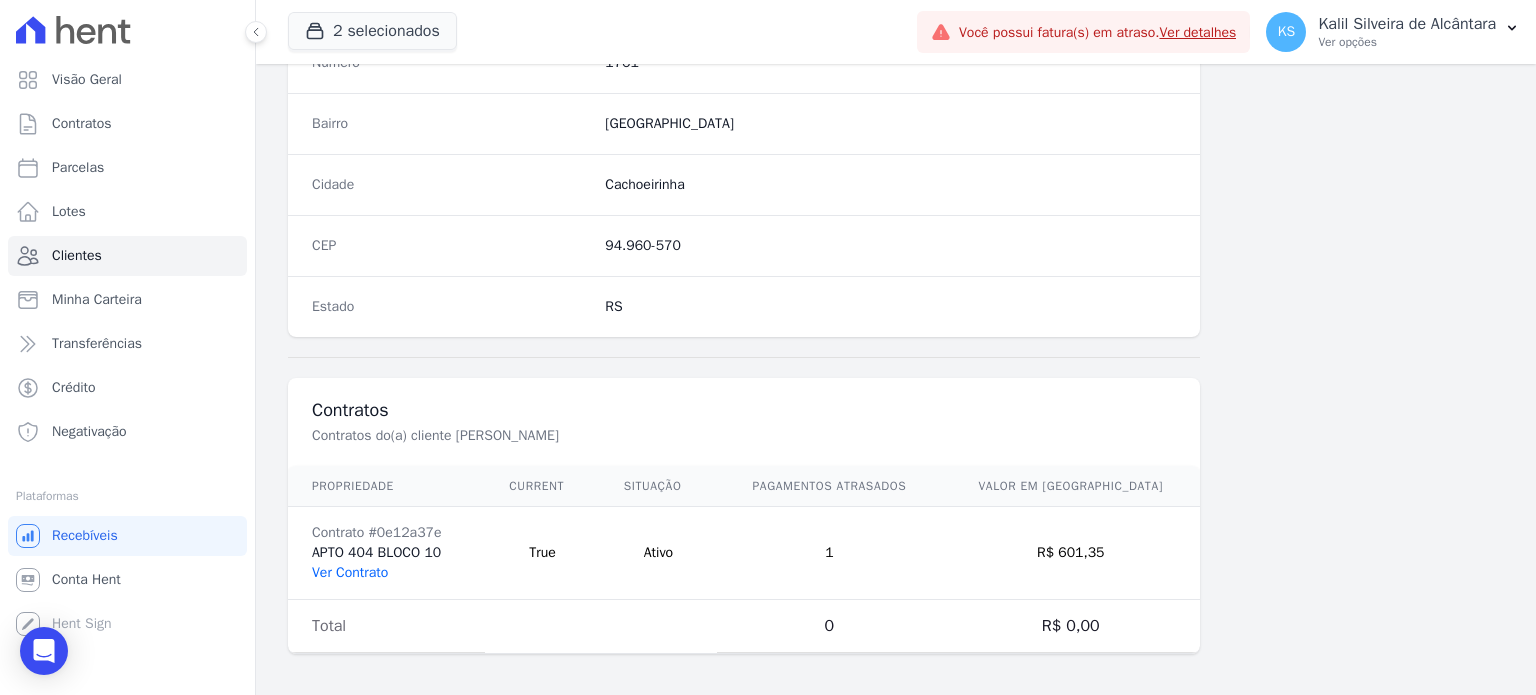 click on "Ver Contrato" at bounding box center [350, 572] 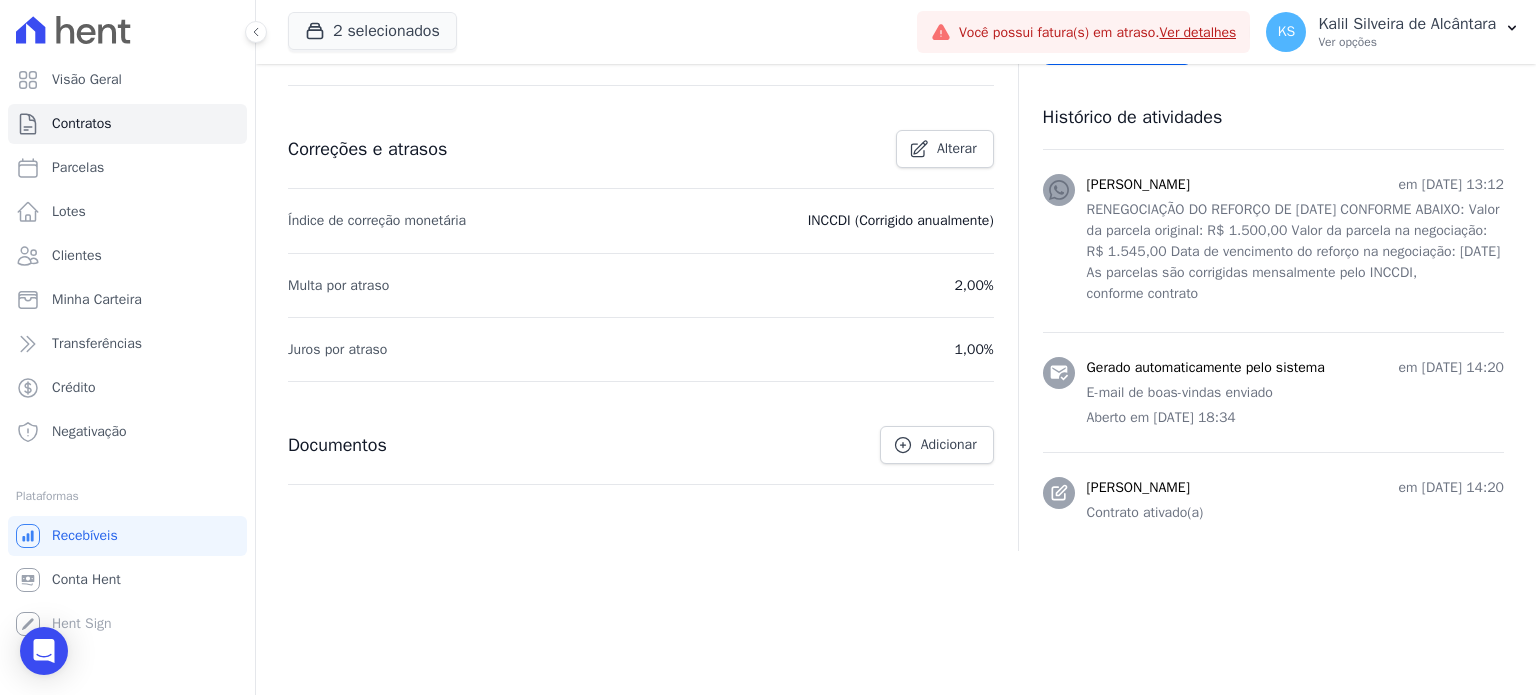 scroll, scrollTop: 800, scrollLeft: 0, axis: vertical 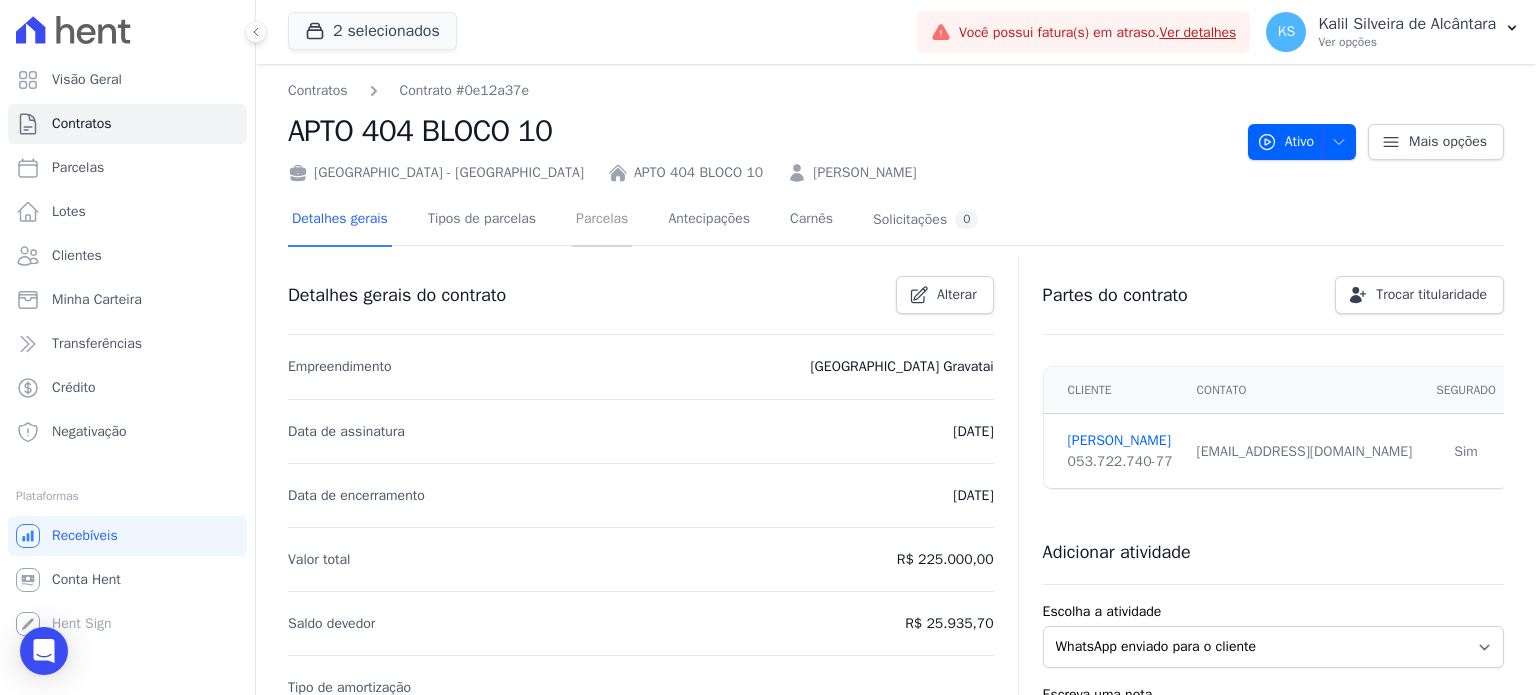 click on "Parcelas" at bounding box center [602, 220] 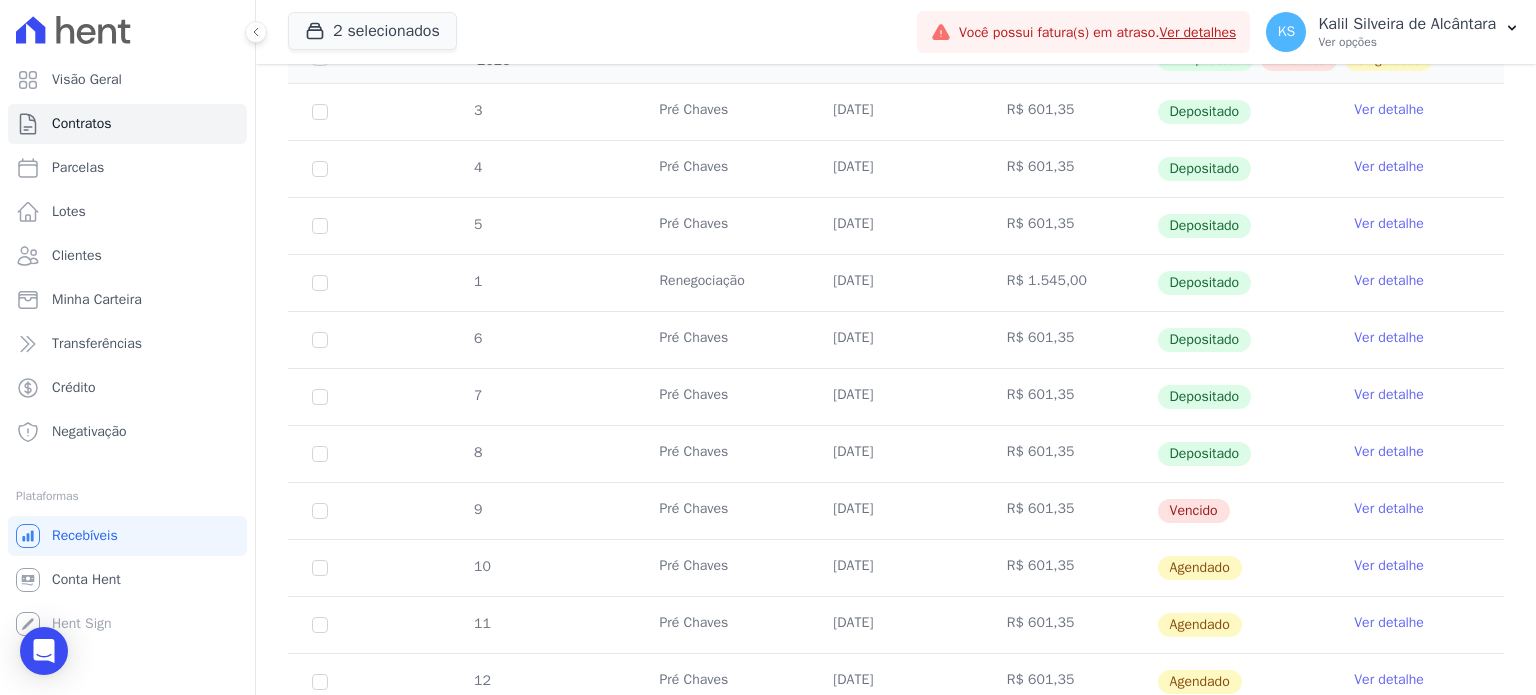 scroll, scrollTop: 401, scrollLeft: 0, axis: vertical 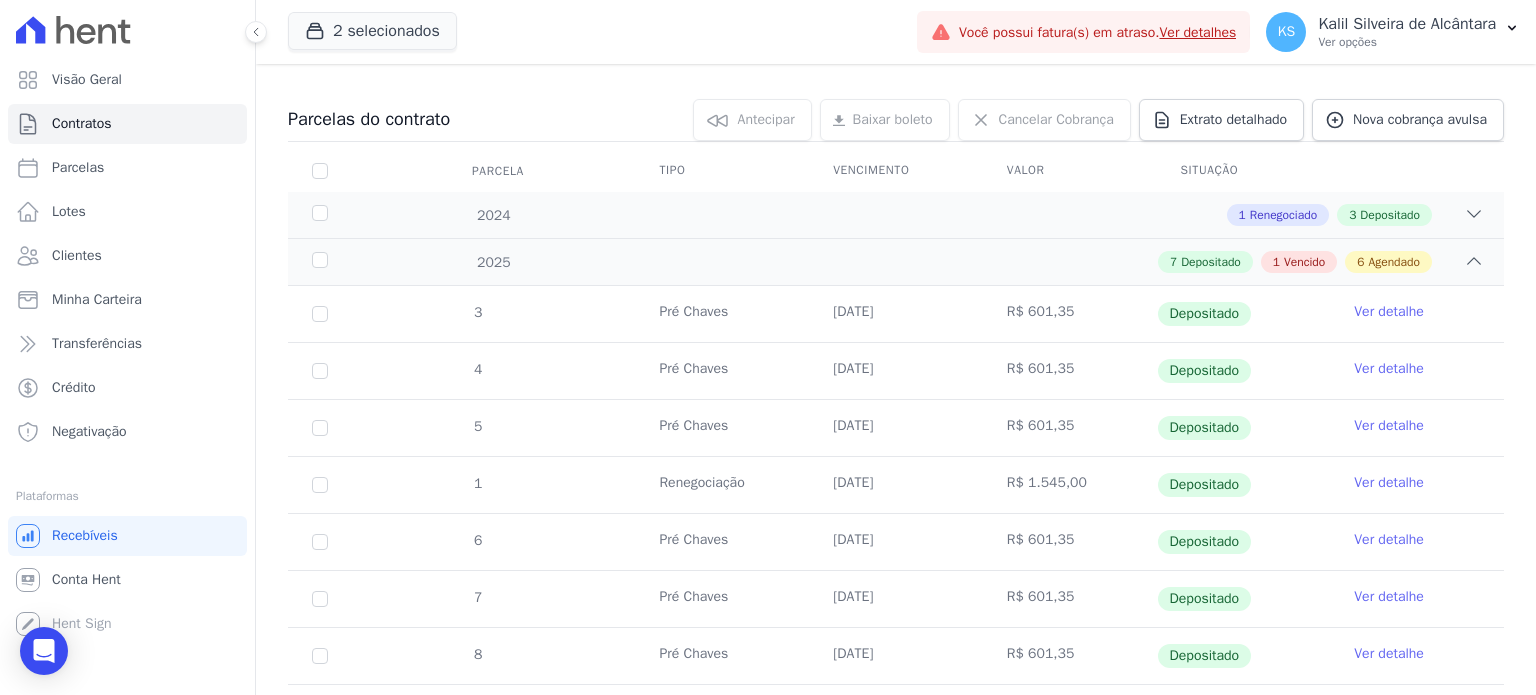 click on "[DATE]" at bounding box center (896, 599) 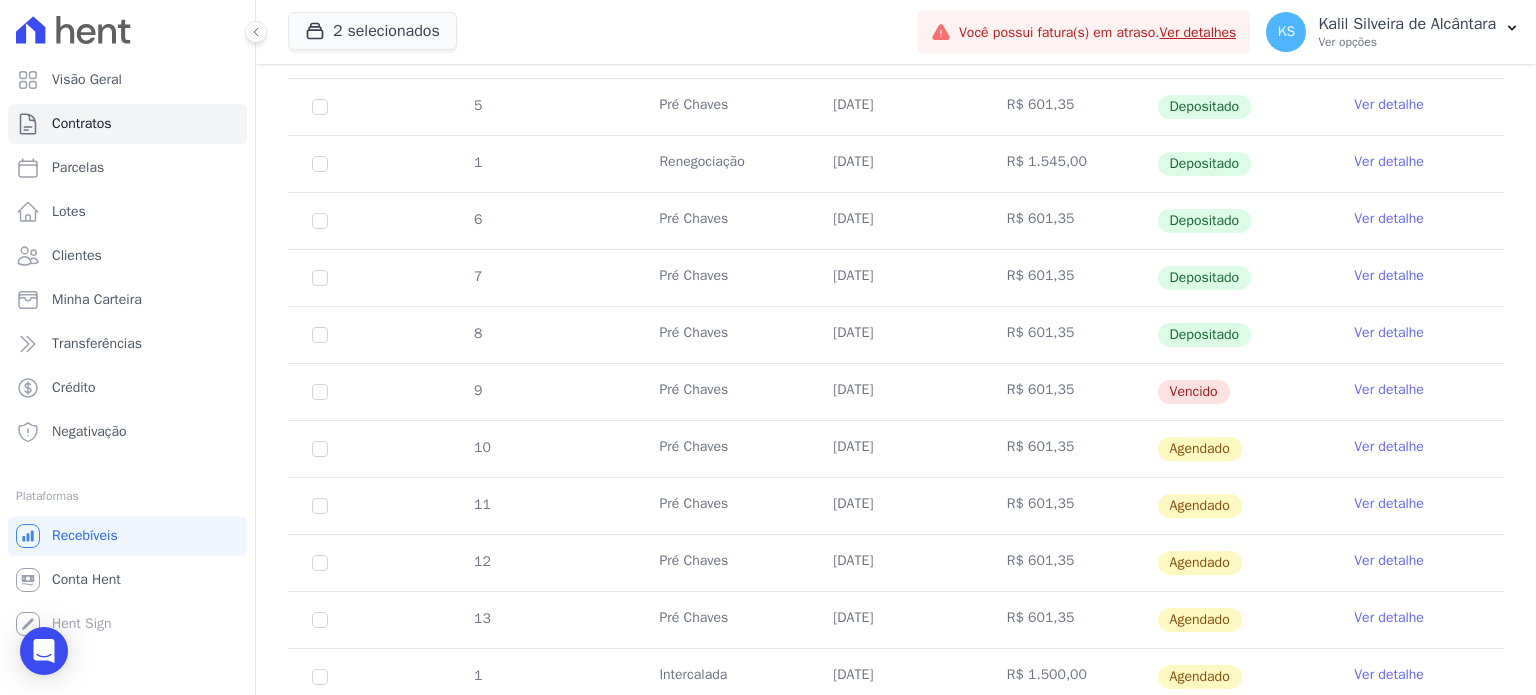scroll, scrollTop: 560, scrollLeft: 0, axis: vertical 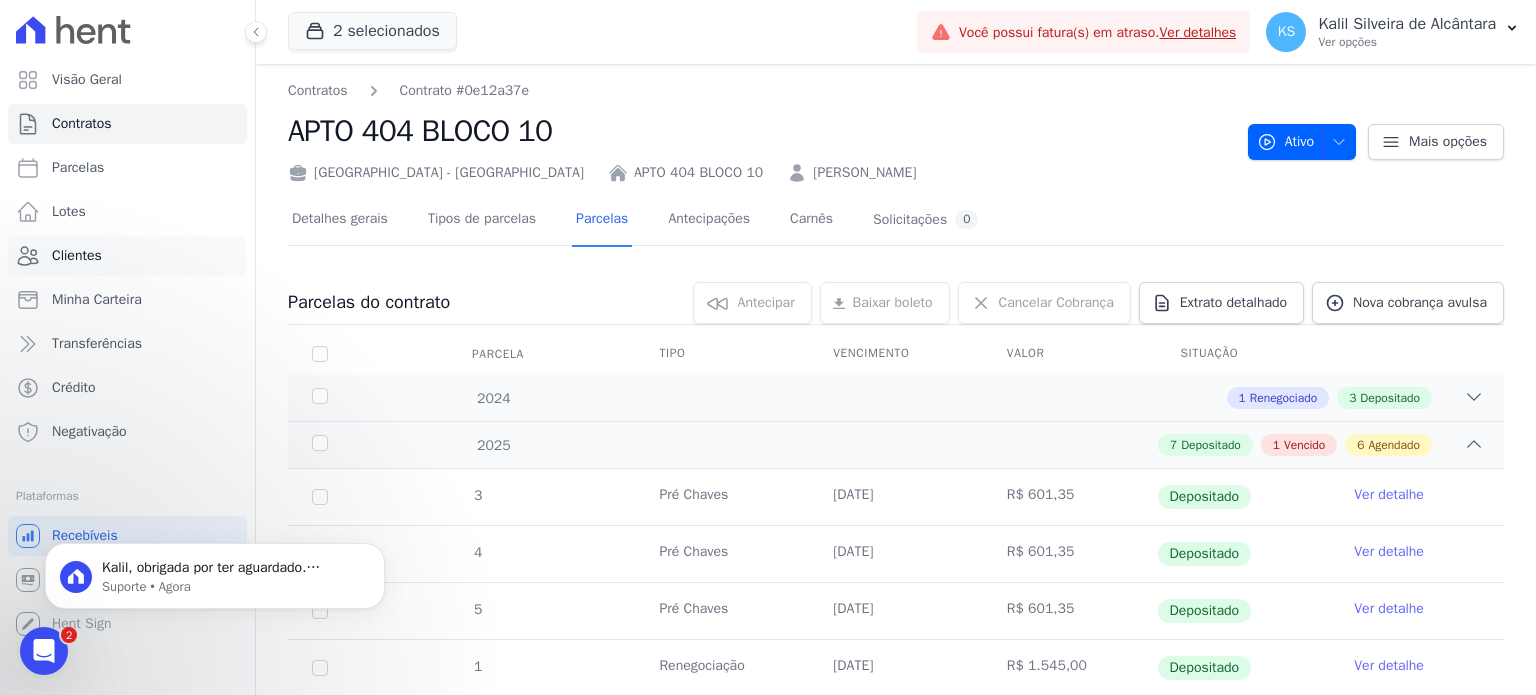 click on "Clientes" at bounding box center [77, 256] 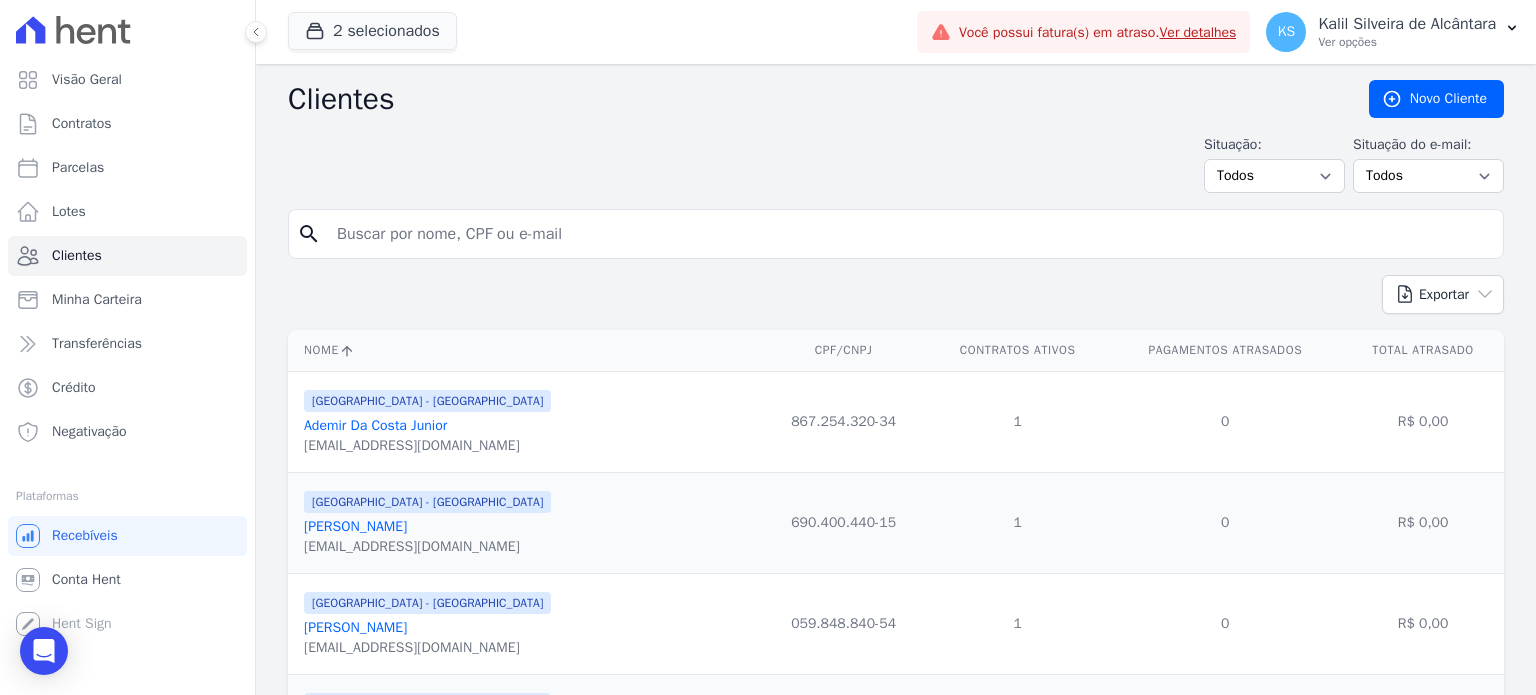 click on "search" at bounding box center (896, 234) 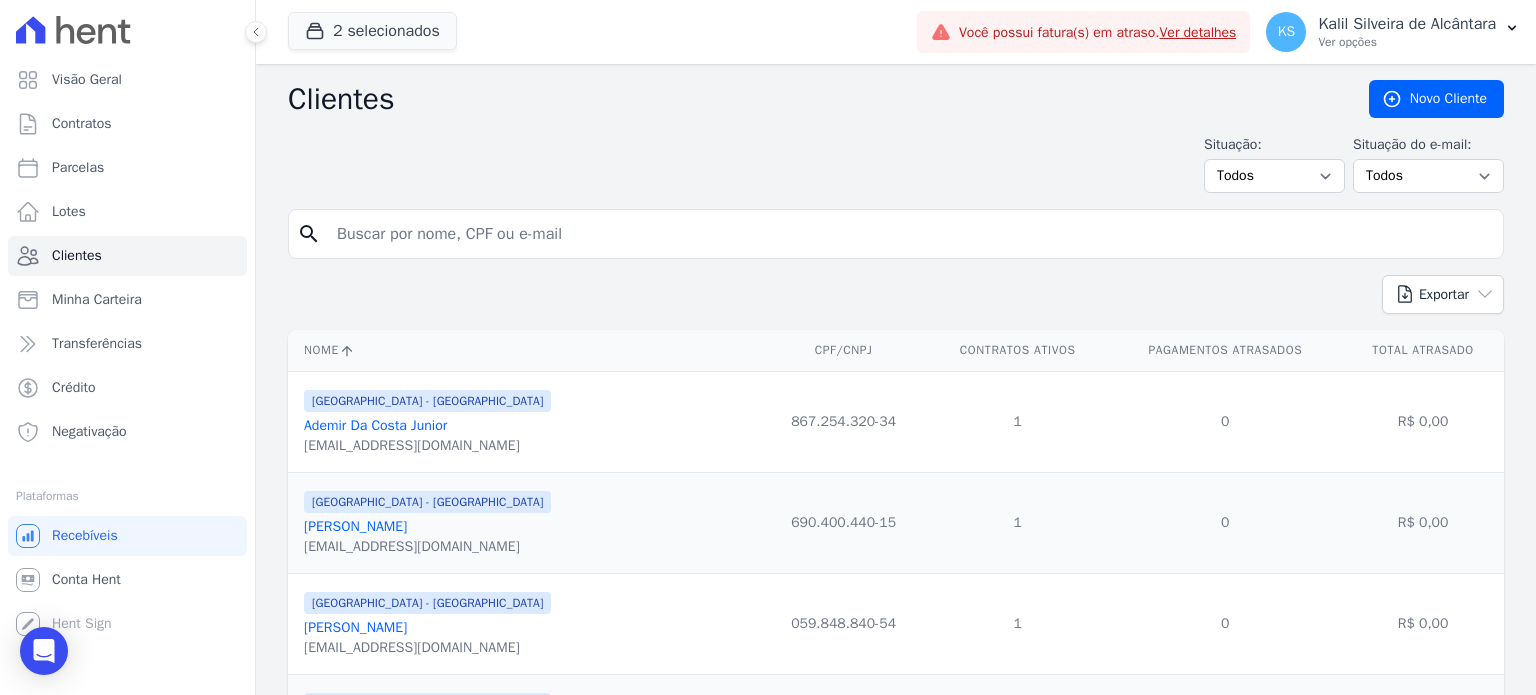click at bounding box center [910, 234] 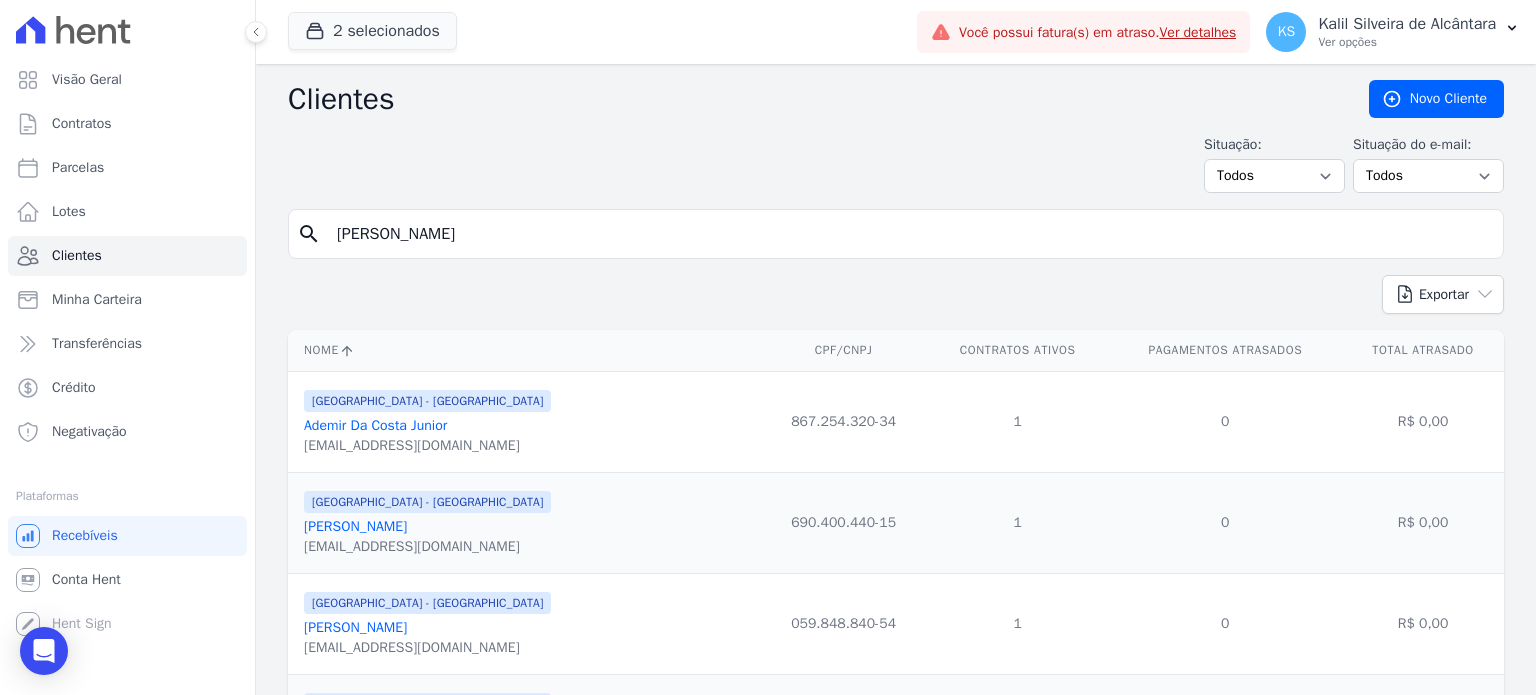 type on "[PERSON_NAME]" 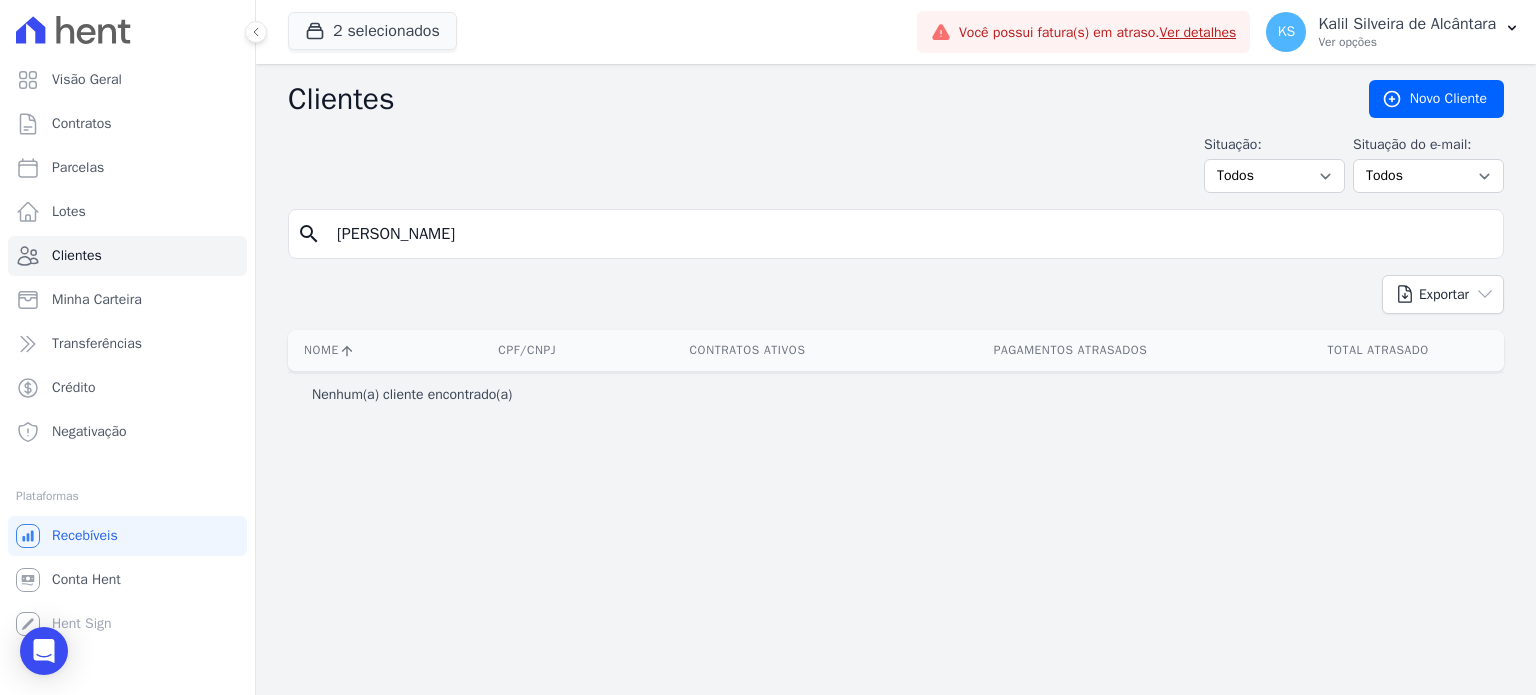 click on "[PERSON_NAME]" at bounding box center (910, 234) 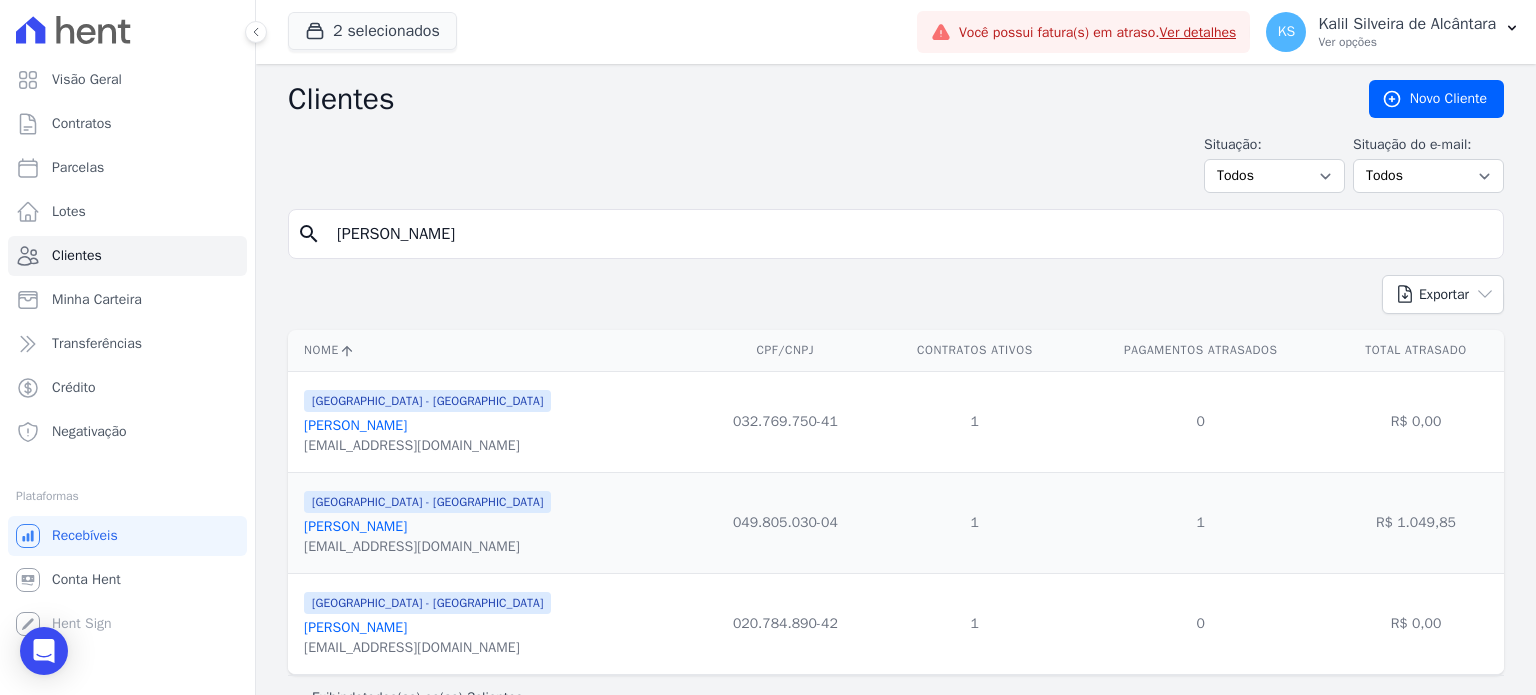 click on "[PERSON_NAME]" at bounding box center (355, 526) 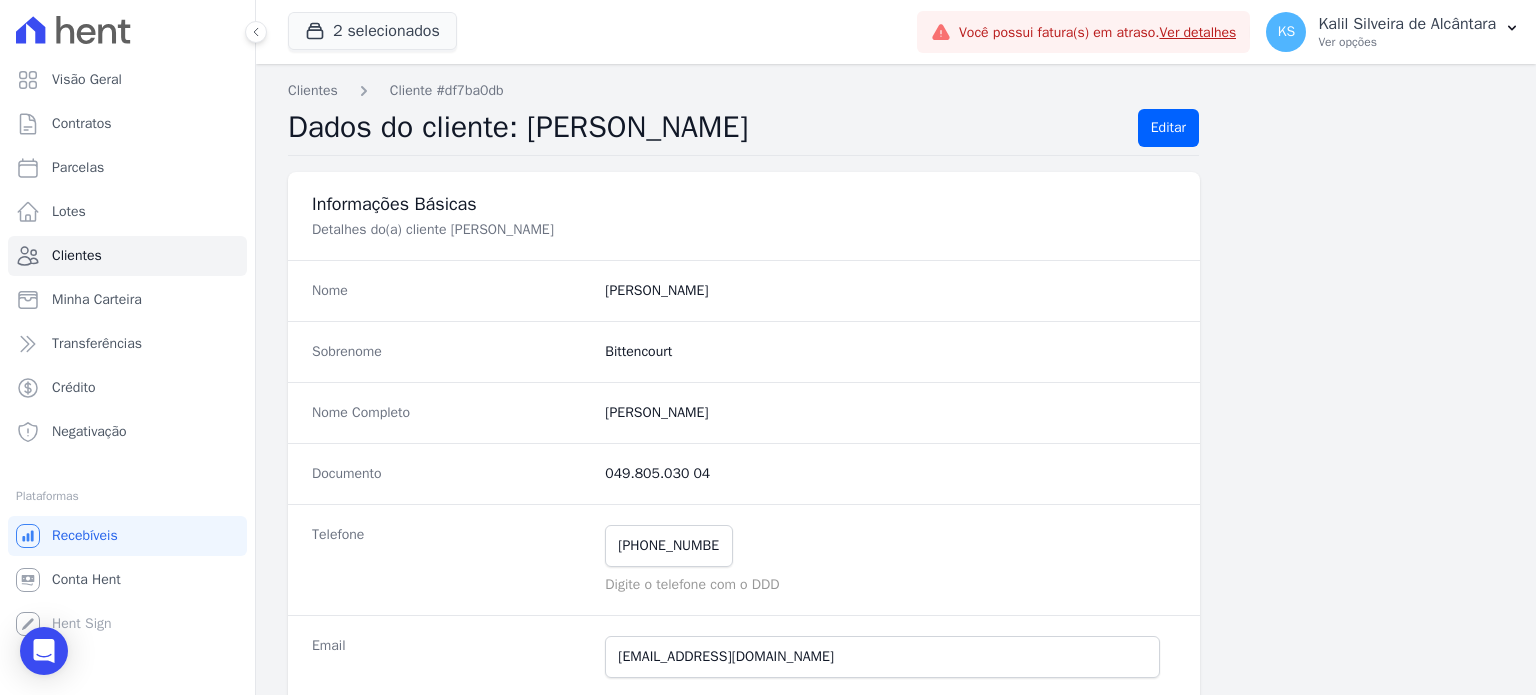 click on "049.805.030 04" at bounding box center [890, 474] 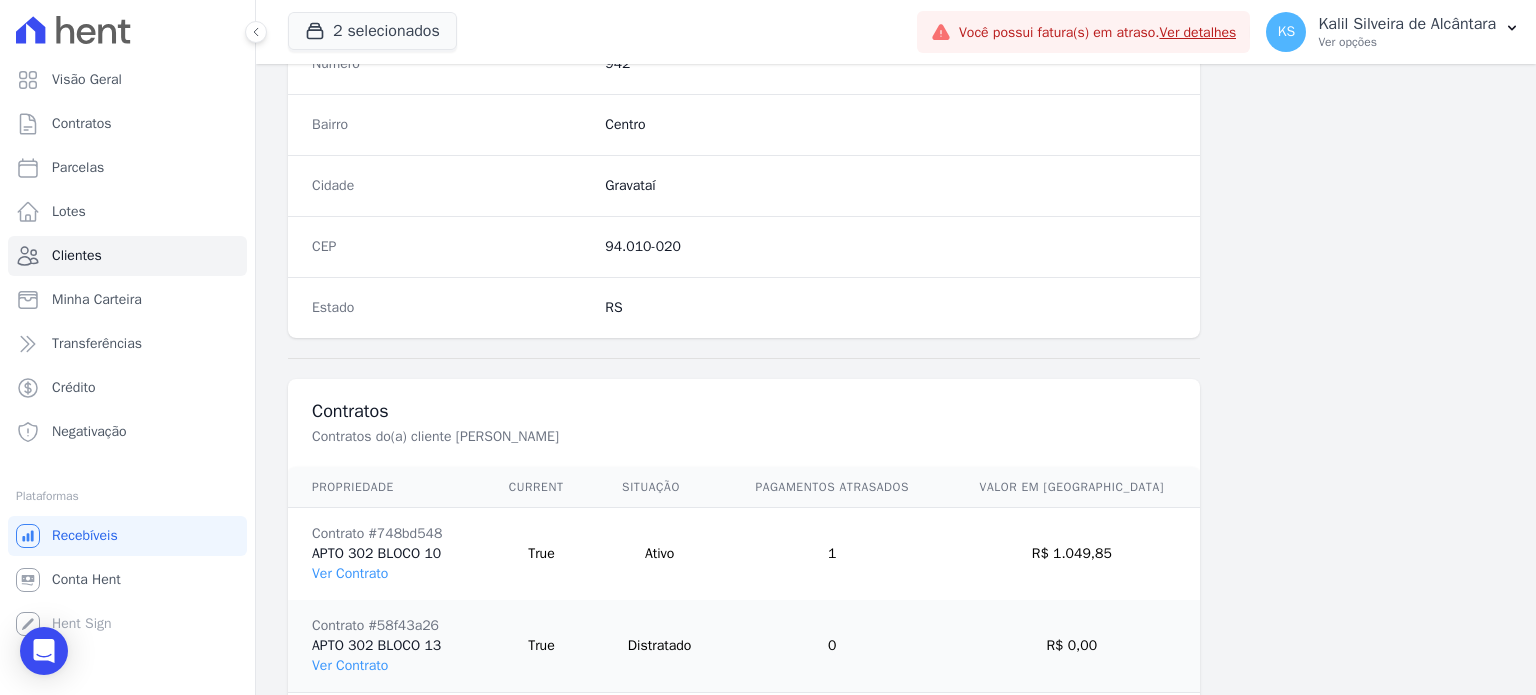 scroll, scrollTop: 1261, scrollLeft: 0, axis: vertical 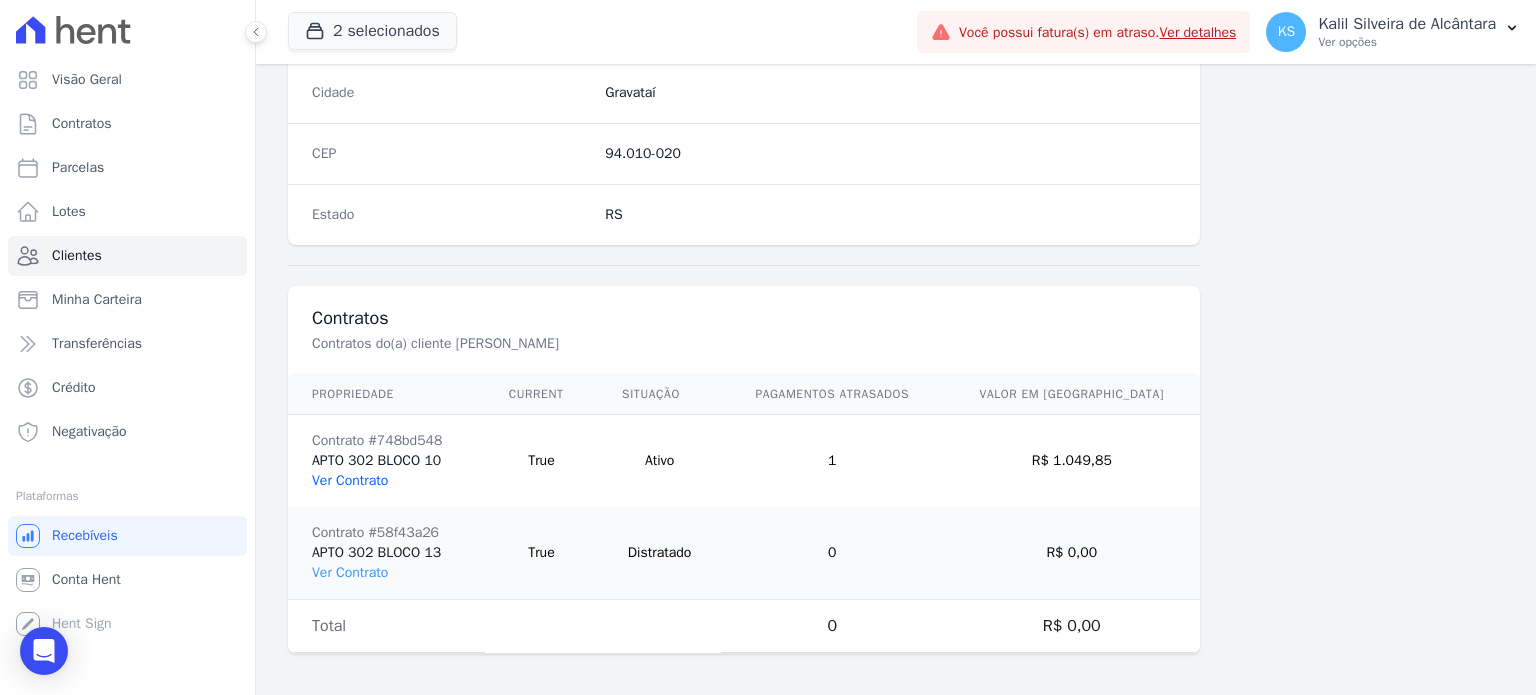 click on "Ver Contrato" at bounding box center (350, 480) 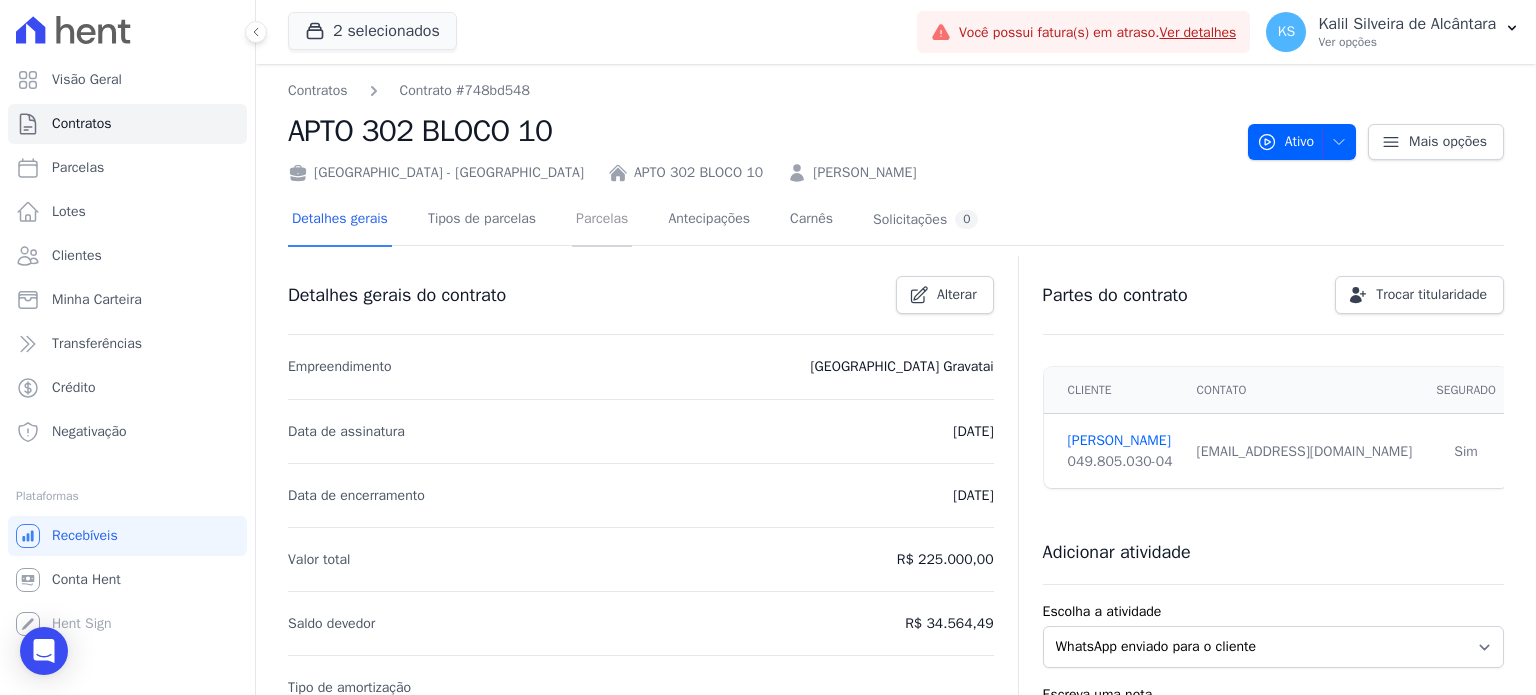 click on "Parcelas" at bounding box center (602, 220) 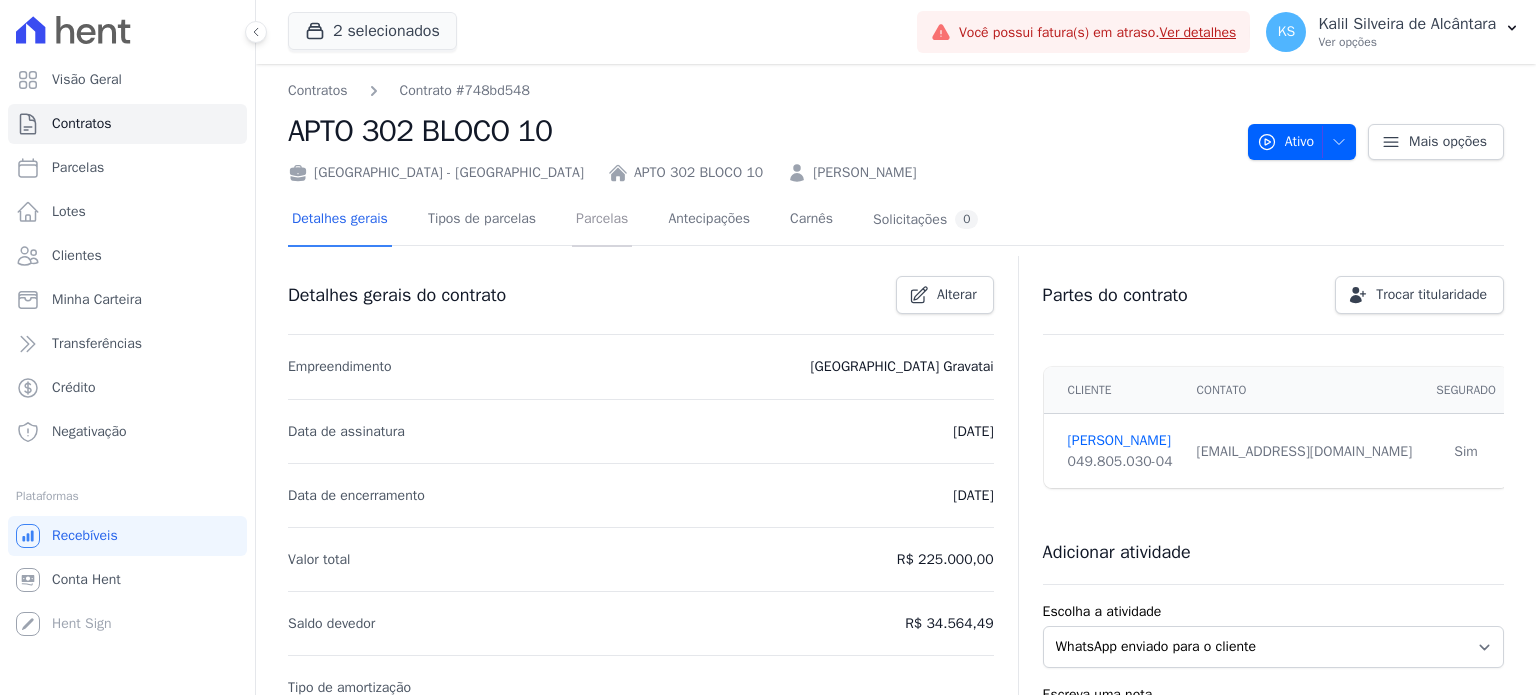 click on "Parcelas" at bounding box center [602, 220] 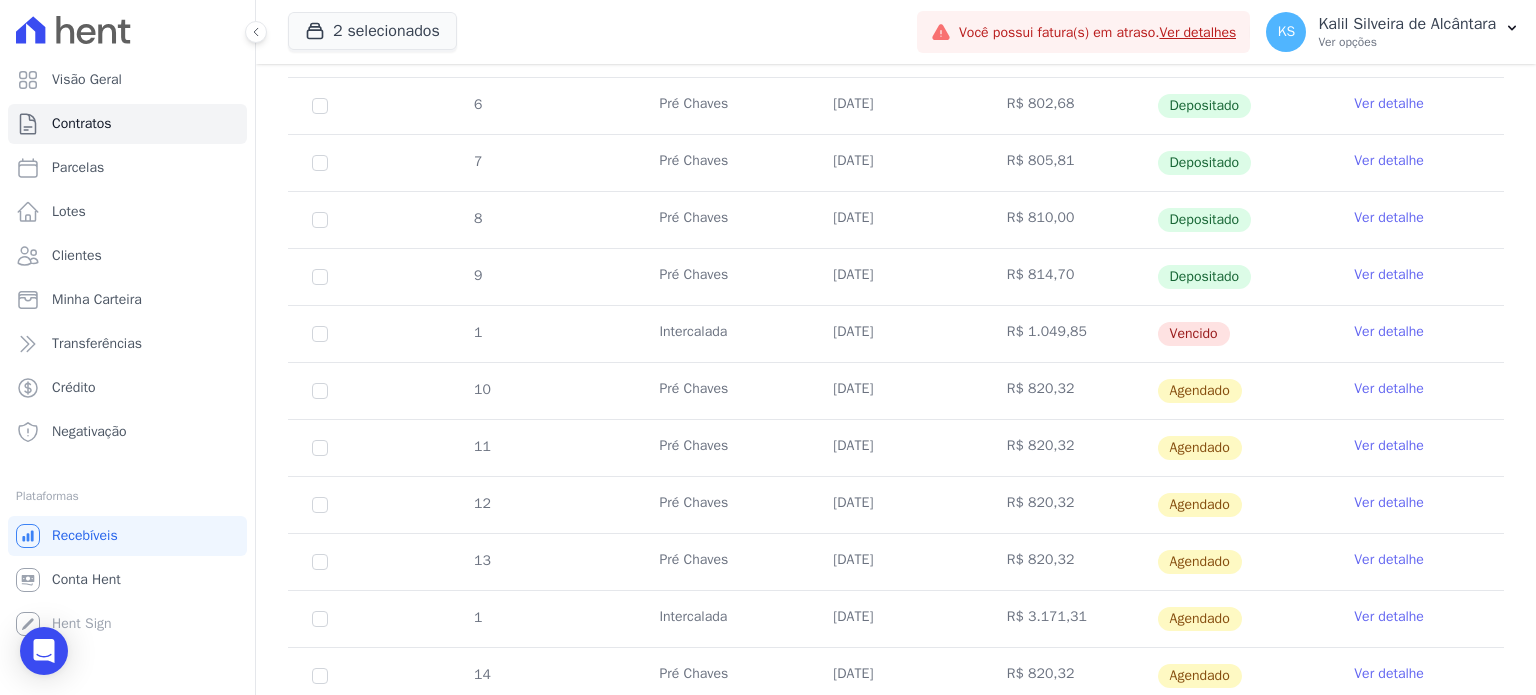 scroll, scrollTop: 570, scrollLeft: 0, axis: vertical 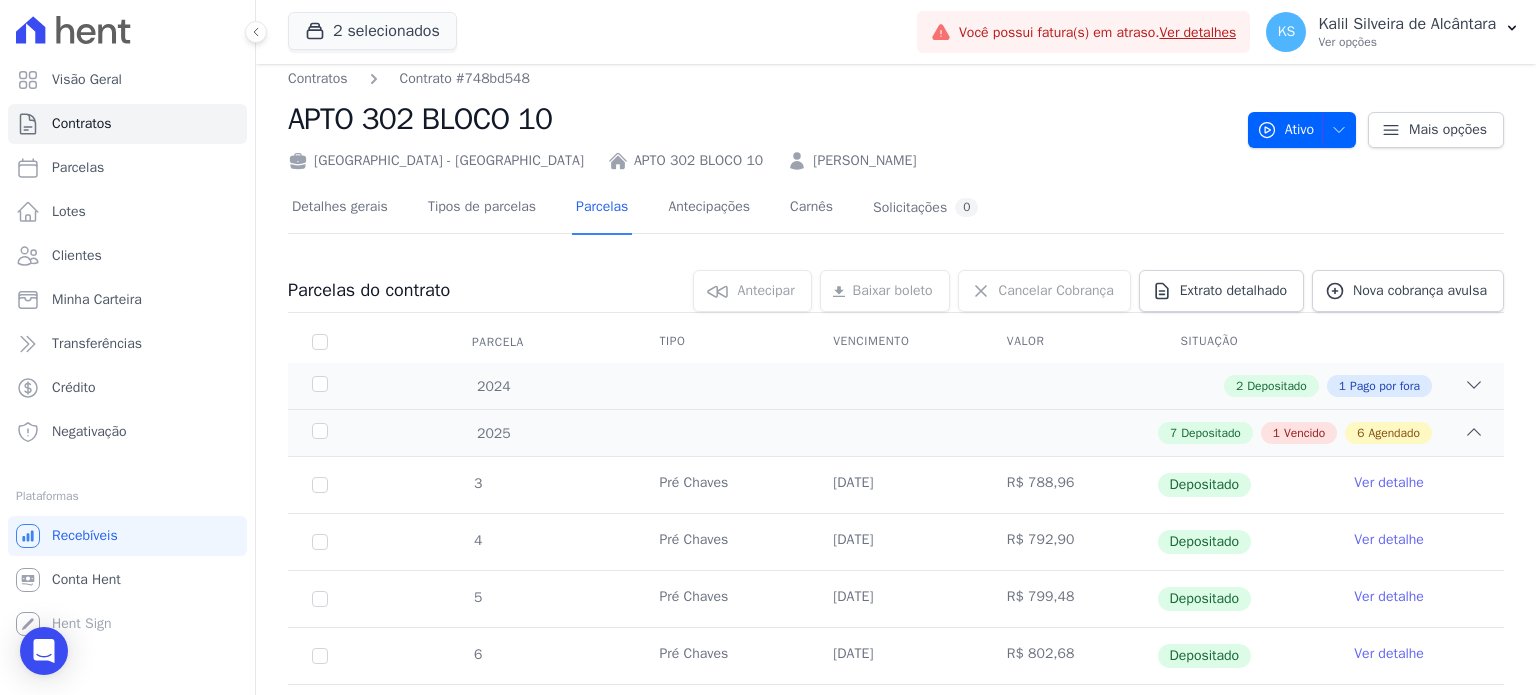 click on "[PERSON_NAME]" at bounding box center [864, 160] 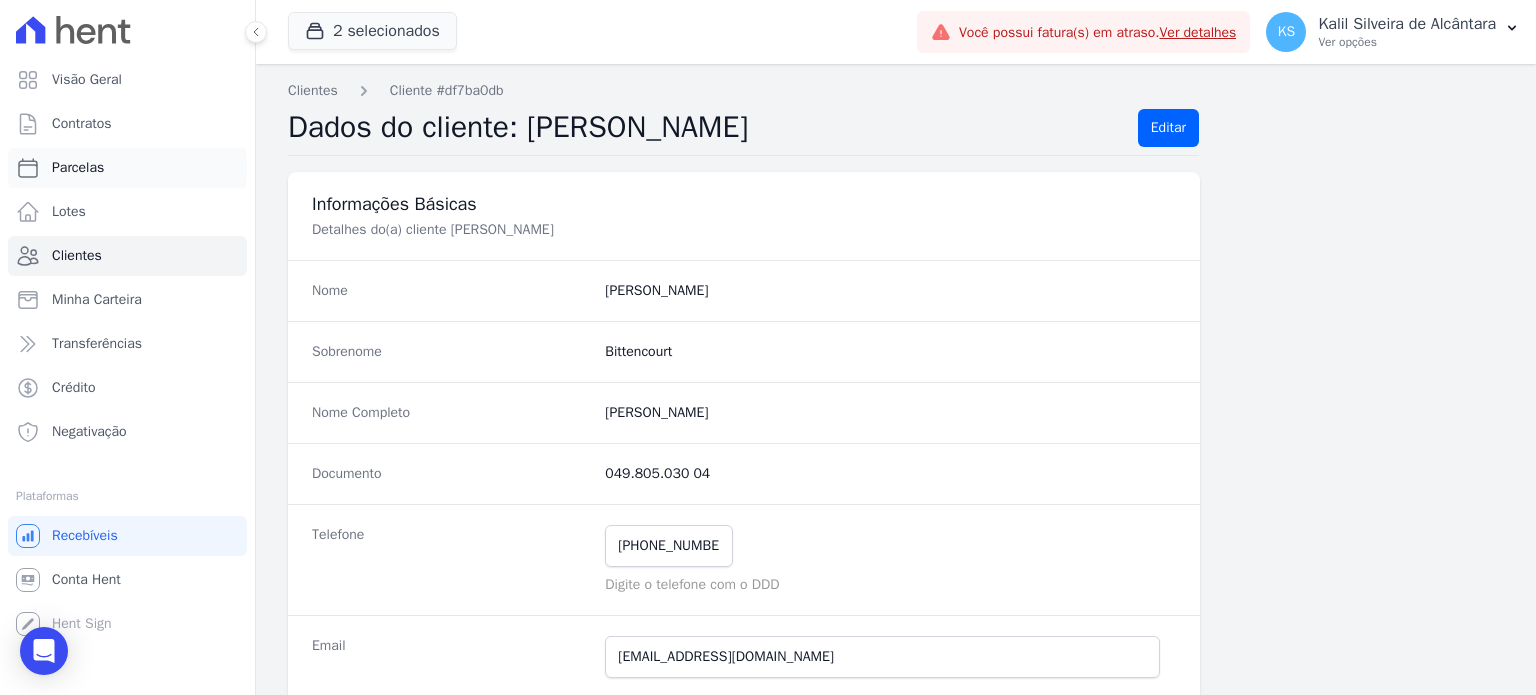 click on "Parcelas" at bounding box center (78, 168) 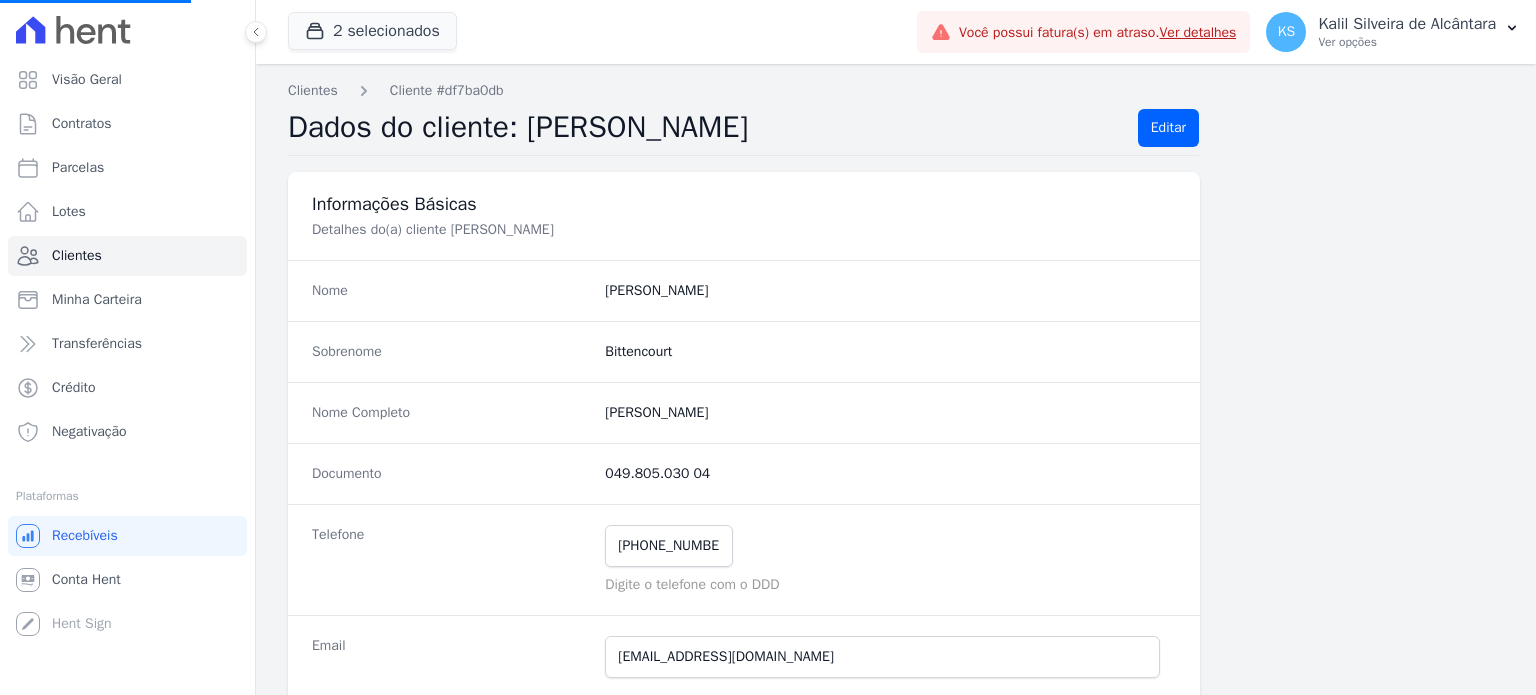 select 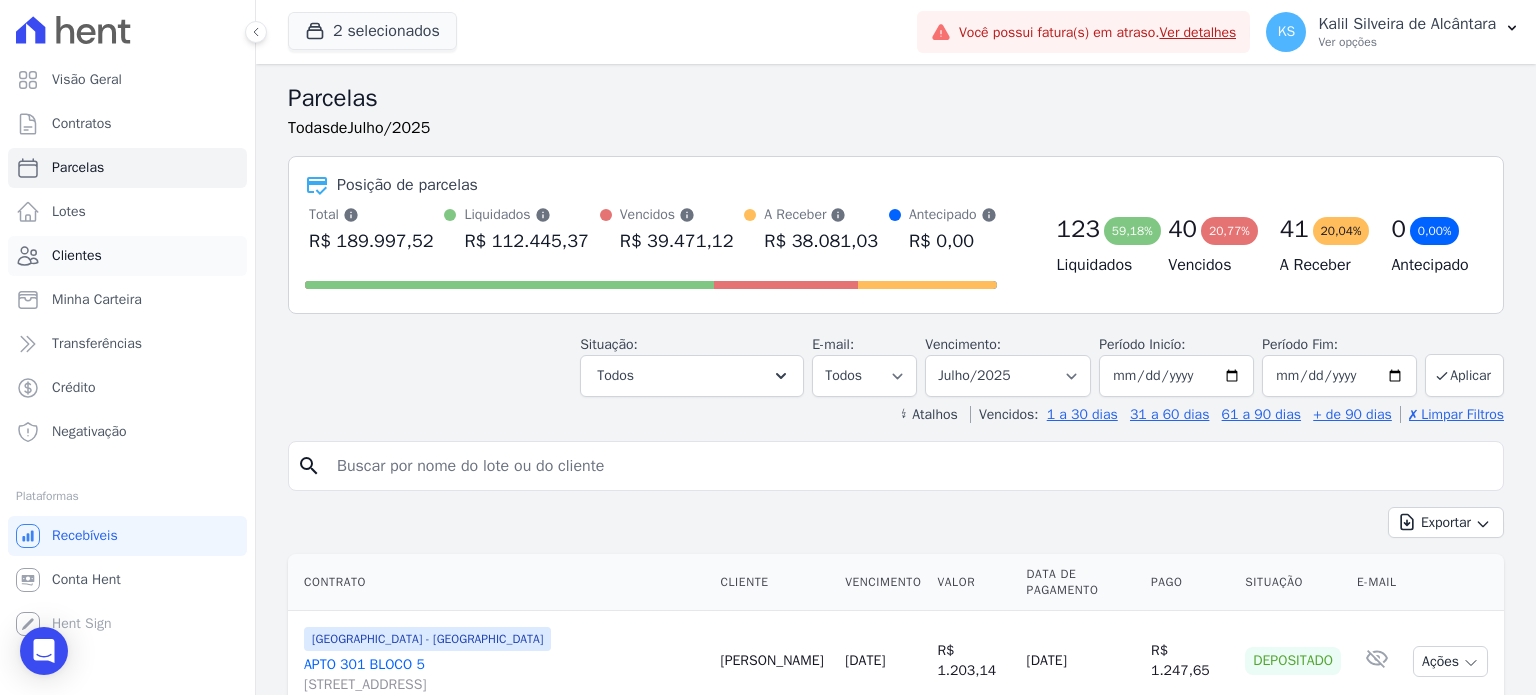 click on "Clientes" at bounding box center [127, 256] 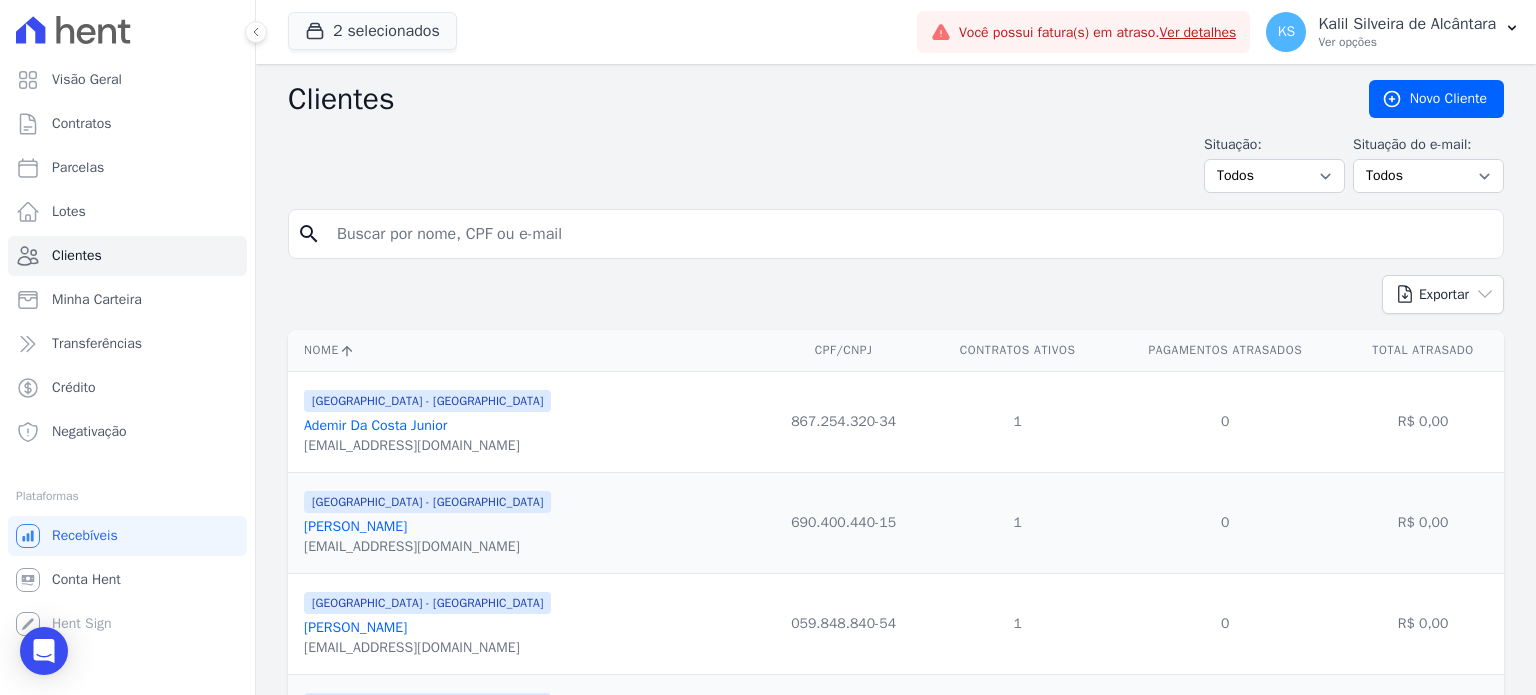 click at bounding box center (910, 234) 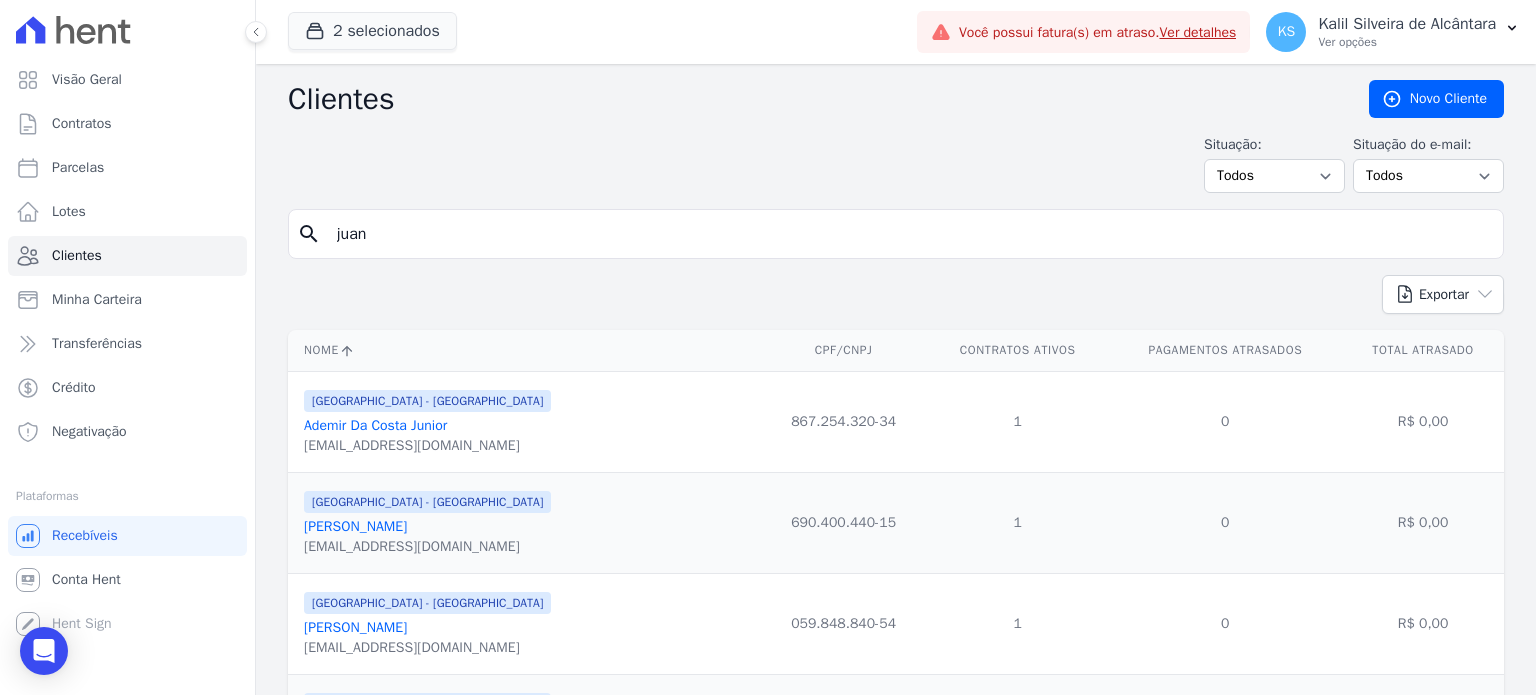 type on "juan" 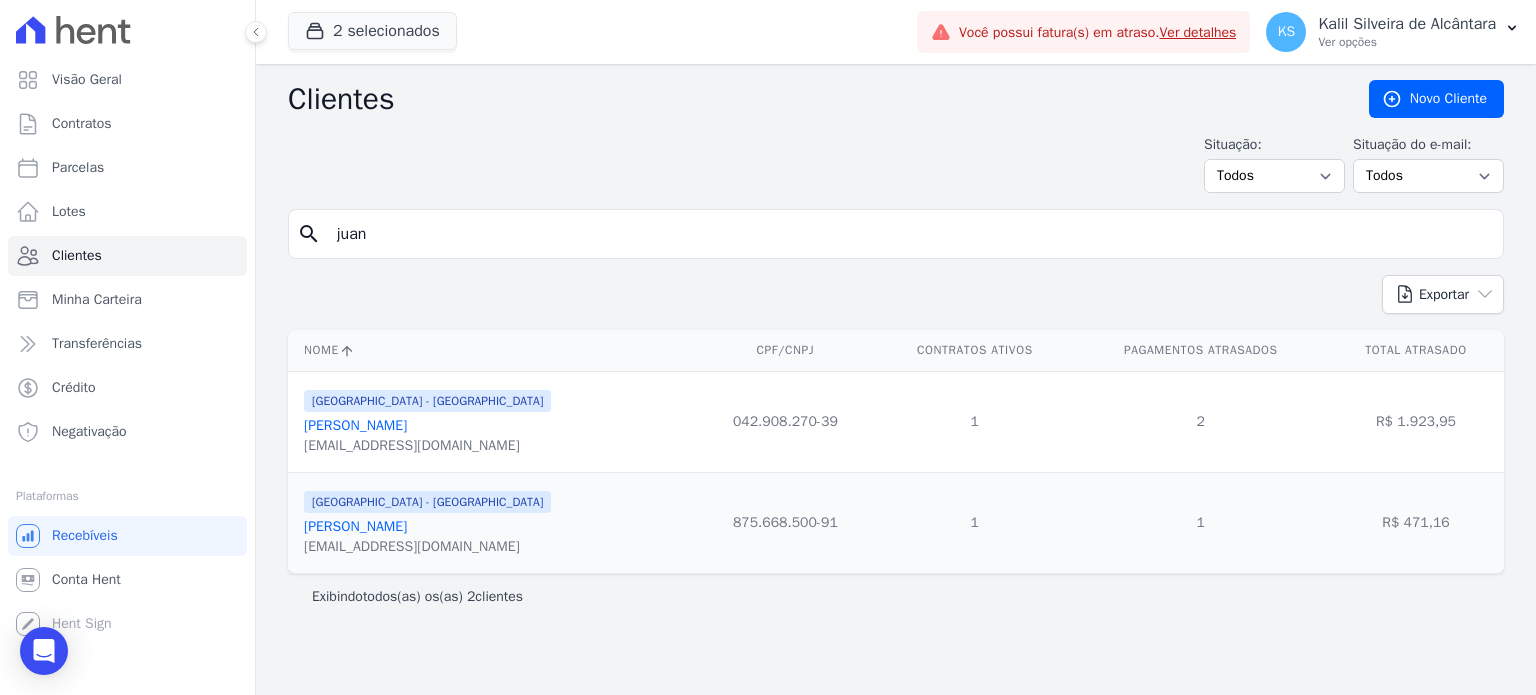 drag, startPoint x: 430, startPoint y: 543, endPoint x: 402, endPoint y: 515, distance: 39.59798 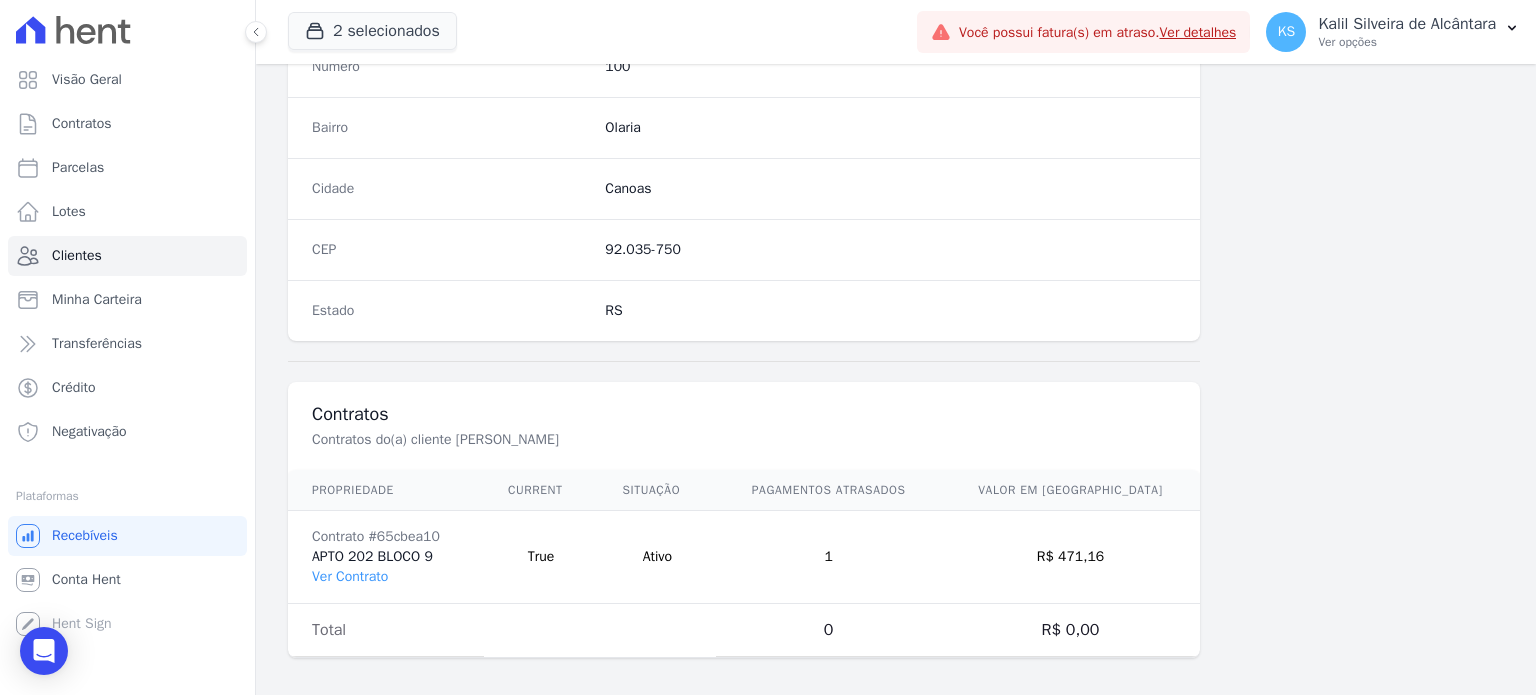 scroll, scrollTop: 1145, scrollLeft: 0, axis: vertical 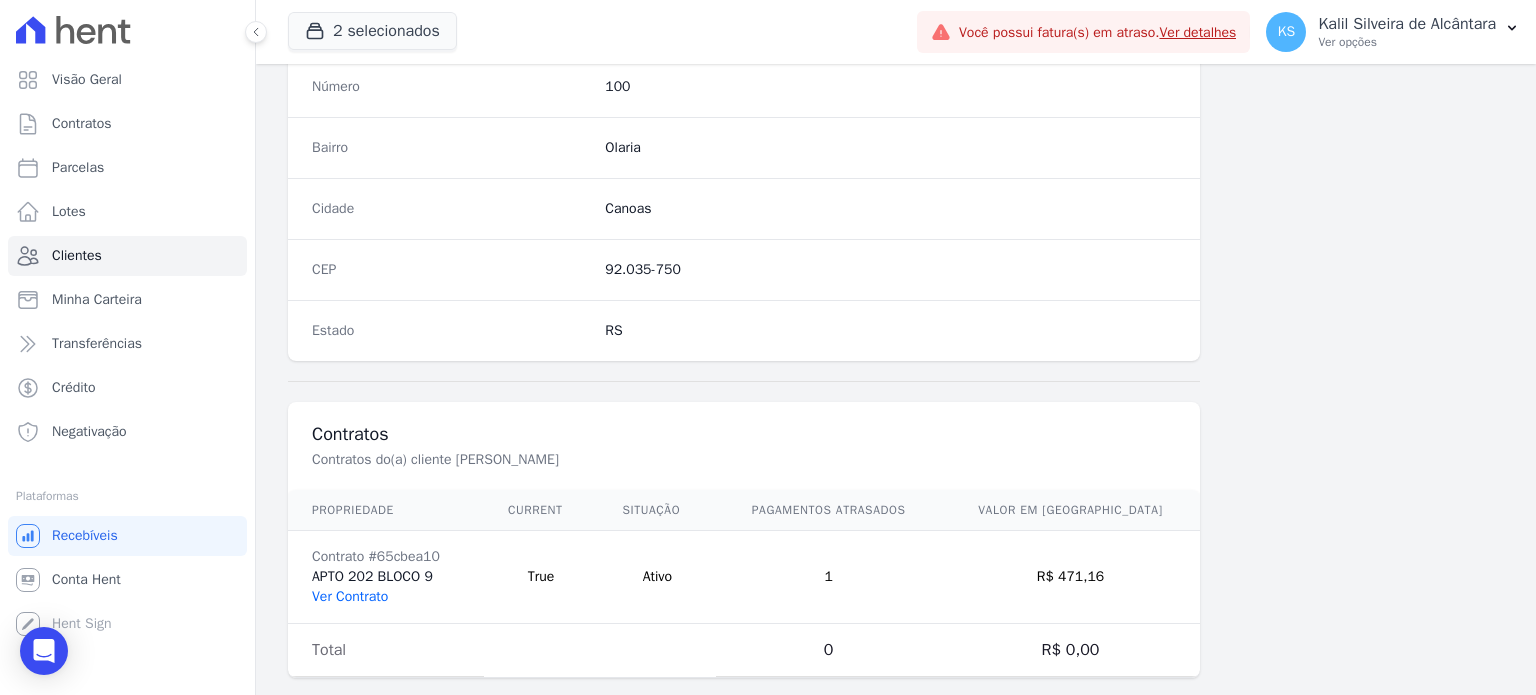 click on "Ver Contrato" at bounding box center [350, 596] 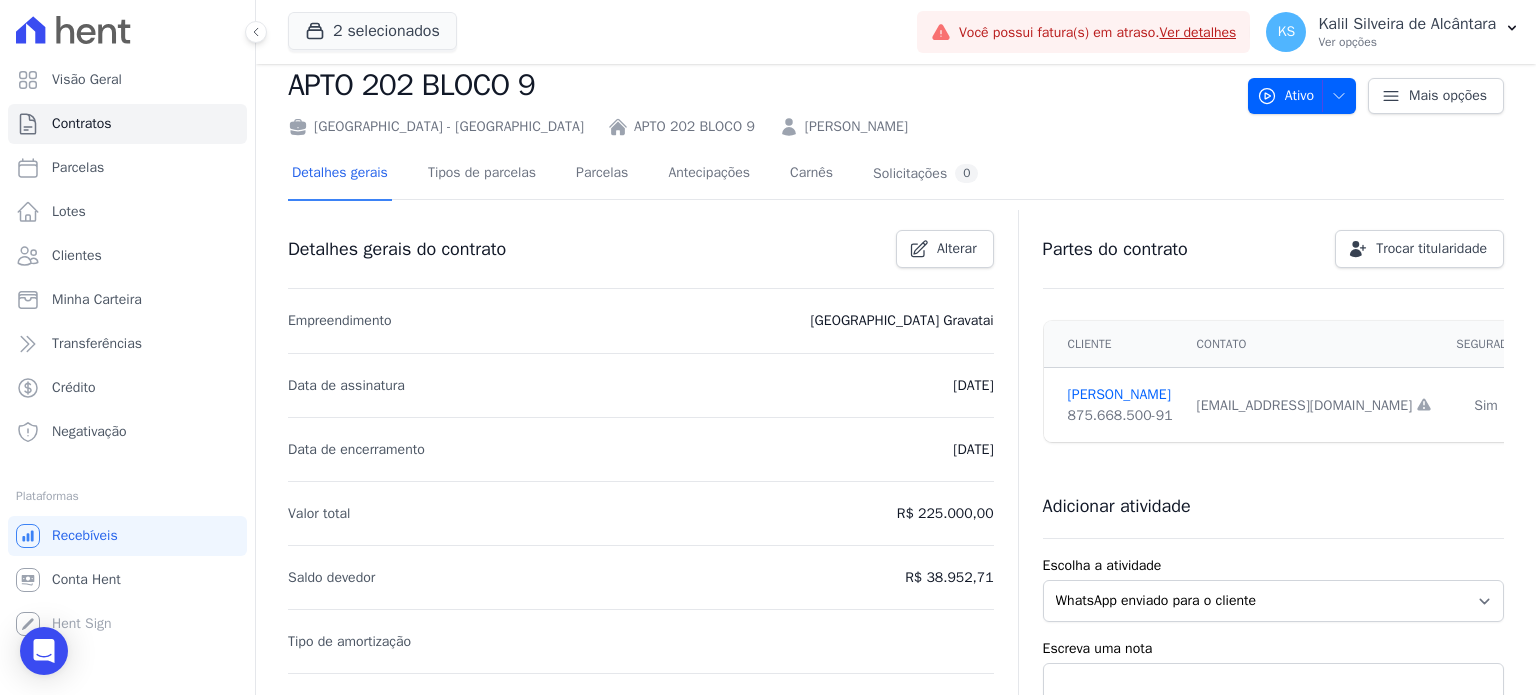 scroll, scrollTop: 44, scrollLeft: 0, axis: vertical 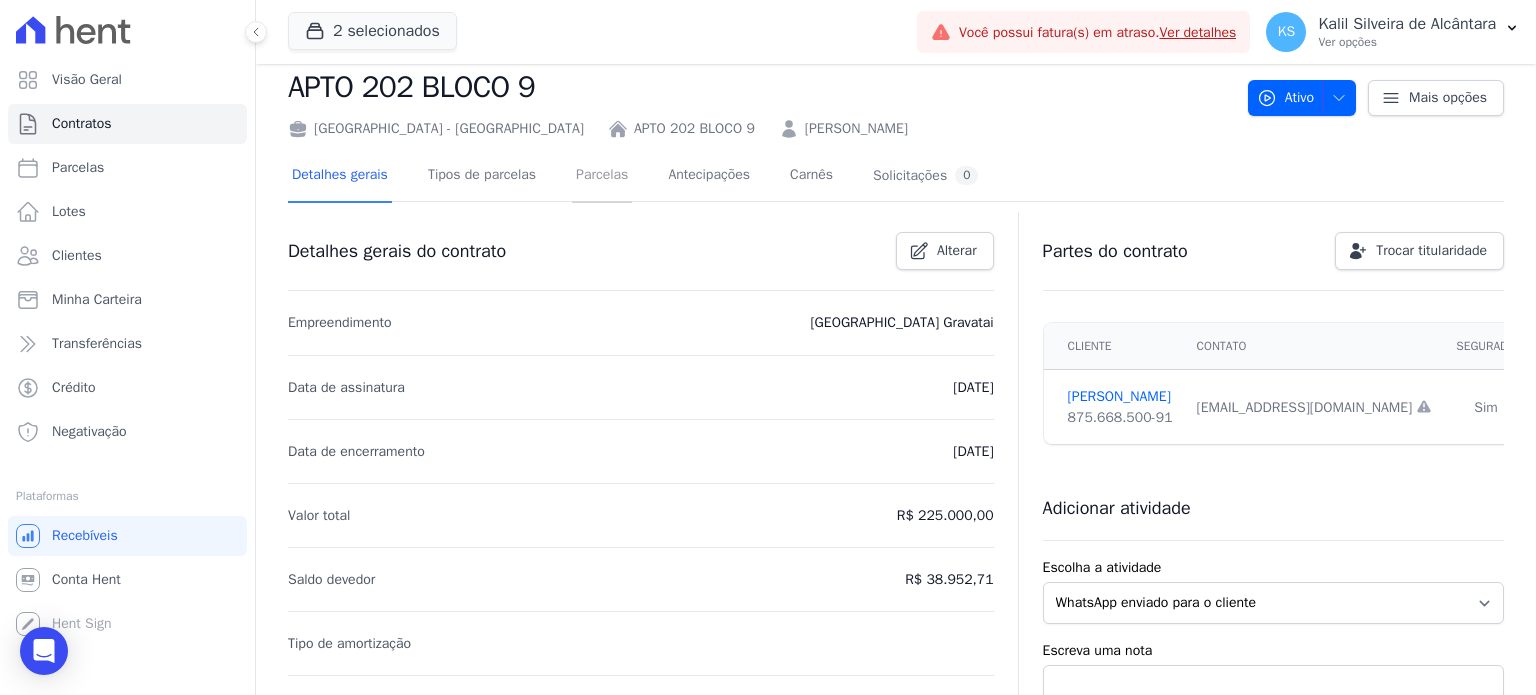 click on "Parcelas" at bounding box center [602, 176] 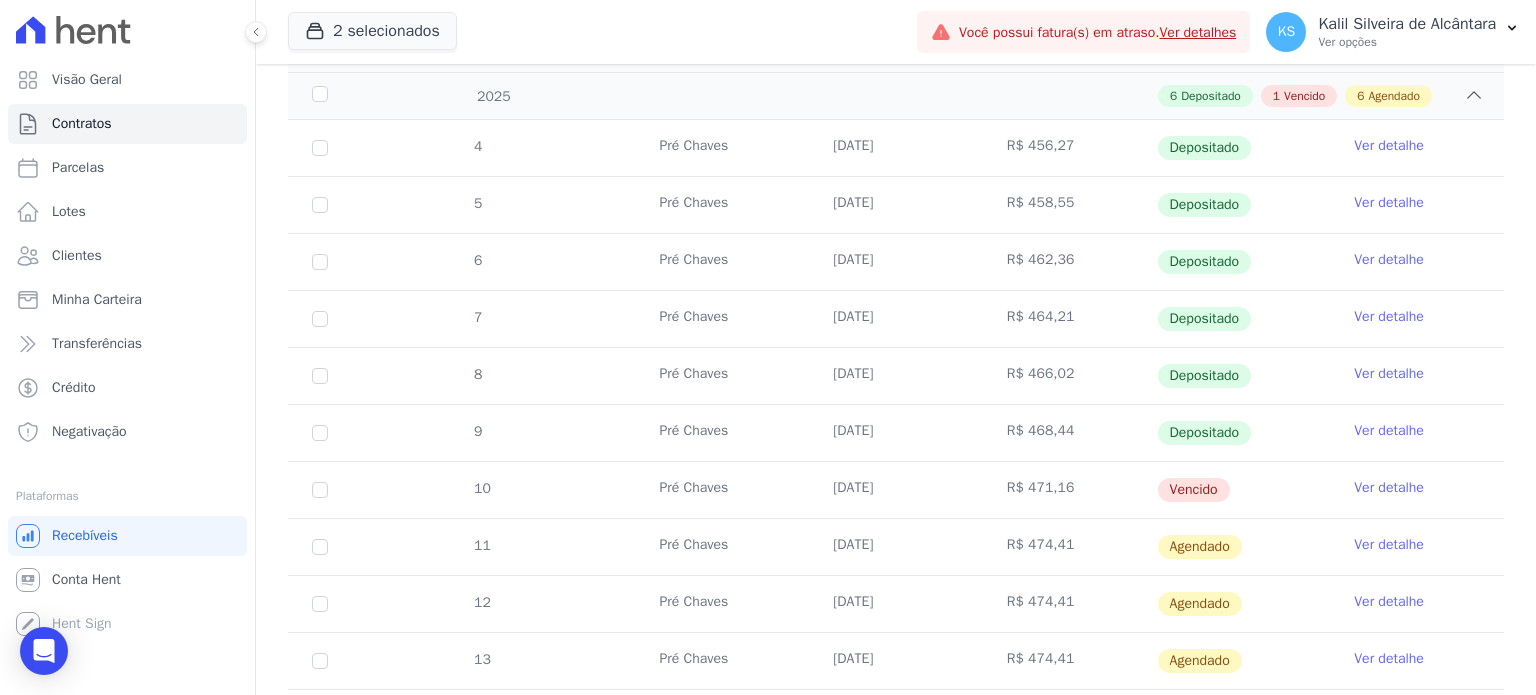 scroll, scrollTop: 353, scrollLeft: 0, axis: vertical 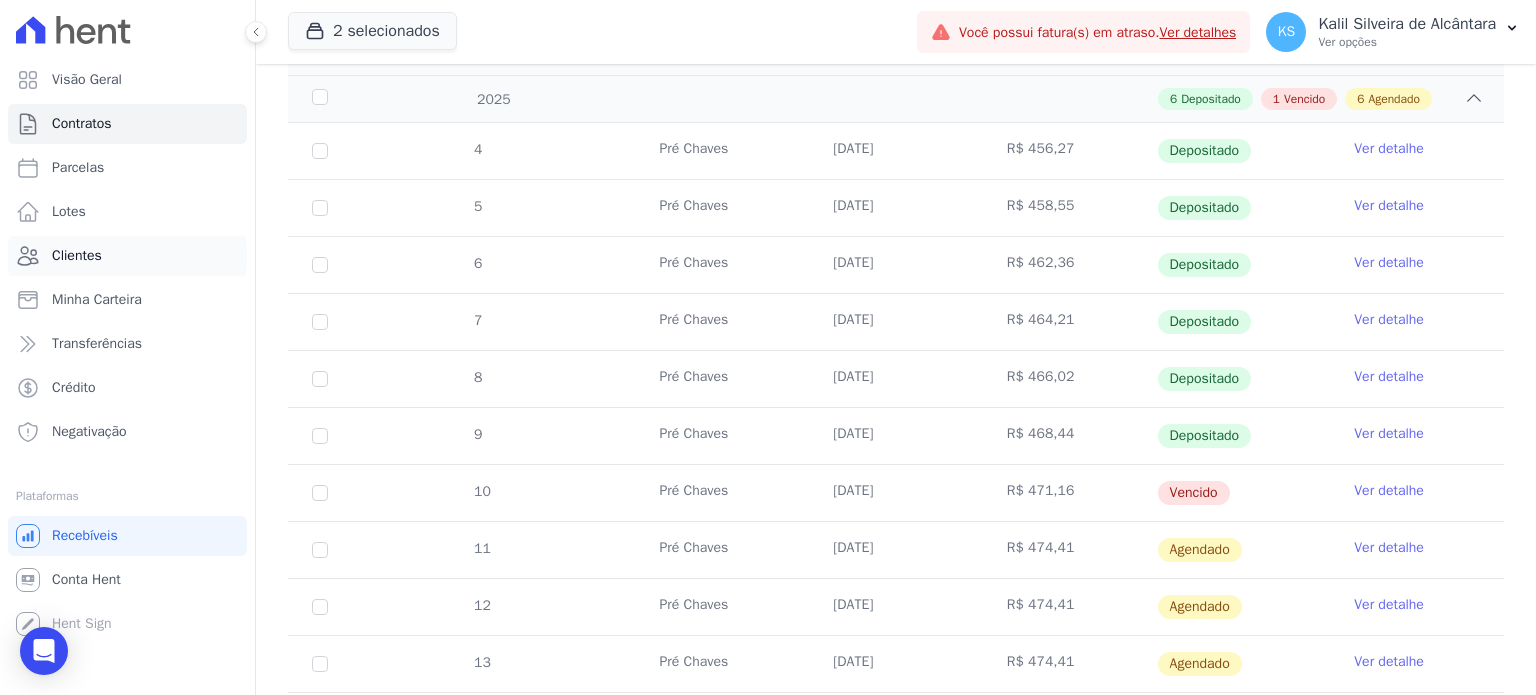 click on "Clientes" at bounding box center (127, 256) 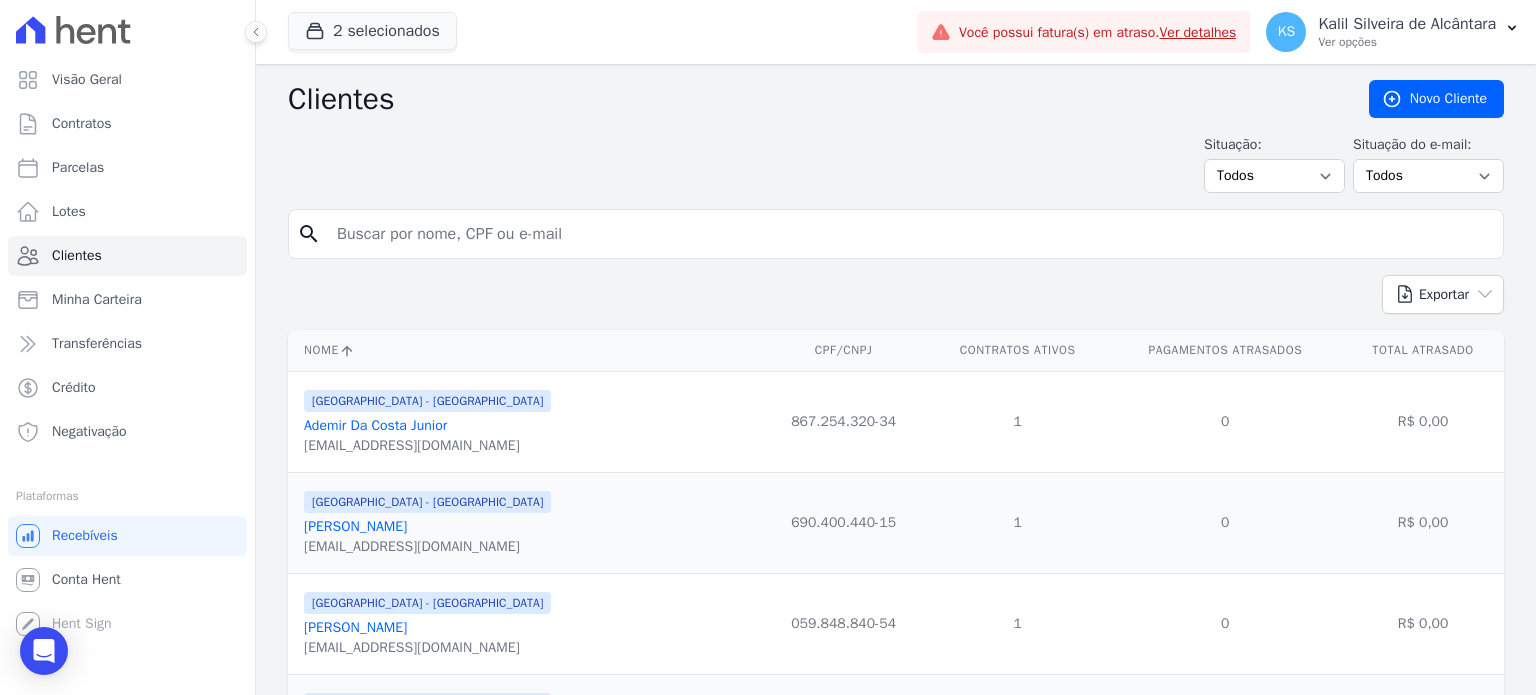 click at bounding box center [910, 234] 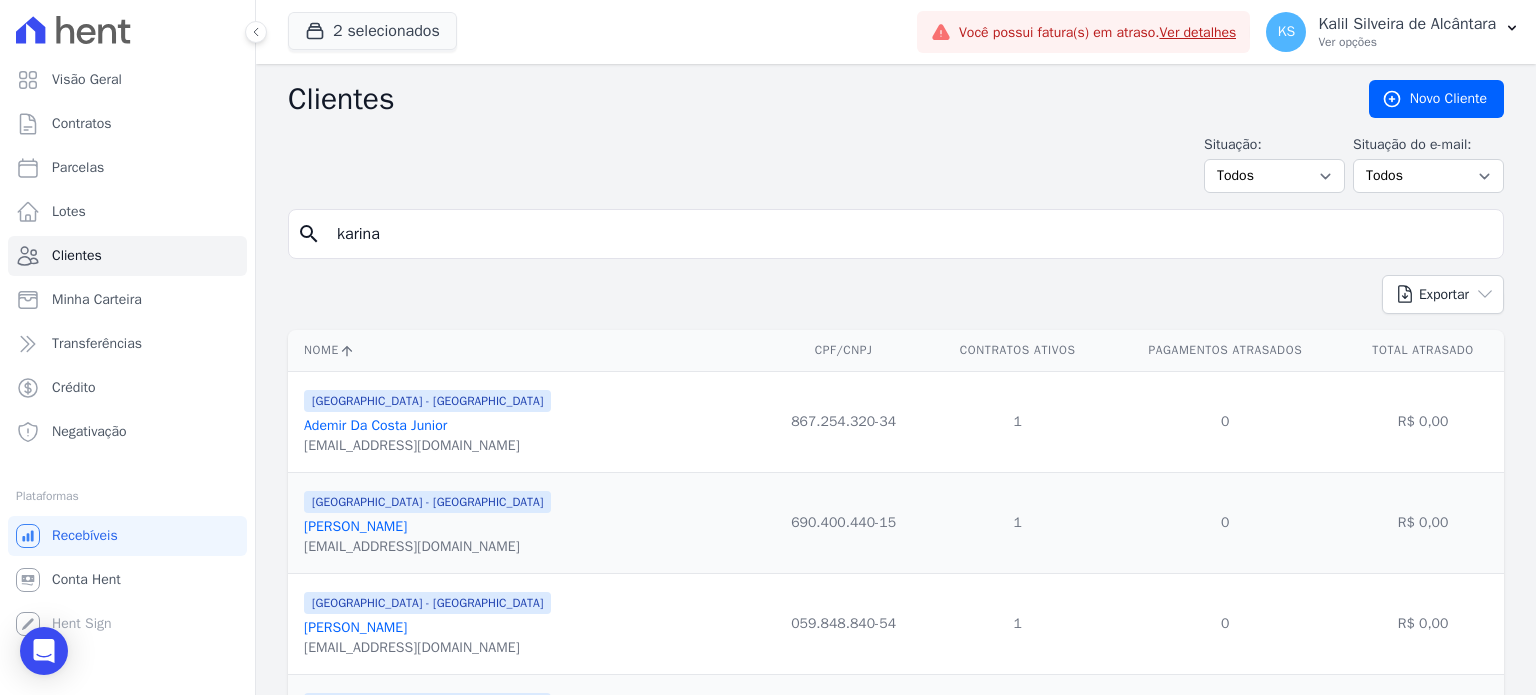 type on "karina" 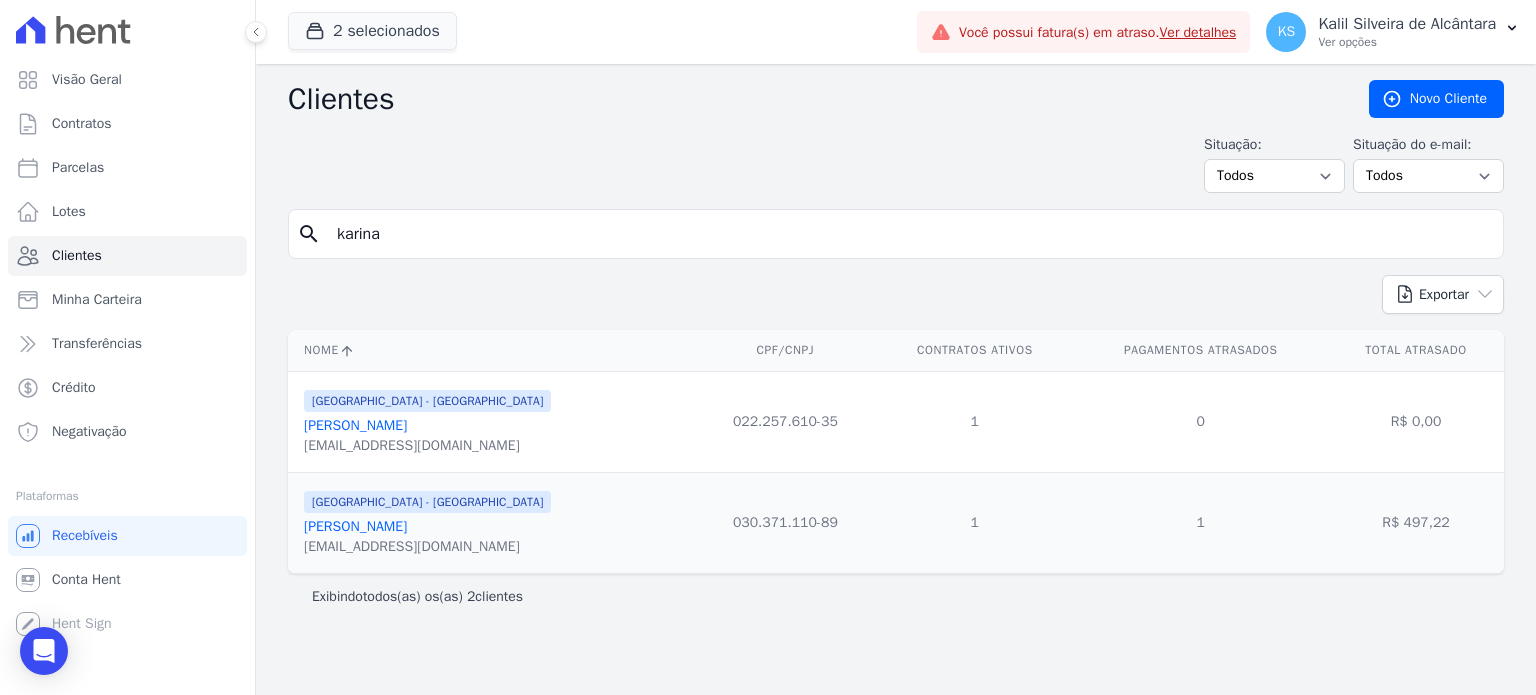click on "[PERSON_NAME]" at bounding box center [355, 526] 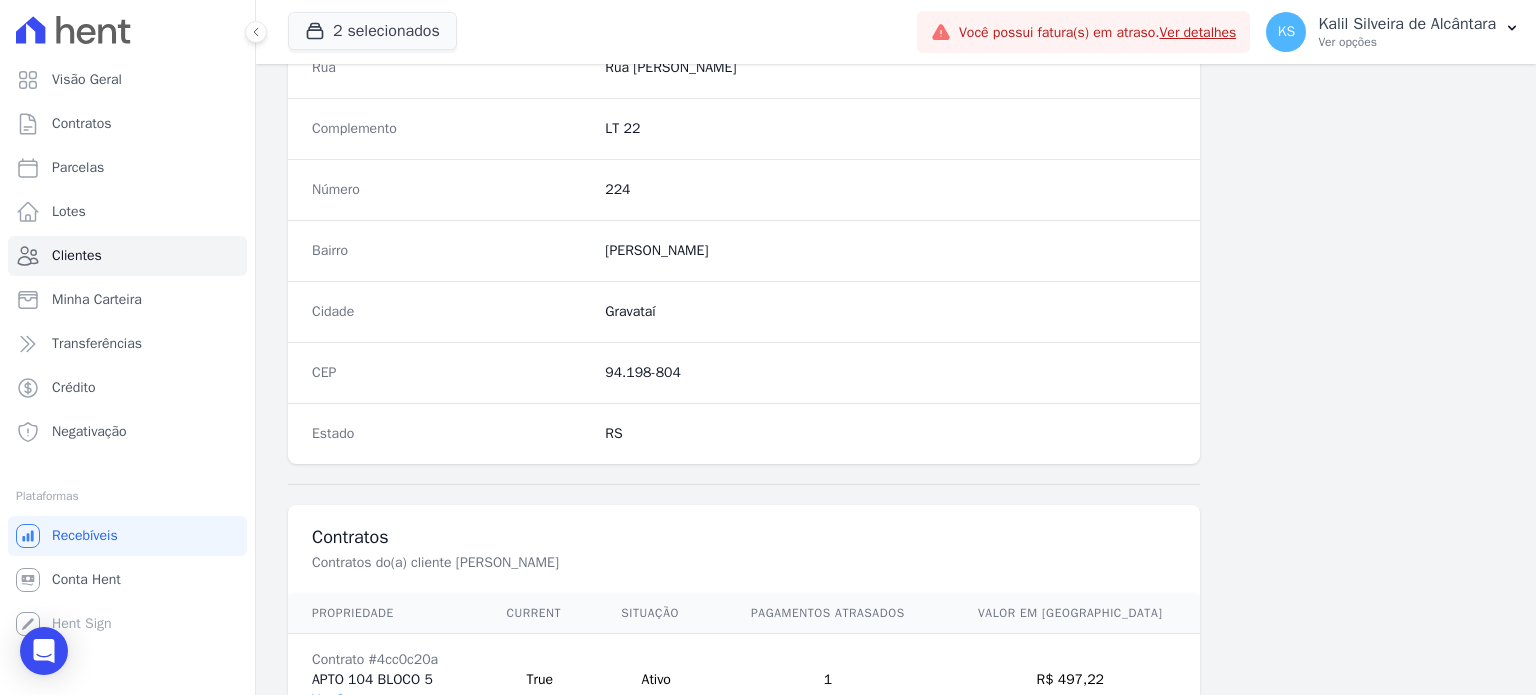 scroll, scrollTop: 1169, scrollLeft: 0, axis: vertical 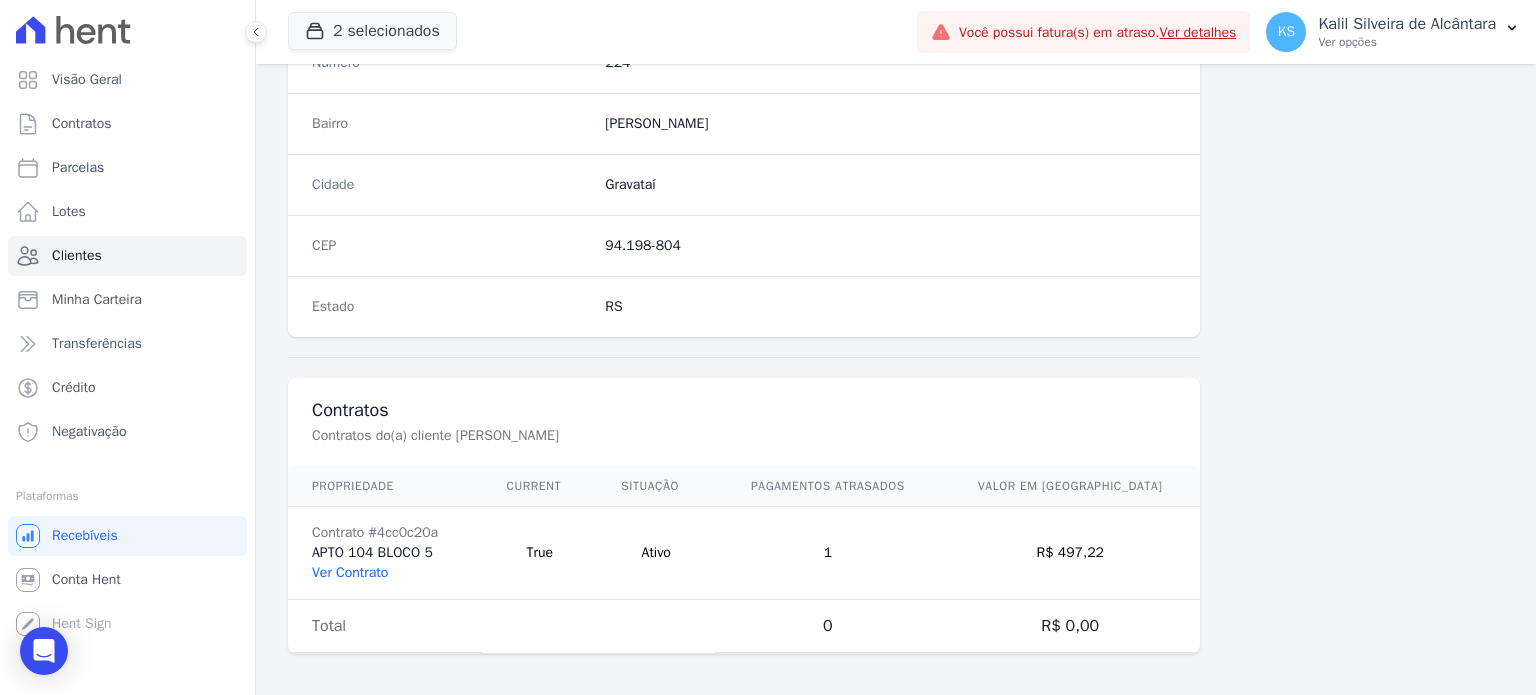 click on "Ver Contrato" at bounding box center (350, 572) 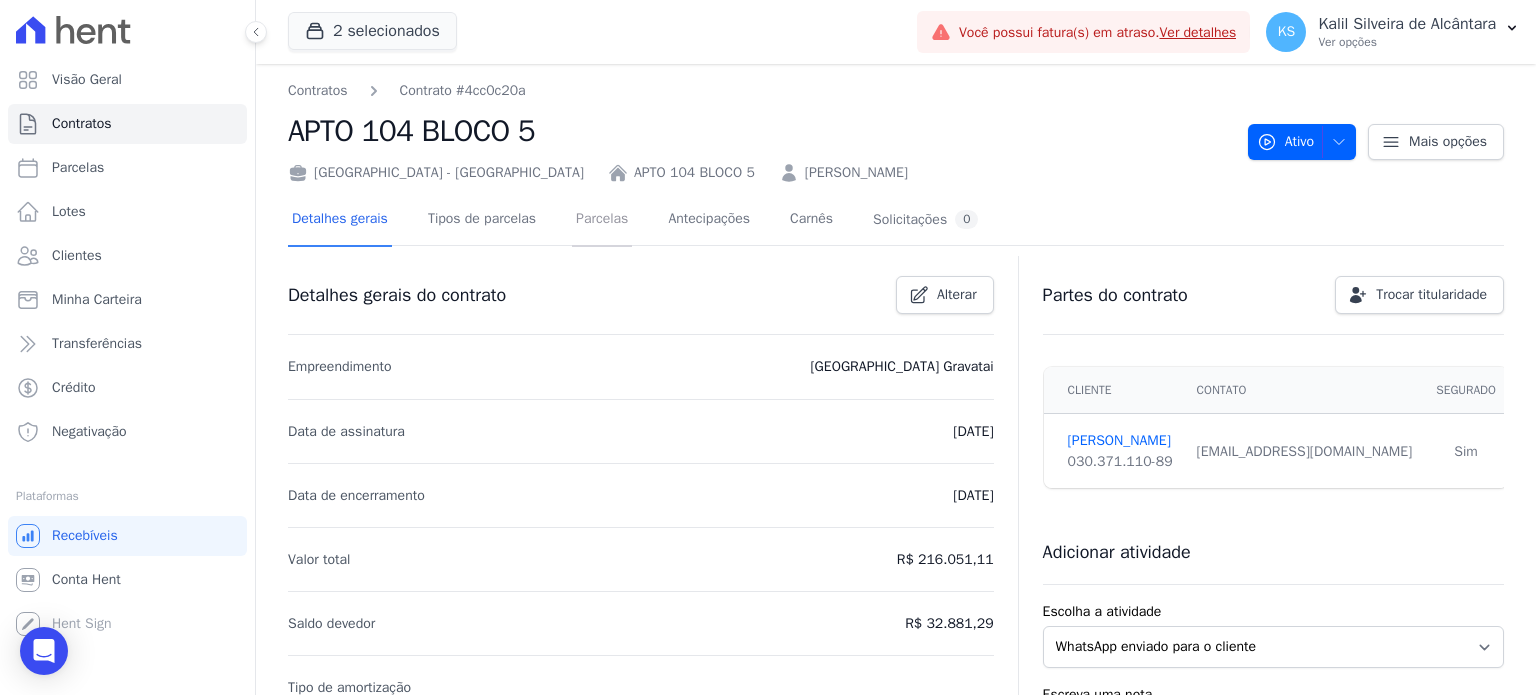 click on "Parcelas" at bounding box center [602, 220] 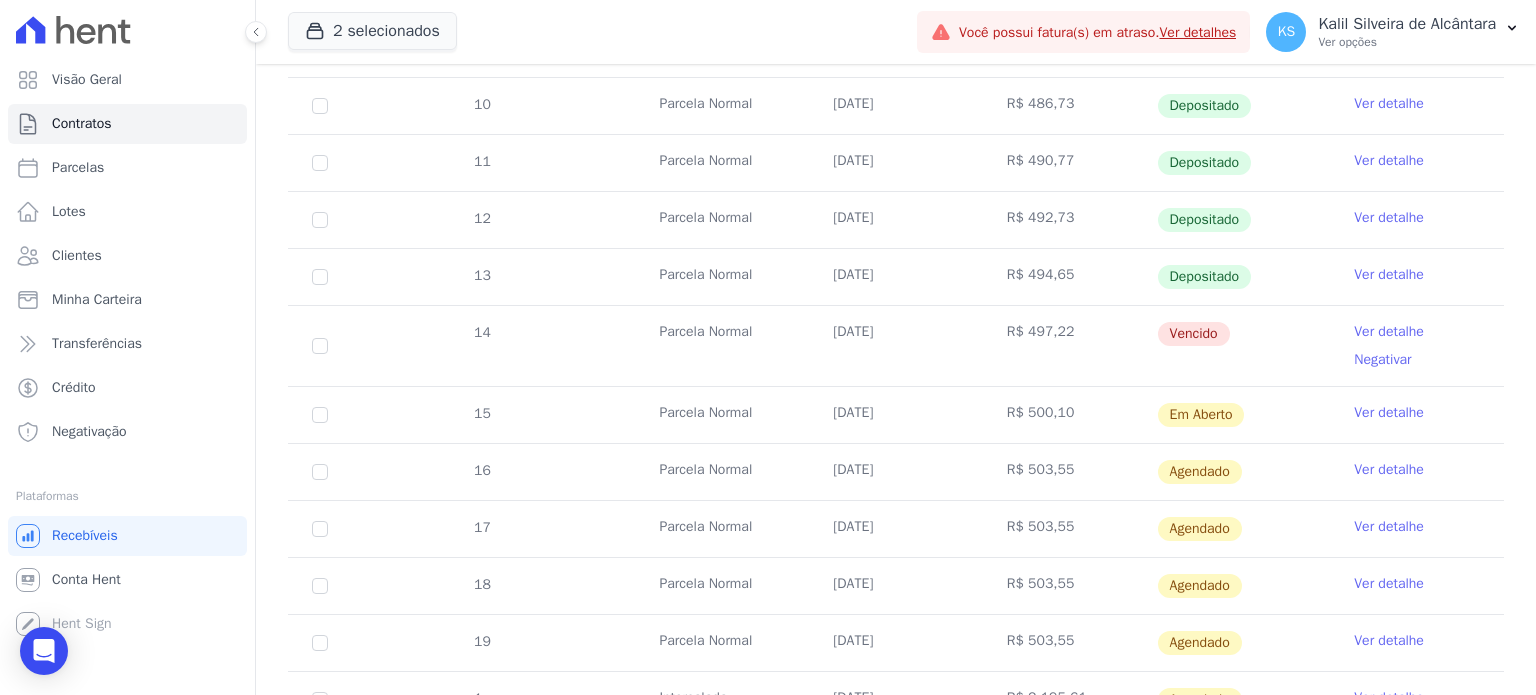 scroll, scrollTop: 506, scrollLeft: 0, axis: vertical 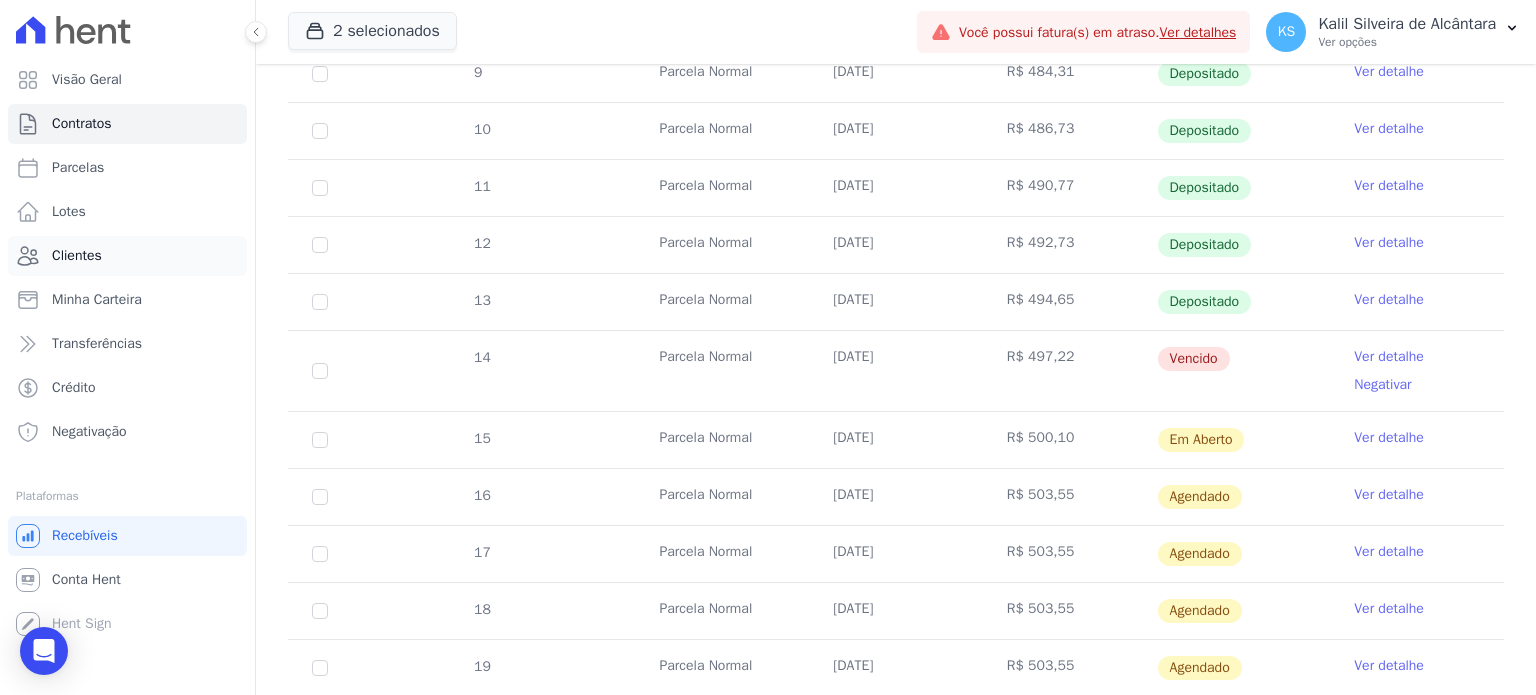 click on "Clientes" at bounding box center [127, 256] 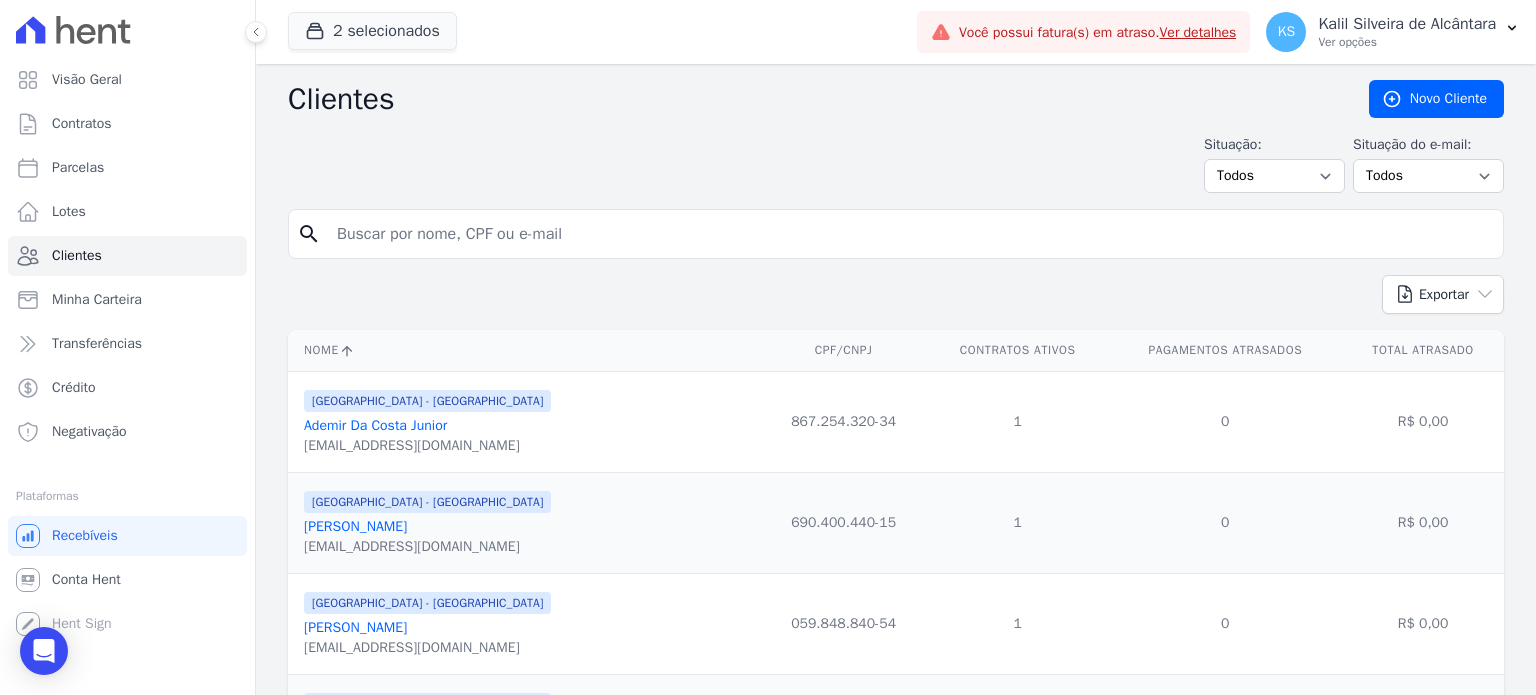 click at bounding box center (910, 234) 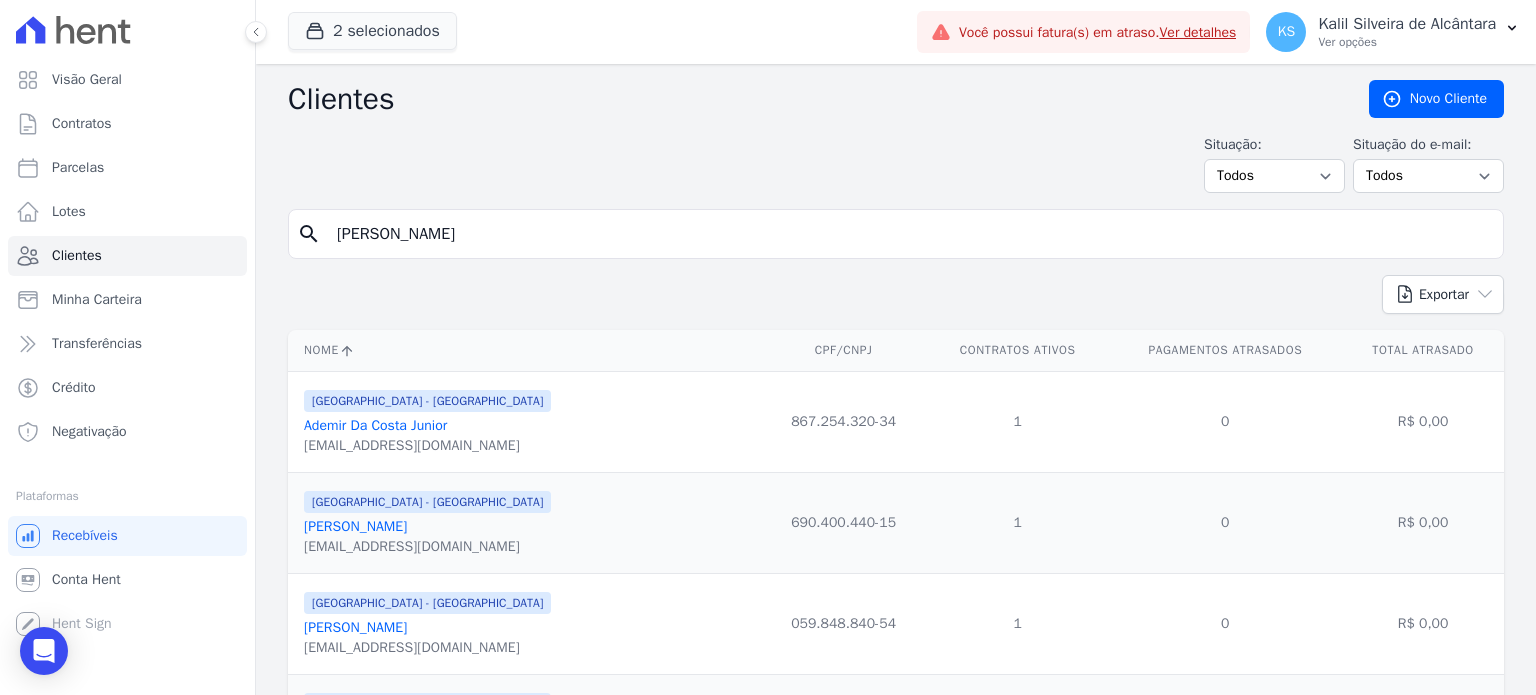 type on "[PERSON_NAME]" 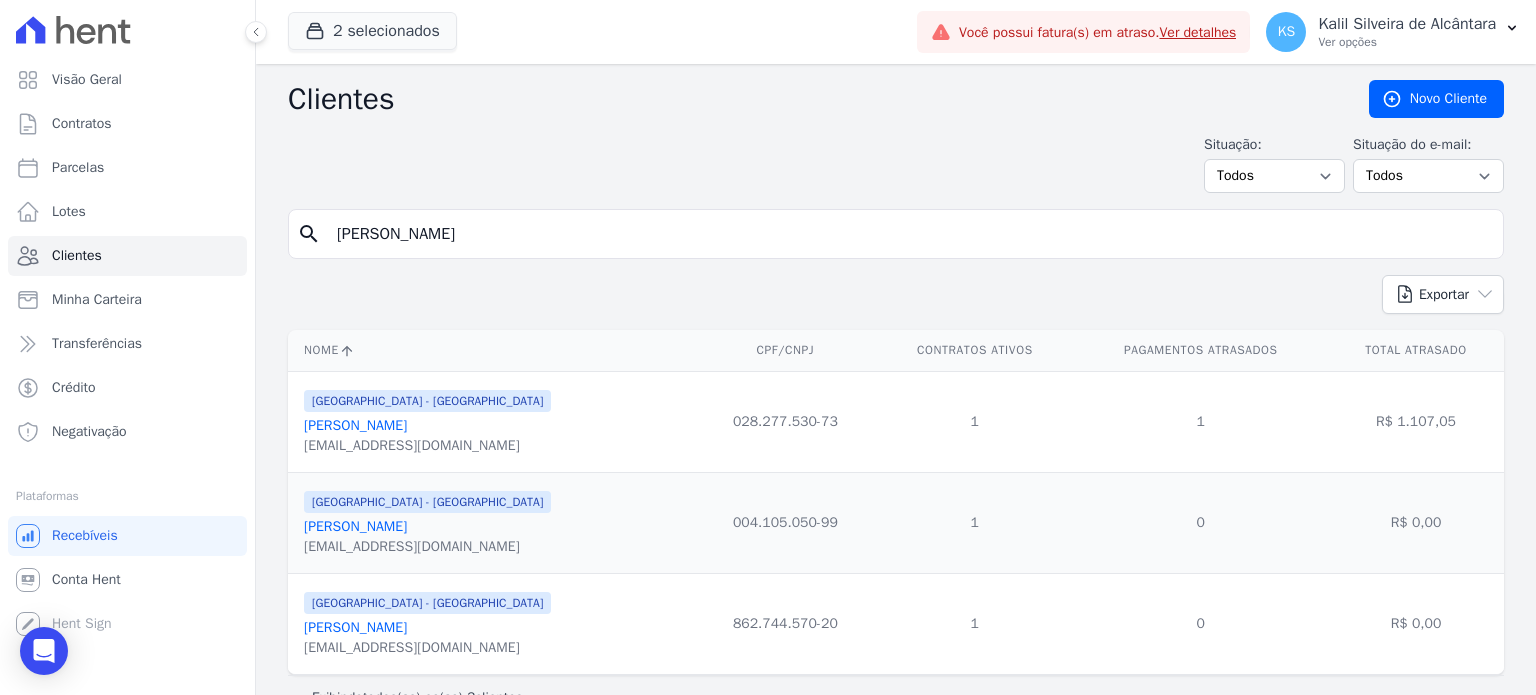 drag, startPoint x: 375, startPoint y: 409, endPoint x: 383, endPoint y: 427, distance: 19.697716 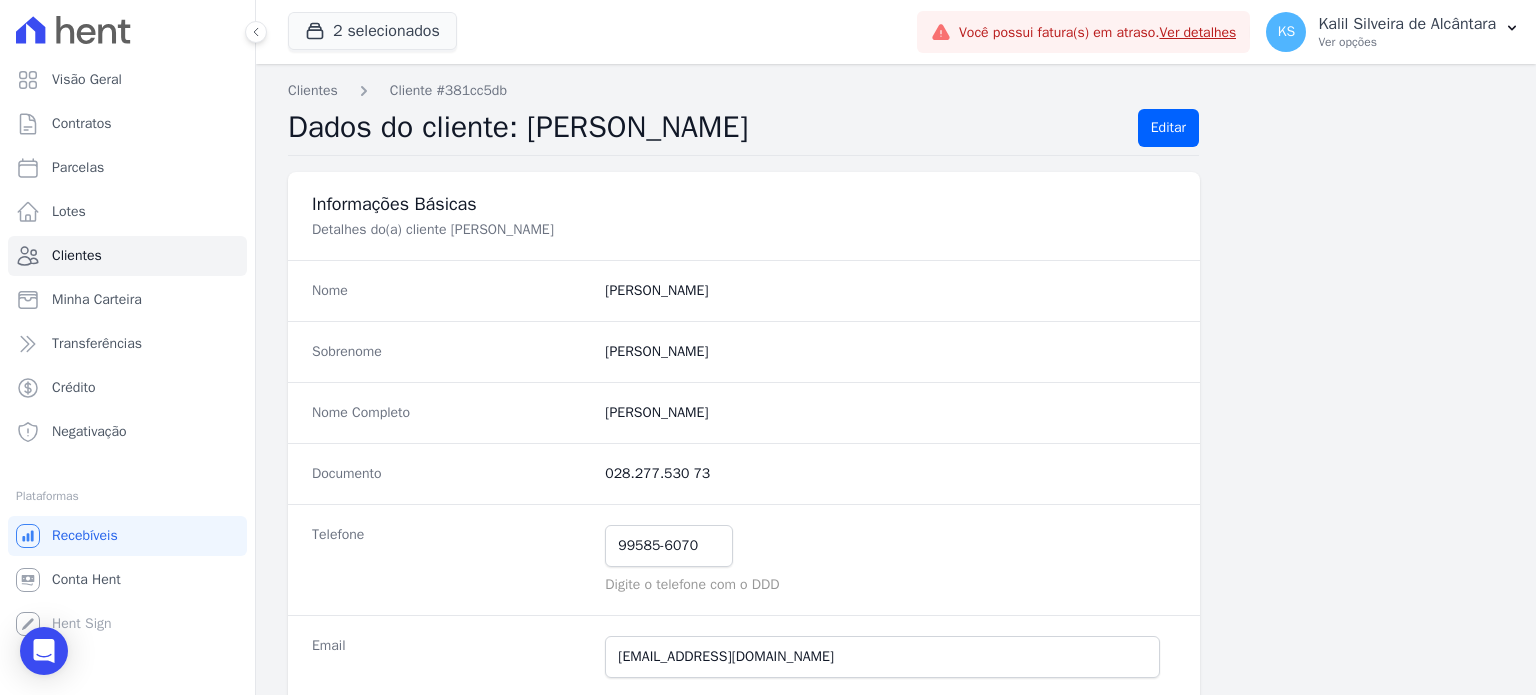 click on "Documento
028.277.530 73" at bounding box center [744, 473] 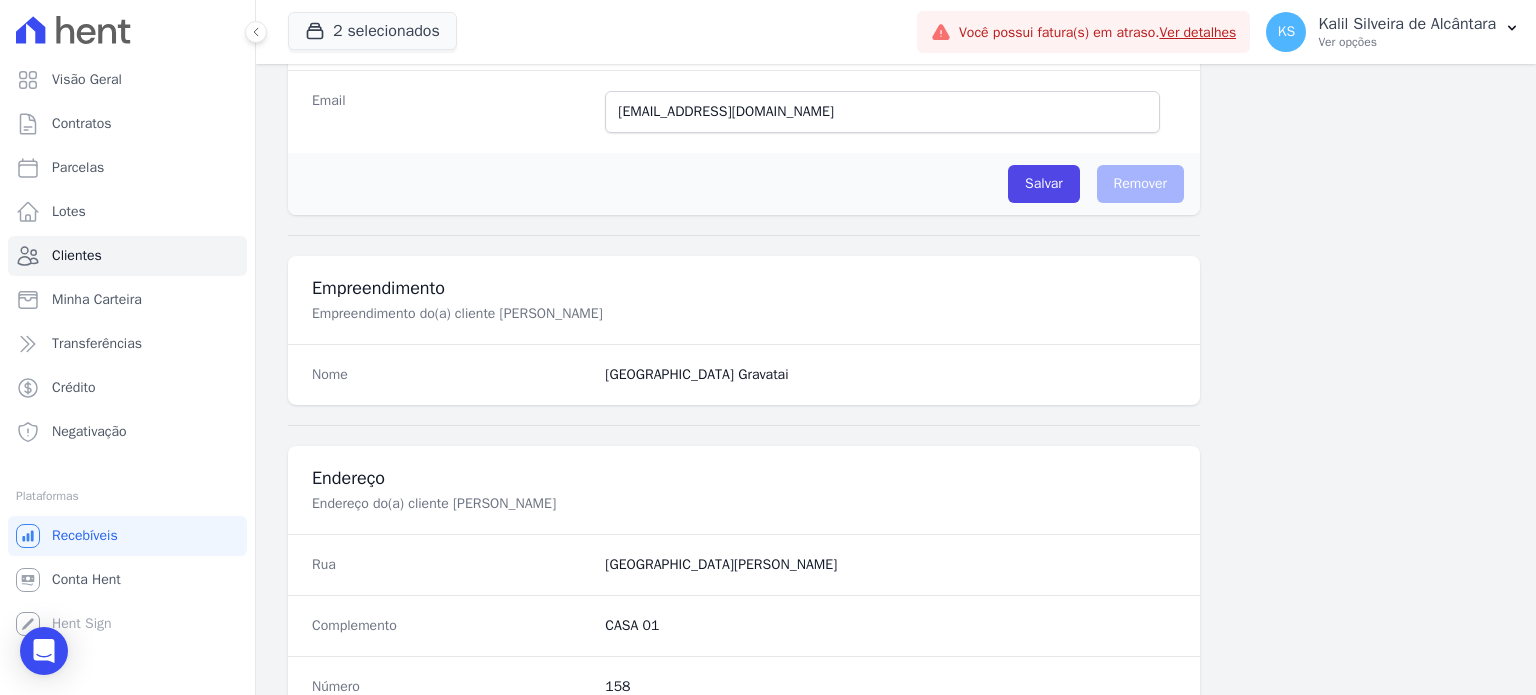 scroll, scrollTop: 555, scrollLeft: 0, axis: vertical 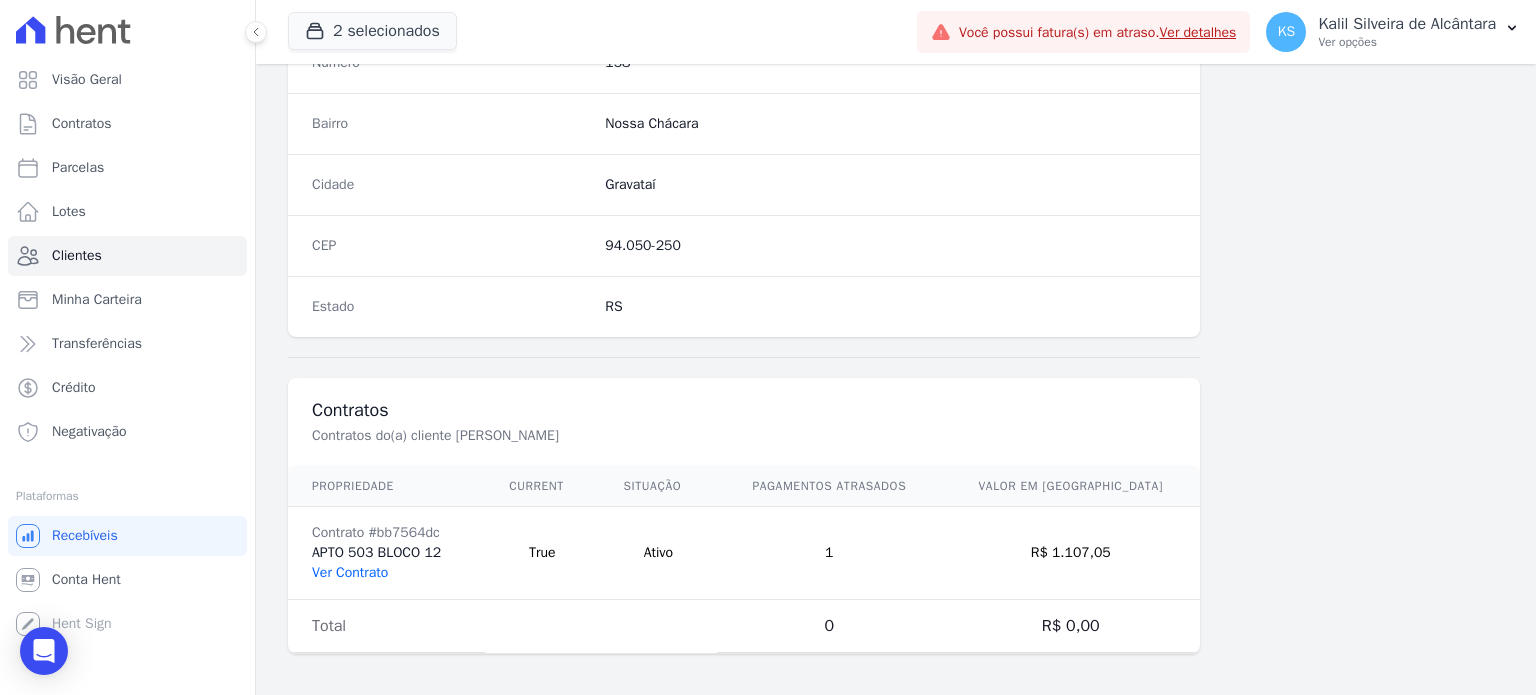 click on "Ver Contrato" at bounding box center (350, 572) 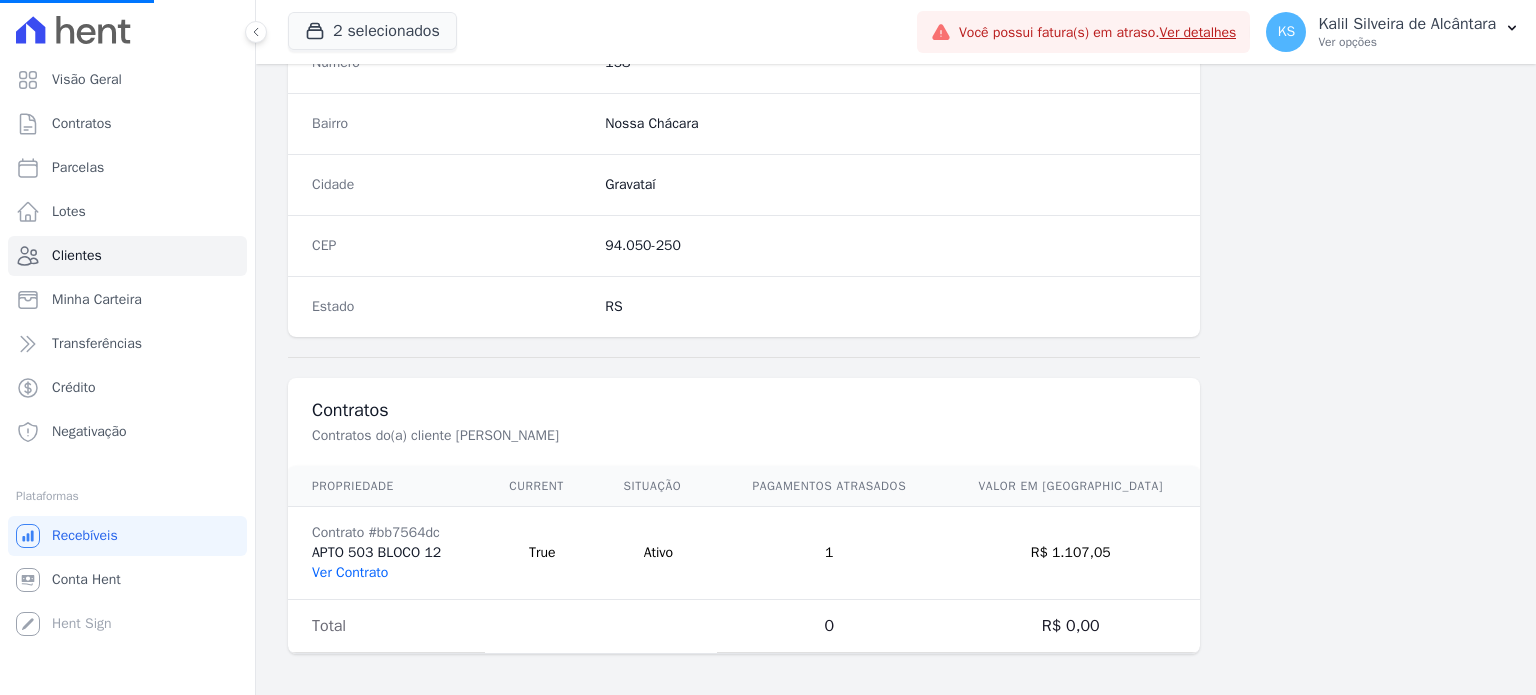 click on "Ver Contrato" at bounding box center (350, 572) 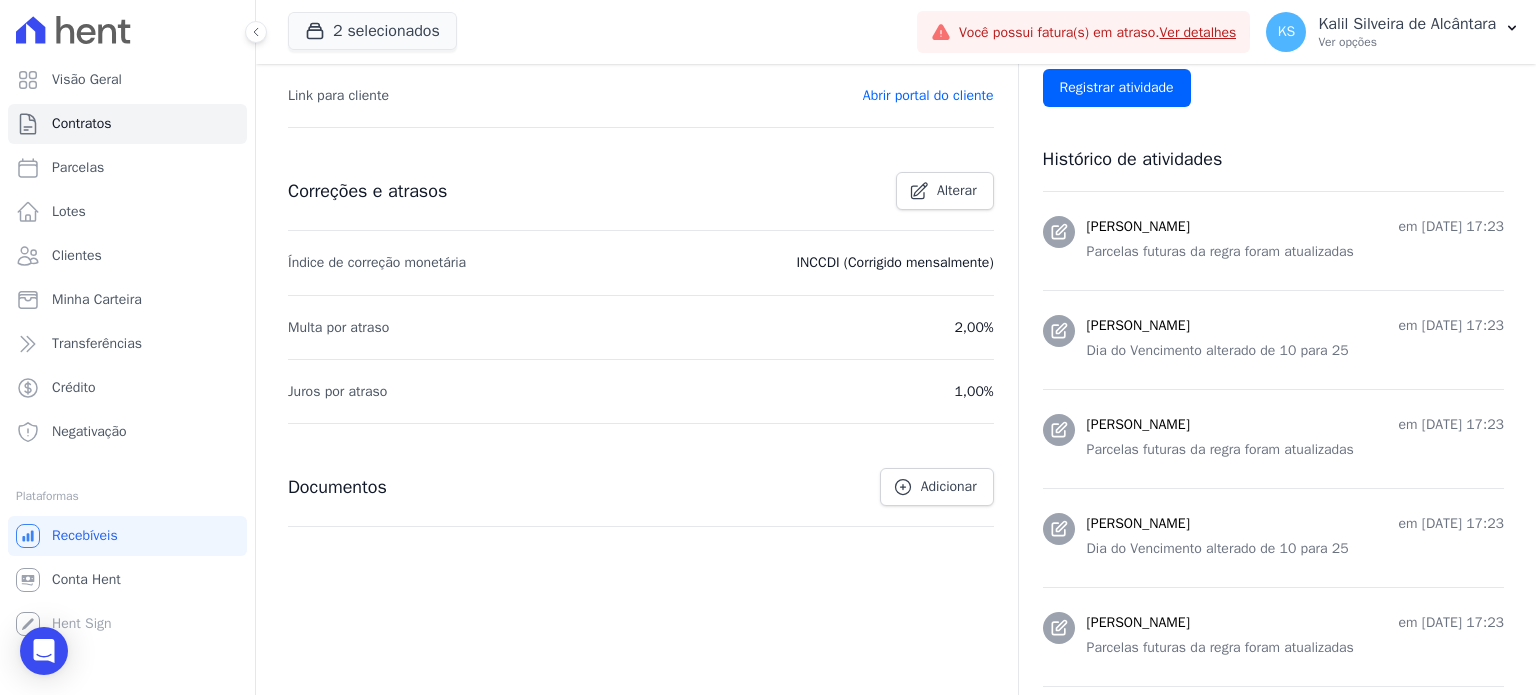 scroll, scrollTop: 727, scrollLeft: 0, axis: vertical 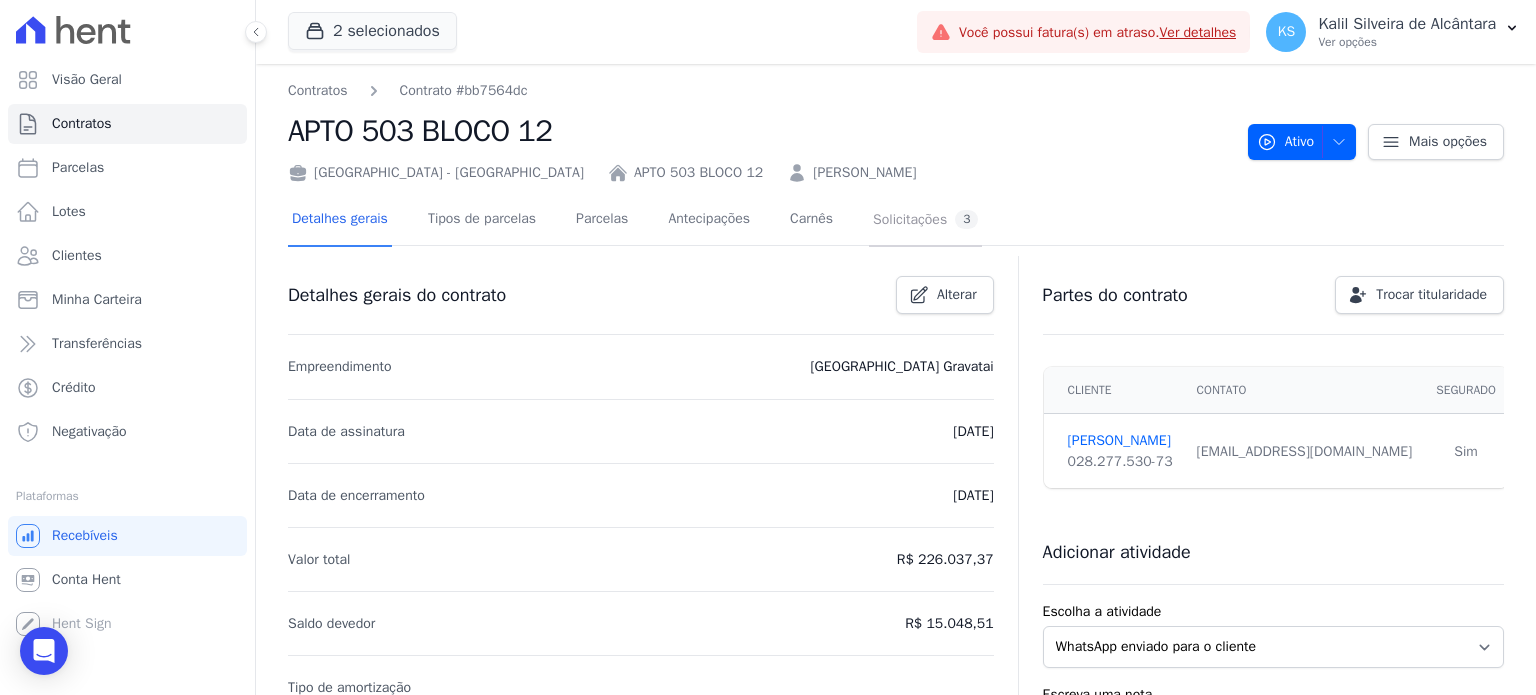 click on "Solicitações
3" at bounding box center (925, 219) 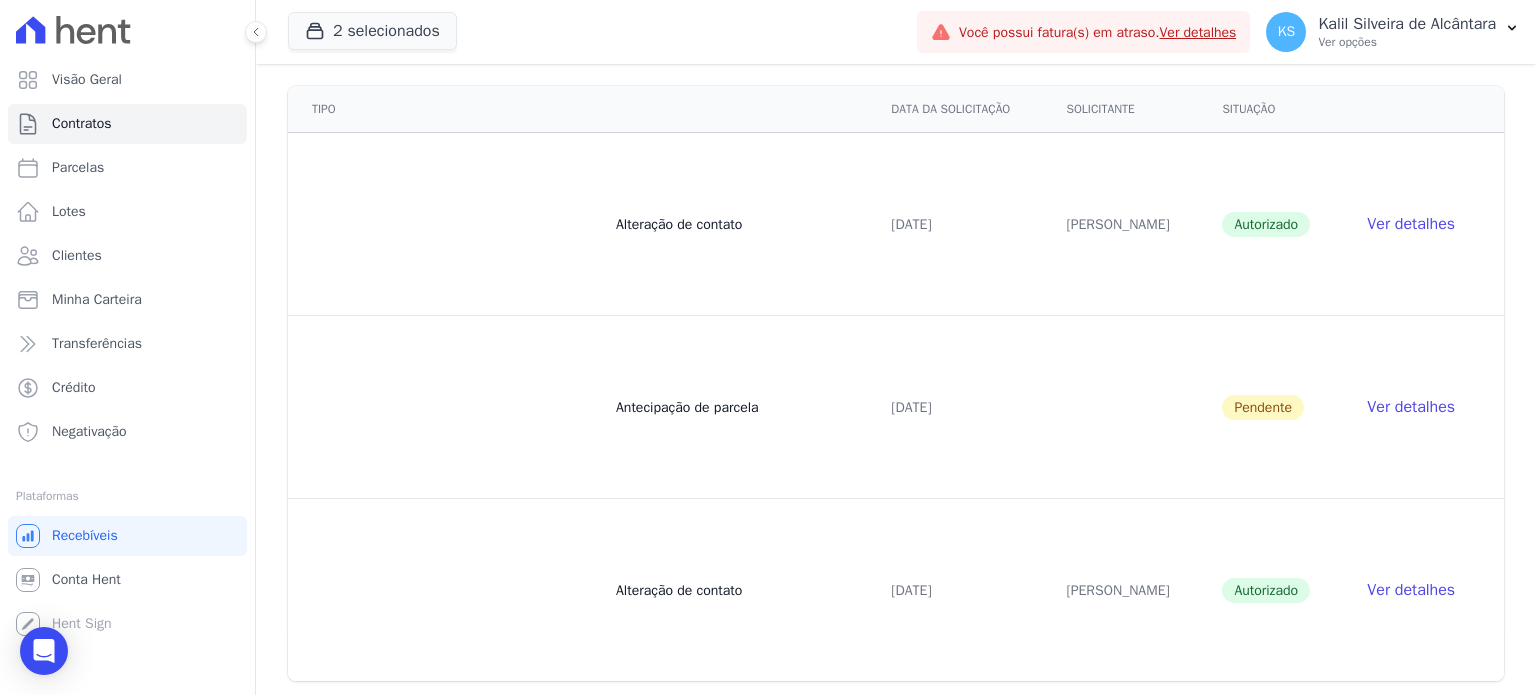 scroll, scrollTop: 196, scrollLeft: 0, axis: vertical 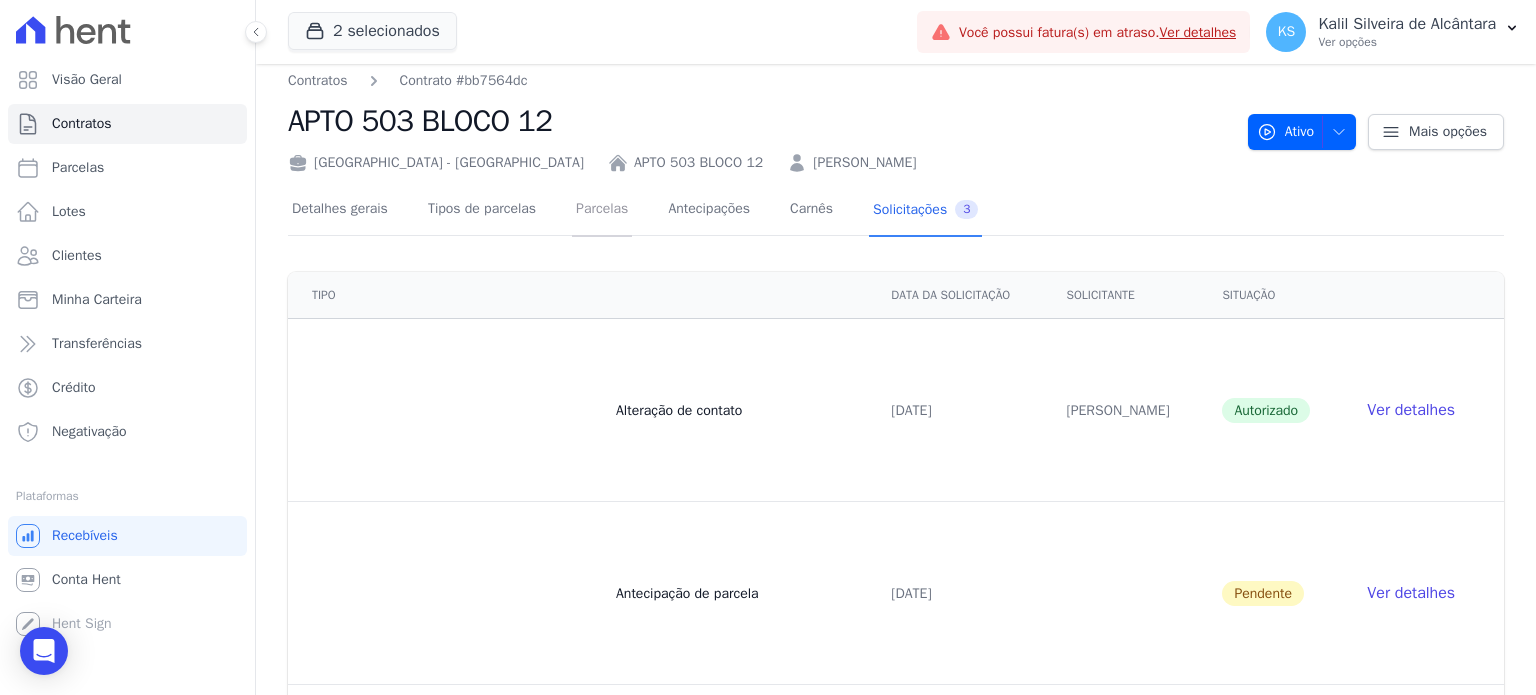 click on "Parcelas" at bounding box center (602, 210) 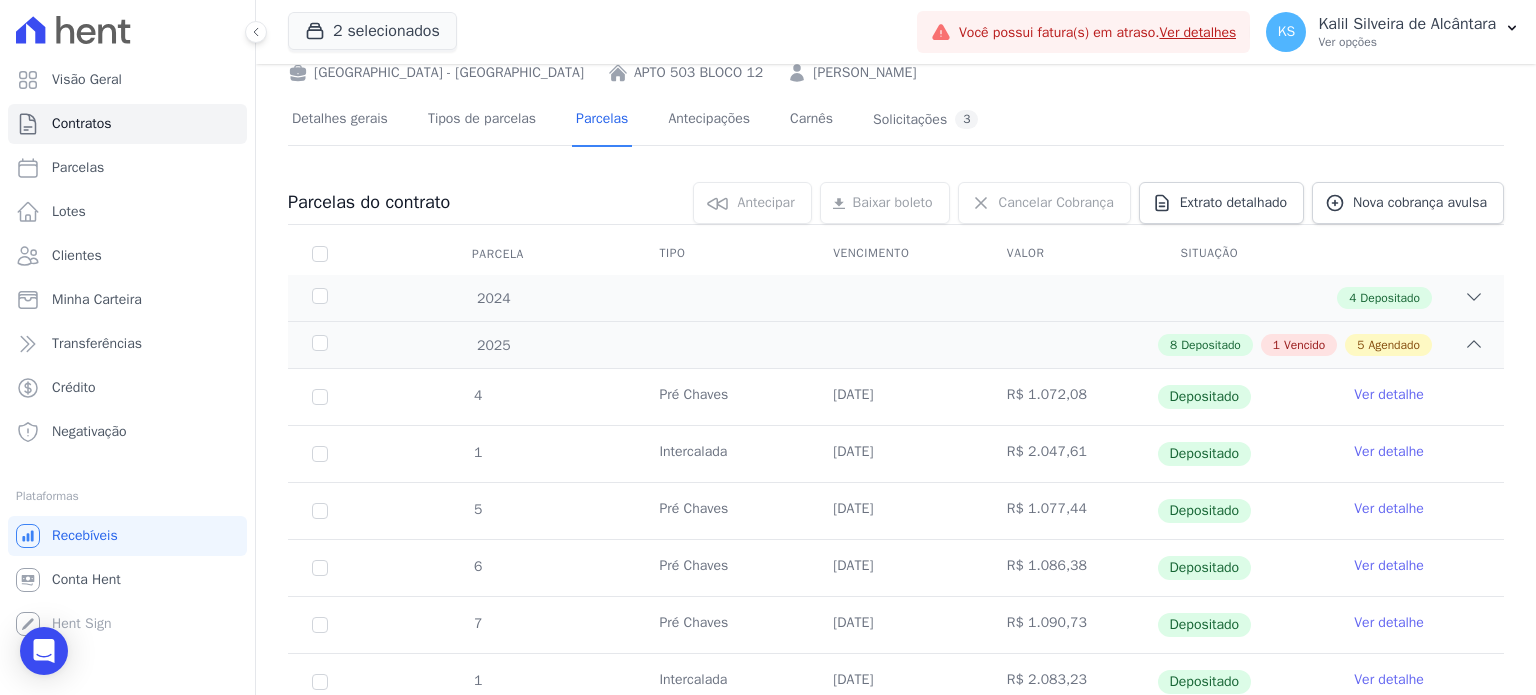 scroll, scrollTop: 89, scrollLeft: 0, axis: vertical 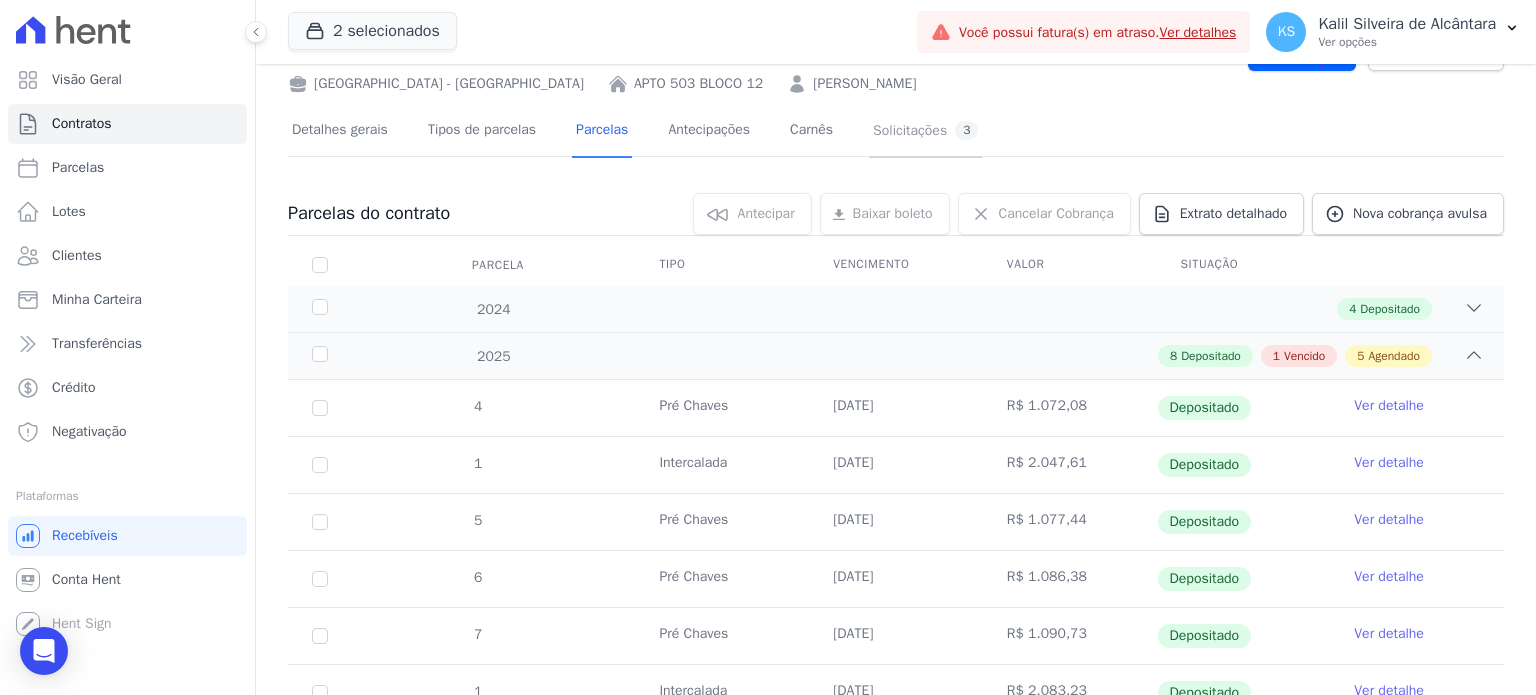 click on "Solicitações
3" at bounding box center [925, 130] 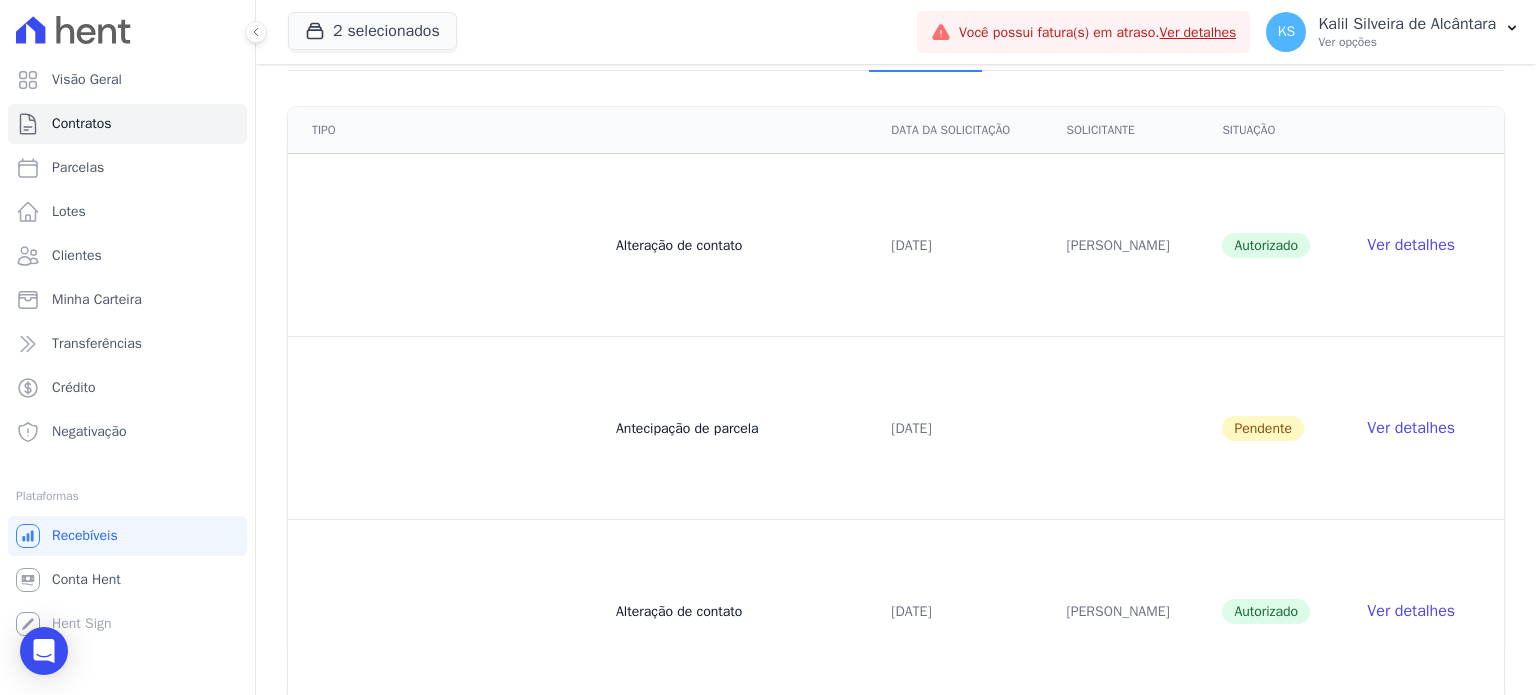 scroll, scrollTop: 0, scrollLeft: 0, axis: both 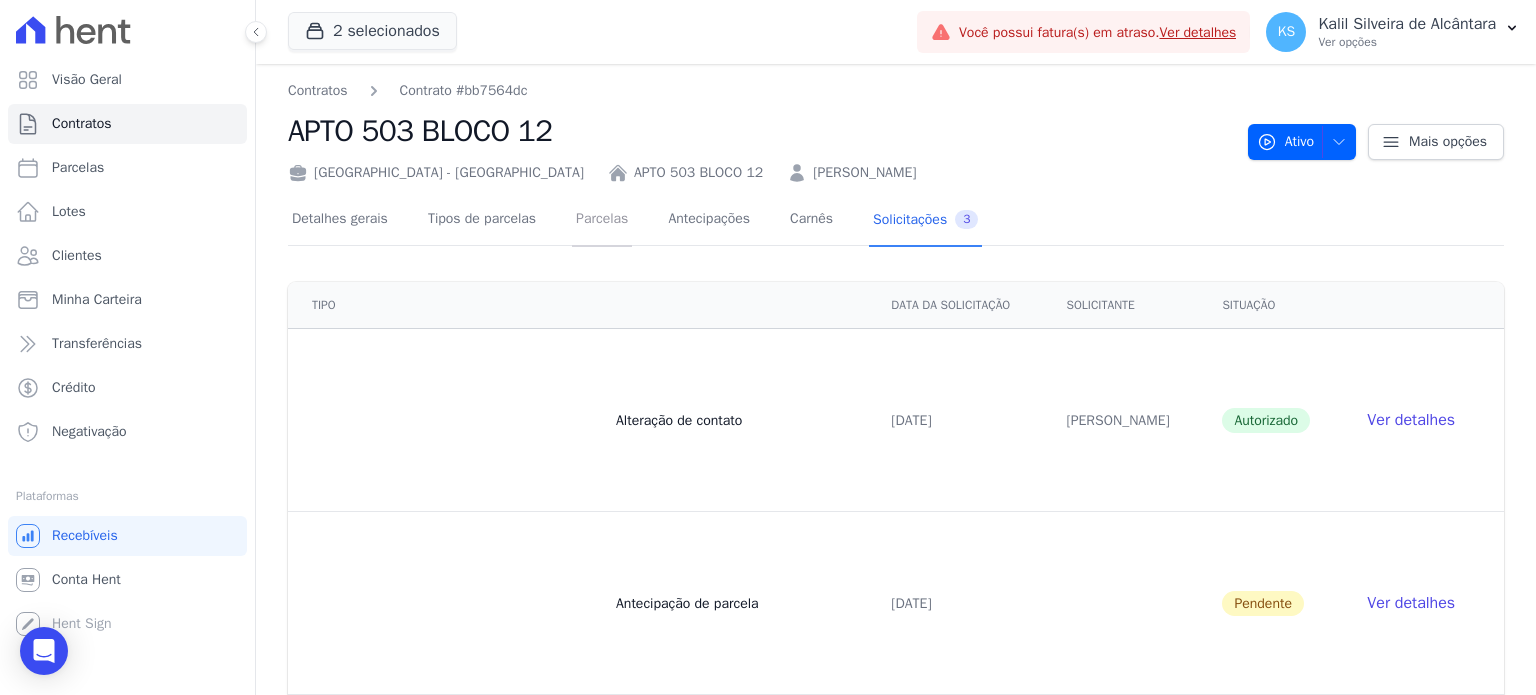 click on "Parcelas" at bounding box center (602, 220) 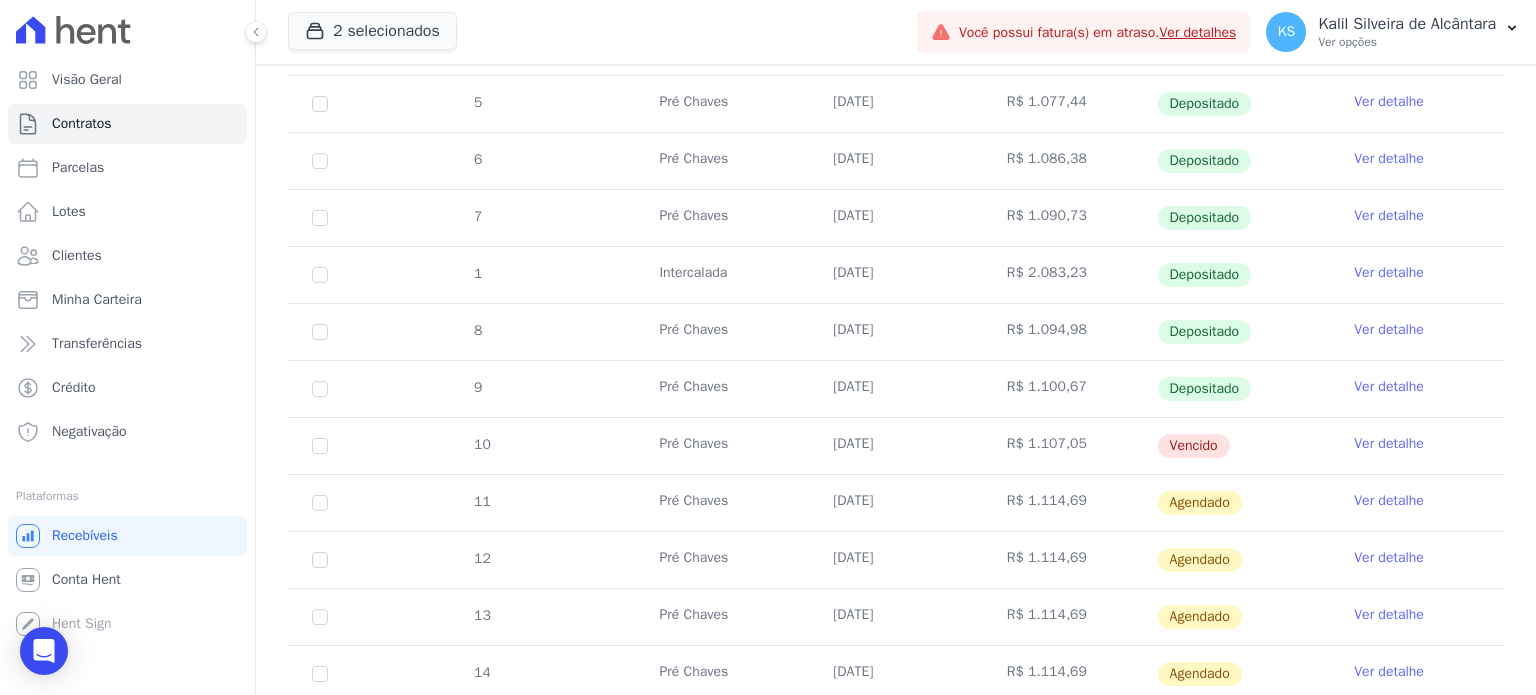 scroll, scrollTop: 511, scrollLeft: 0, axis: vertical 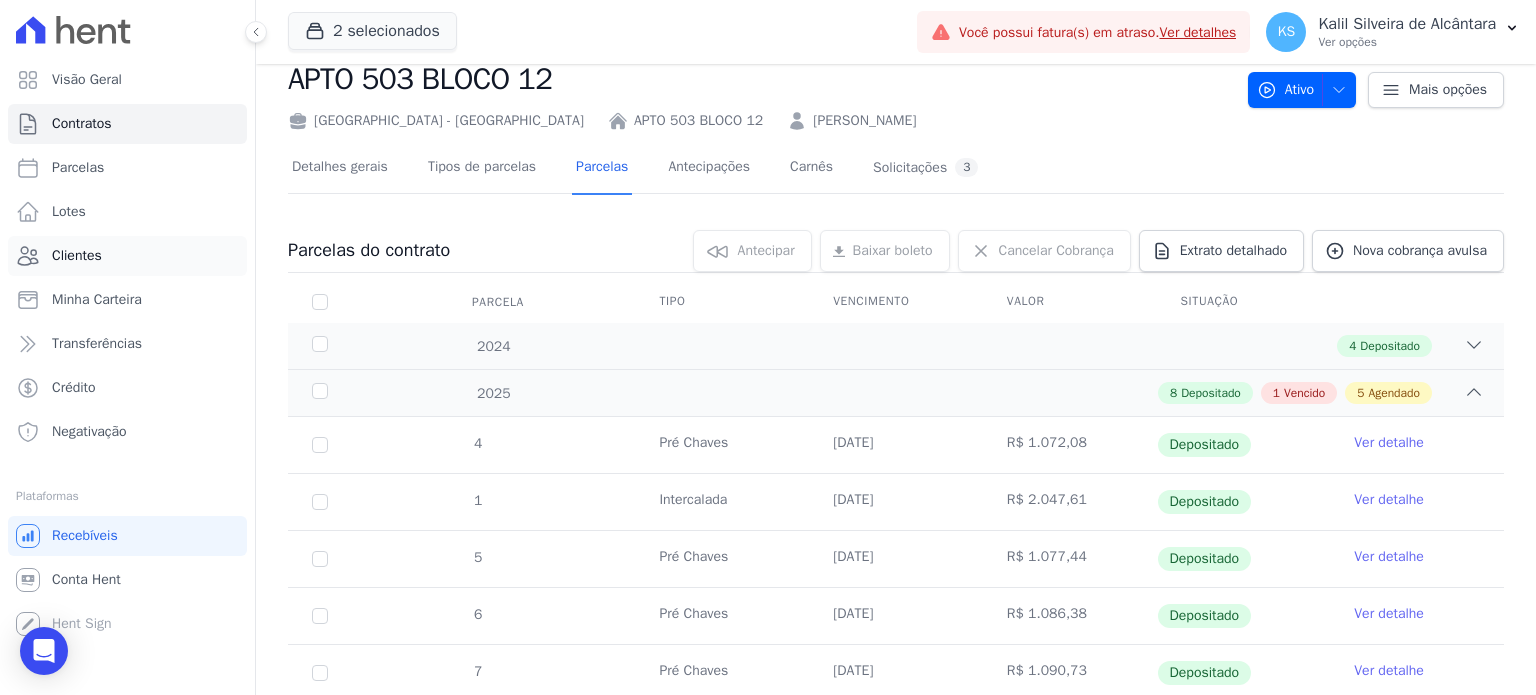 click on "Clientes" at bounding box center (127, 256) 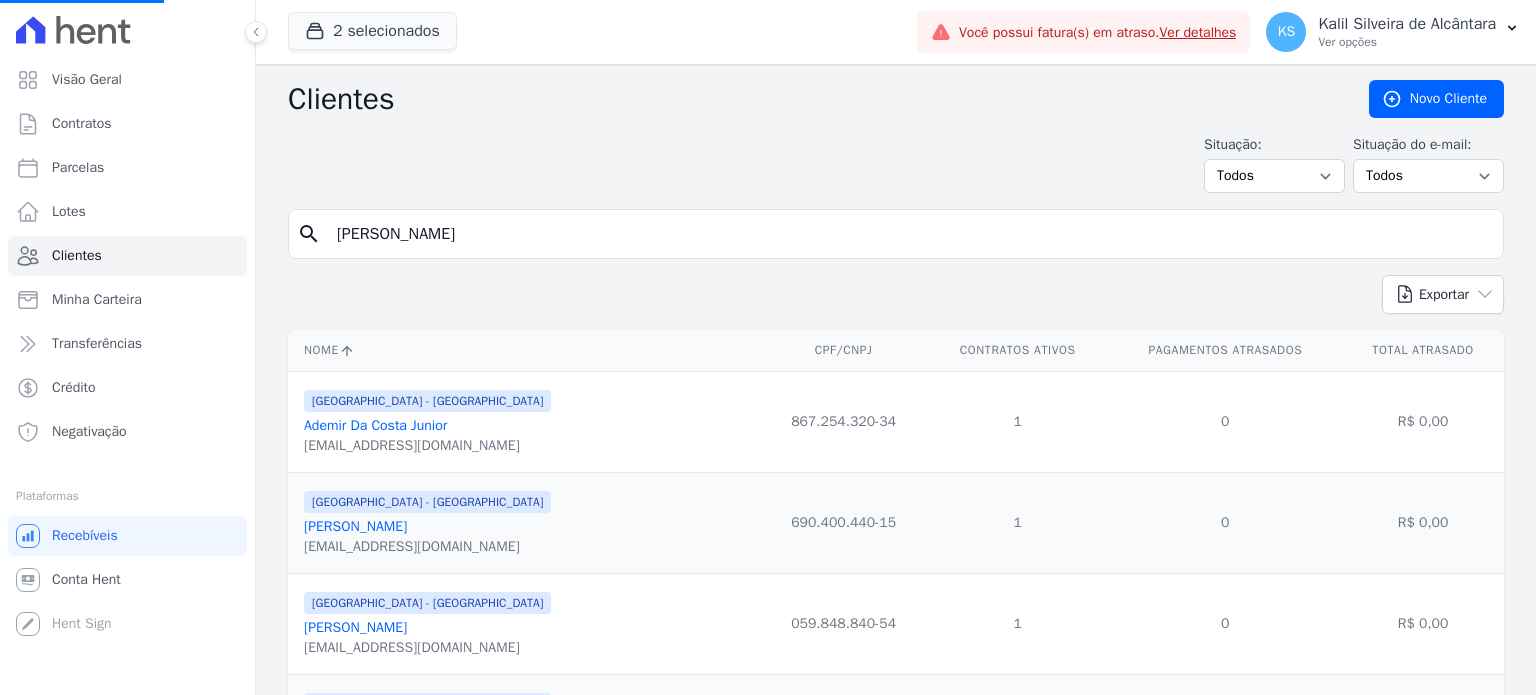 click on "[PERSON_NAME]" at bounding box center [910, 234] 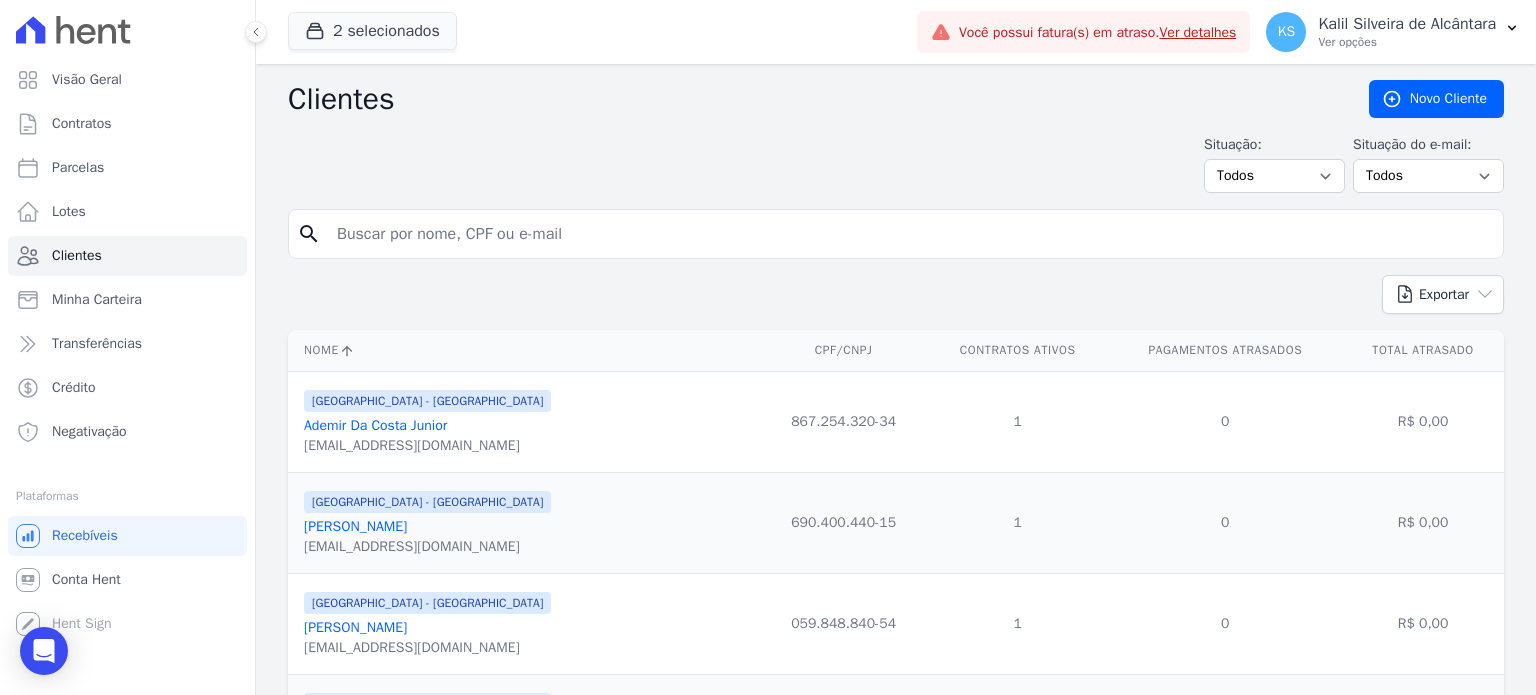 click at bounding box center [910, 234] 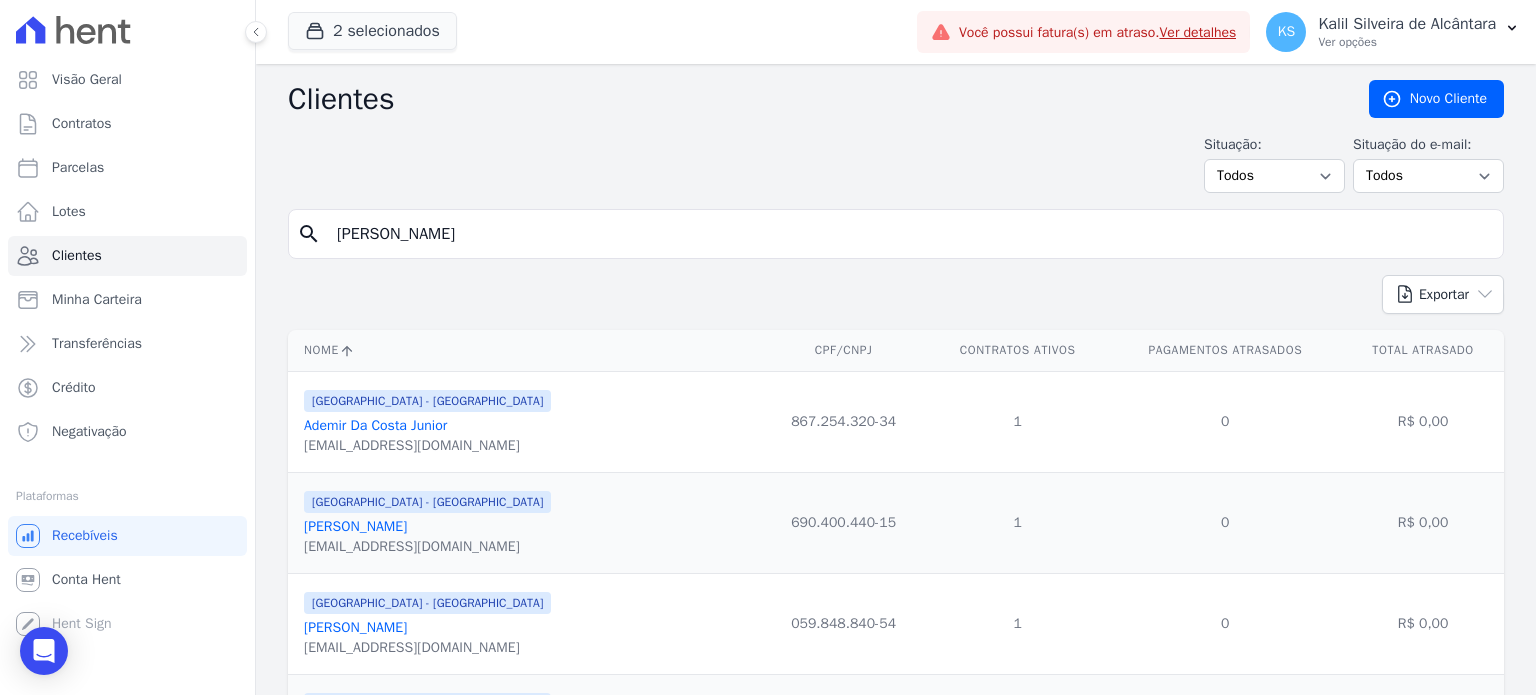 type on "[PERSON_NAME]" 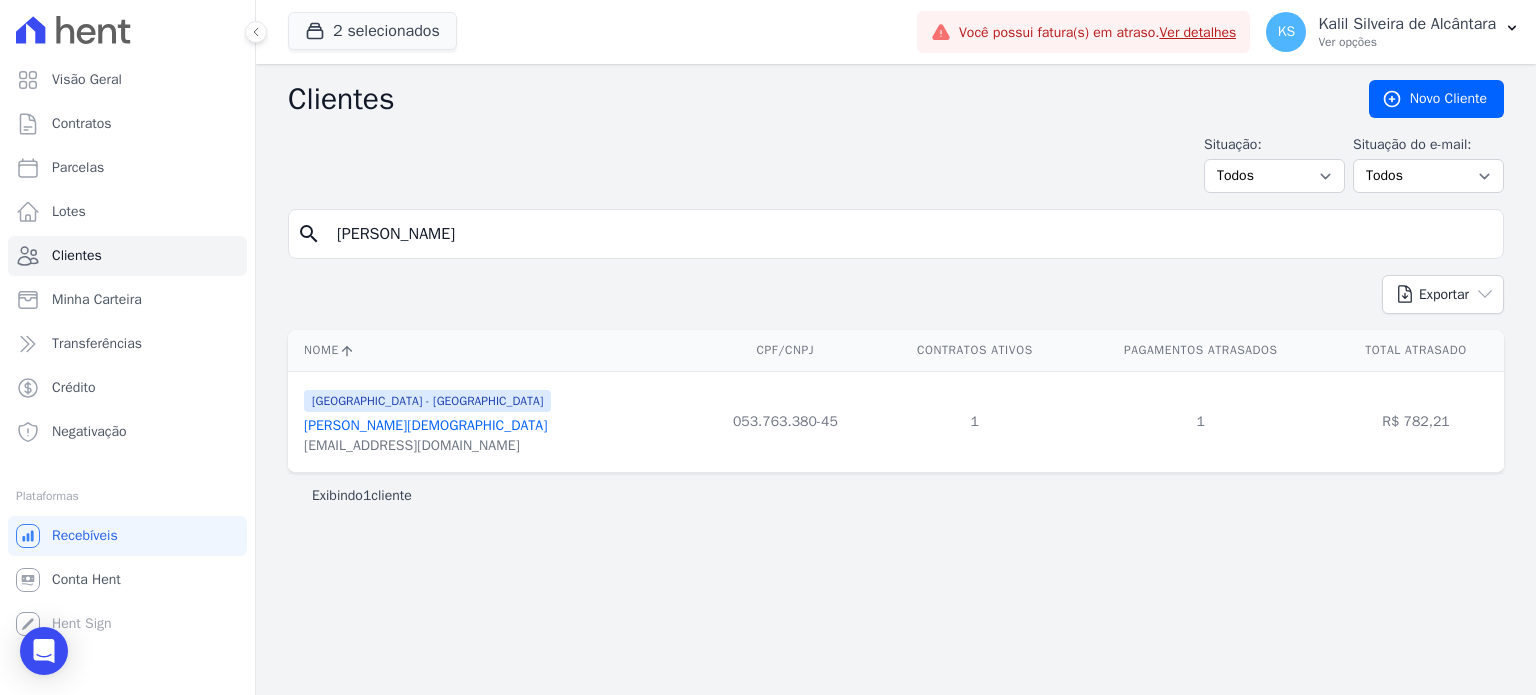 drag, startPoint x: 396, startPoint y: 440, endPoint x: 420, endPoint y: 423, distance: 29.410883 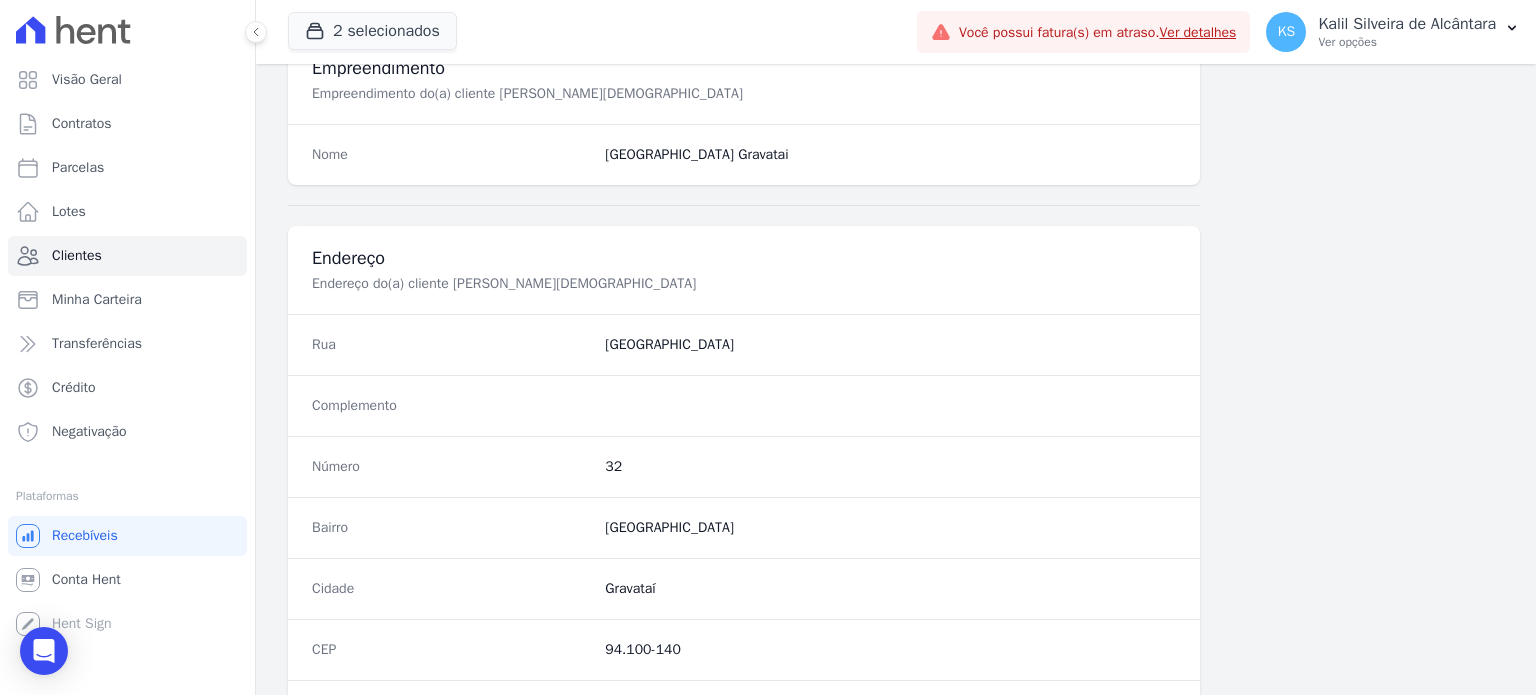 scroll, scrollTop: 1169, scrollLeft: 0, axis: vertical 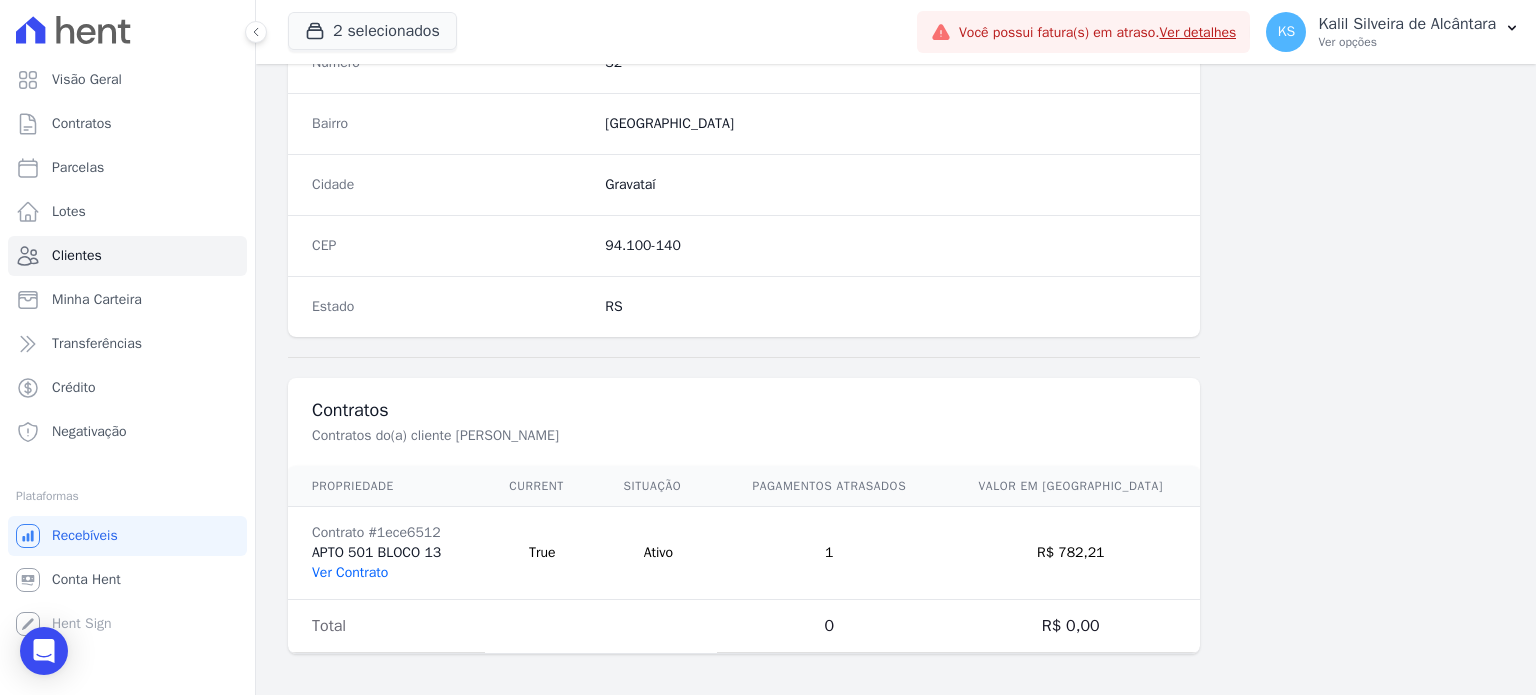 click on "Ver Contrato" at bounding box center (350, 572) 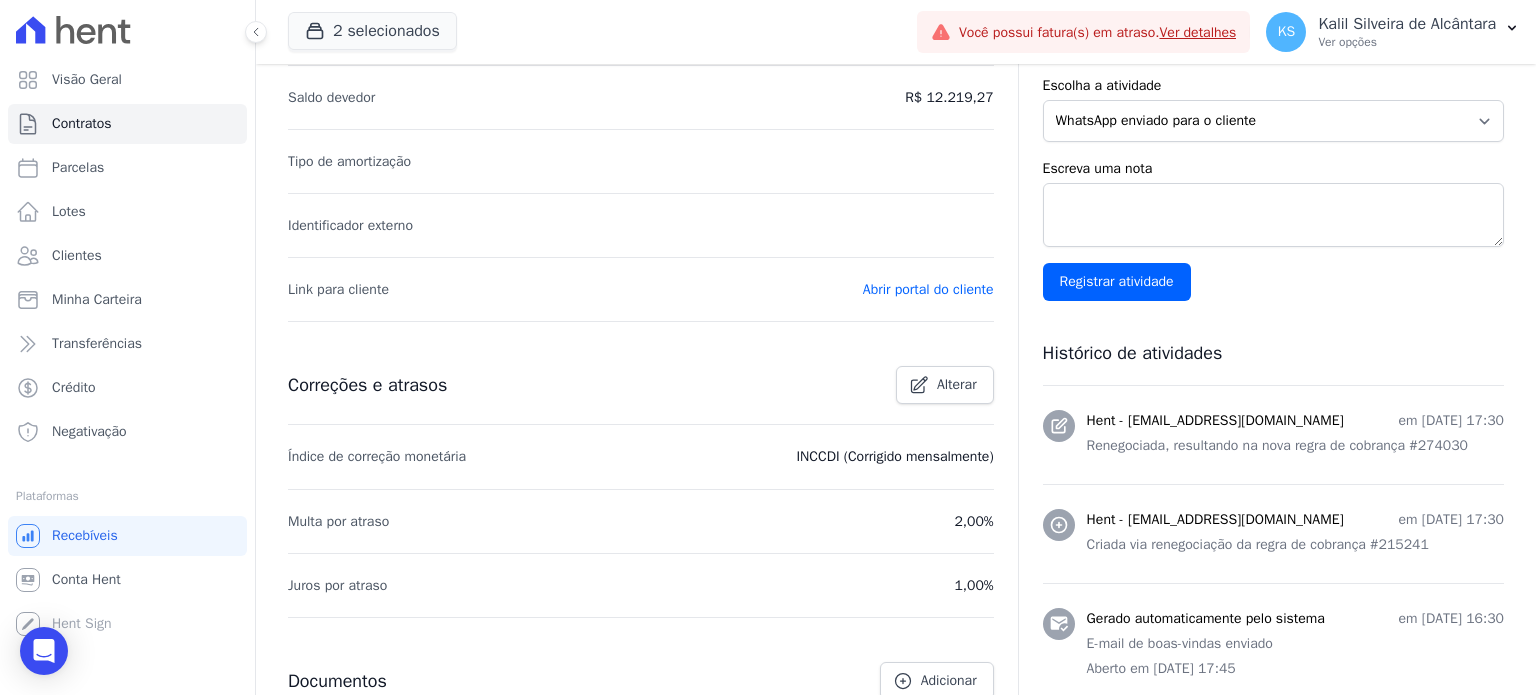 scroll, scrollTop: 816, scrollLeft: 0, axis: vertical 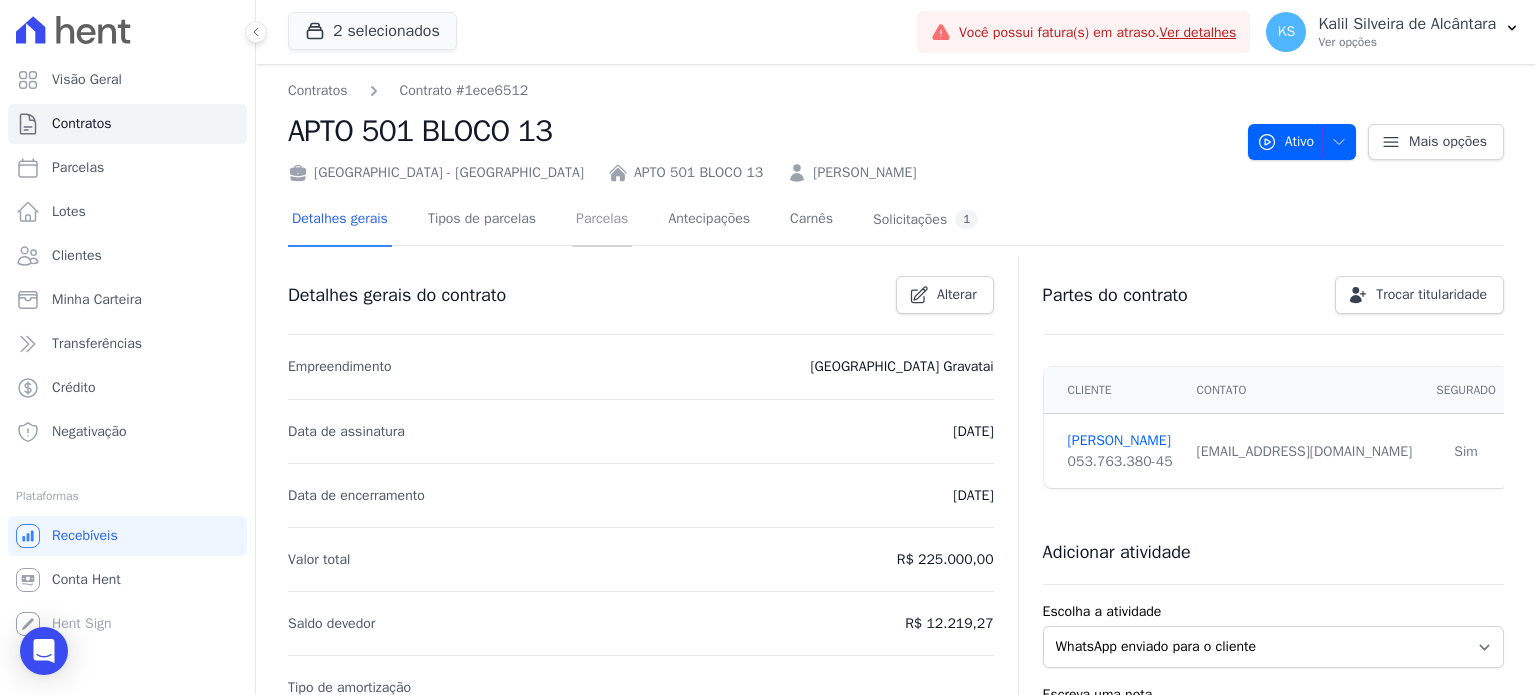 click on "Parcelas" at bounding box center [602, 220] 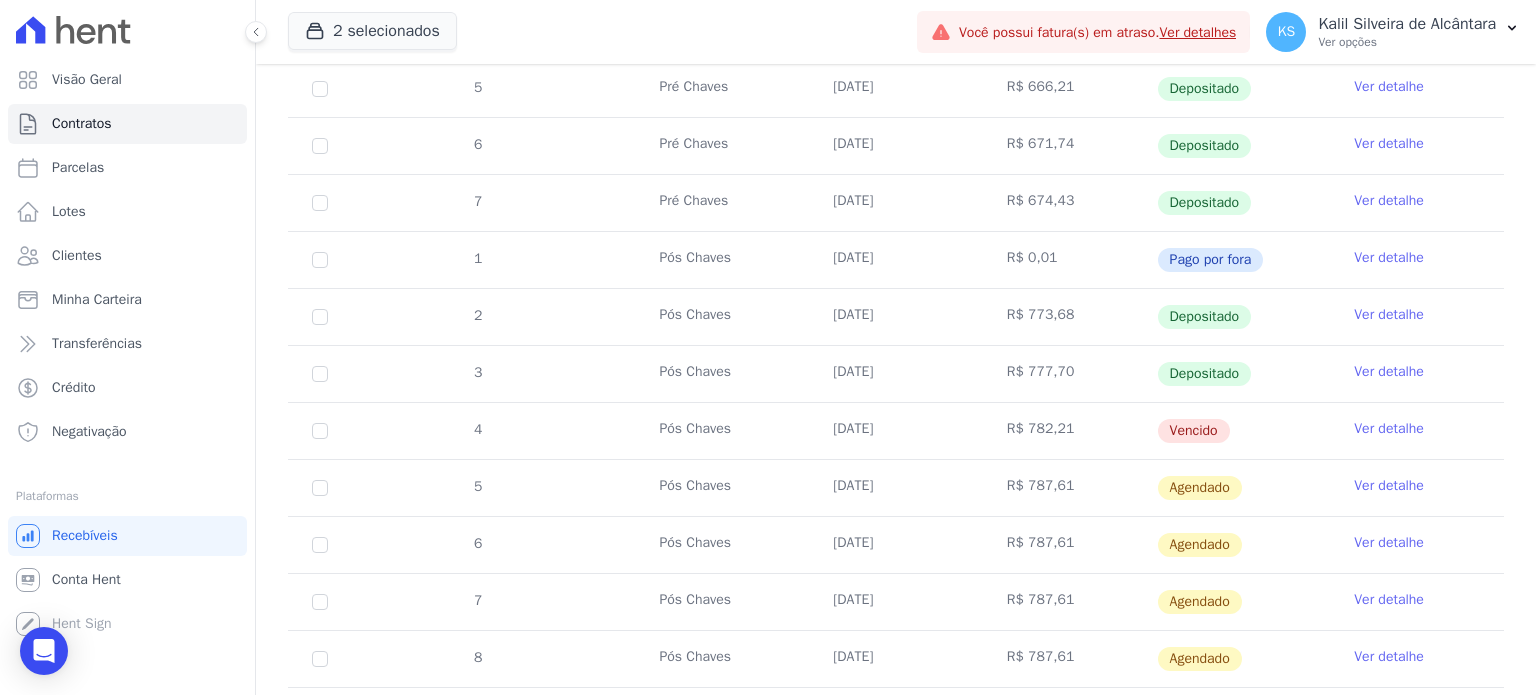 scroll, scrollTop: 504, scrollLeft: 0, axis: vertical 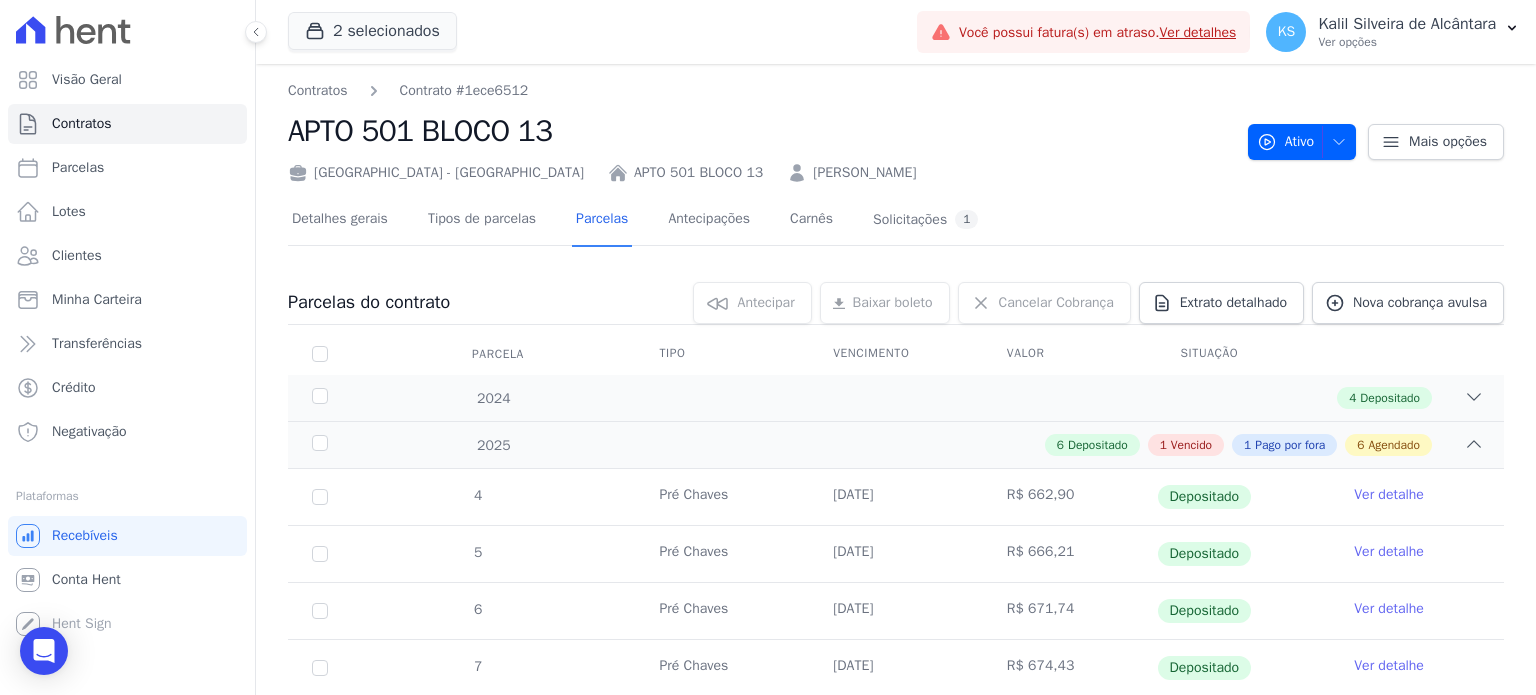 click on "[PERSON_NAME]" at bounding box center (864, 172) 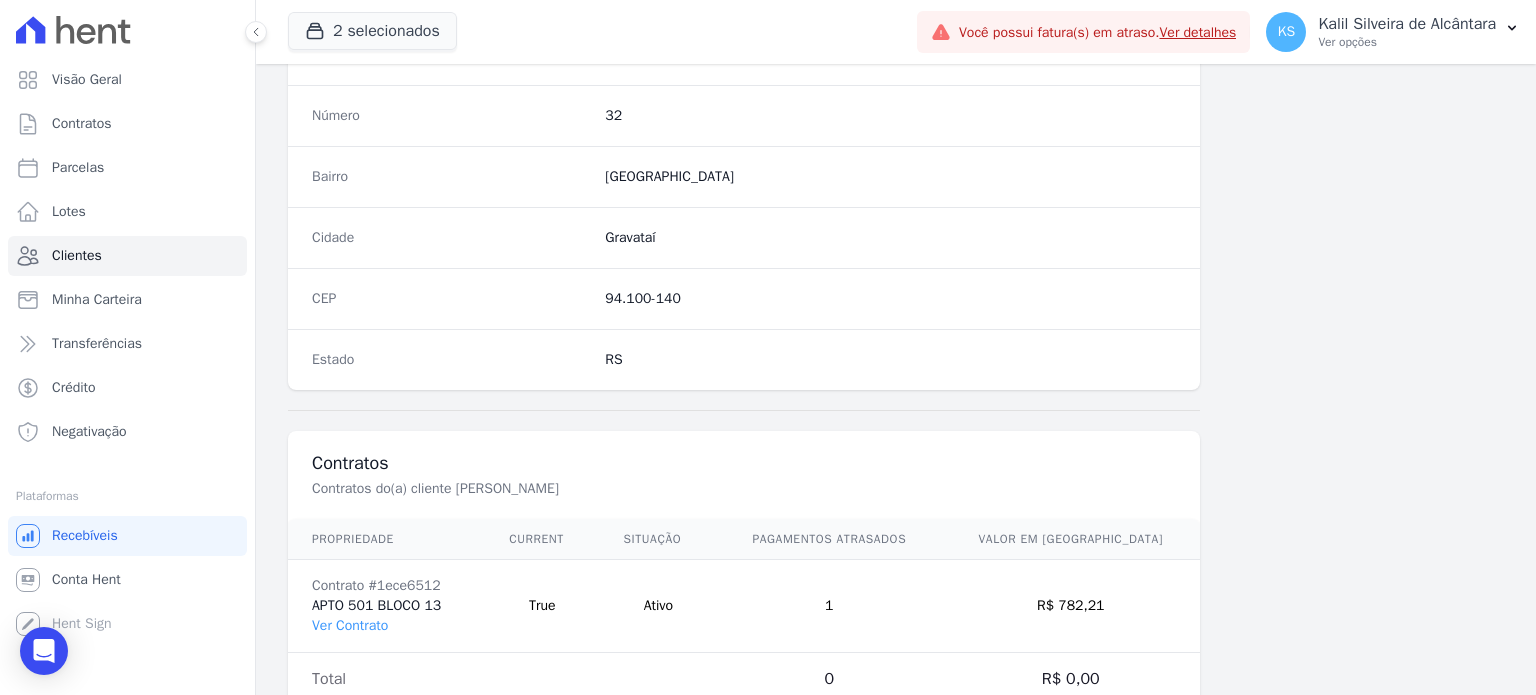 scroll, scrollTop: 1169, scrollLeft: 0, axis: vertical 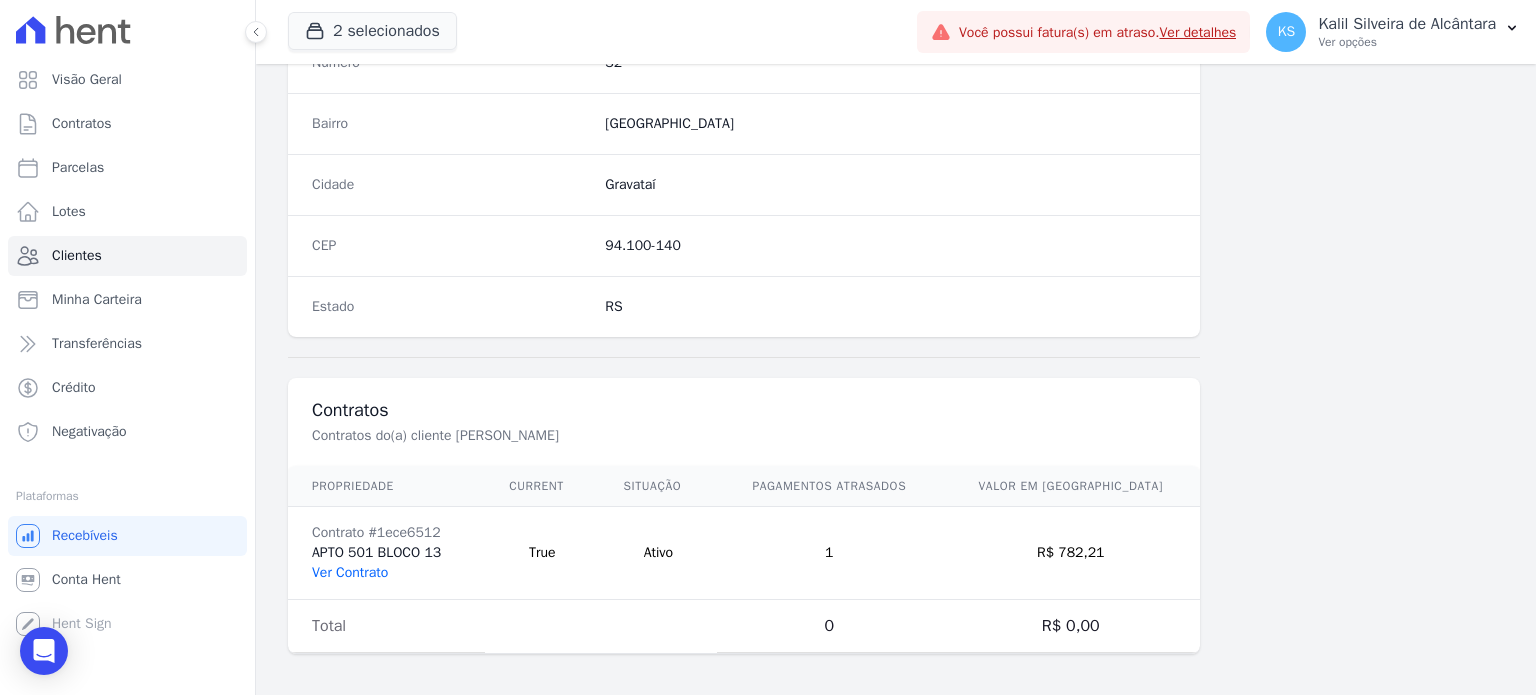 click on "Ver Contrato" at bounding box center (350, 572) 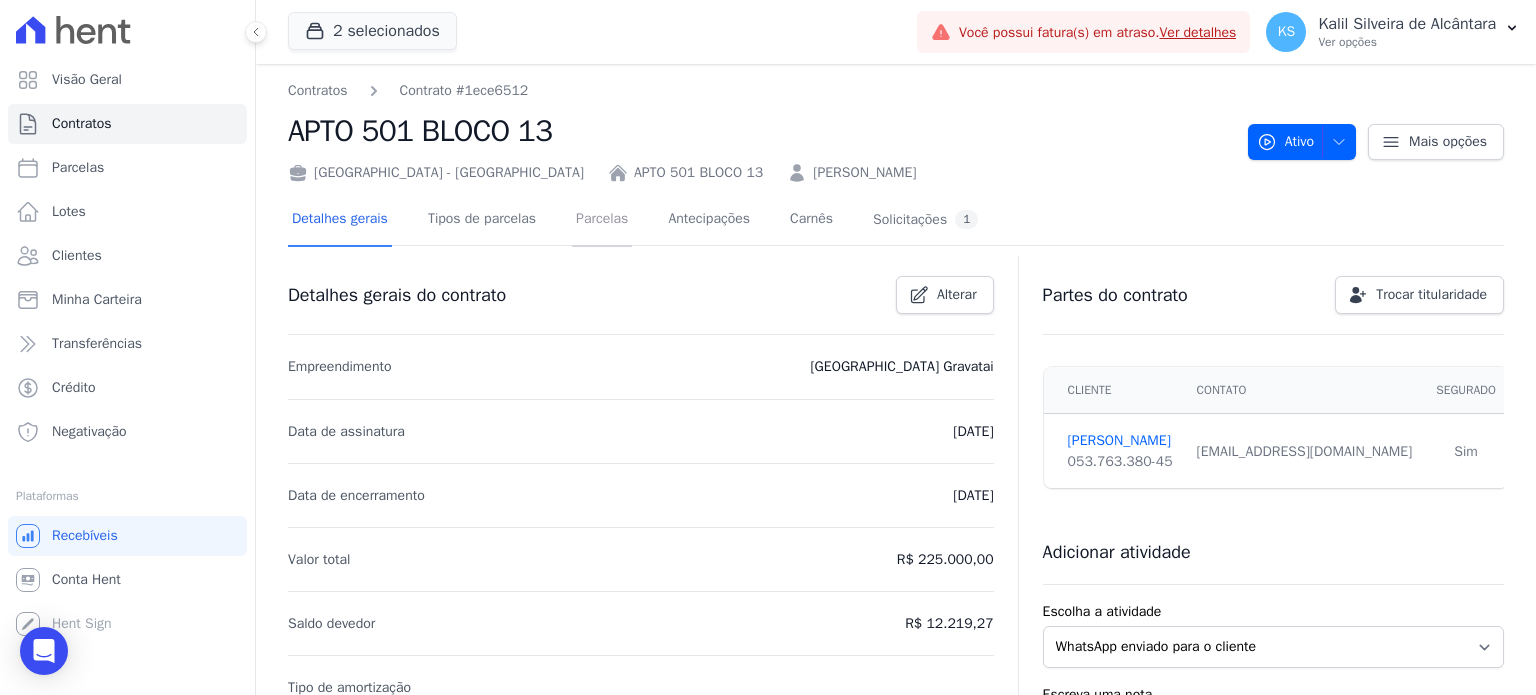 click on "Parcelas" at bounding box center (602, 220) 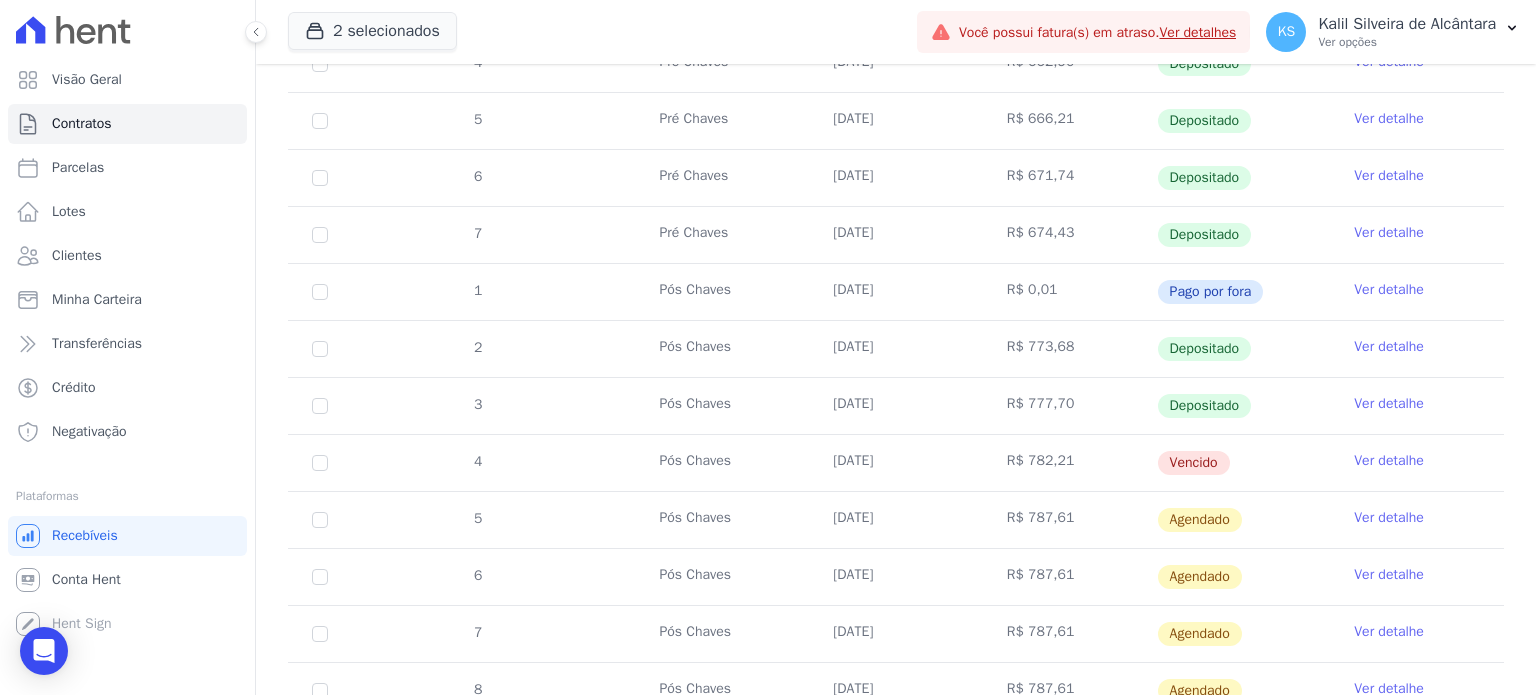 scroll, scrollTop: 444, scrollLeft: 0, axis: vertical 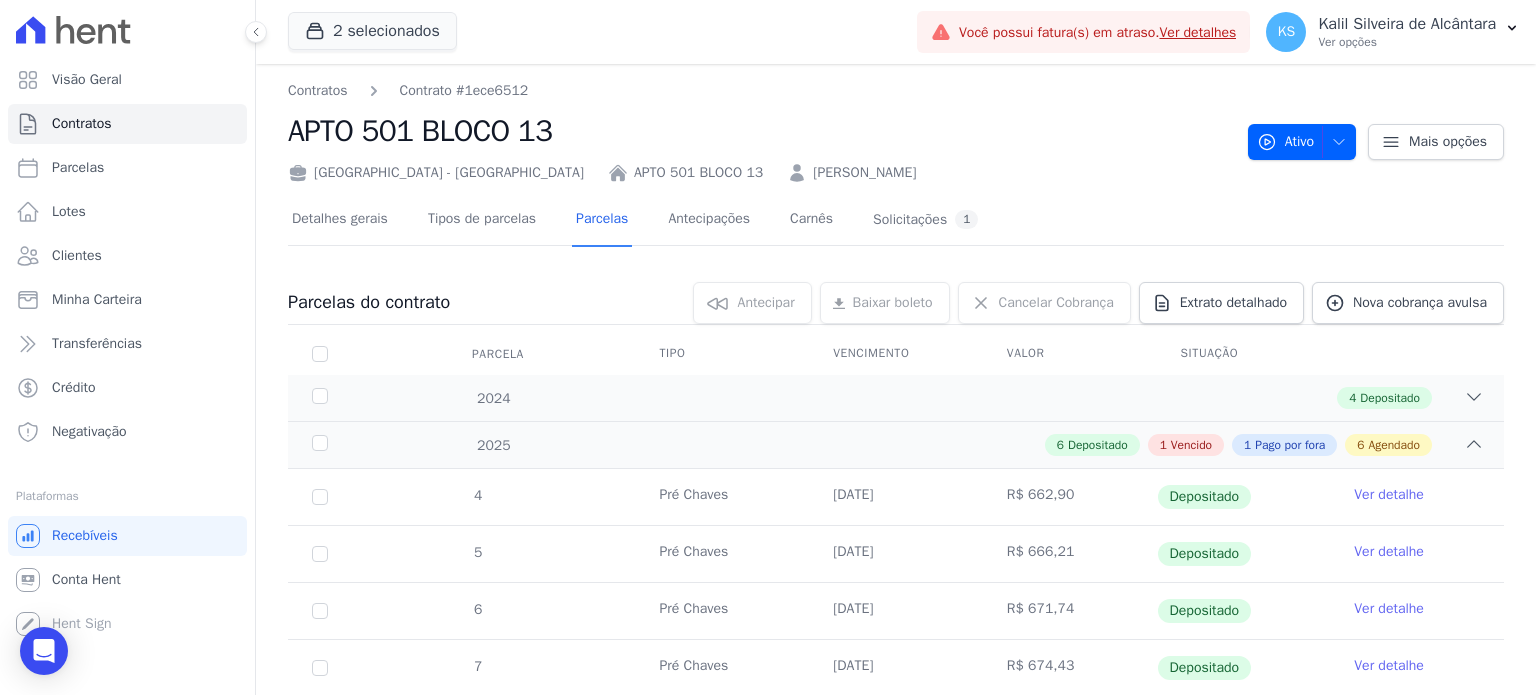 click on "[PERSON_NAME]" at bounding box center (864, 172) 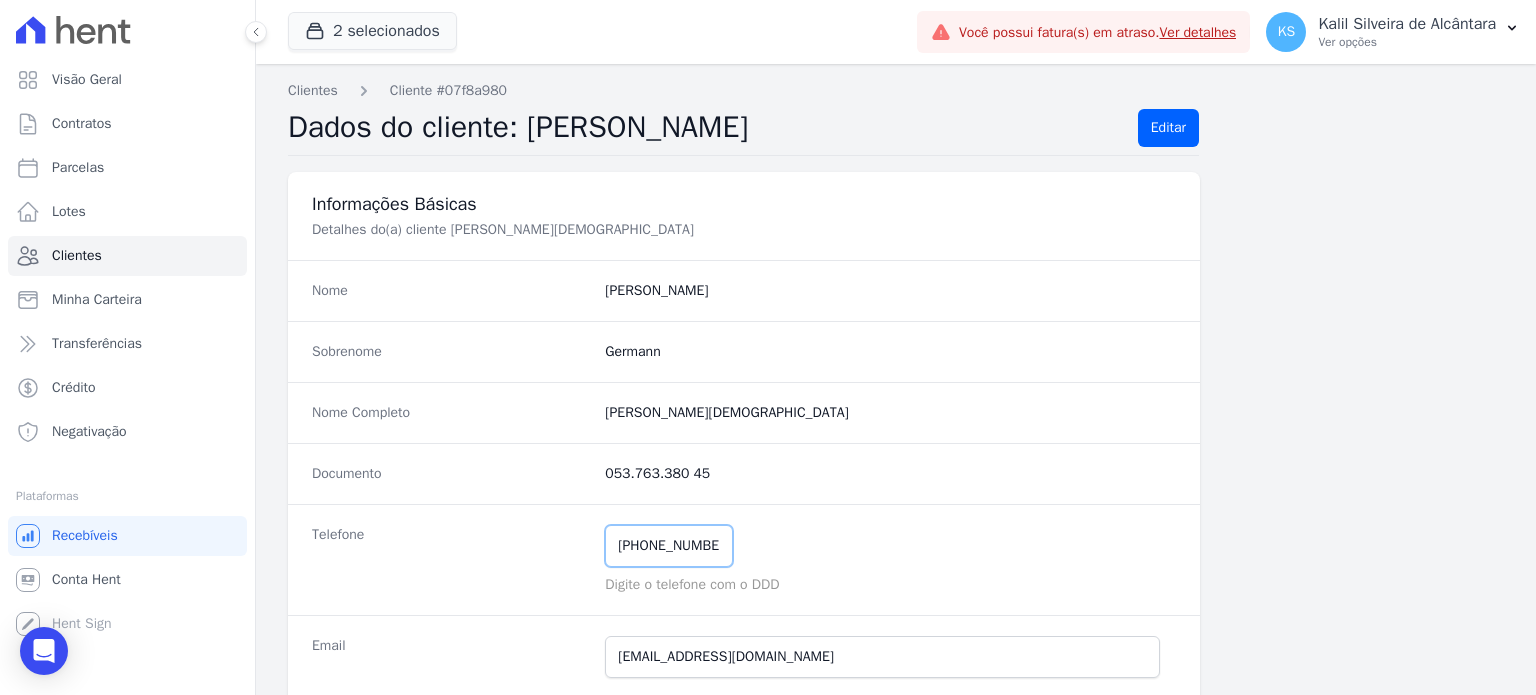 drag, startPoint x: 741, startPoint y: 547, endPoint x: 436, endPoint y: 562, distance: 305.36862 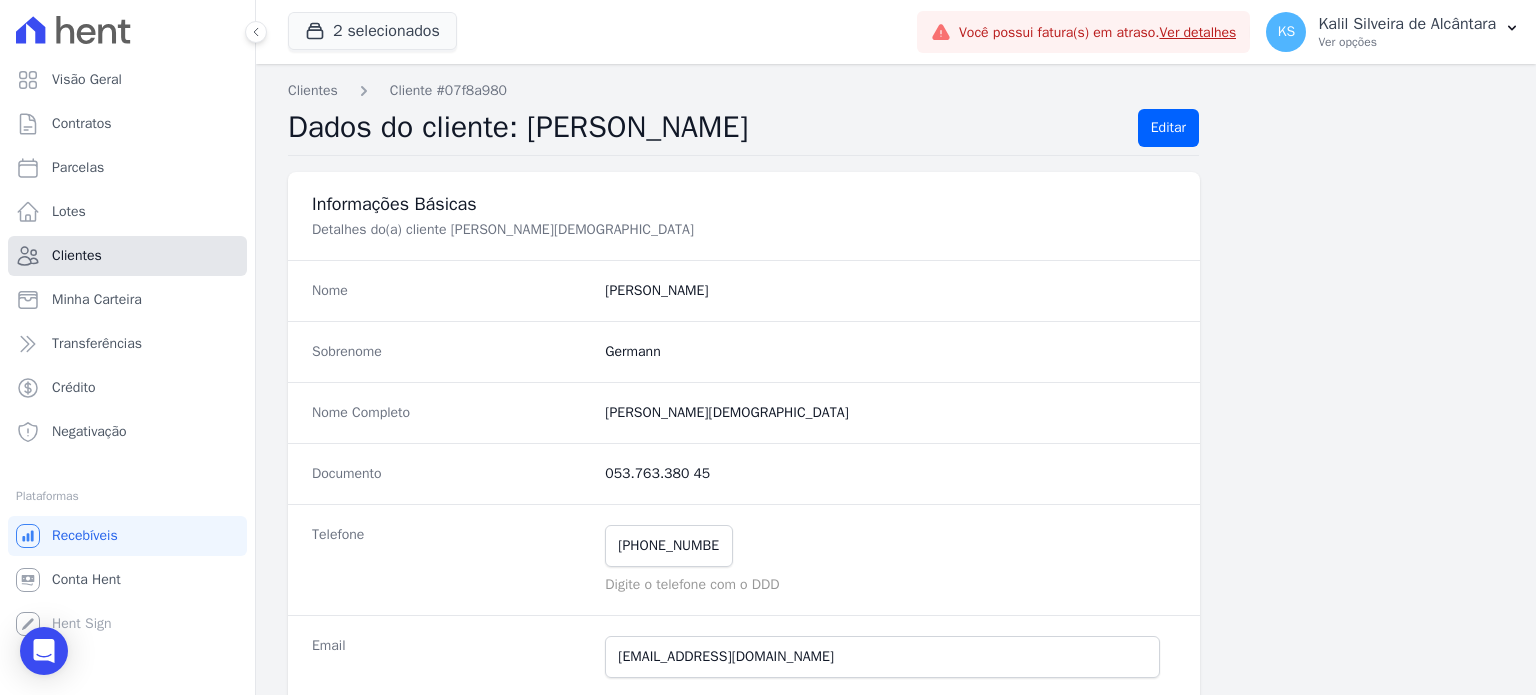 click on "Clientes" at bounding box center [127, 256] 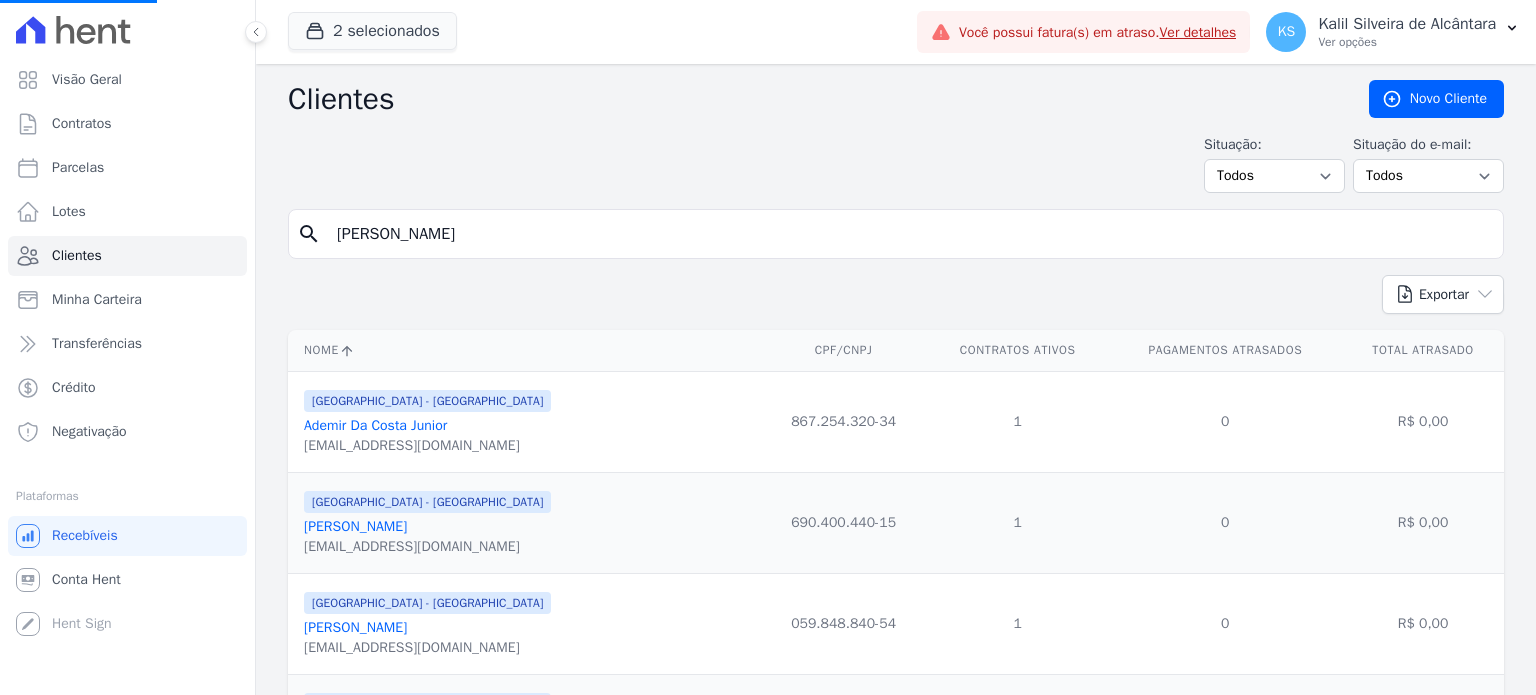 click on "[PERSON_NAME]" at bounding box center [910, 234] 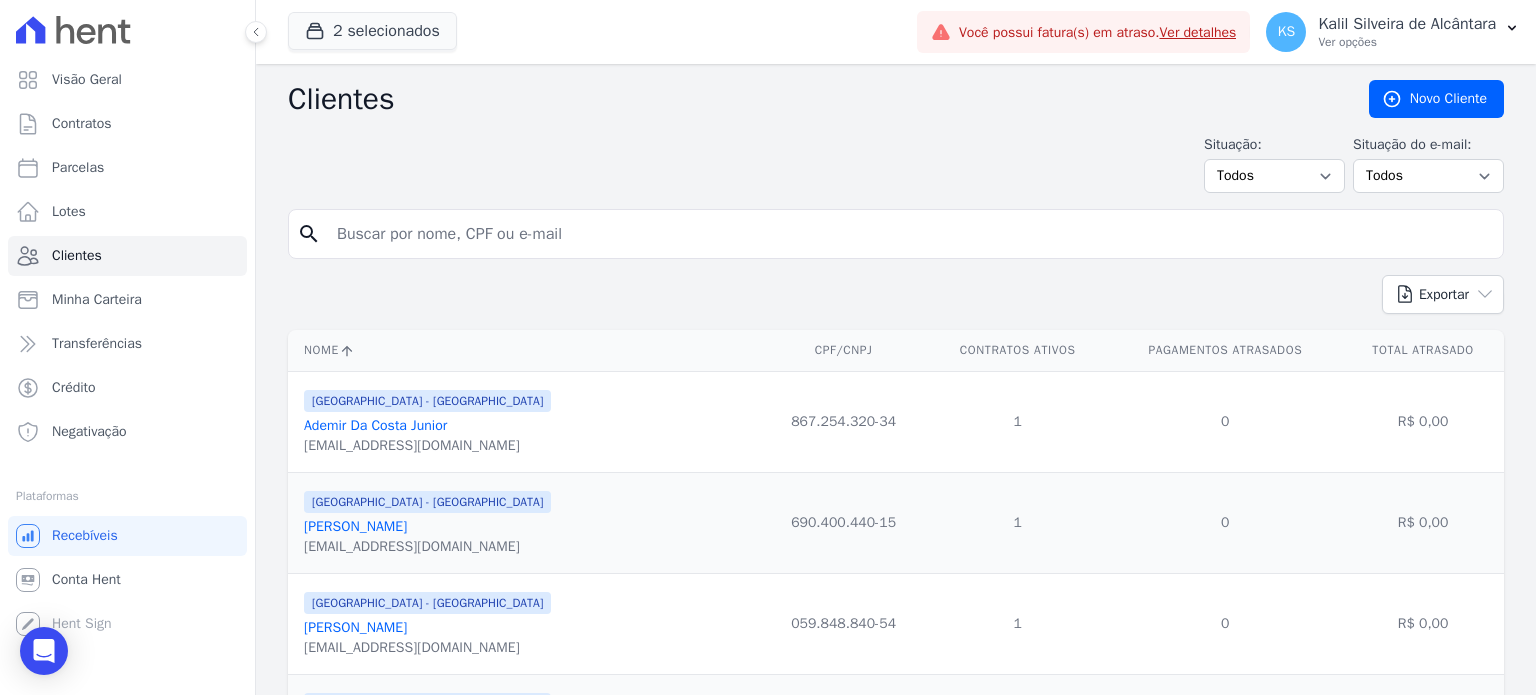 click at bounding box center (910, 234) 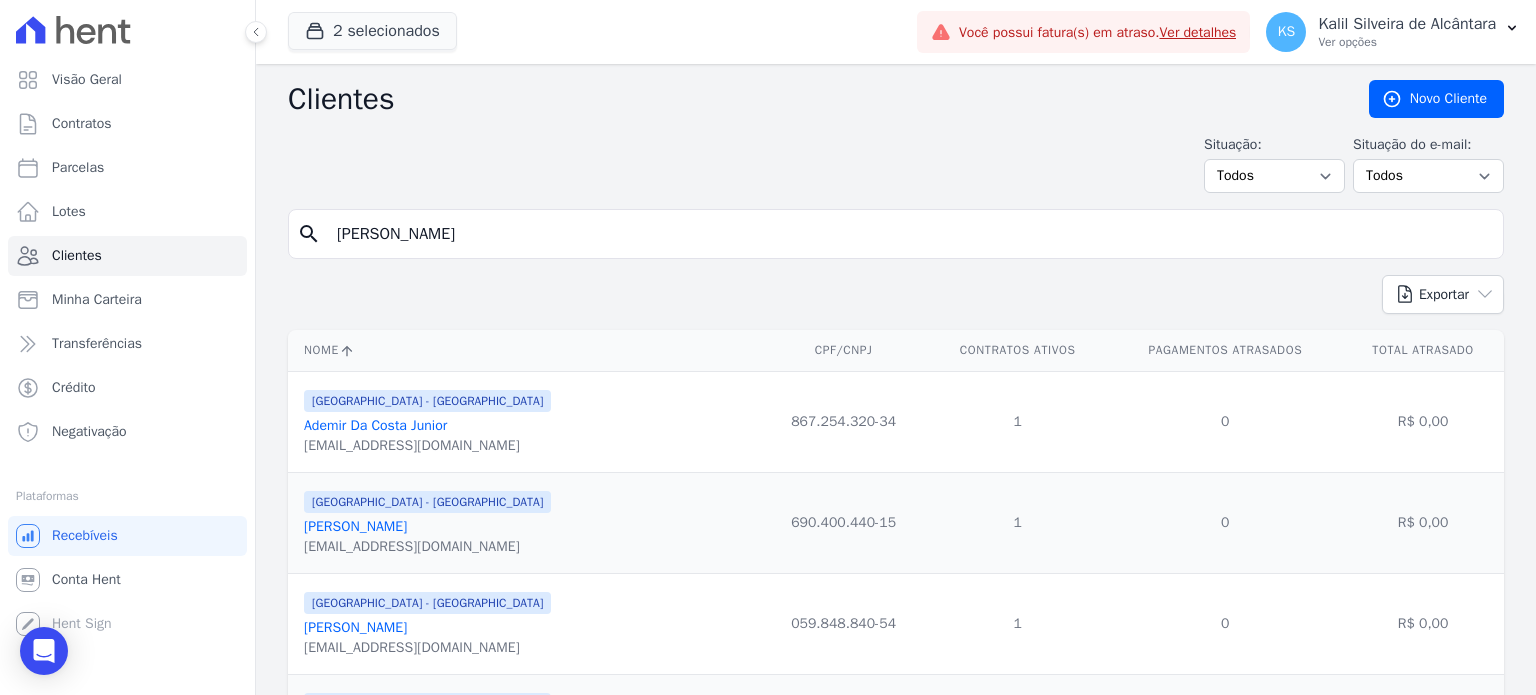 type on "[PERSON_NAME]" 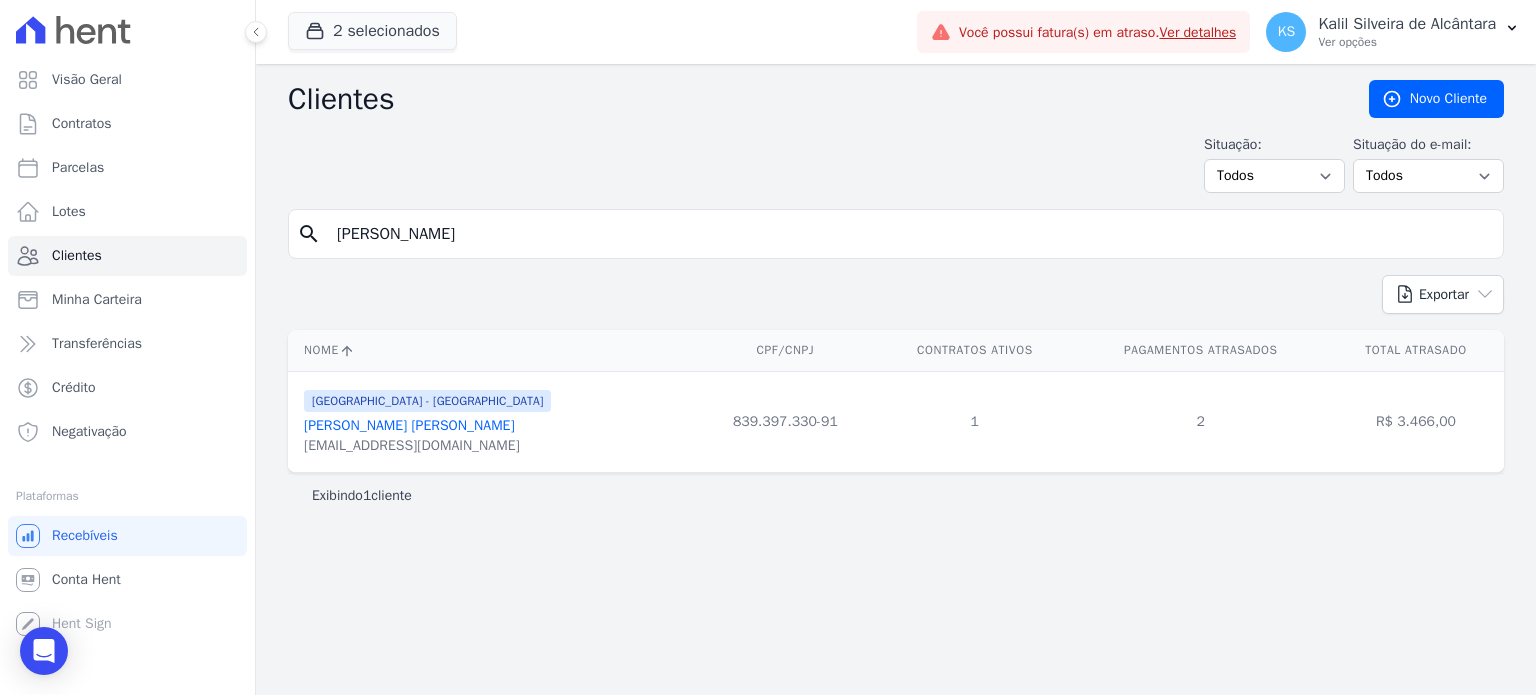 click on "[PERSON_NAME] [PERSON_NAME]" at bounding box center (409, 425) 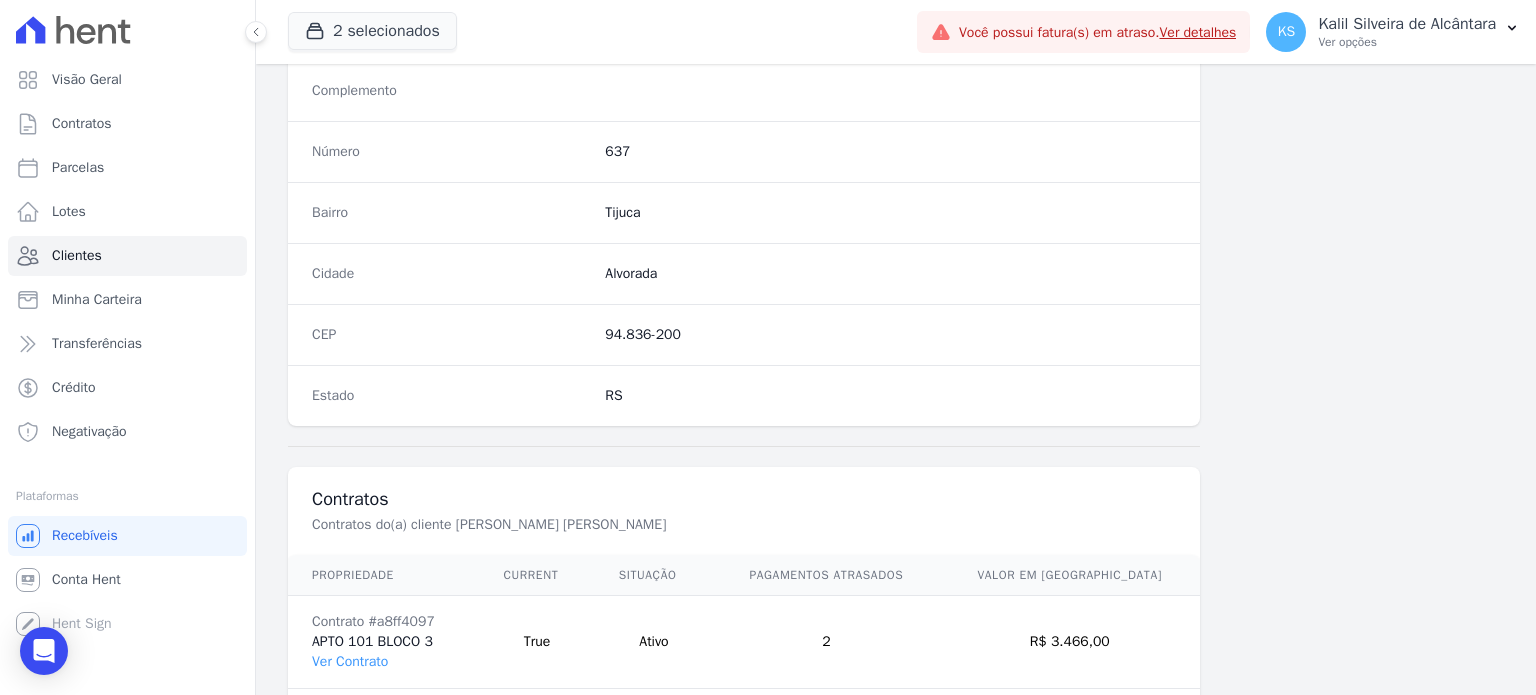scroll, scrollTop: 1169, scrollLeft: 0, axis: vertical 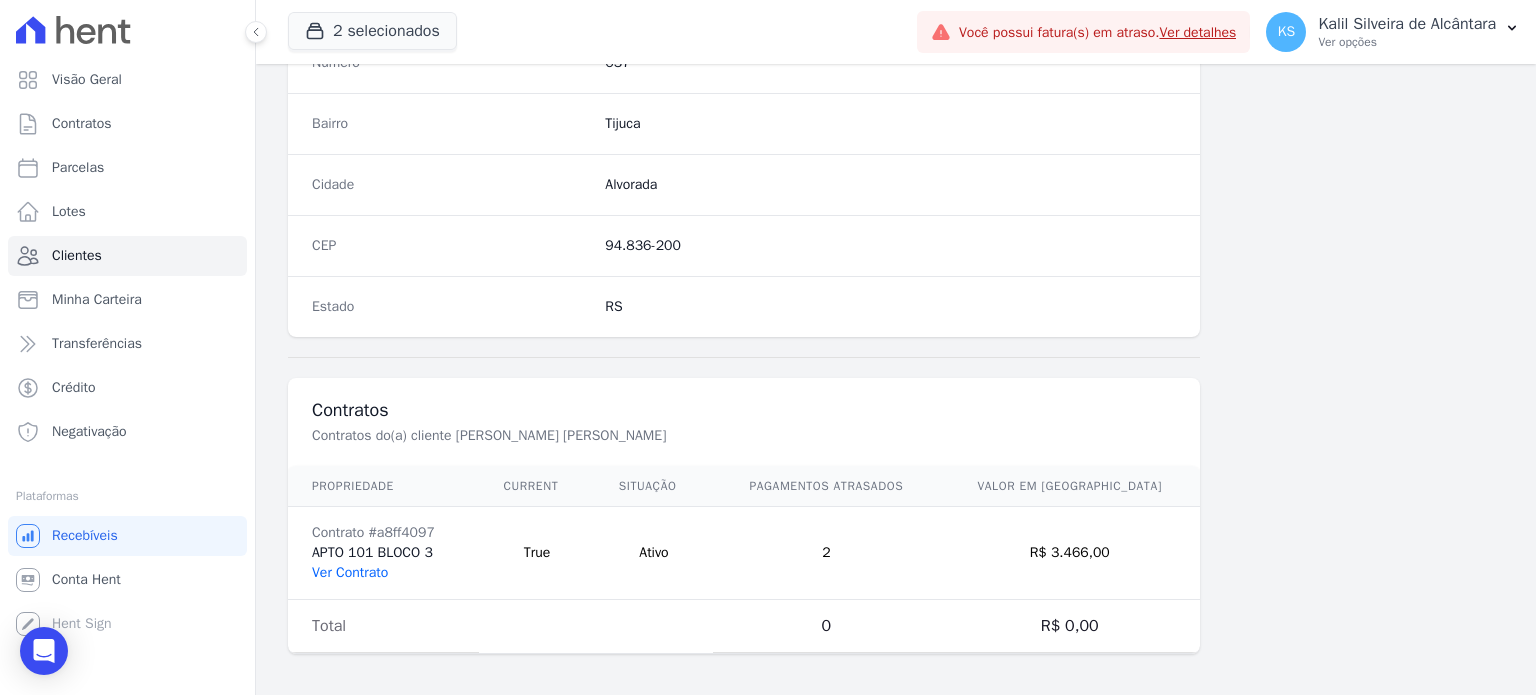 click on "Ver Contrato" at bounding box center (350, 572) 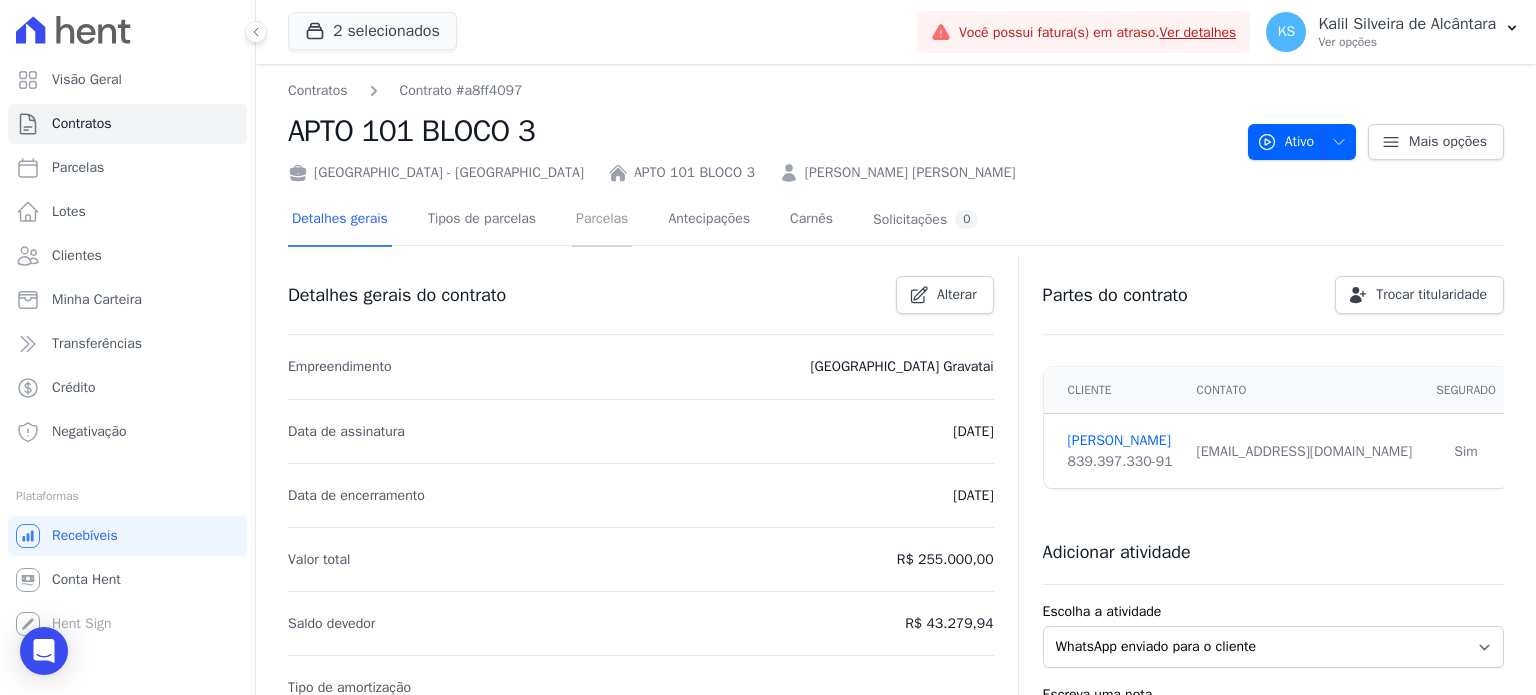 click on "Parcelas" at bounding box center [602, 220] 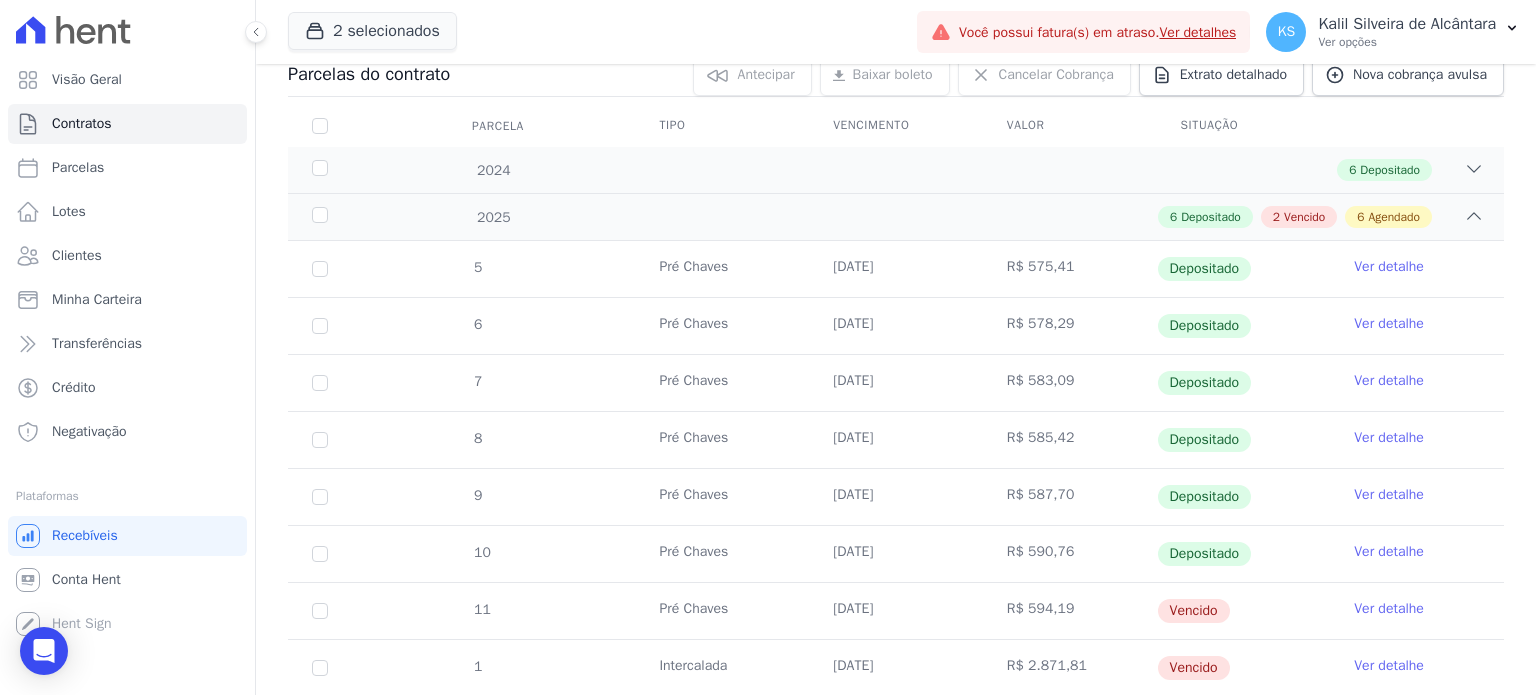 scroll, scrollTop: 288, scrollLeft: 0, axis: vertical 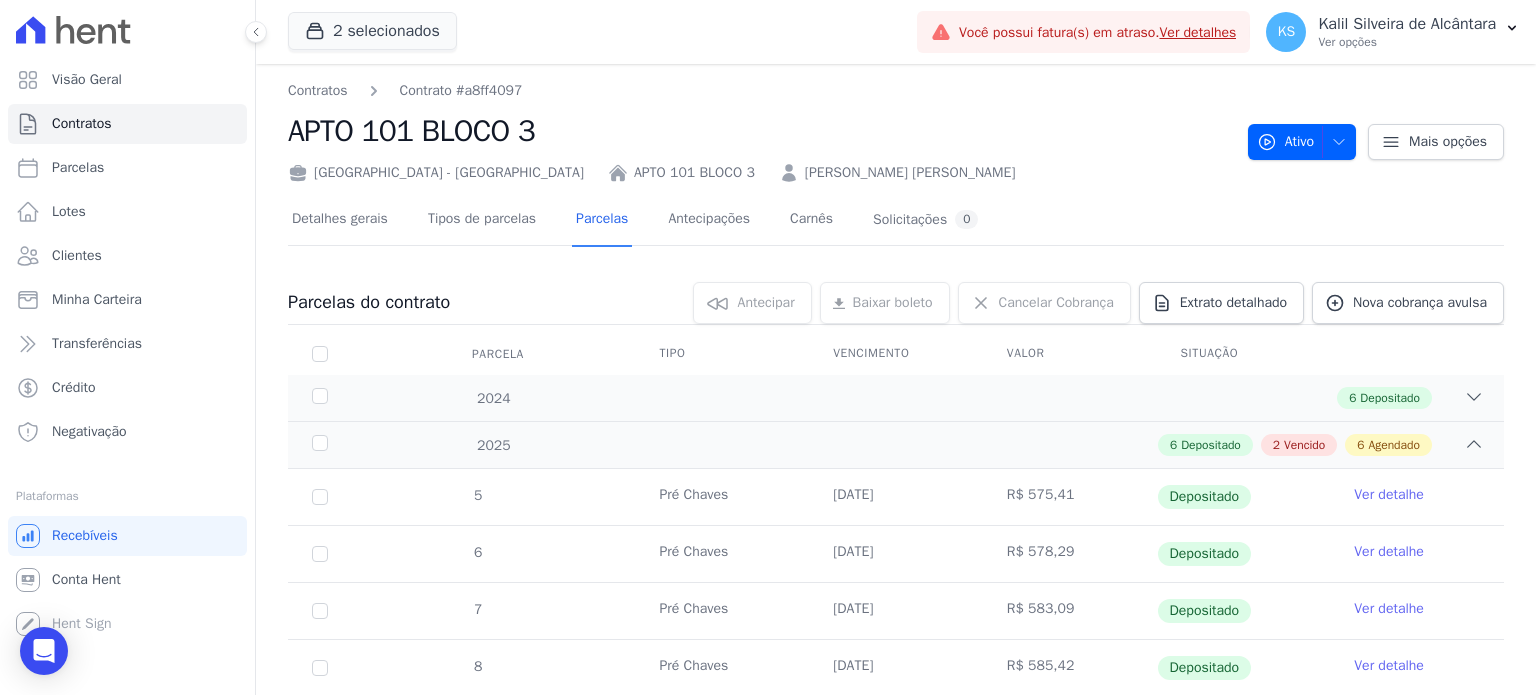 click on "[PERSON_NAME] [PERSON_NAME]" at bounding box center (910, 172) 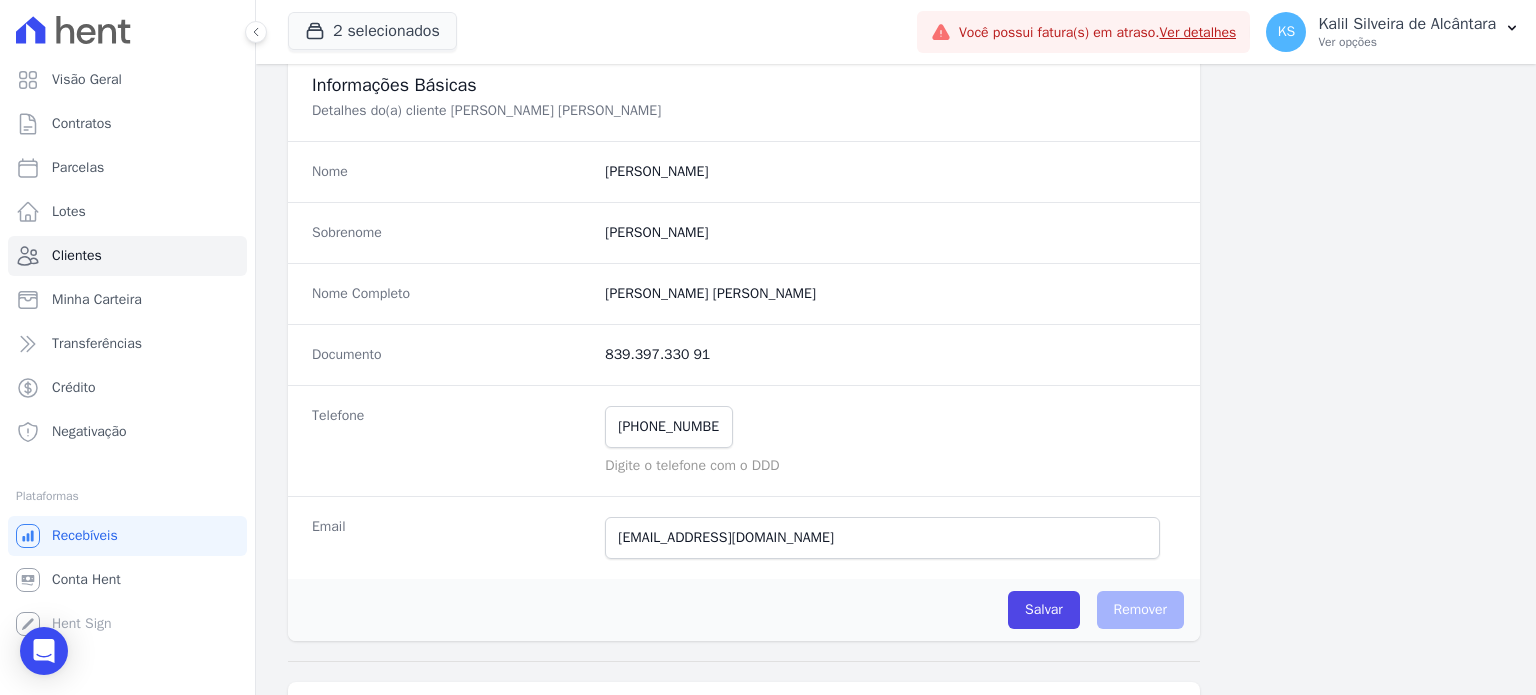 scroll, scrollTop: 0, scrollLeft: 0, axis: both 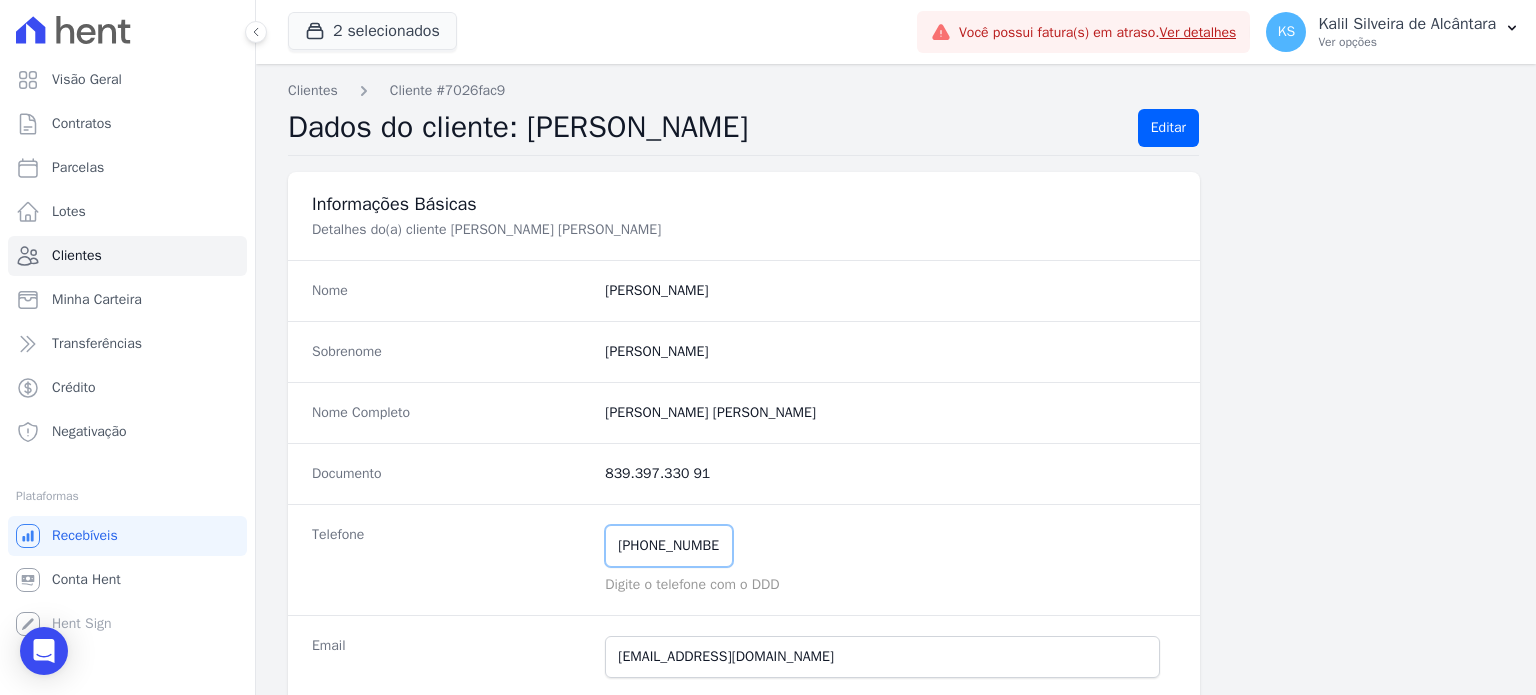 drag, startPoint x: 738, startPoint y: 560, endPoint x: 417, endPoint y: 600, distance: 323.4826 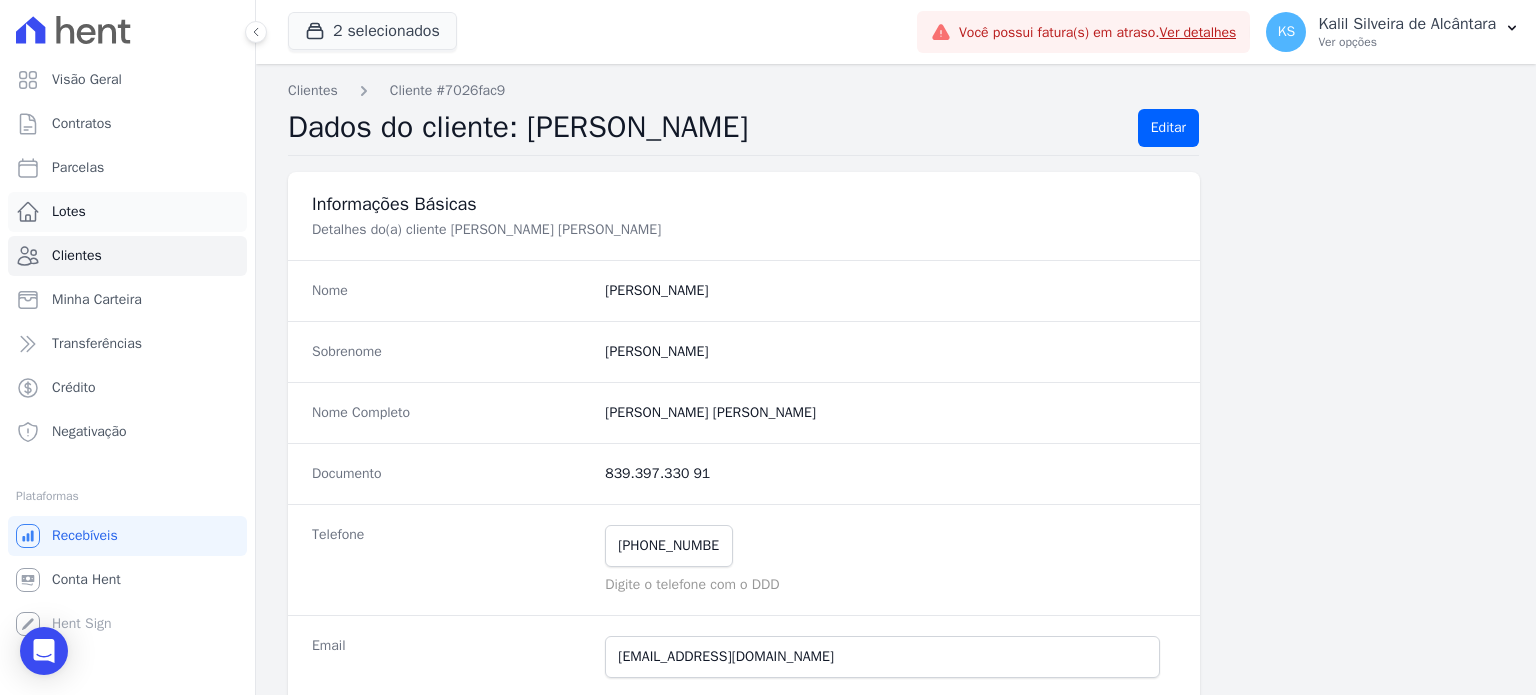click on "Lotes" at bounding box center [127, 212] 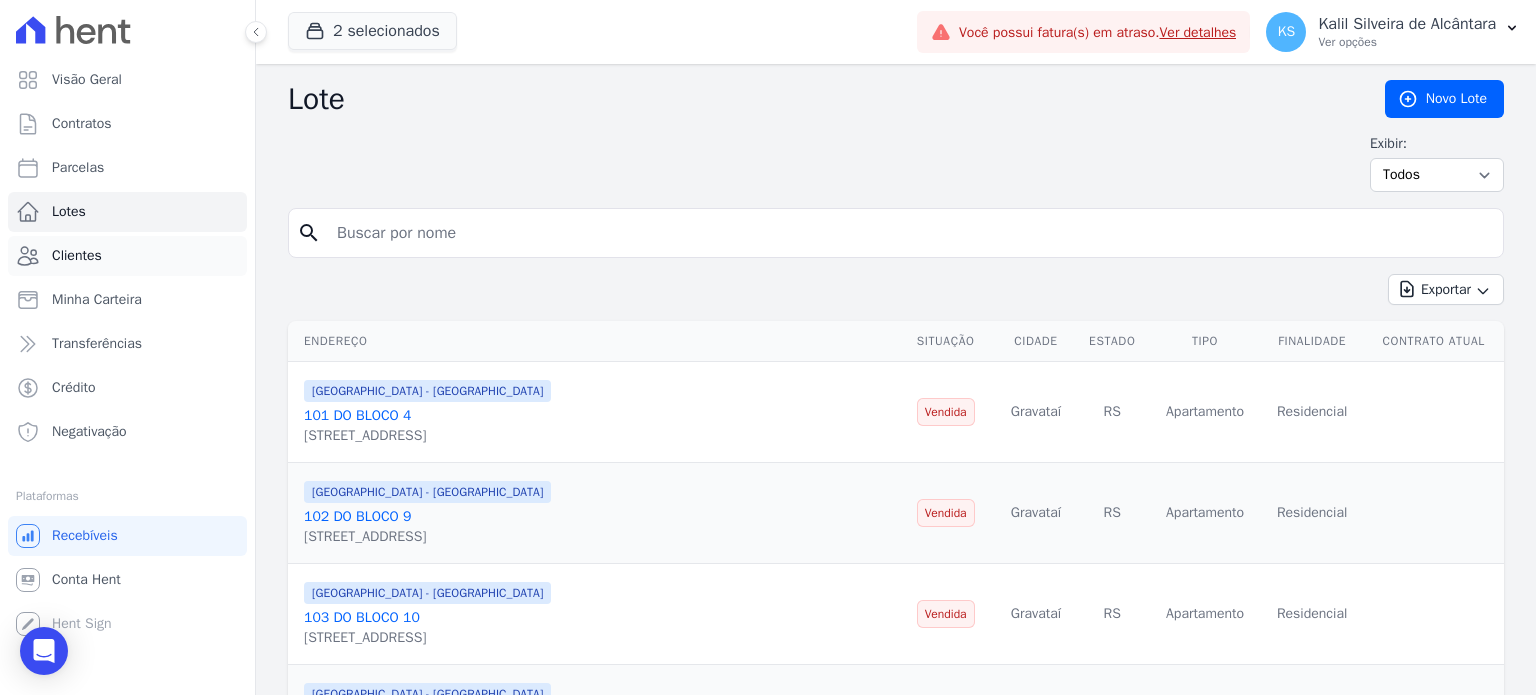 click on "Clientes" at bounding box center (77, 256) 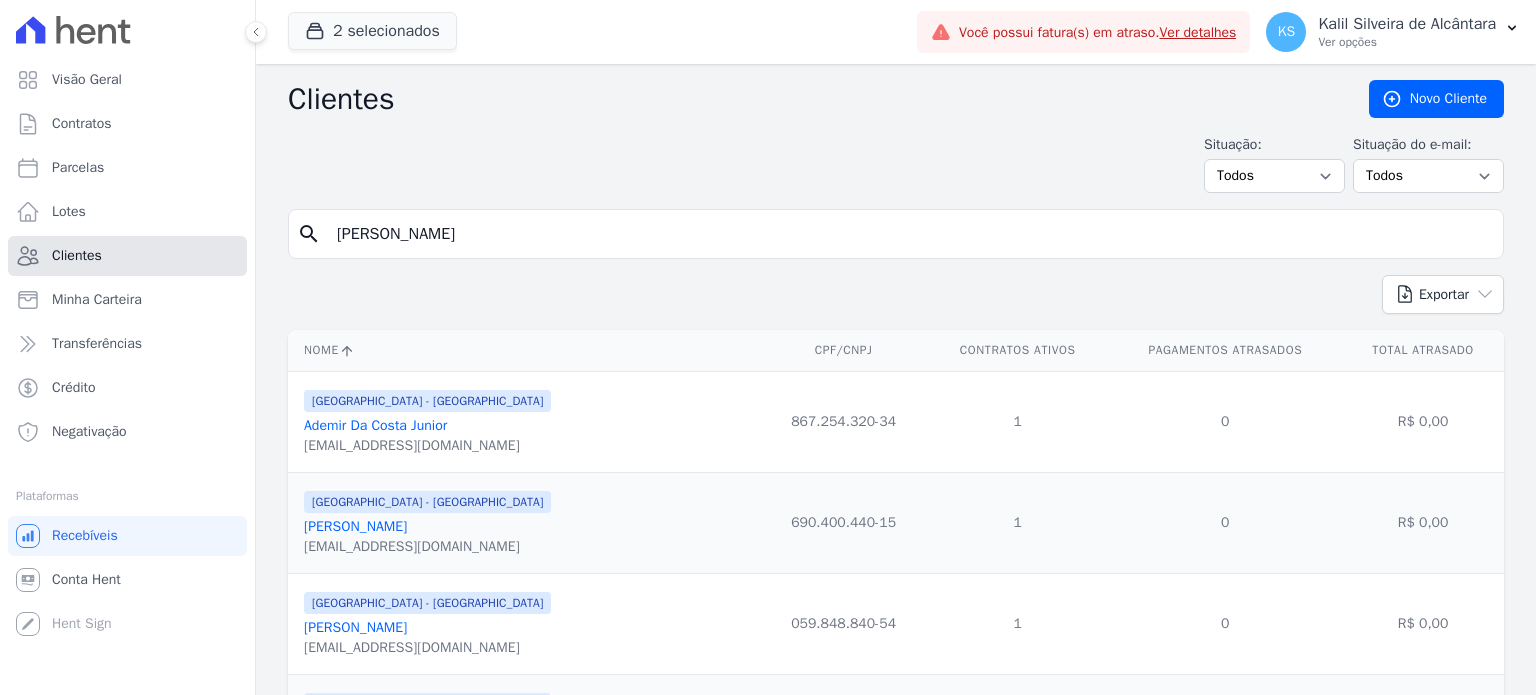 click on "Clientes" at bounding box center (77, 256) 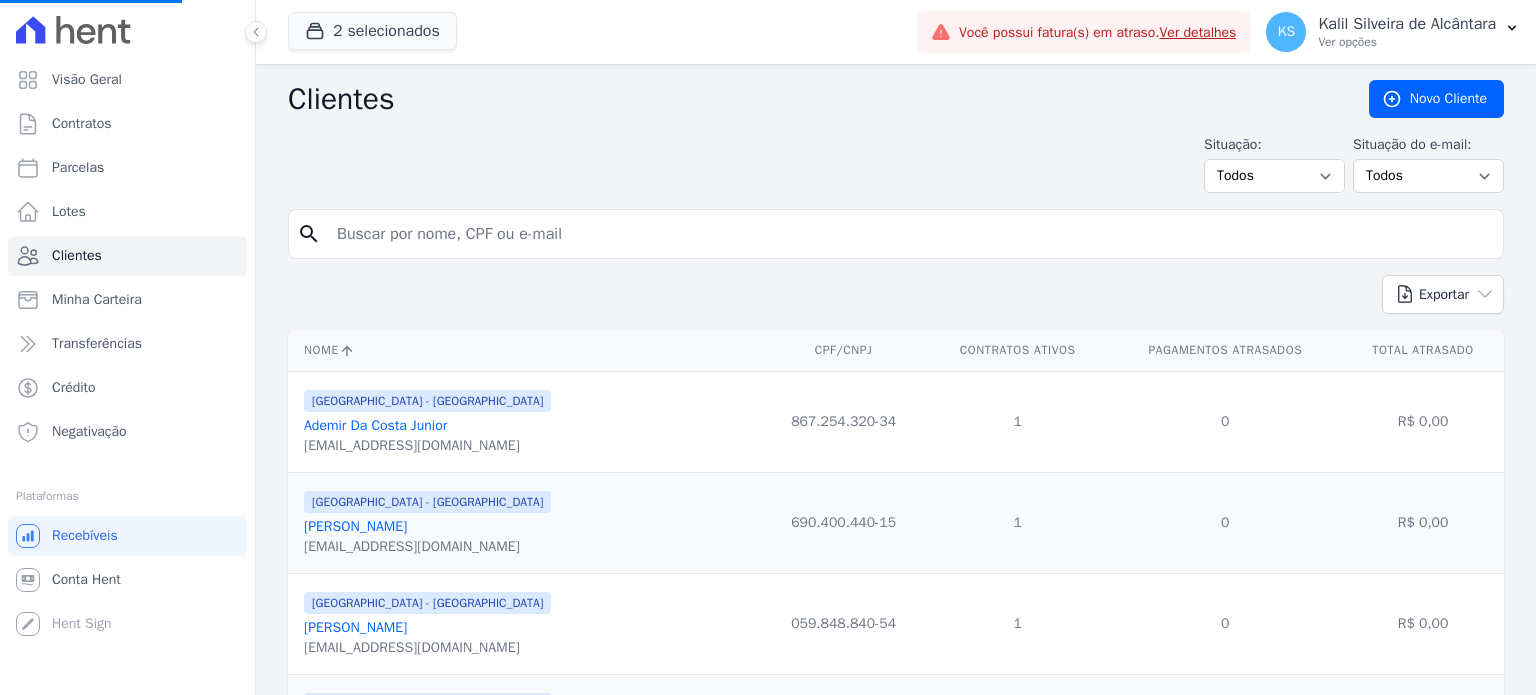 click at bounding box center [910, 234] 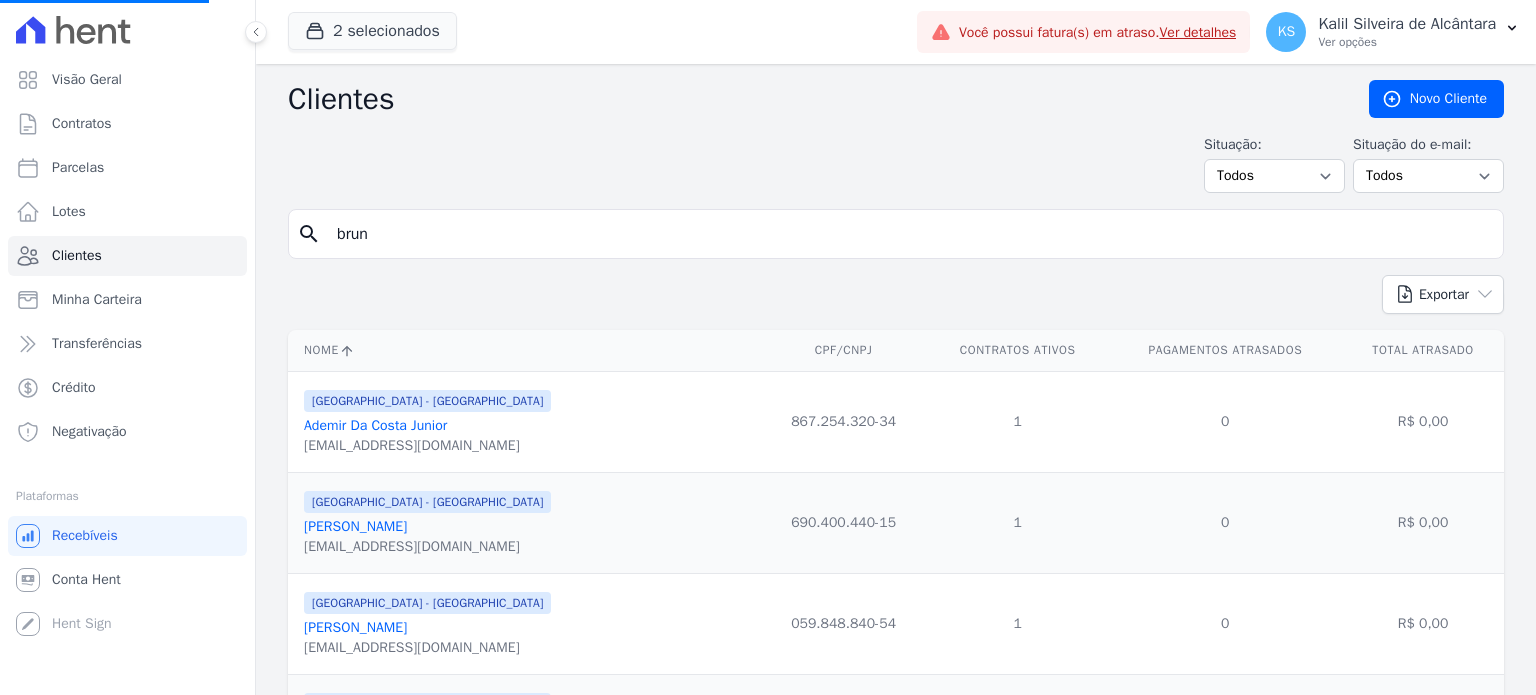 type on "[PERSON_NAME]" 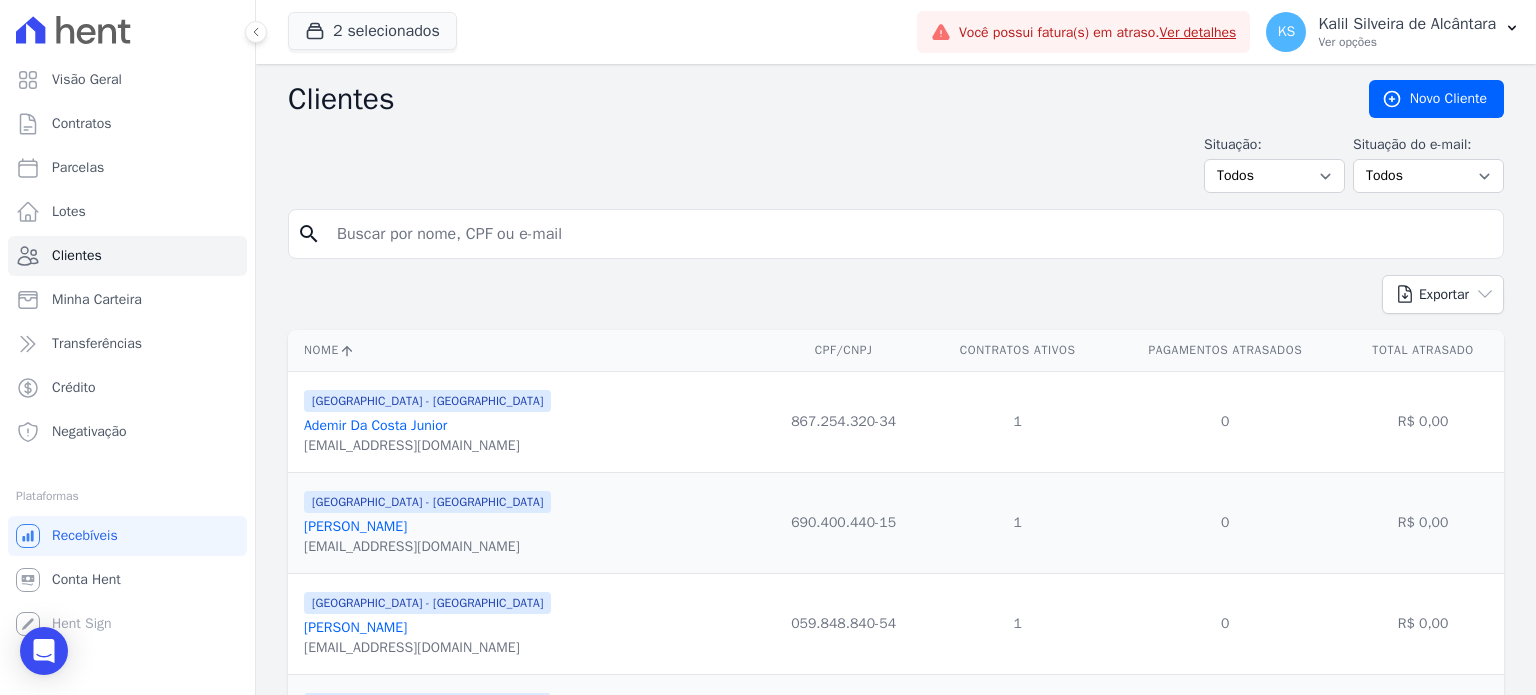click at bounding box center [910, 234] 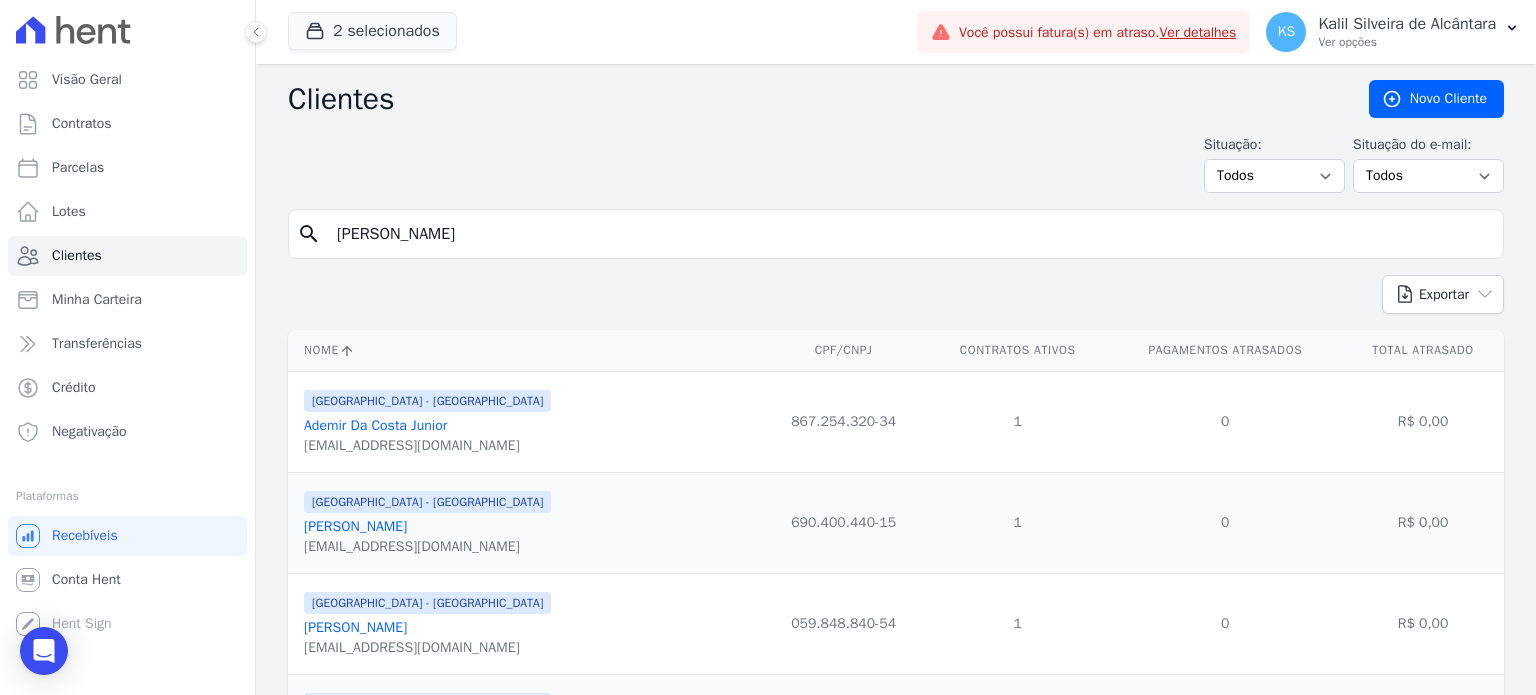 type on "[PERSON_NAME]" 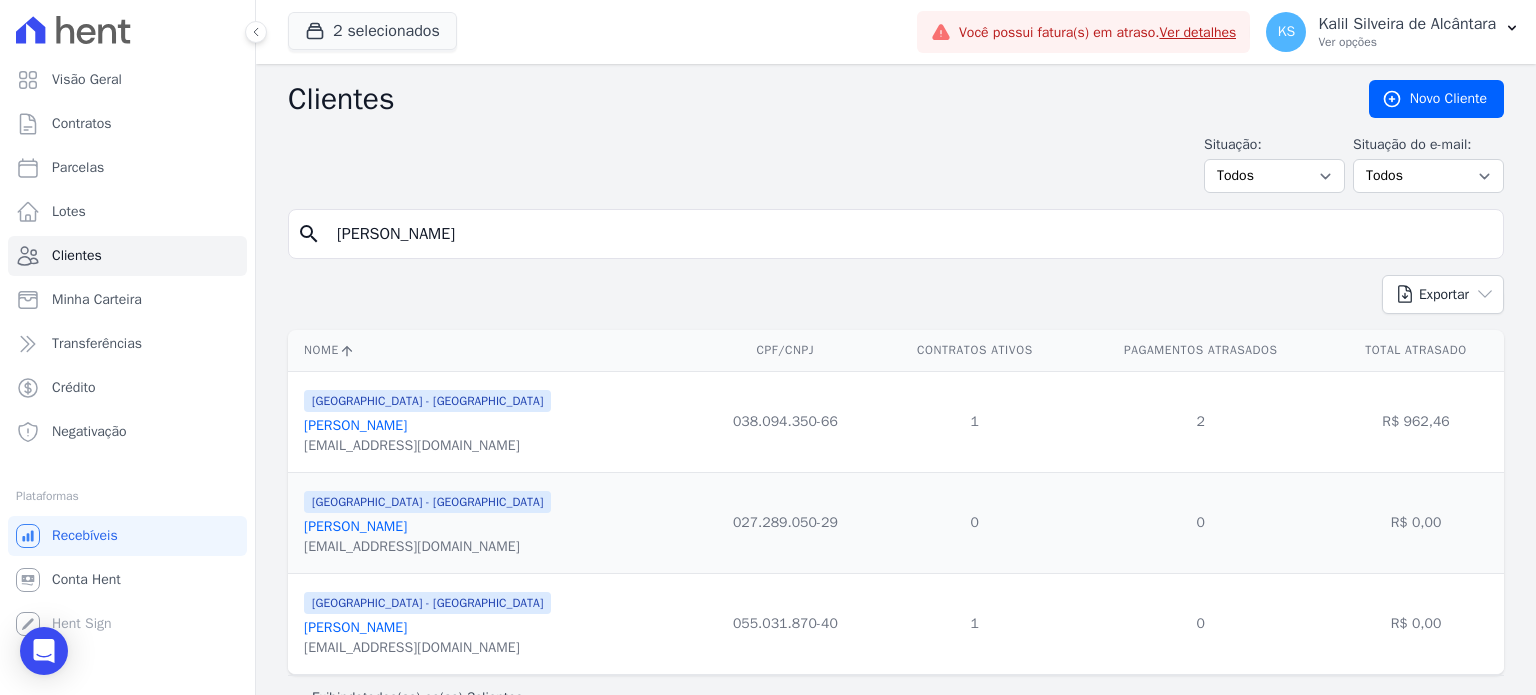 click on "[PERSON_NAME]" at bounding box center [355, 425] 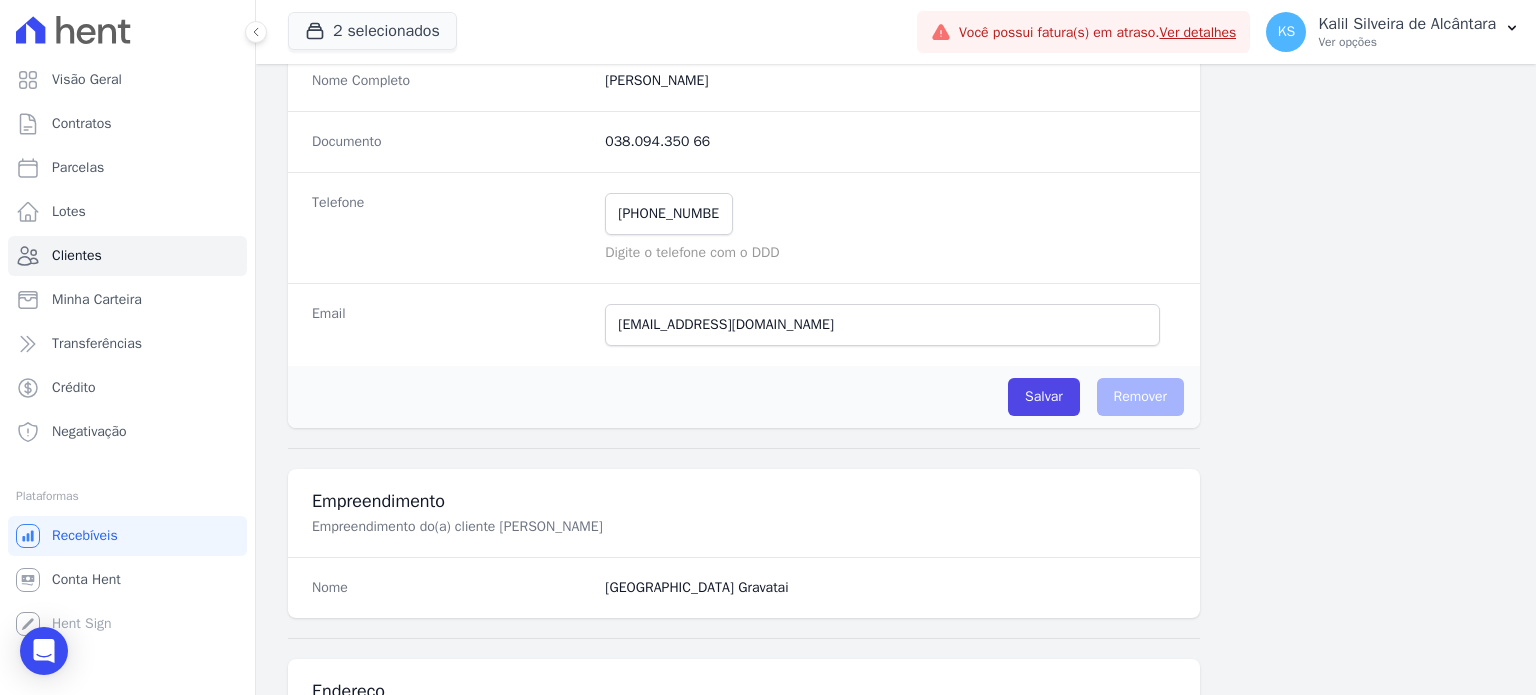 scroll, scrollTop: 274, scrollLeft: 0, axis: vertical 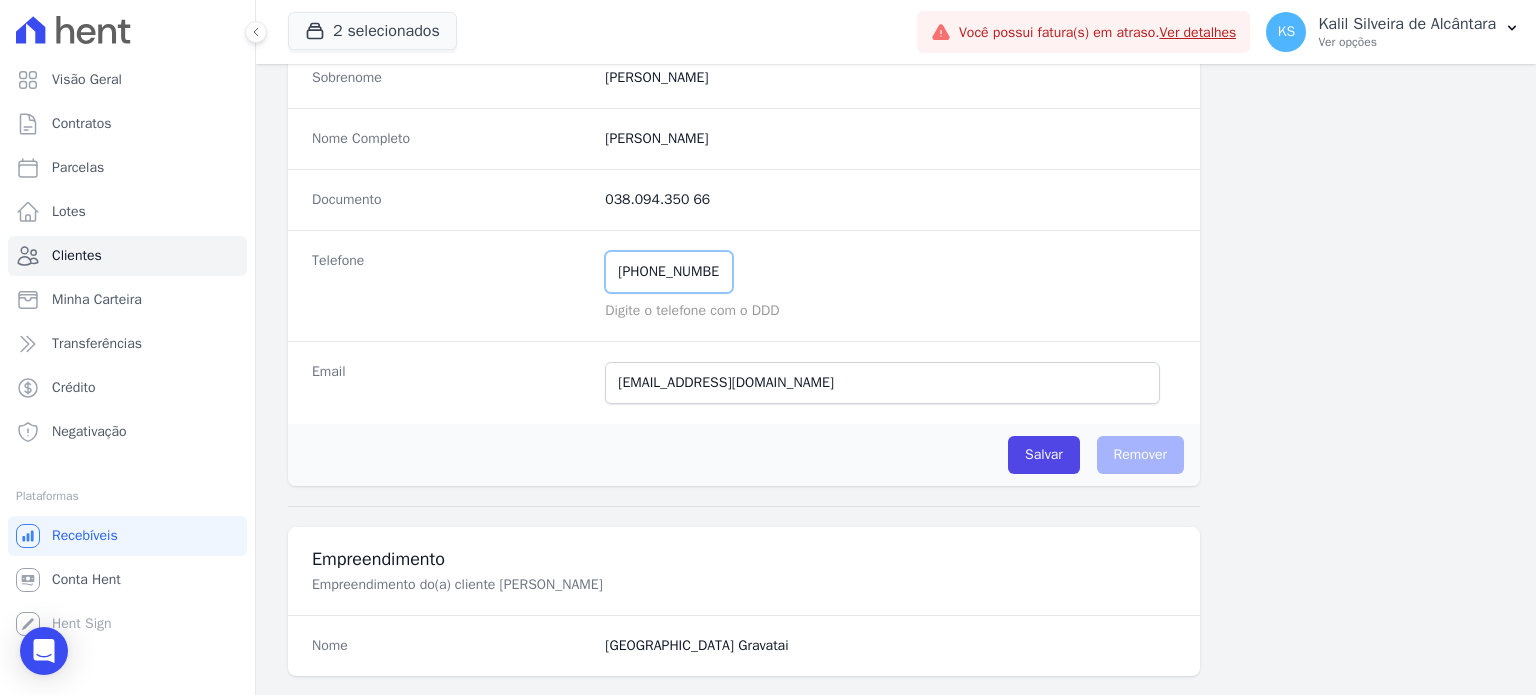 drag, startPoint x: 732, startPoint y: 272, endPoint x: 514, endPoint y: 260, distance: 218.33003 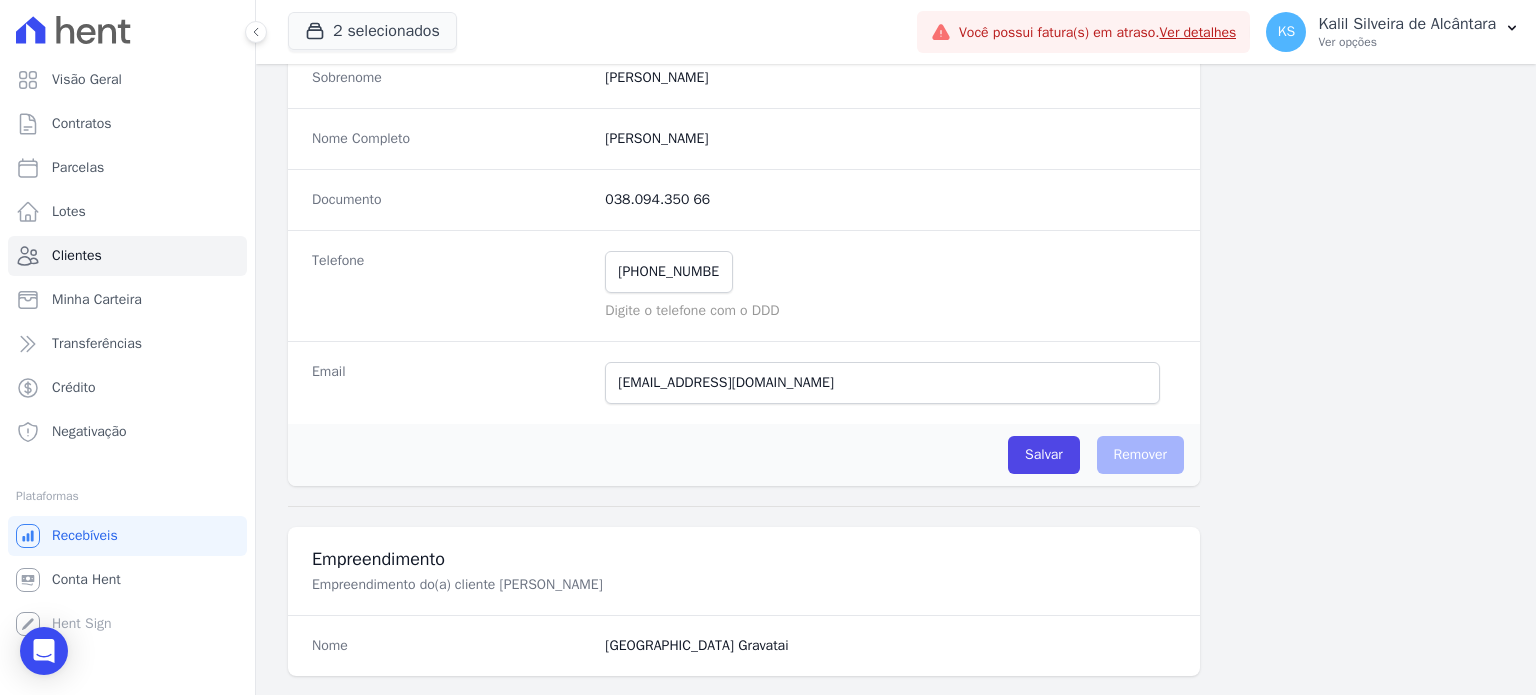 click on "Telefone" at bounding box center [450, 286] 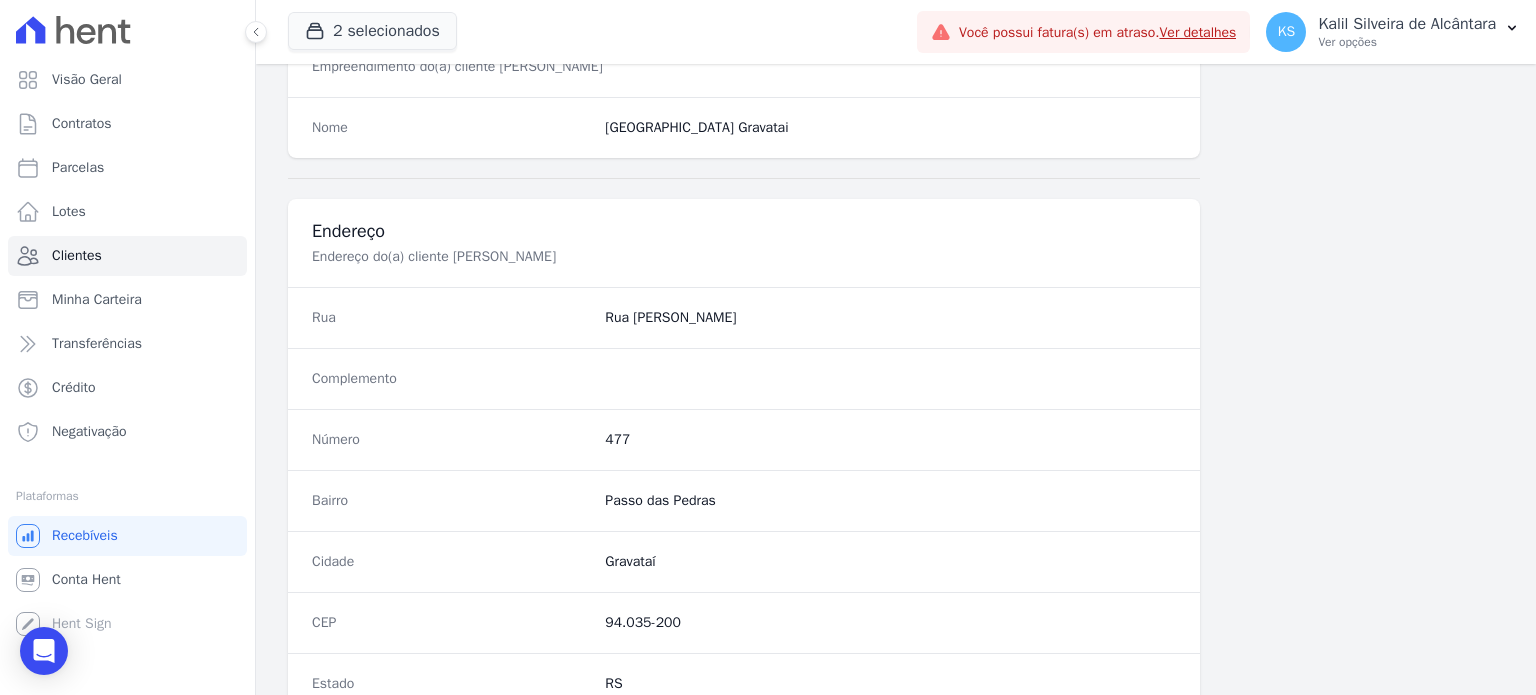 scroll, scrollTop: 1169, scrollLeft: 0, axis: vertical 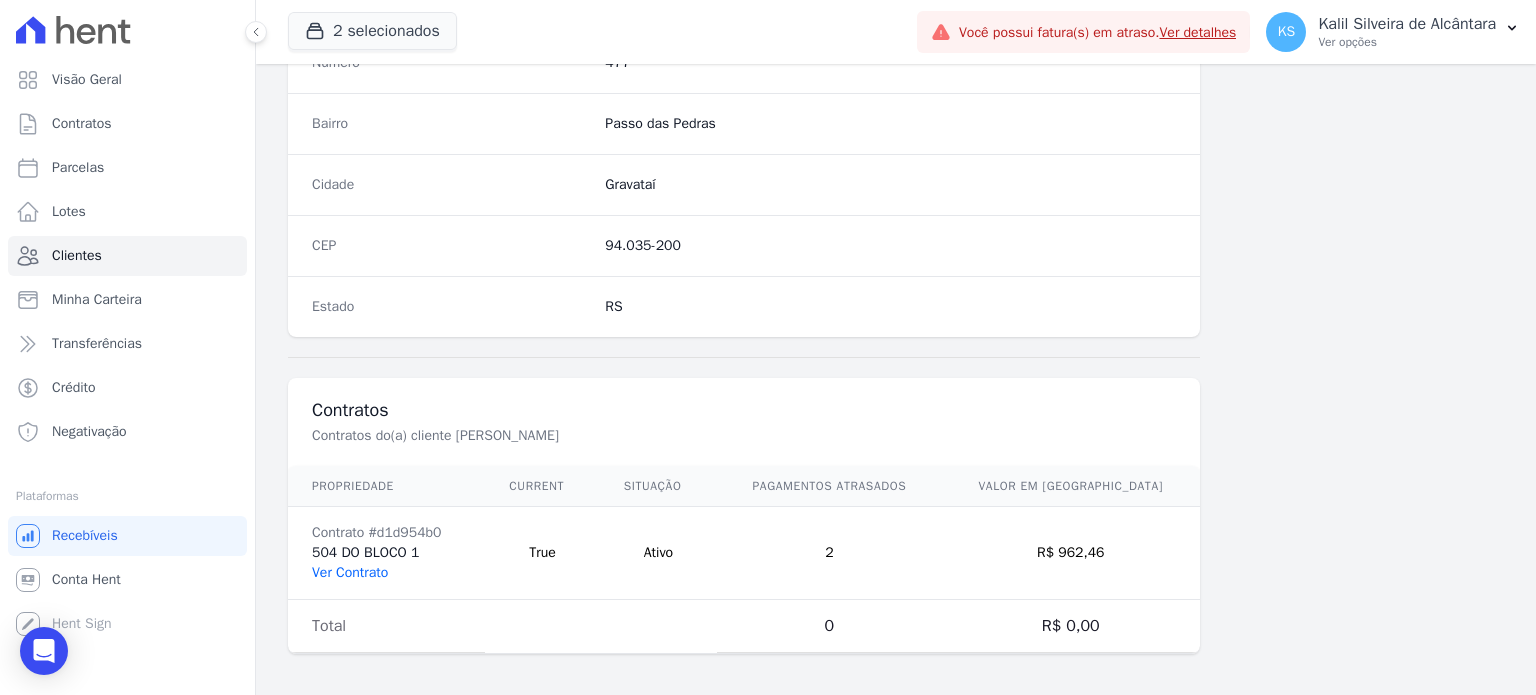 click on "Ver Contrato" at bounding box center [350, 572] 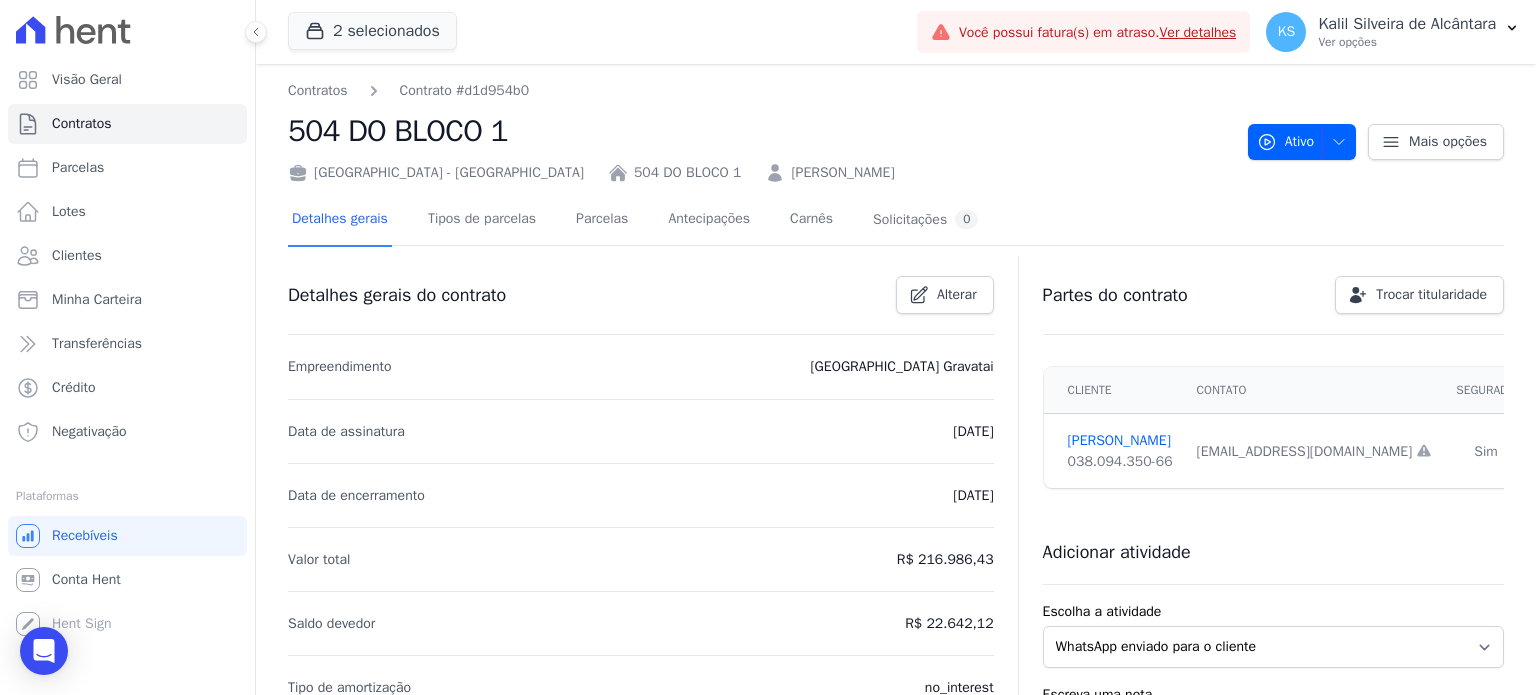 click on "Saldo devedor
R$ 22.642,12" at bounding box center (641, 623) 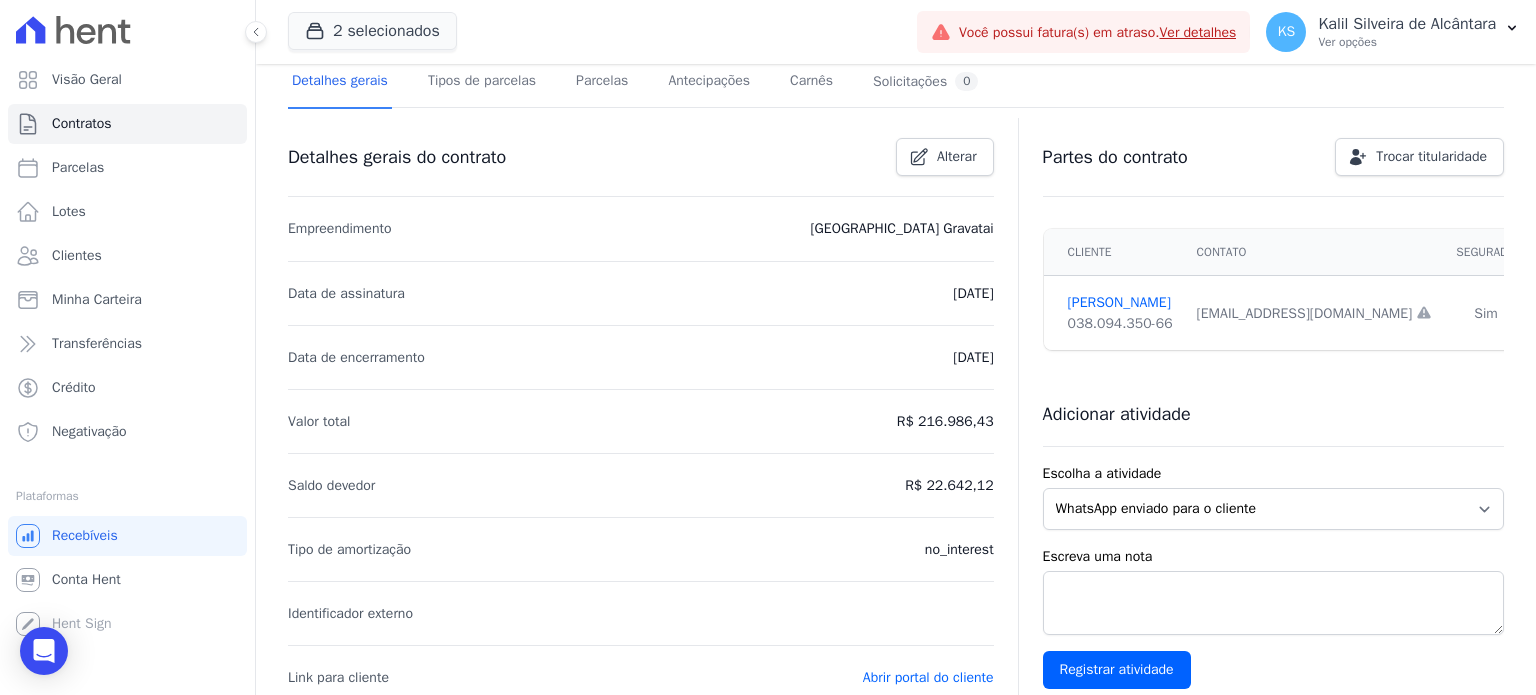 scroll, scrollTop: 0, scrollLeft: 0, axis: both 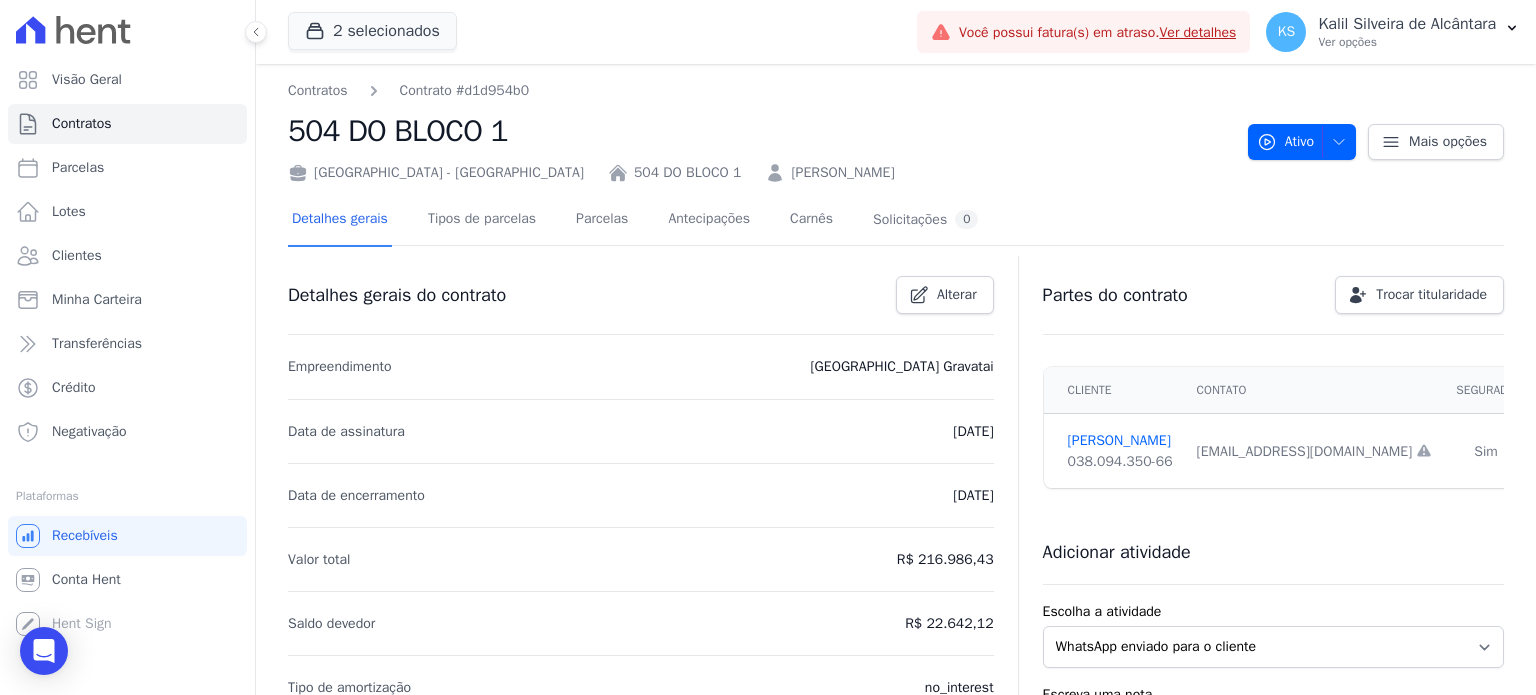 click on "[PERSON_NAME]" at bounding box center (842, 172) 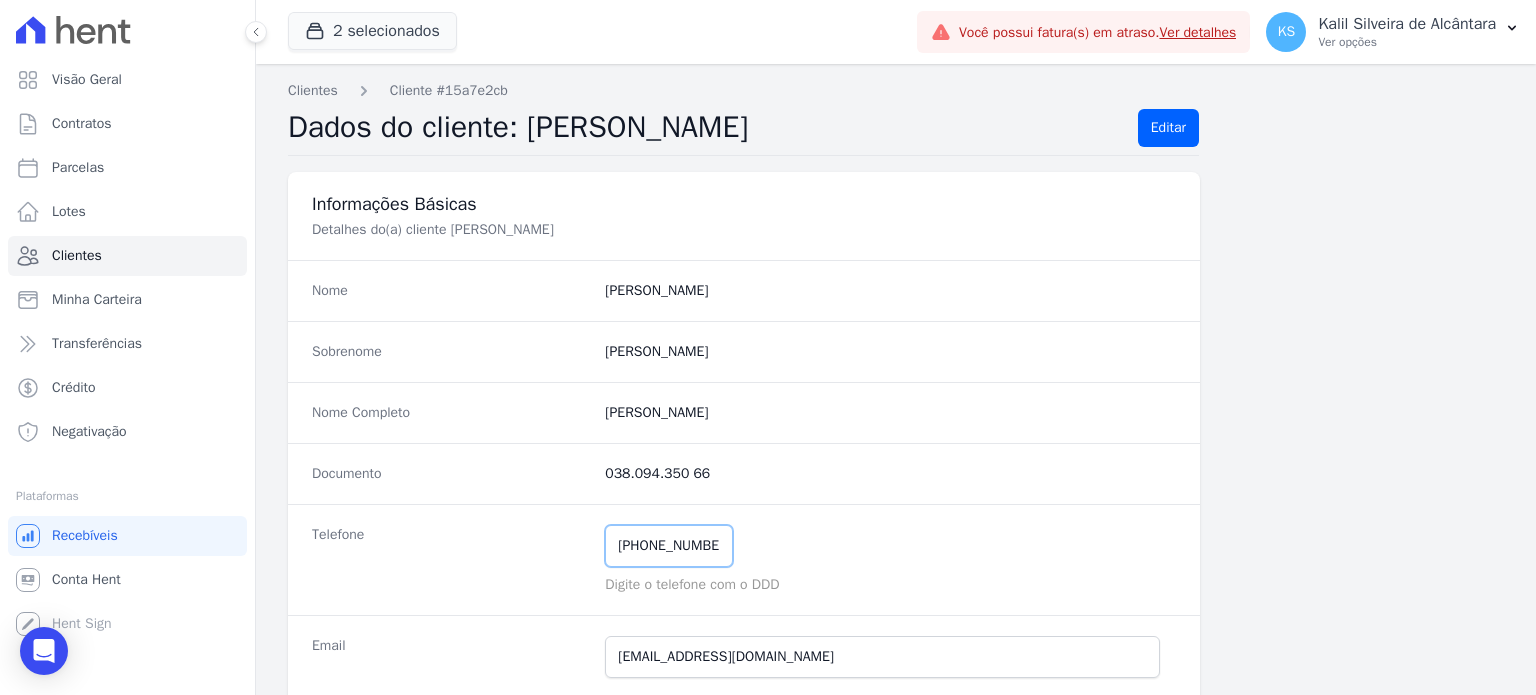 drag, startPoint x: 727, startPoint y: 552, endPoint x: 293, endPoint y: 540, distance: 434.16586 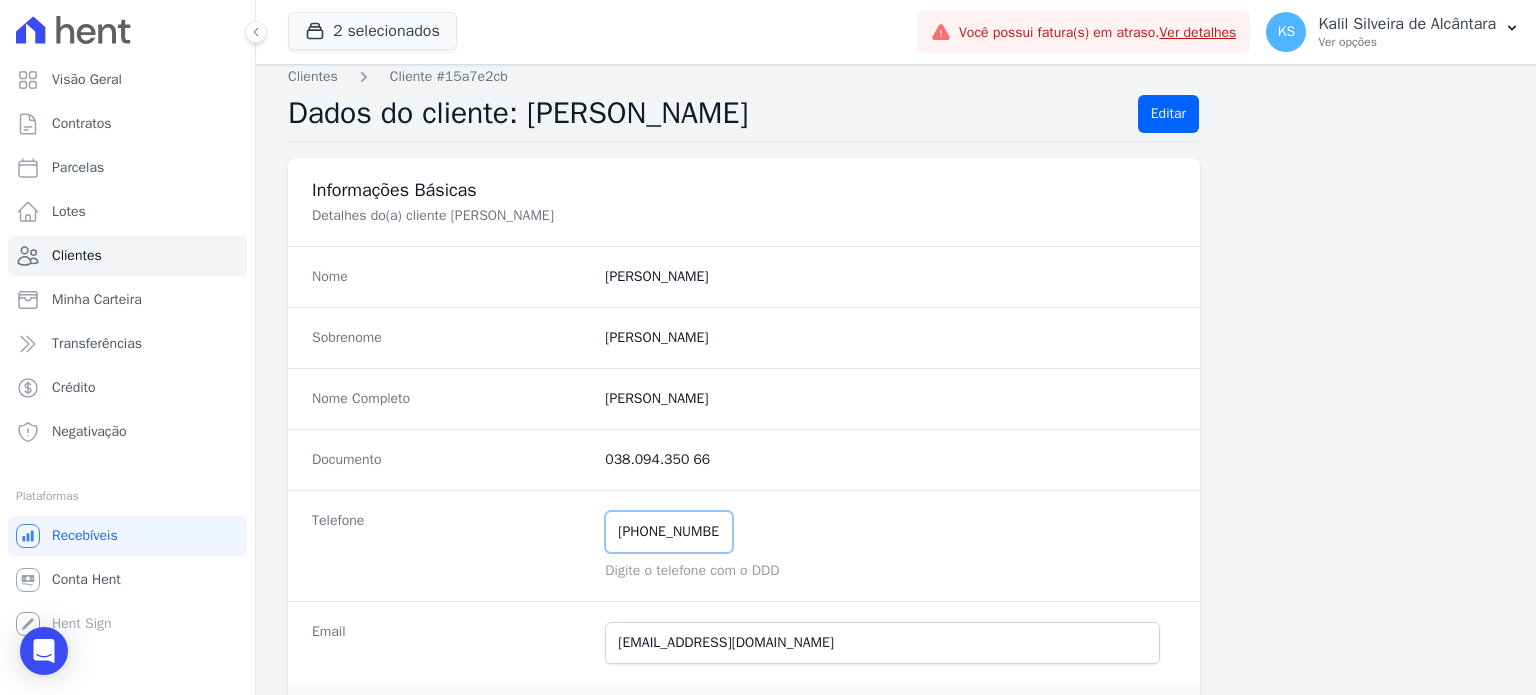 scroll, scrollTop: 15, scrollLeft: 0, axis: vertical 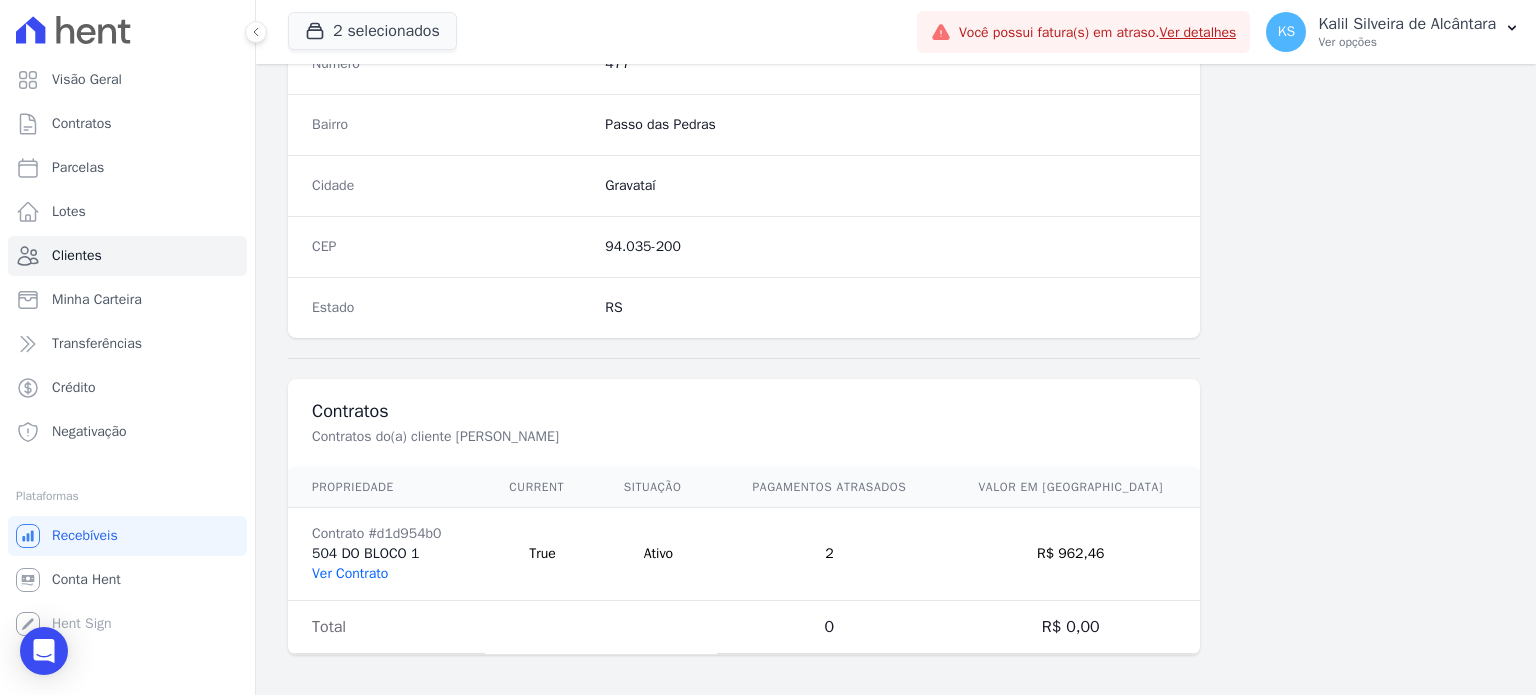 click on "Ver Contrato" at bounding box center (350, 573) 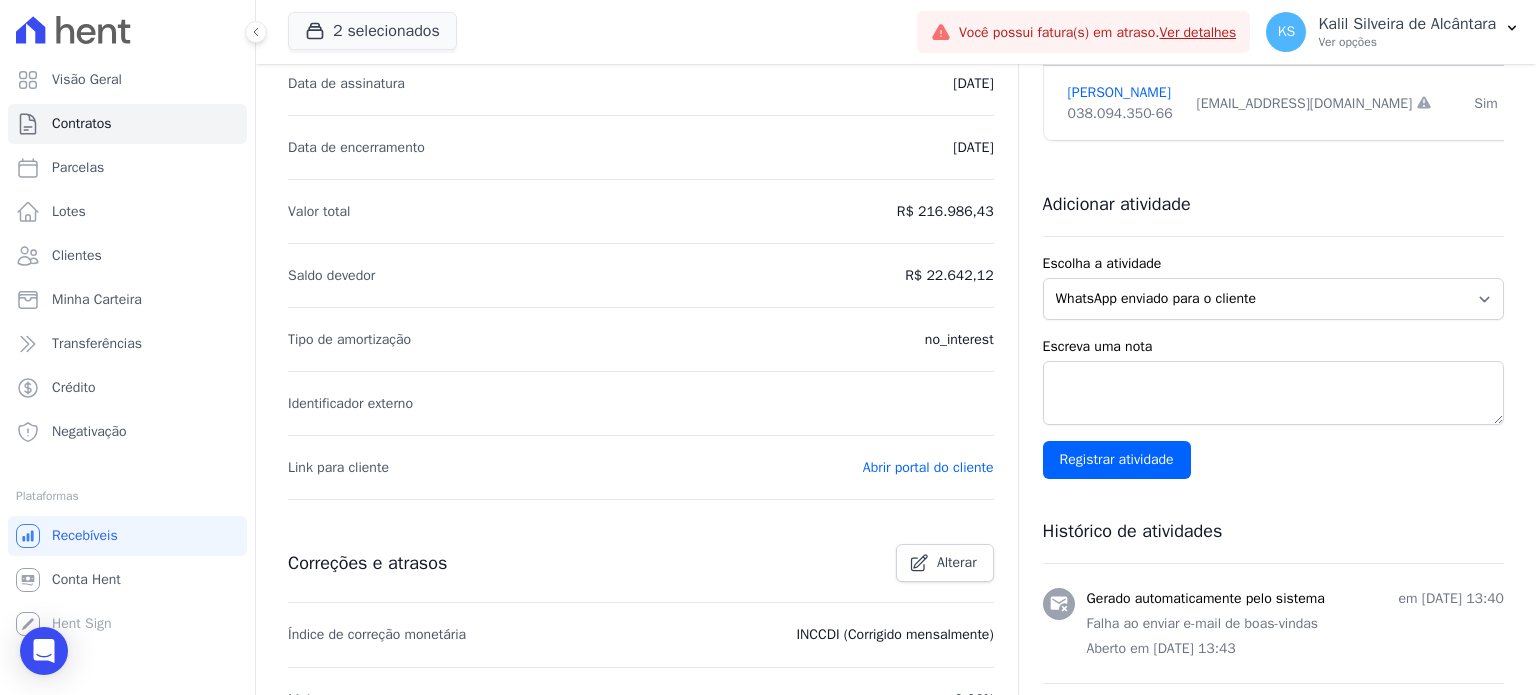 scroll, scrollTop: 56, scrollLeft: 0, axis: vertical 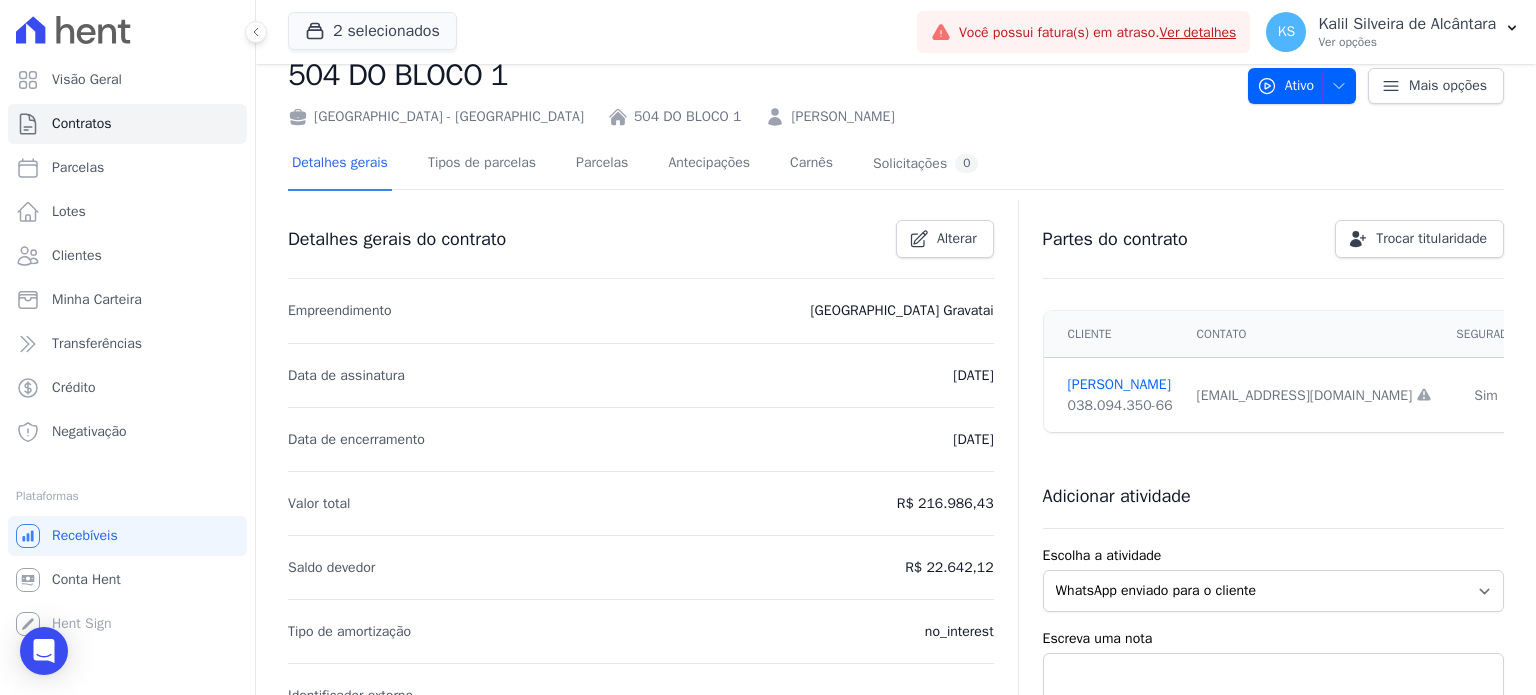 click on "Detalhes gerais
Tipos de parcelas
[GEOGRAPHIC_DATA]
Antecipações
Carnês
Solicitações
0" at bounding box center (635, 164) 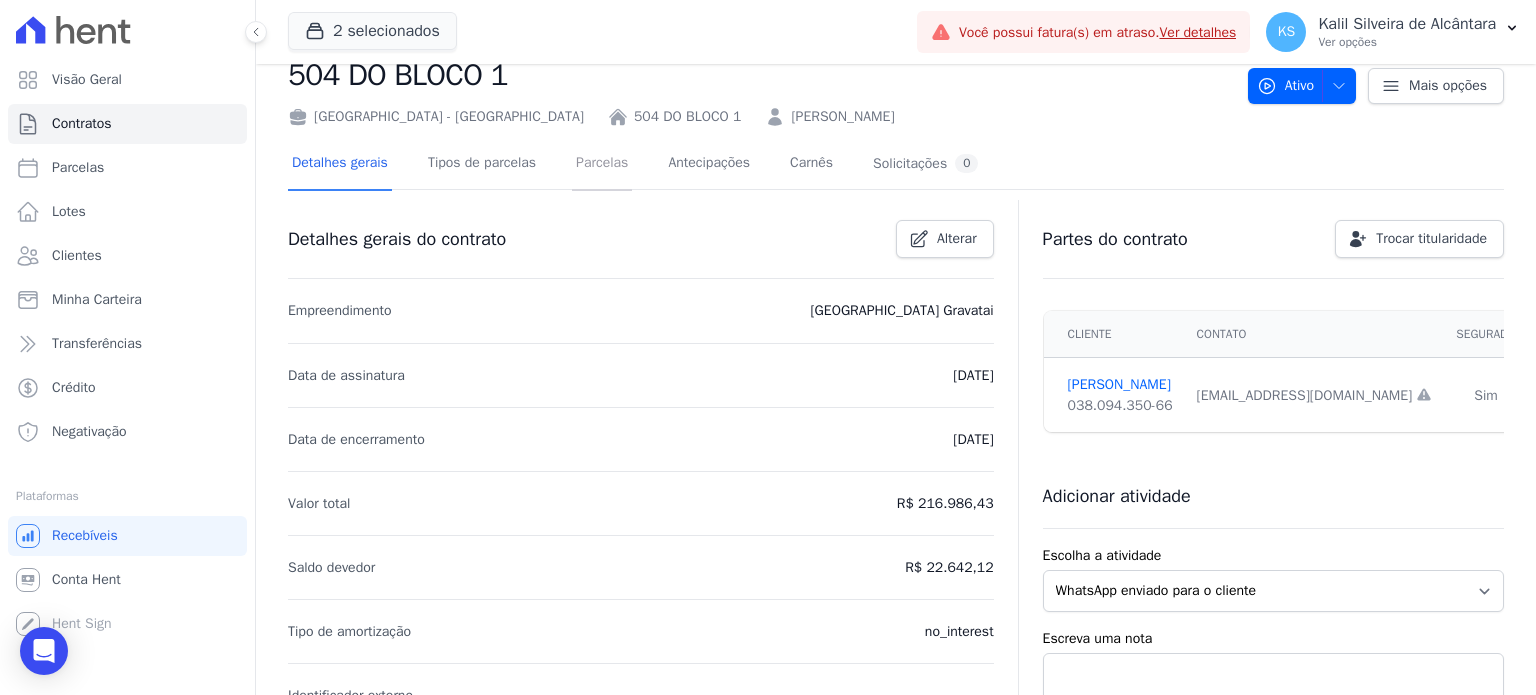 click on "Parcelas" at bounding box center [602, 164] 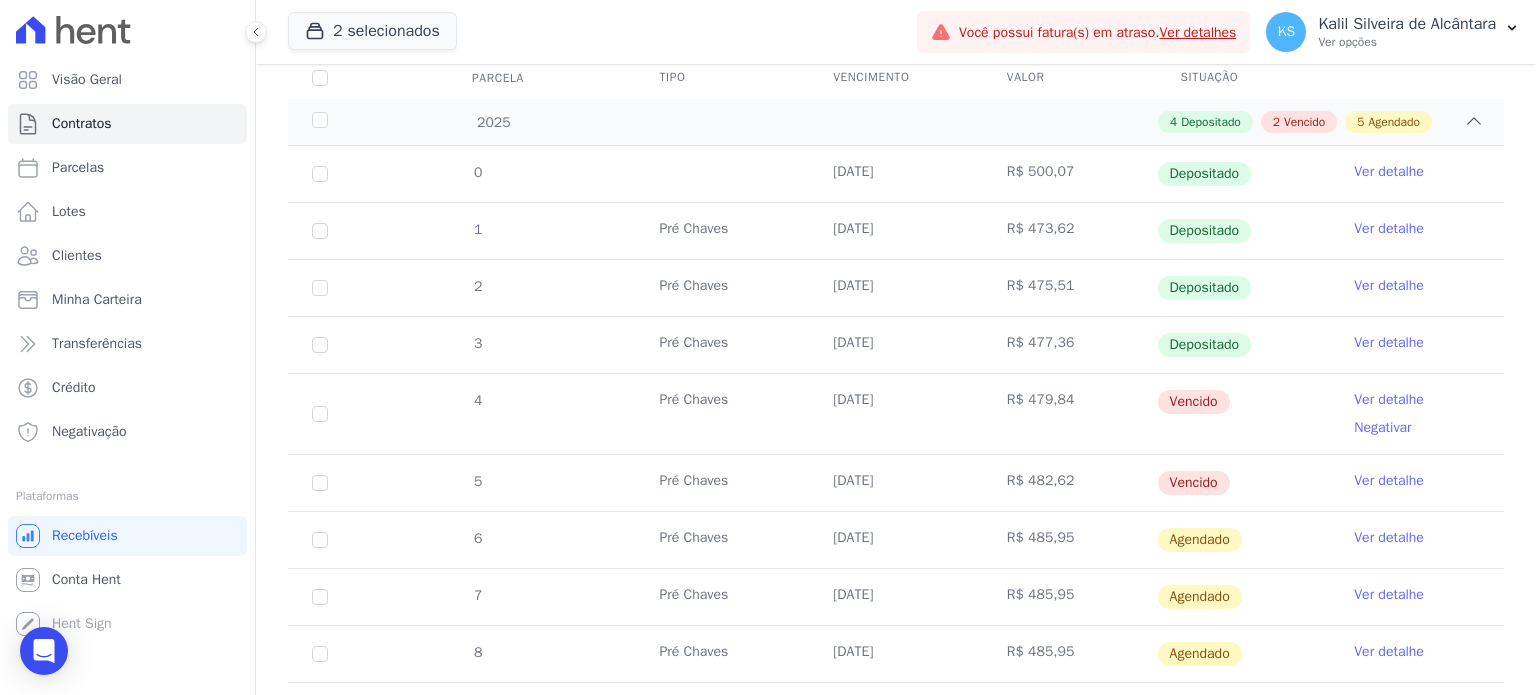 scroll, scrollTop: 275, scrollLeft: 0, axis: vertical 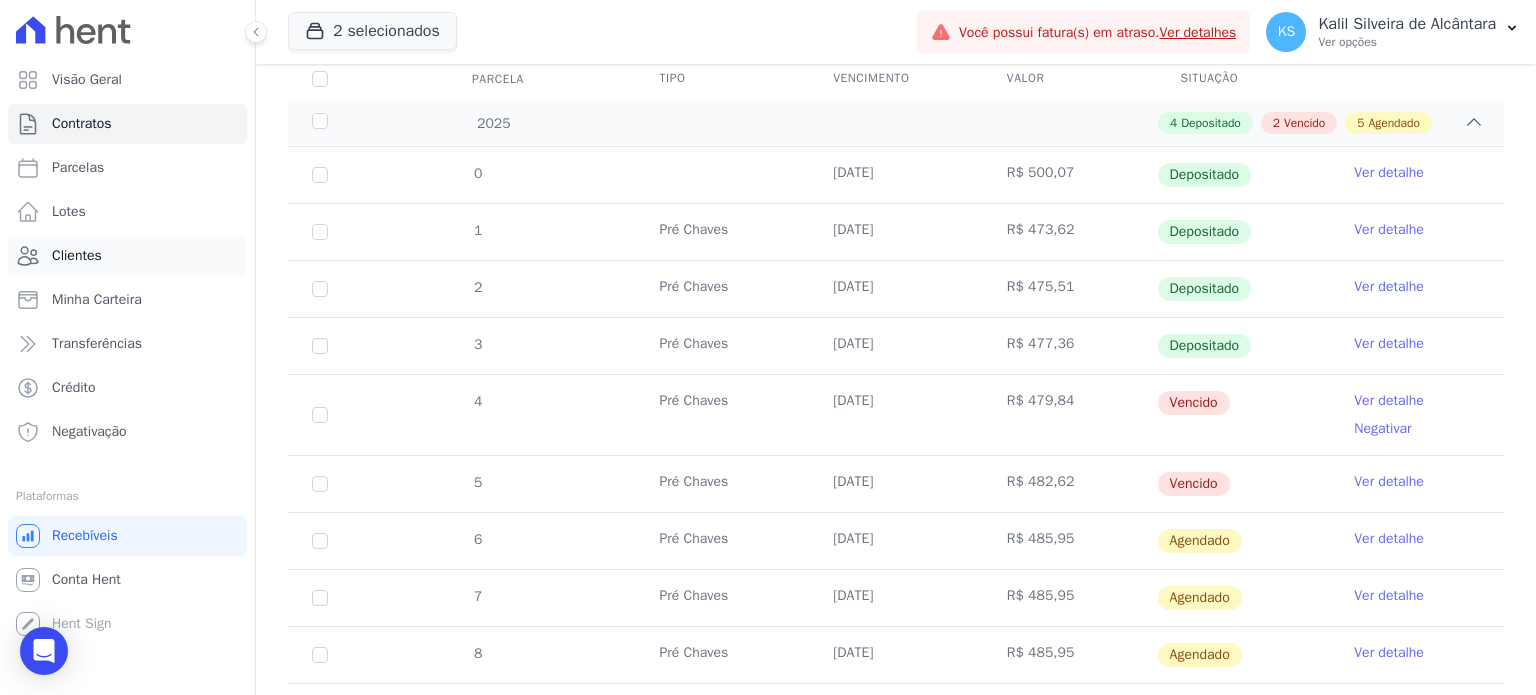 click on "Clientes" at bounding box center [127, 256] 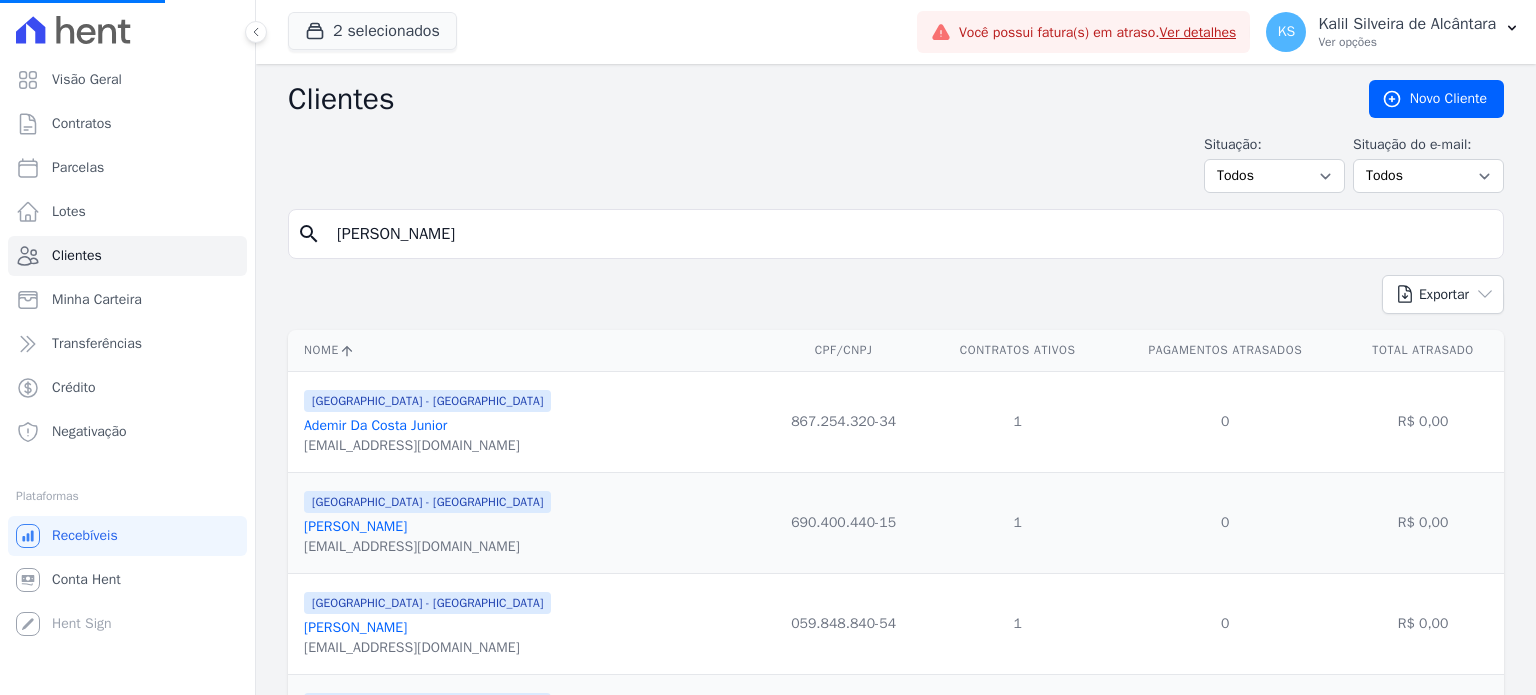 click on "[PERSON_NAME]" at bounding box center [910, 234] 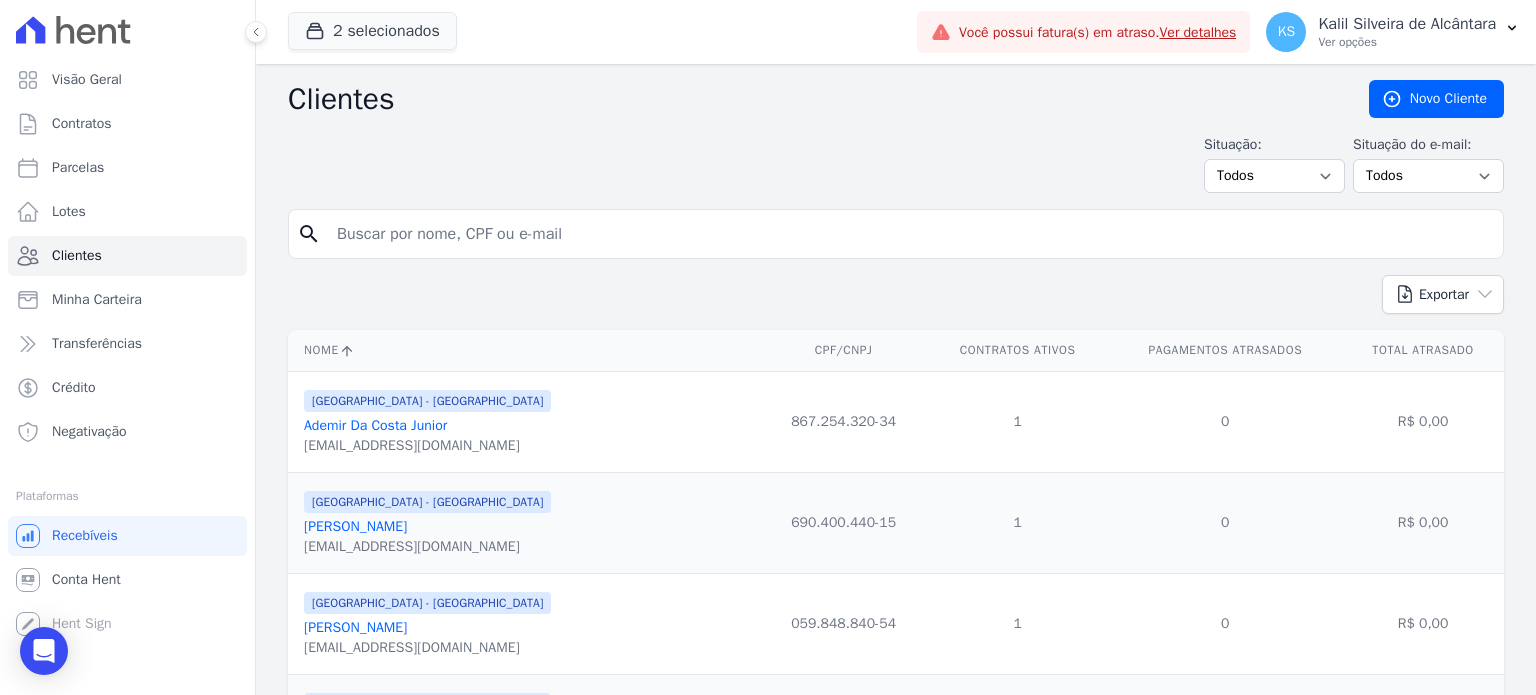 drag, startPoint x: 460, startPoint y: 229, endPoint x: 616, endPoint y: 187, distance: 161.55495 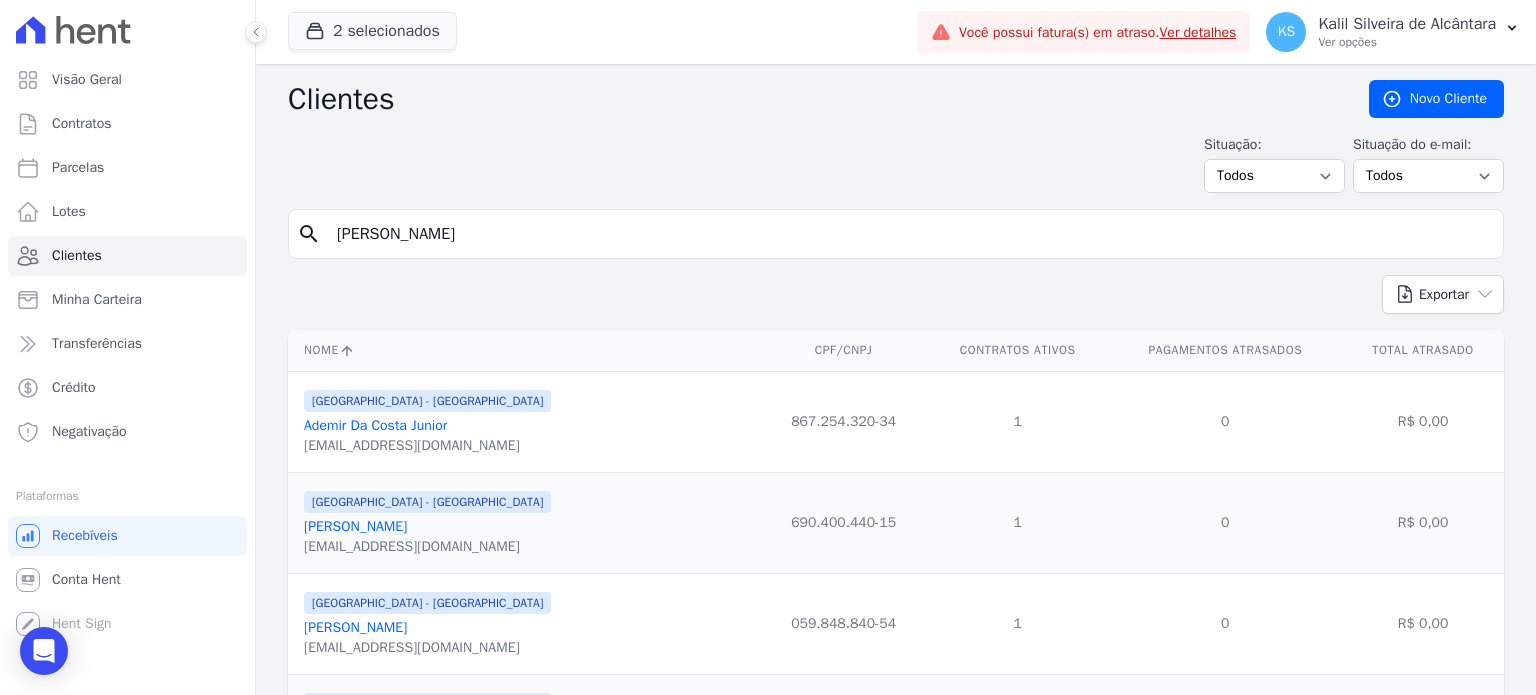 type on "[PERSON_NAME]" 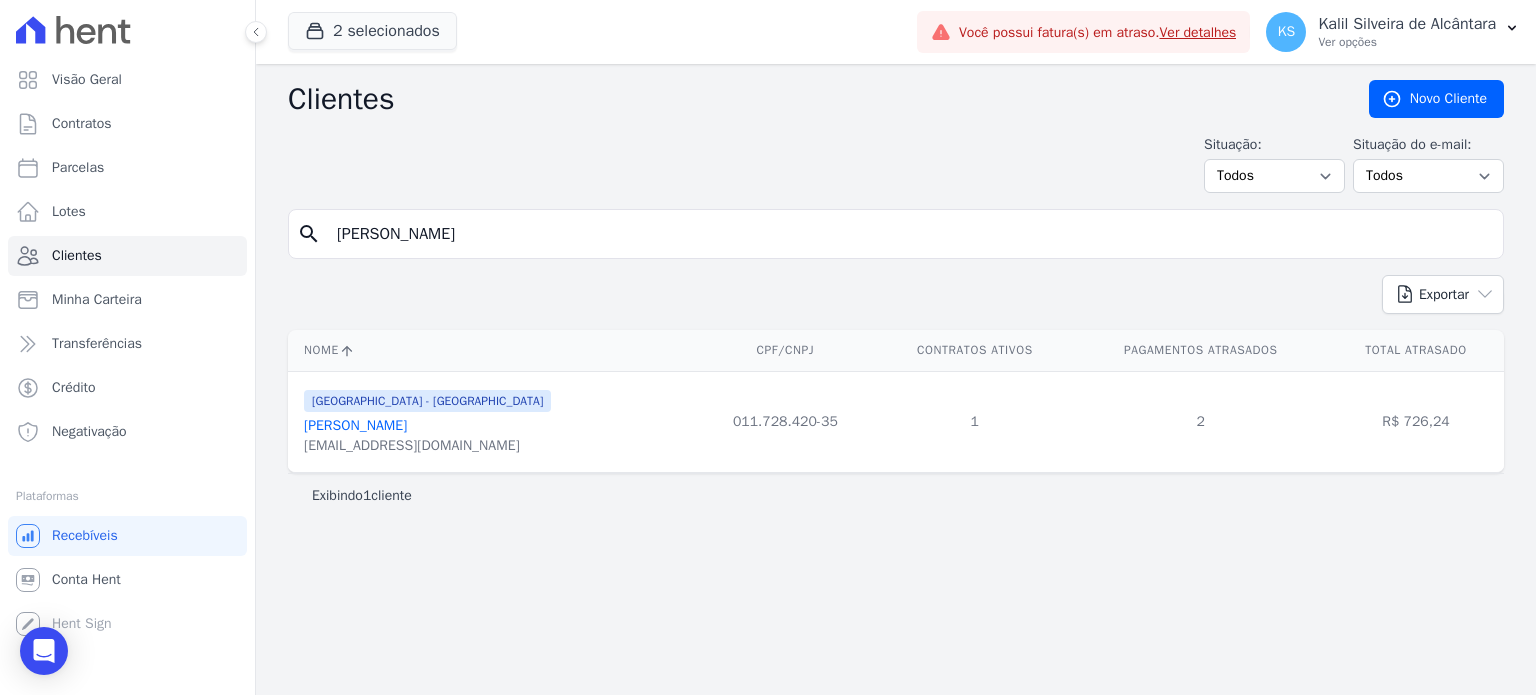 click on "[PERSON_NAME]" at bounding box center (355, 425) 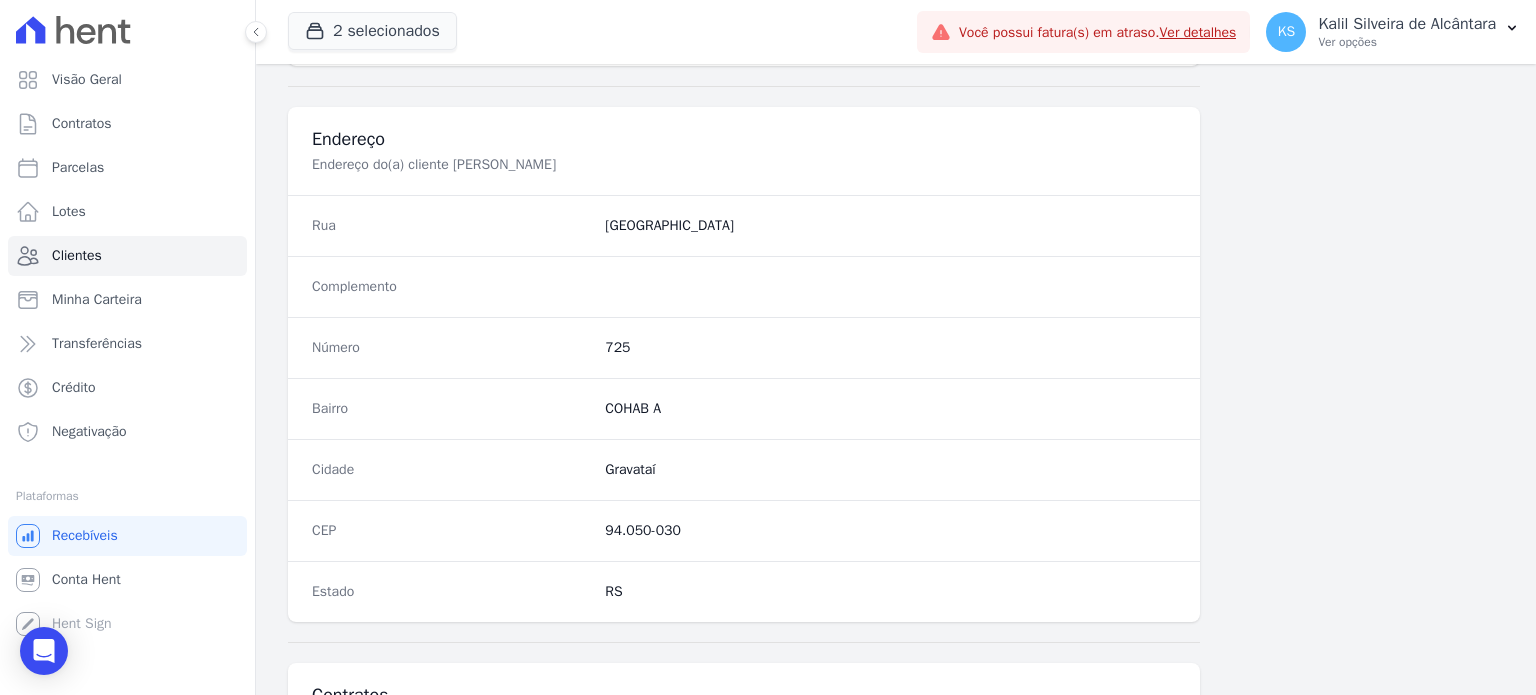 scroll, scrollTop: 1169, scrollLeft: 0, axis: vertical 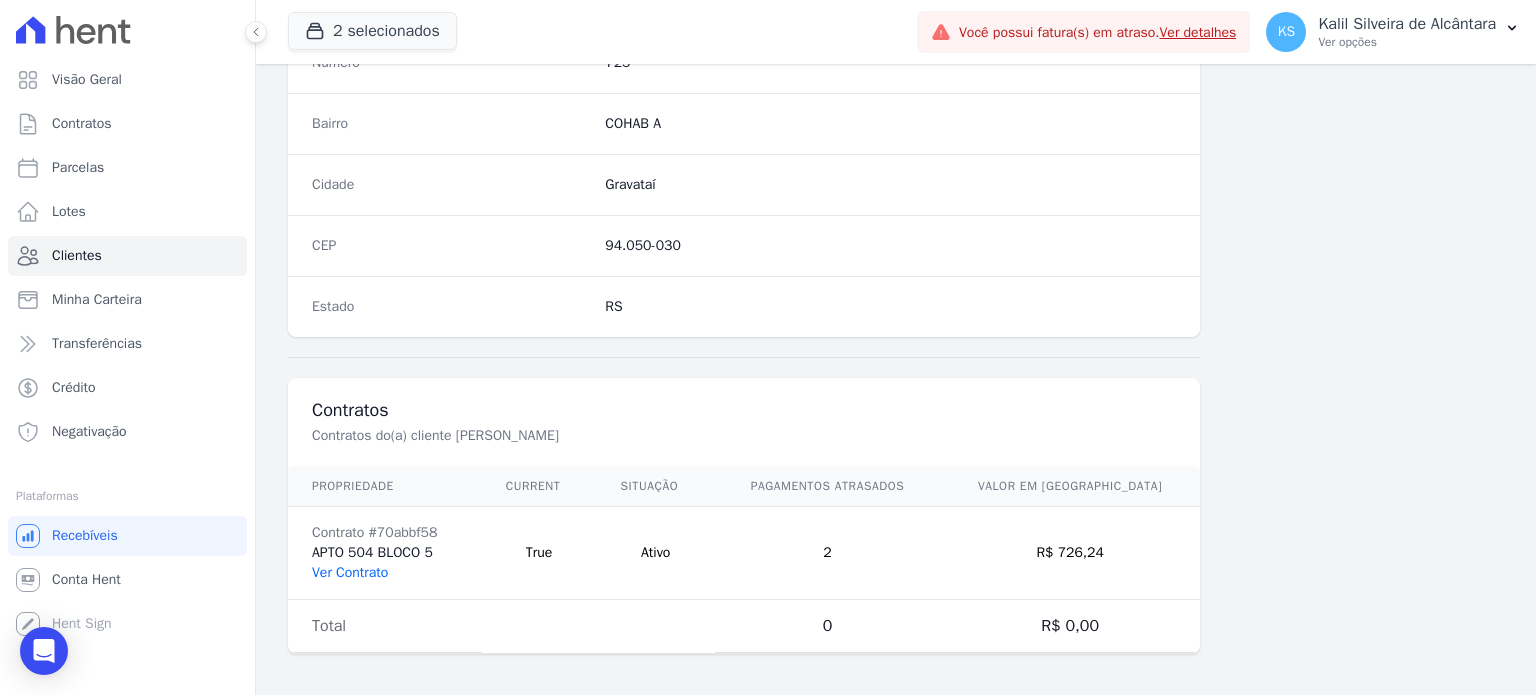 click on "Ver Contrato" at bounding box center (350, 572) 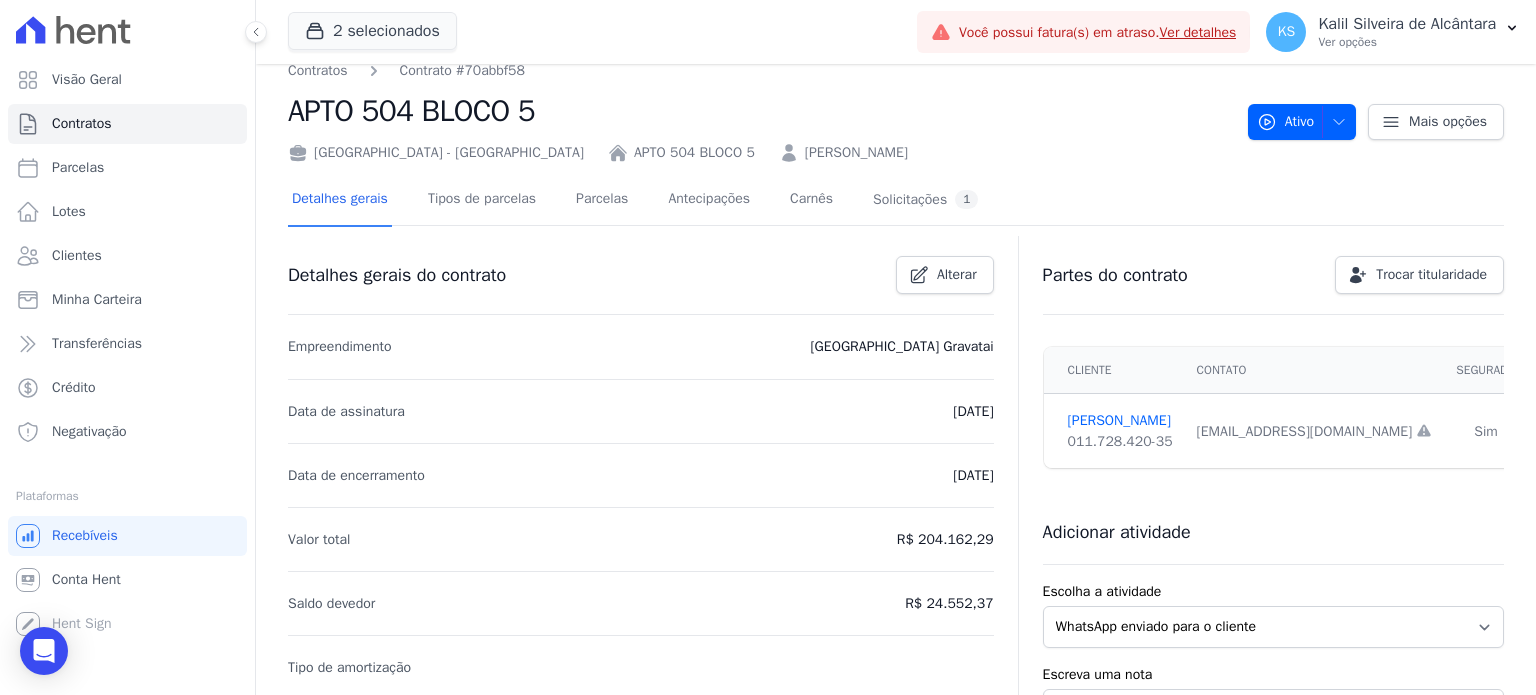 scroll, scrollTop: 0, scrollLeft: 0, axis: both 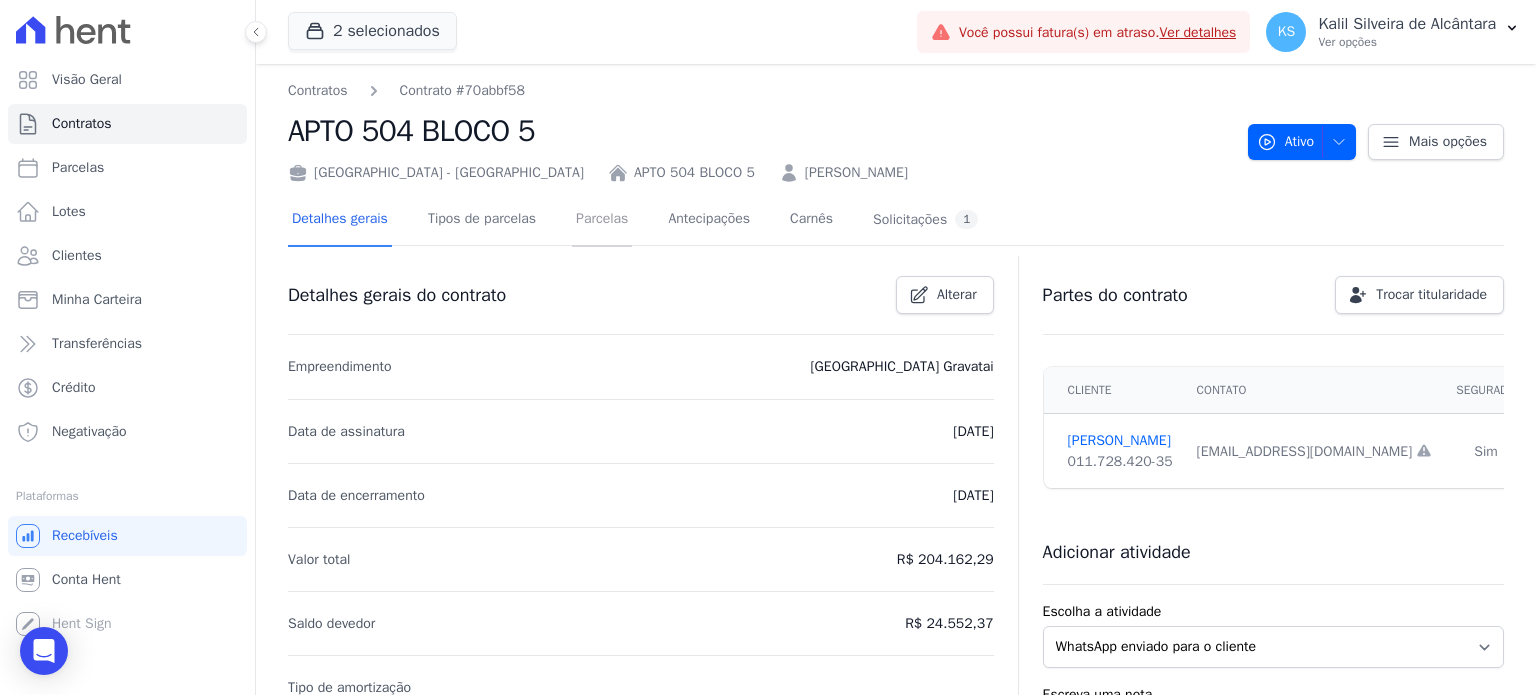 click on "Parcelas" at bounding box center [602, 220] 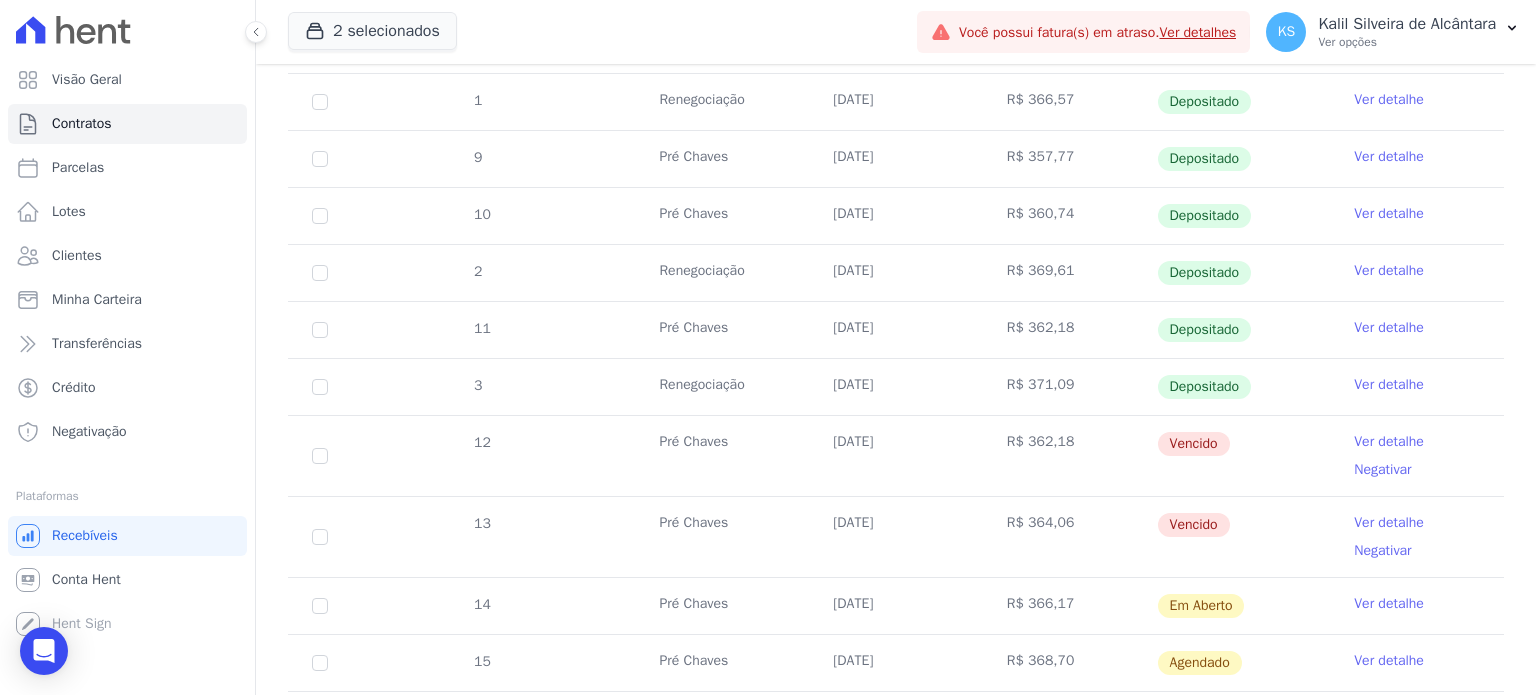 scroll, scrollTop: 458, scrollLeft: 0, axis: vertical 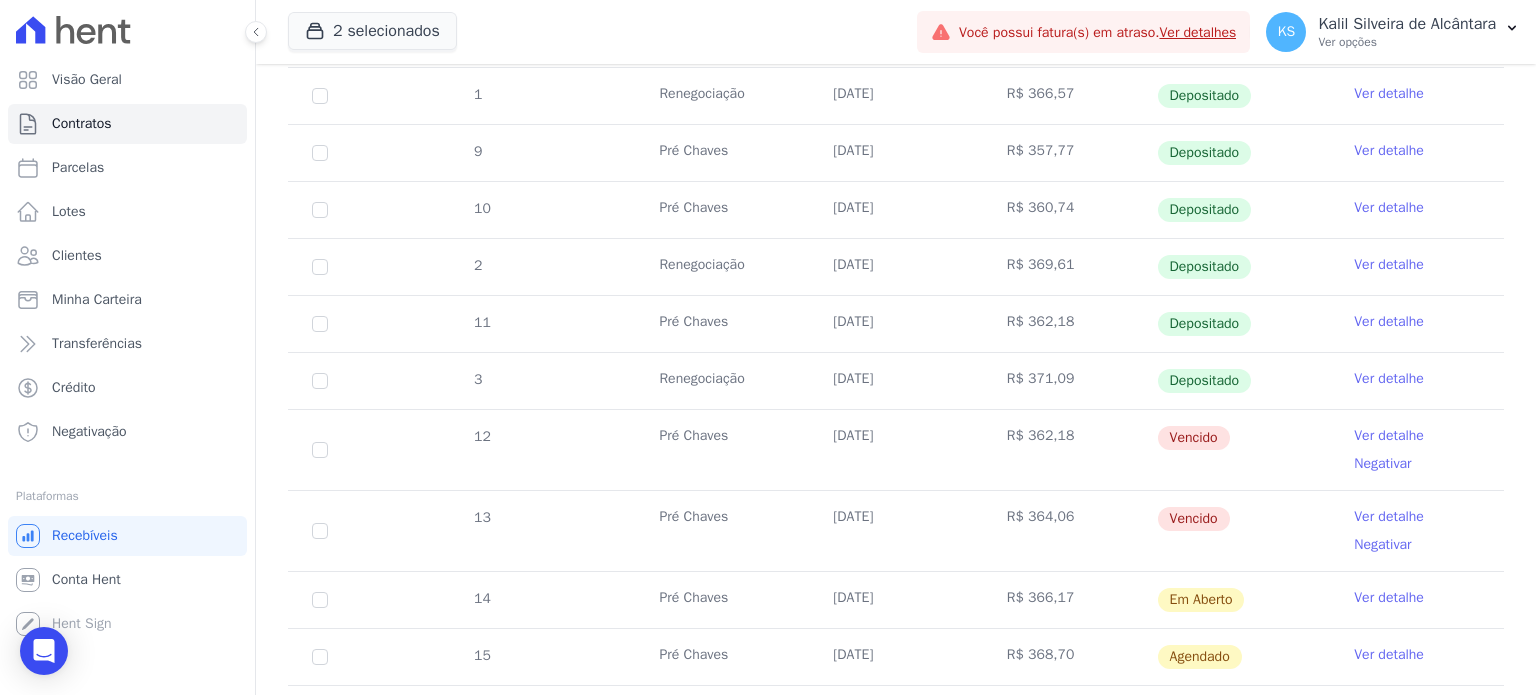 click on "Ver detalhe" at bounding box center (1389, 436) 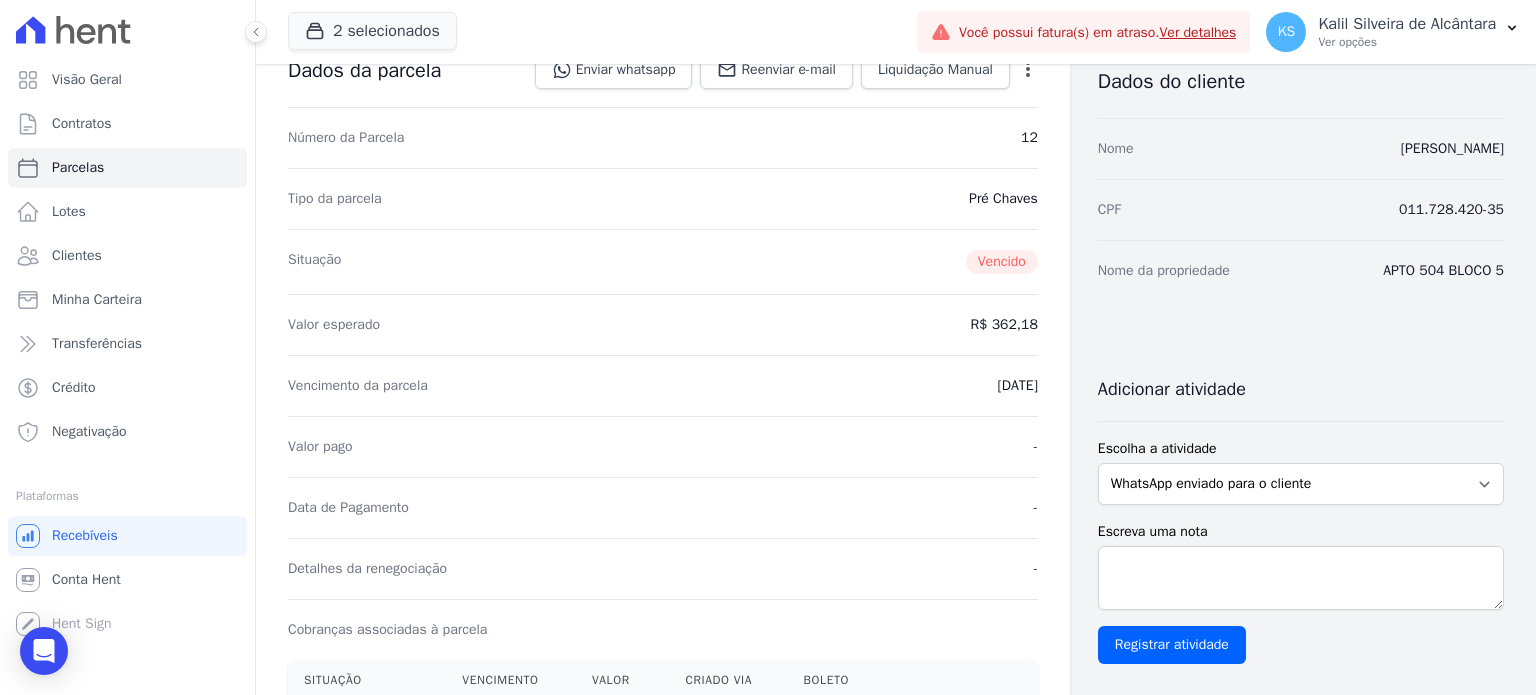 scroll, scrollTop: 122, scrollLeft: 0, axis: vertical 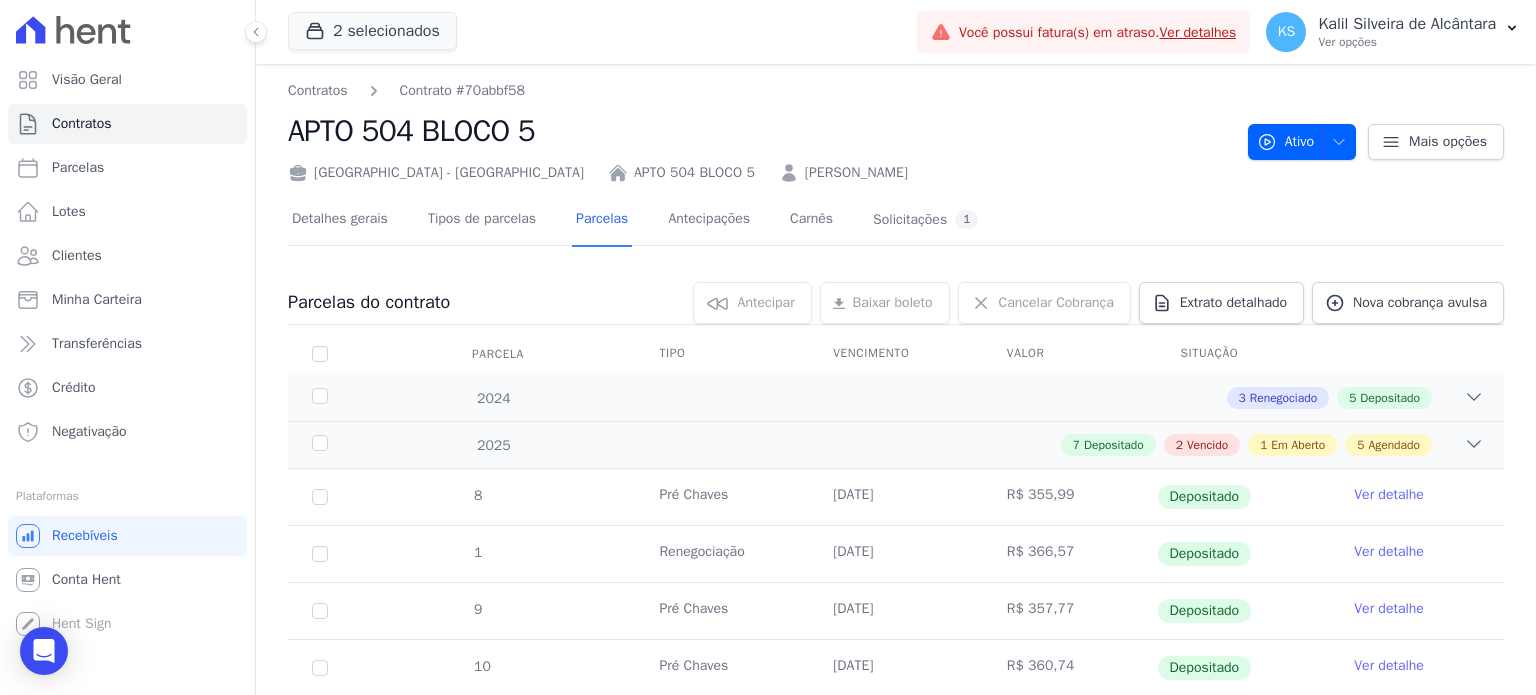 click on "[PERSON_NAME]" at bounding box center [856, 172] 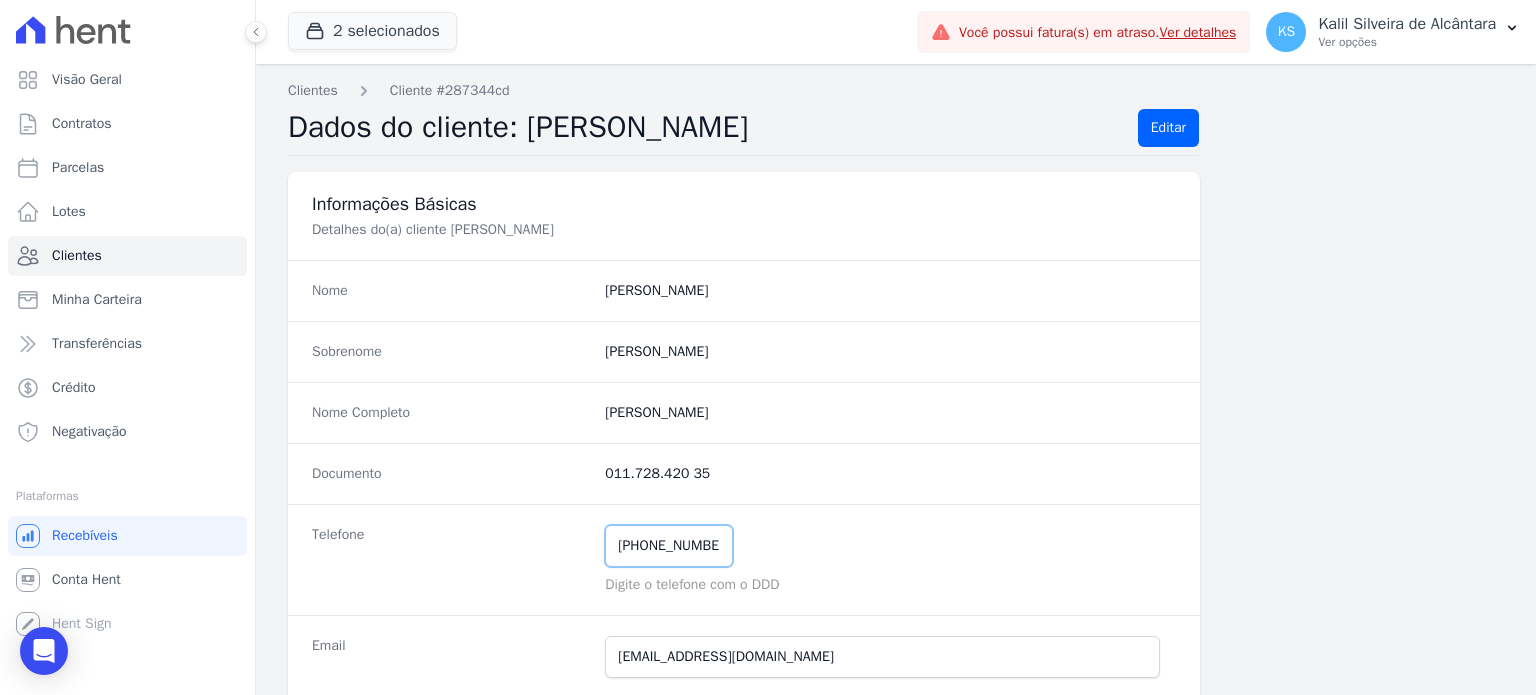 drag, startPoint x: 733, startPoint y: 544, endPoint x: 312, endPoint y: 539, distance: 421.0297 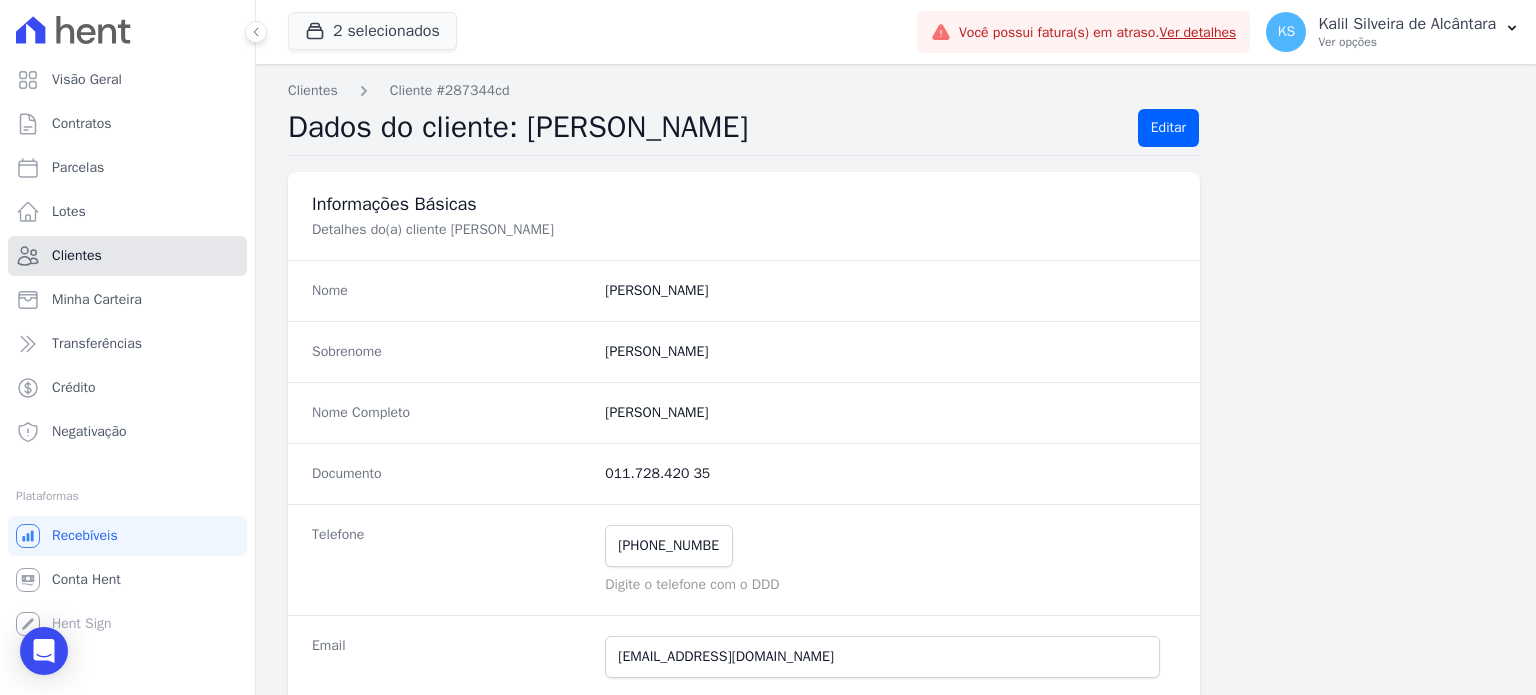 click on "Clientes" at bounding box center [77, 256] 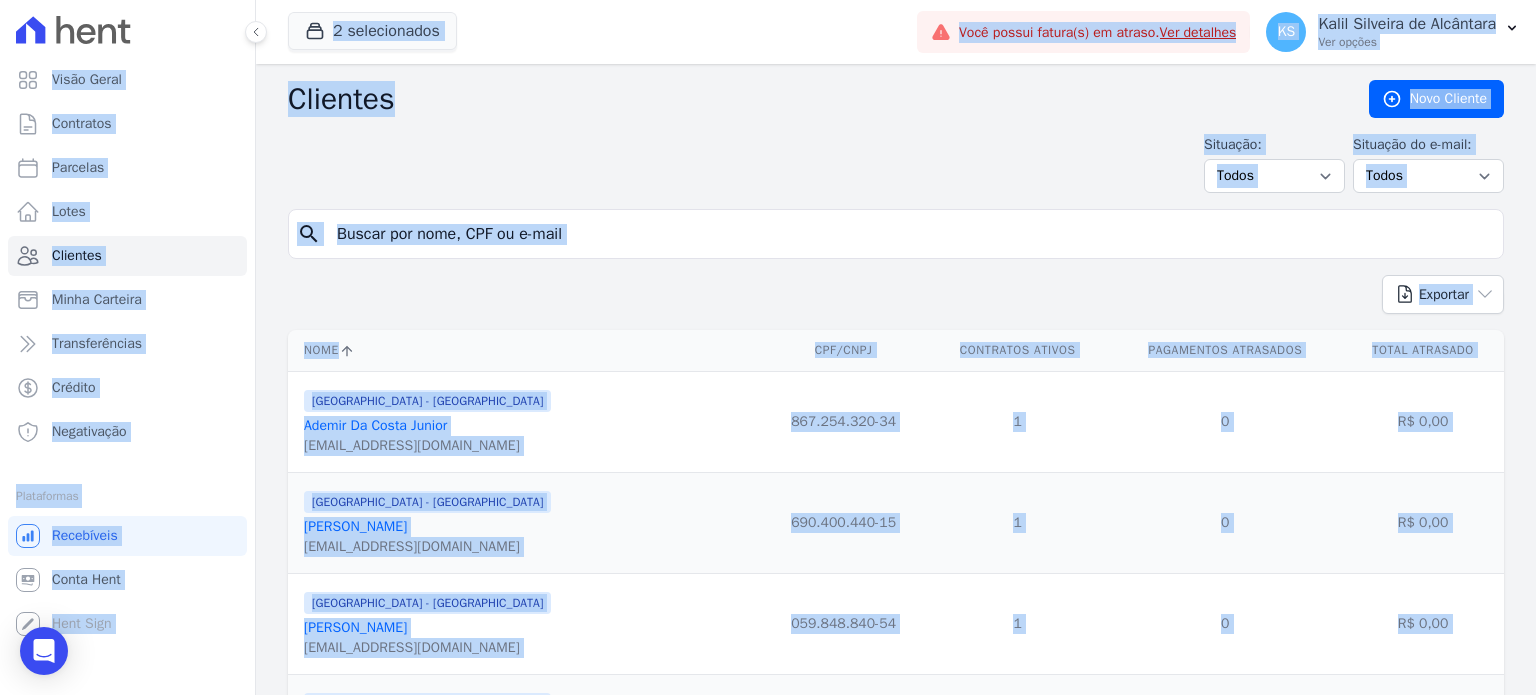 click at bounding box center [910, 234] 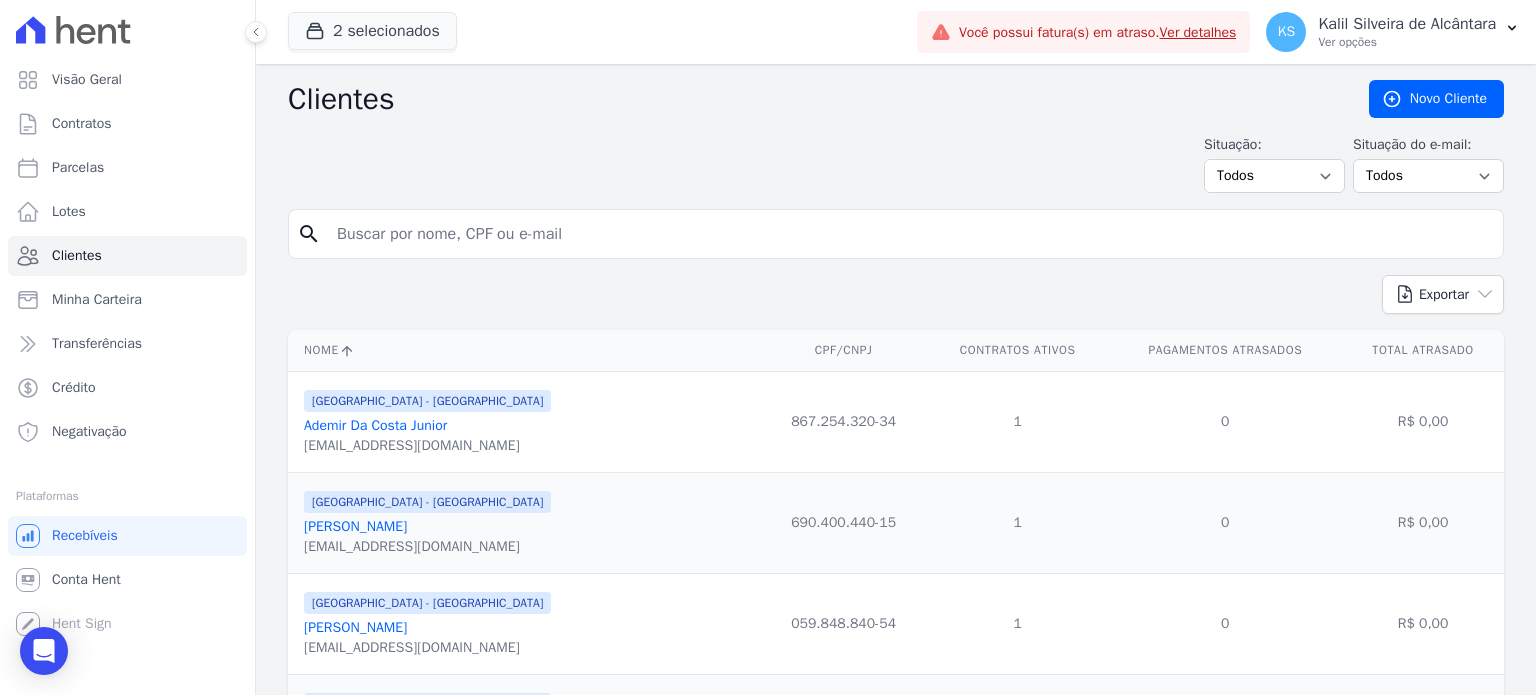 click on "Situação:
Todos
Adimplentes
Inadimplentes
Situação do e-mail:
Todos
Confirmado
Não confirmado" at bounding box center [896, 163] 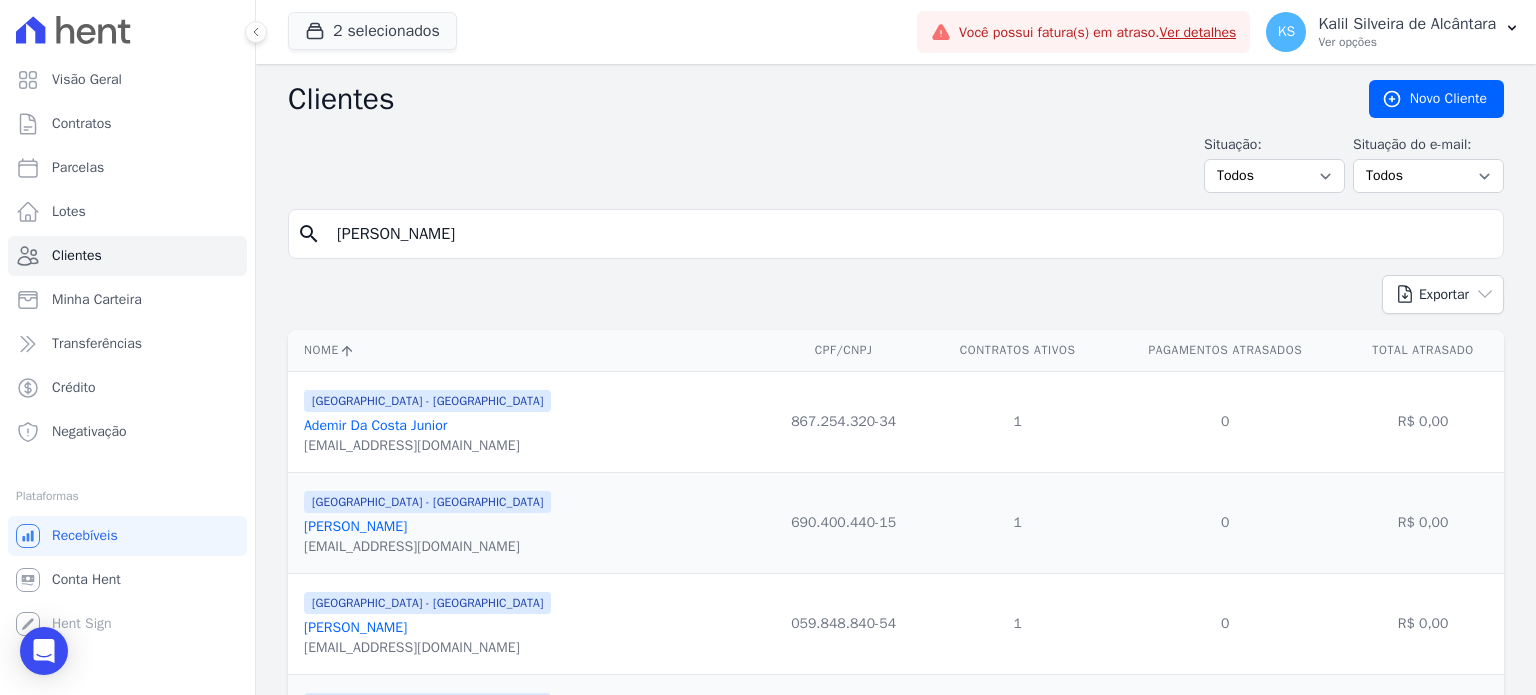 type on "[PERSON_NAME]" 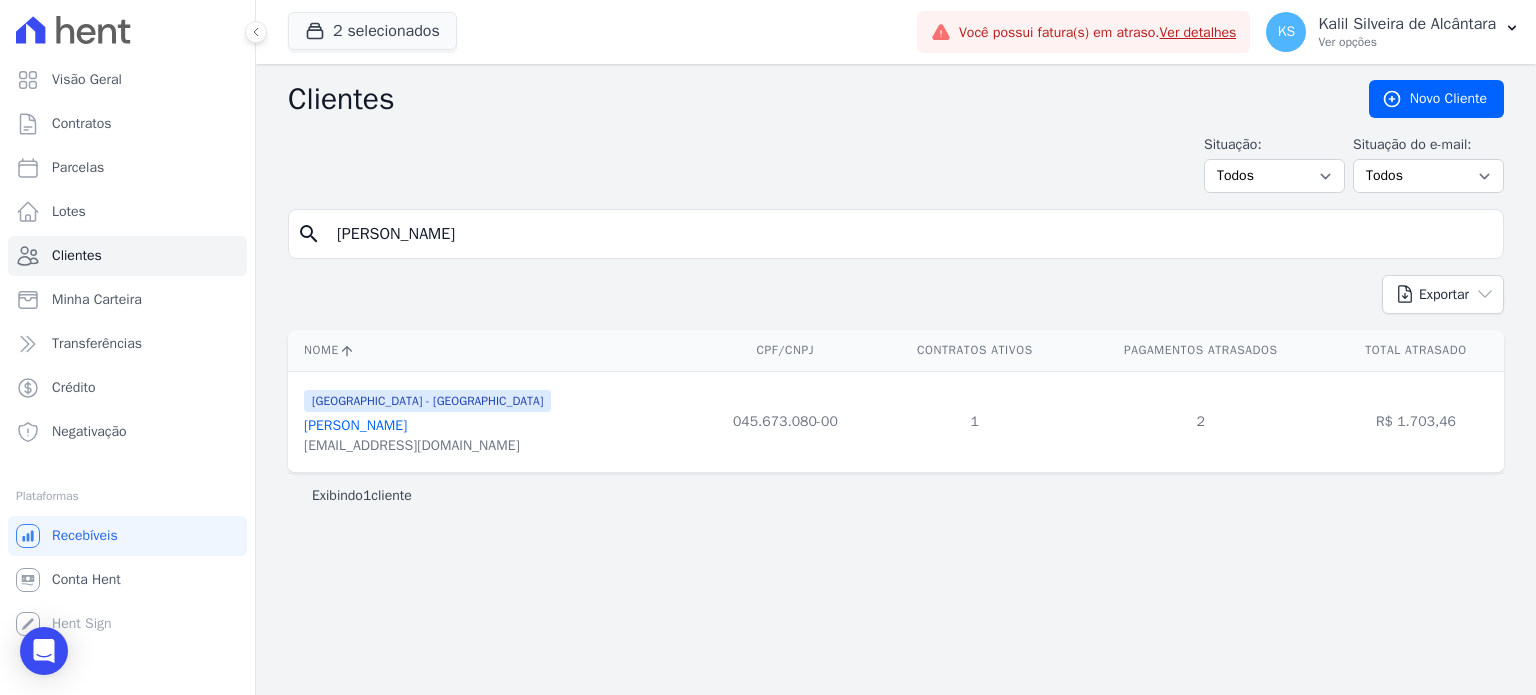 drag, startPoint x: 449, startPoint y: 447, endPoint x: 478, endPoint y: 412, distance: 45.453274 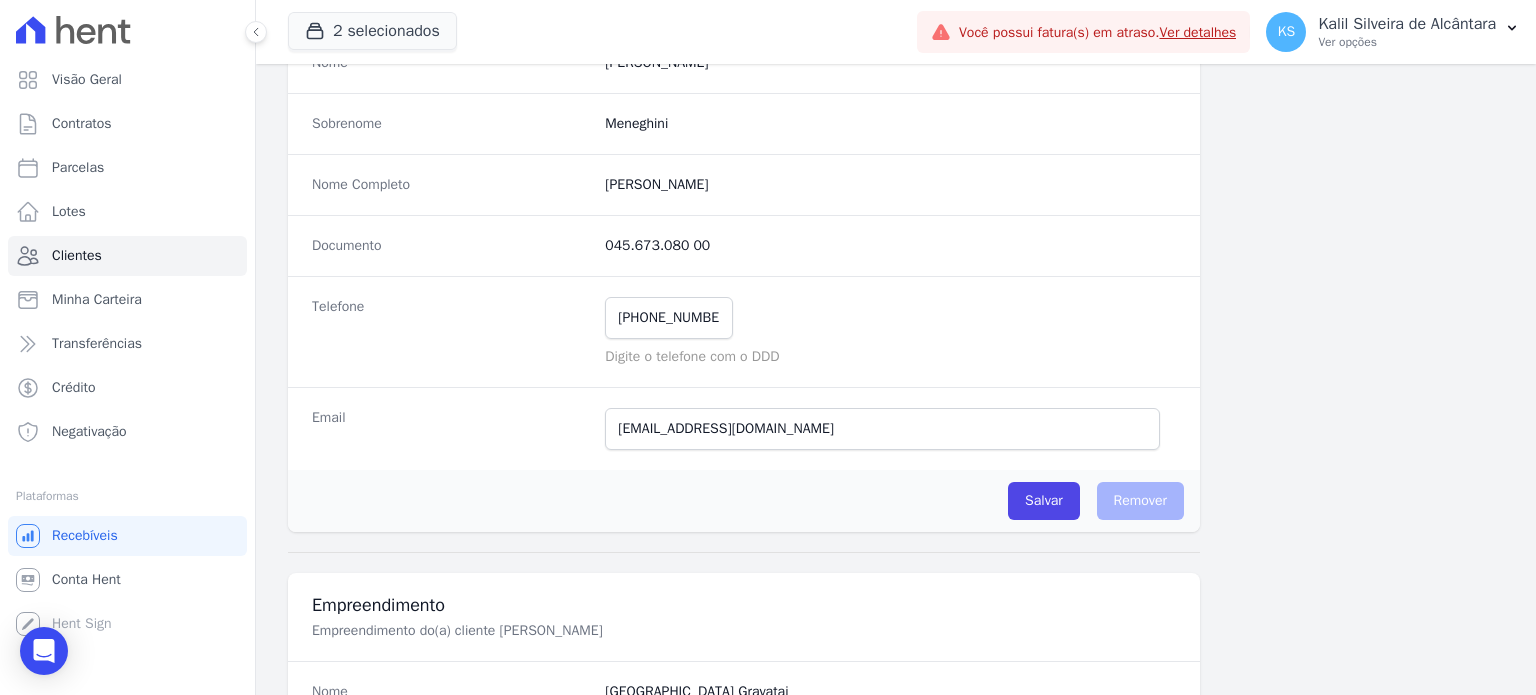 scroll, scrollTop: 150, scrollLeft: 0, axis: vertical 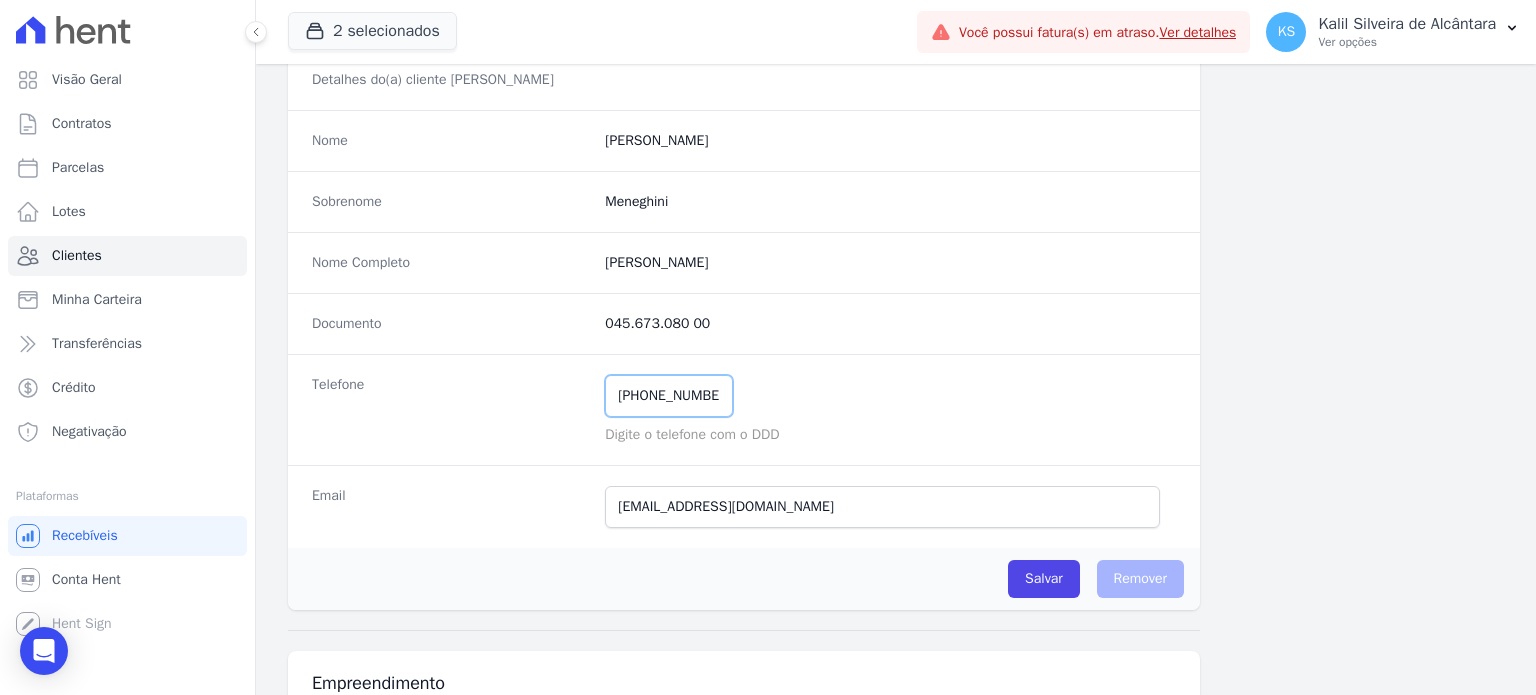 drag, startPoint x: 740, startPoint y: 387, endPoint x: 400, endPoint y: 360, distance: 341.07037 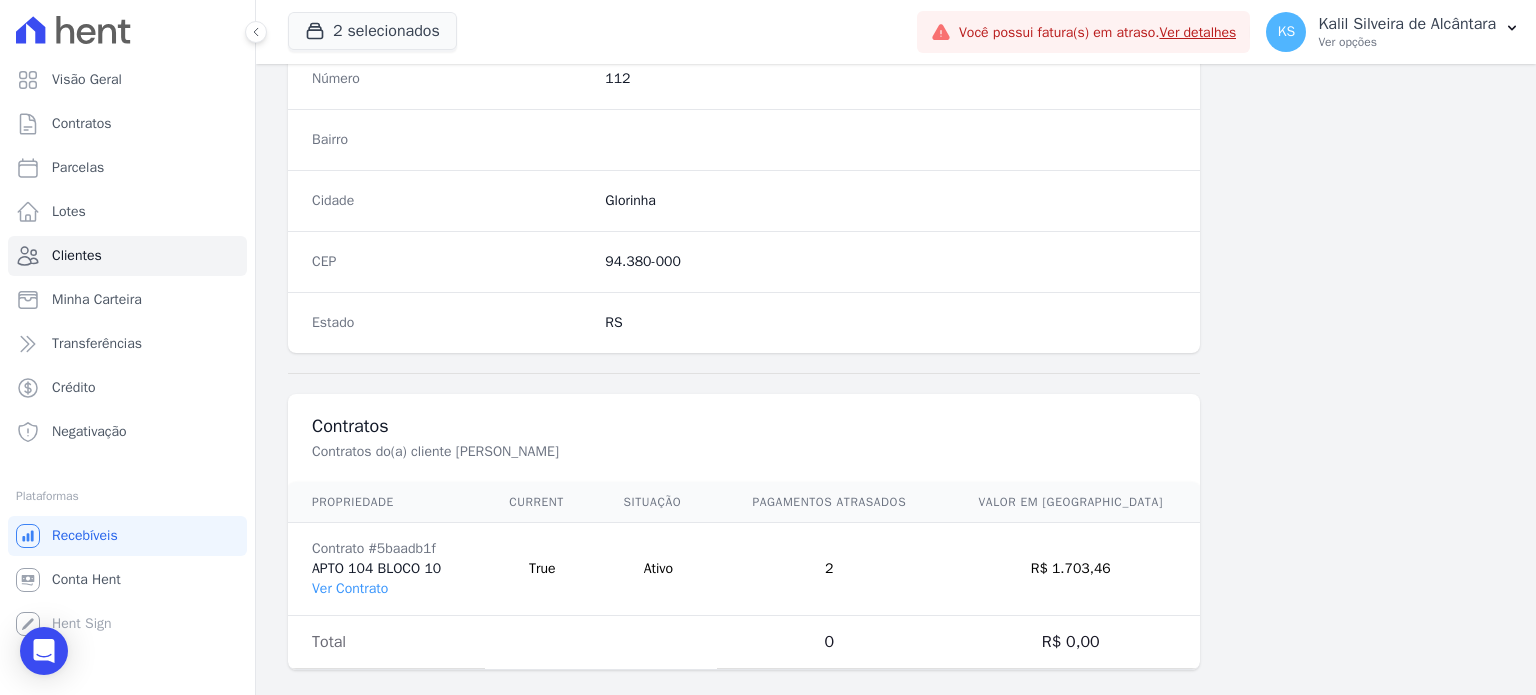 scroll, scrollTop: 1169, scrollLeft: 0, axis: vertical 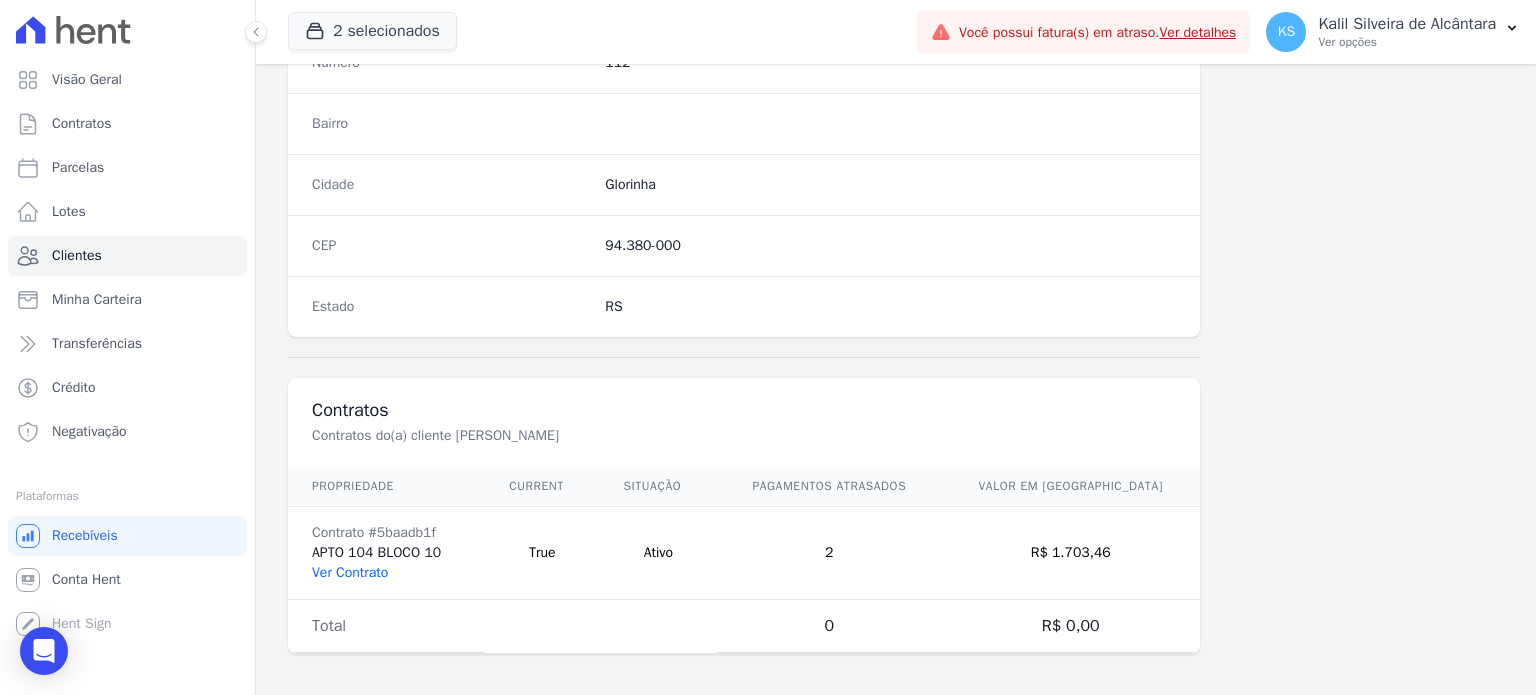 click on "Ver Contrato" at bounding box center (350, 572) 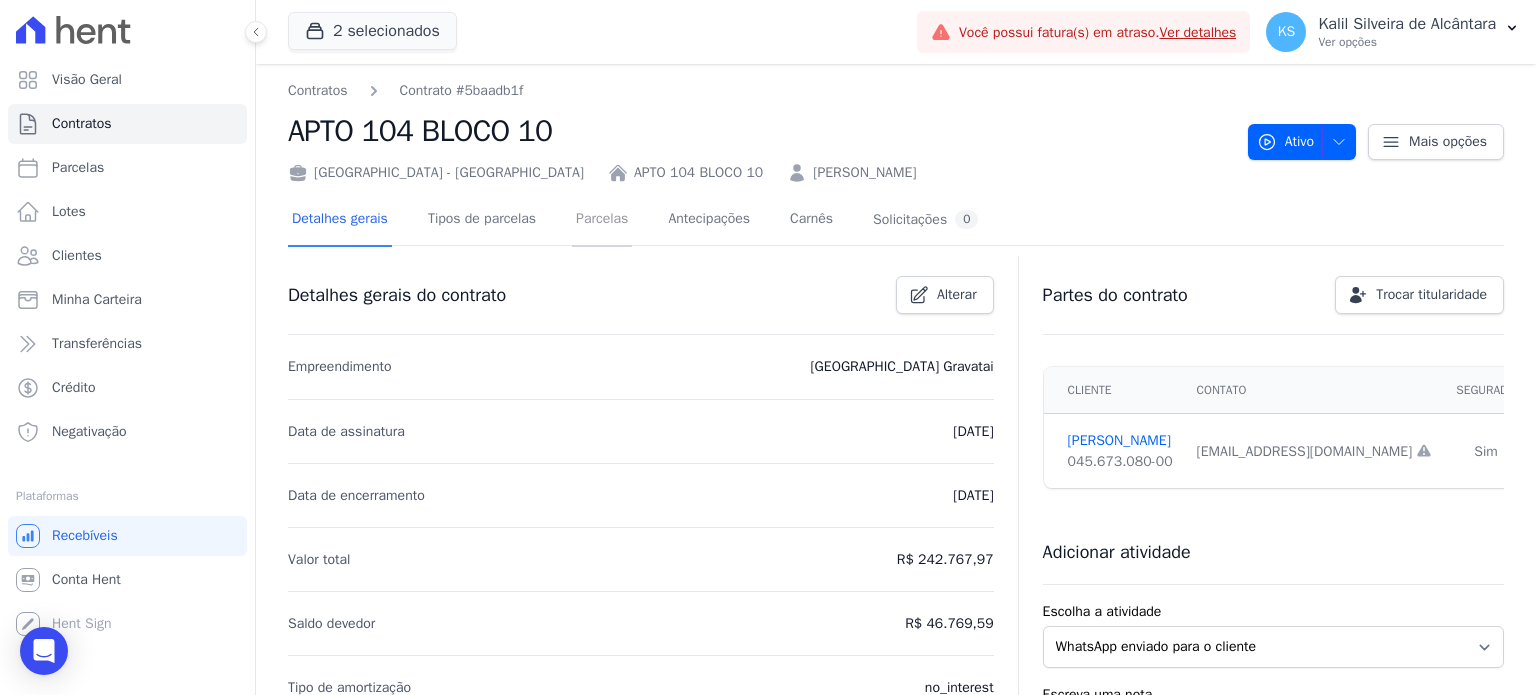 click on "Parcelas" at bounding box center [602, 220] 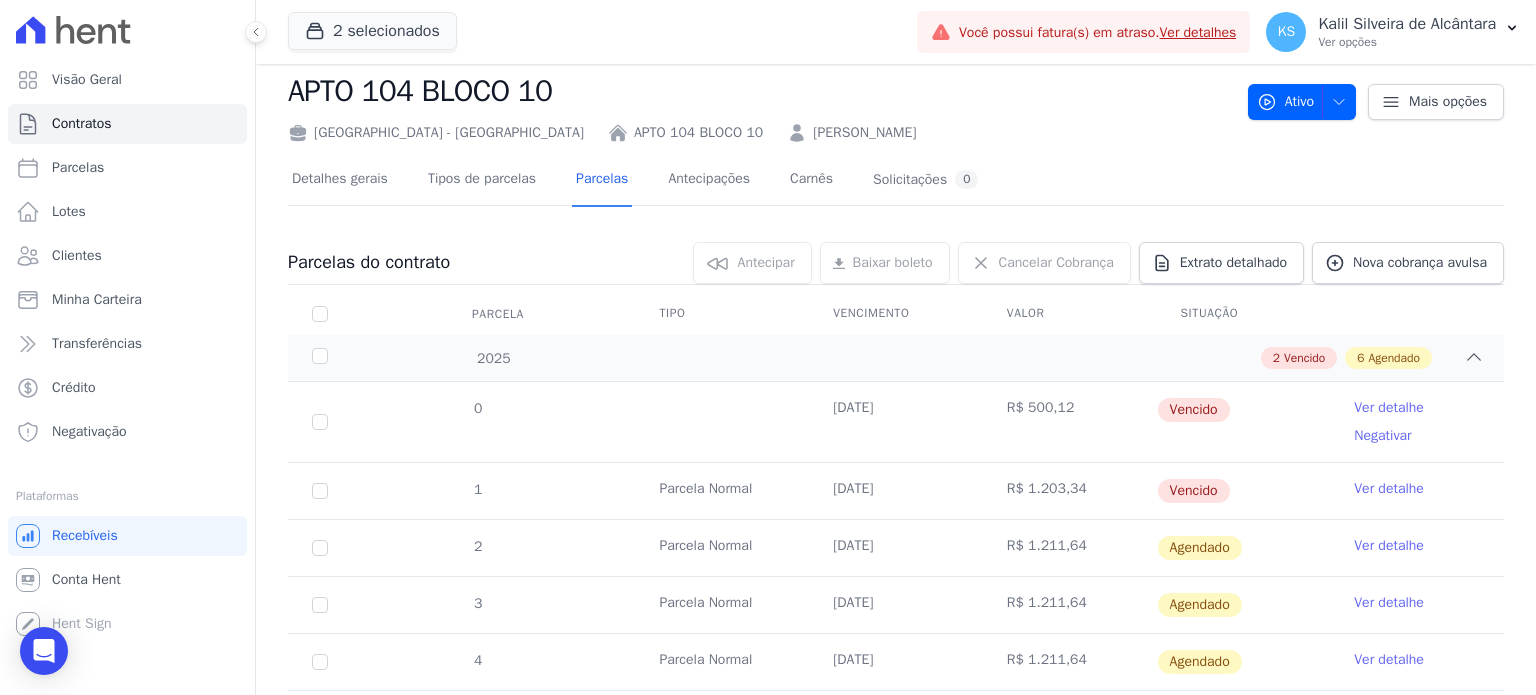 scroll, scrollTop: 47, scrollLeft: 0, axis: vertical 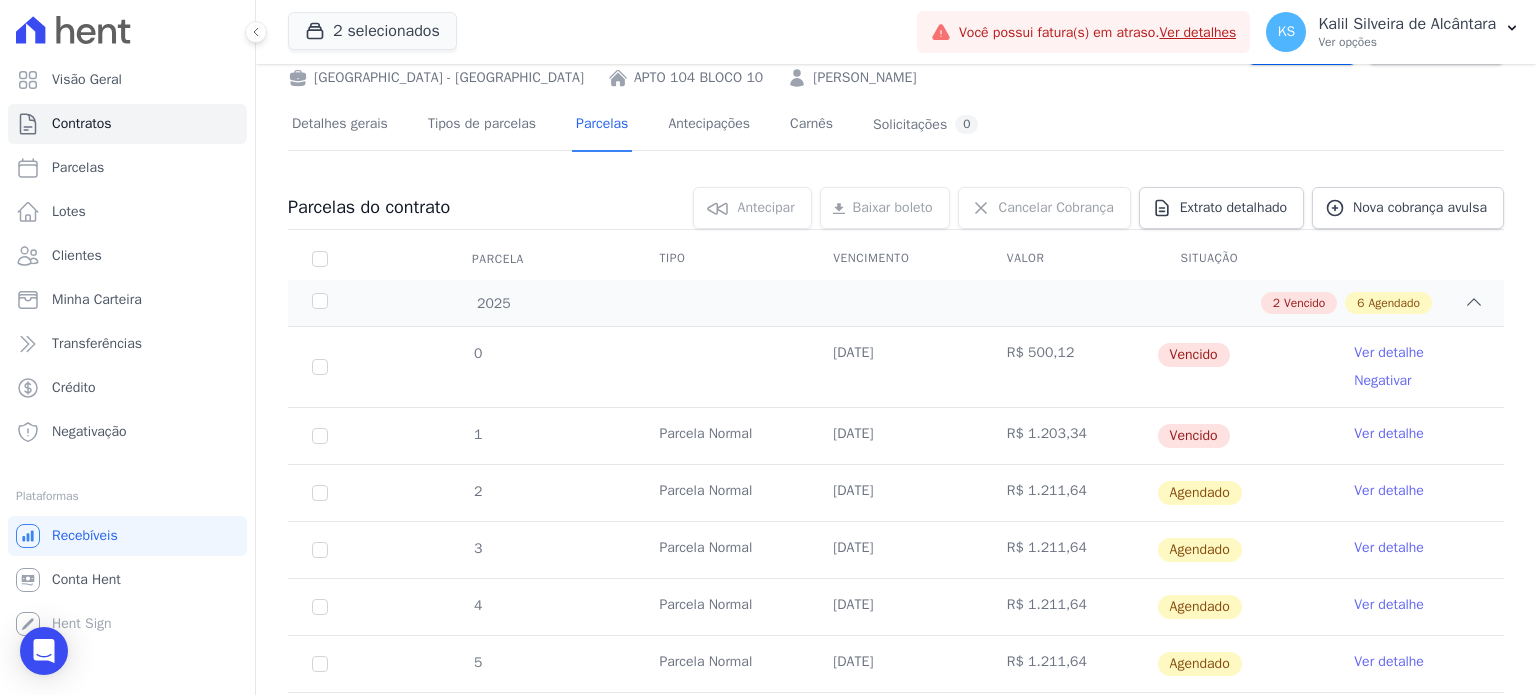 click on "Ver detalhe" at bounding box center [1389, 353] 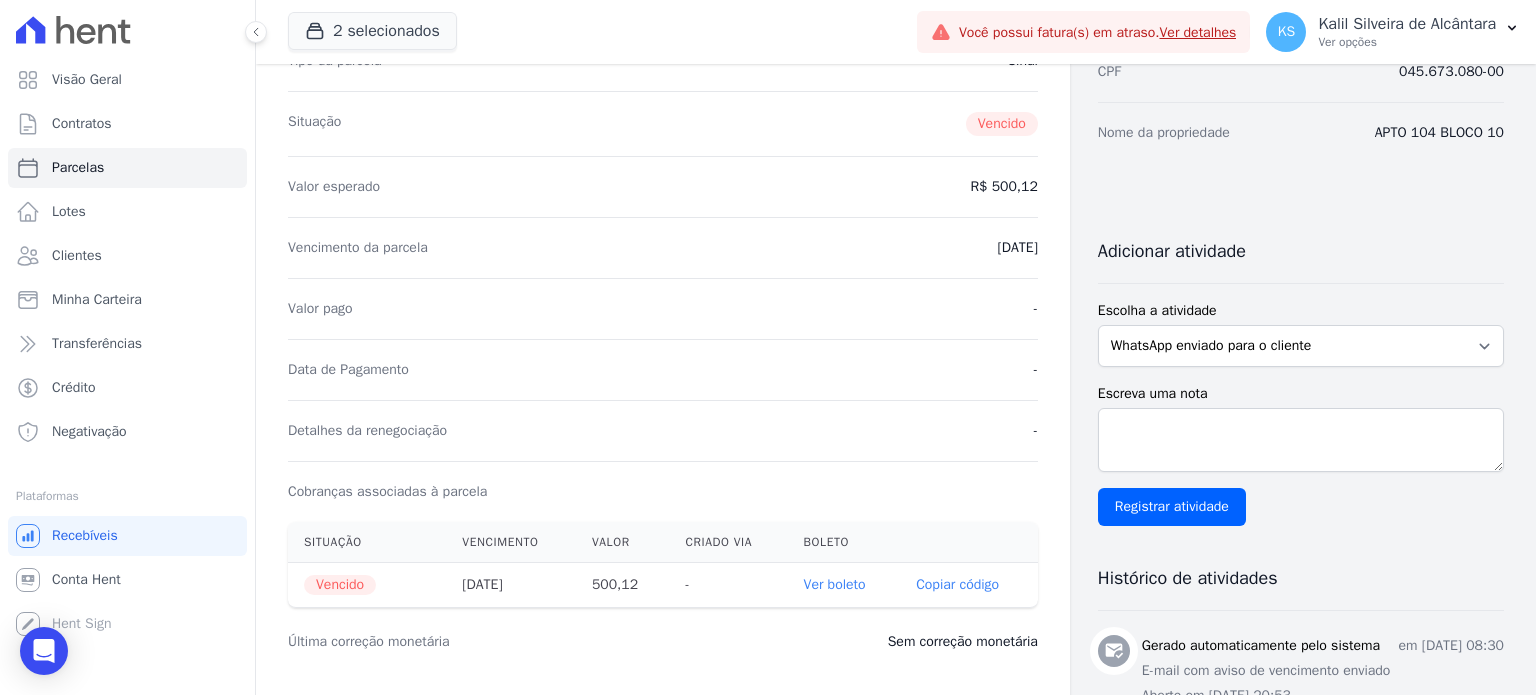 scroll, scrollTop: 0, scrollLeft: 0, axis: both 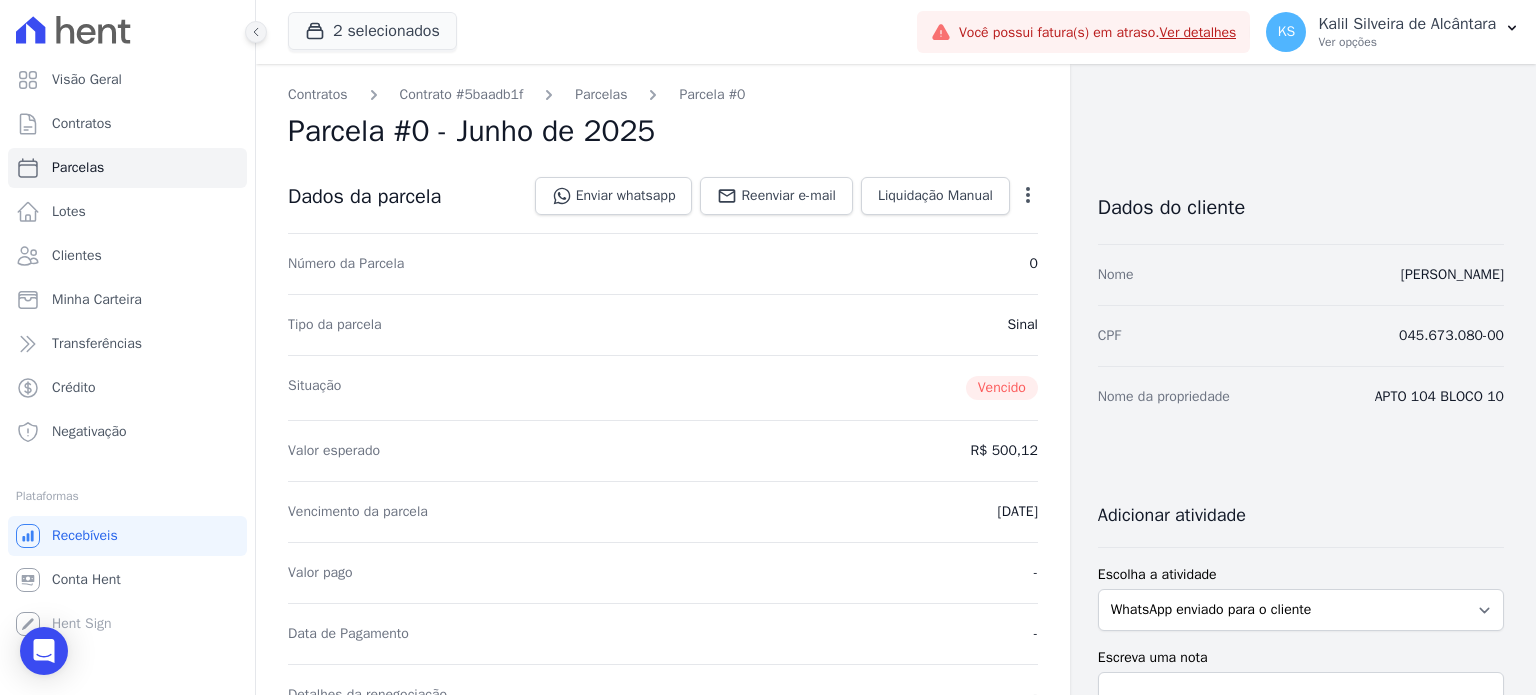 click at bounding box center (256, 32) 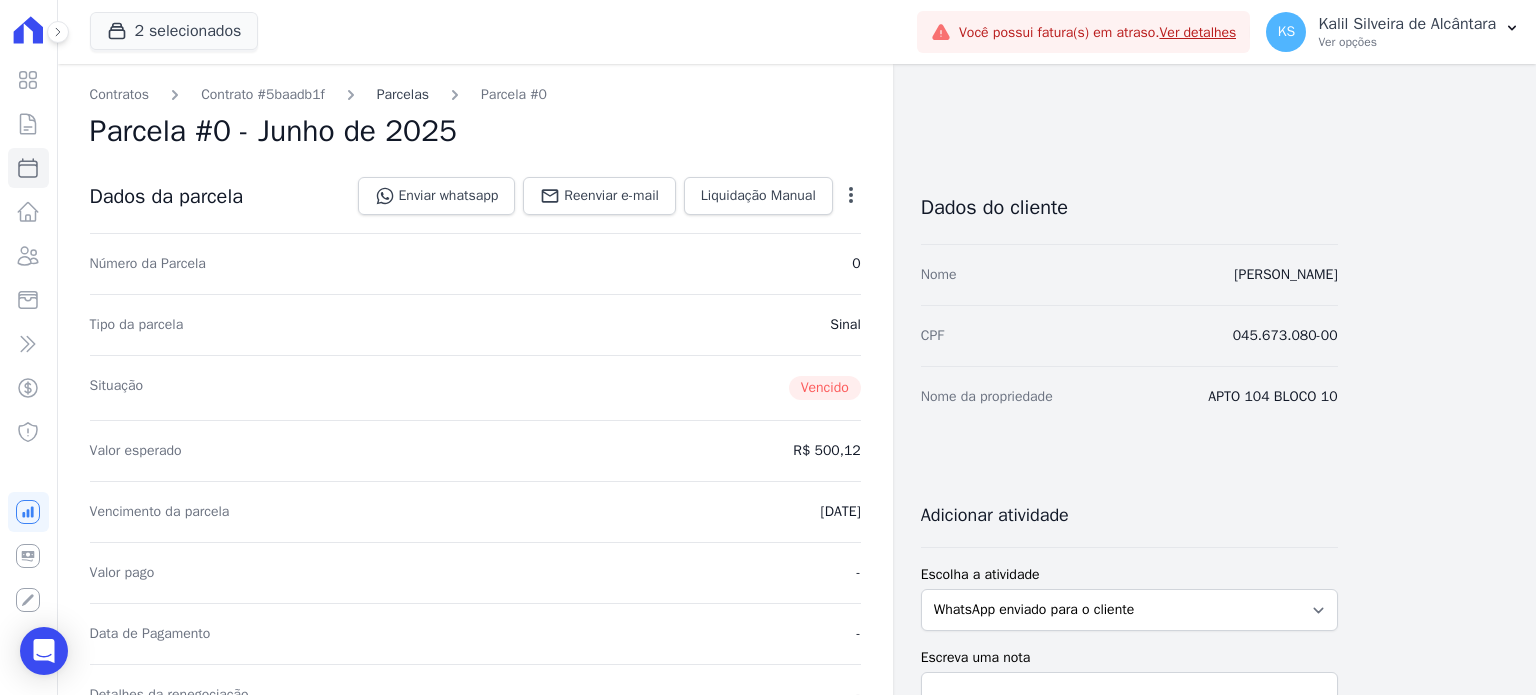 click on "Parcelas" at bounding box center [403, 94] 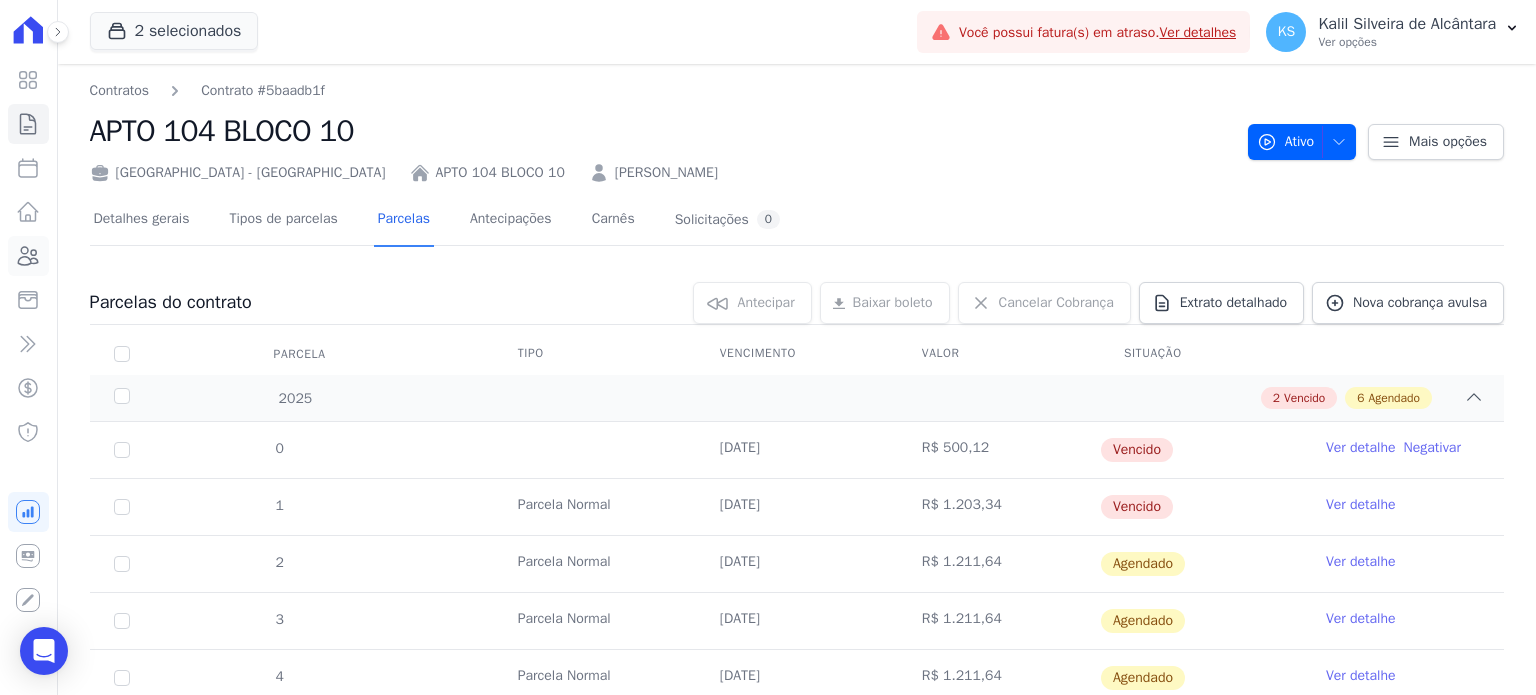 click on "Clientes" at bounding box center (28, 256) 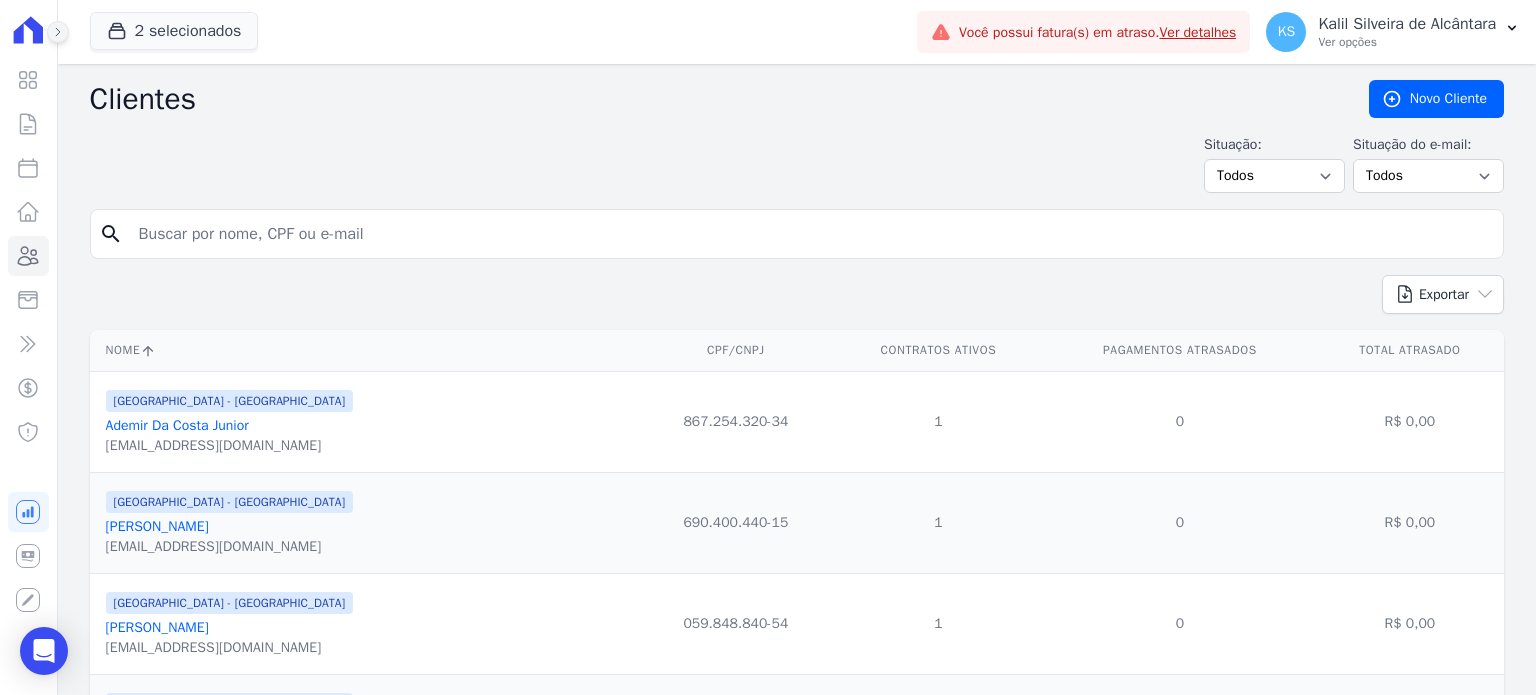 click 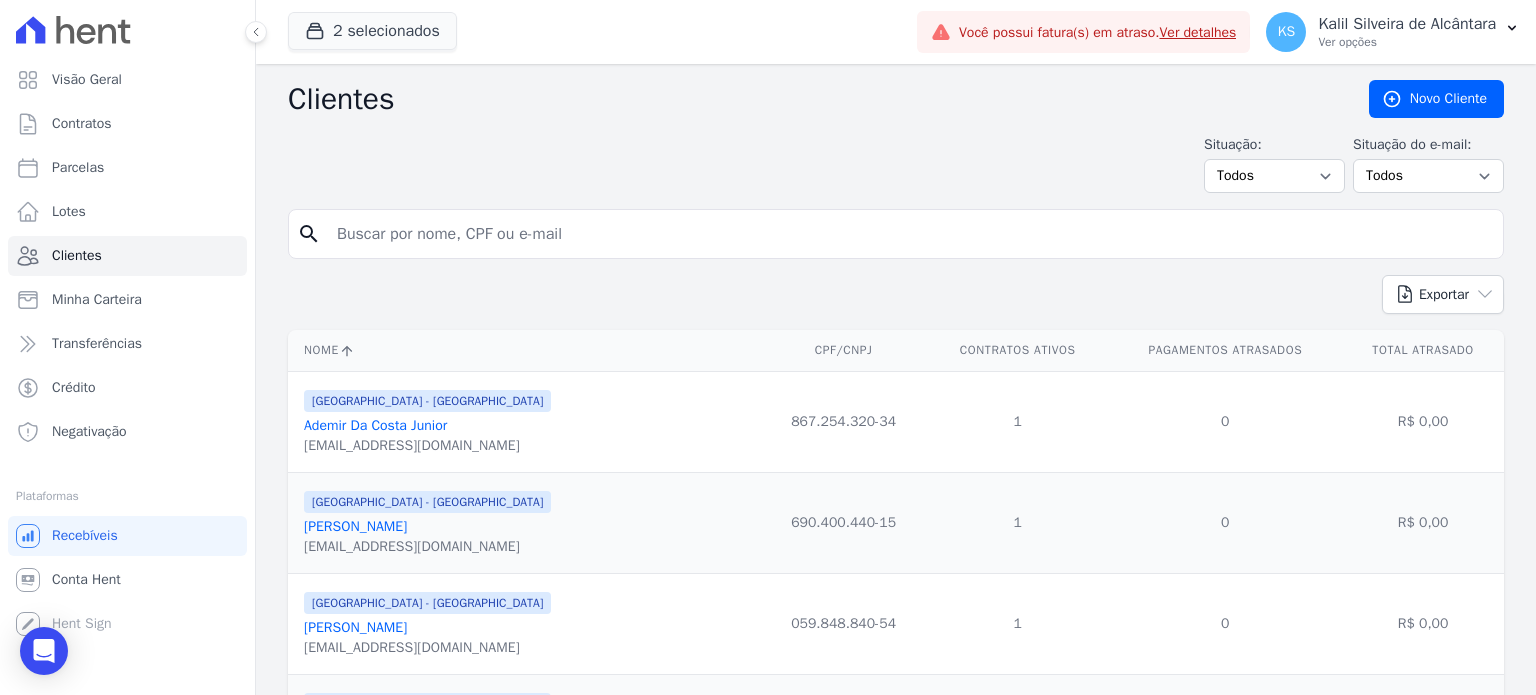 click at bounding box center (910, 234) 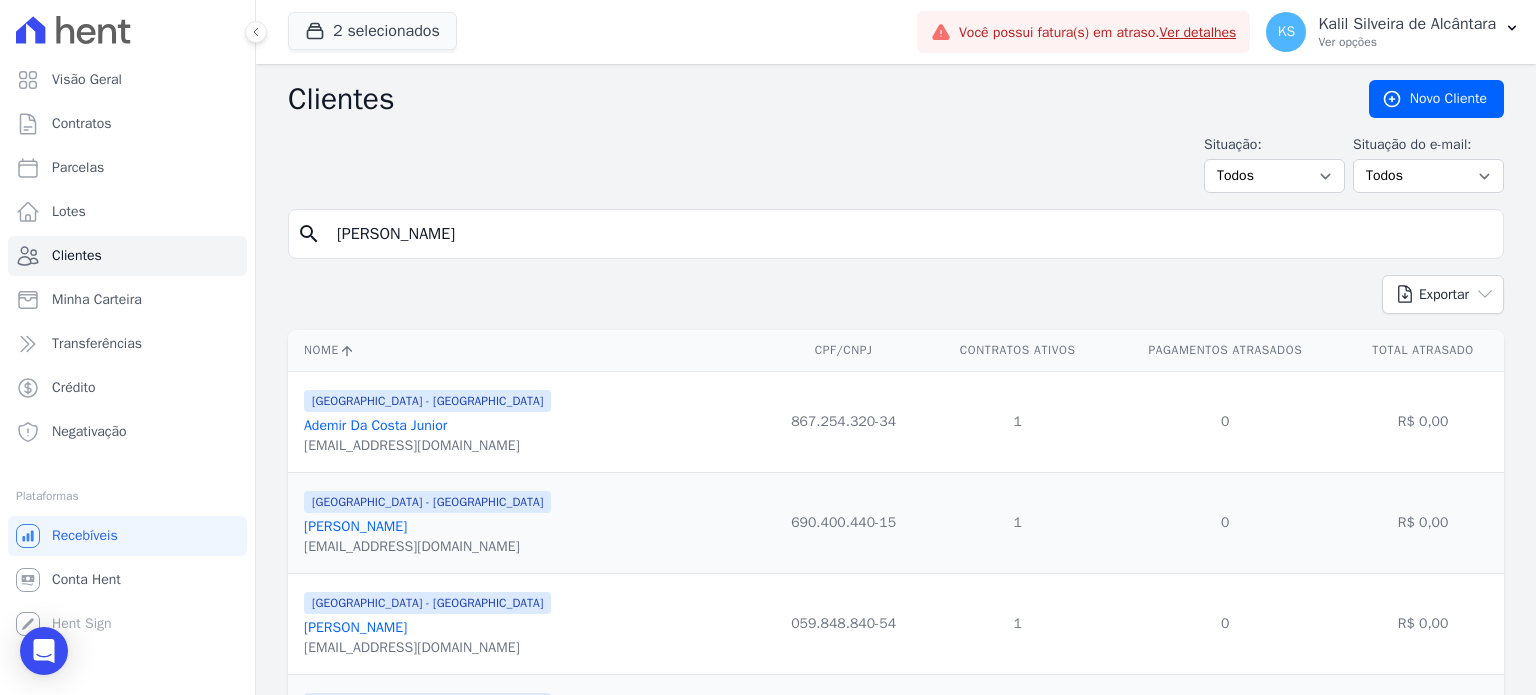 type on "[PERSON_NAME]" 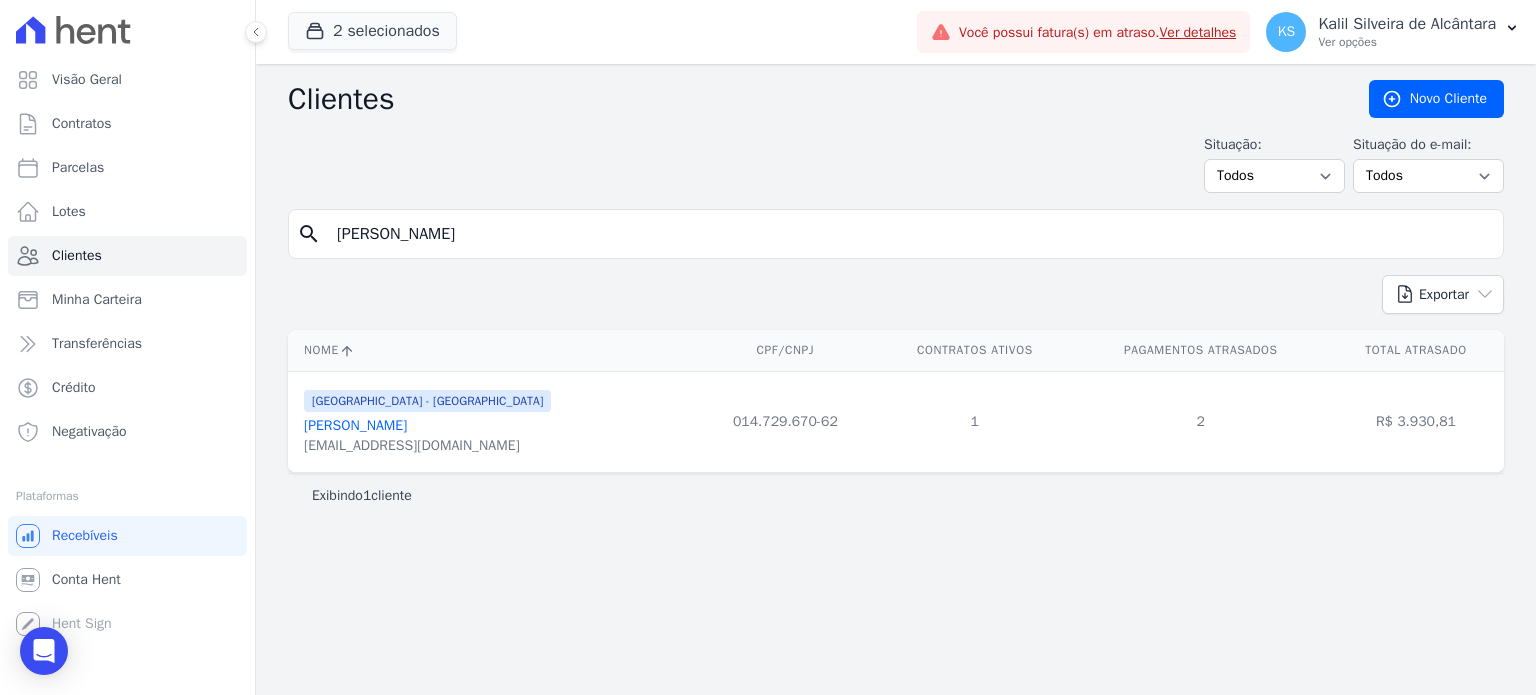 click on "[PERSON_NAME]" at bounding box center [355, 425] 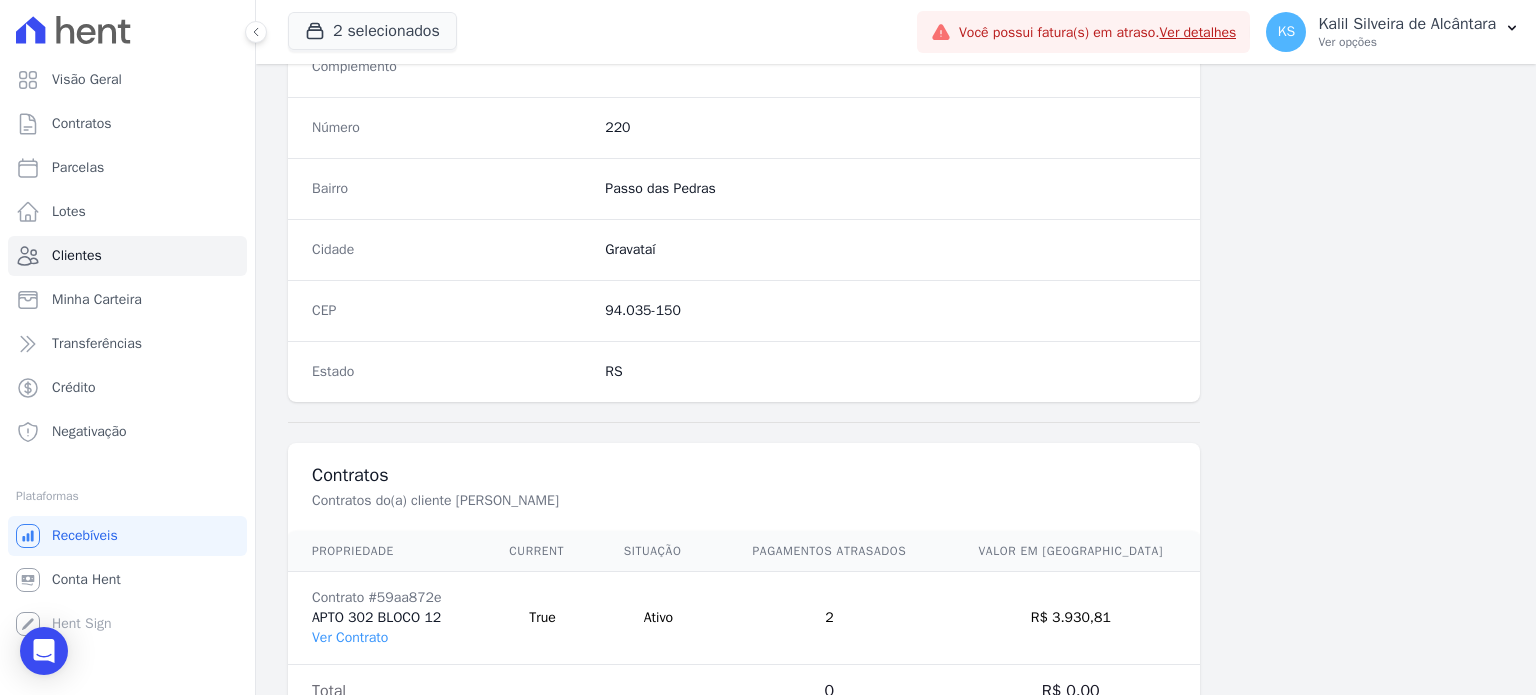 scroll, scrollTop: 1169, scrollLeft: 0, axis: vertical 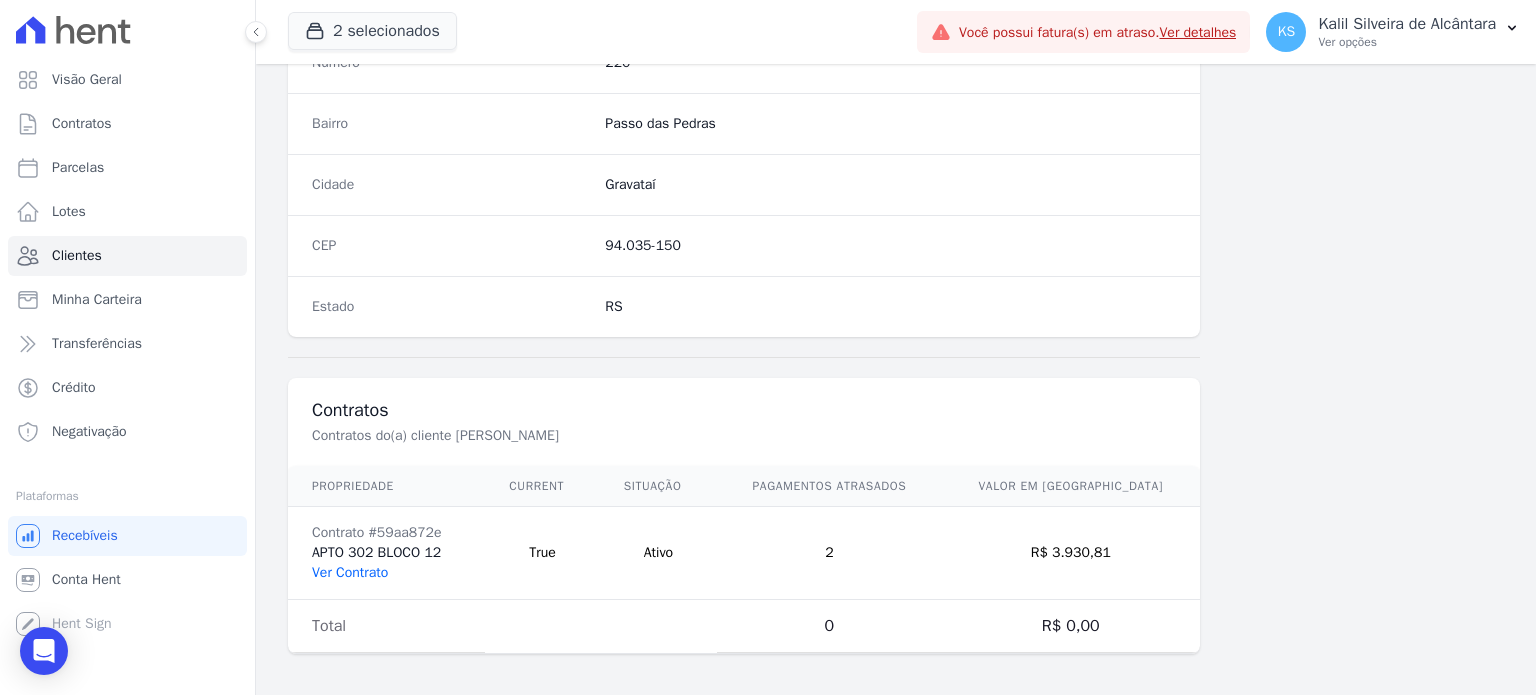 click on "Ver Contrato" at bounding box center [350, 572] 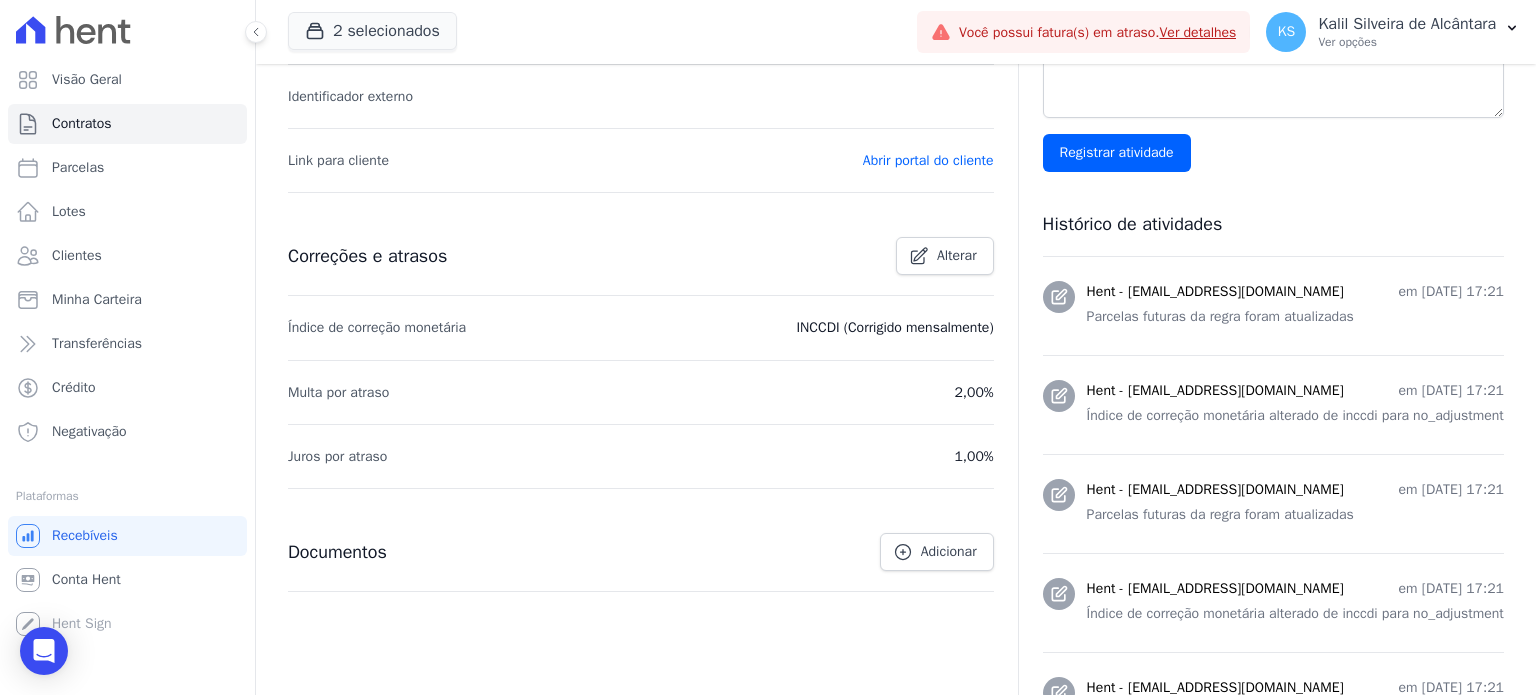scroll, scrollTop: 0, scrollLeft: 0, axis: both 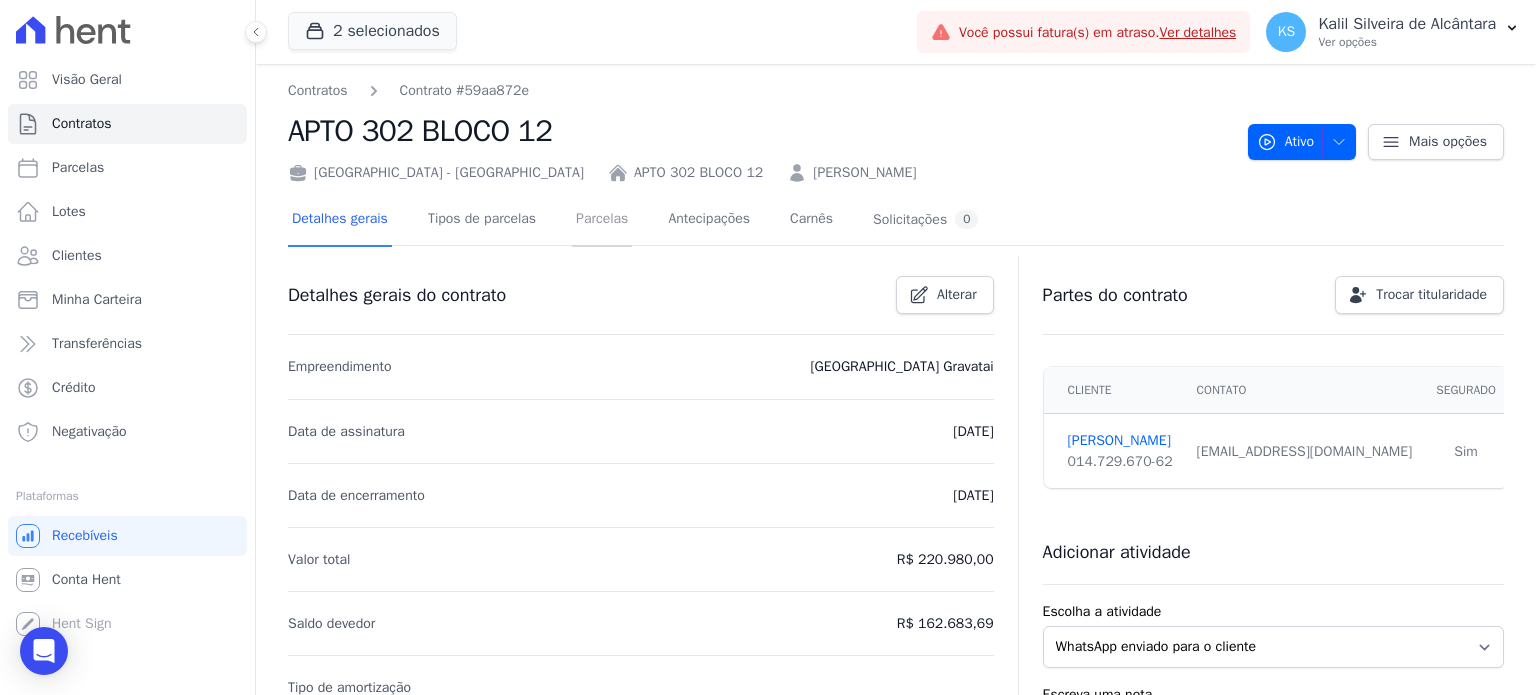 click on "Parcelas" at bounding box center (602, 220) 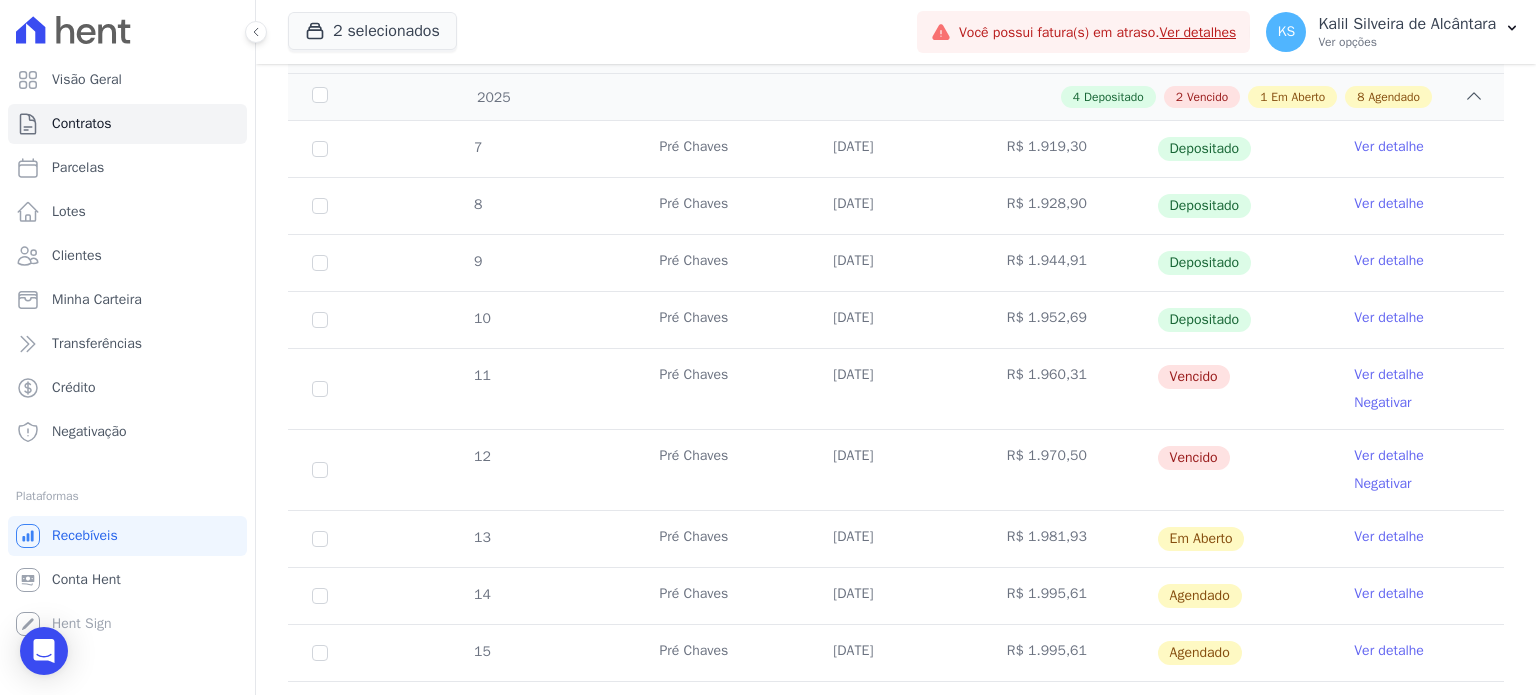 scroll, scrollTop: 368, scrollLeft: 0, axis: vertical 